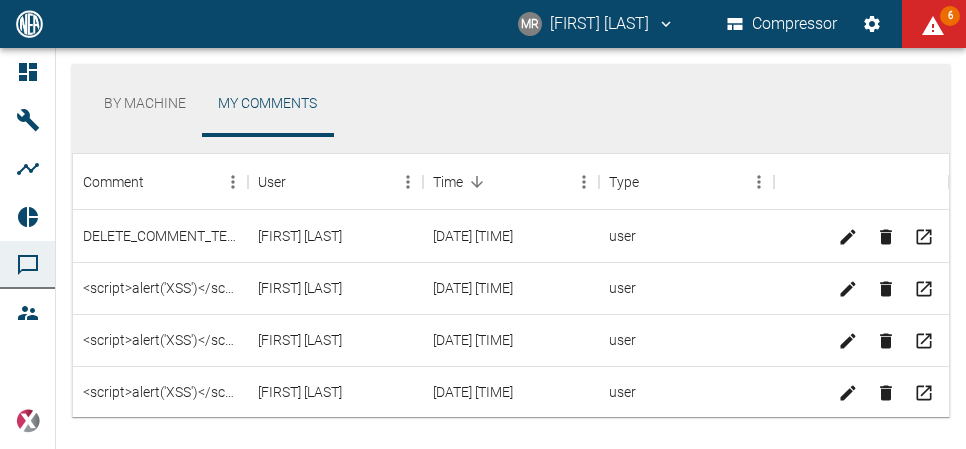 scroll, scrollTop: 0, scrollLeft: 0, axis: both 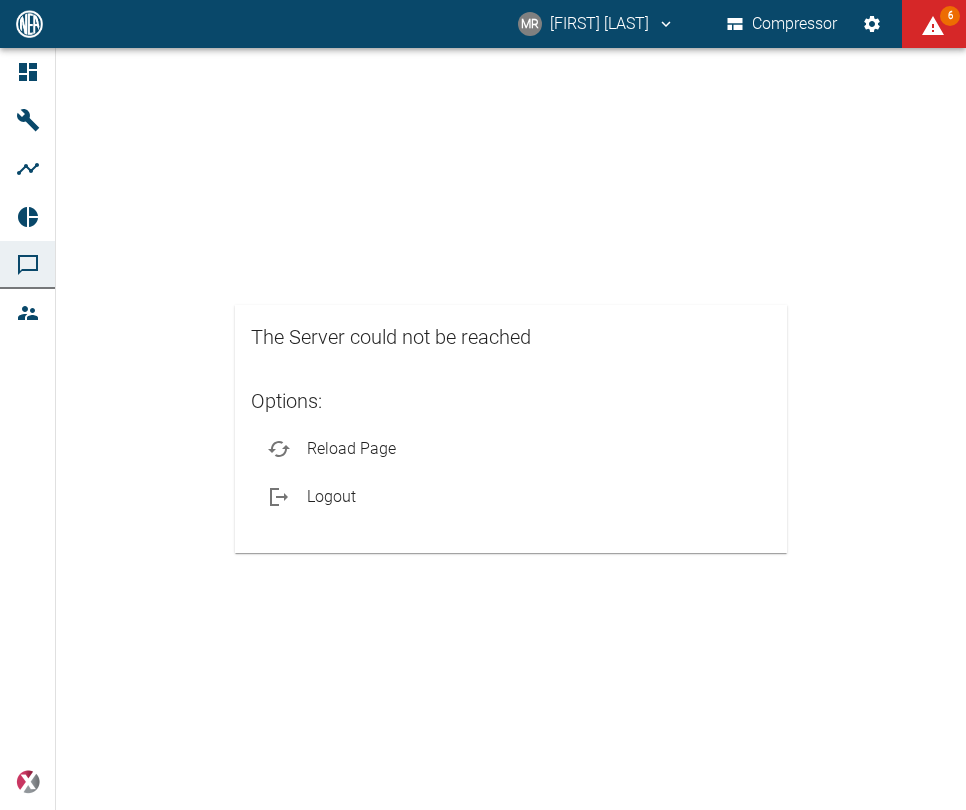 click on "Reload Page" at bounding box center (531, 449) 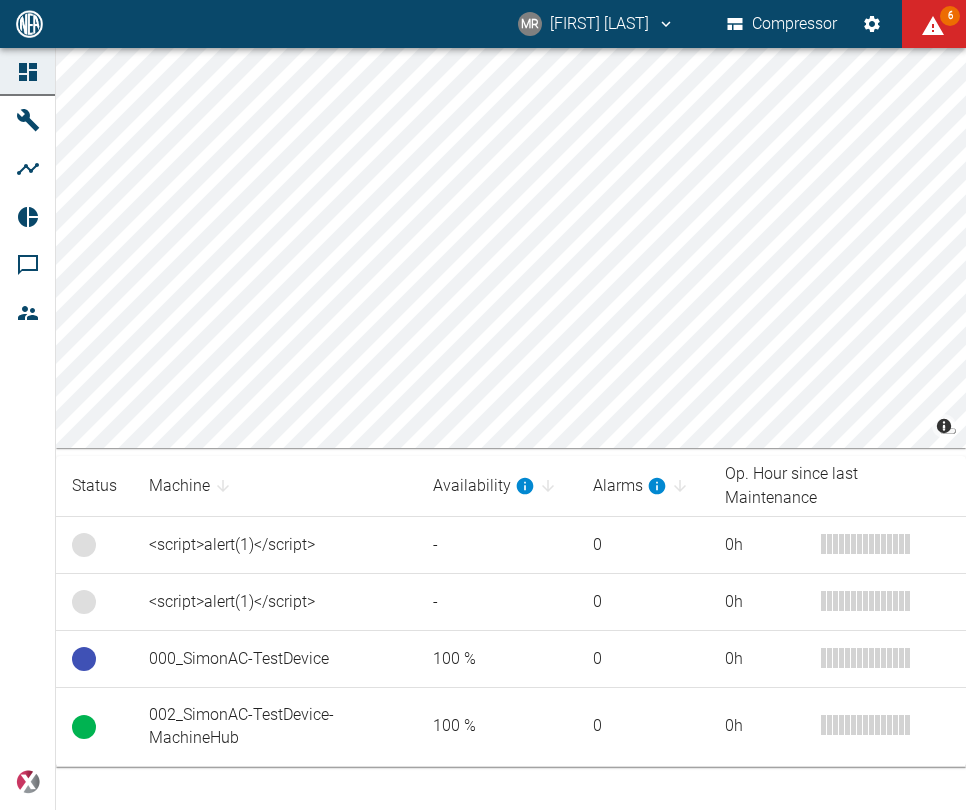 scroll, scrollTop: 0, scrollLeft: 0, axis: both 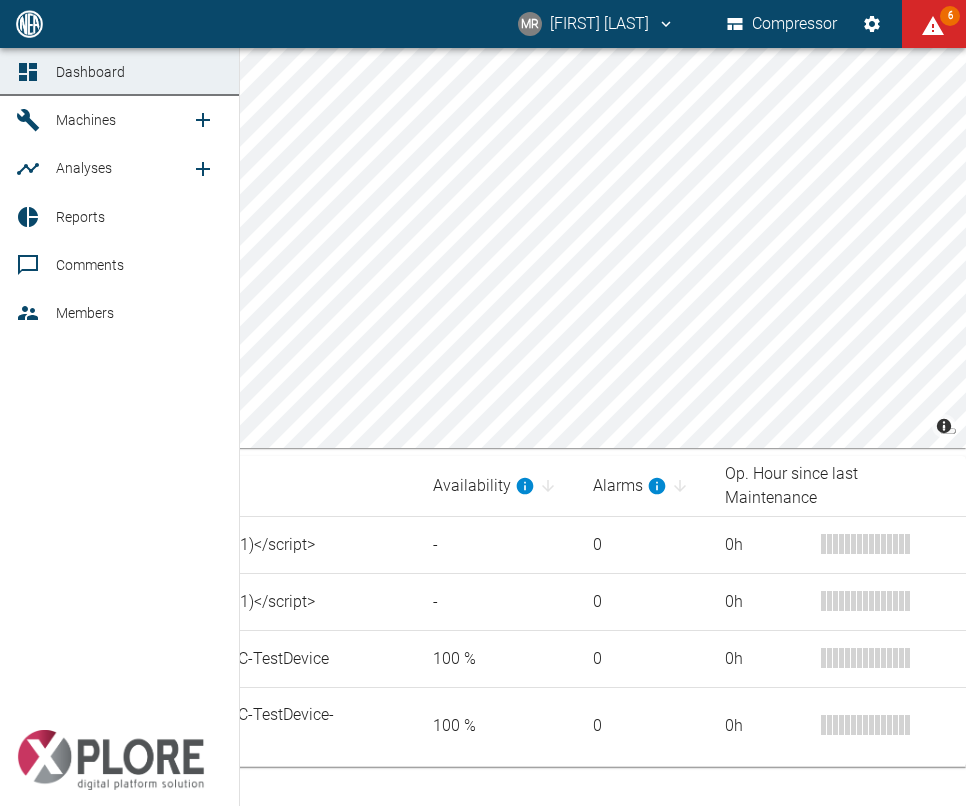 click on "Dashboard Machines Analyses Reports Comments Members powered by" at bounding box center [120, 427] 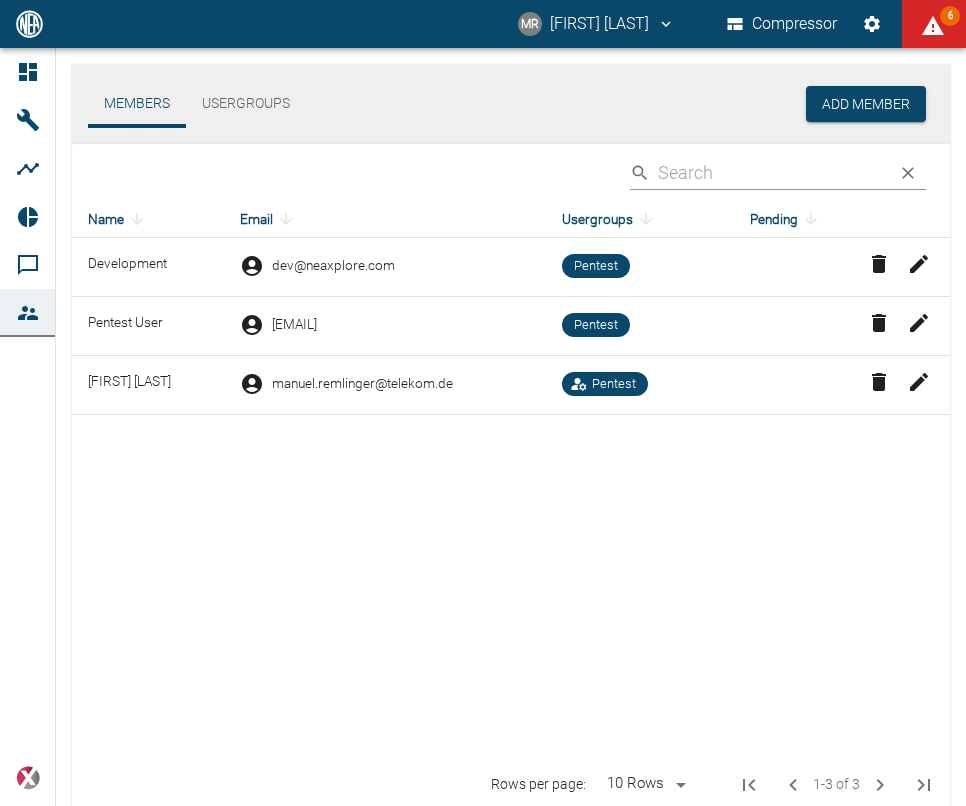 scroll, scrollTop: 0, scrollLeft: 0, axis: both 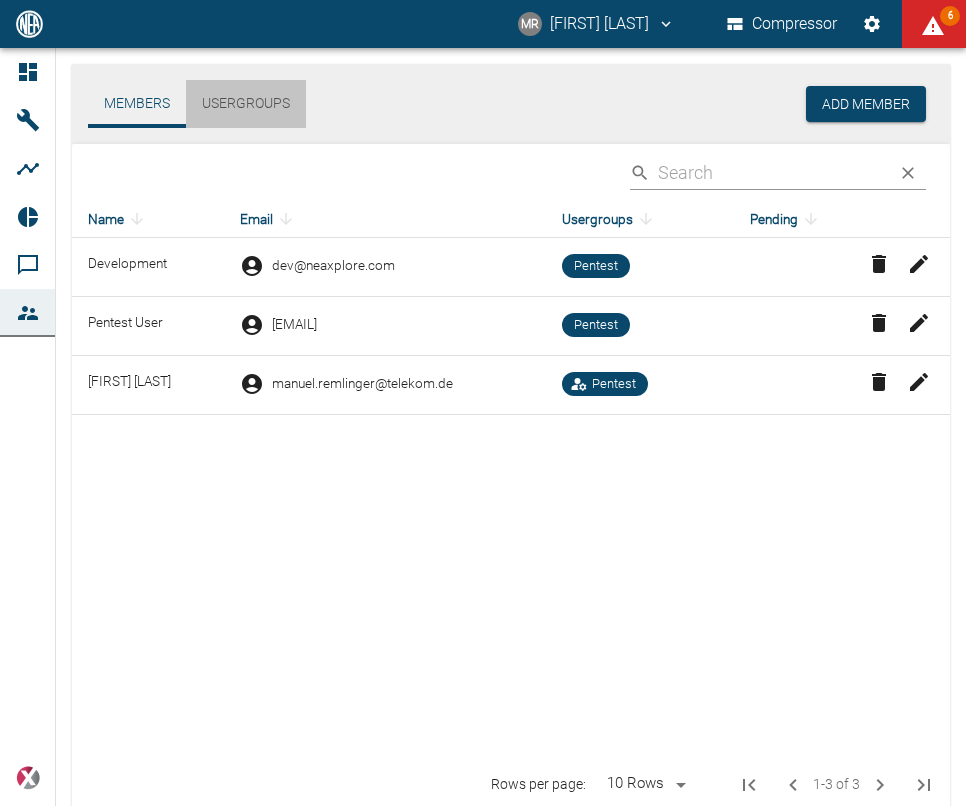 click on "Usergroups" at bounding box center [246, 104] 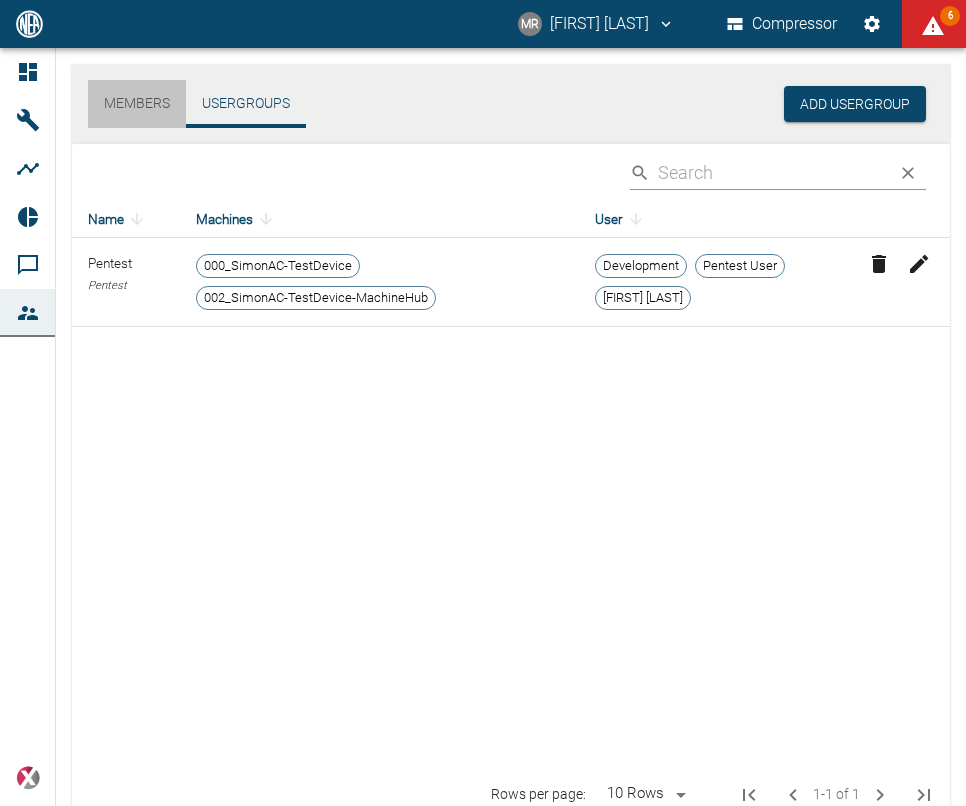 click on "Members" at bounding box center [137, 104] 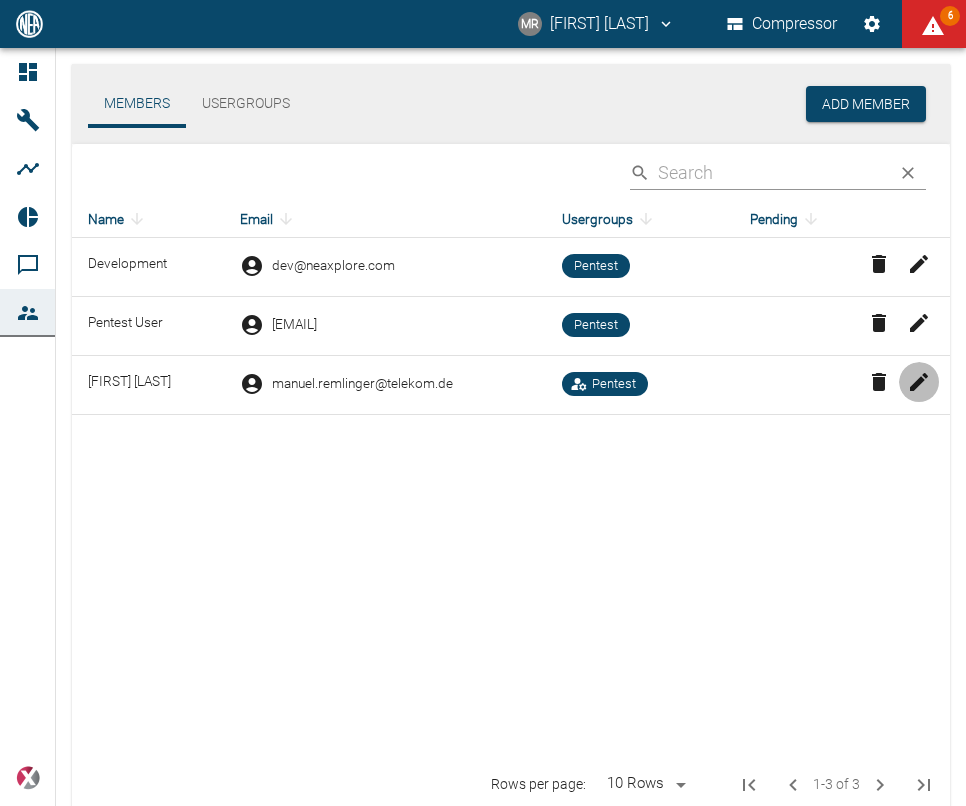 click 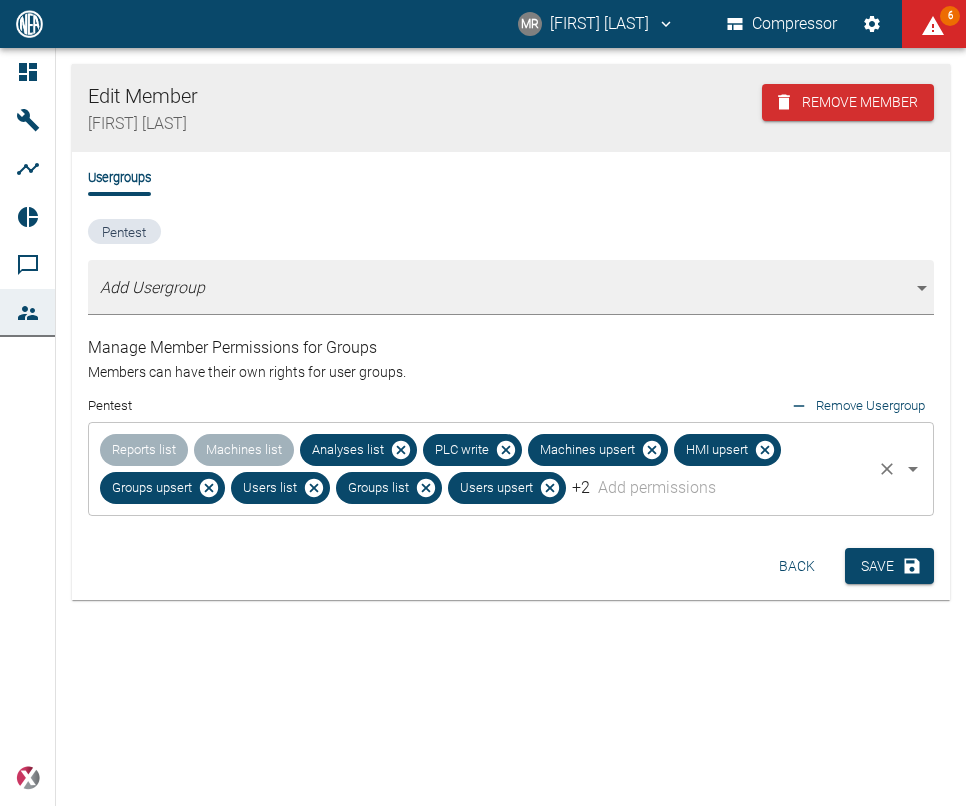 click on "+2" at bounding box center [581, 487] 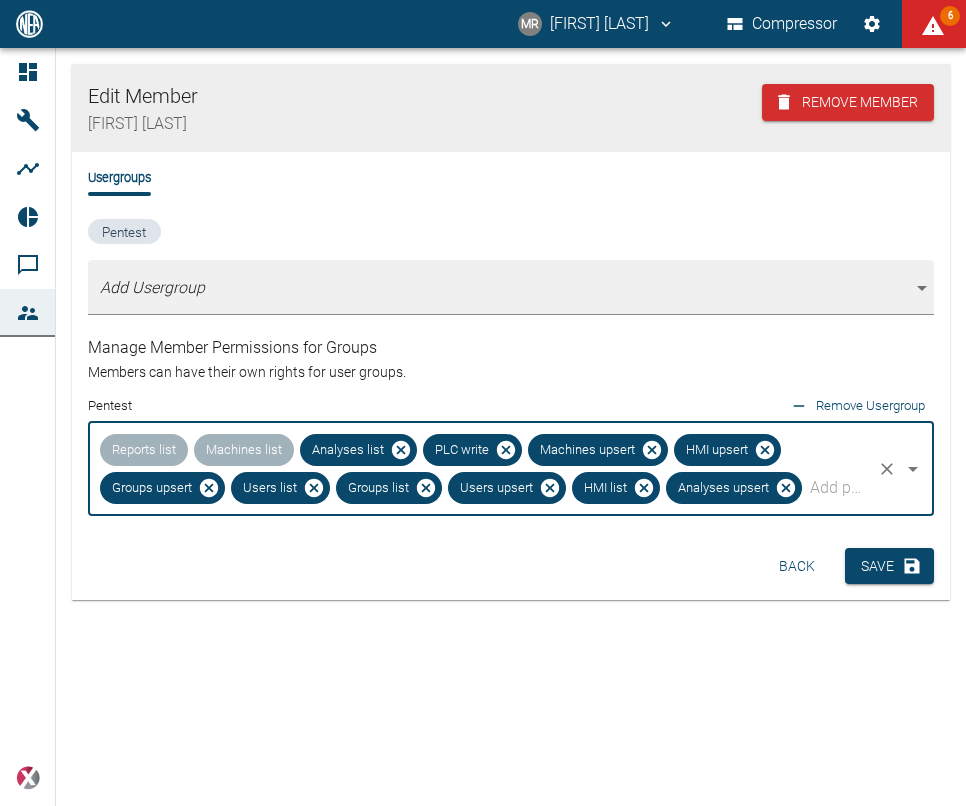 click on "Back" at bounding box center (797, 566) 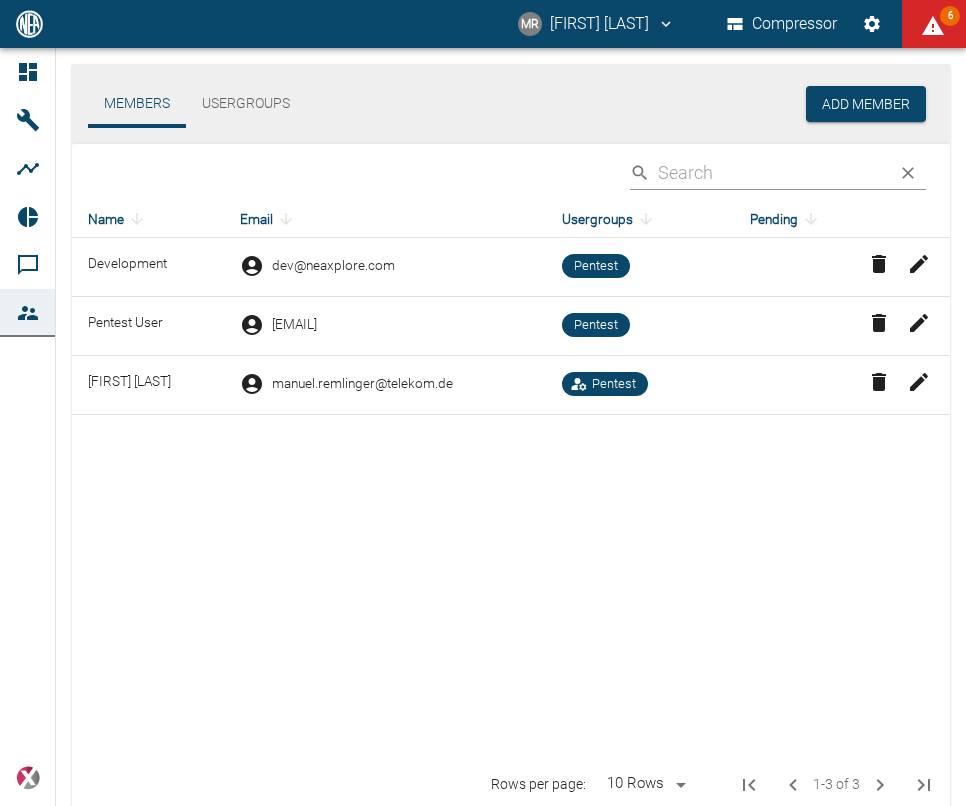 click 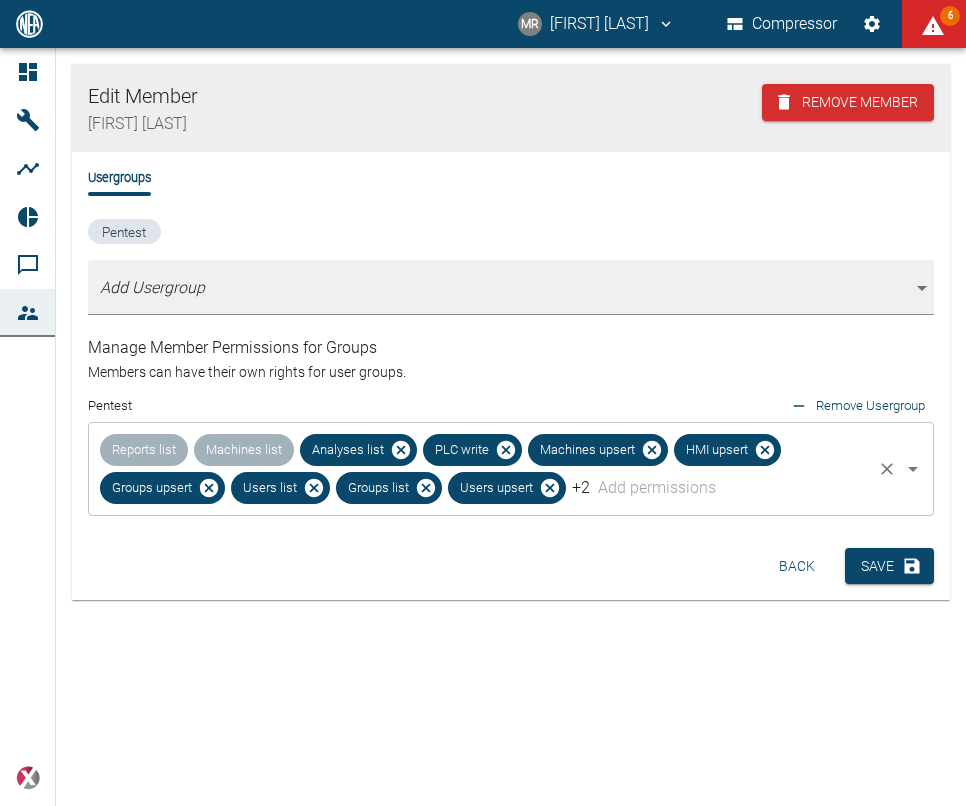 click 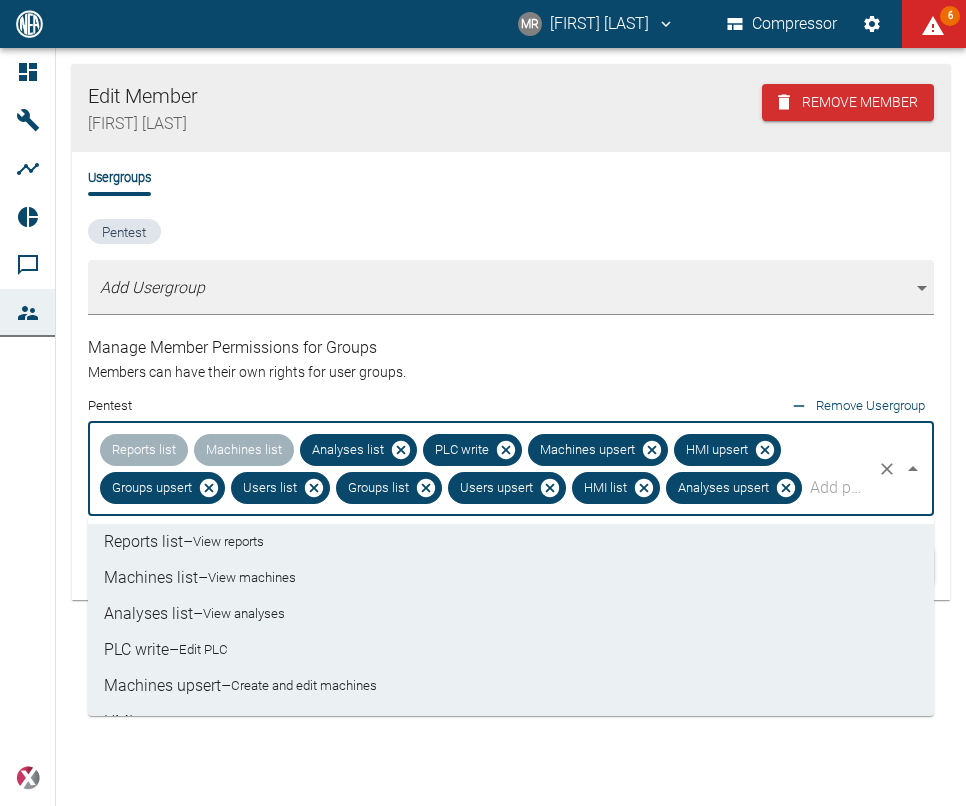 scroll, scrollTop: 248, scrollLeft: 0, axis: vertical 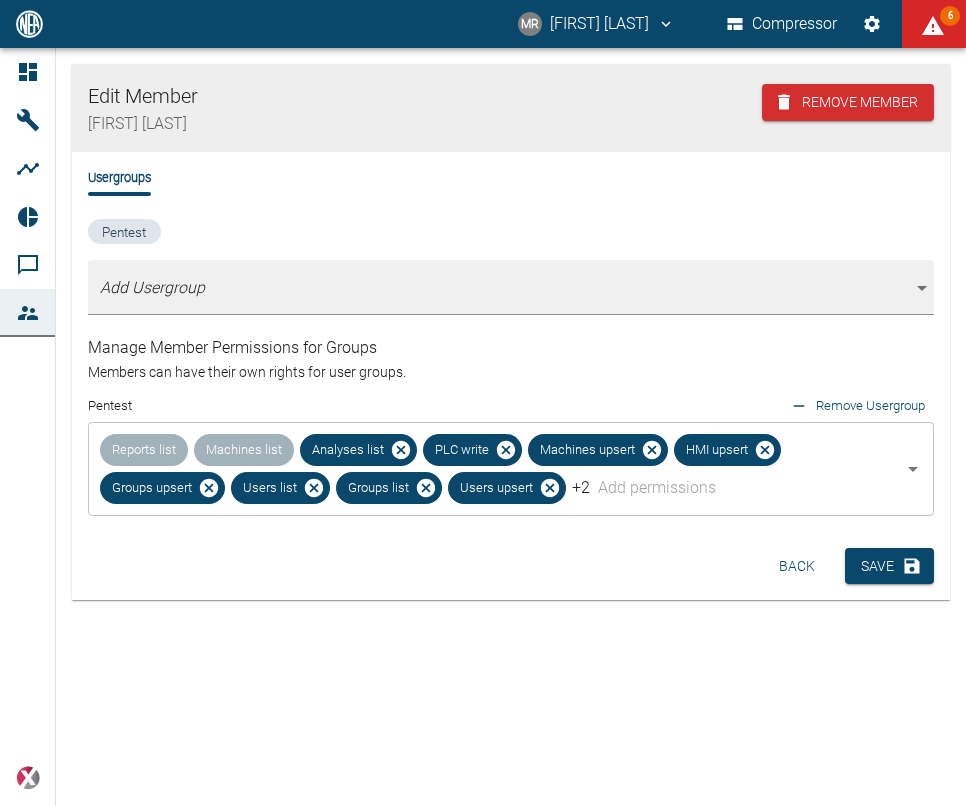 click on "Edit Member Manuel Remlinger Remove Member Usergroups Pentest Add Usergroup [object Object] Manage Member Permissions for Groups Members can have their own rights for user groups. Pentest Remove Usergroup Reports list Machines list Analyses list PLC write Machines upsert HMI upsert Groups upsert Users list Groups list Users upsert +2 ​ Back Save" at bounding box center [483, 427] 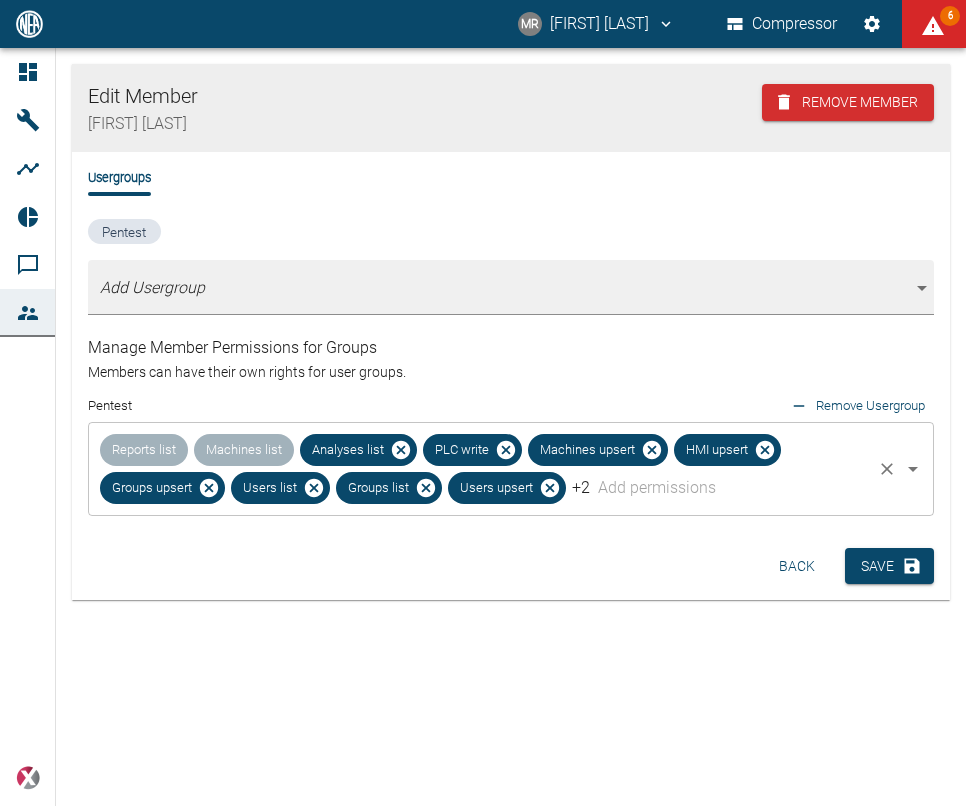 click at bounding box center [731, 488] 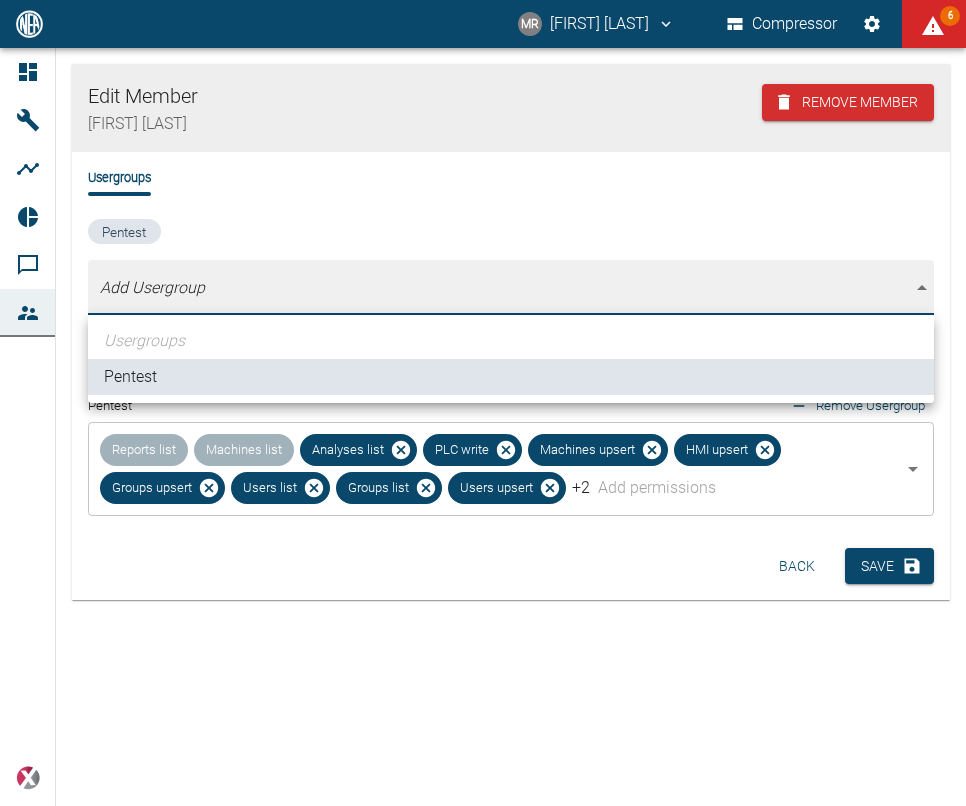 click on "MR Manuel Remlinger Compressor 6 Dashboard Machines Analyses Reports Comments Members powered by Edit Member Manuel Remlinger Remove Member Usergroups Pentest Add Usergroup [object Object] Manage Member Permissions for Groups Members can have their own rights for user groups. Pentest Remove Usergroup Reports list Machines list Analyses list PLC write Machines upsert HMI upsert Groups upsert Users list Groups list Users upsert +2 ​ Back Save Usergroups Pentest" at bounding box center [483, 403] 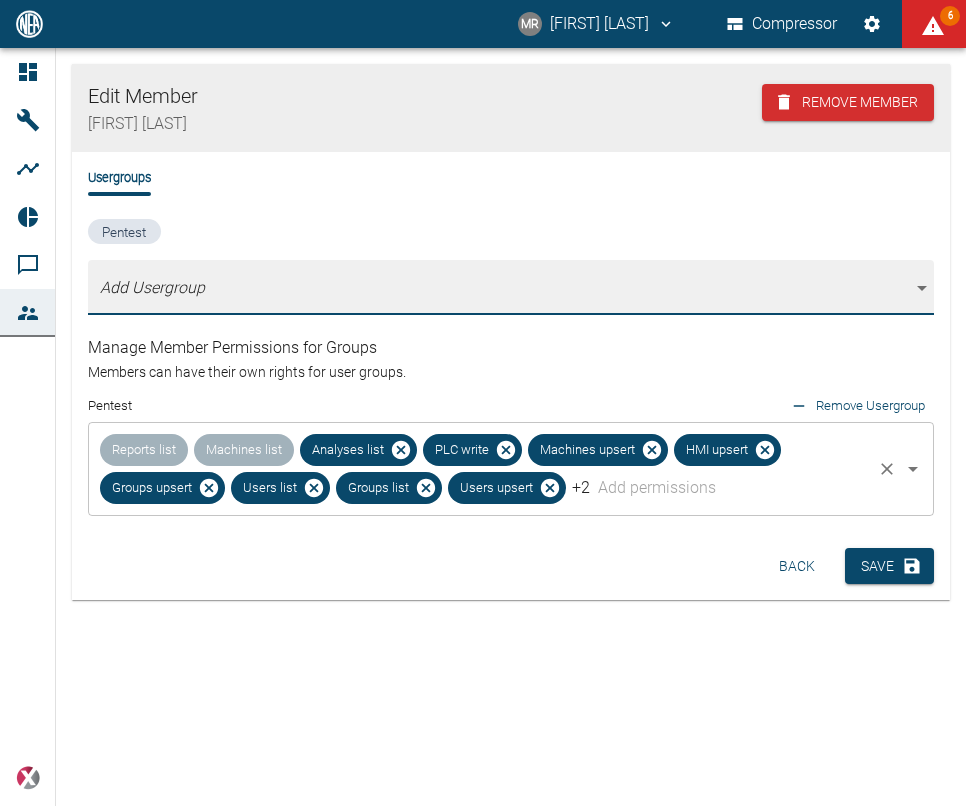 click at bounding box center (731, 488) 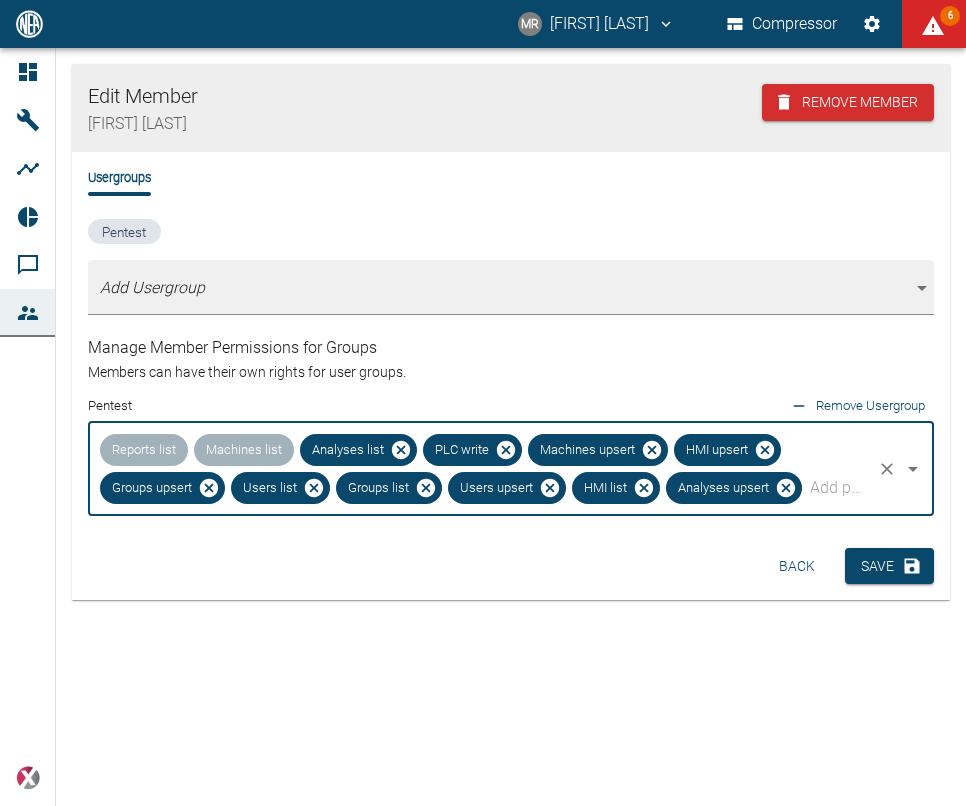 click at bounding box center (837, 488) 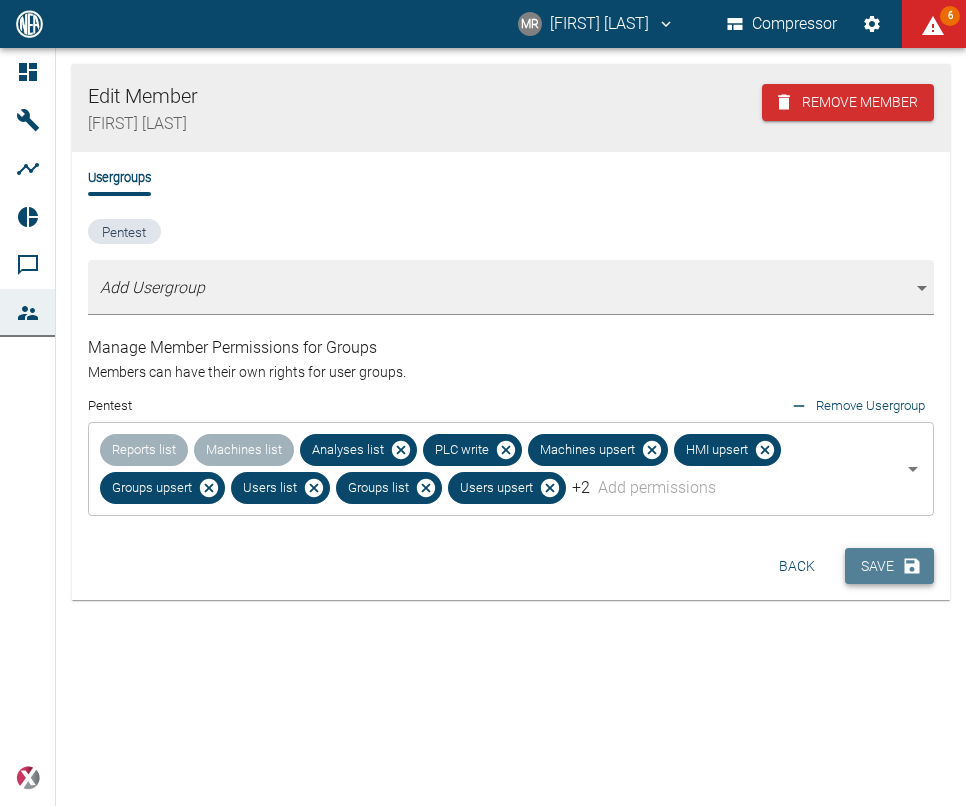 click on "Save" at bounding box center (889, 566) 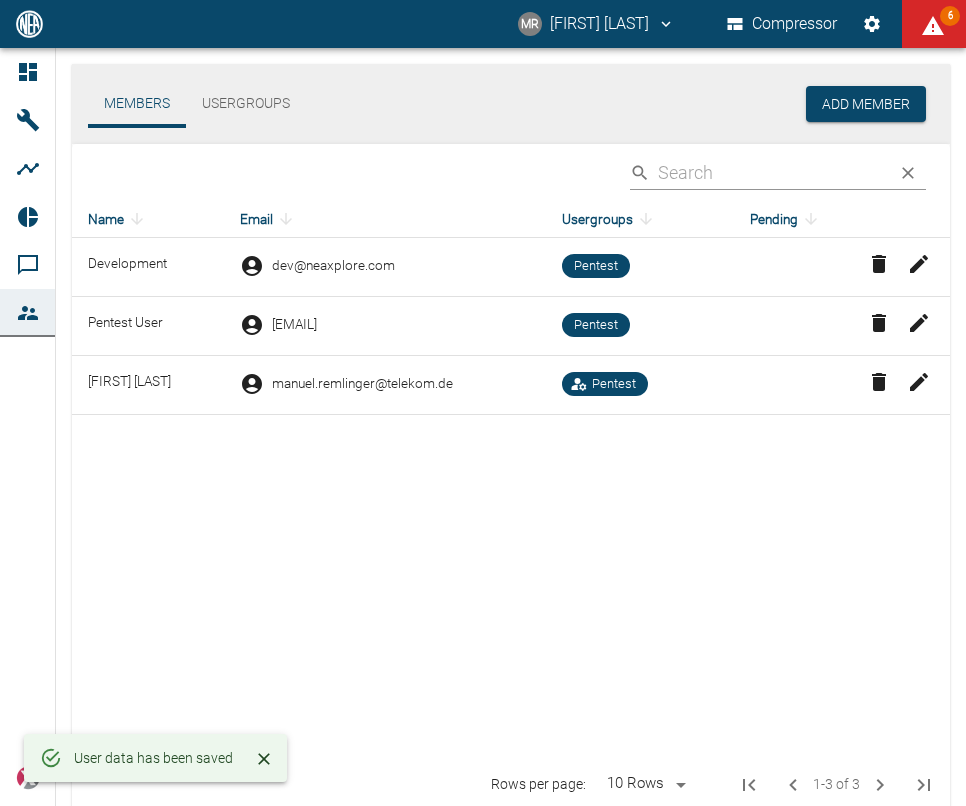 click 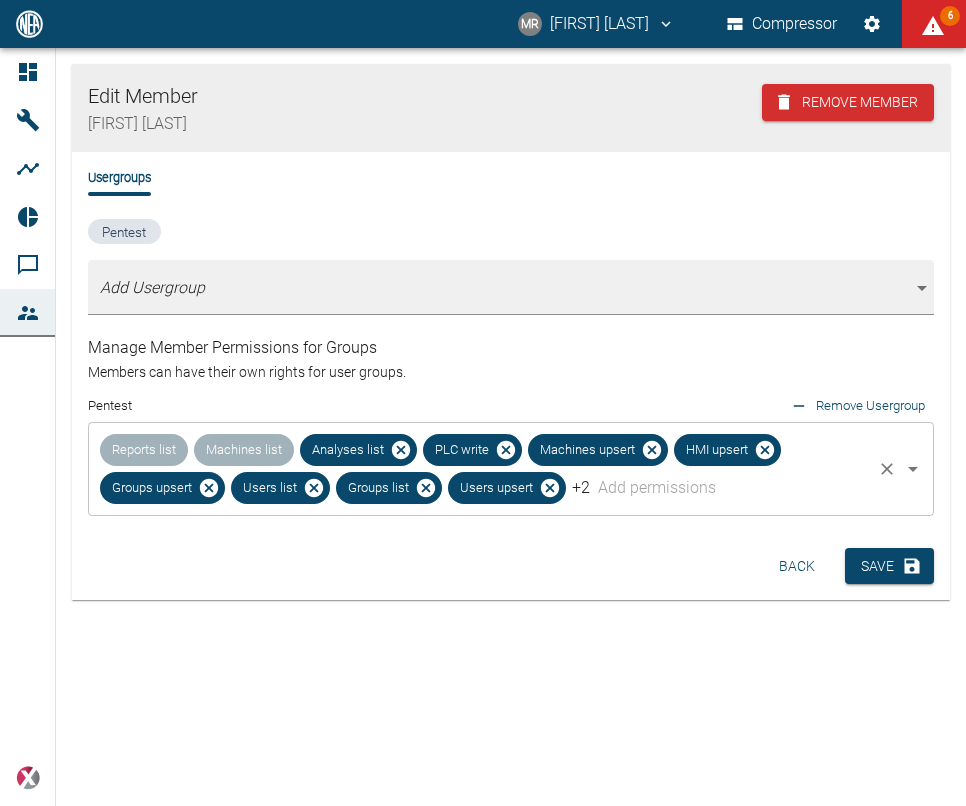 click on "Reports list Machines list Analyses list PLC write Machines upsert HMI upsert Groups upsert Users list Groups list Users upsert +2 ​" at bounding box center [511, 469] 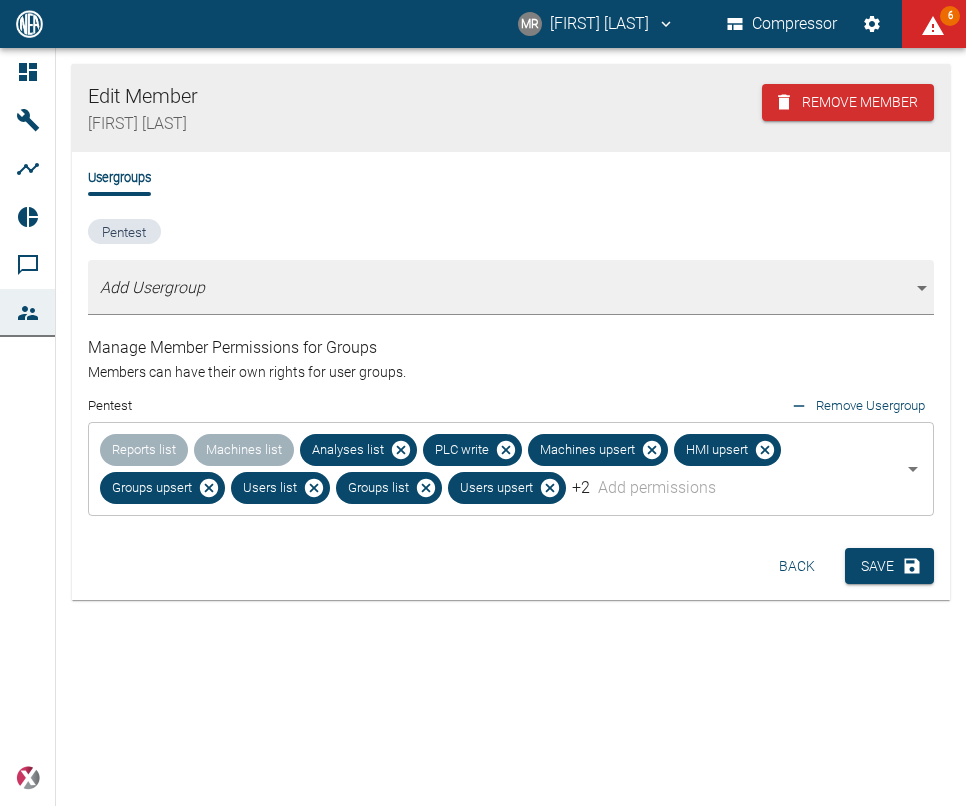 click on "Pentest Add Usergroup [object Object] Manage Member Permissions for Groups Members can have their own rights for user groups." at bounding box center [511, 304] 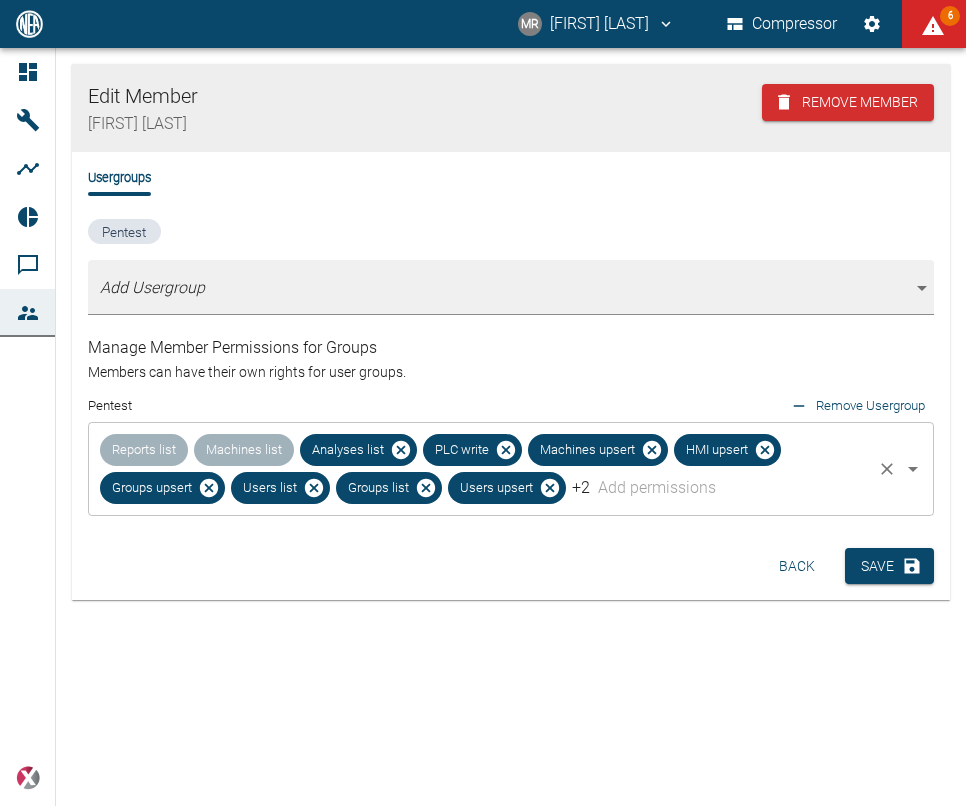 click at bounding box center (731, 488) 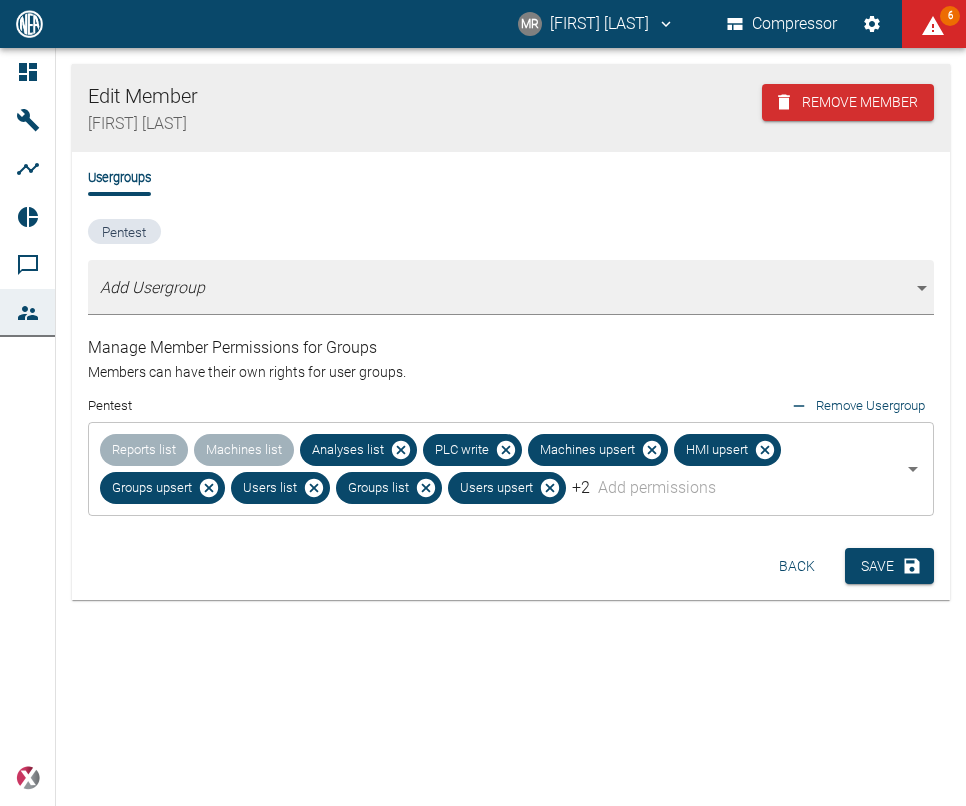 click on "Edit Member Manuel Remlinger Remove Member Usergroups Pentest Add Usergroup [object Object] Manage Member Permissions for Groups Members can have their own rights for user groups. Pentest Remove Usergroup Reports list Machines list Analyses list PLC write Machines upsert HMI upsert Groups upsert Users list Groups list Users upsert +2 ​ Back Save" at bounding box center [483, 427] 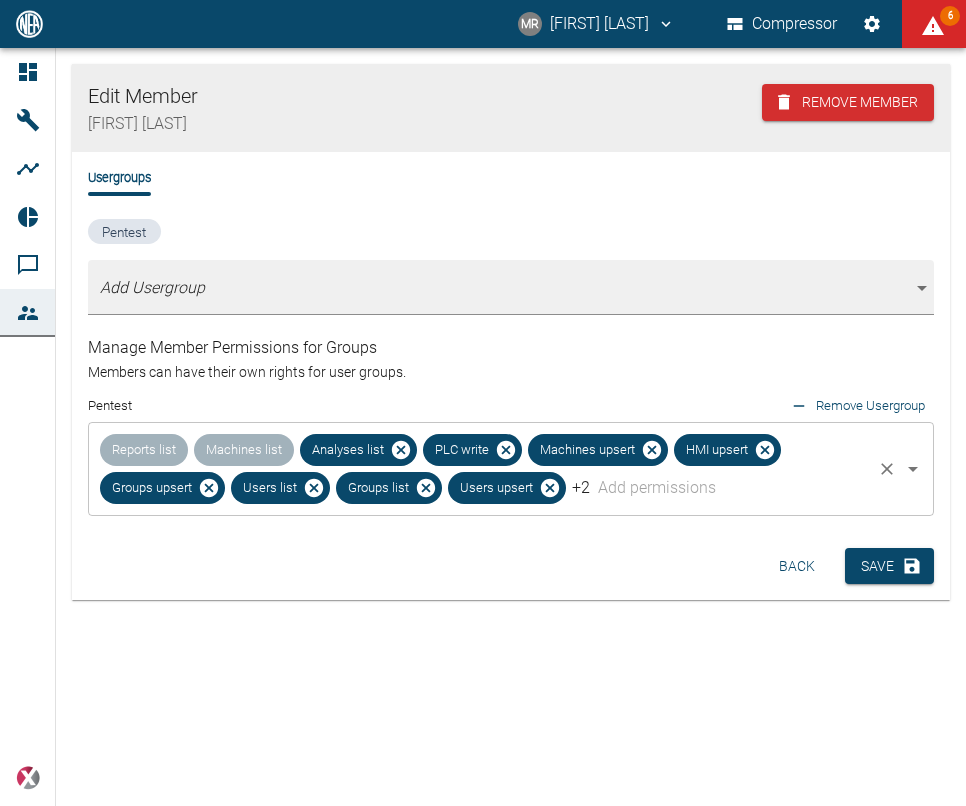 click at bounding box center (731, 488) 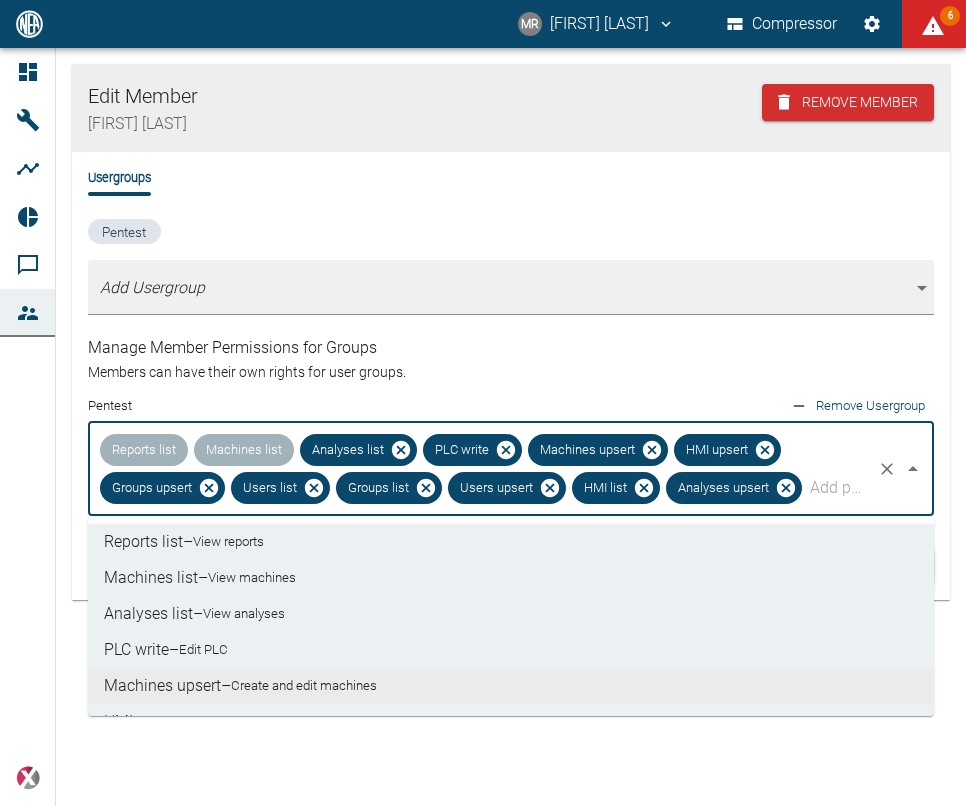 click on "Edit Member Manuel Remlinger Remove Member" at bounding box center [511, 108] 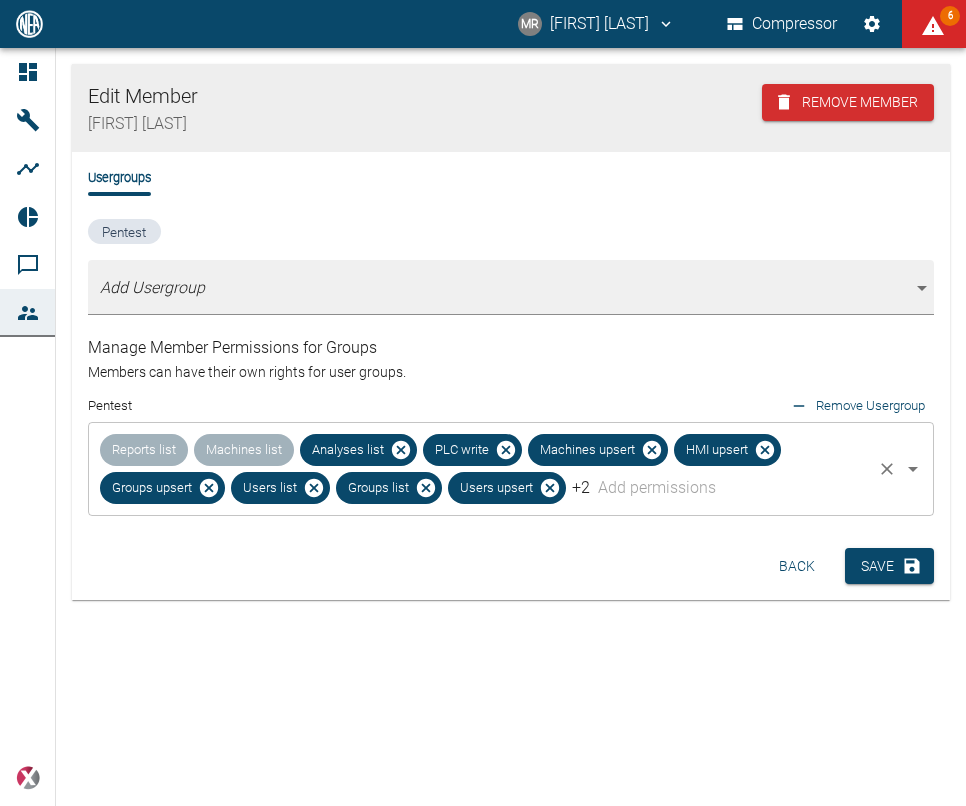 click on "Reports list Machines list Analyses list PLC write Machines upsert HMI upsert Groups upsert Users list Groups list Users upsert +2 ​" at bounding box center (511, 469) 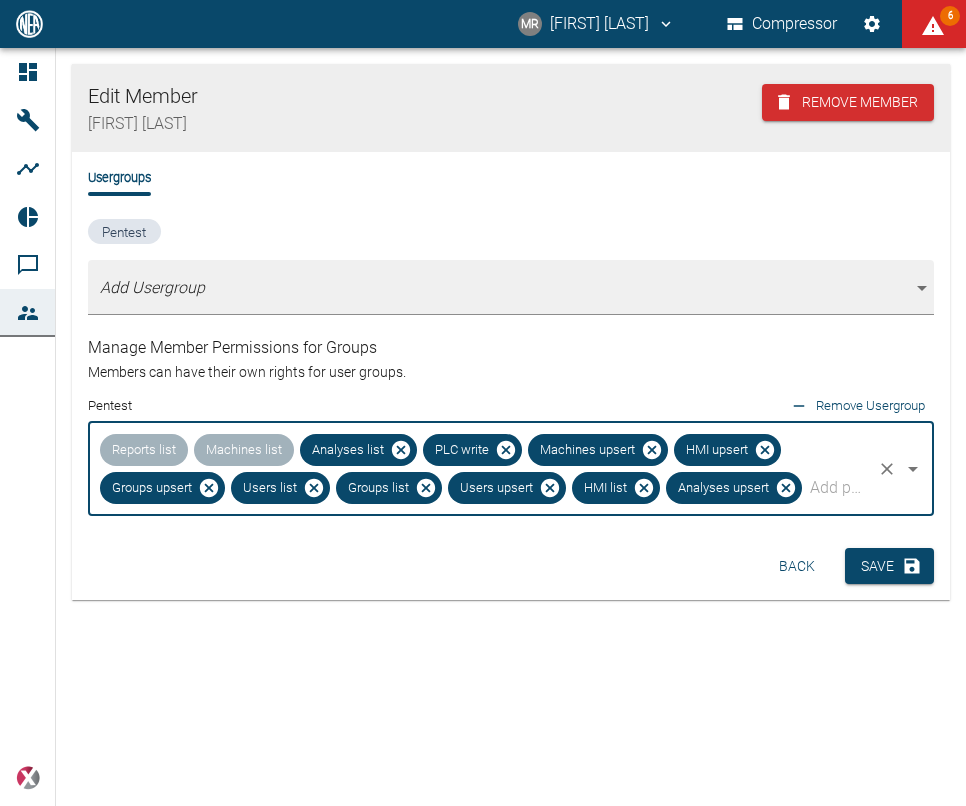 click at bounding box center (837, 488) 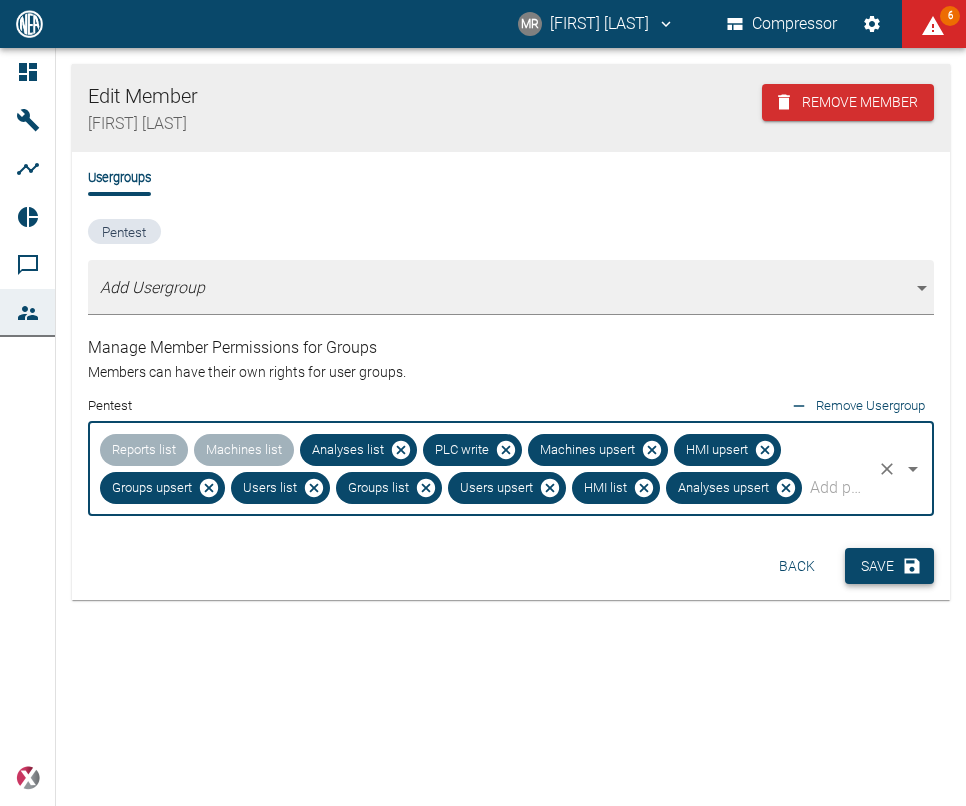 click on "Save" at bounding box center (889, 566) 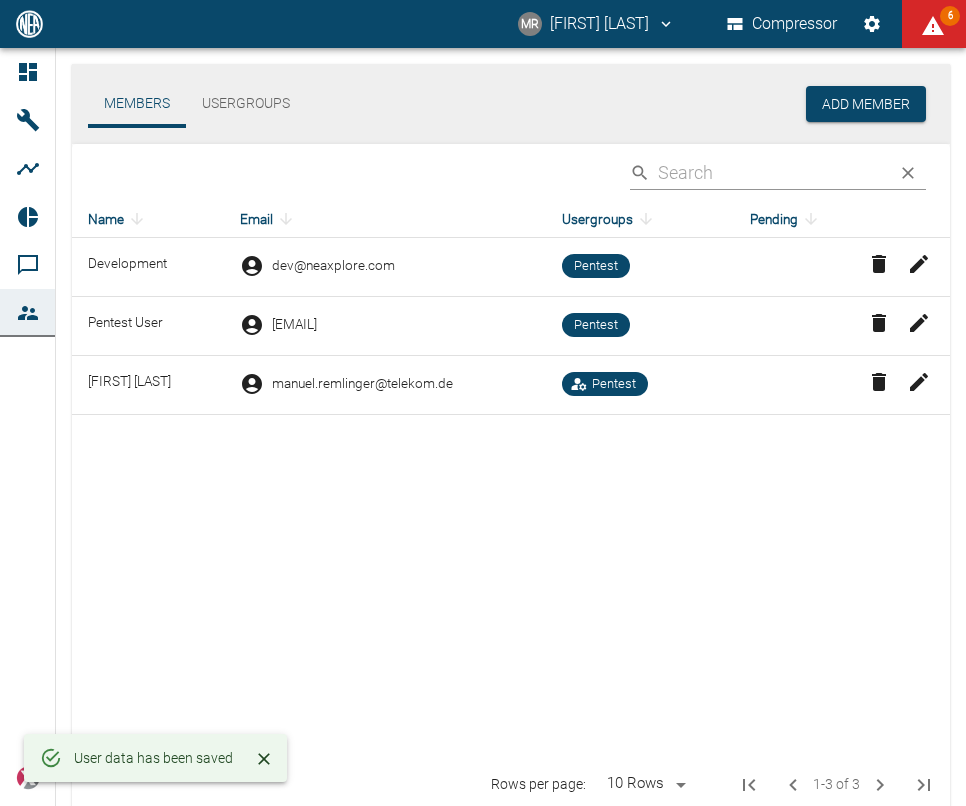 click 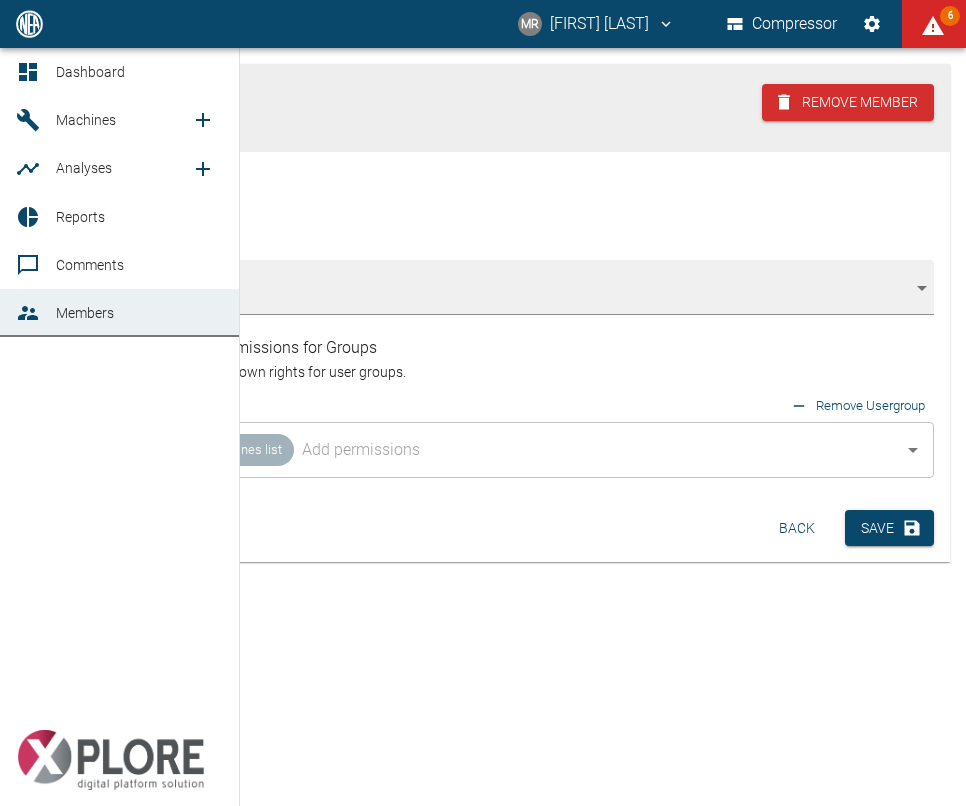 click 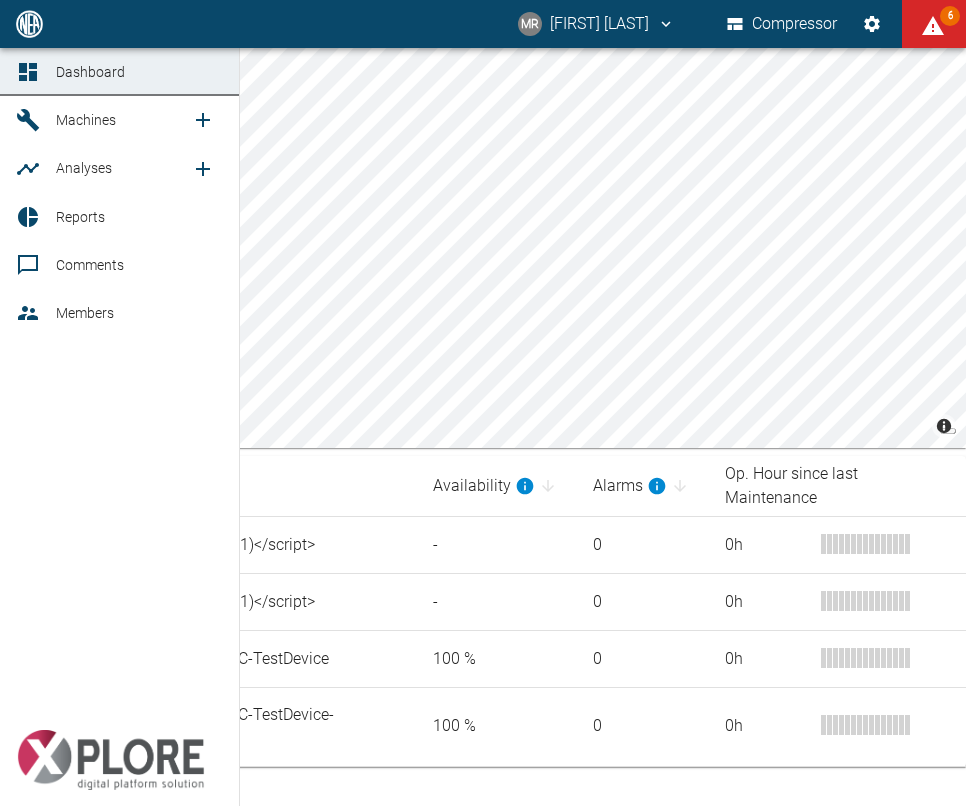 click 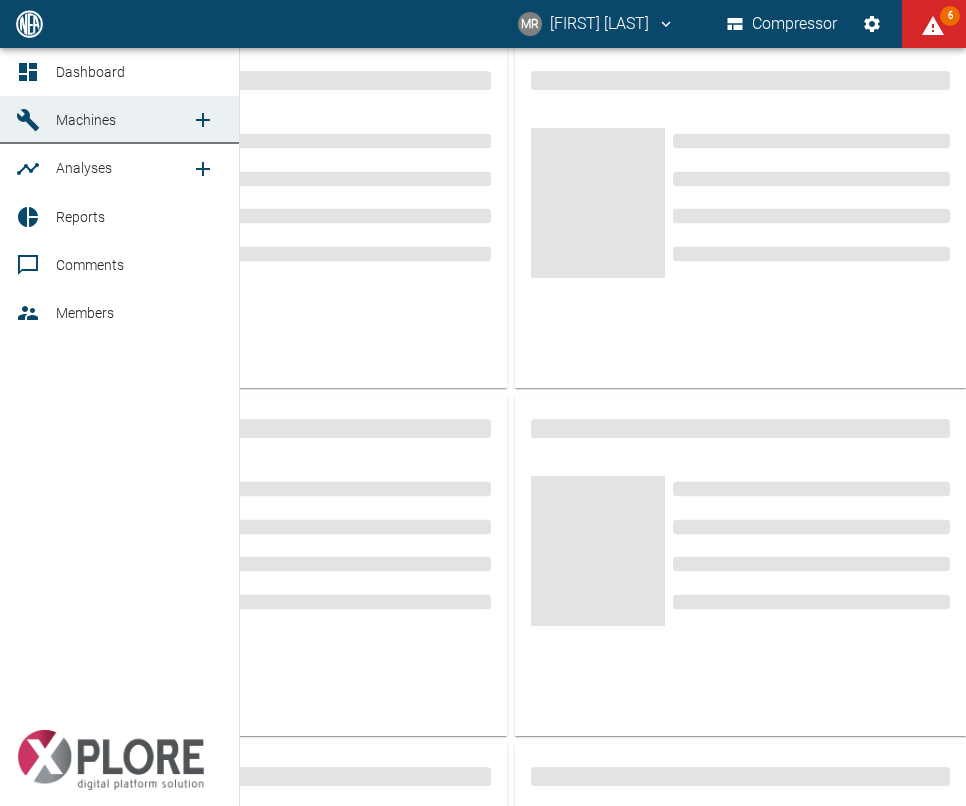 click on "Machines" at bounding box center (86, 120) 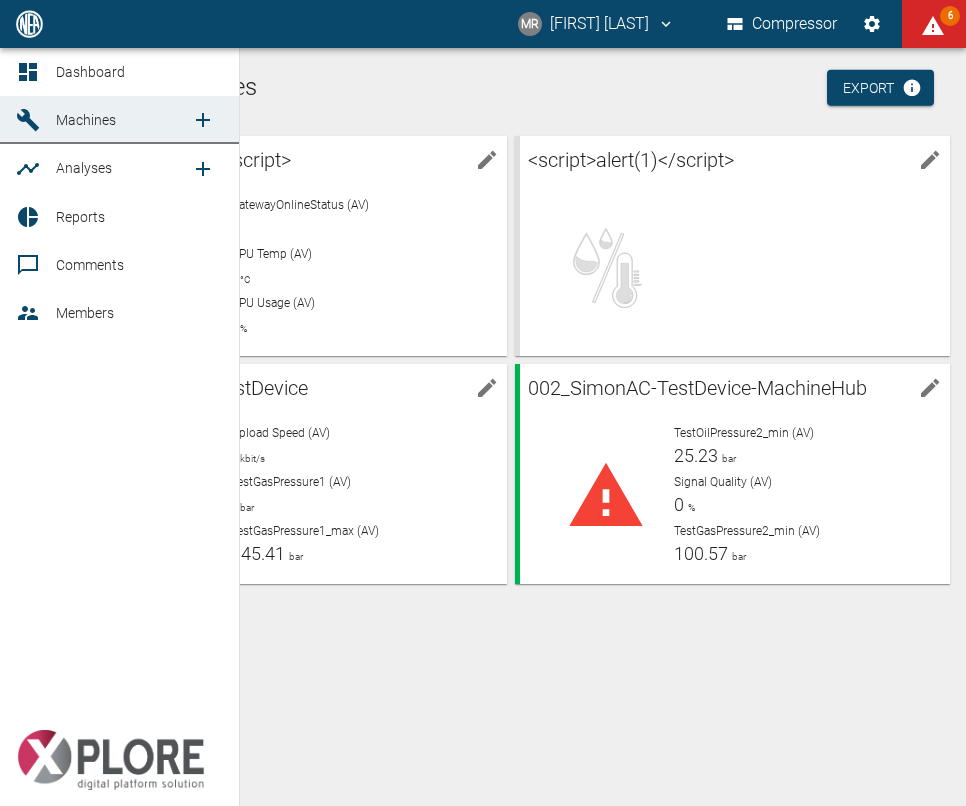 click 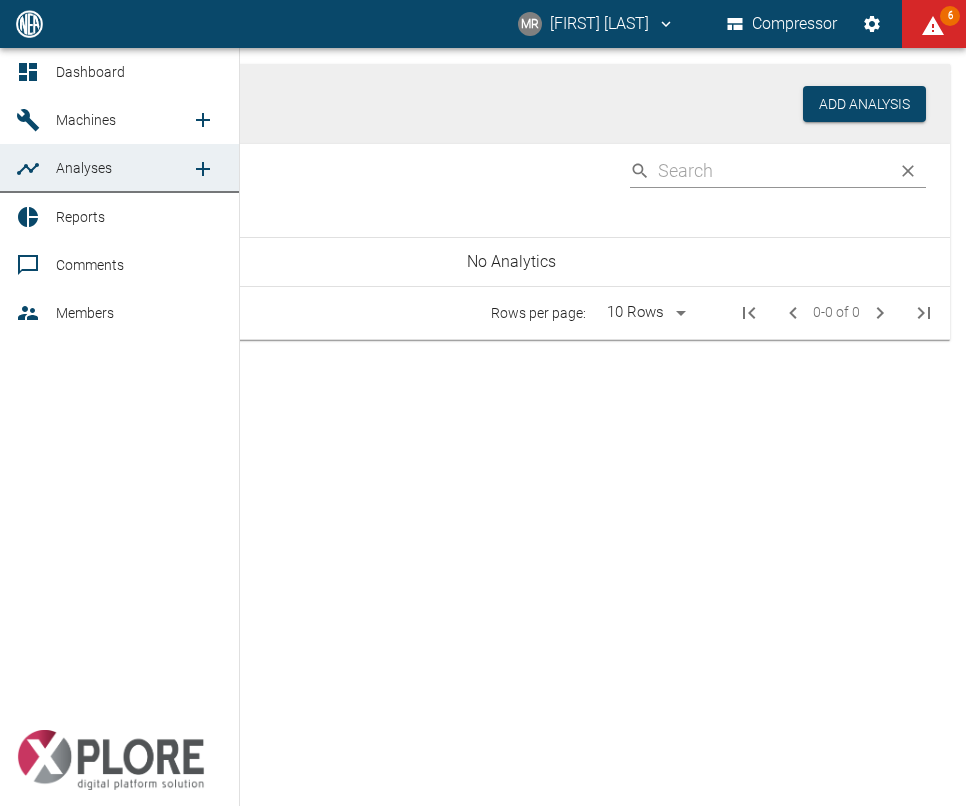 click 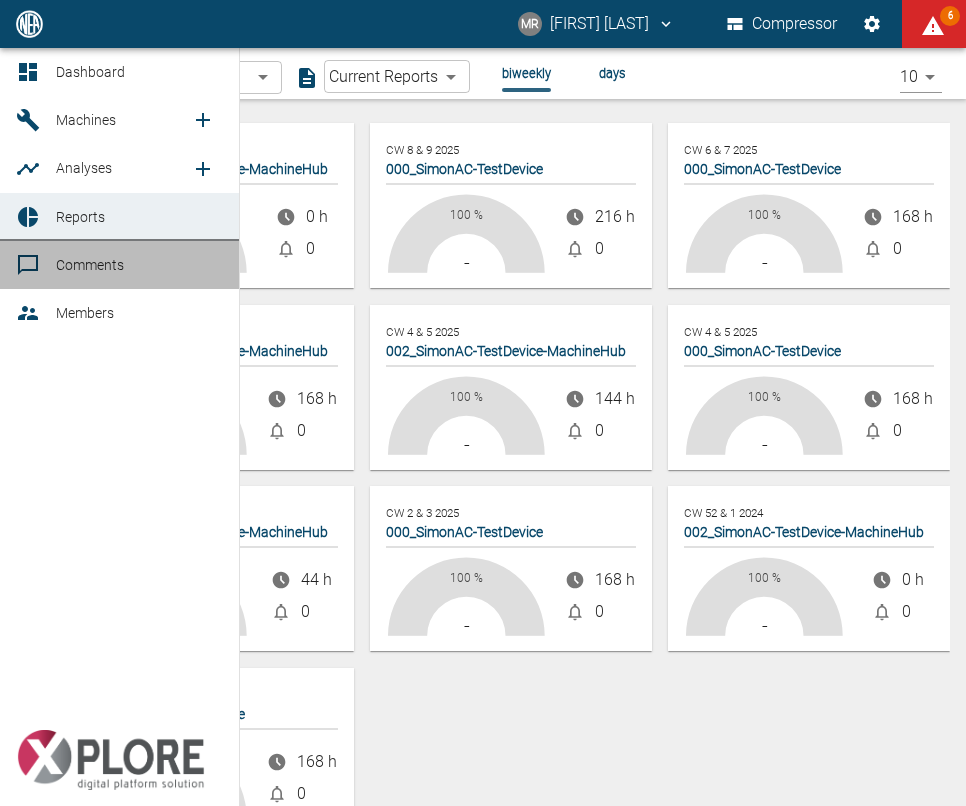 click at bounding box center [31, 265] 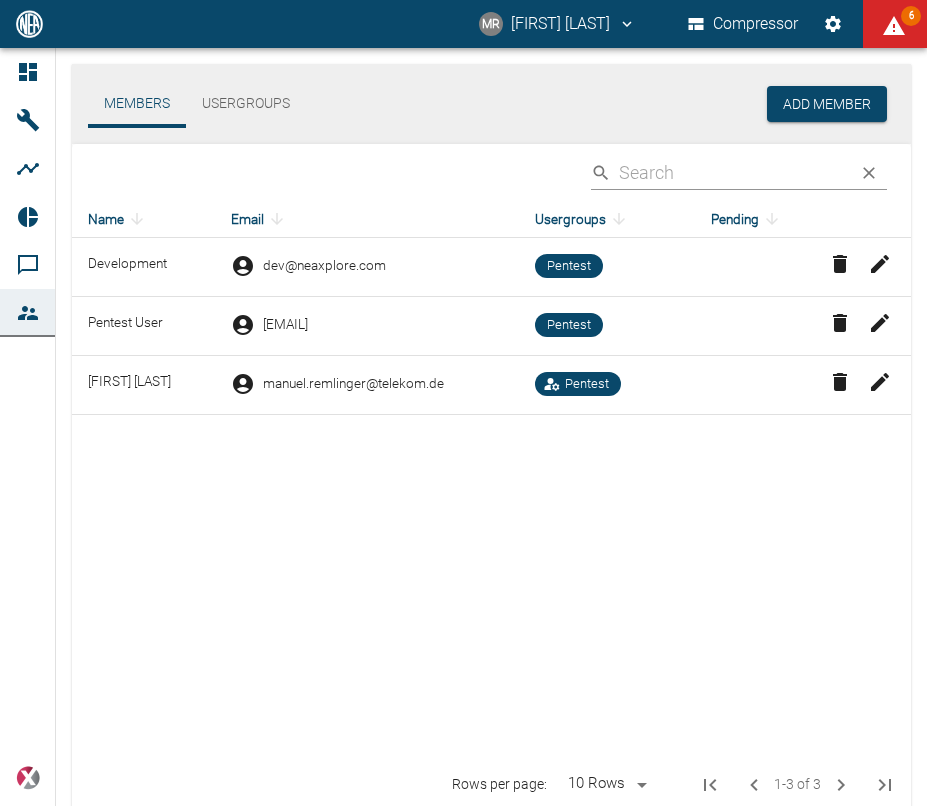 scroll, scrollTop: 0, scrollLeft: 0, axis: both 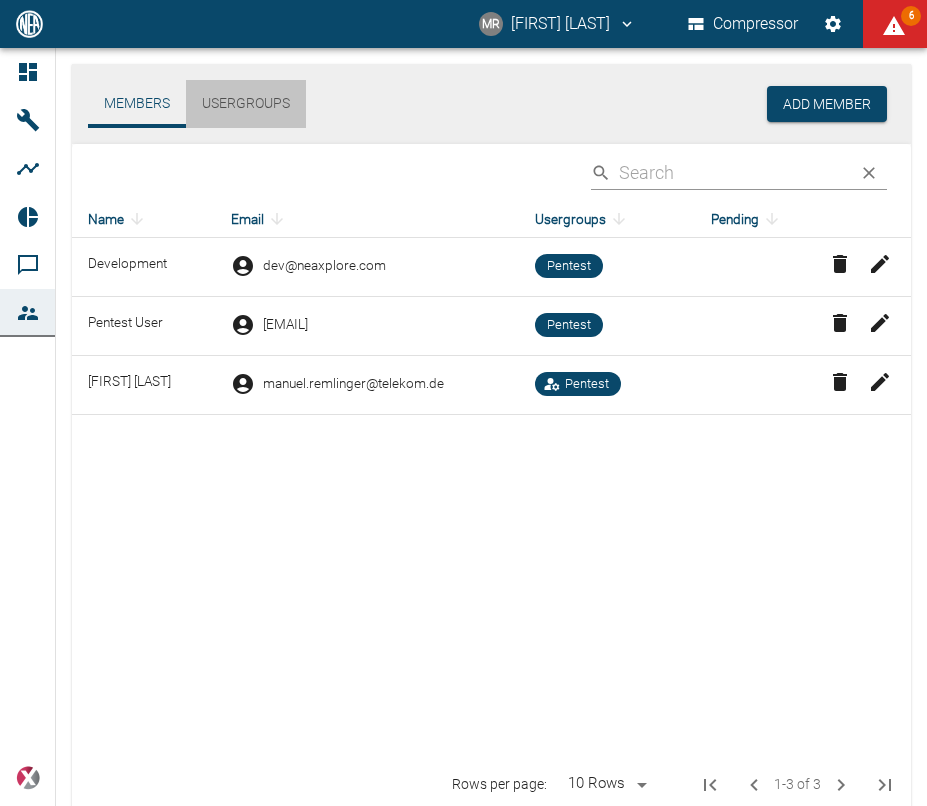 click on "Usergroups" at bounding box center [246, 104] 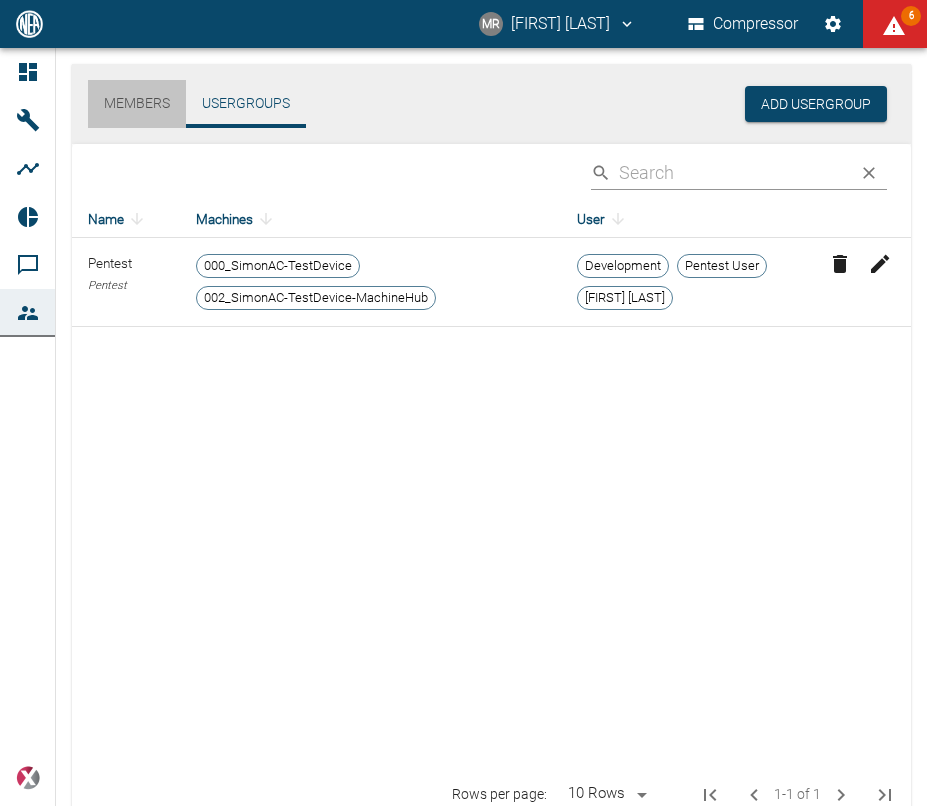 click on "Members" at bounding box center [137, 104] 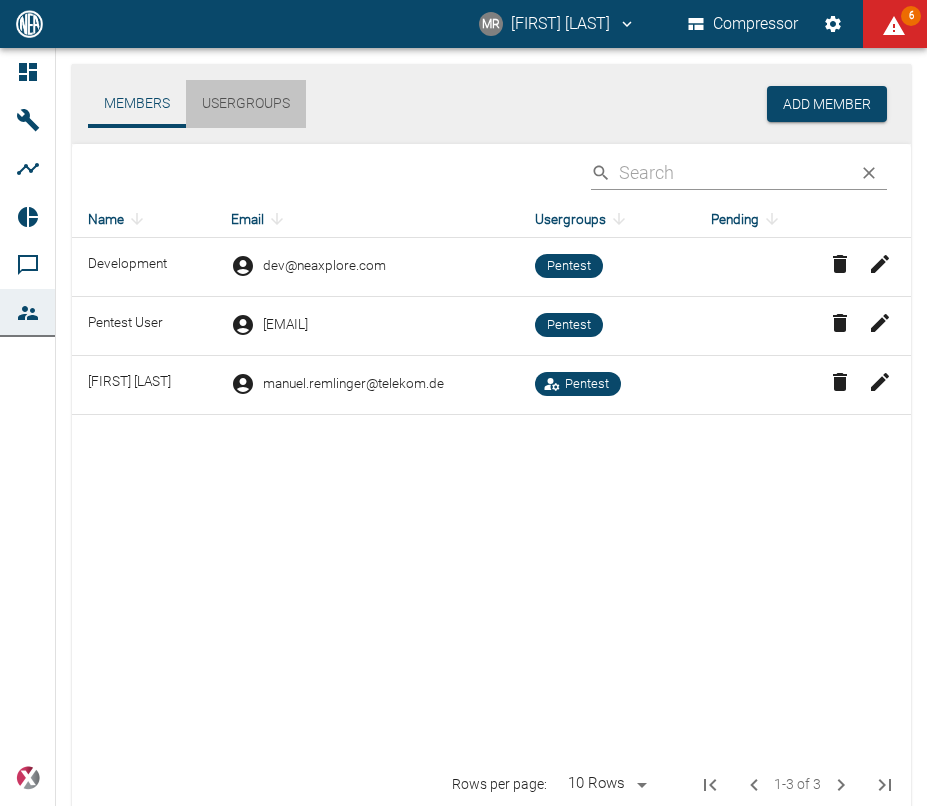 click on "Usergroups" at bounding box center (246, 104) 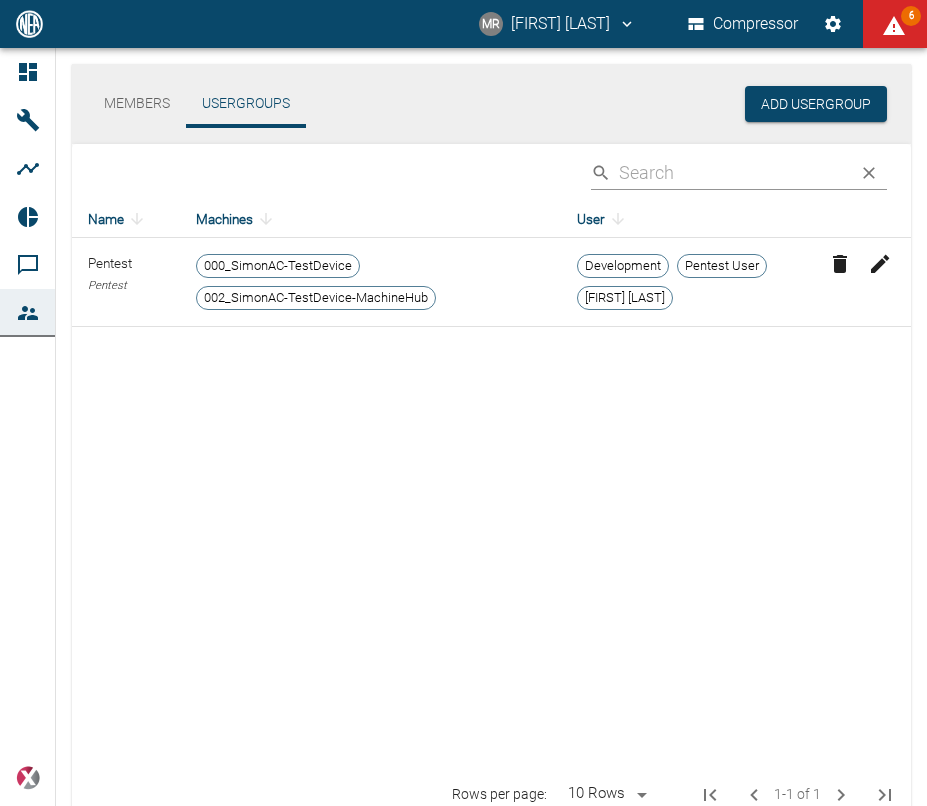 click on "Members" at bounding box center (137, 104) 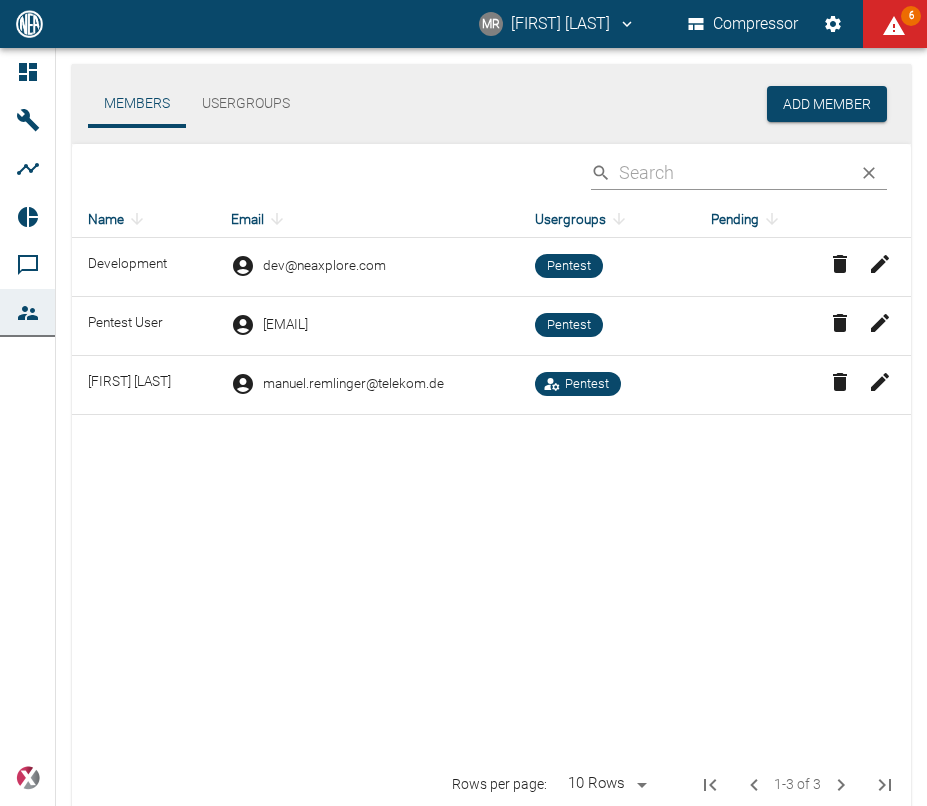 click 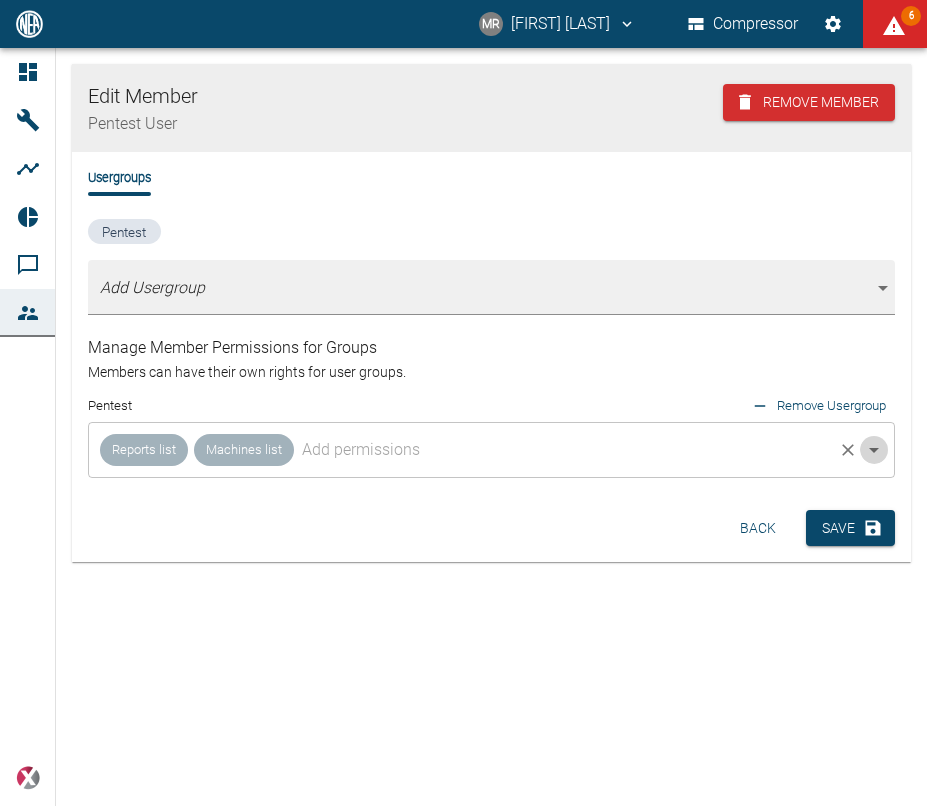 click 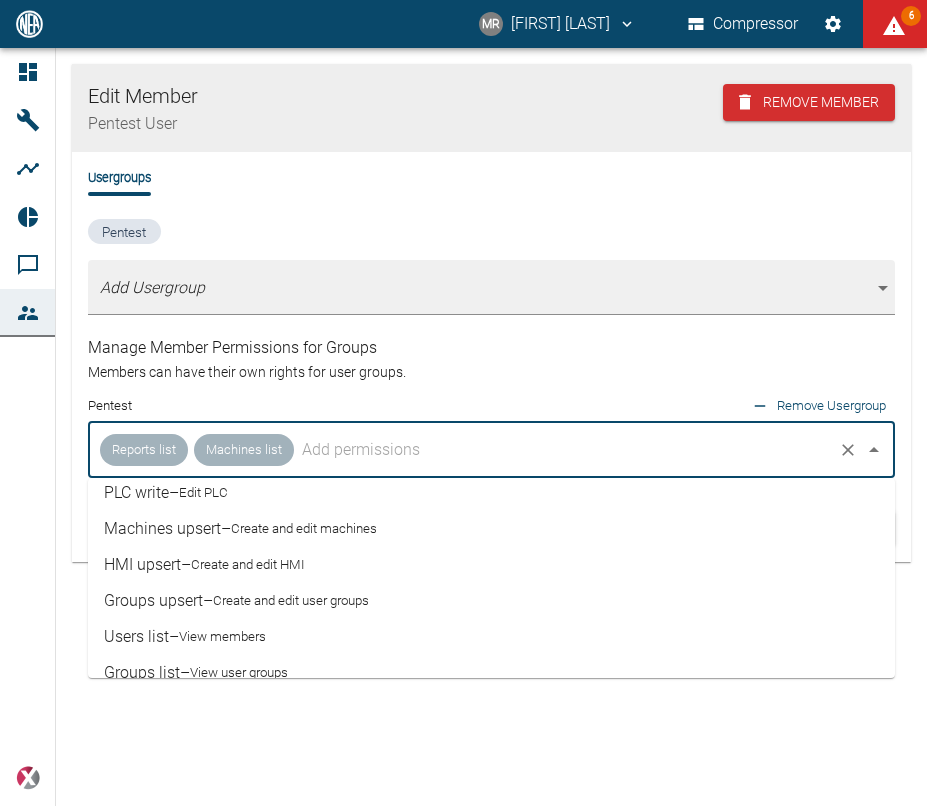 scroll, scrollTop: 228, scrollLeft: 0, axis: vertical 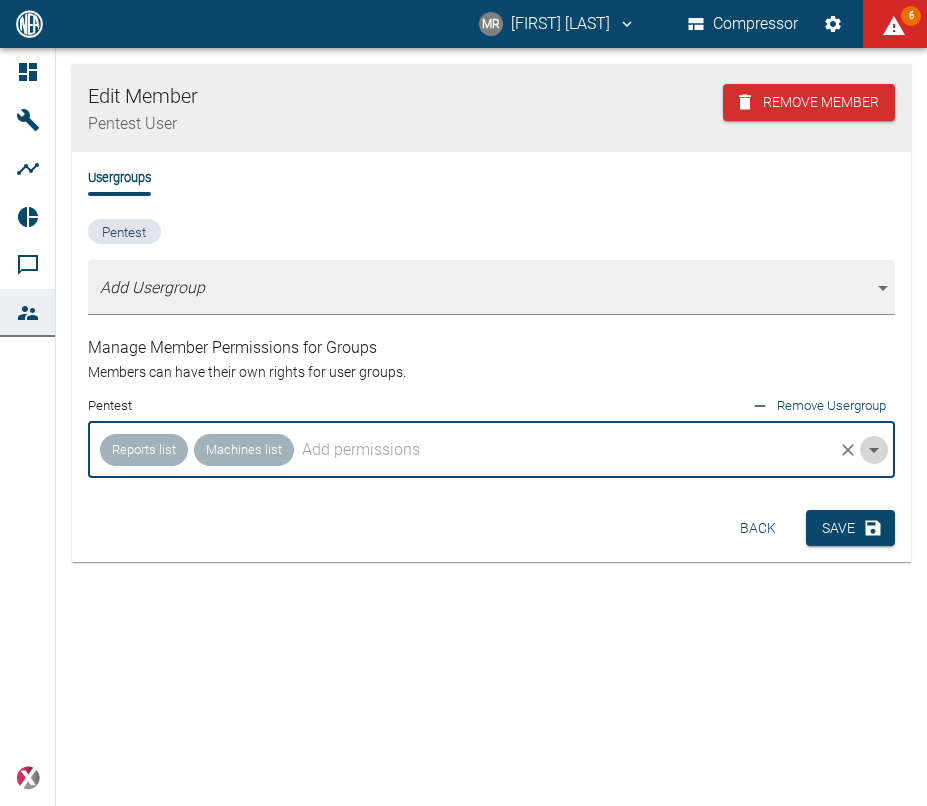 click 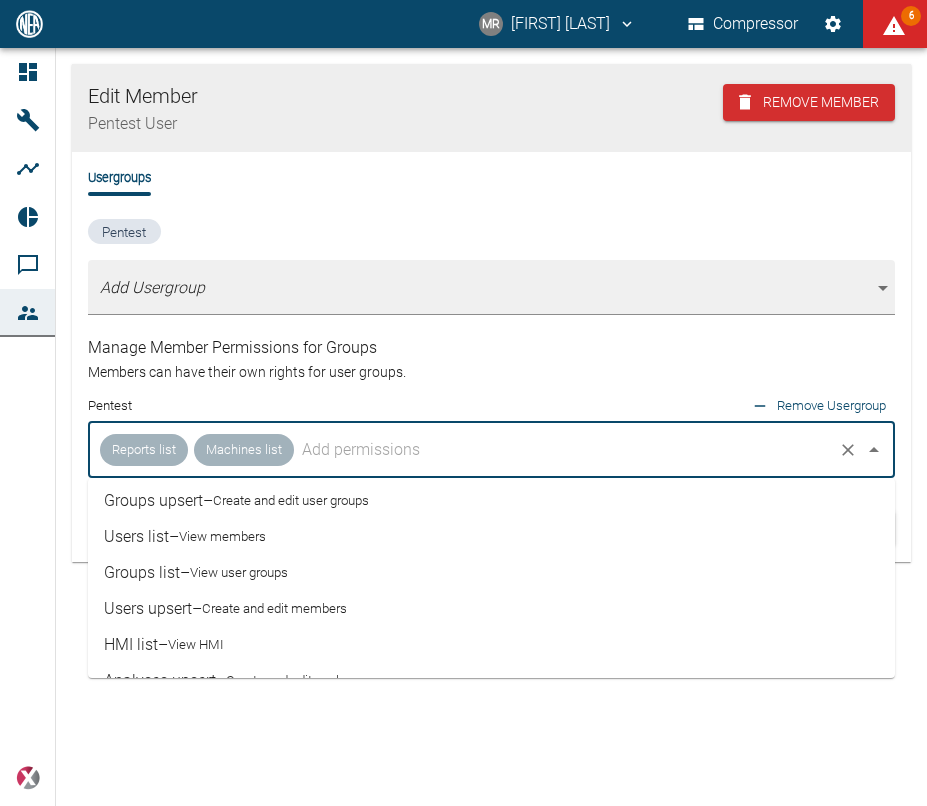 scroll, scrollTop: 228, scrollLeft: 0, axis: vertical 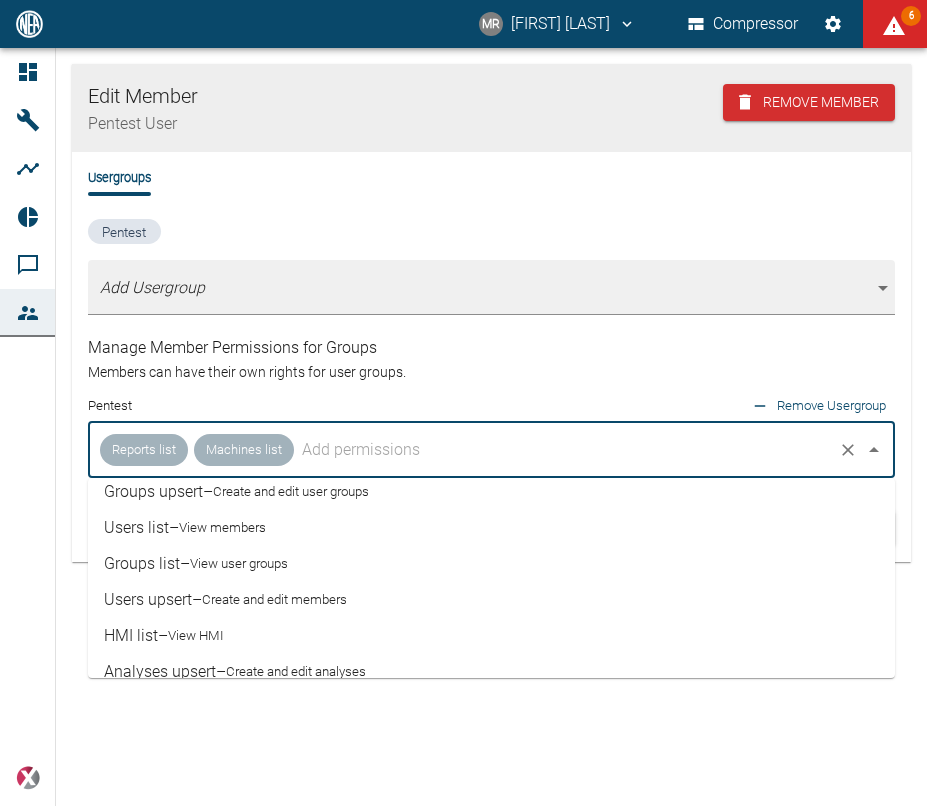 click on "Create and edit members" at bounding box center [274, 600] 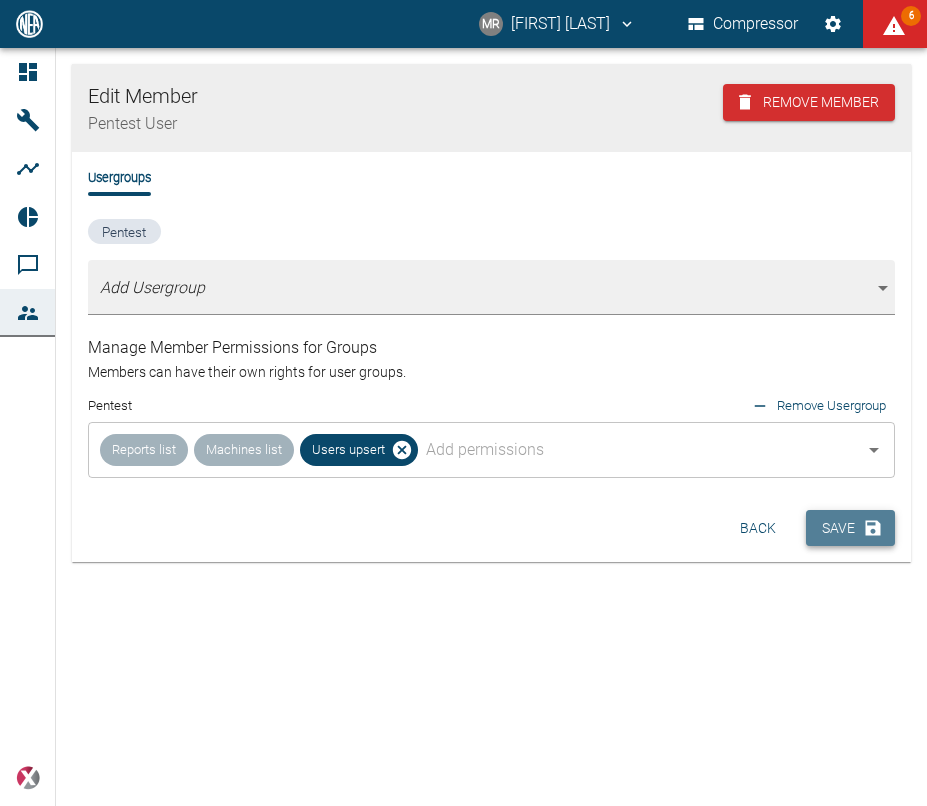 click on "Save" at bounding box center [850, 528] 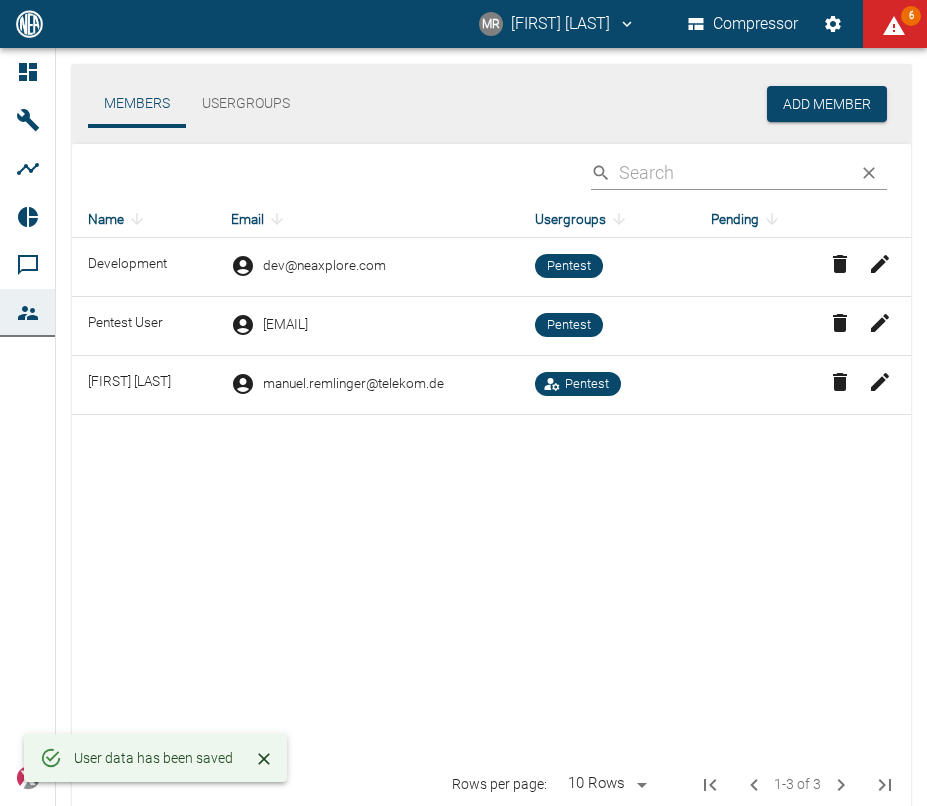 click on "Name Email Usergroups Pending Development dev@example.com Pentest Pentest User abc@example.com Pentest [FIRST] [LAST] [EMAIL] Pentest" at bounding box center [491, 480] 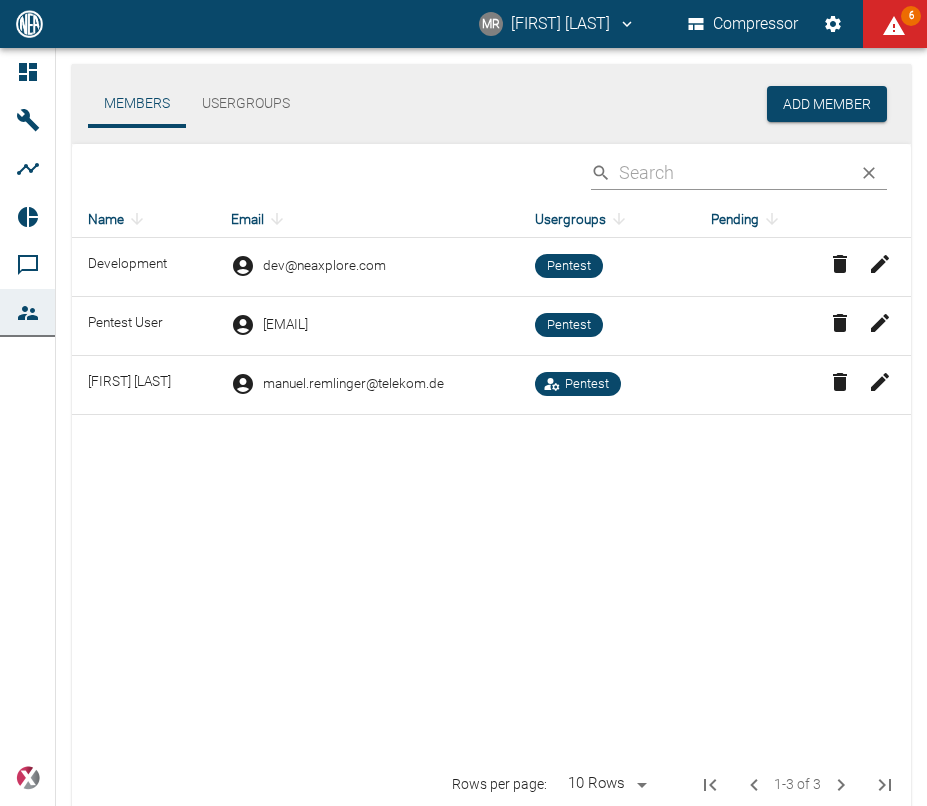 click 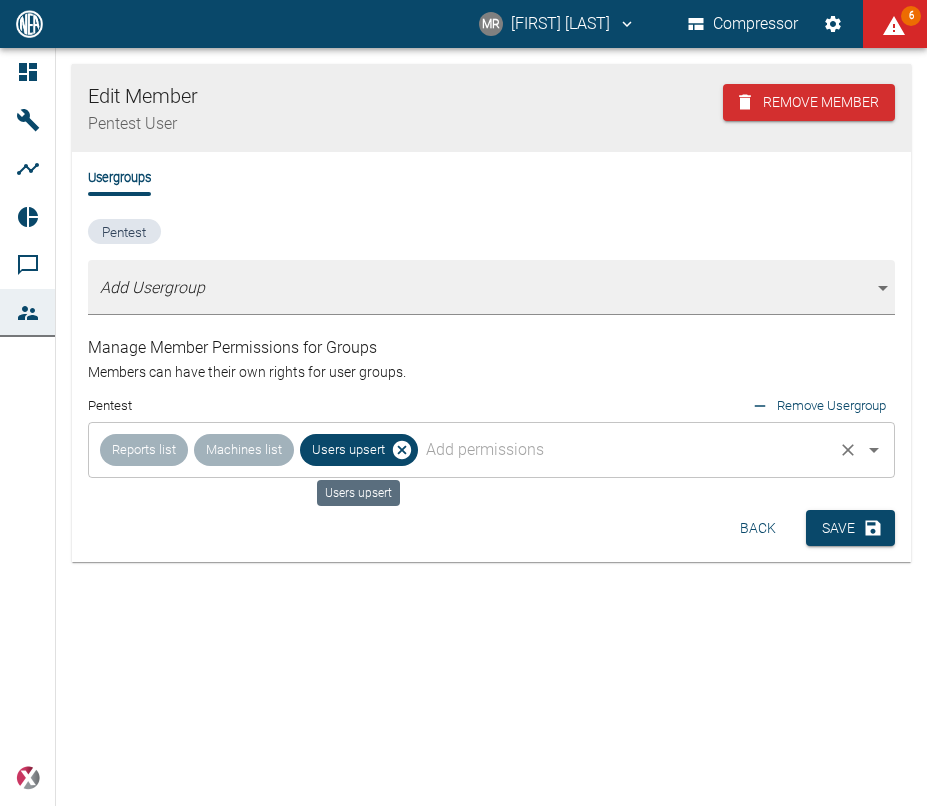 click 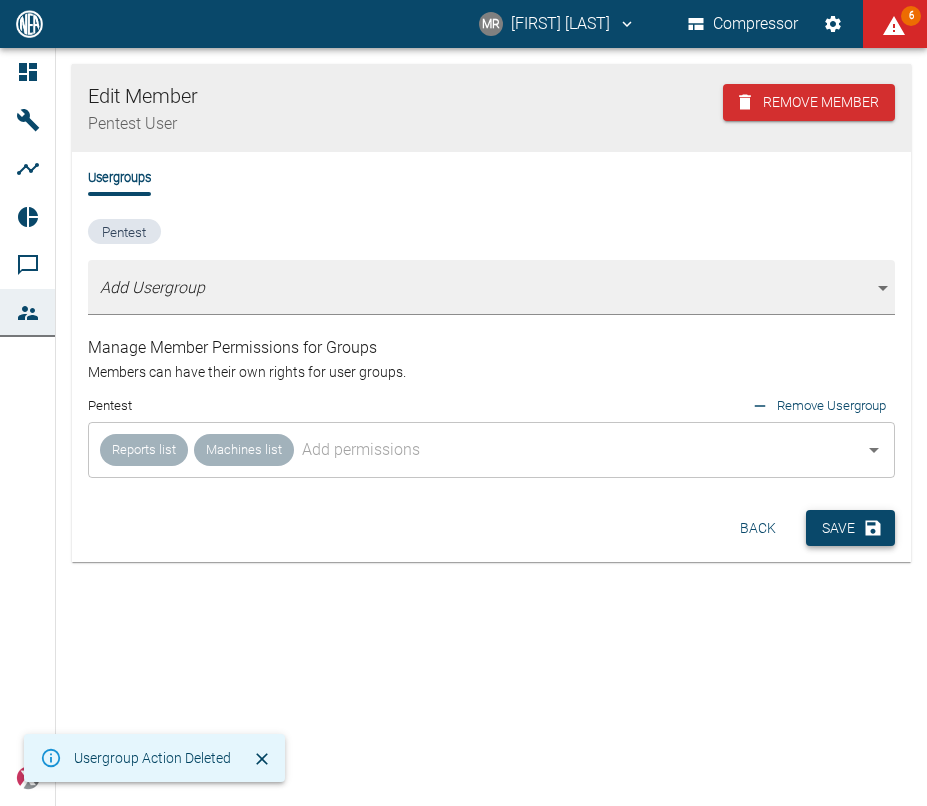 click on "Save" at bounding box center (850, 528) 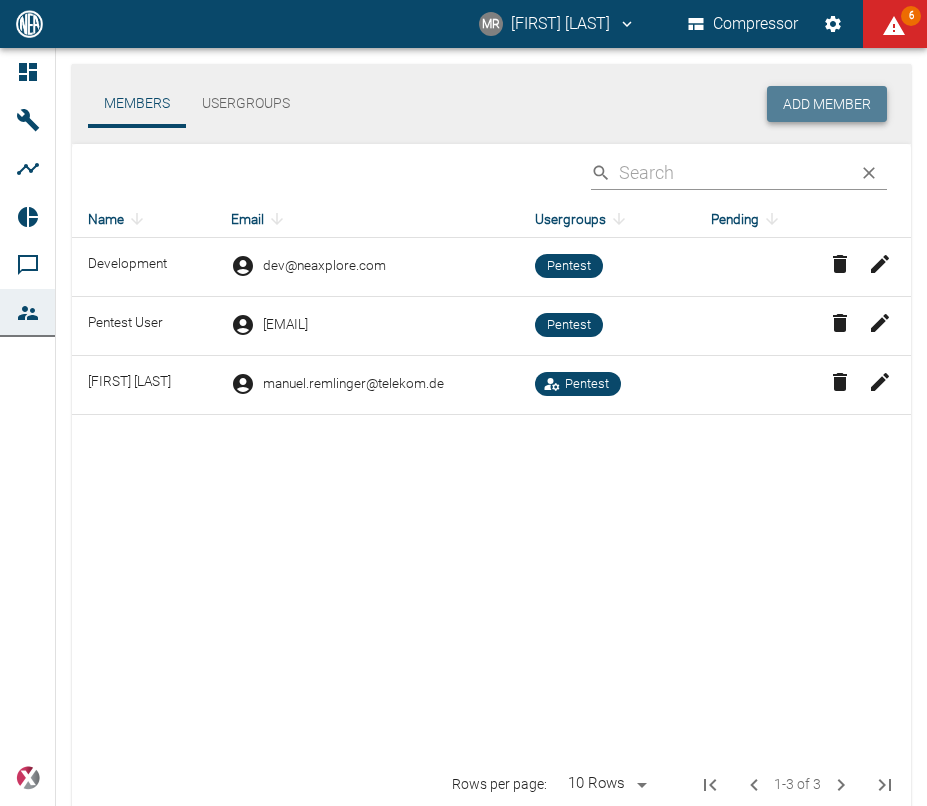 click on "Add Member" at bounding box center (827, 104) 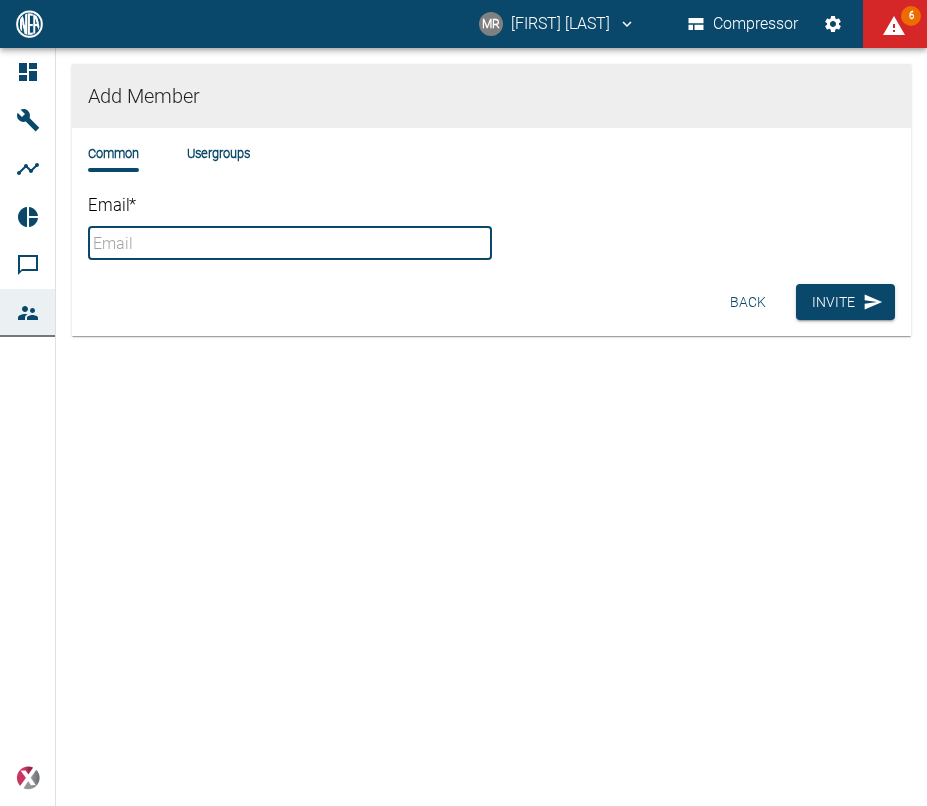 click on "Email *" at bounding box center [290, 243] 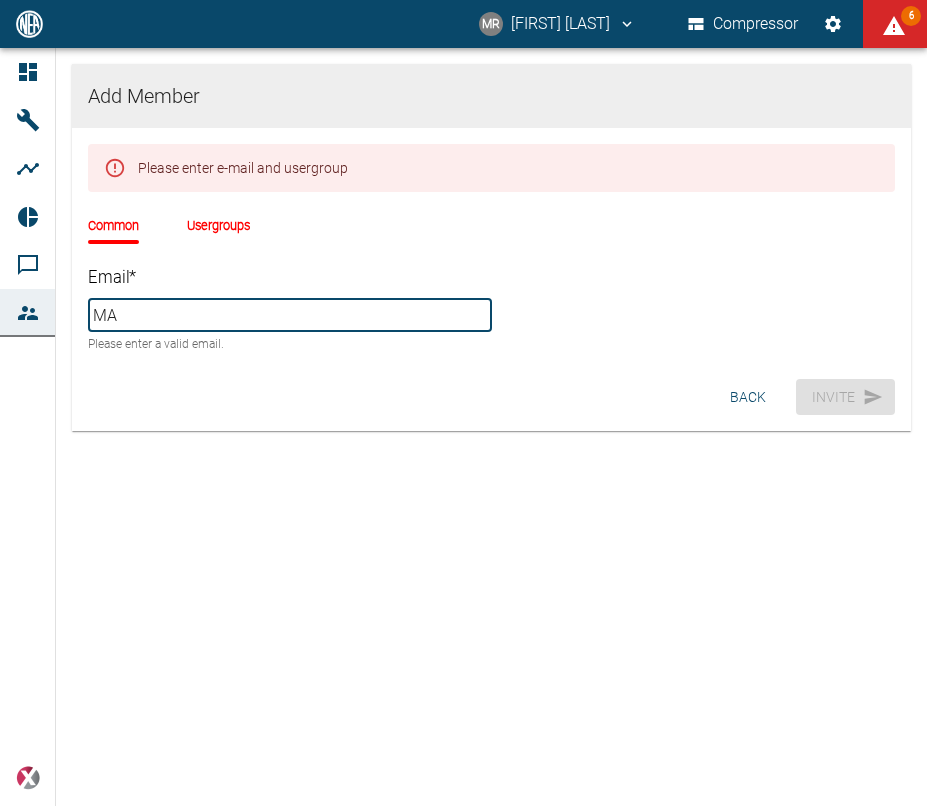 type on "M" 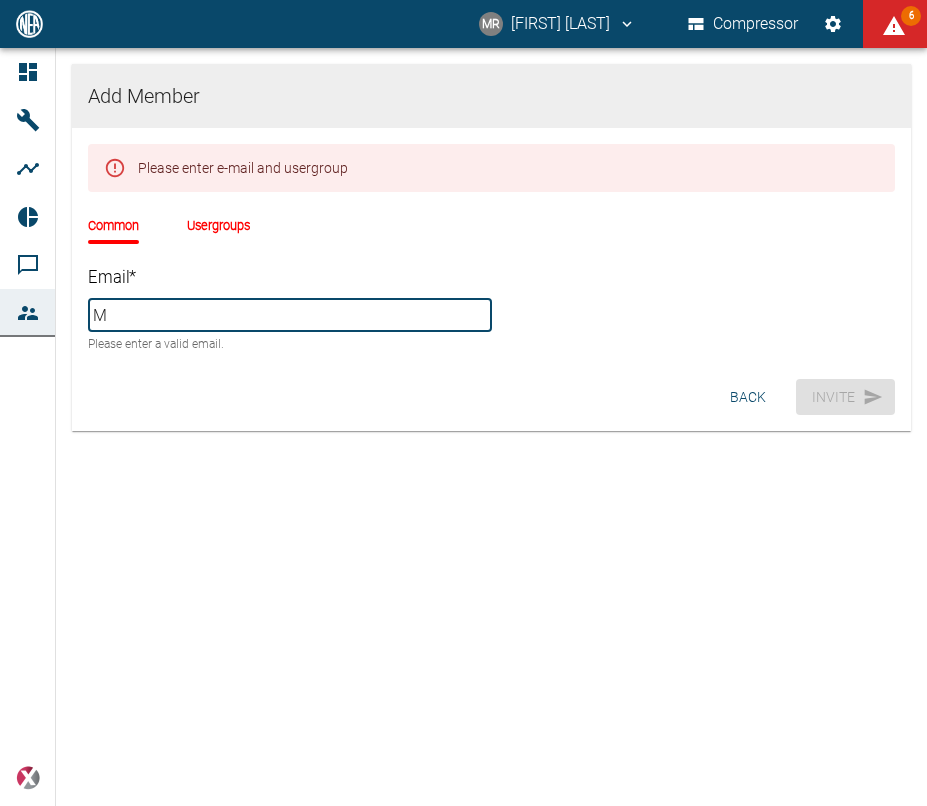 type 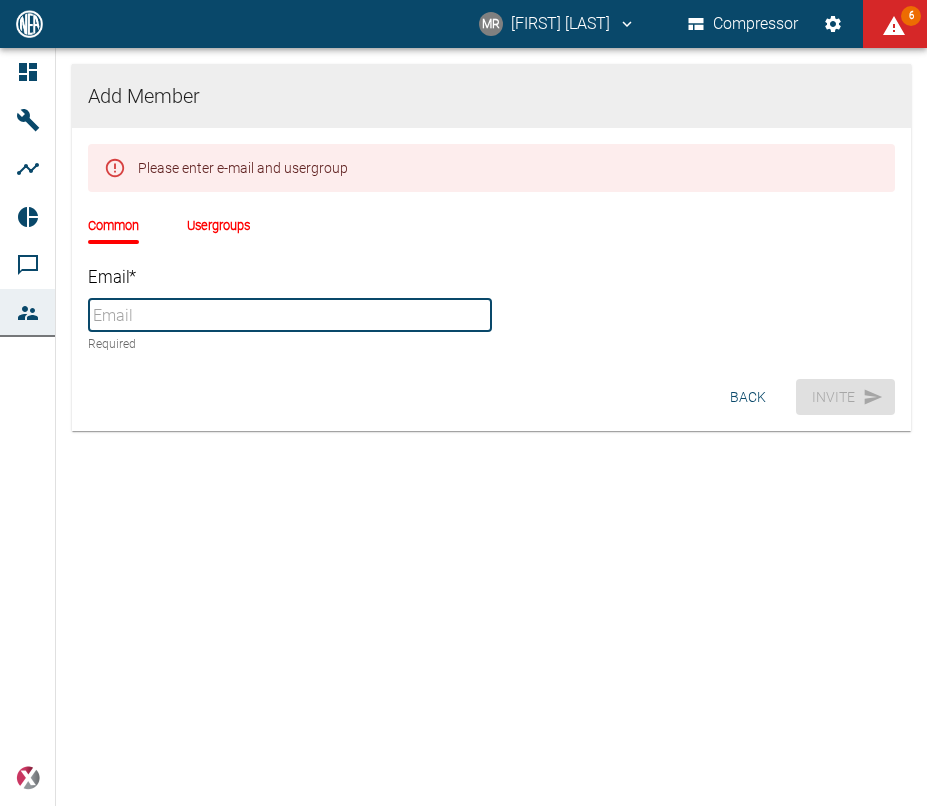 type 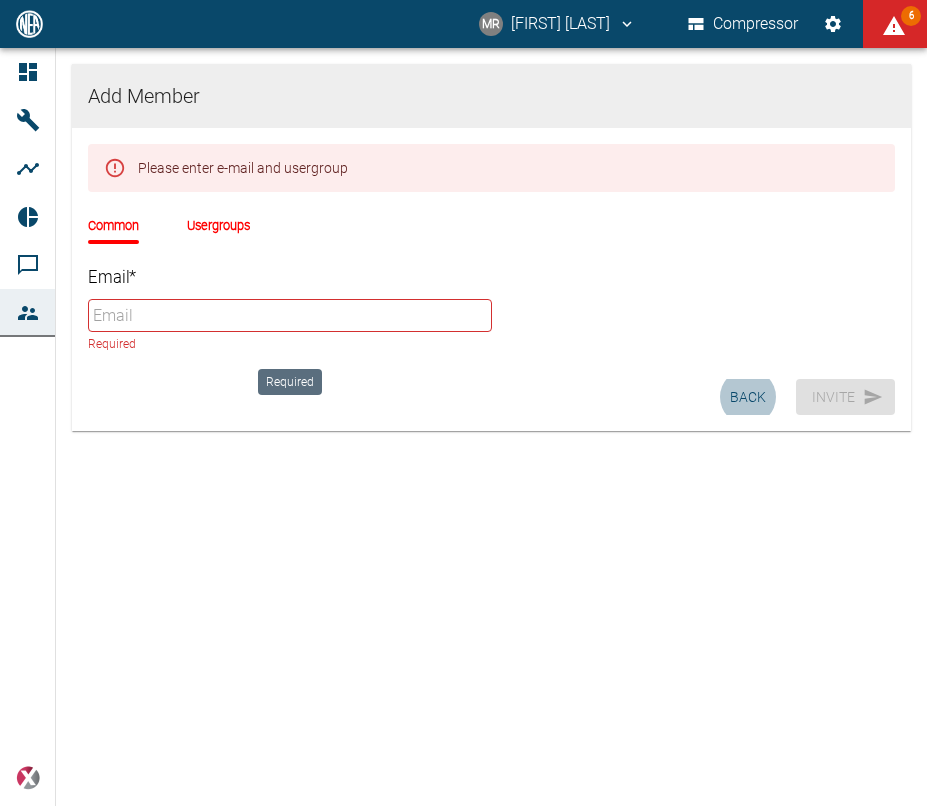 click on "Email *" at bounding box center [290, 315] 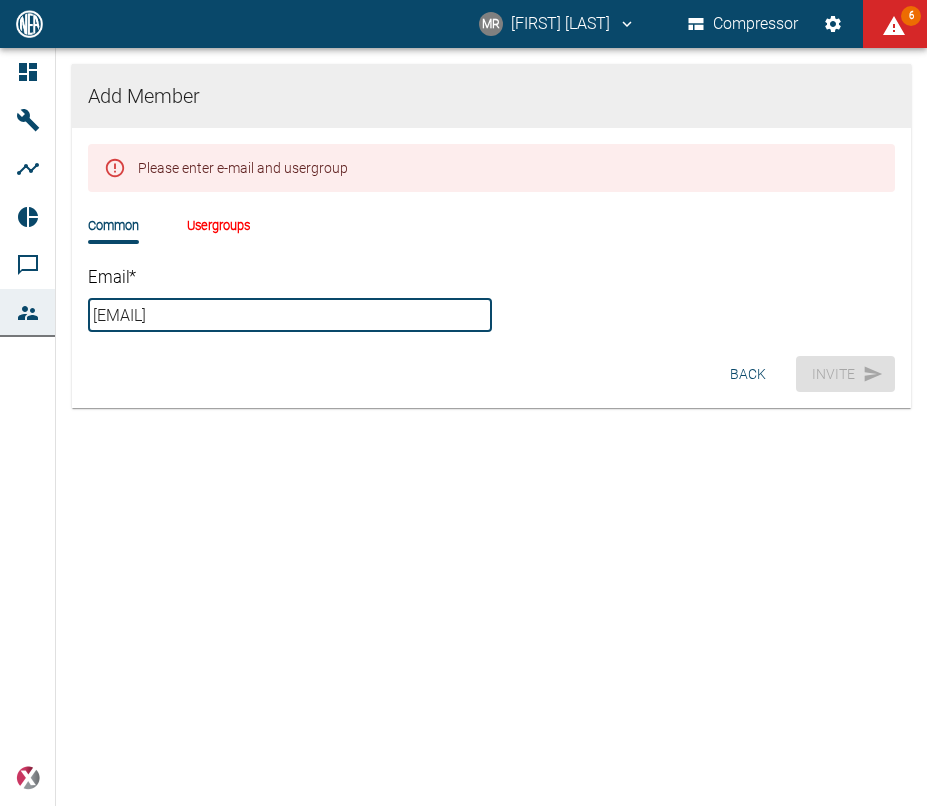 type on "[EMAIL]" 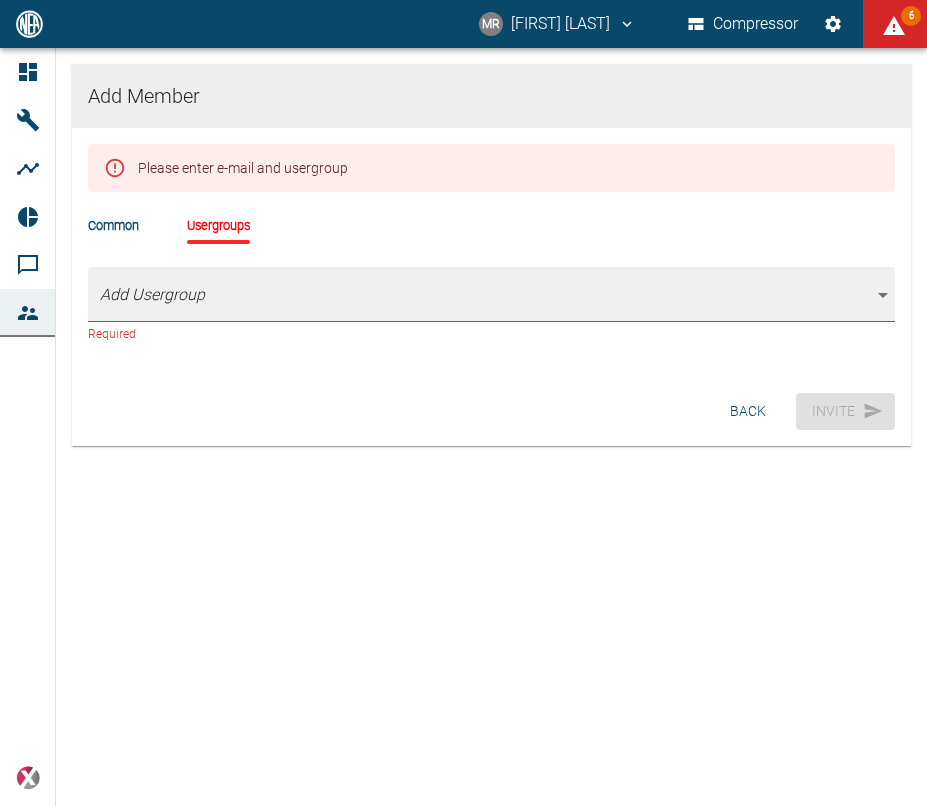 click on "MR Manuel Remlinger Compressor 6 Dashboard Machines Analyses Reports Comments Members powered by Add Member Please enter e-mail and usergroup Common Usergroups Add Usergroup Required Back Invite" at bounding box center (463, 403) 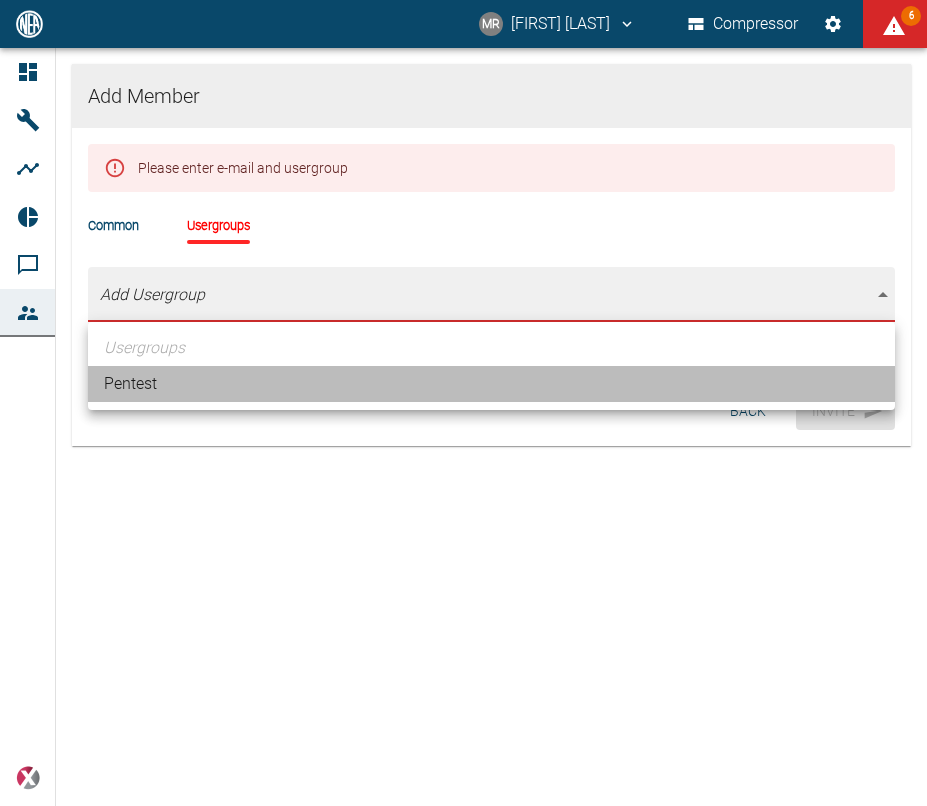 click on "Pentest" at bounding box center [491, 384] 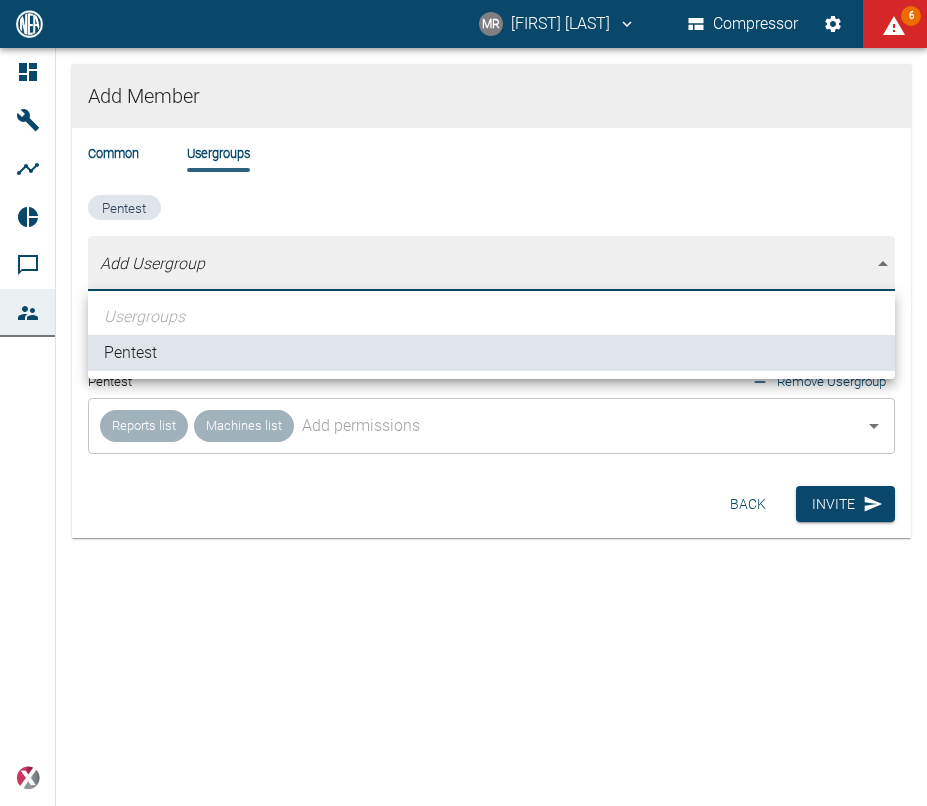 drag, startPoint x: 656, startPoint y: 472, endPoint x: 696, endPoint y: 452, distance: 44.72136 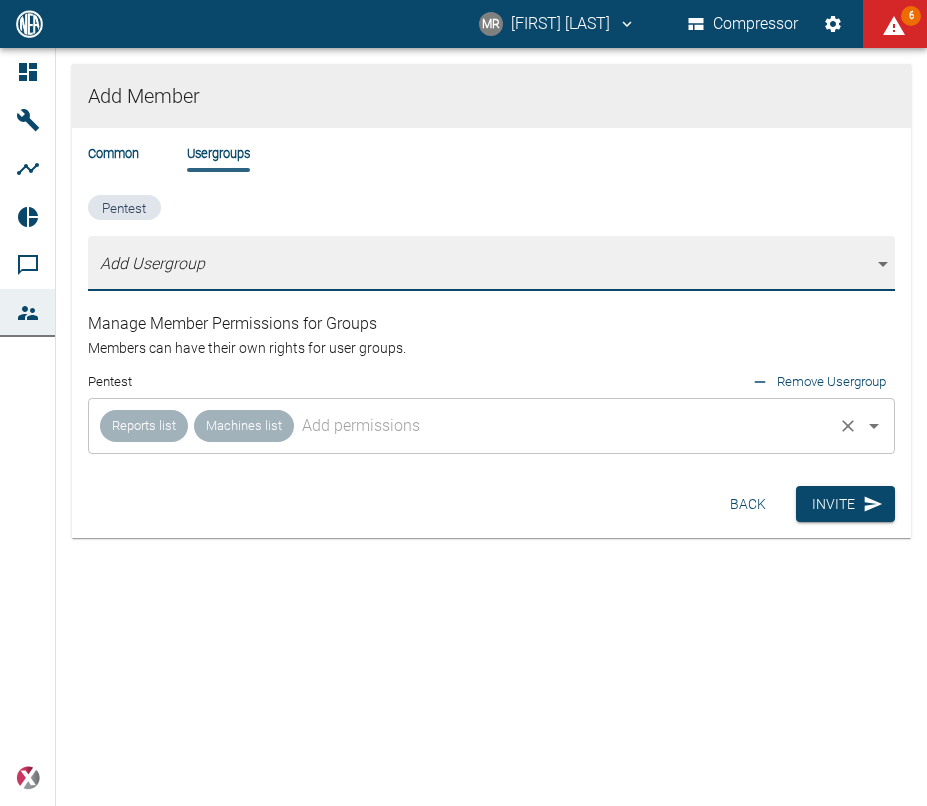 click at bounding box center [563, 426] 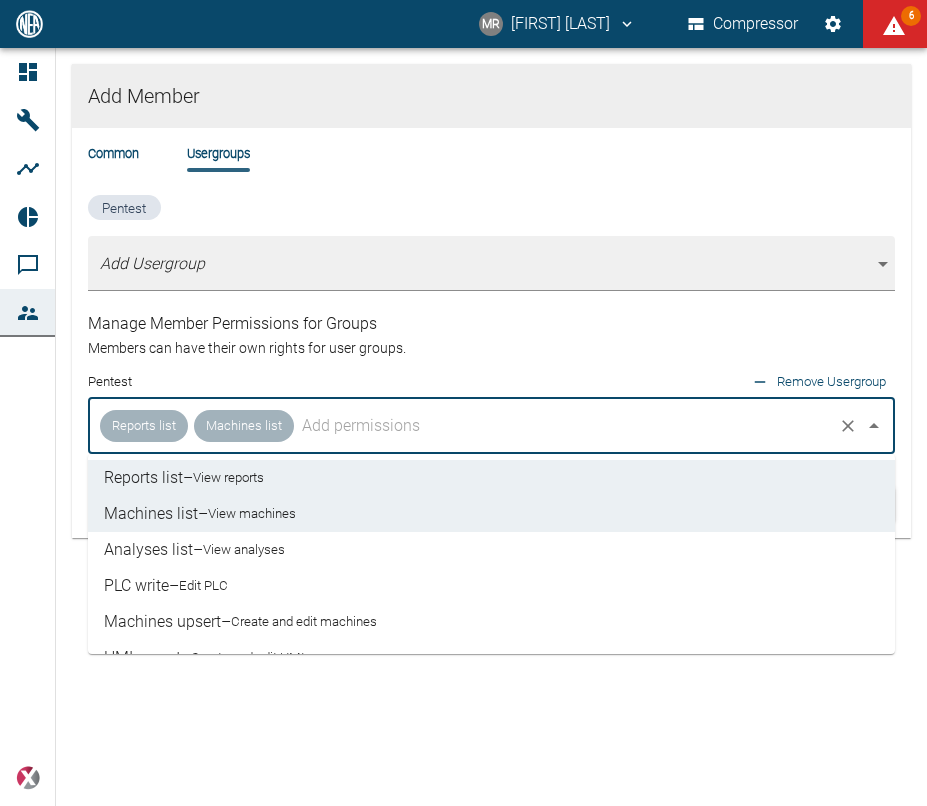 scroll, scrollTop: 0, scrollLeft: 0, axis: both 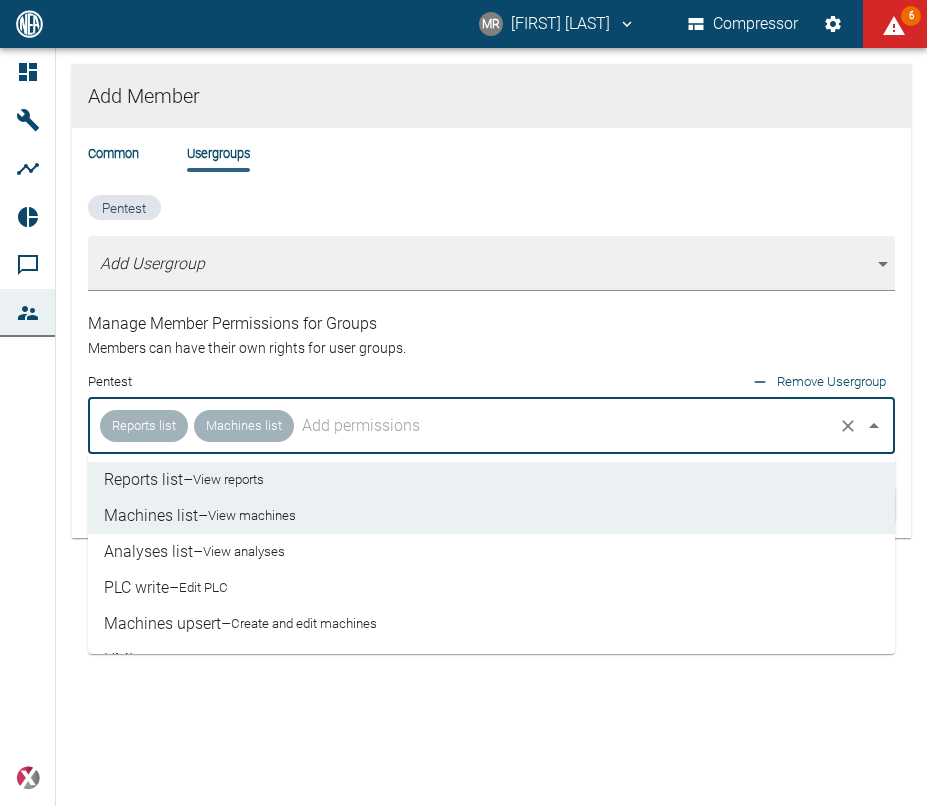 click on "Create and edit machines" at bounding box center (304, 624) 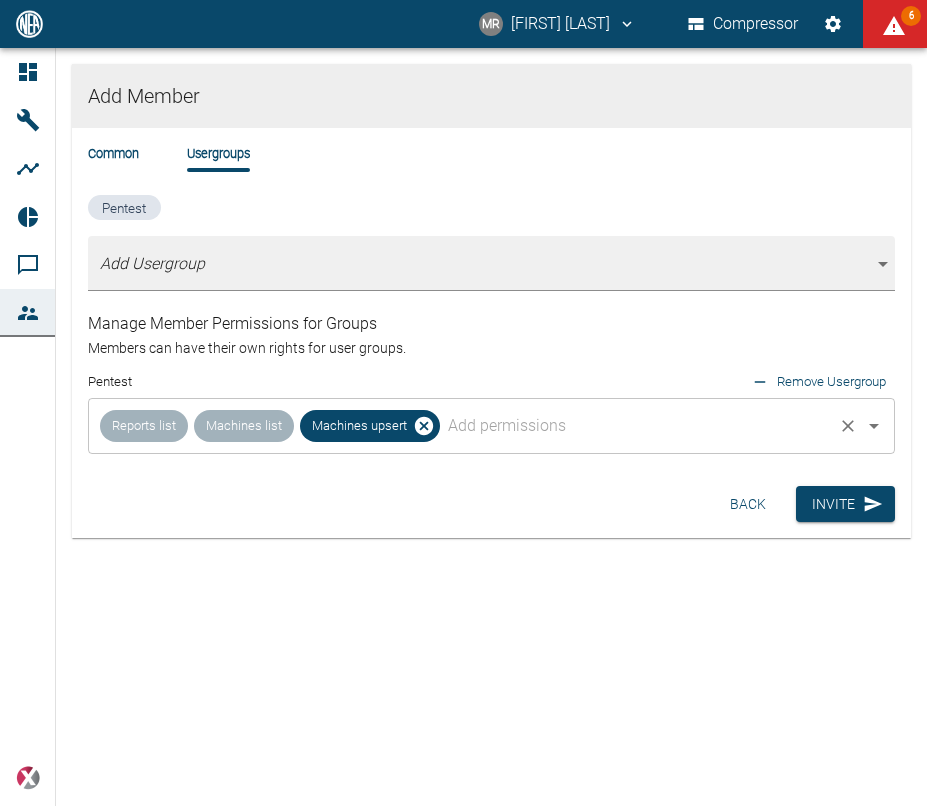 click at bounding box center (636, 426) 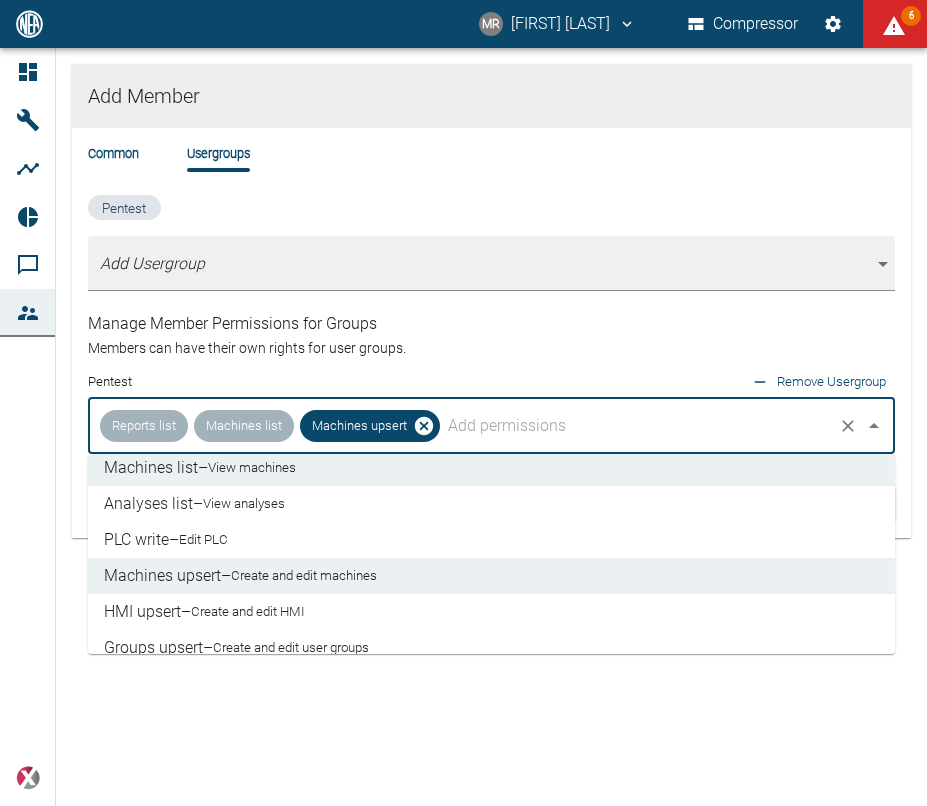 scroll, scrollTop: 114, scrollLeft: 0, axis: vertical 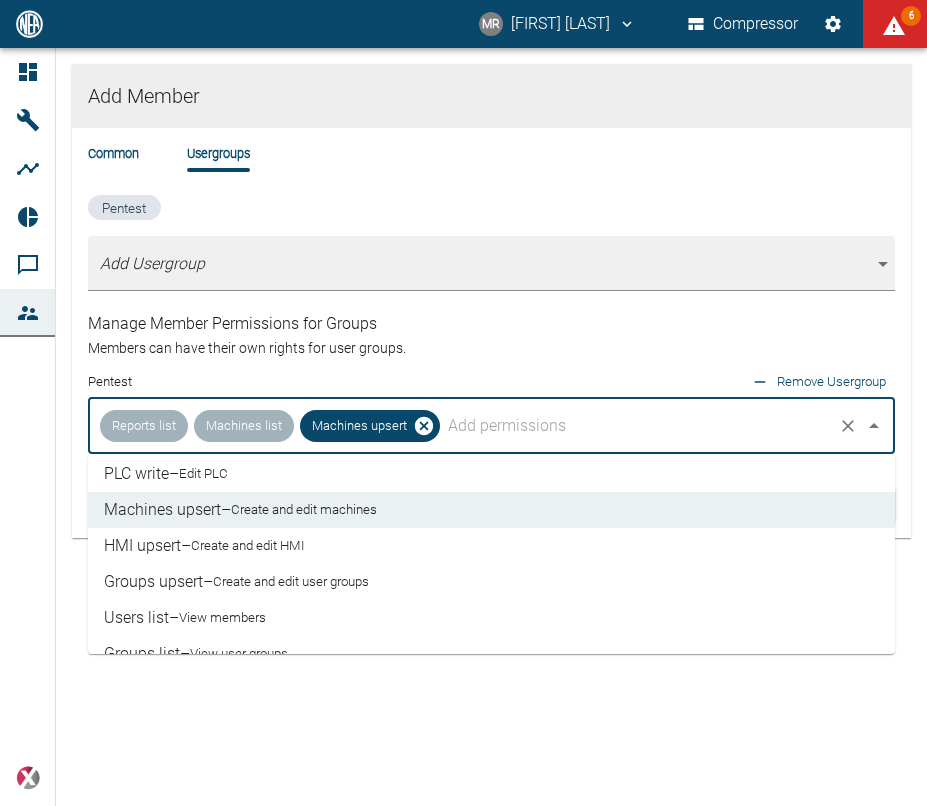 click on "Create and edit user groups" at bounding box center (291, 582) 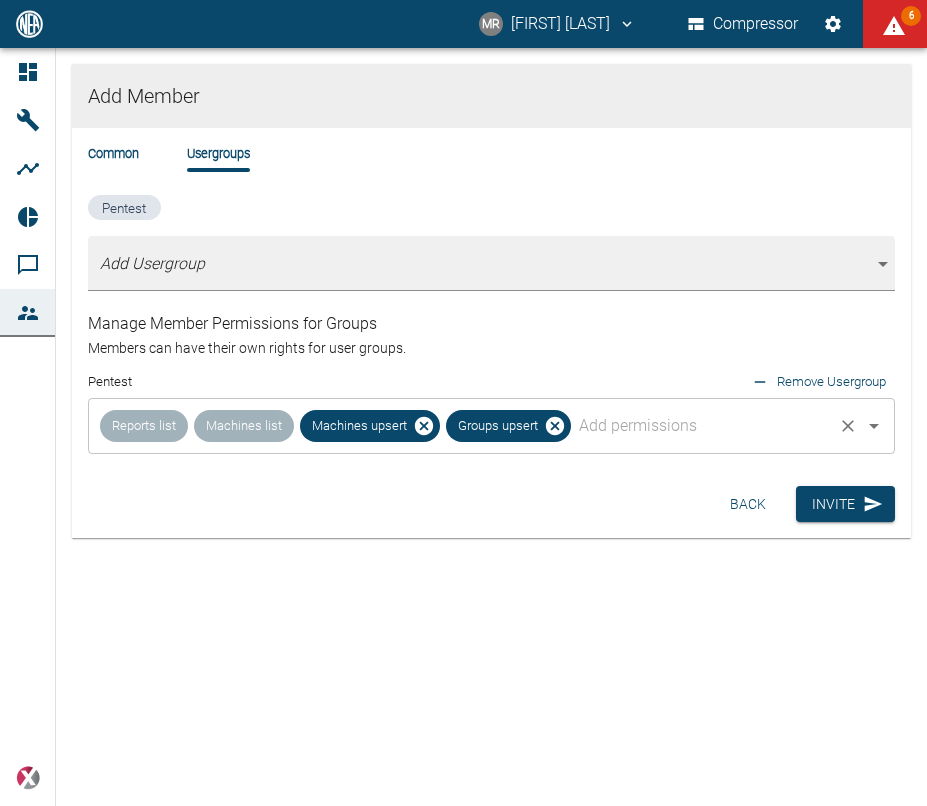 click at bounding box center (702, 426) 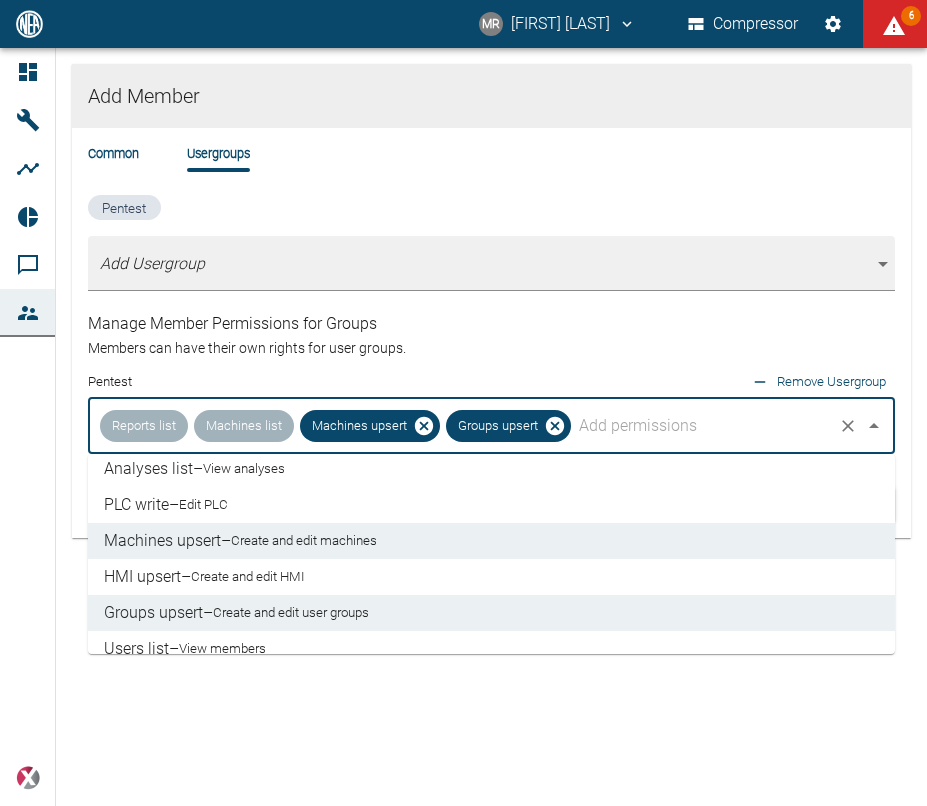 scroll, scrollTop: 114, scrollLeft: 0, axis: vertical 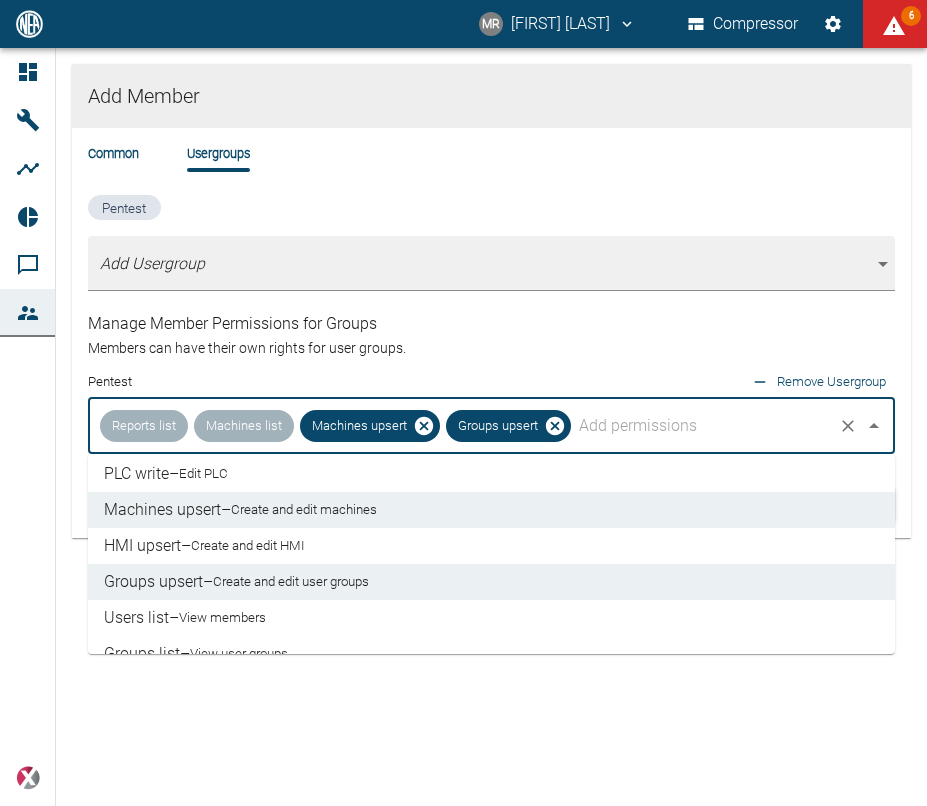 click on "Users list  –  View members" at bounding box center [491, 618] 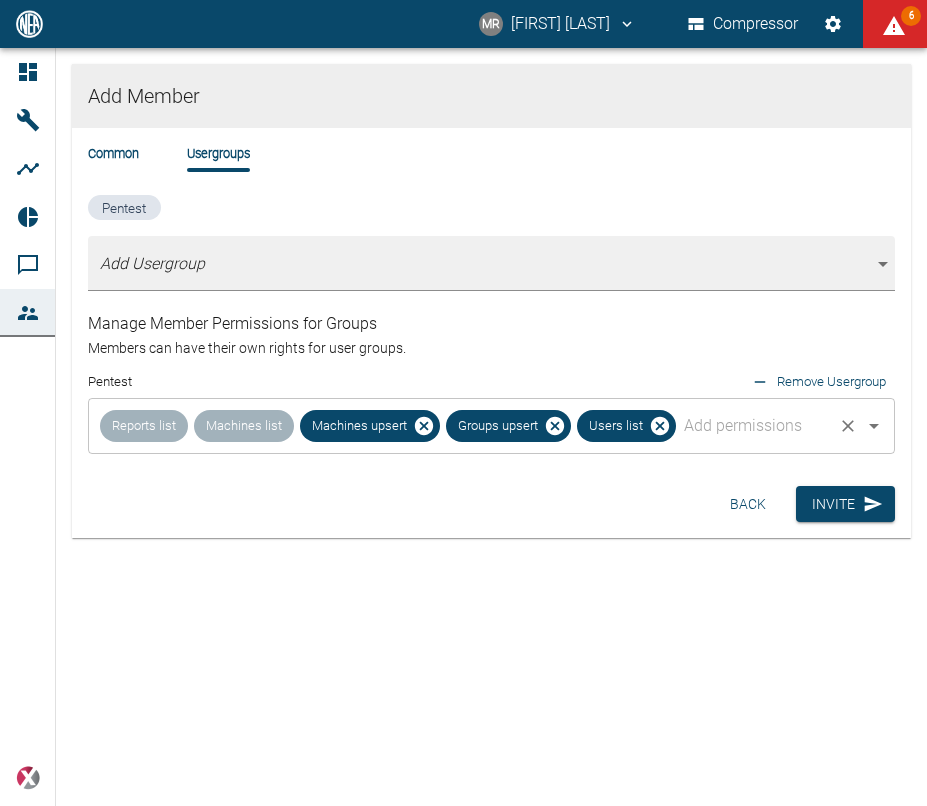 click at bounding box center (754, 426) 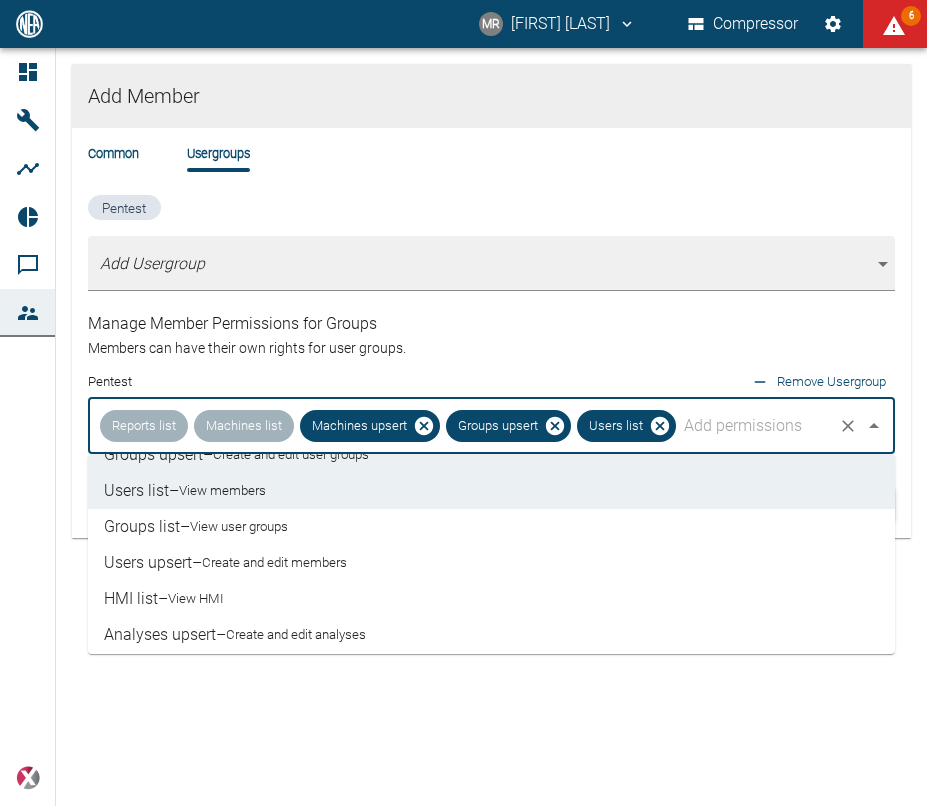 scroll, scrollTop: 248, scrollLeft: 0, axis: vertical 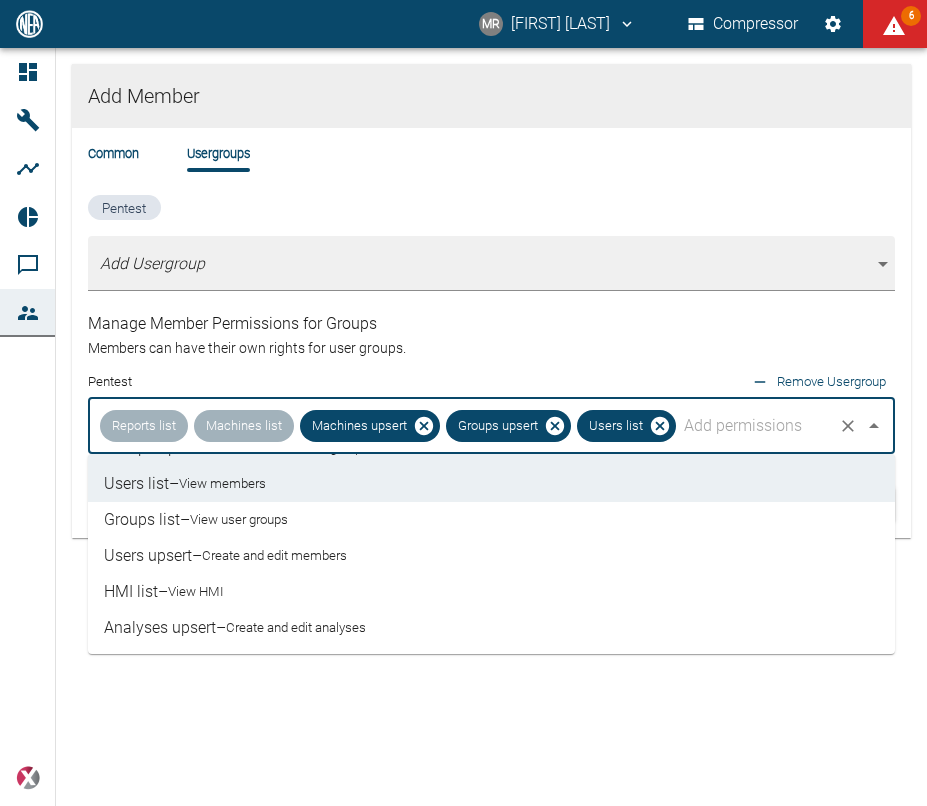 click on "Create and edit members" at bounding box center [274, 556] 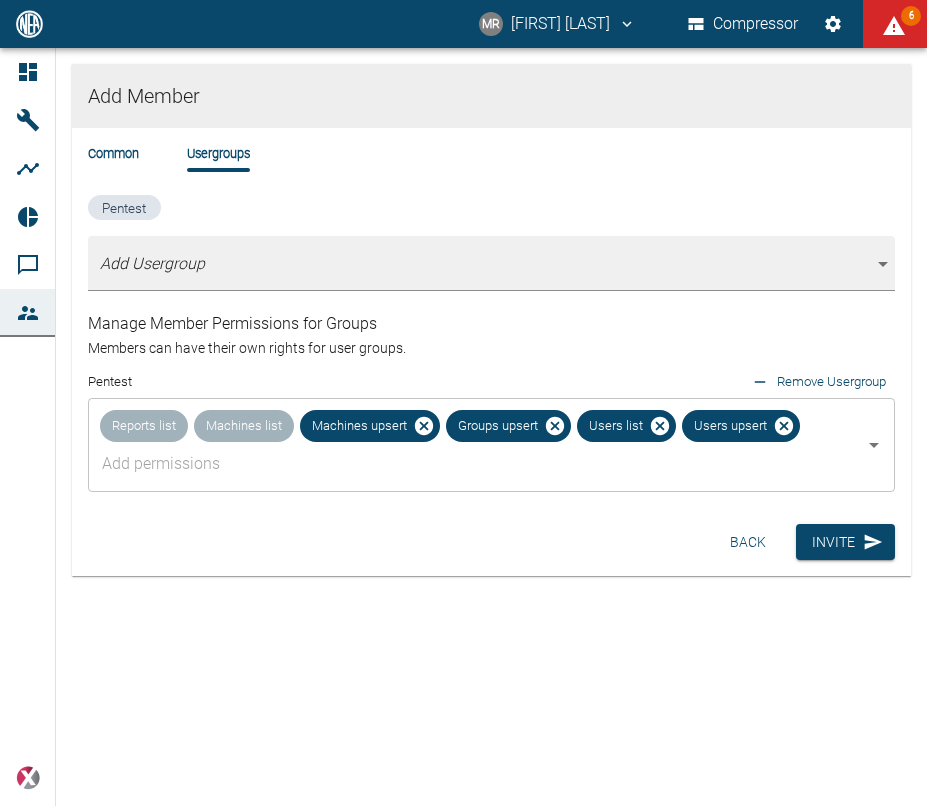 click on "Add Member Common Usergroups Pentest Add Usergroup [object Object] Manage Member Permissions for Groups Members can have their own rights for user groups. Pentest Remove Usergroup Reports list Machines list Machines upsert Groups upsert Users list Users upsert ​ Back Invite" at bounding box center [491, 340] 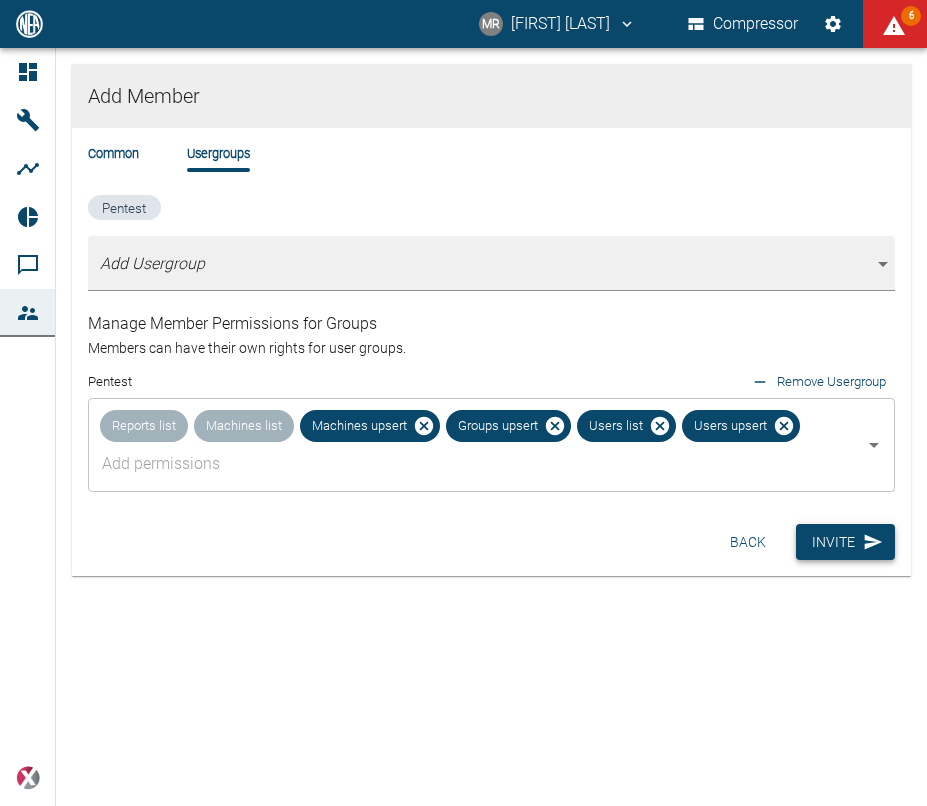 click on "Invite" at bounding box center [845, 542] 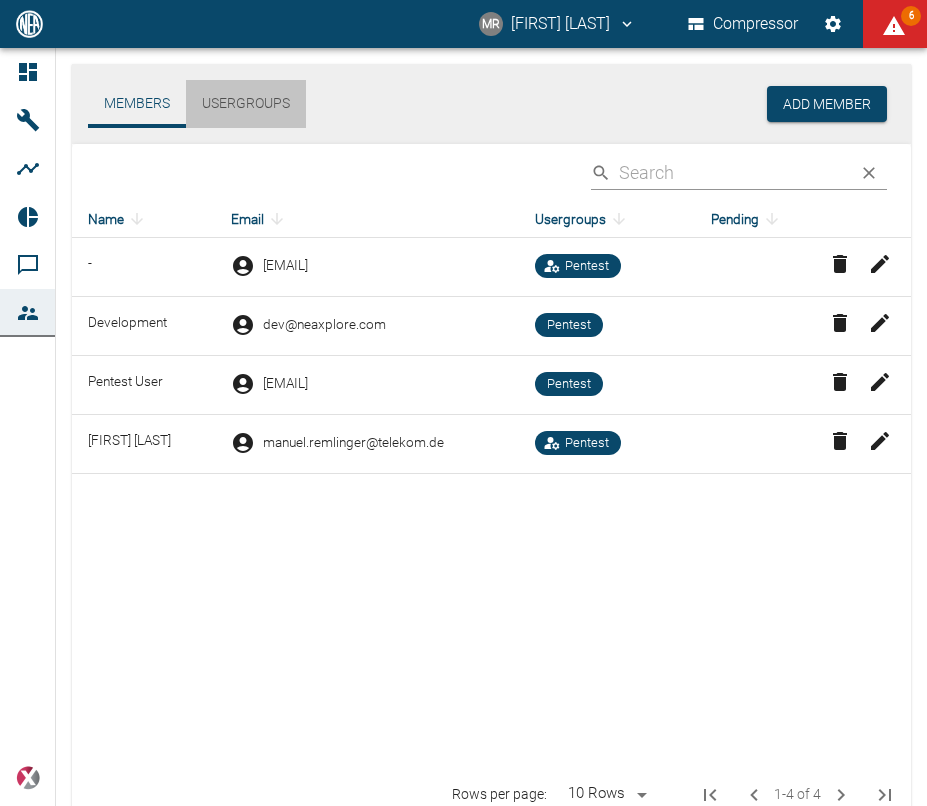 click on "Usergroups" at bounding box center (246, 104) 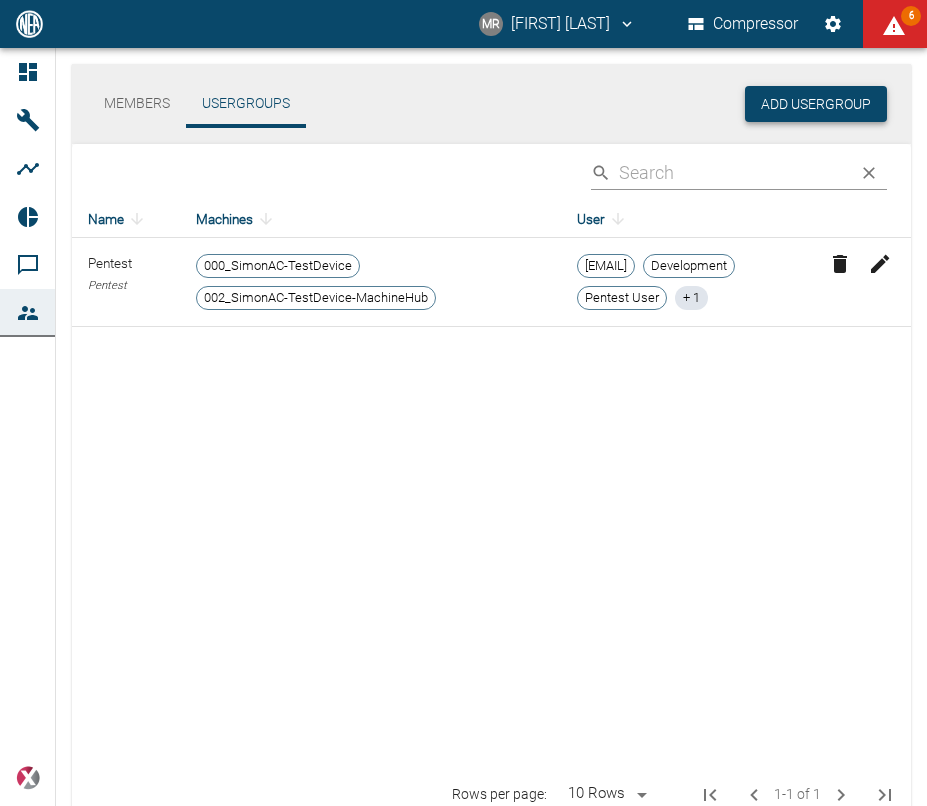 click on "Add Usergroup" at bounding box center (816, 104) 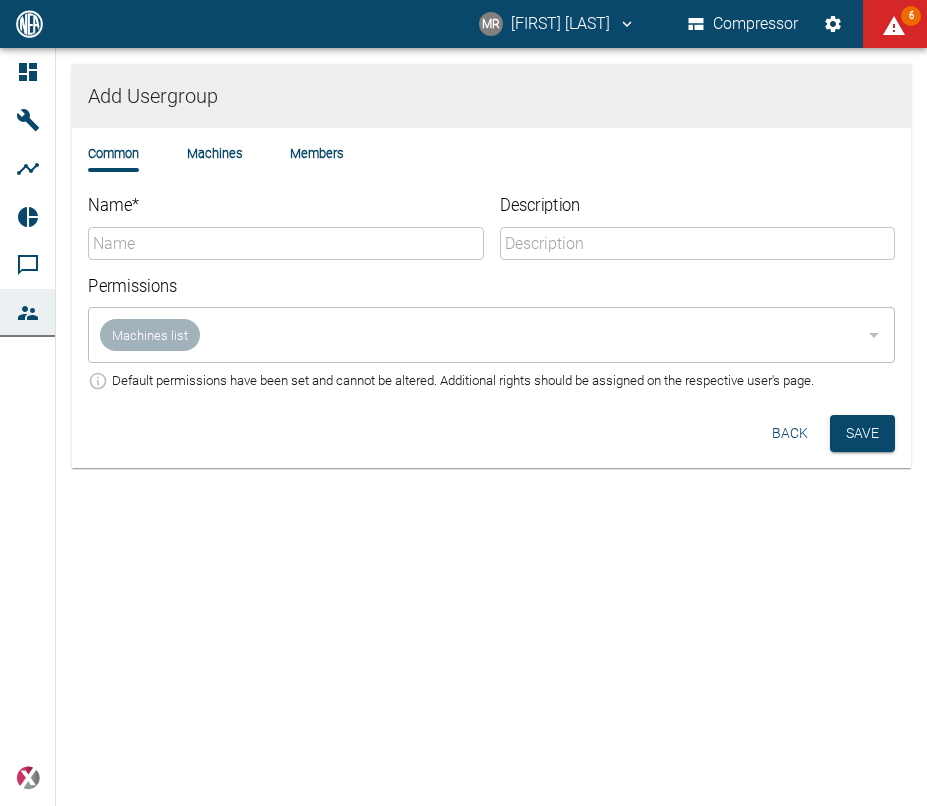 click on "Name *" at bounding box center (286, 243) 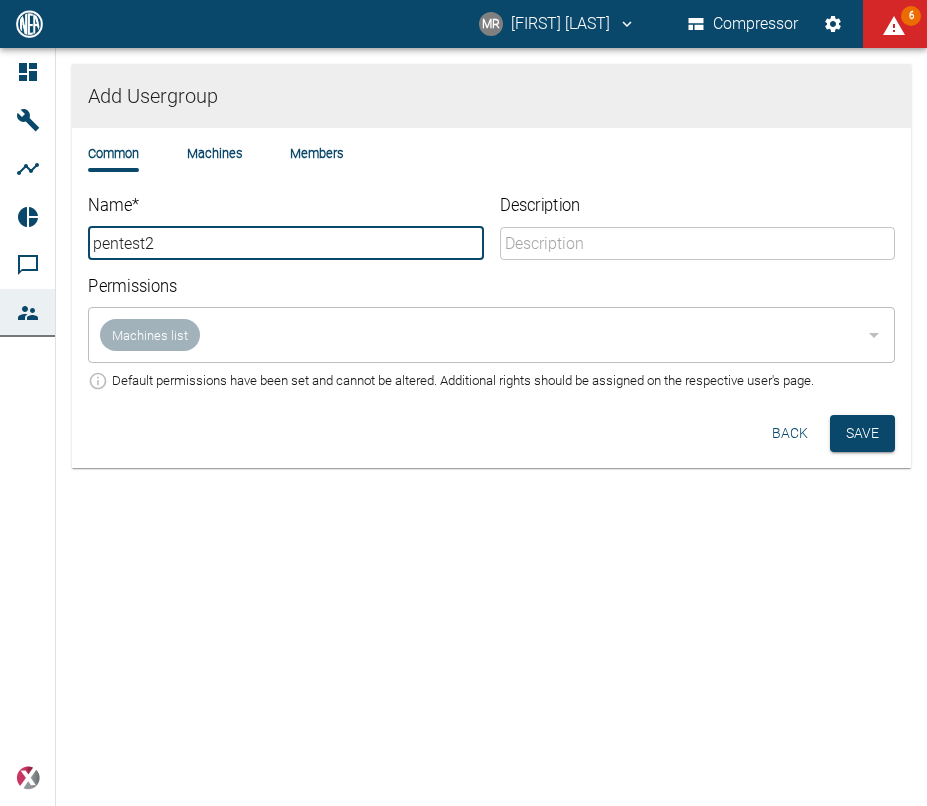 type on "pentest2" 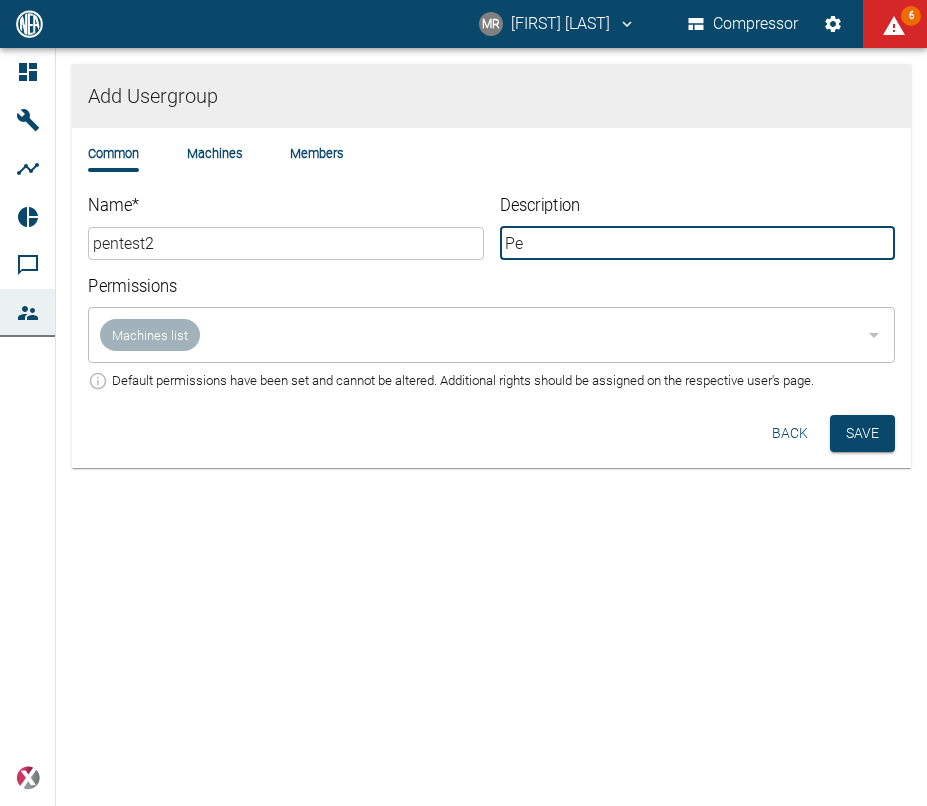 type on "P" 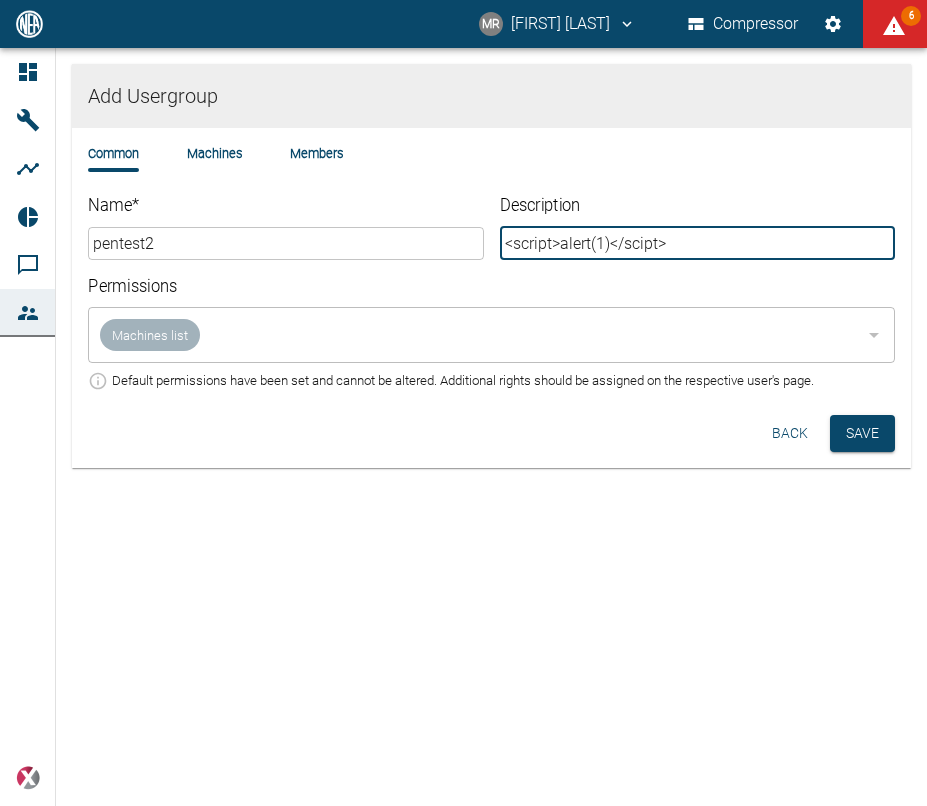 type on "<script>alert(1)</scipt>" 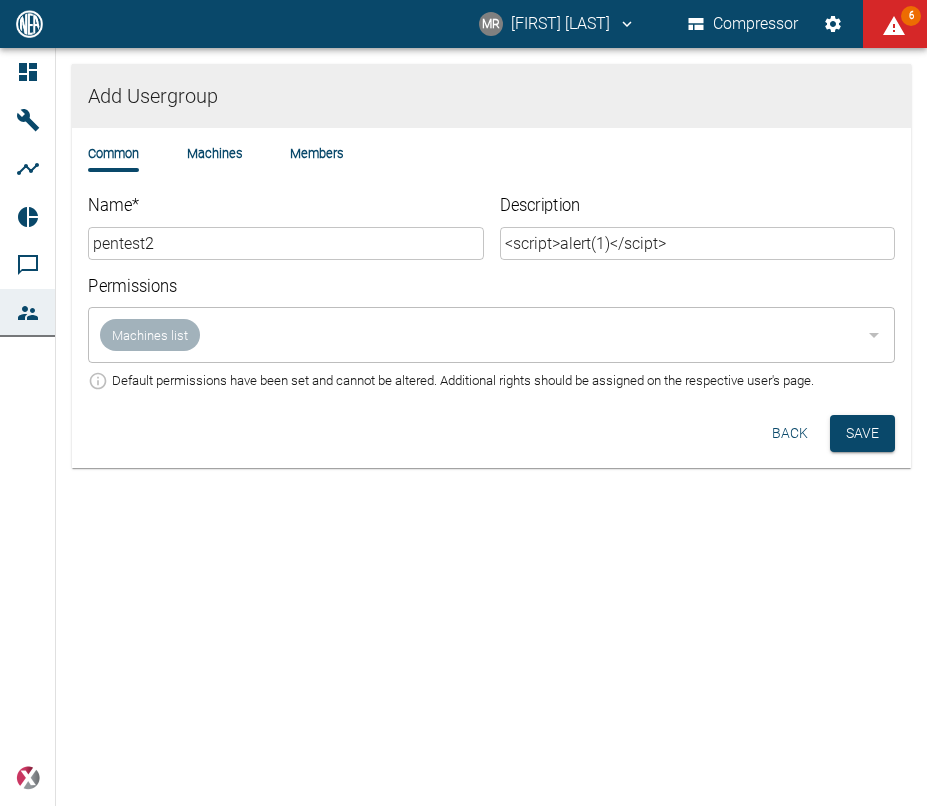 drag, startPoint x: 443, startPoint y: 235, endPoint x: 431, endPoint y: 257, distance: 25.059929 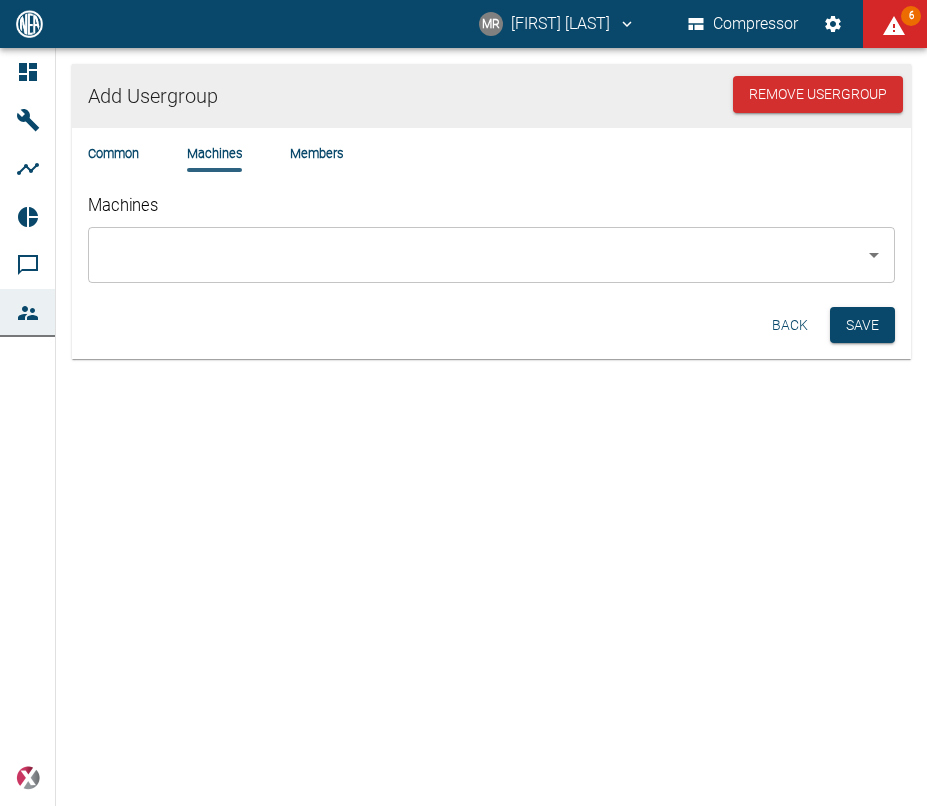 click on "Machines" at bounding box center (476, 255) 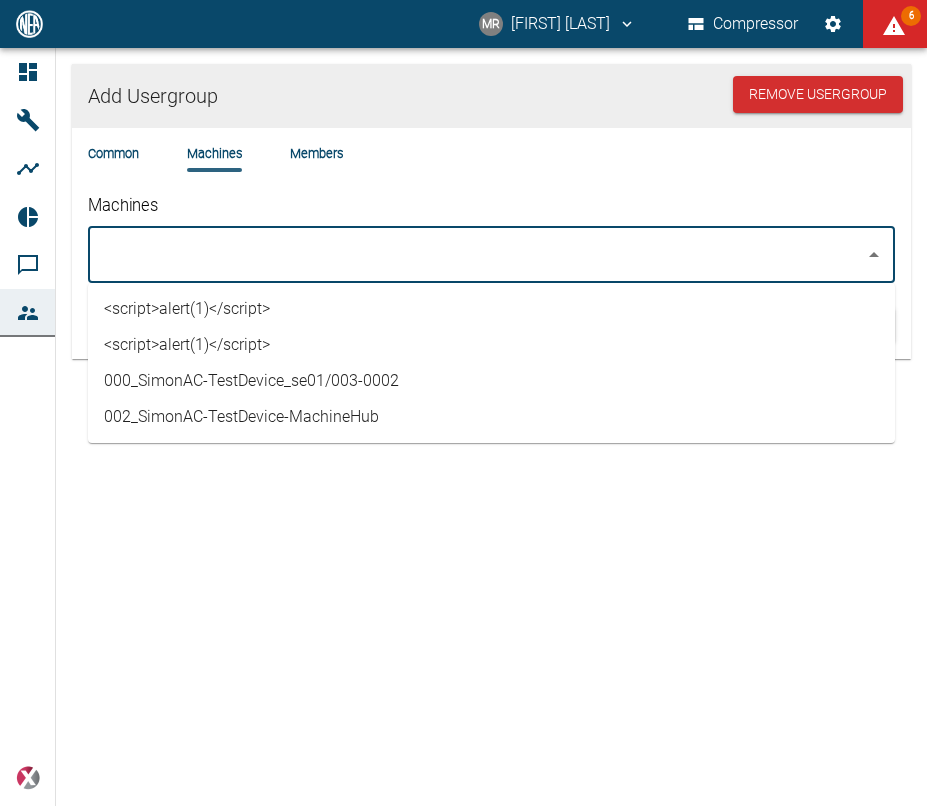 click on "000_SimonAC-TestDevice_se01/003-0002" at bounding box center (491, 381) 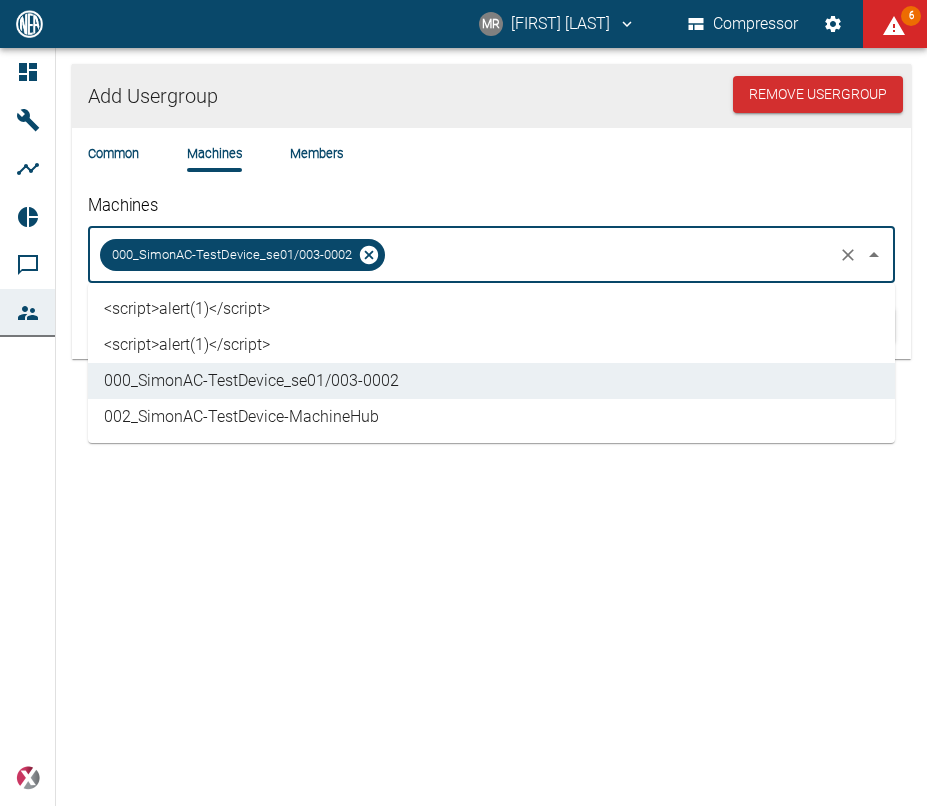 click on "002_SimonAC-TestDevice-MachineHub" at bounding box center (491, 417) 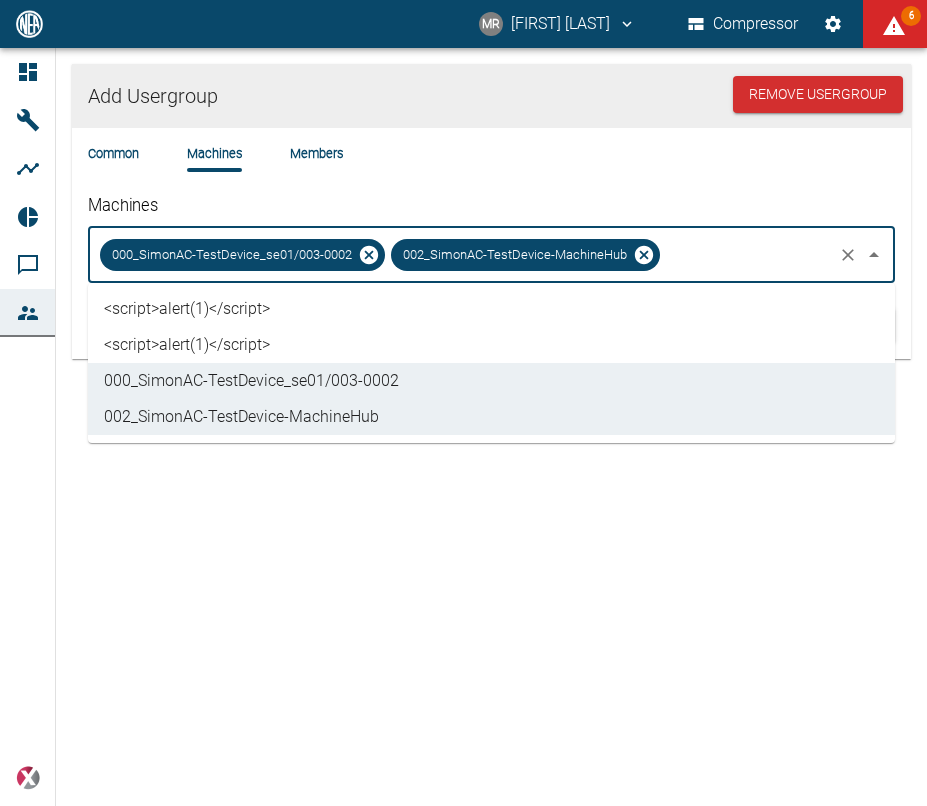 click 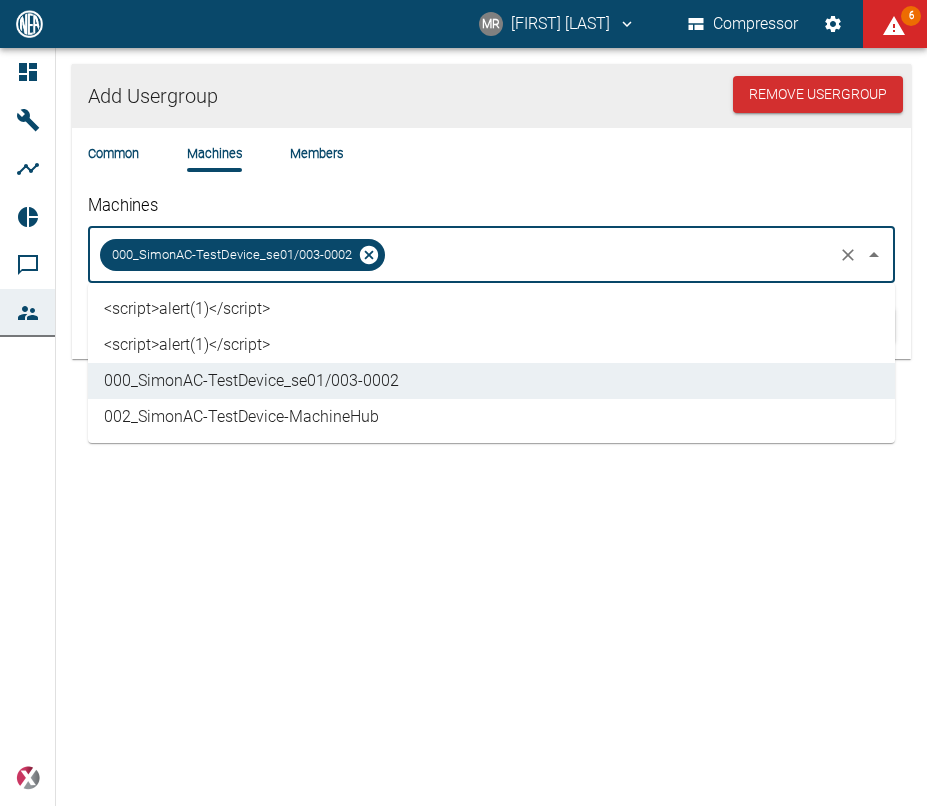 click on "Members" at bounding box center [316, 153] 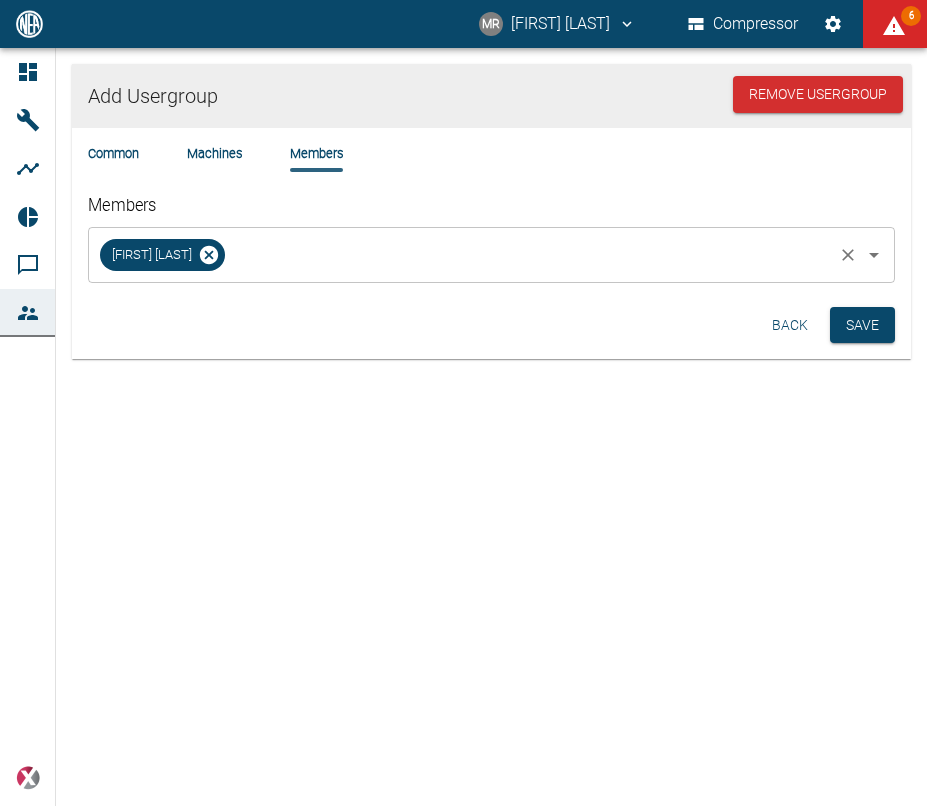 click on "Members" at bounding box center [529, 255] 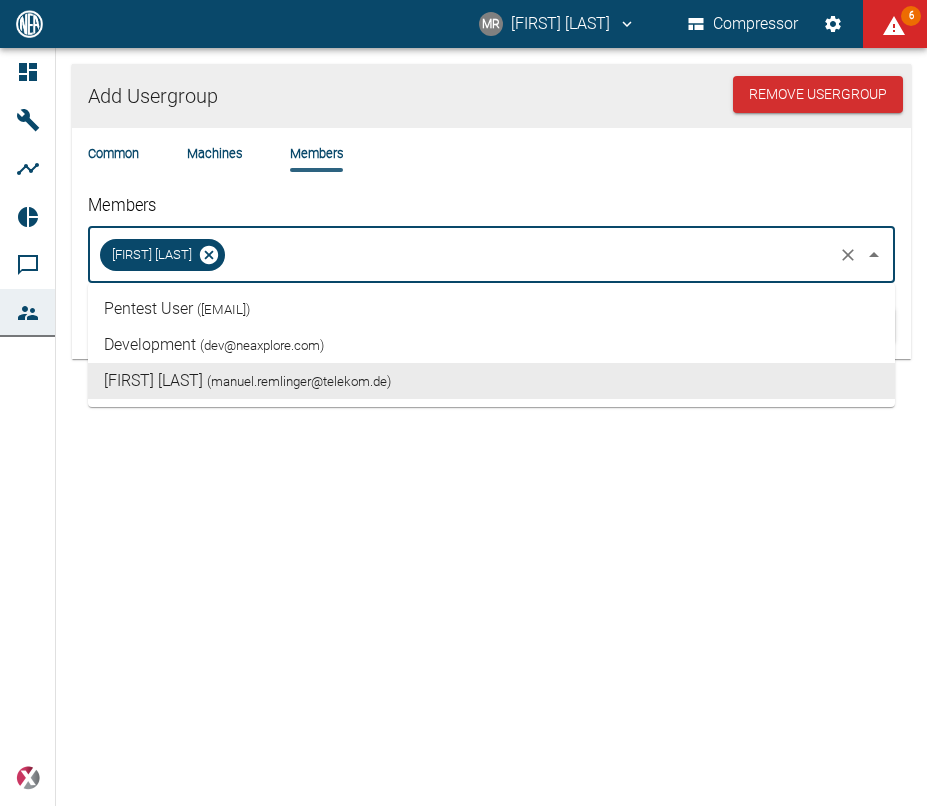 click on "(  manuel.remlinger@telekom.de  )" at bounding box center (299, 381) 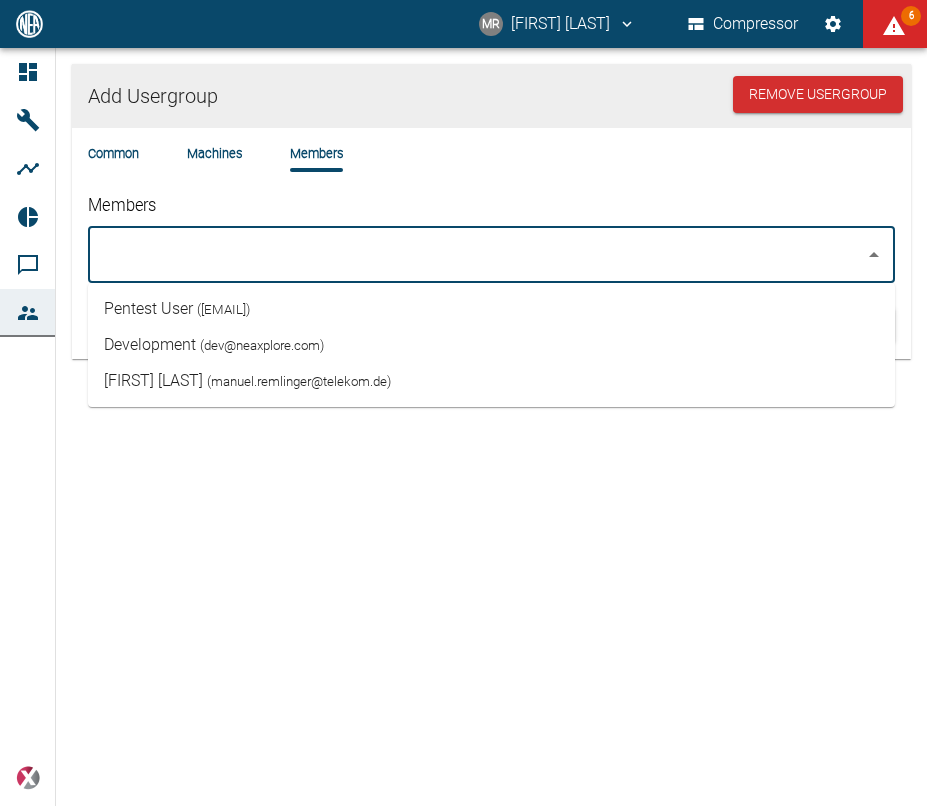 click on "Manuel Remlinger   (  manuel.remlinger@telekom.de  )" at bounding box center (247, 381) 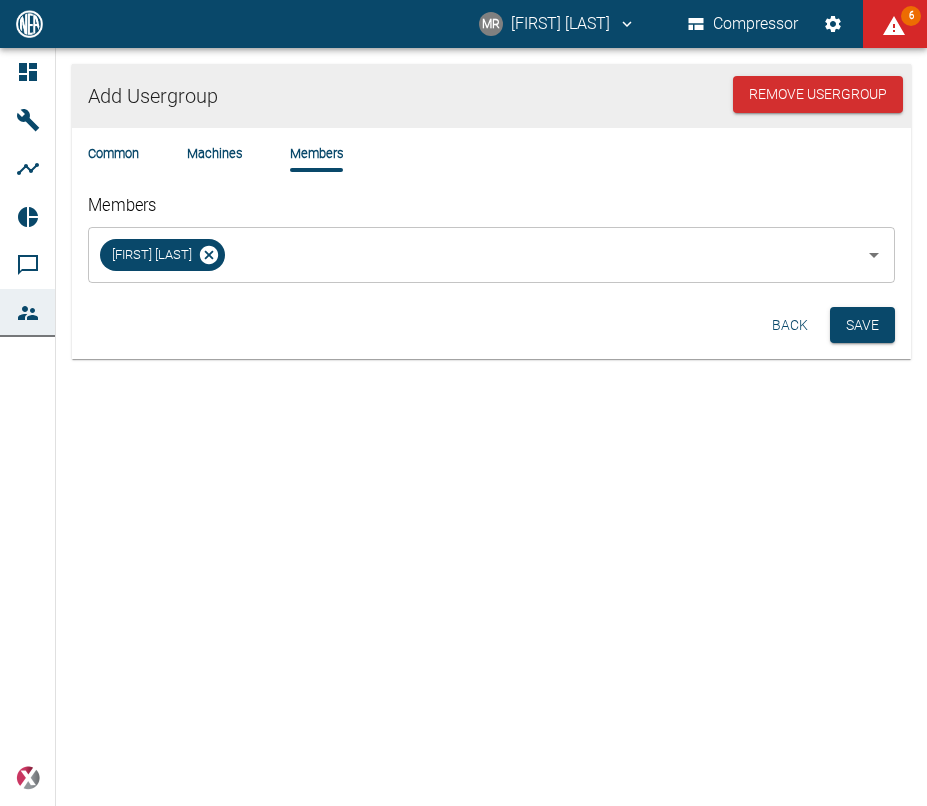 click on "Add Usergroup Remove Usergroup Common Machines Members Members Manuel Remlinger ​ Back Save" at bounding box center (463, 427) 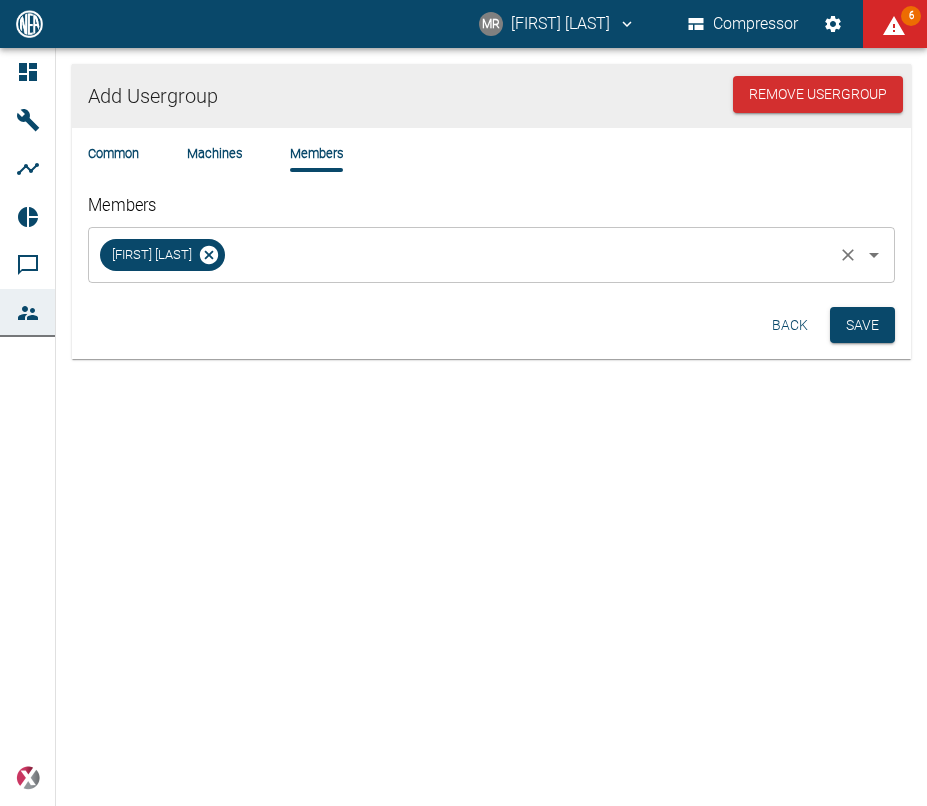 click on "Members" at bounding box center [529, 255] 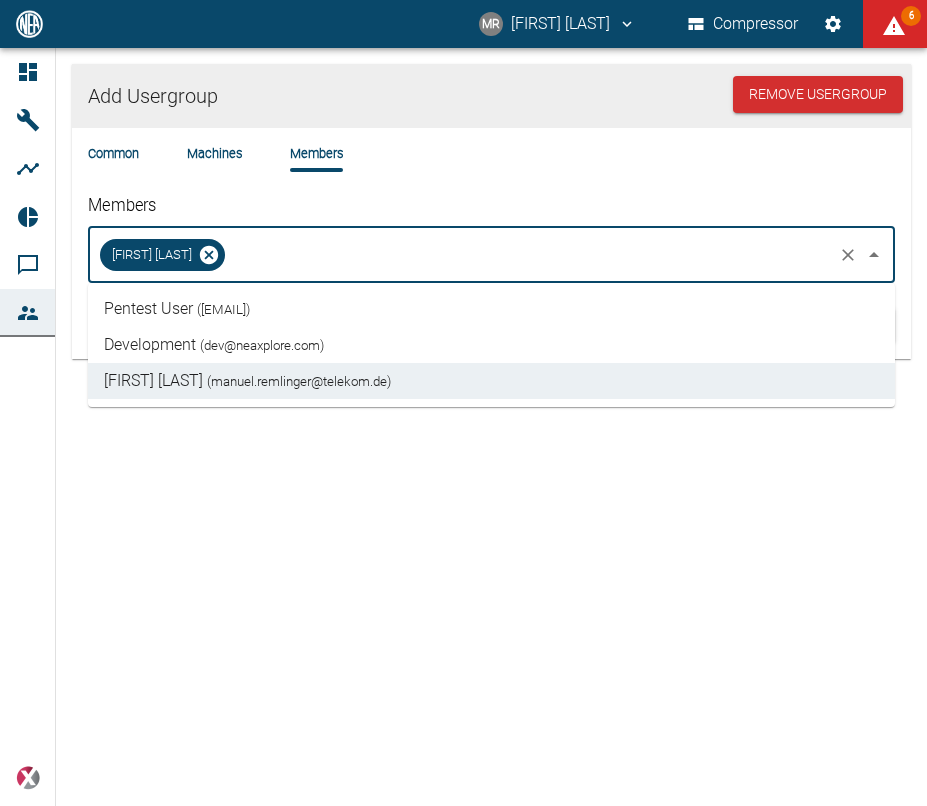 click on "Pentest User   (  abc@dtsec.dedyn.io  )" at bounding box center (491, 309) 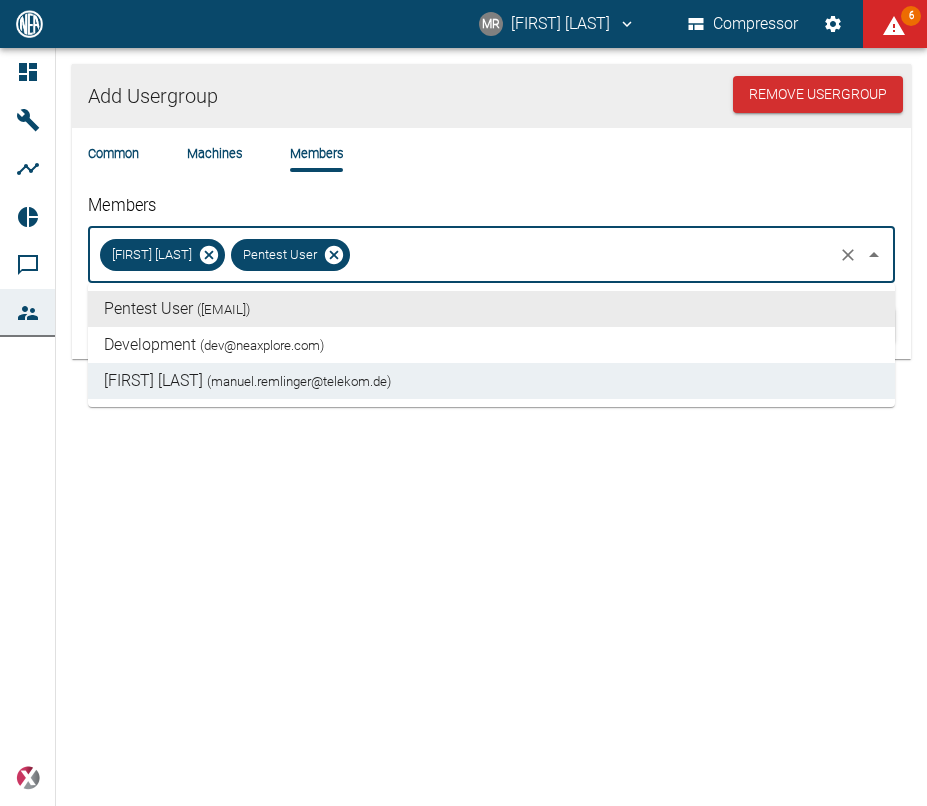 click on "Machines" at bounding box center (214, 153) 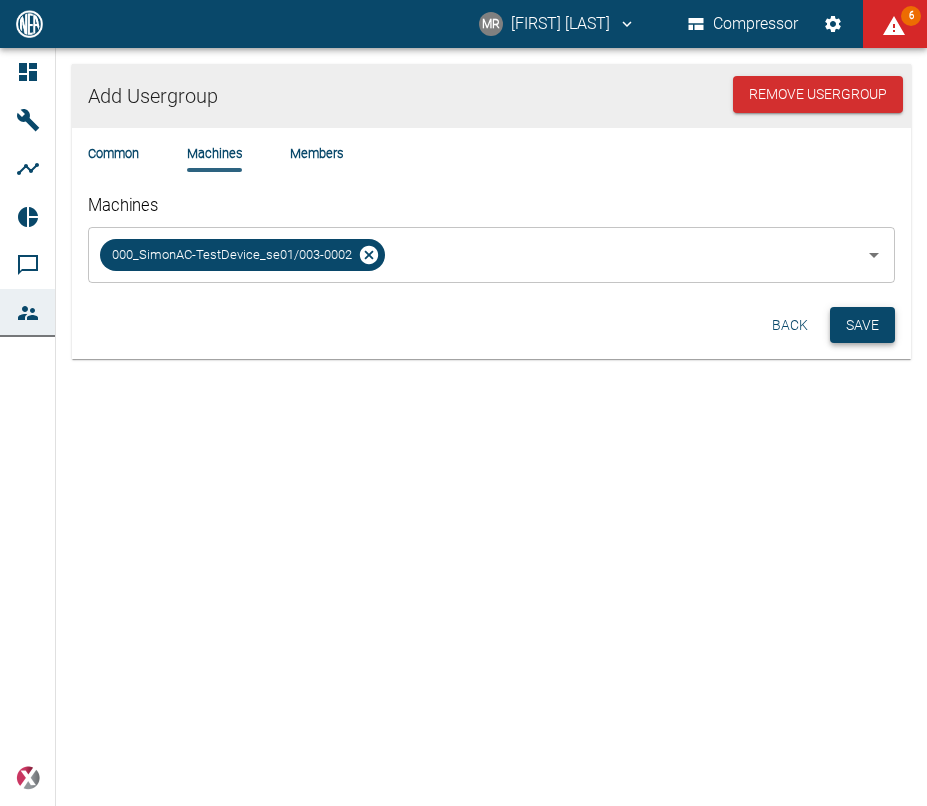 click on "Save" at bounding box center (862, 325) 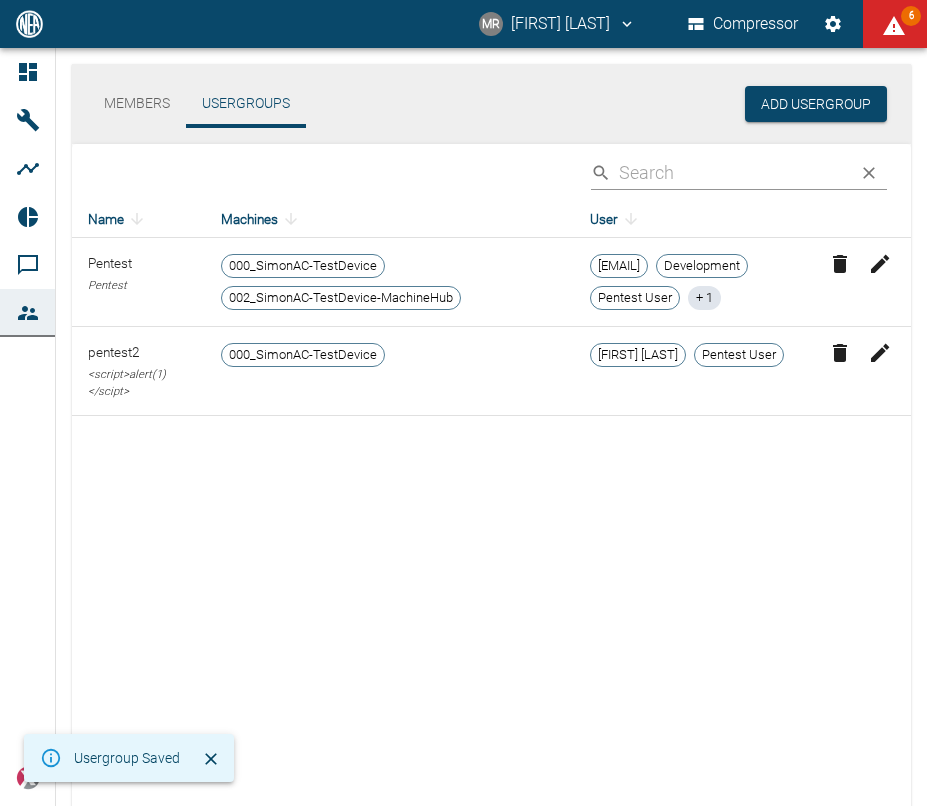 click at bounding box center [880, 353] 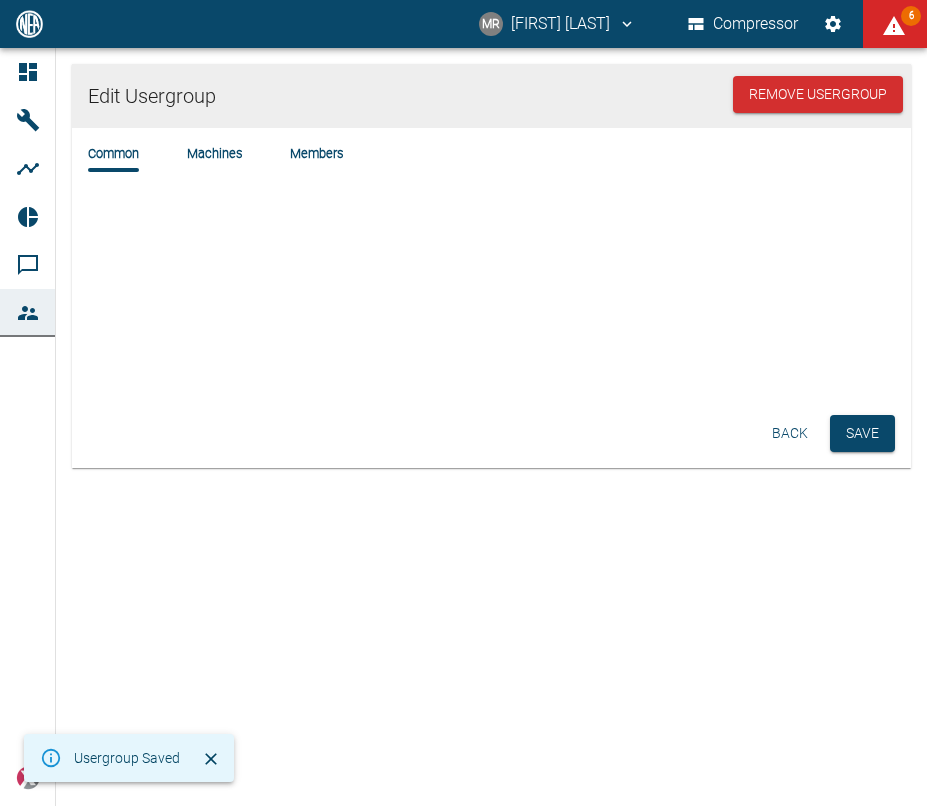 type on "pentest2" 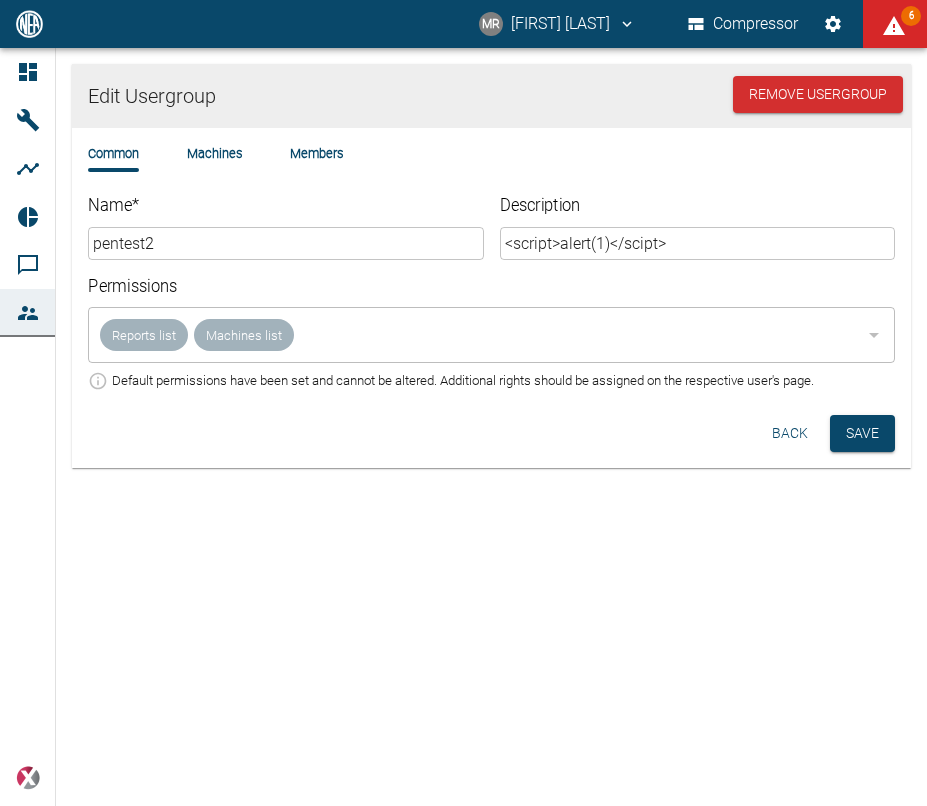 click on "Machines" at bounding box center (214, 153) 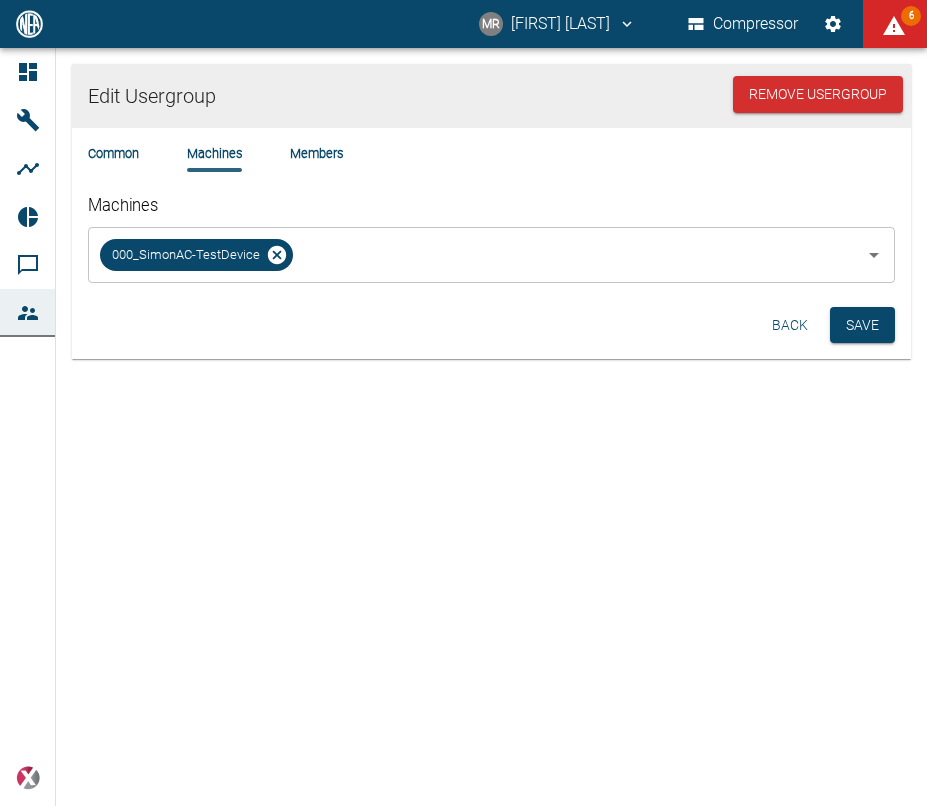 click on "Members" at bounding box center [316, 153] 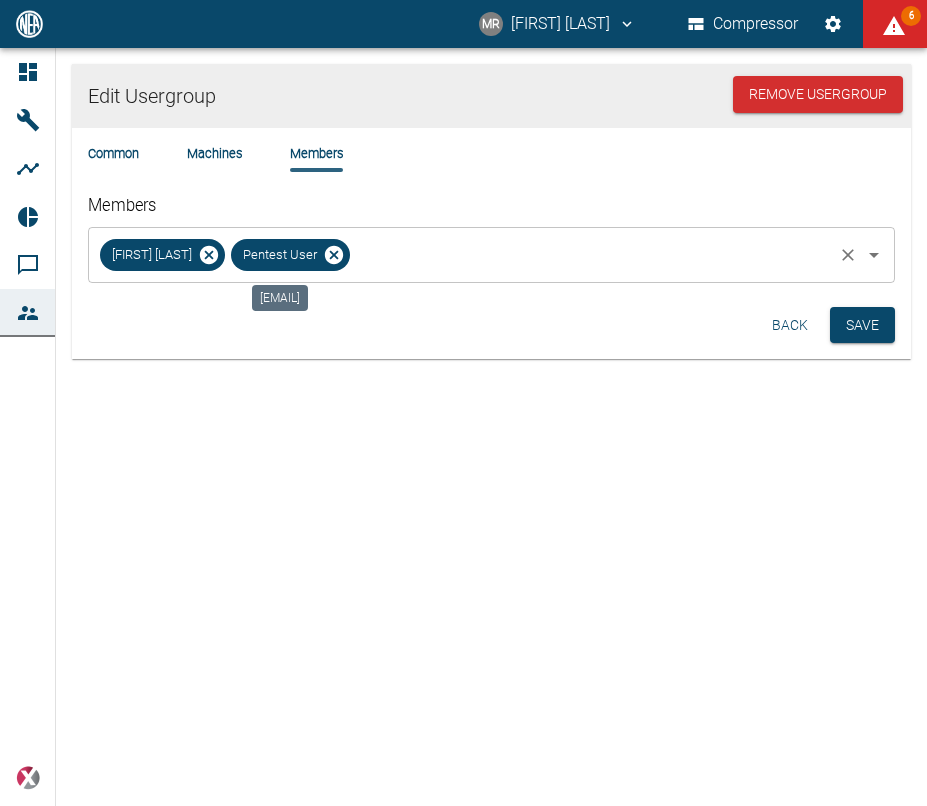 click 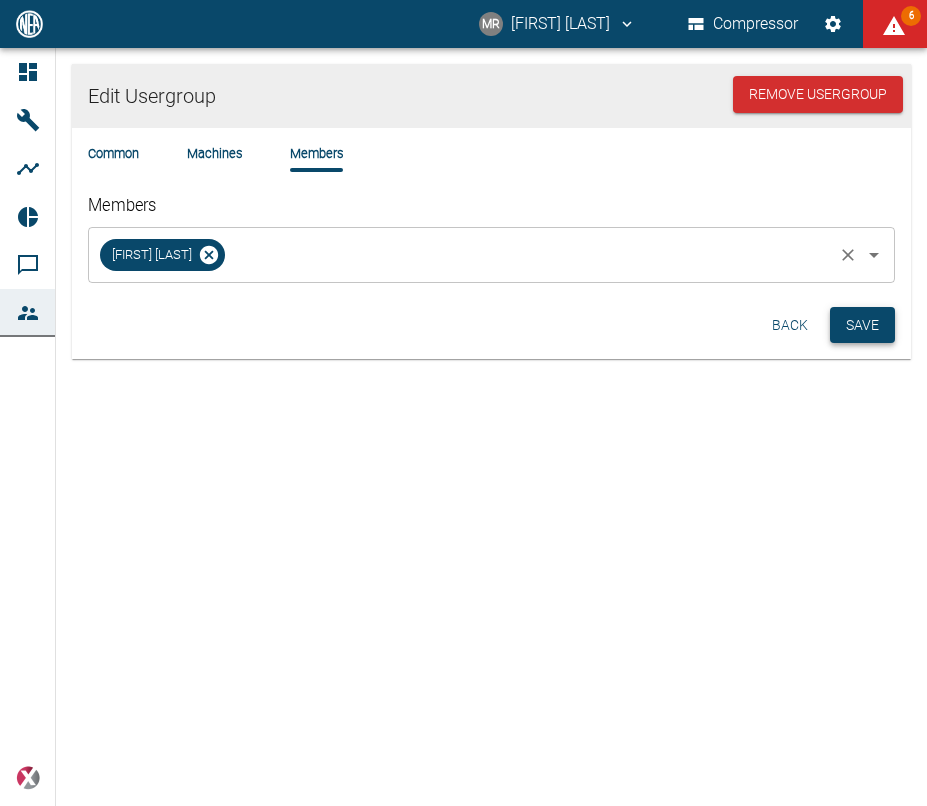 click on "Save" at bounding box center (862, 325) 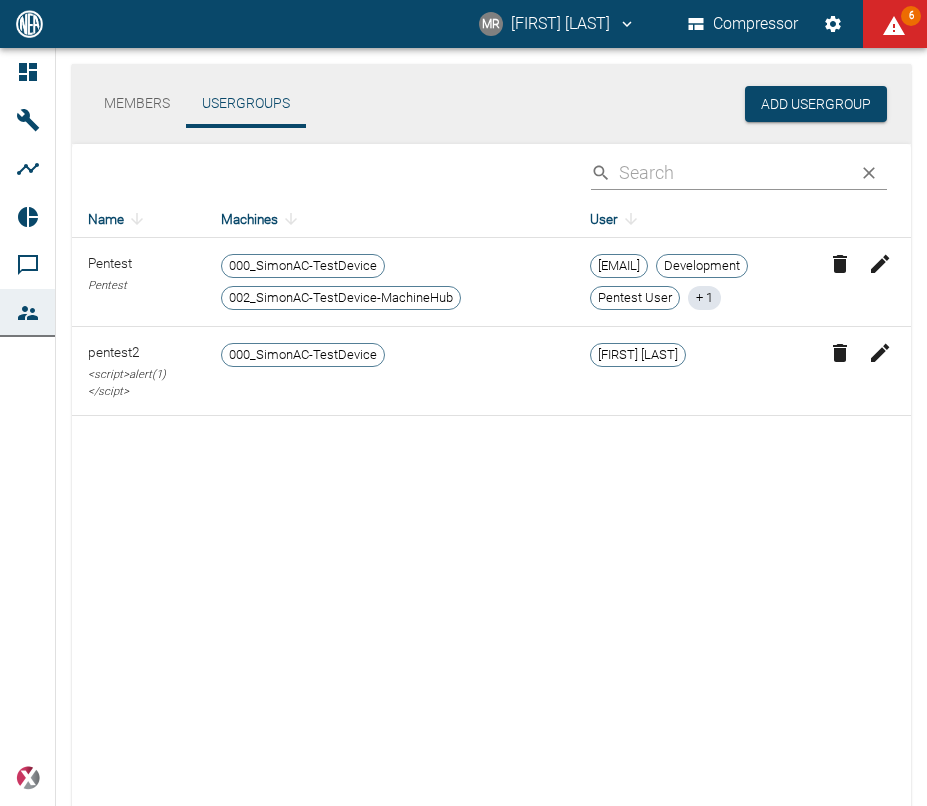click 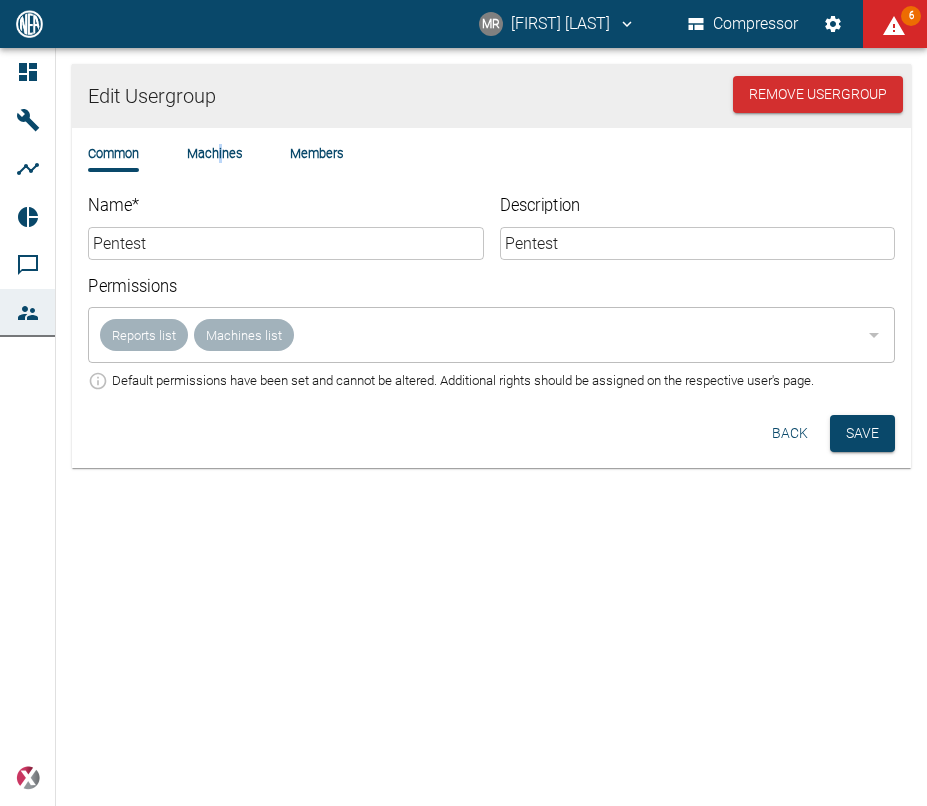 click on "Machines" at bounding box center [214, 153] 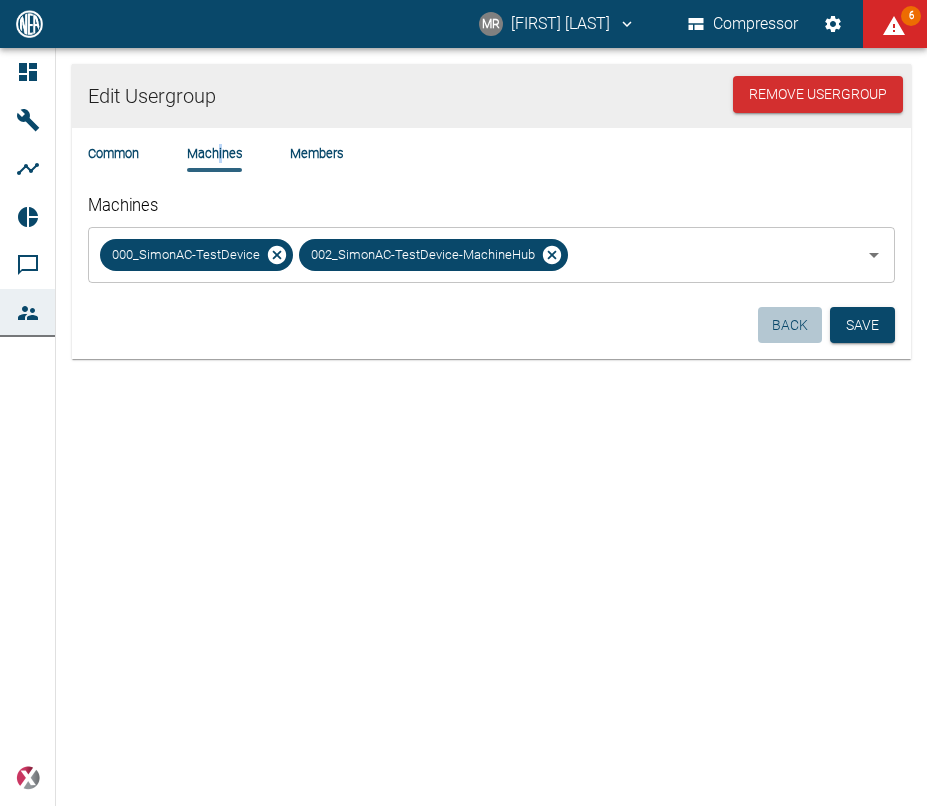 click on "Back" at bounding box center (790, 325) 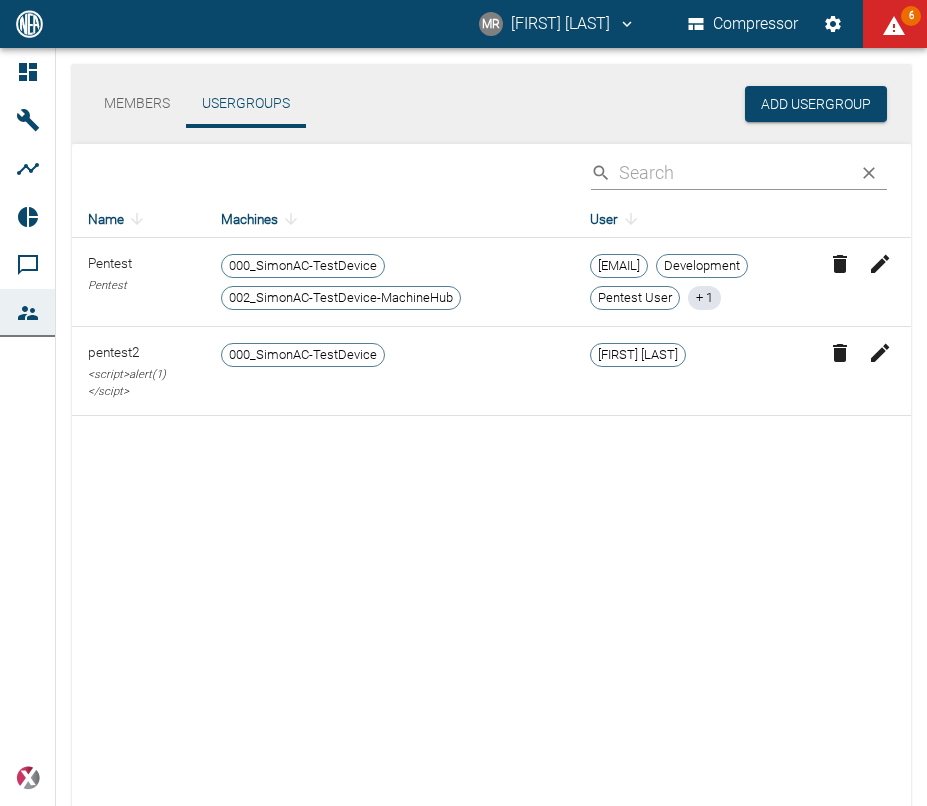 click 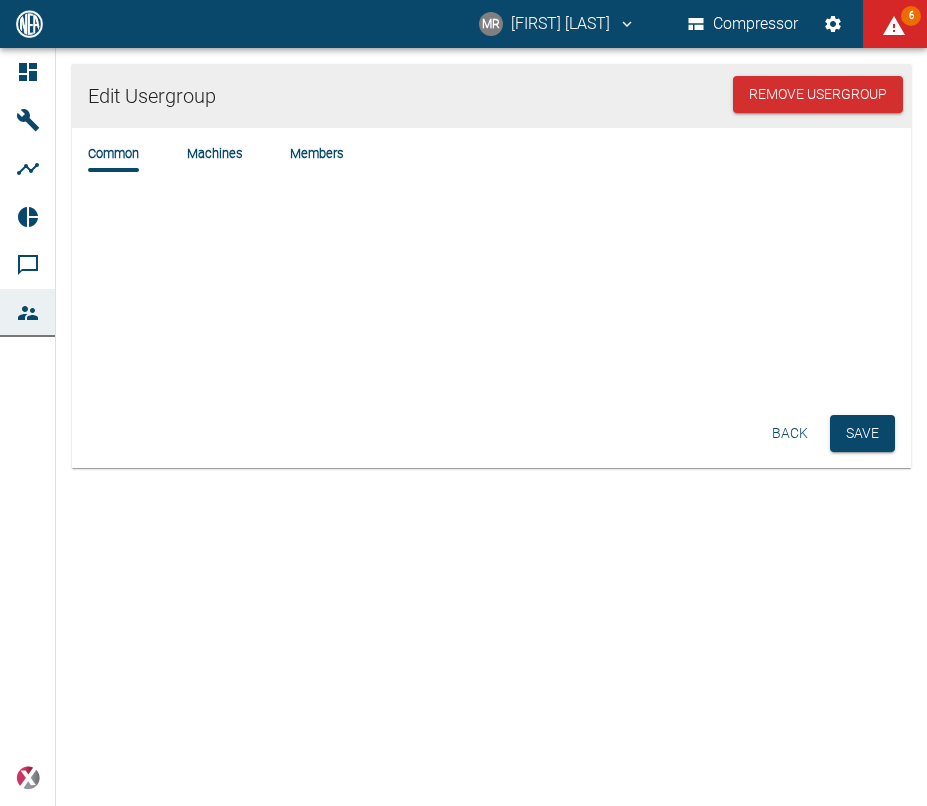 type on "pentest2" 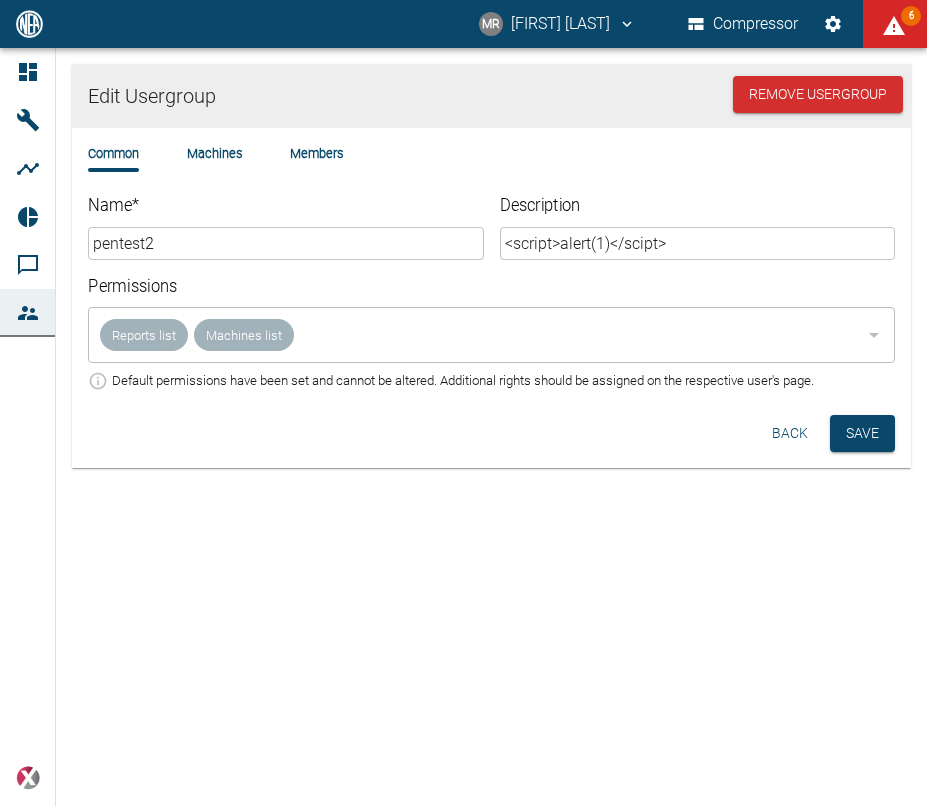 click on "Common Machines Members" at bounding box center (491, 169) 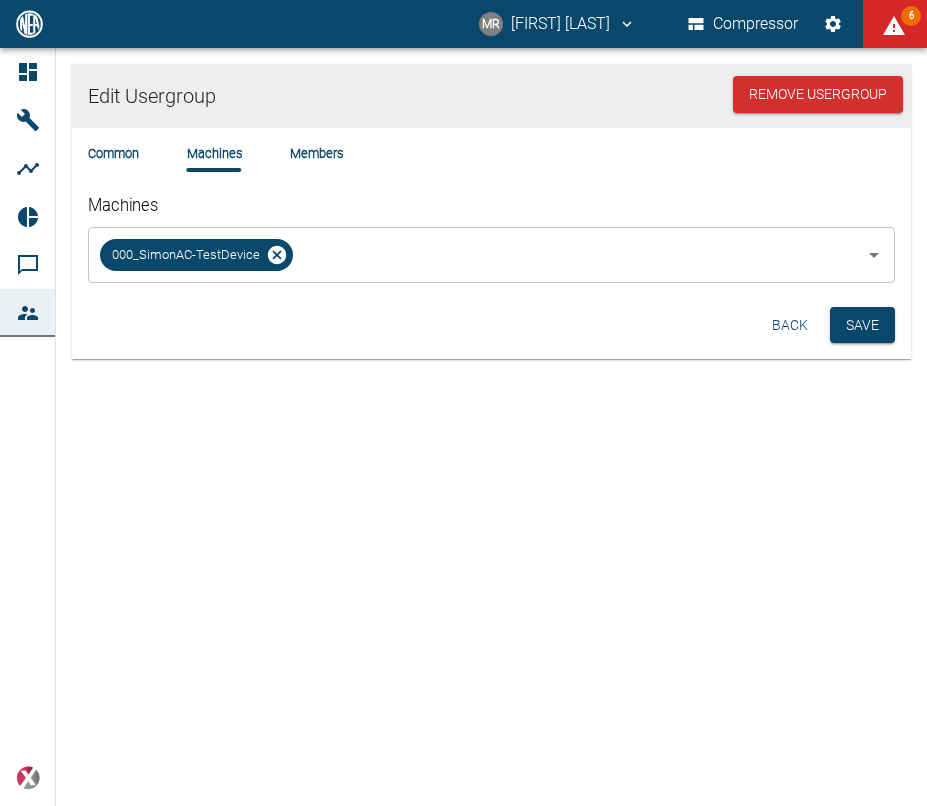 click on "Members" at bounding box center (316, 153) 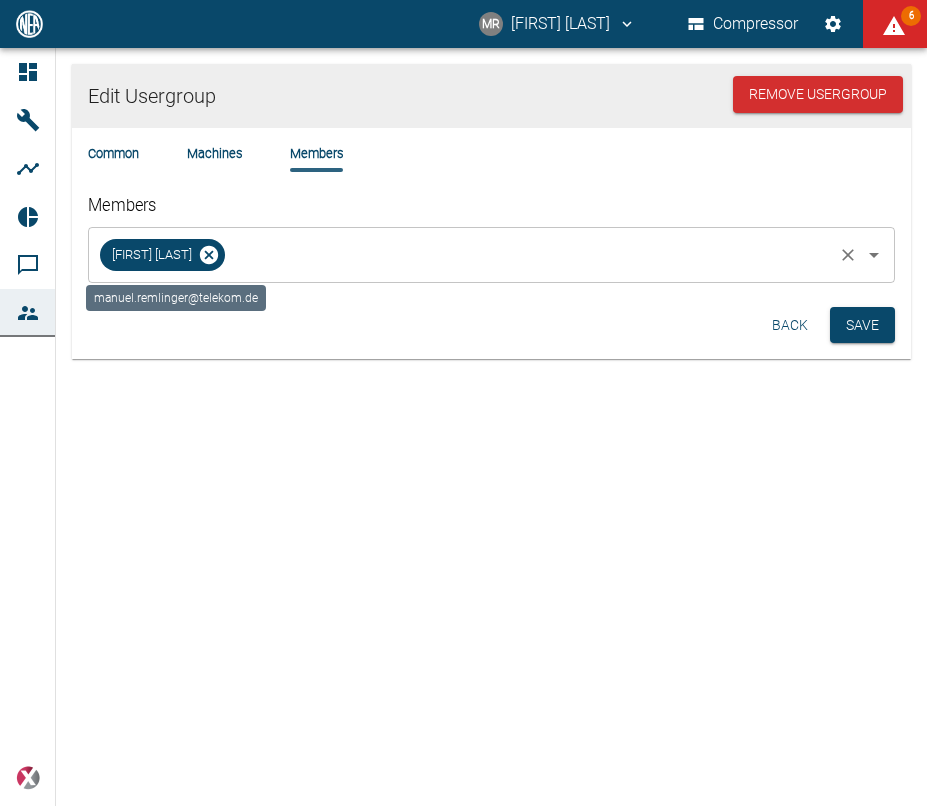click 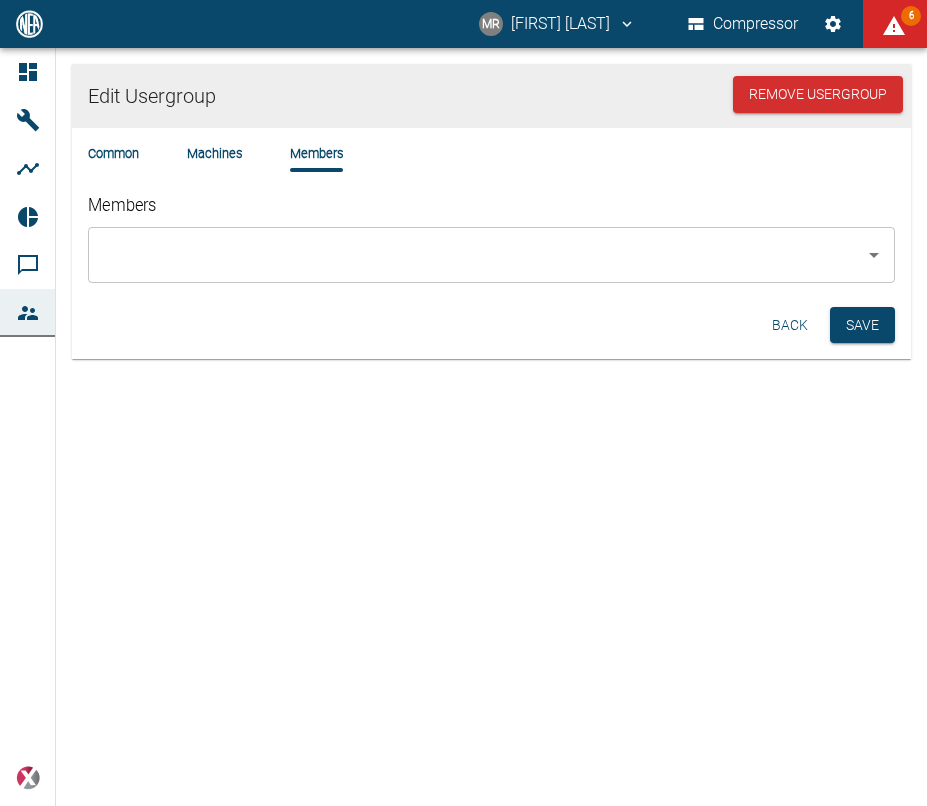 click on "Members" at bounding box center [476, 255] 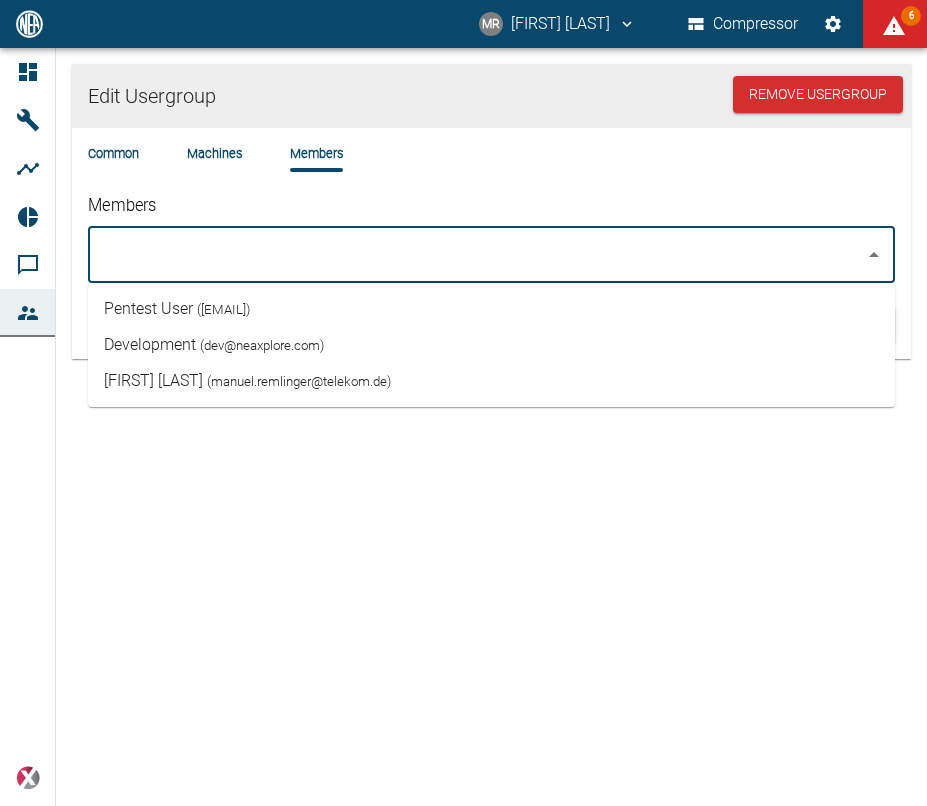 click on "Edit Usergroup Remove Usergroup Common Machines Members Members ​ Back Save" at bounding box center (463, 427) 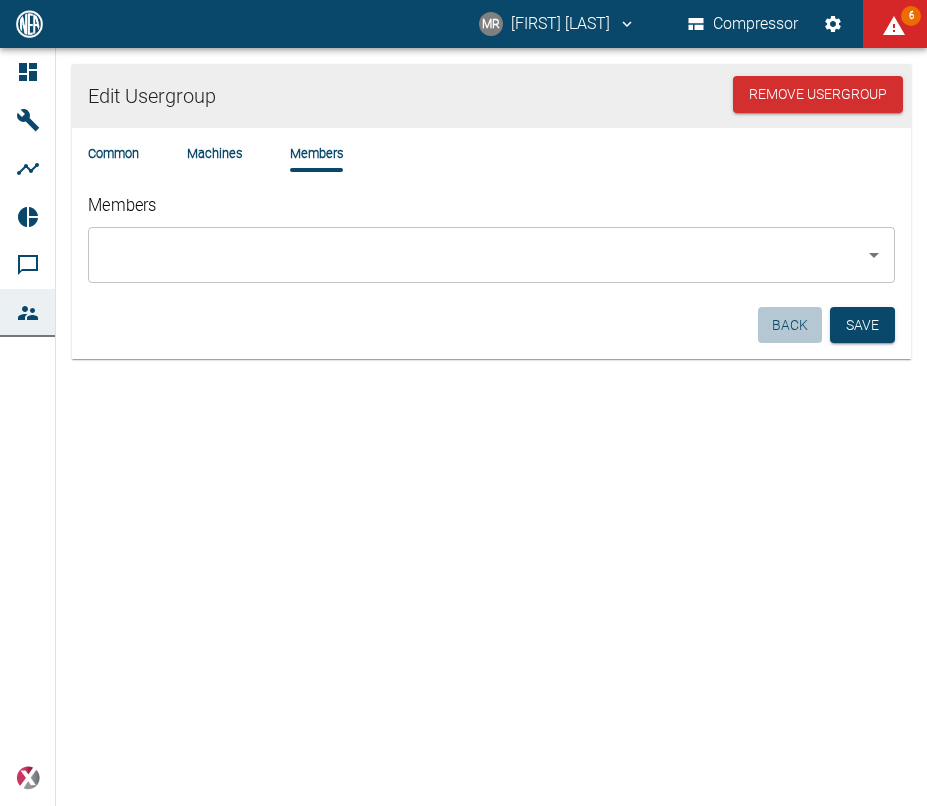 click on "Back" at bounding box center (790, 325) 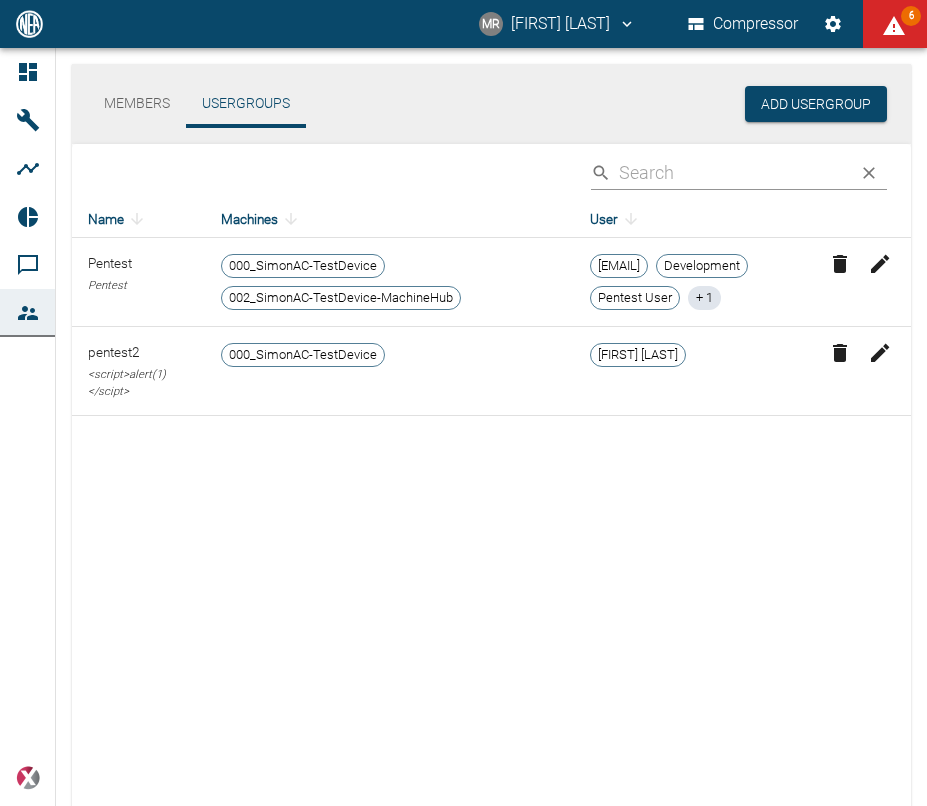 click 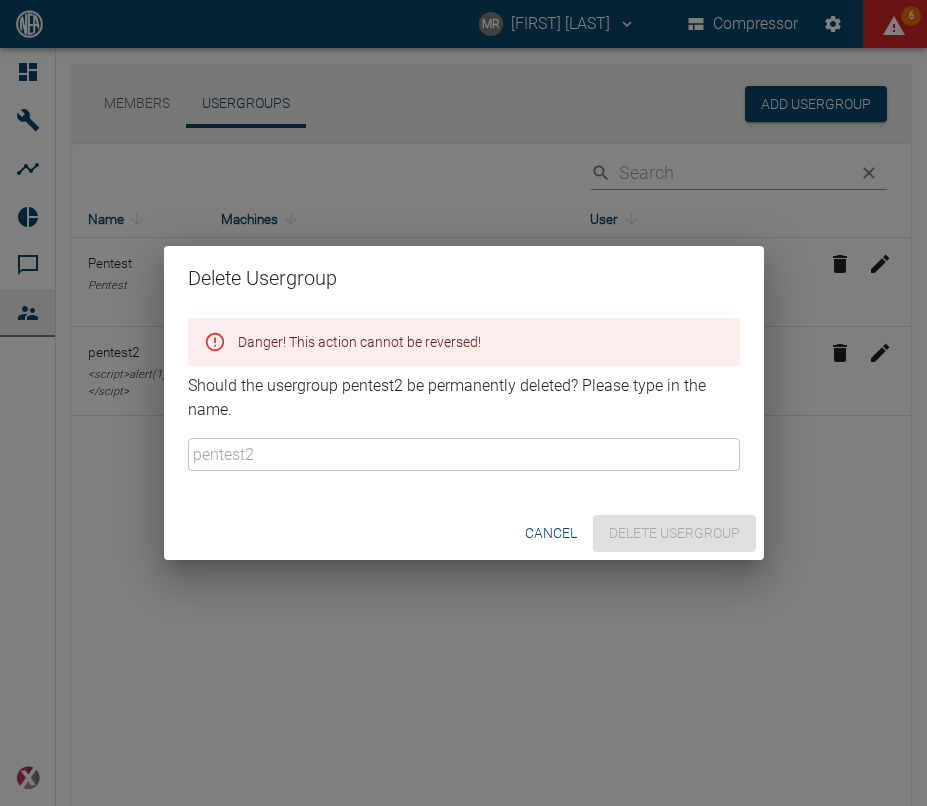 click on "cancel Delete Usergroup" at bounding box center [464, 533] 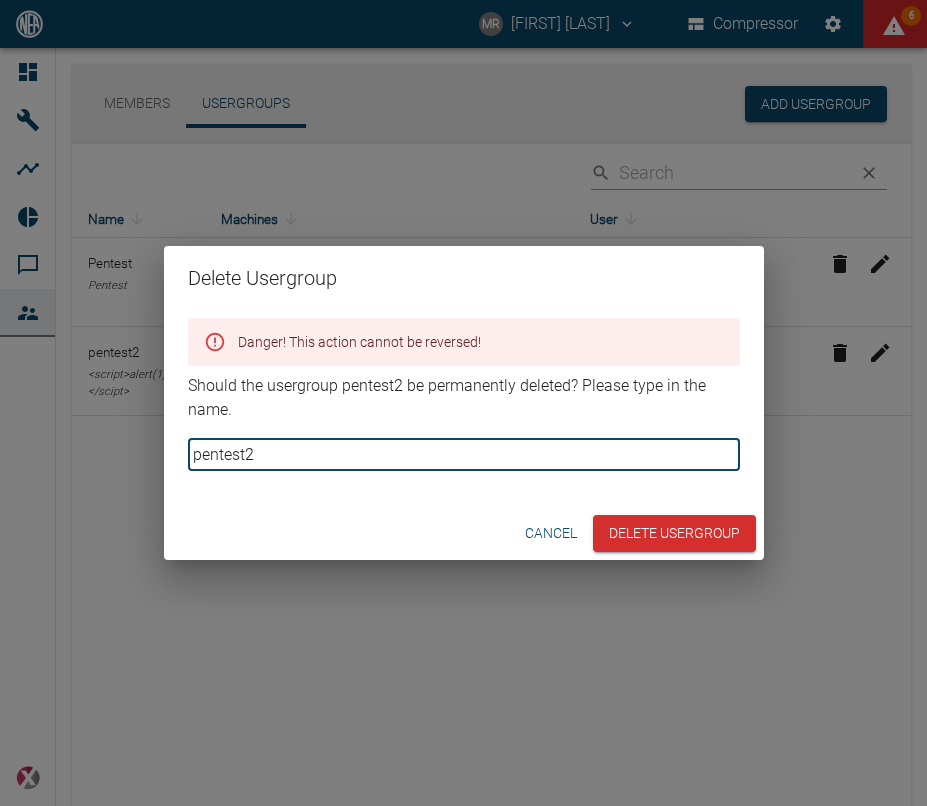 type on "pentest2" 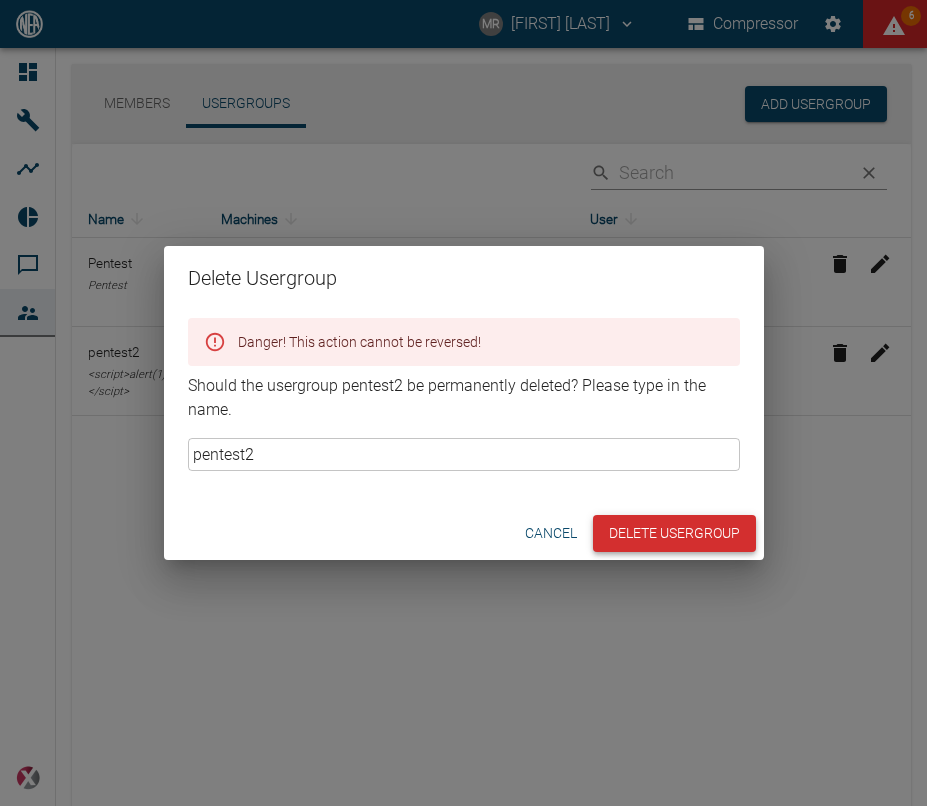 click on "Delete Usergroup" at bounding box center (674, 533) 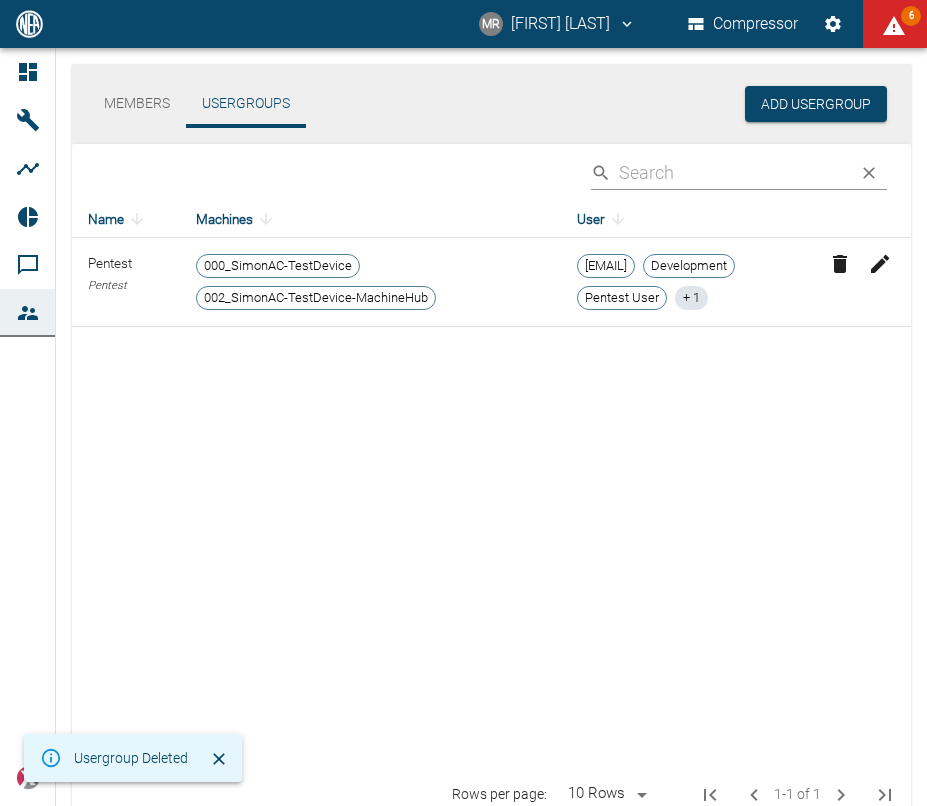 click on "Name Machines User Pentest Pentest  000_SimonAC-TestDevice 002_SimonAC-TestDevice-MachineHub manuel.remlinger@t-systems.com Development Pentest User + 1" at bounding box center [491, 485] 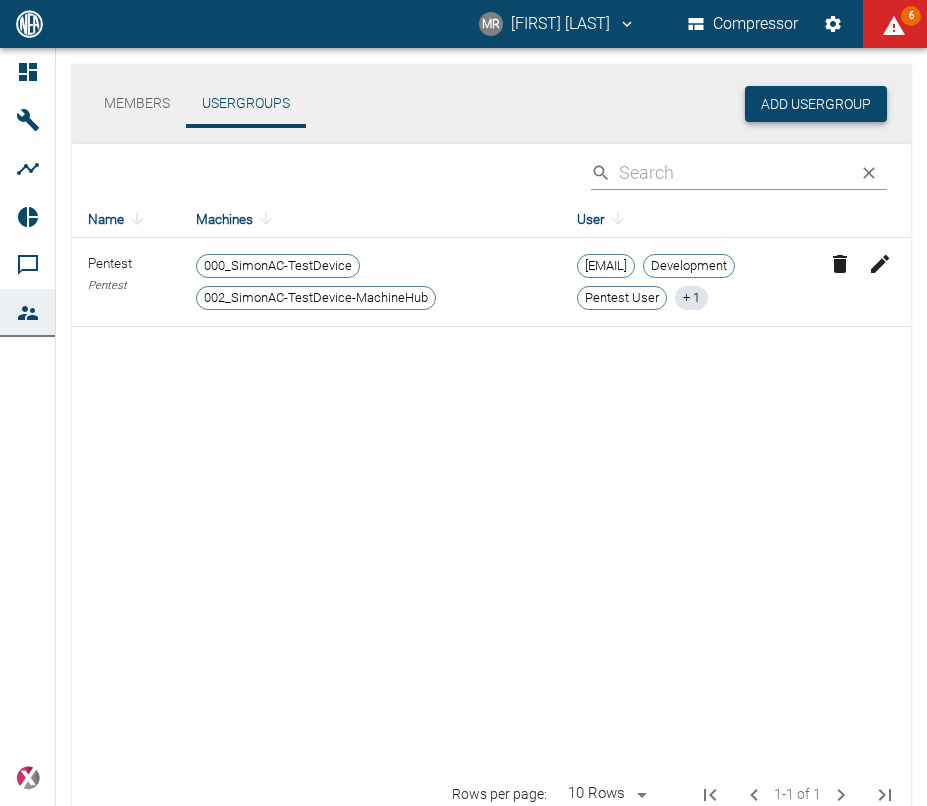 click on "Add Usergroup" at bounding box center (816, 104) 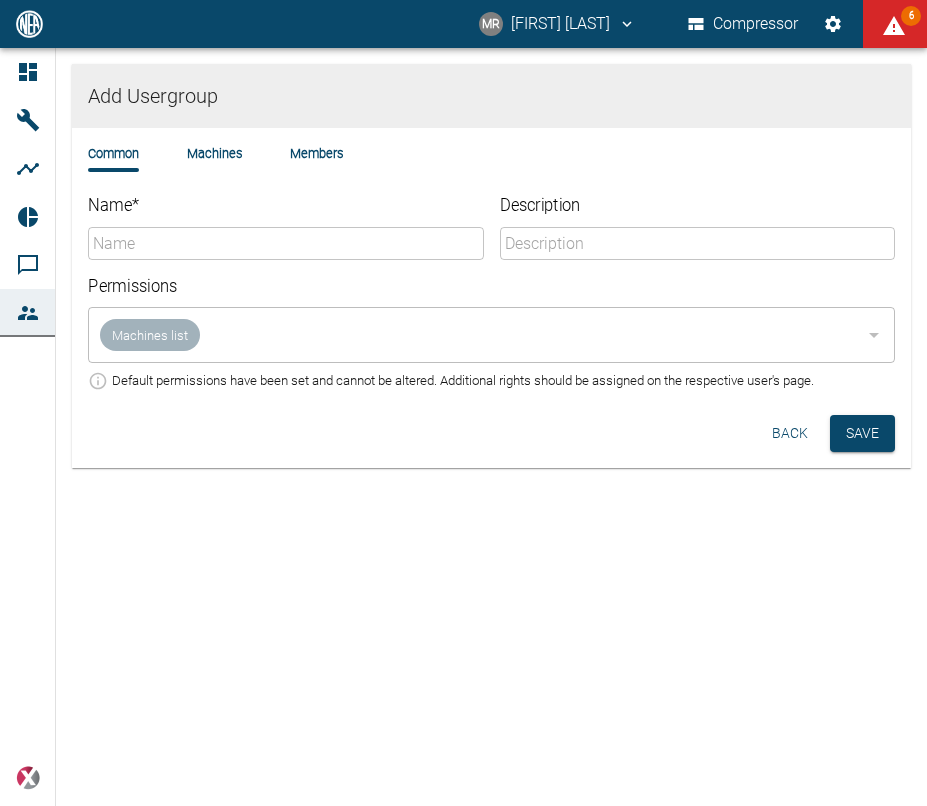 click on "Name * ​ Description ​ Permissions Machines list ​ Default permissions have been set and cannot be altered. Additional rights should be assigned on the respective user's page." at bounding box center (483, 285) 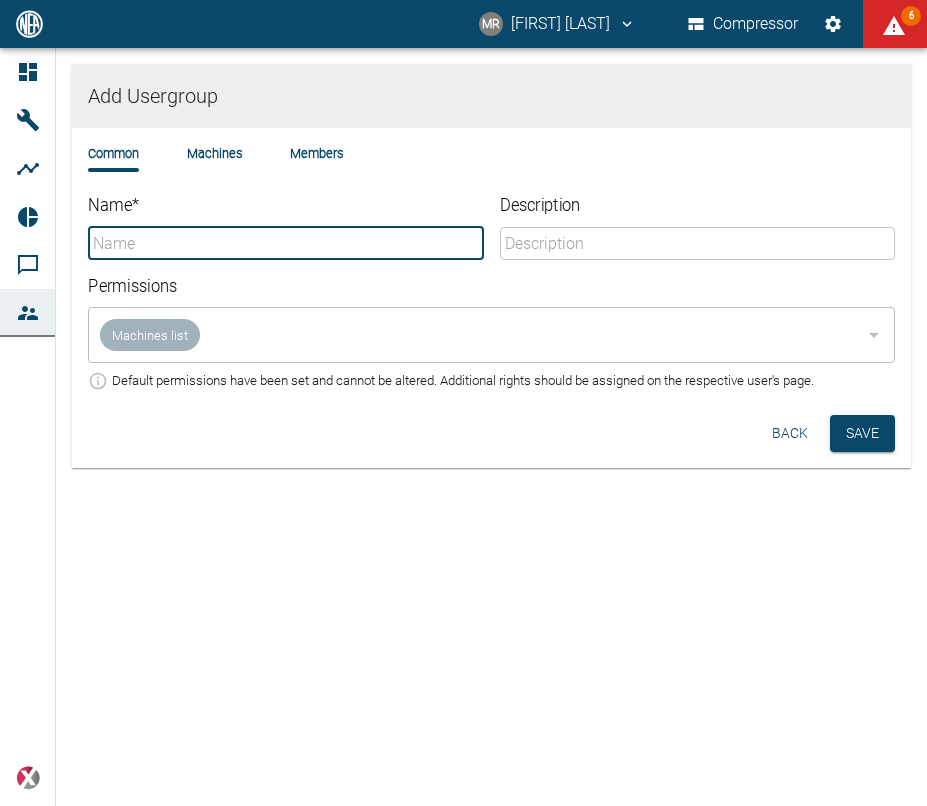 type on "ü" 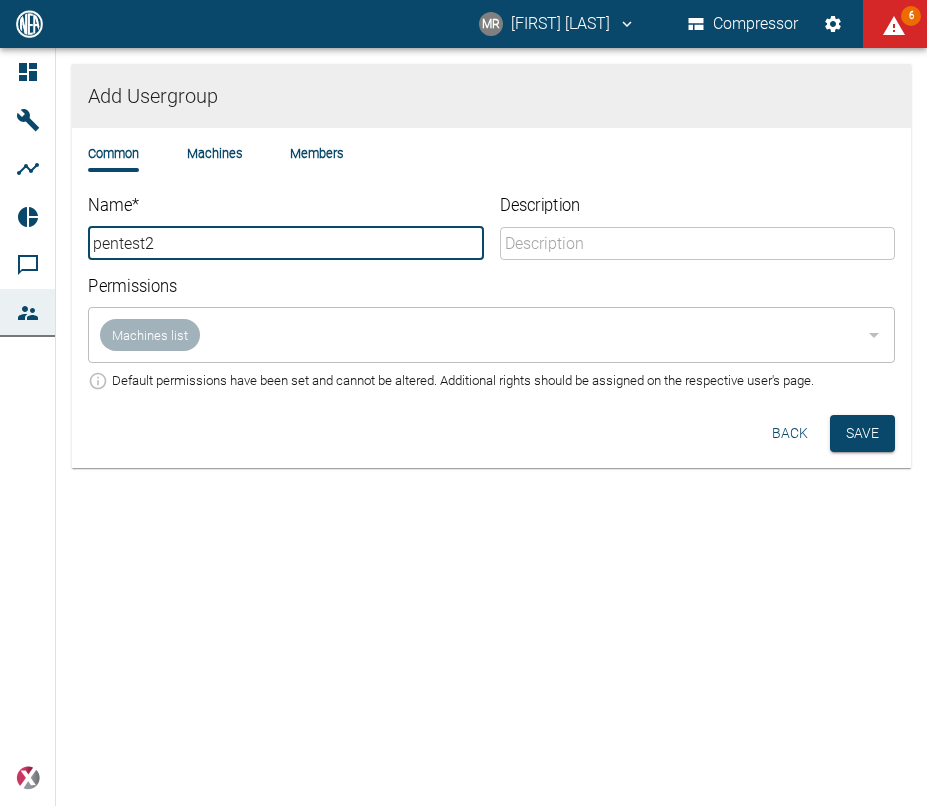 type on "pentest2" 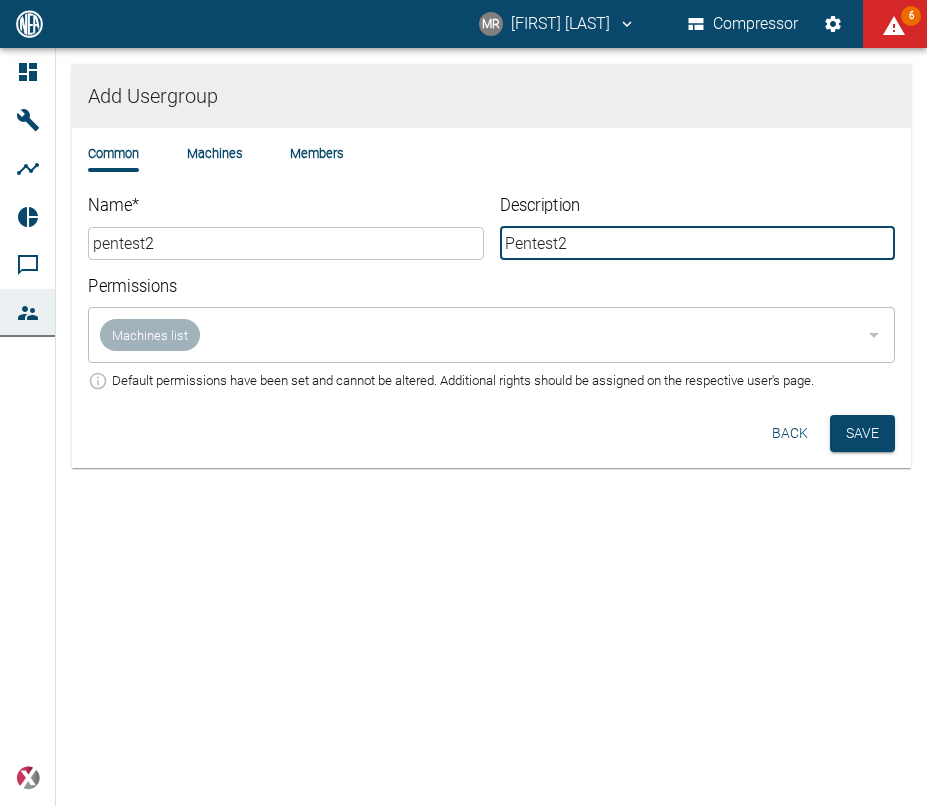type on "Pentest2" 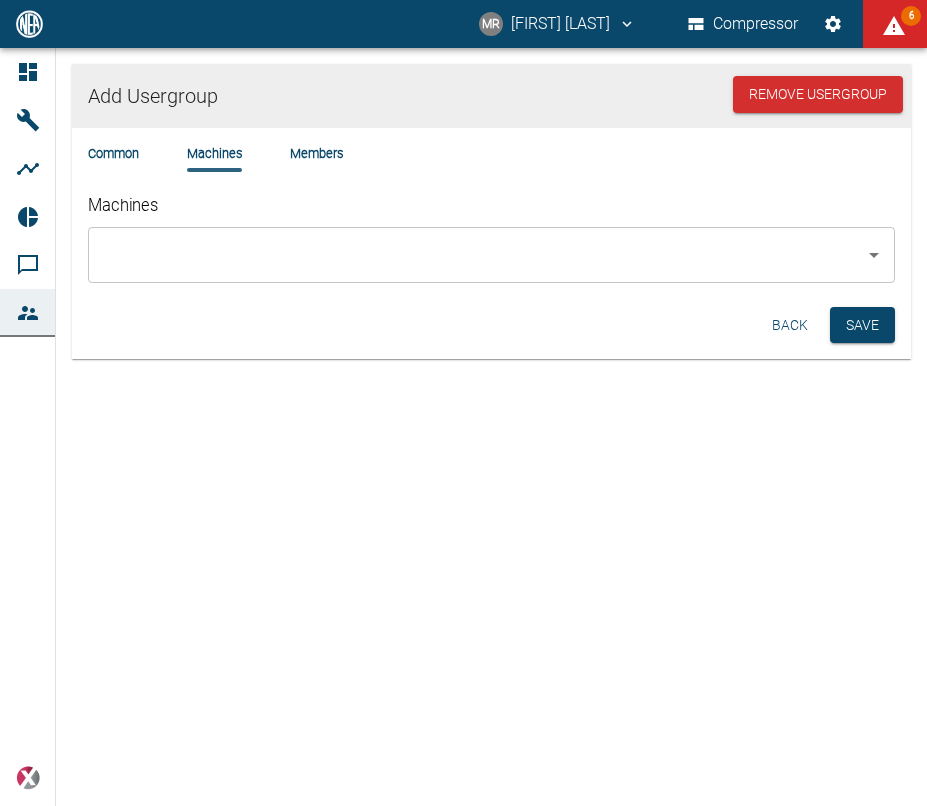 click on "Machines" at bounding box center [476, 255] 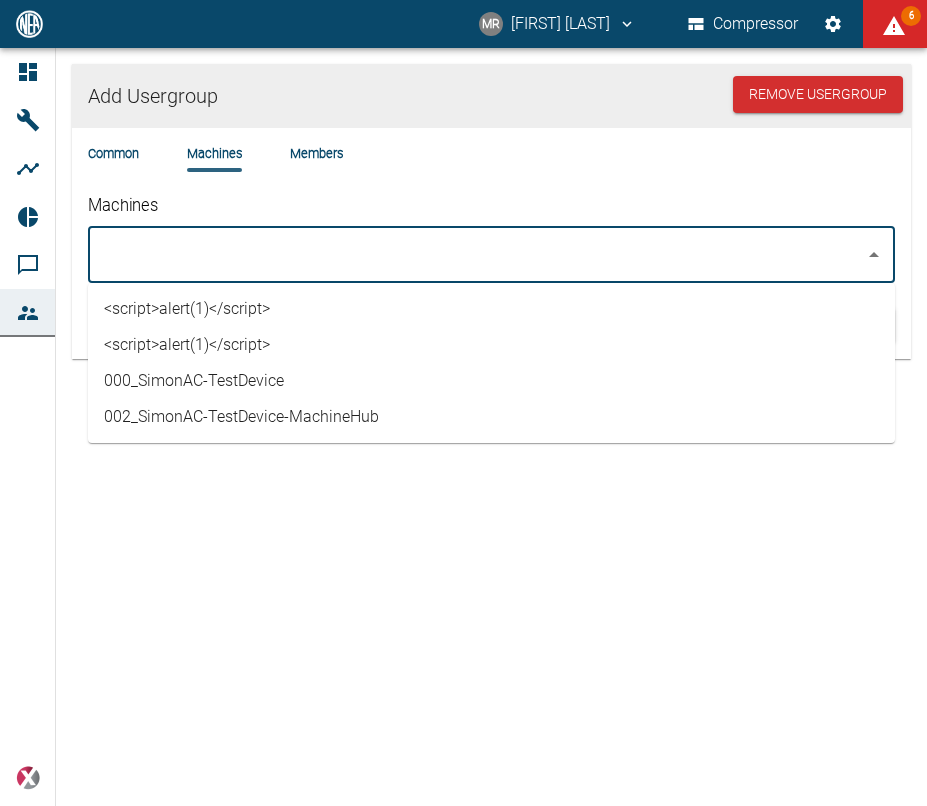 click on "<script>alert(1)</script>" at bounding box center [491, 345] 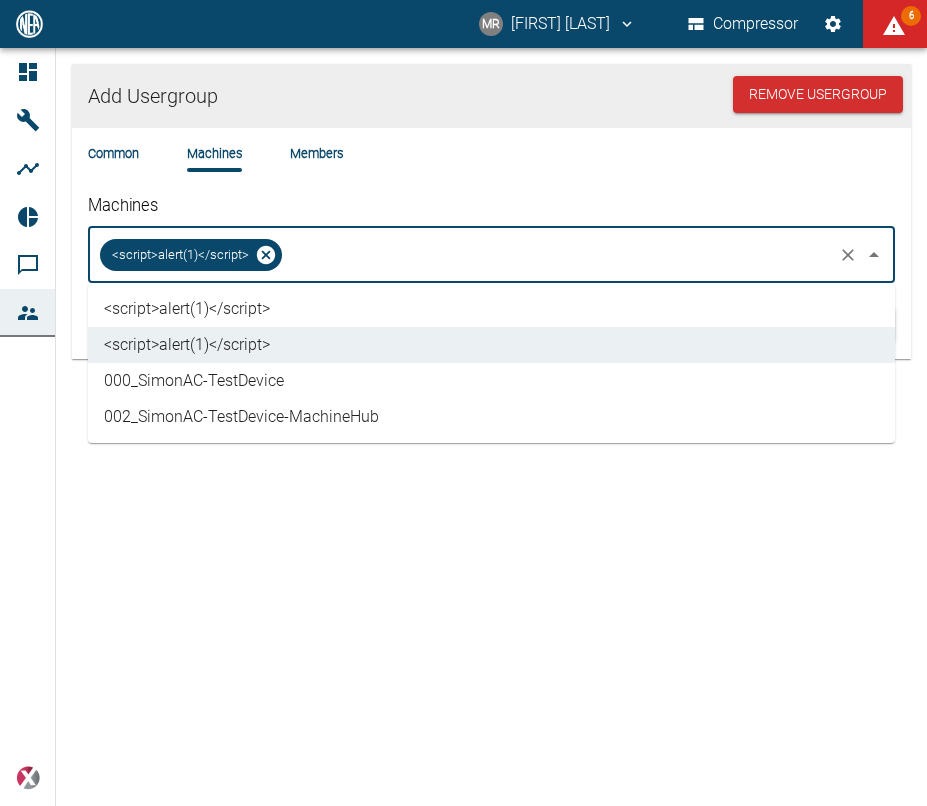click on "<script>alert(1)</script>" at bounding box center [491, 309] 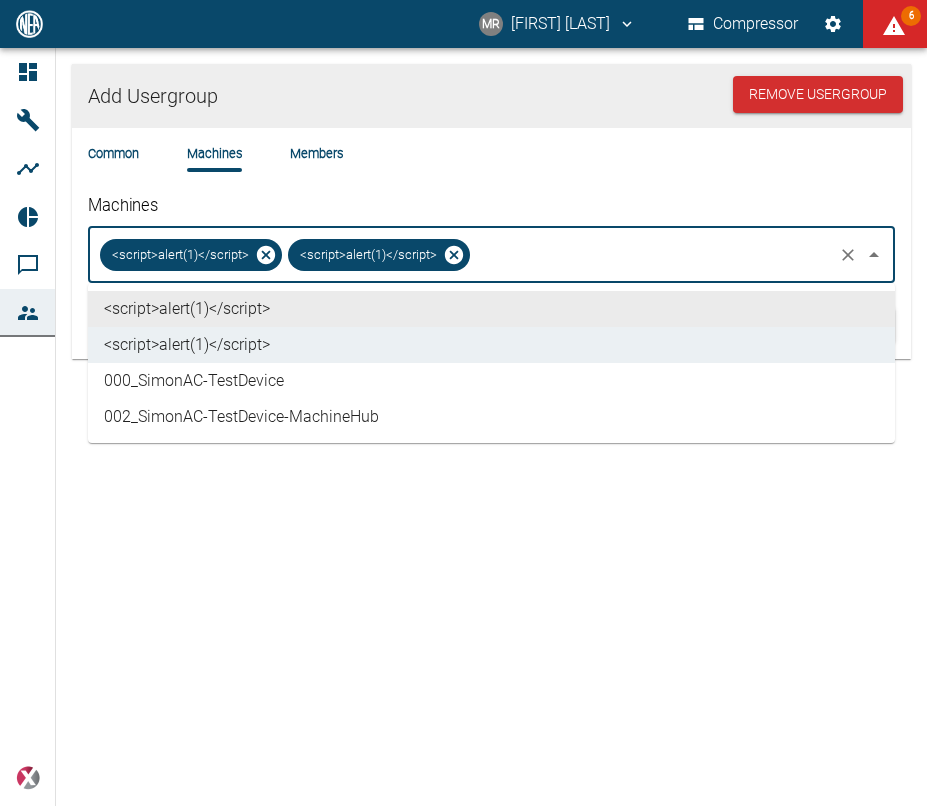 click on "Common Machines Members" at bounding box center (491, 169) 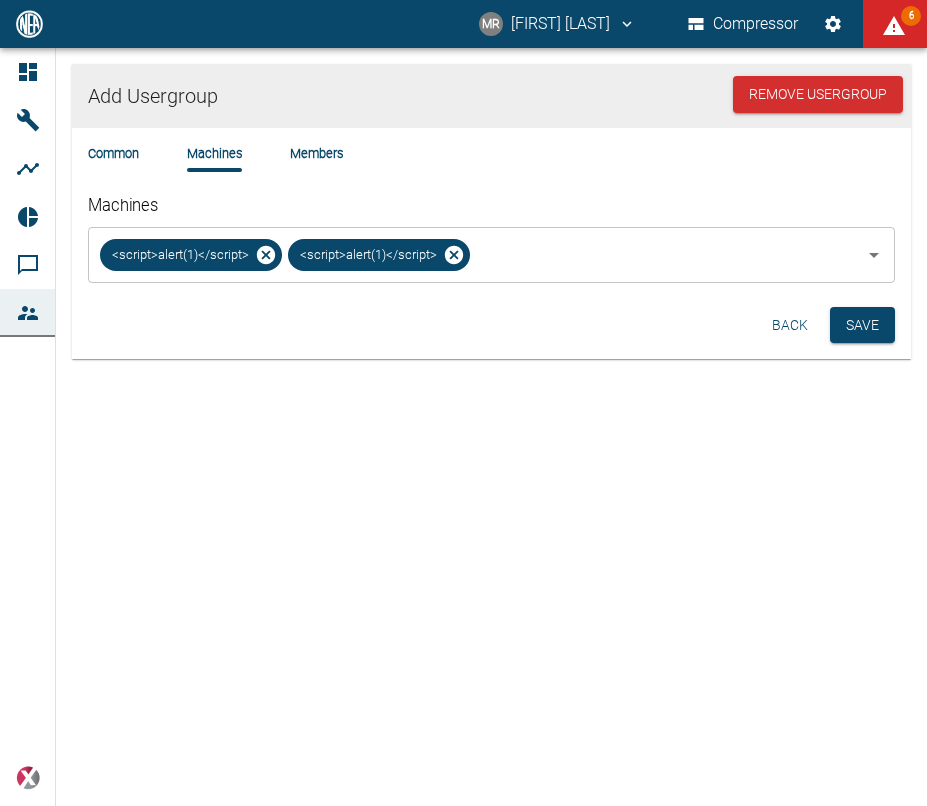 click on "Members" at bounding box center (316, 153) 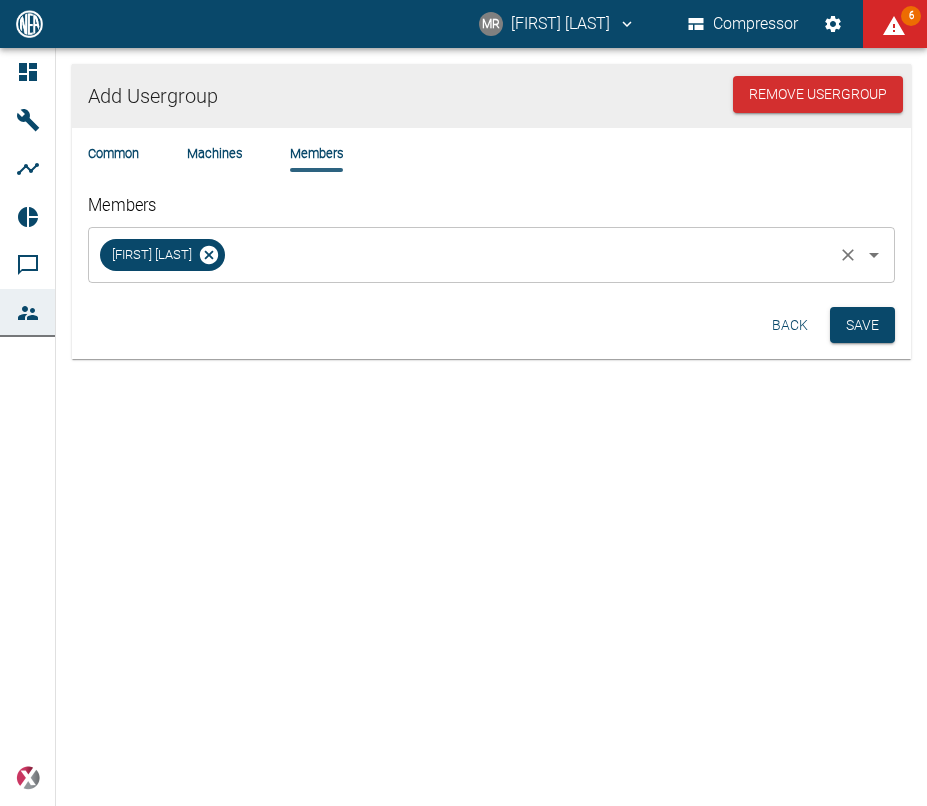 click on "Members" at bounding box center (529, 255) 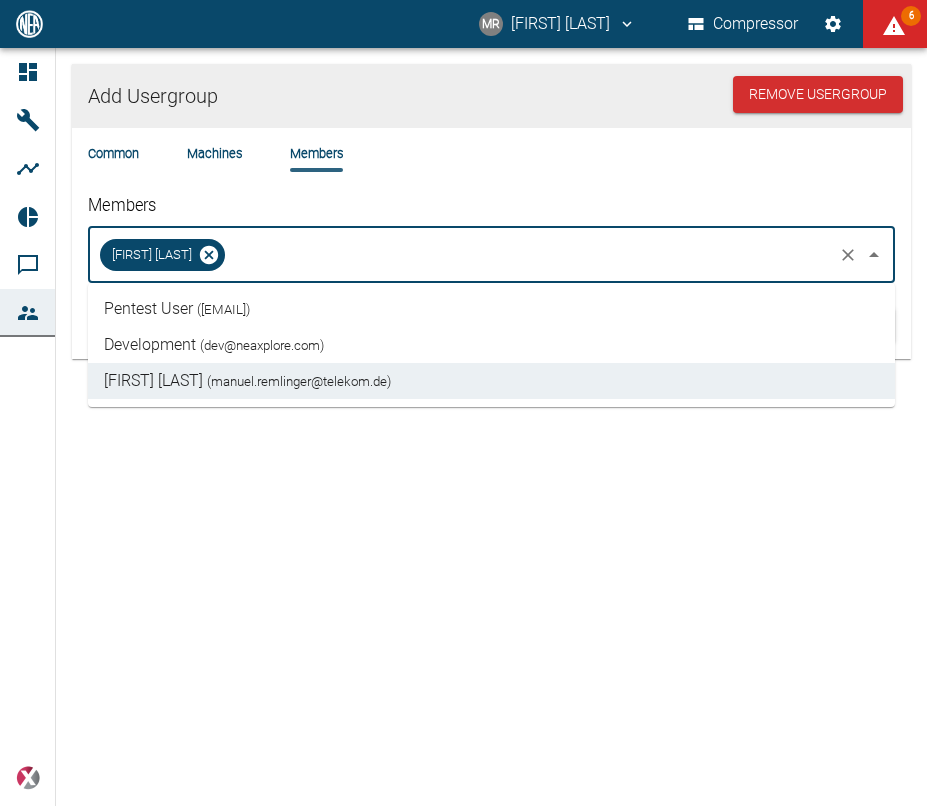 click on "(  abc@dtsec.dedyn.io  )" at bounding box center (223, 309) 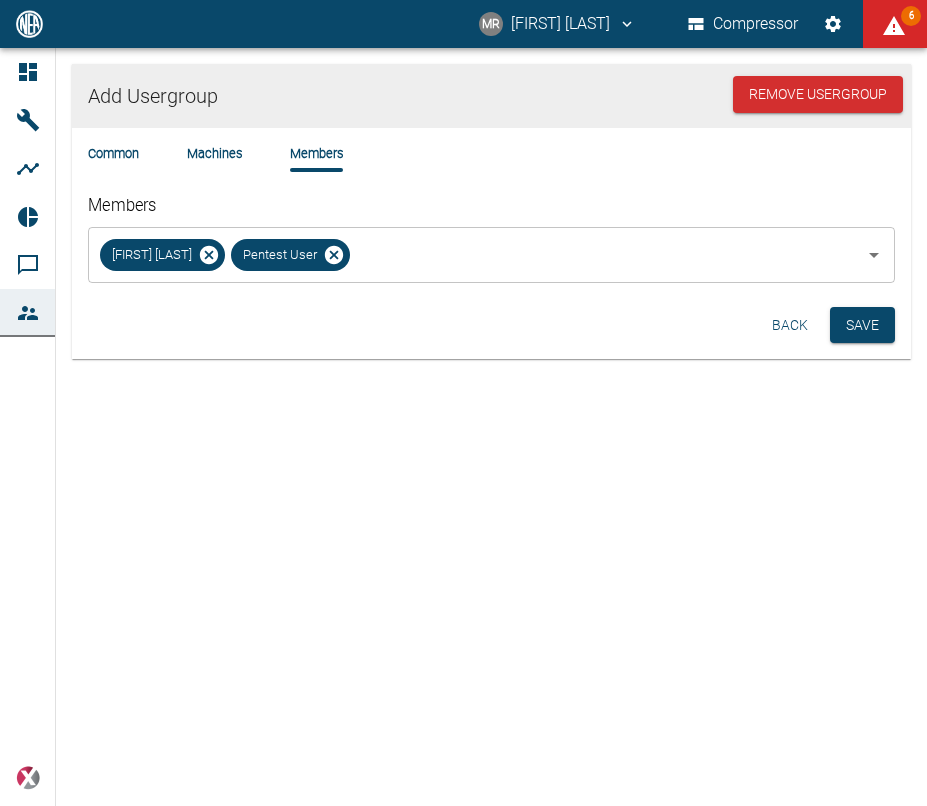 click on "Add Usergroup Remove Usergroup Common Machines Members Members Manuel Remlinger Pentest User ​ Back Save" at bounding box center [463, 427] 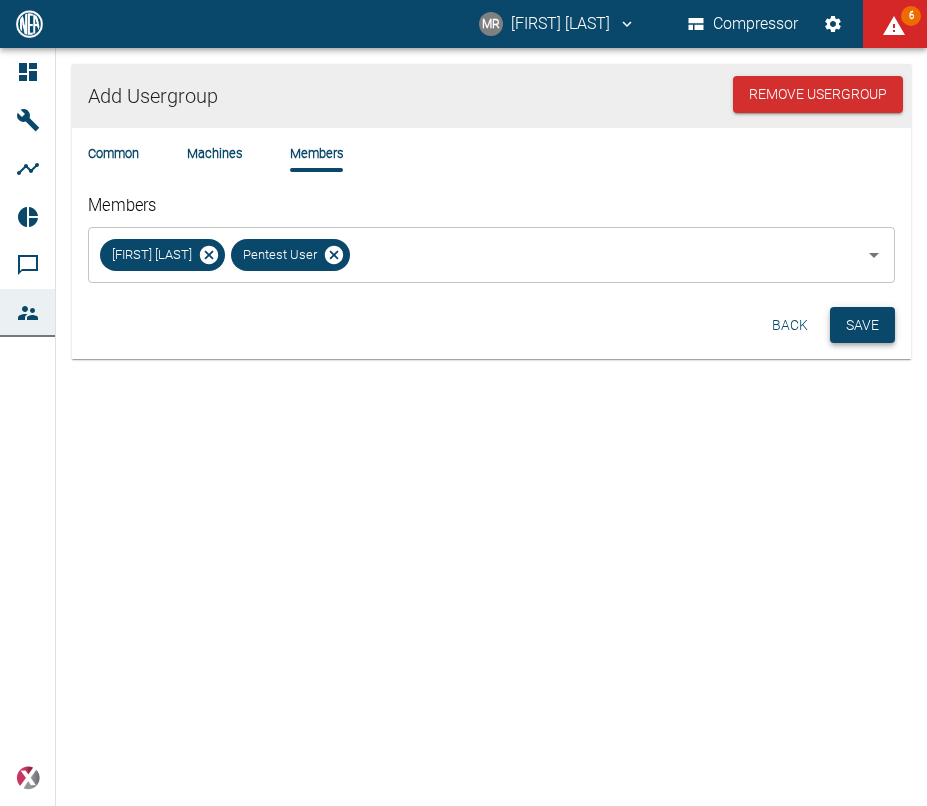 click on "Save" at bounding box center (862, 325) 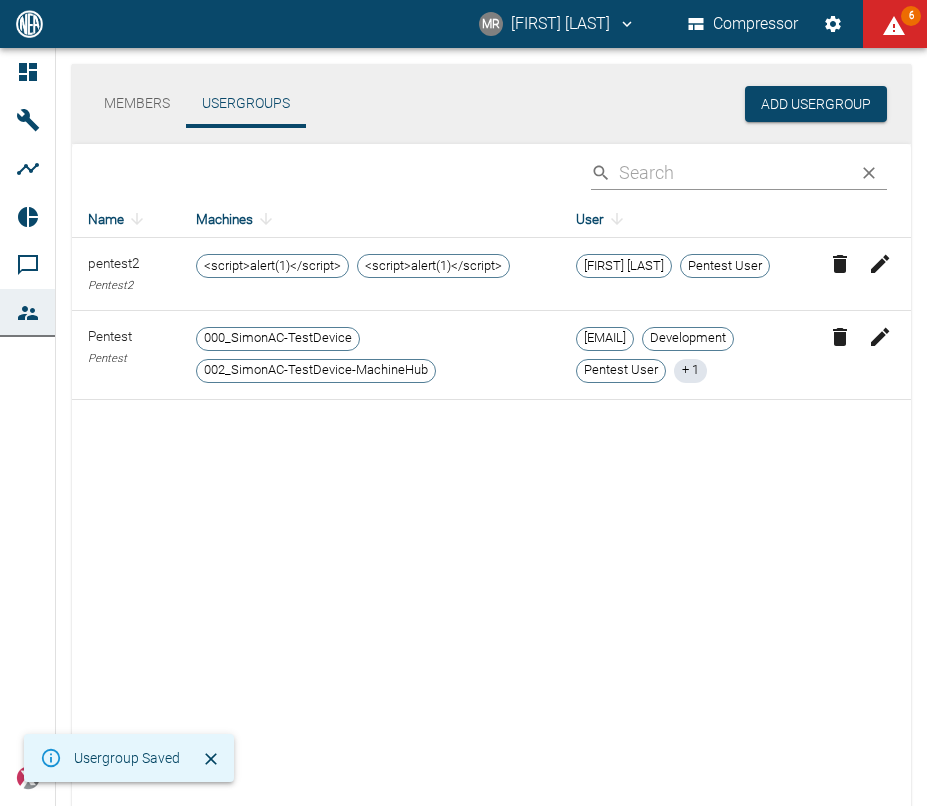 click on "Name Machines User pentest2 Pentest2 <script>alert(1)</script> <script>alert(1)</script> Manuel Remlinger Pentest User Pentest Pentest  000_SimonAC-TestDevice 002_SimonAC-TestDevice-MachineHub manuel.remlinger@t-systems.com Development Pentest User + 1" at bounding box center [491, 496] 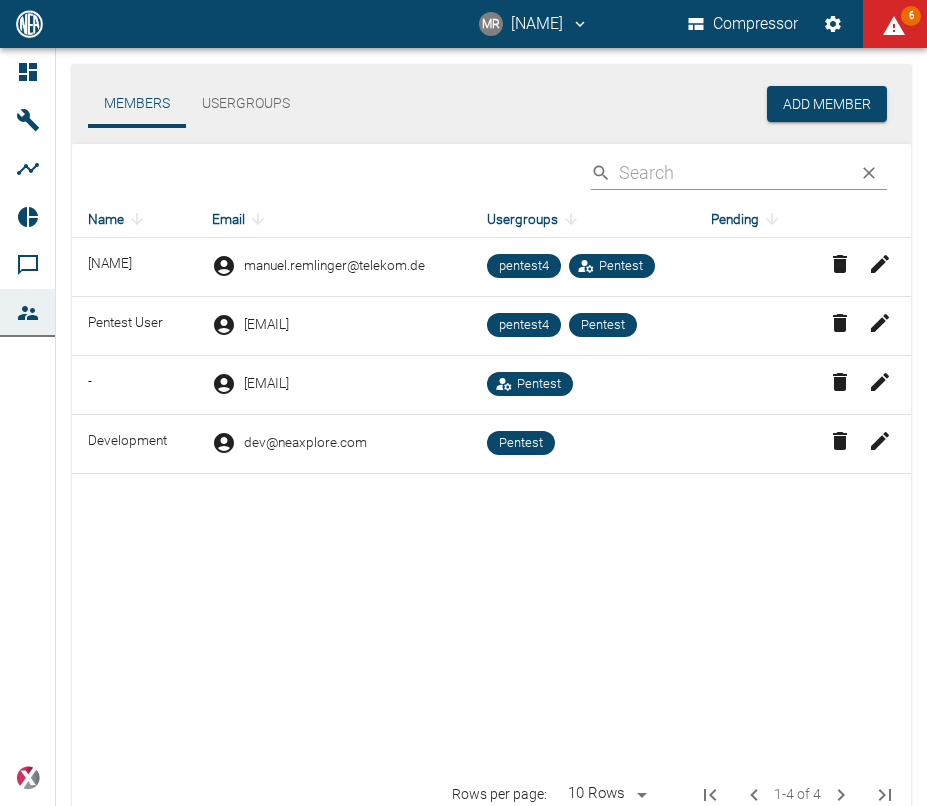 scroll, scrollTop: 0, scrollLeft: 0, axis: both 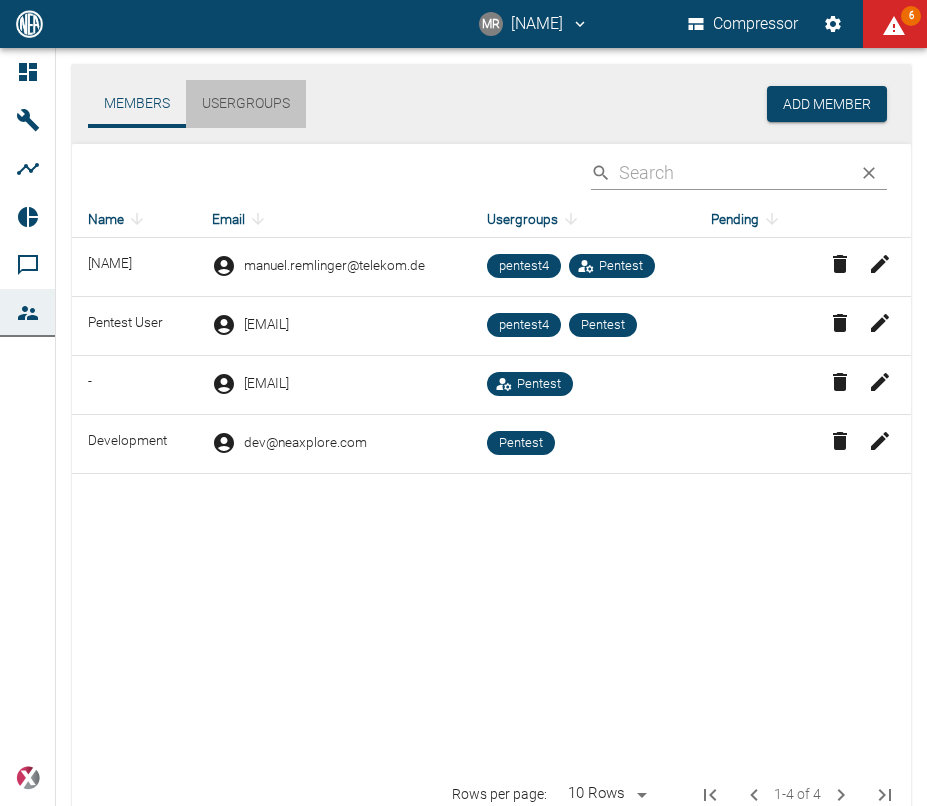 click on "Usergroups" at bounding box center [246, 104] 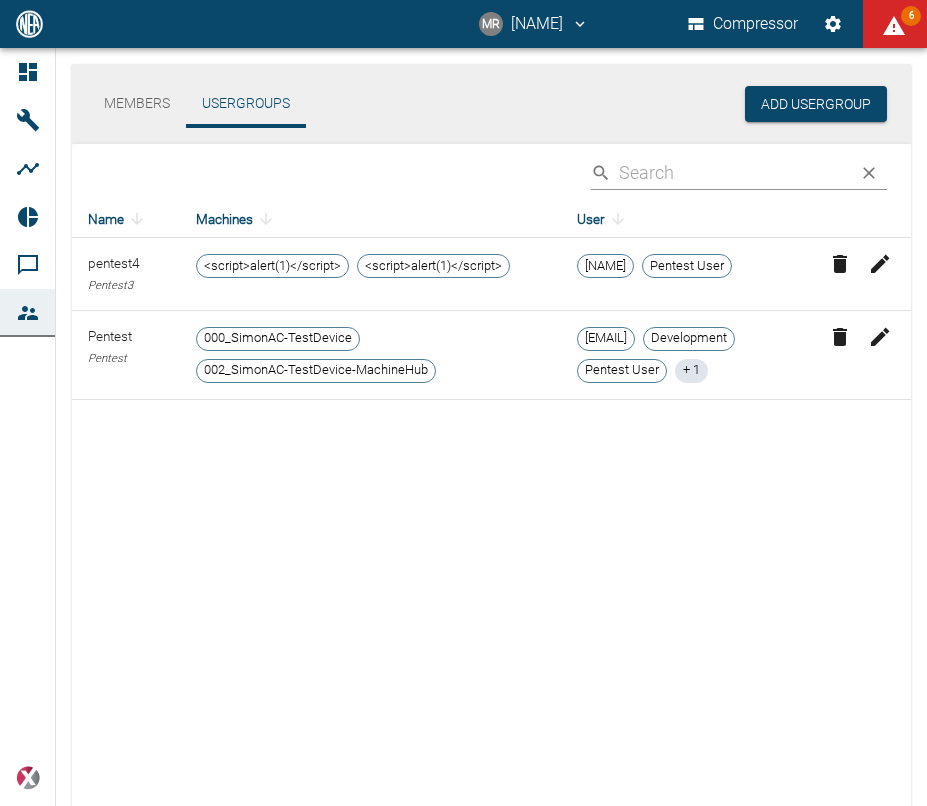 click 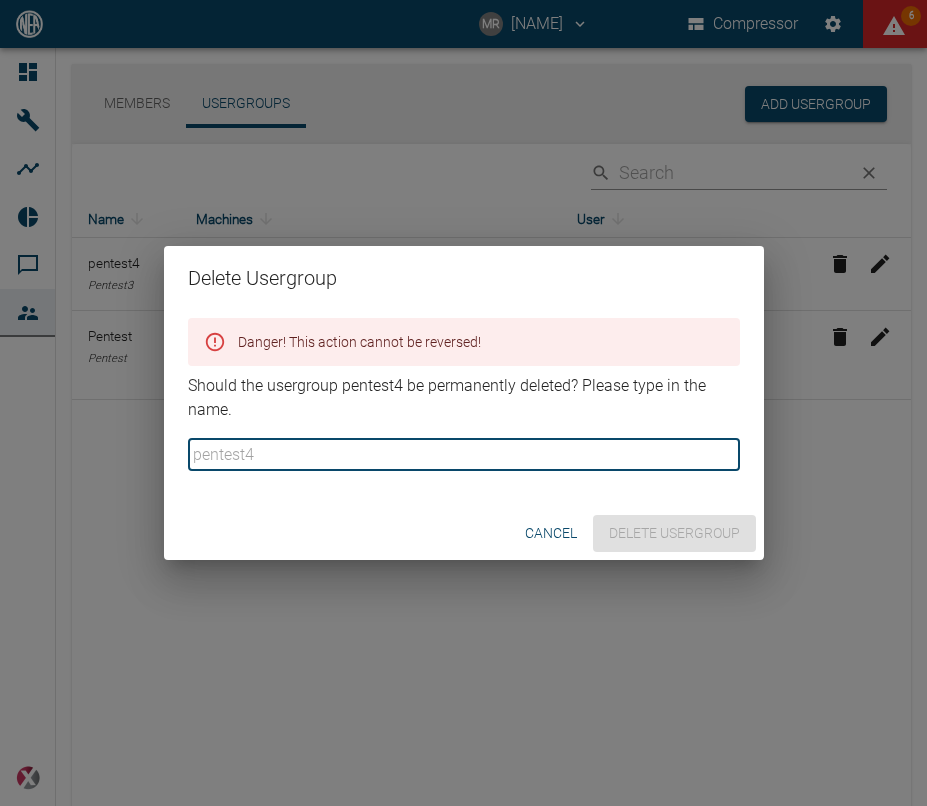 click at bounding box center (464, 454) 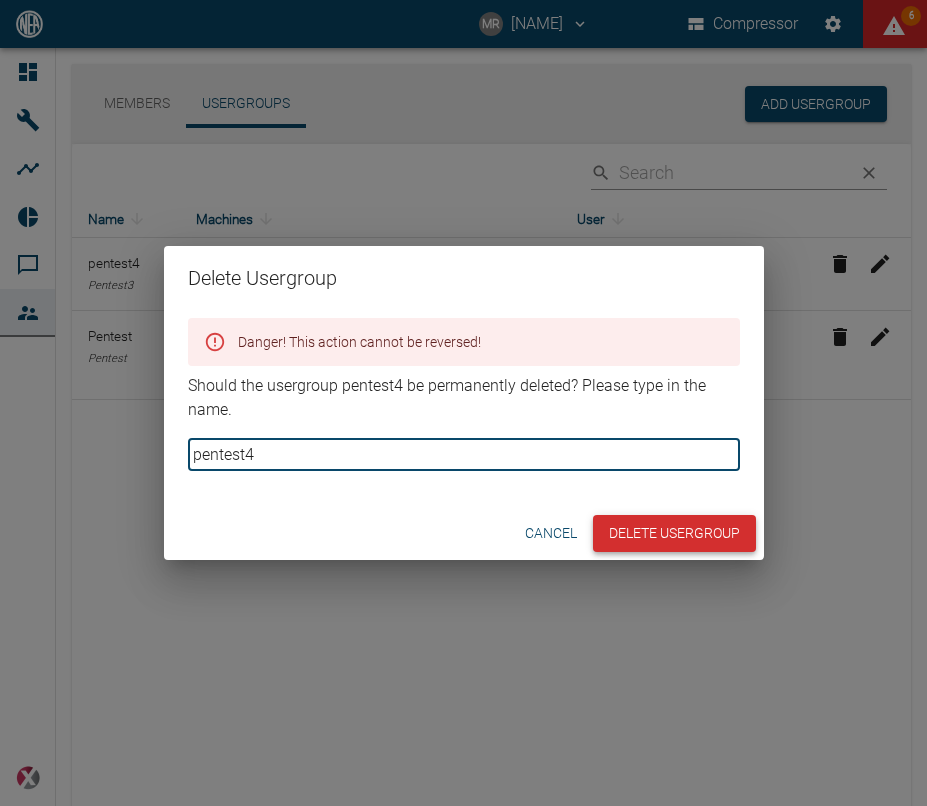 type on "pentest4" 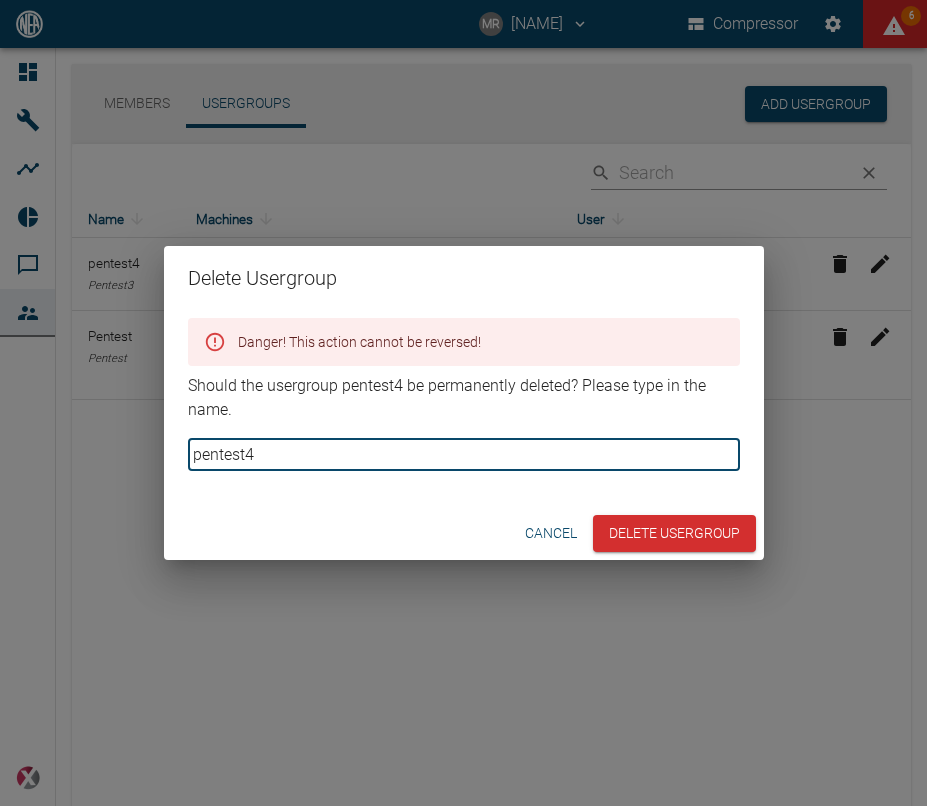 drag, startPoint x: 667, startPoint y: 536, endPoint x: 876, endPoint y: 465, distance: 220.7306 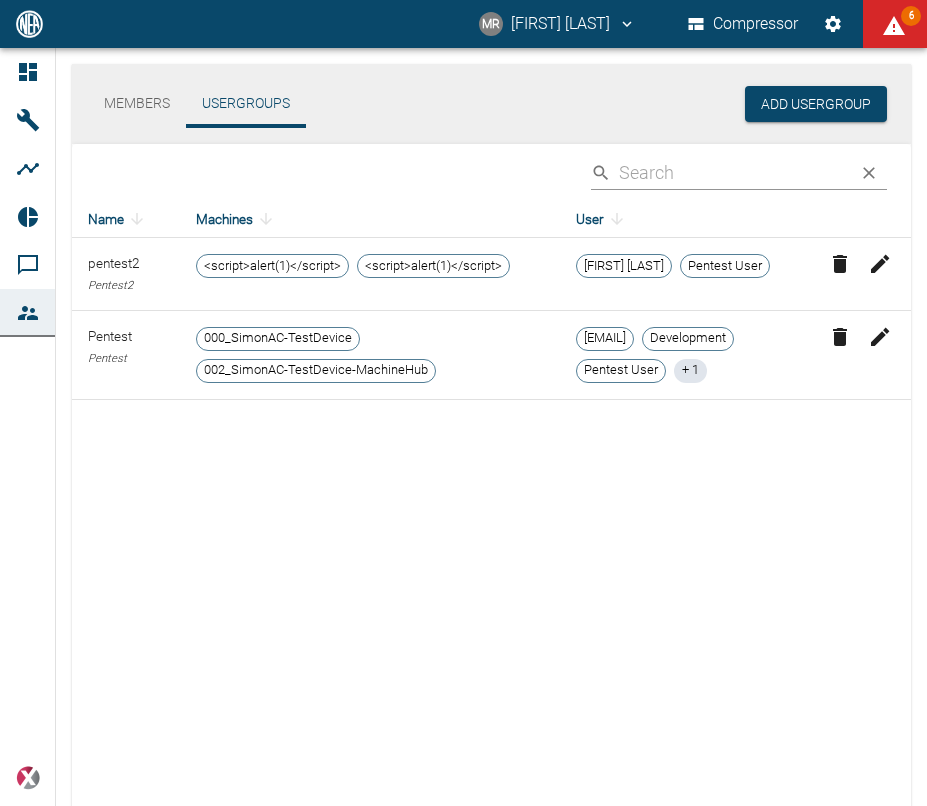 scroll, scrollTop: 0, scrollLeft: 0, axis: both 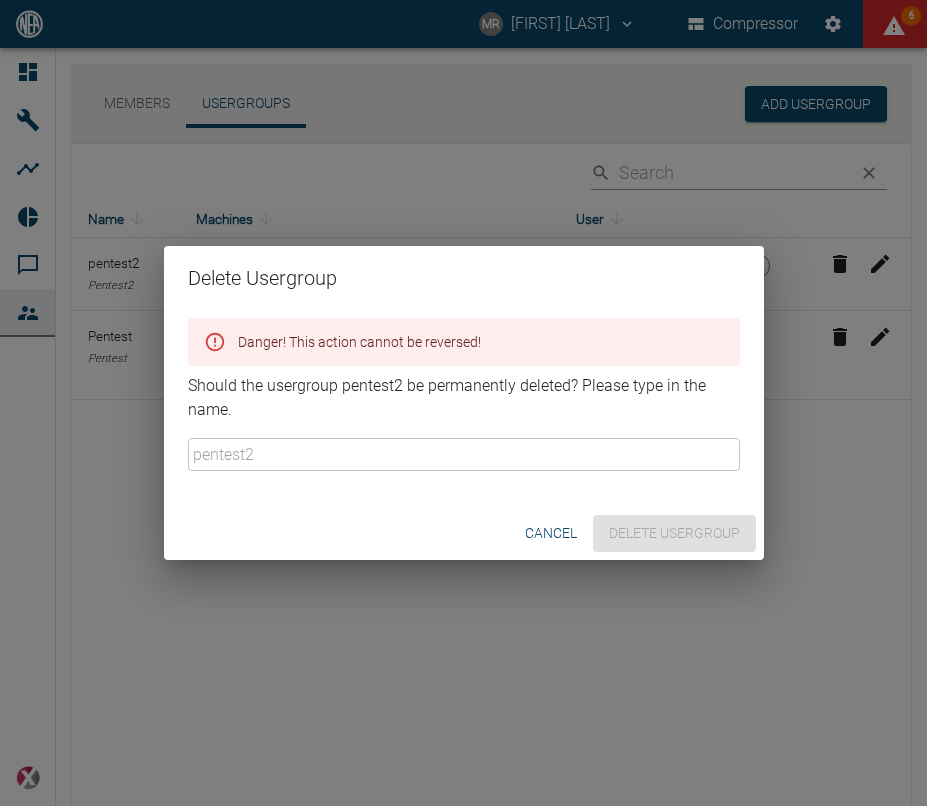 click at bounding box center (464, 454) 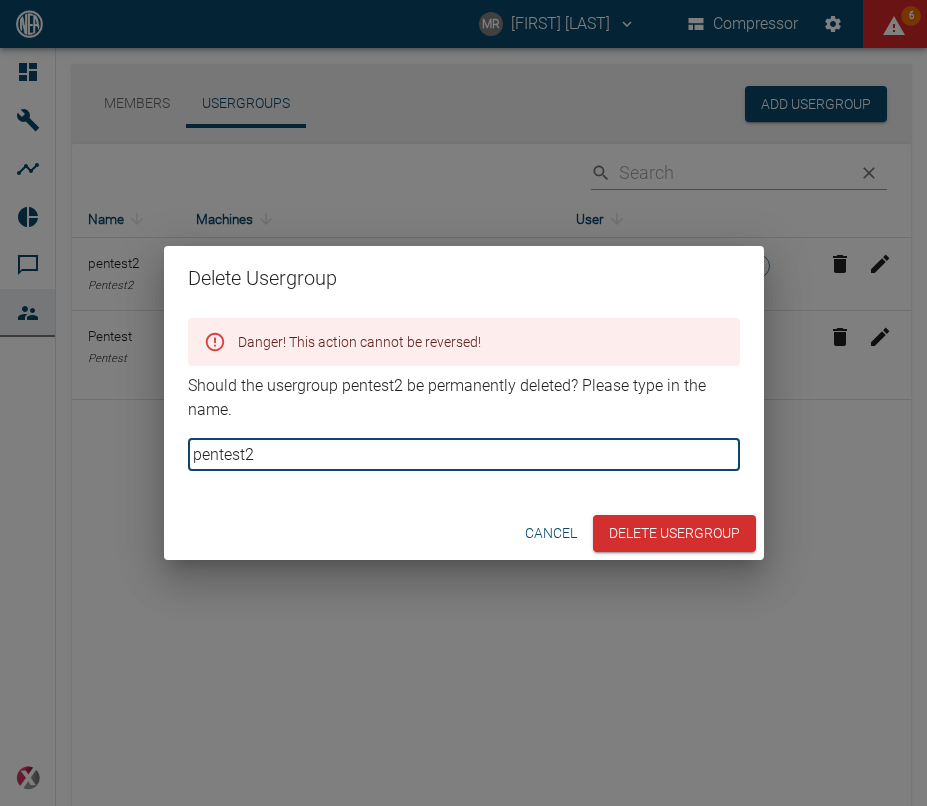type on "pentest2" 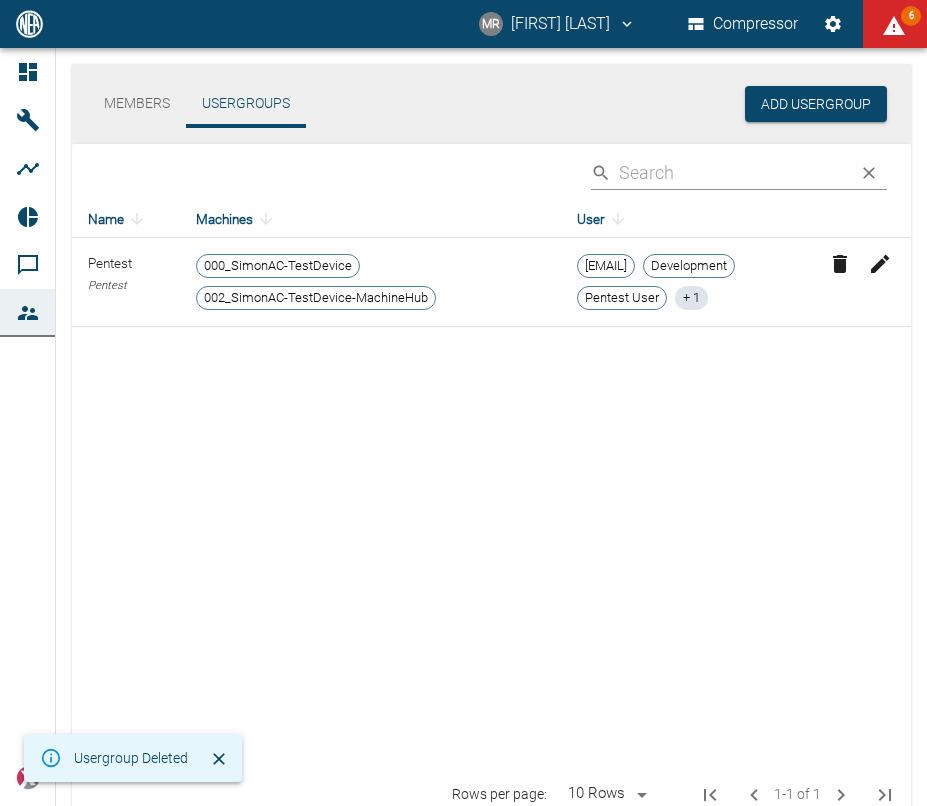 click on "Members" at bounding box center [137, 104] 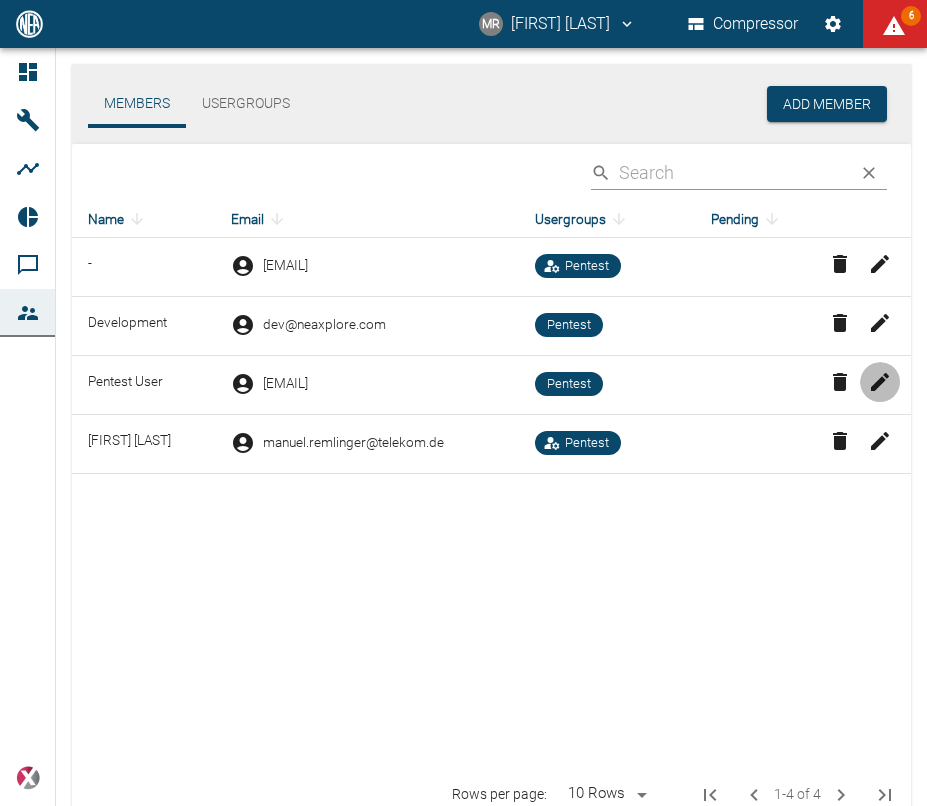click 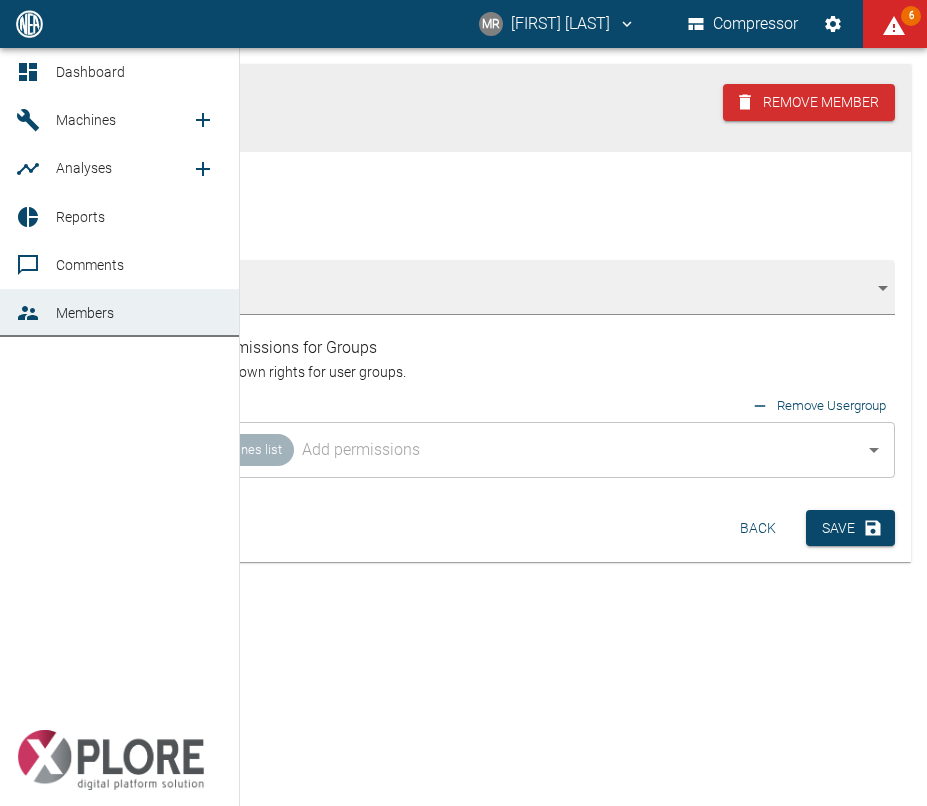 click 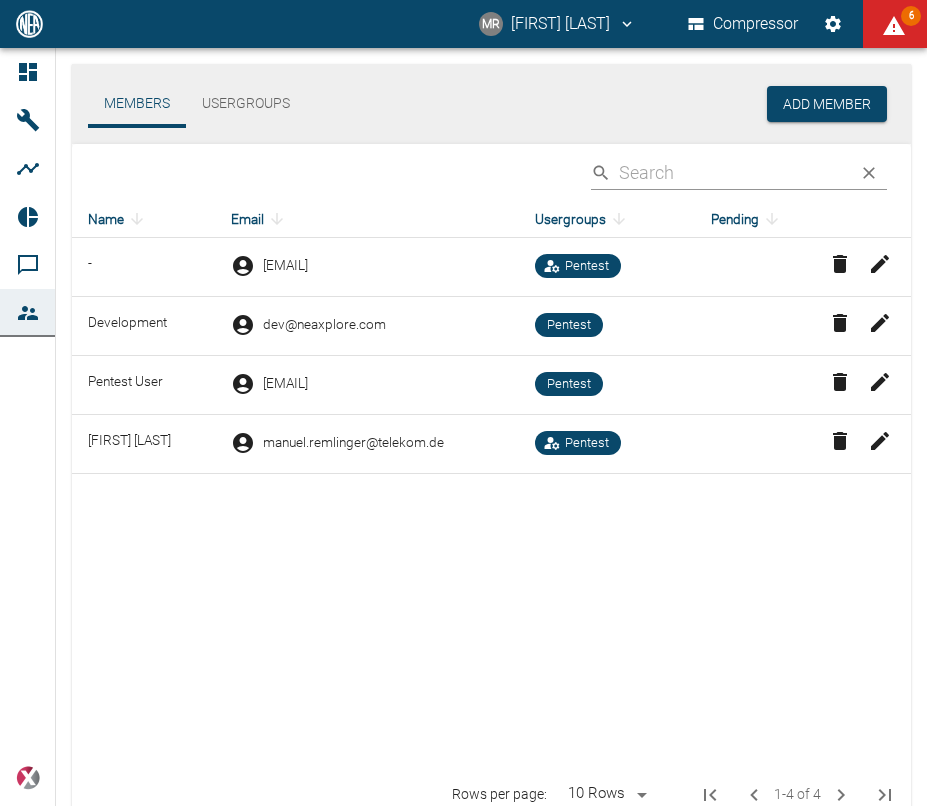 click 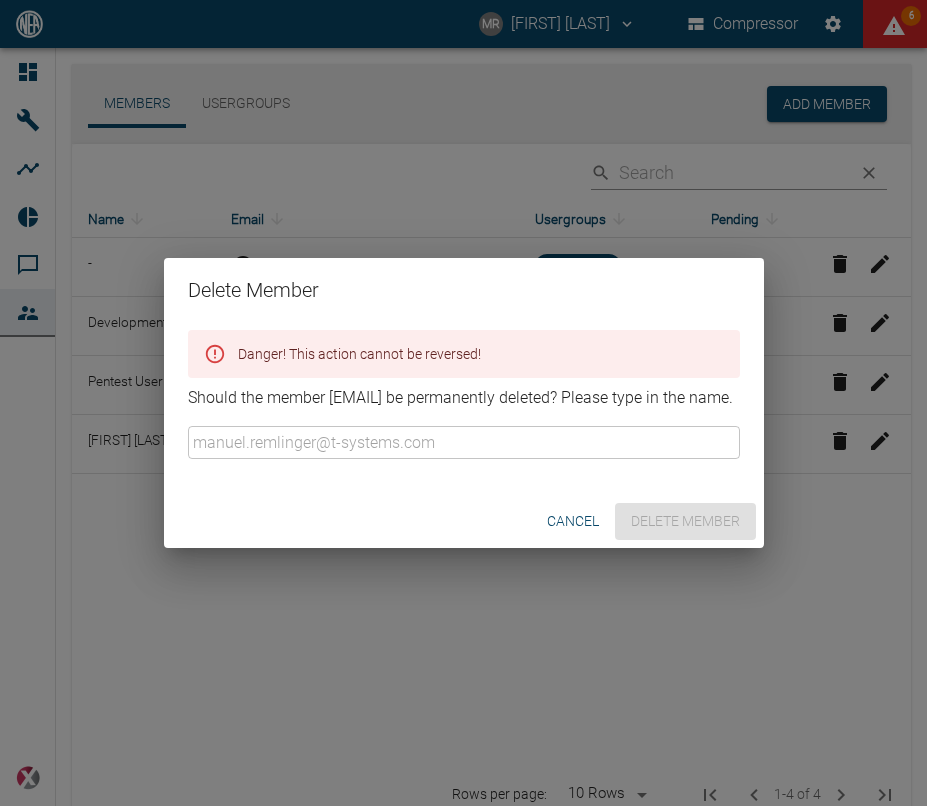 click at bounding box center (464, 442) 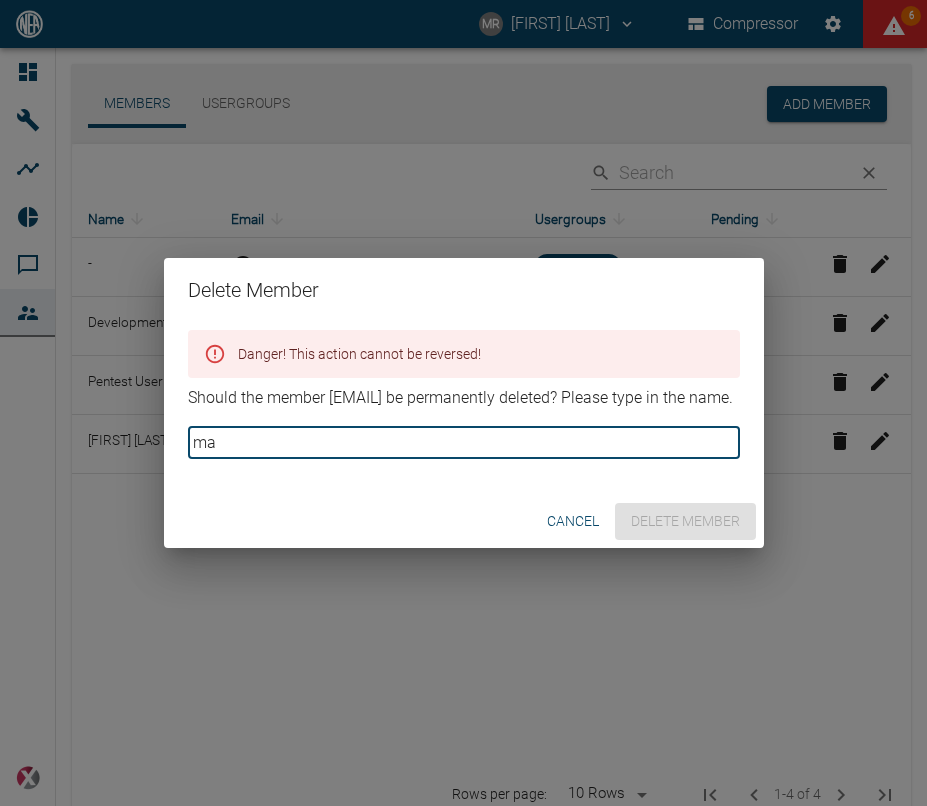type on "m" 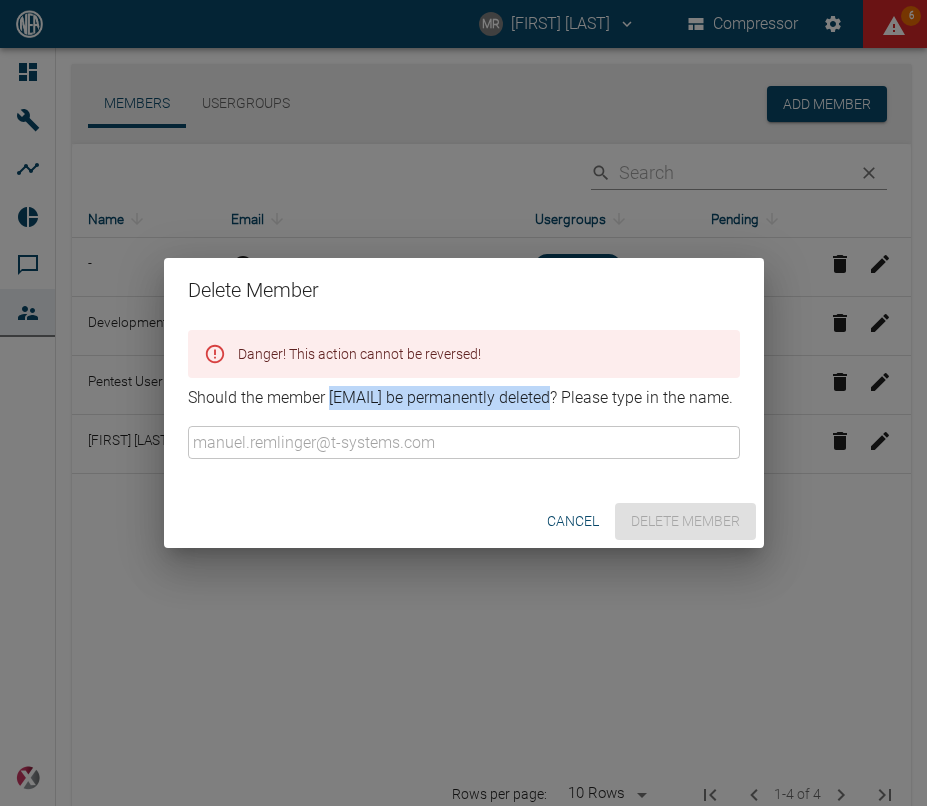 drag, startPoint x: 568, startPoint y: 389, endPoint x: 333, endPoint y: 381, distance: 235.13612 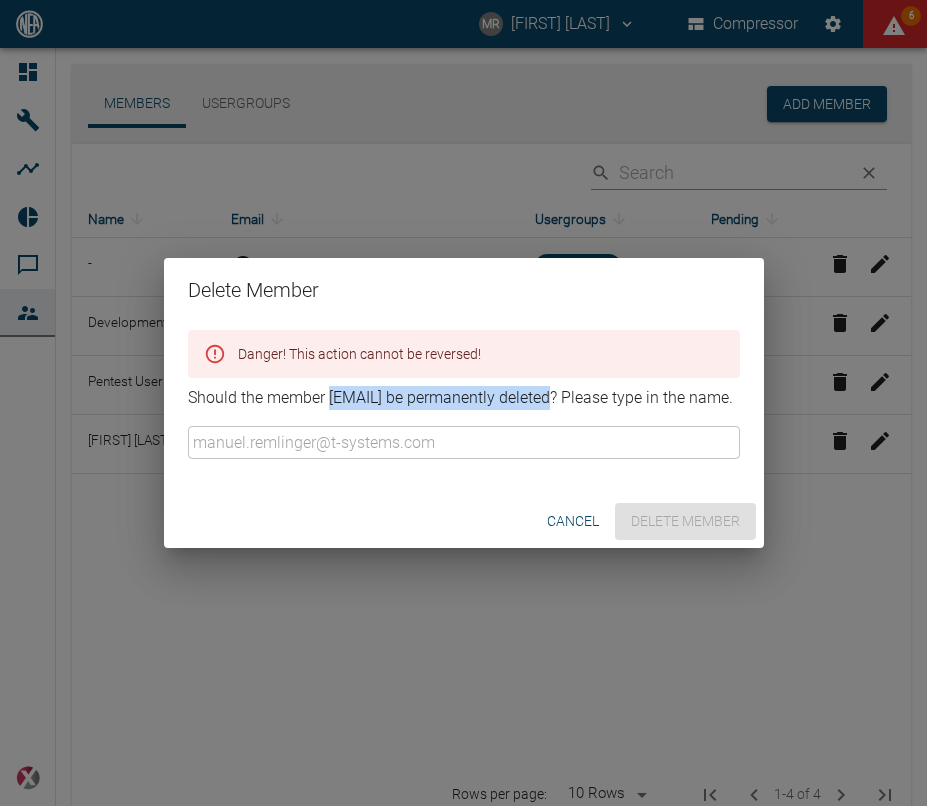 click on "Danger! This action cannot be reversed! Should the member manuel.remlinger@t-systems.com be permanently deleted? Please type in the name. ​" at bounding box center [464, 408] 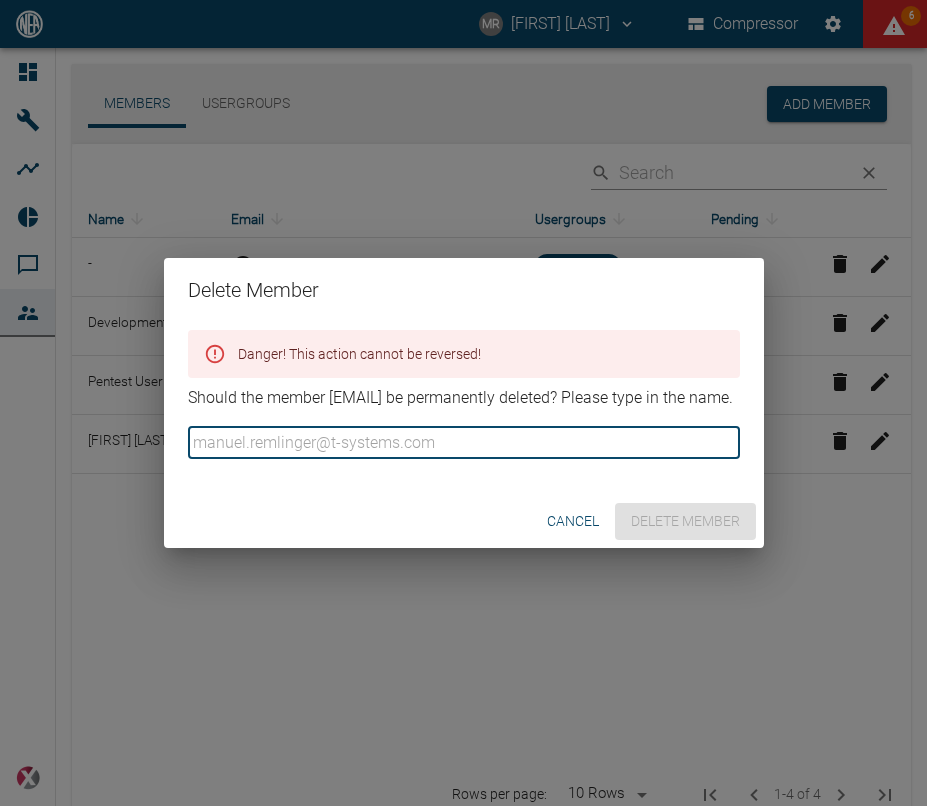 paste on "[EMAIL]" 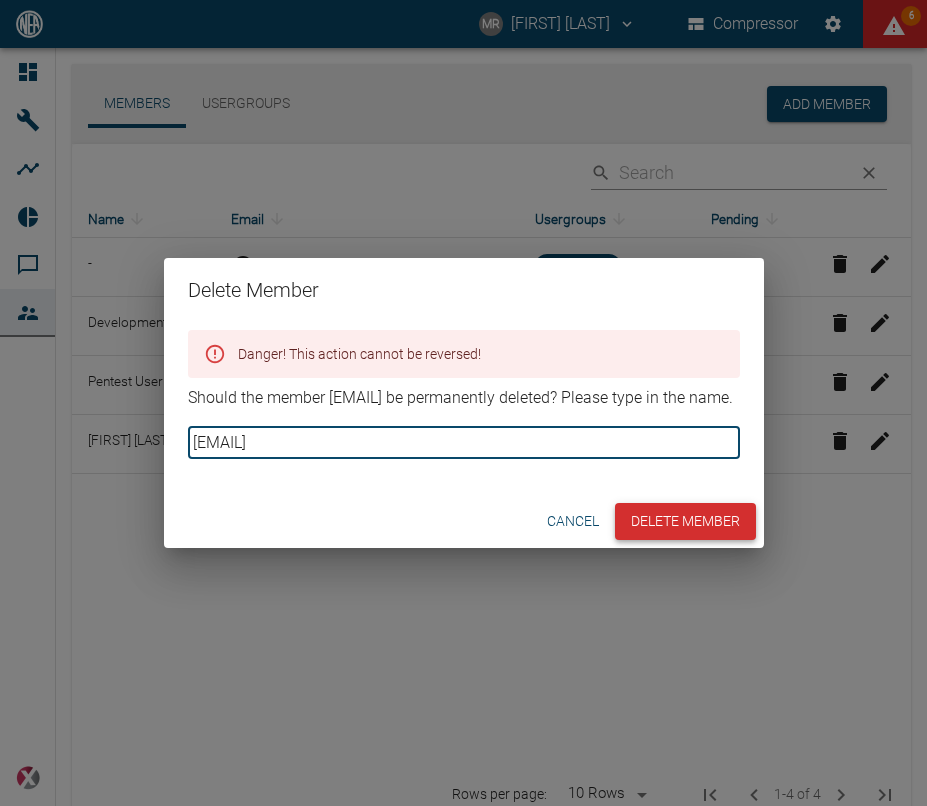 type on "[EMAIL]" 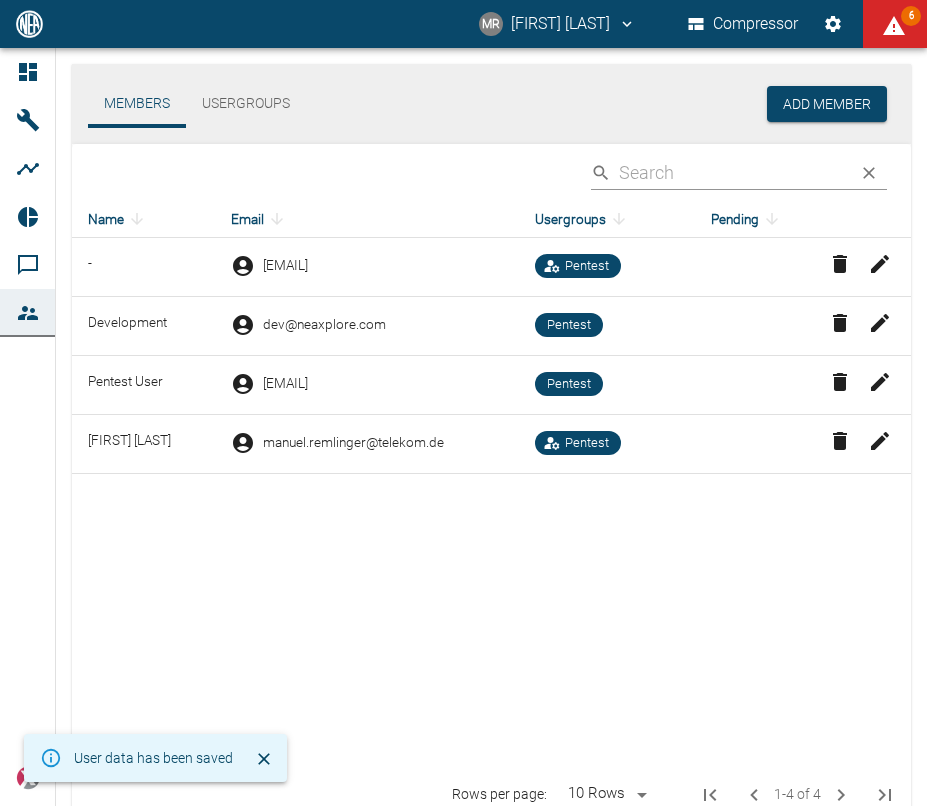 type 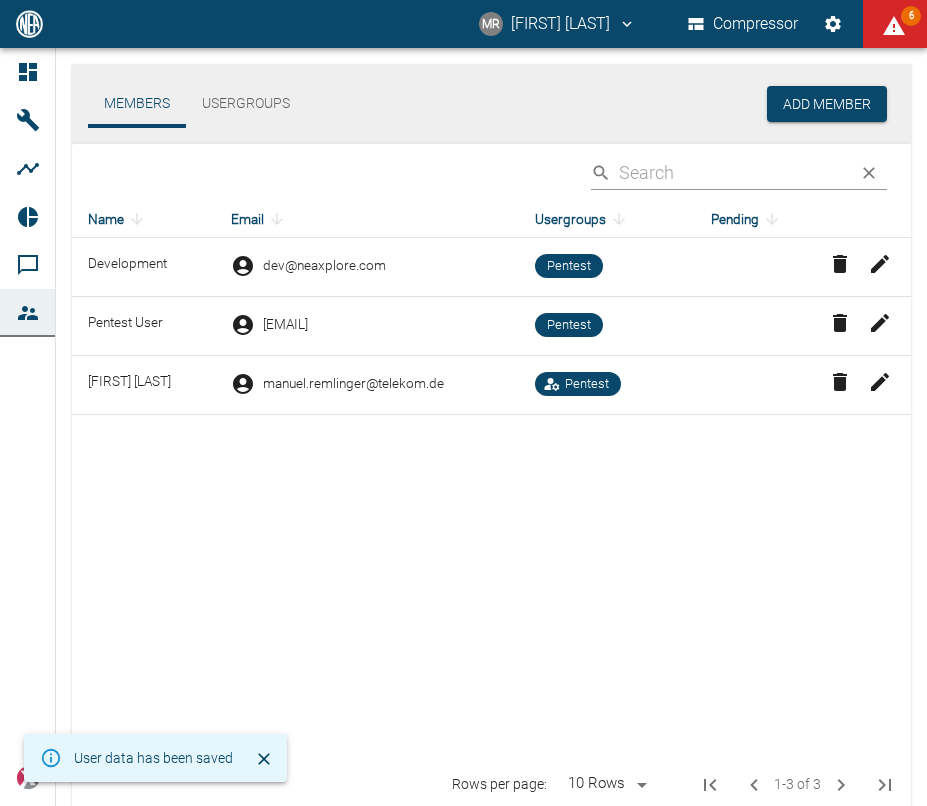 click 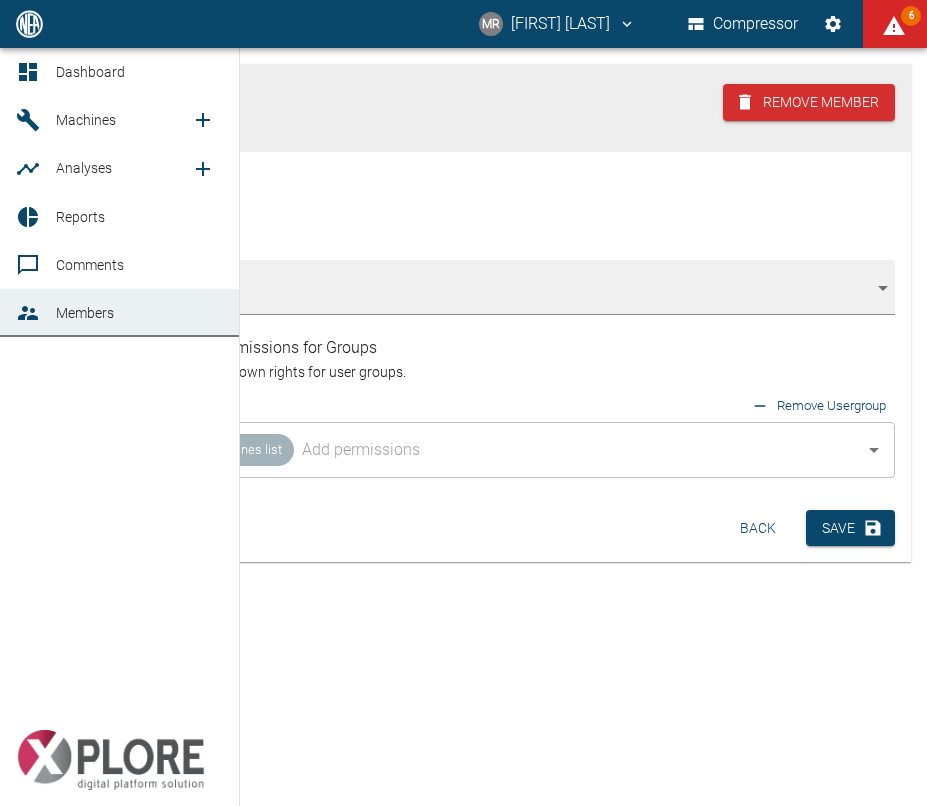 click 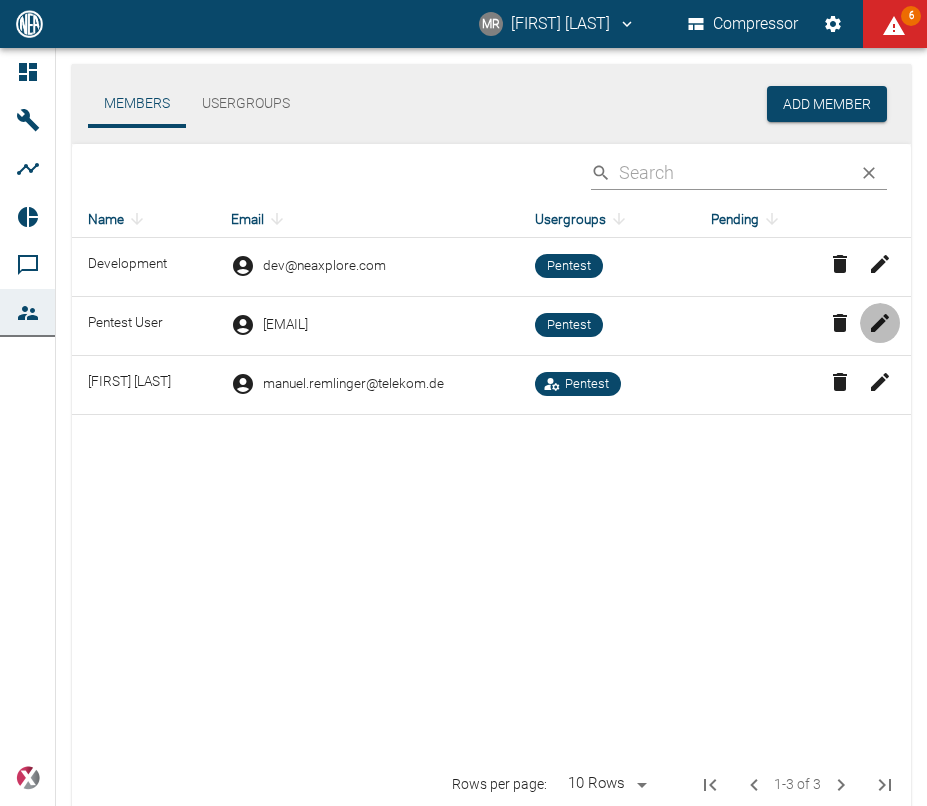 click 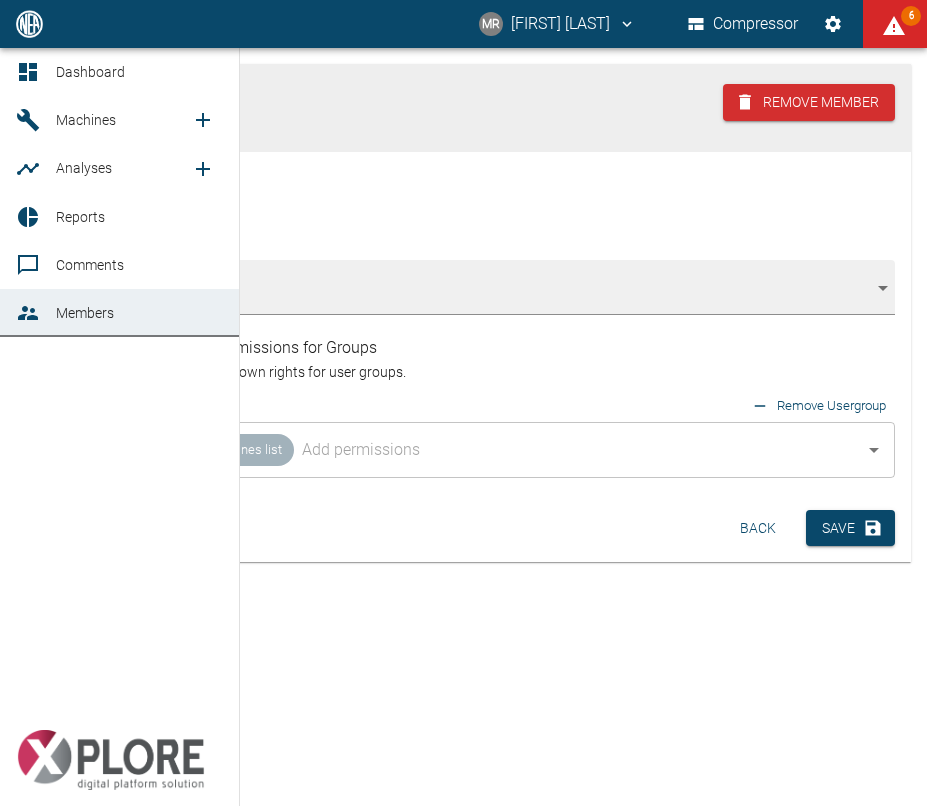 click 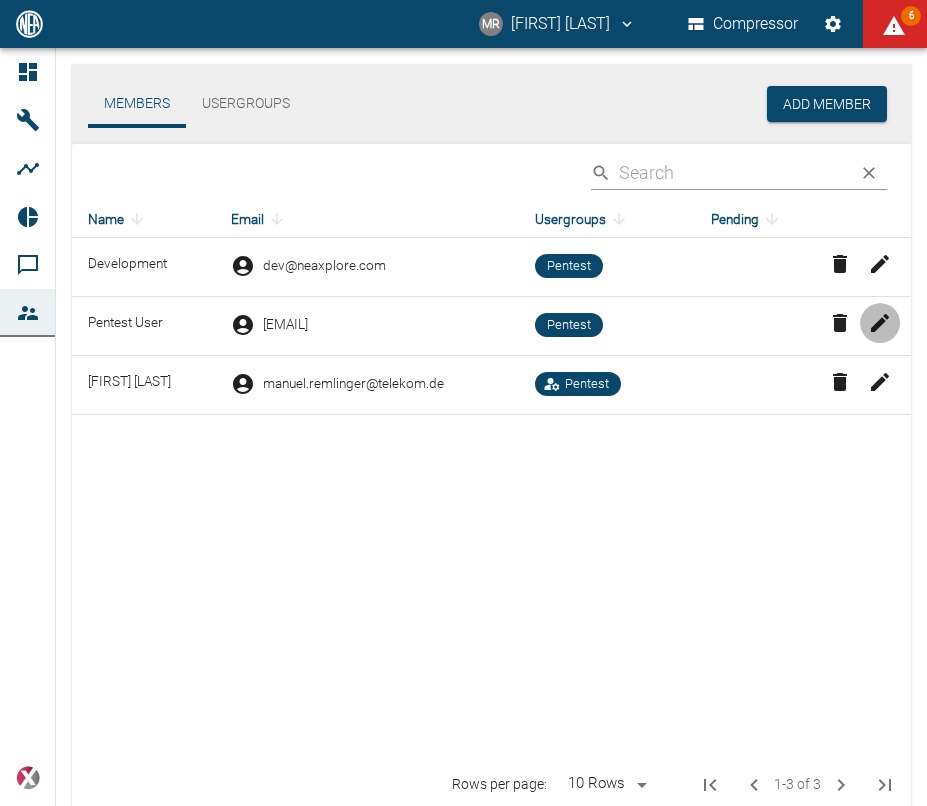 click 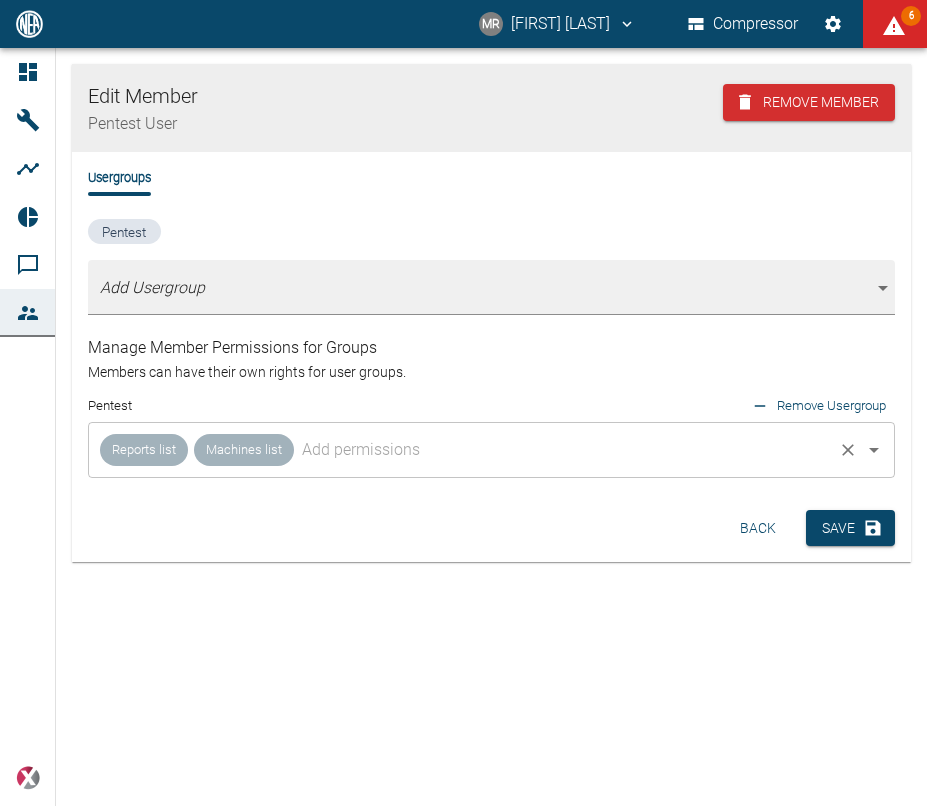 click at bounding box center (563, 450) 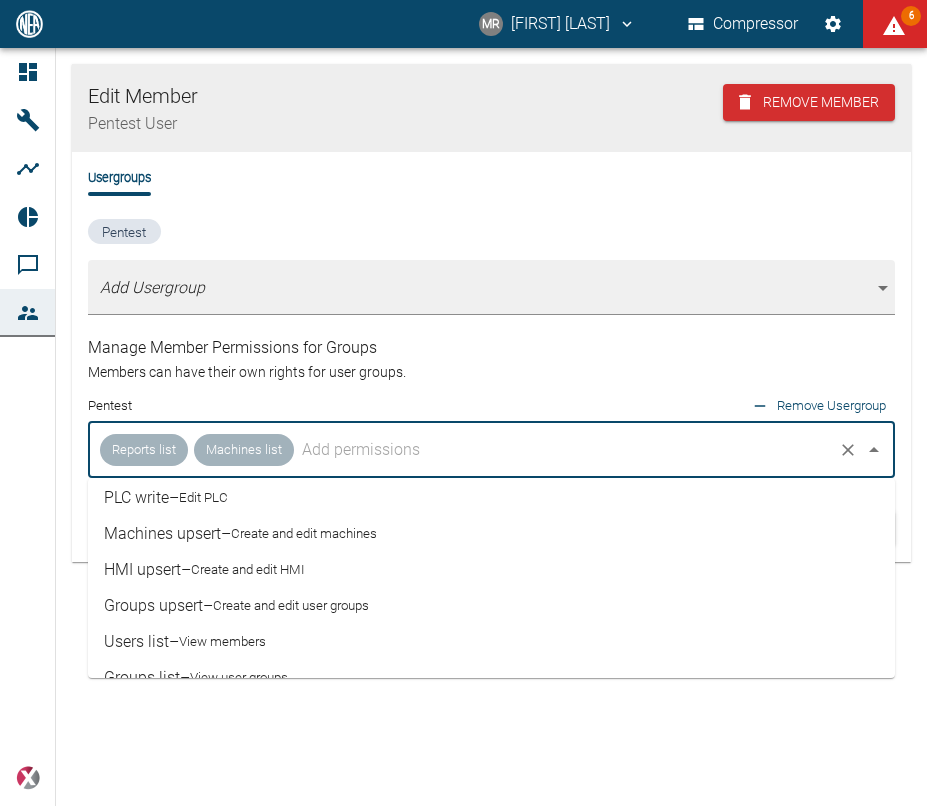 scroll, scrollTop: 248, scrollLeft: 0, axis: vertical 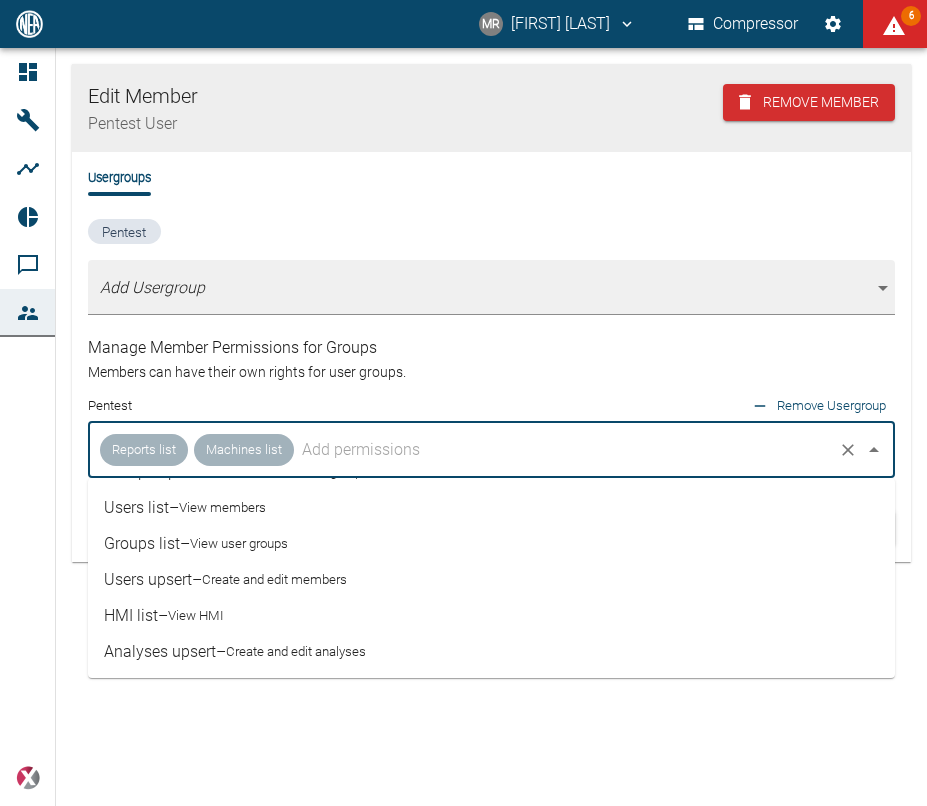 click on "Create and edit members" at bounding box center [274, 580] 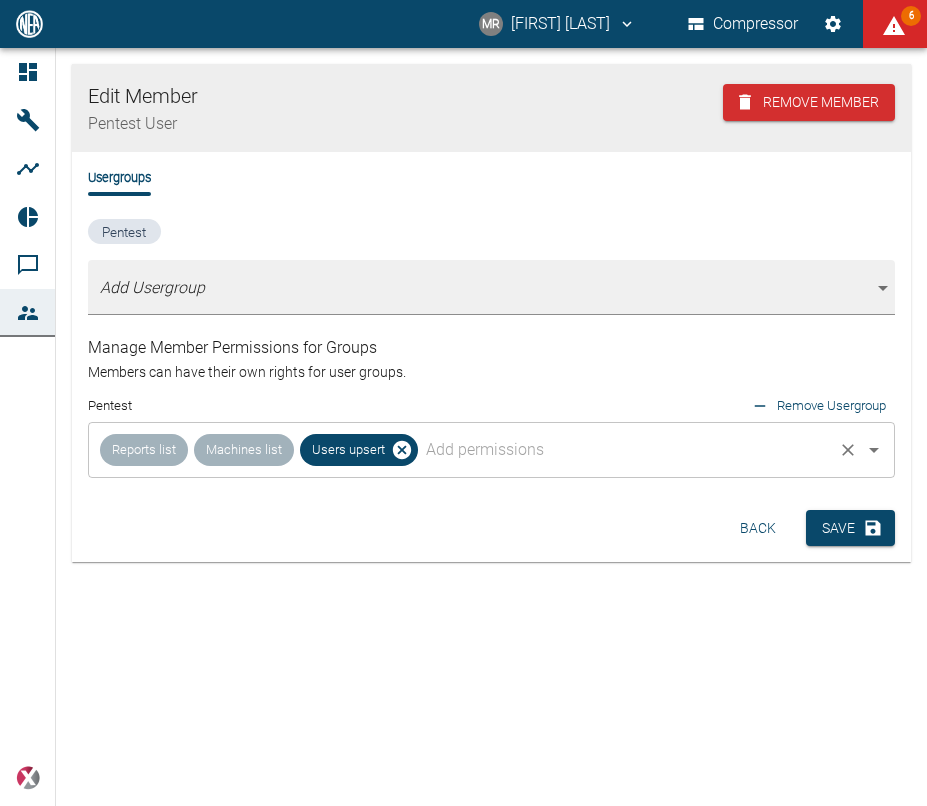click at bounding box center (625, 450) 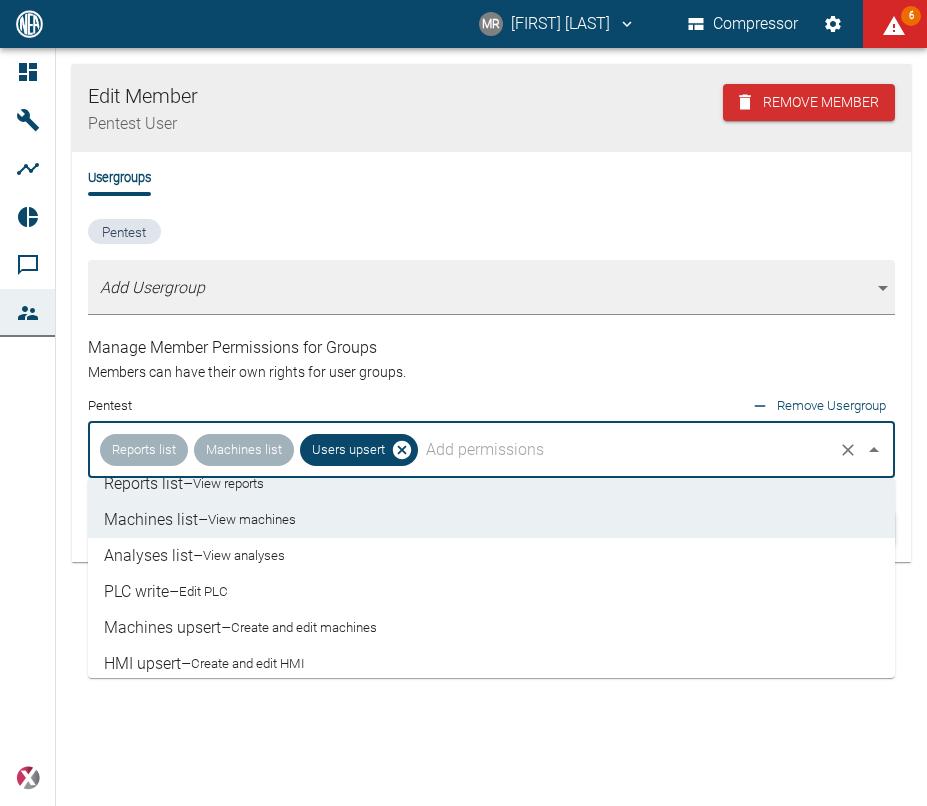 scroll, scrollTop: 0, scrollLeft: 0, axis: both 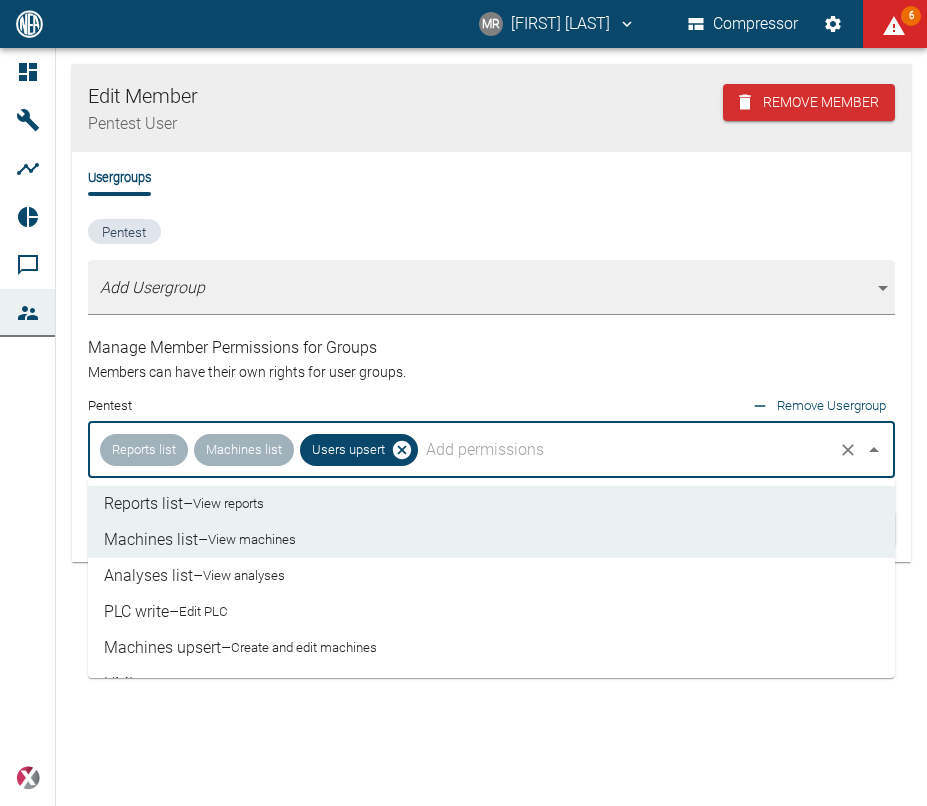 click on "Edit Member Pentest User Remove Member Usergroups Pentest Add Usergroup [object Object] Manage Member Permissions for Groups Members can have their own rights for user groups. Pentest Remove Usergroup Reports list Machines list Users upsert ​ Back Save" at bounding box center [463, 427] 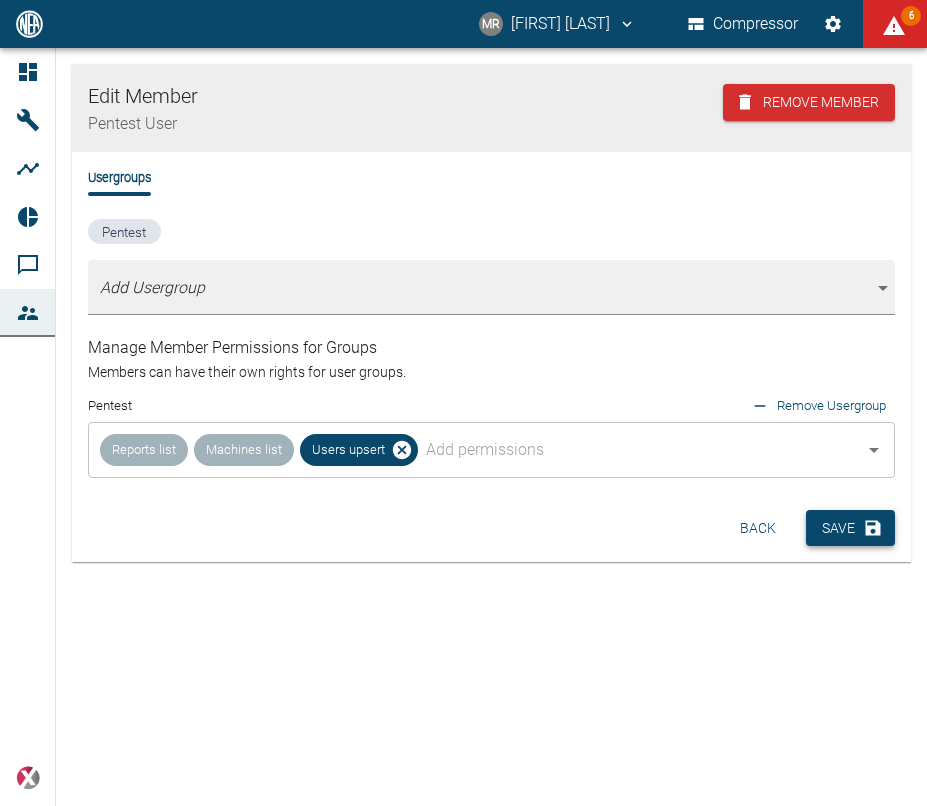 click on "Save" at bounding box center [850, 528] 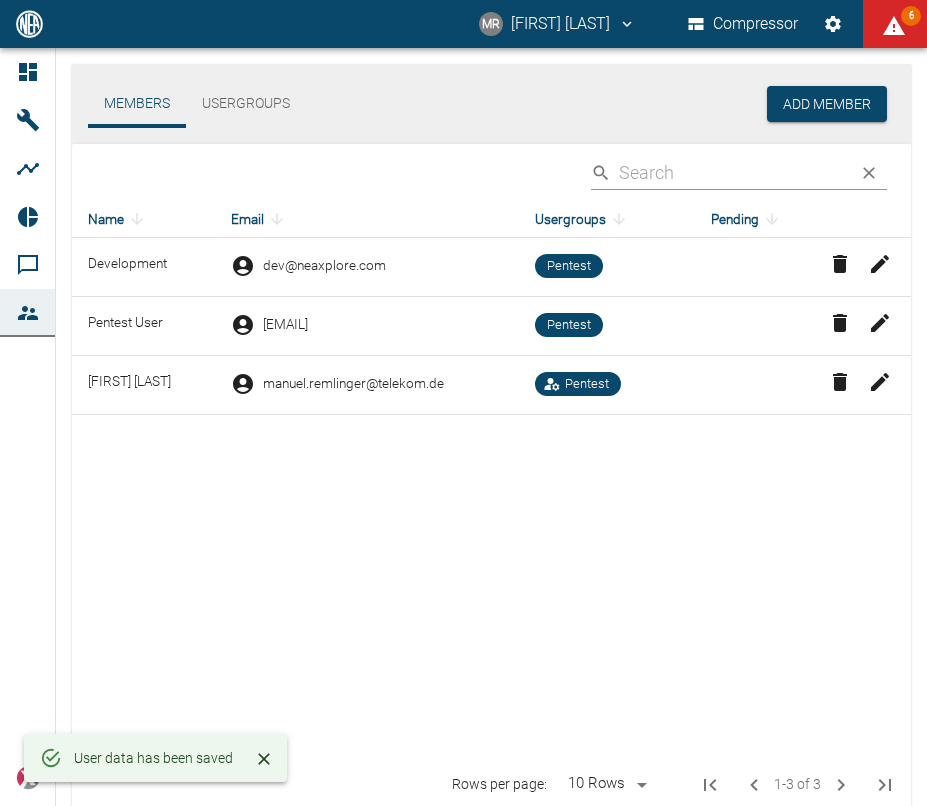 click on "Name Email Usergroups Pending Development dev@example.com Pentest Pentest User abc@example.com Pentest [FIRST] [LAST] [EMAIL] Pentest" at bounding box center (491, 480) 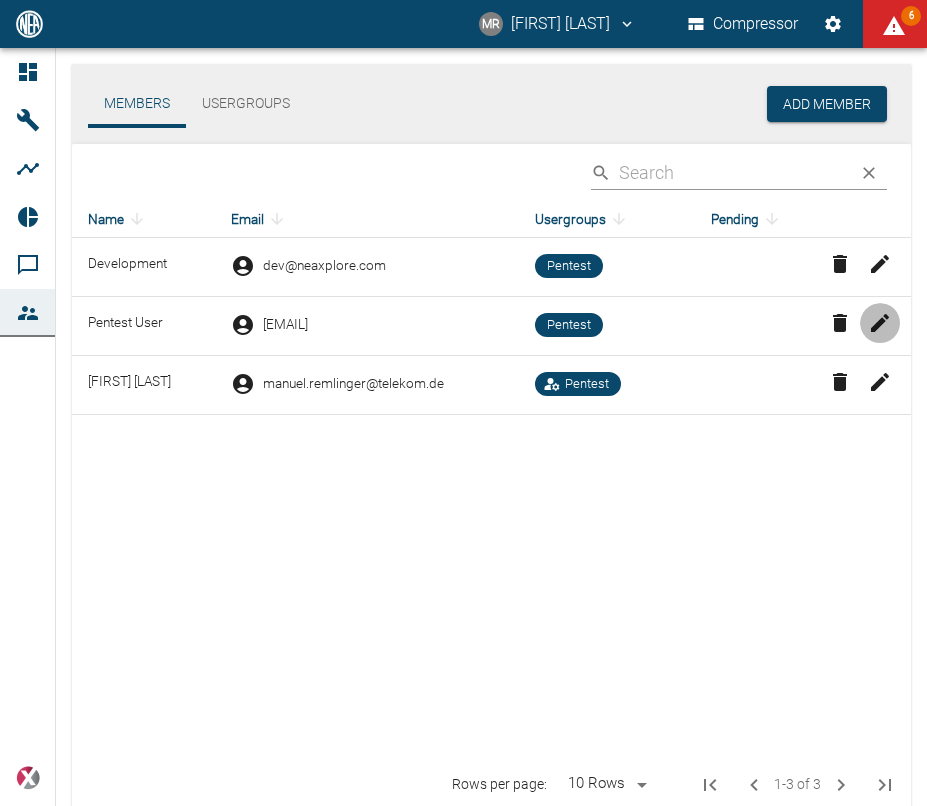 click 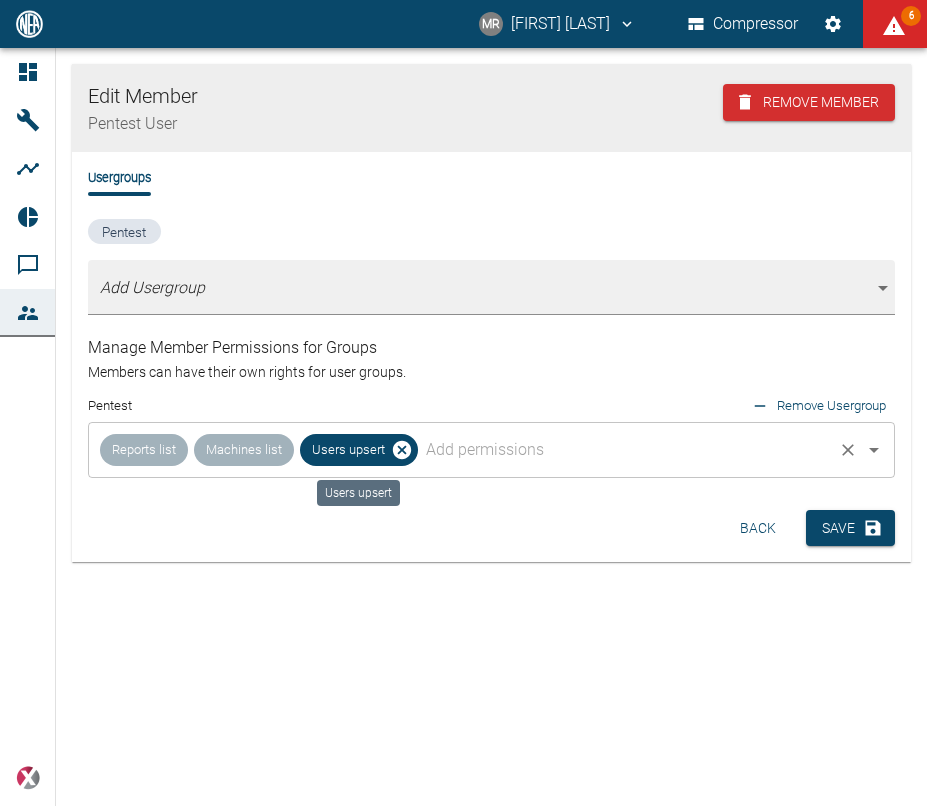 click on "Users upsert" at bounding box center [359, 450] 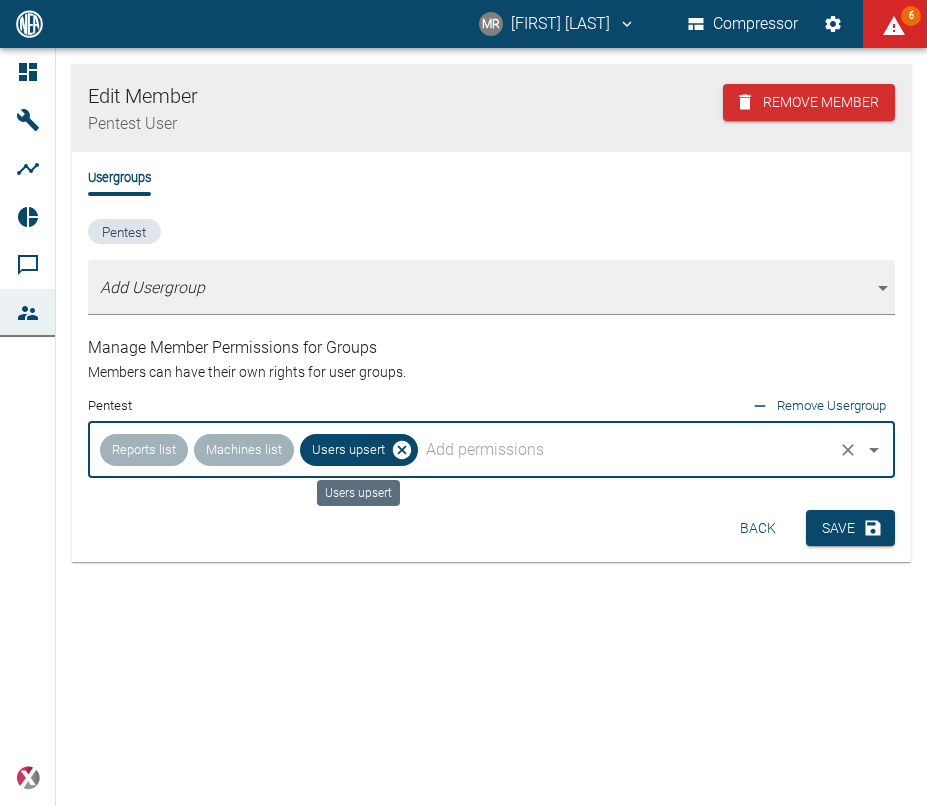 click 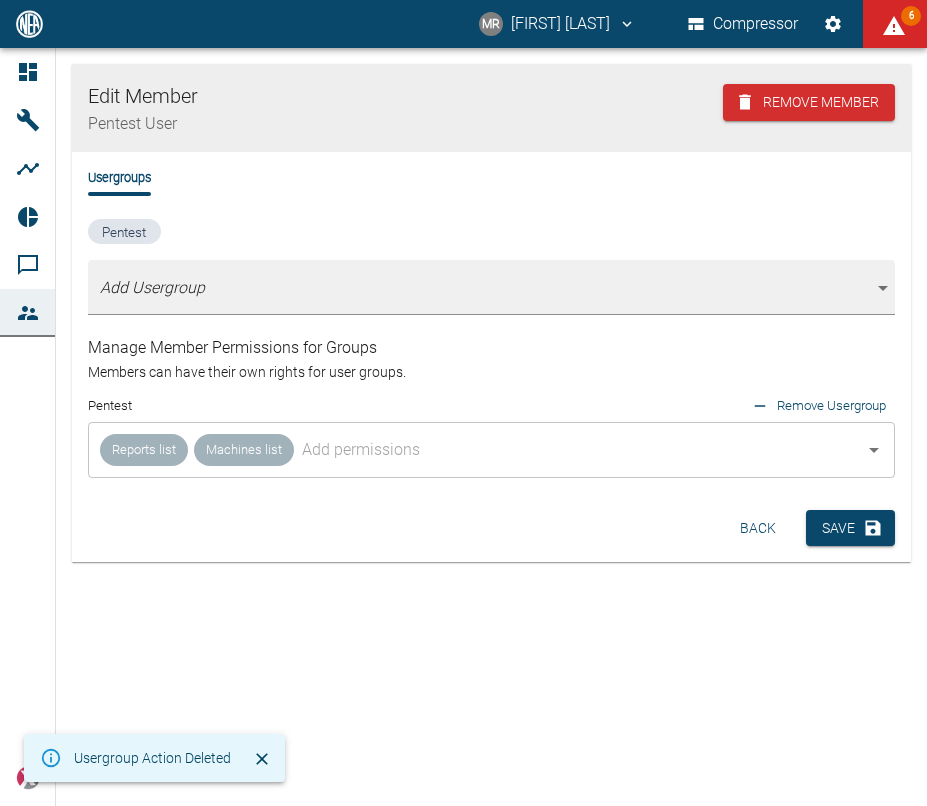 click on "Edit Member Pentest User Remove Member Usergroups Pentest Add Usergroup [object Object] Manage Member Permissions for Groups Members can have their own rights for user groups. Pentest Remove Usergroup Reports list Machines list ​ Back Save" at bounding box center [491, 333] 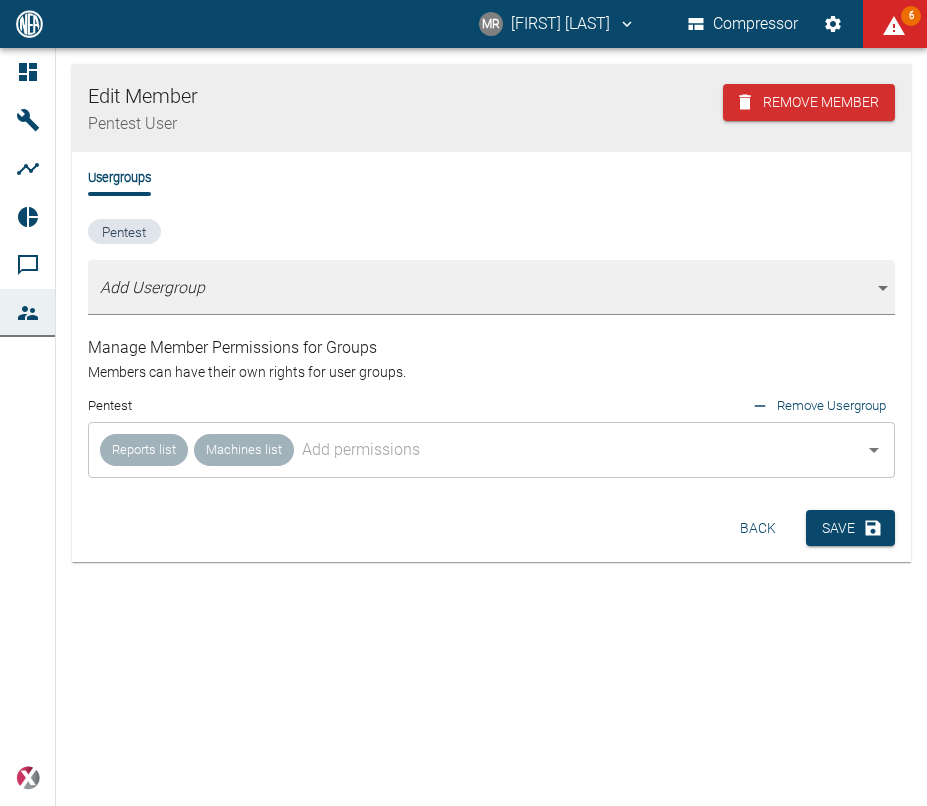 click on "Usergroups" at bounding box center (491, 193) 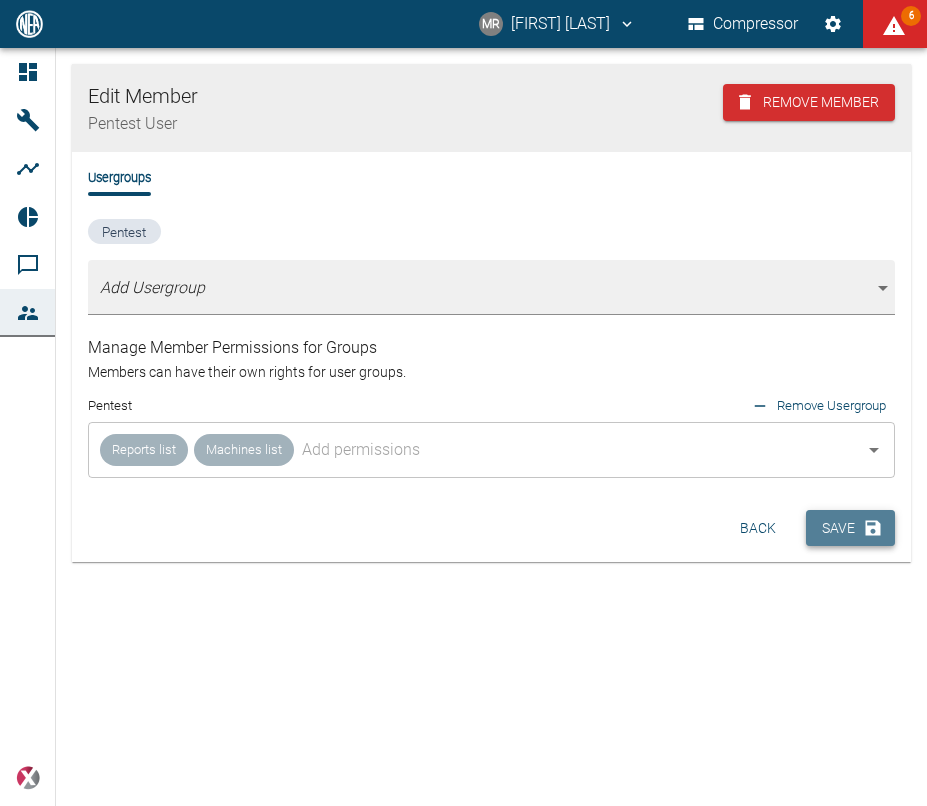 click on "Save" at bounding box center (850, 528) 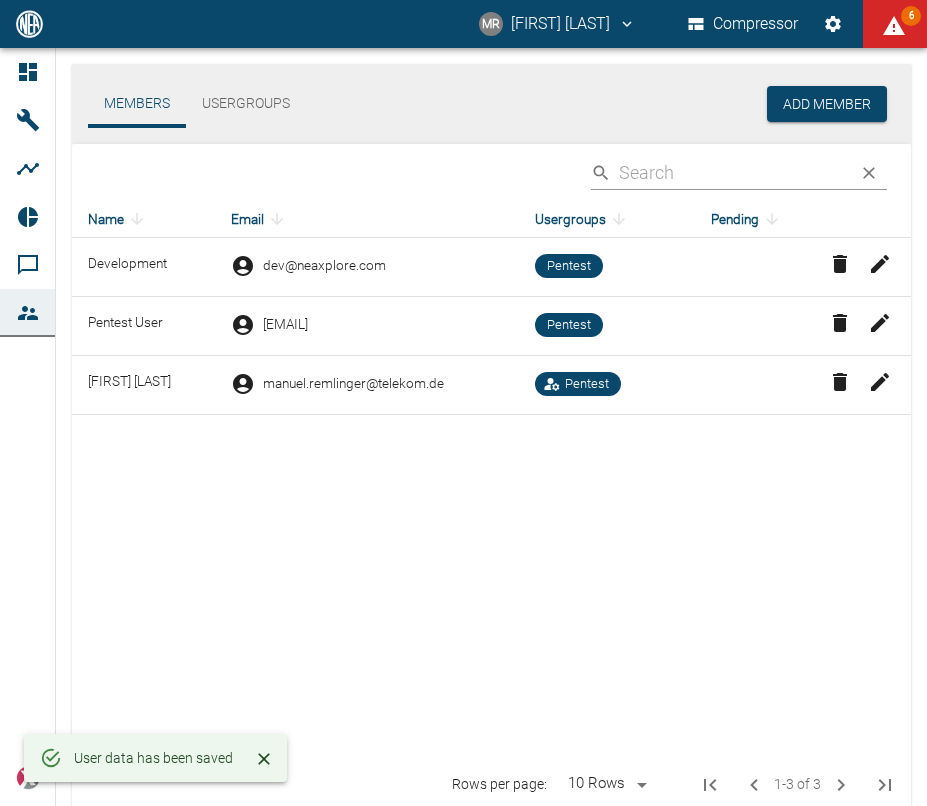 click 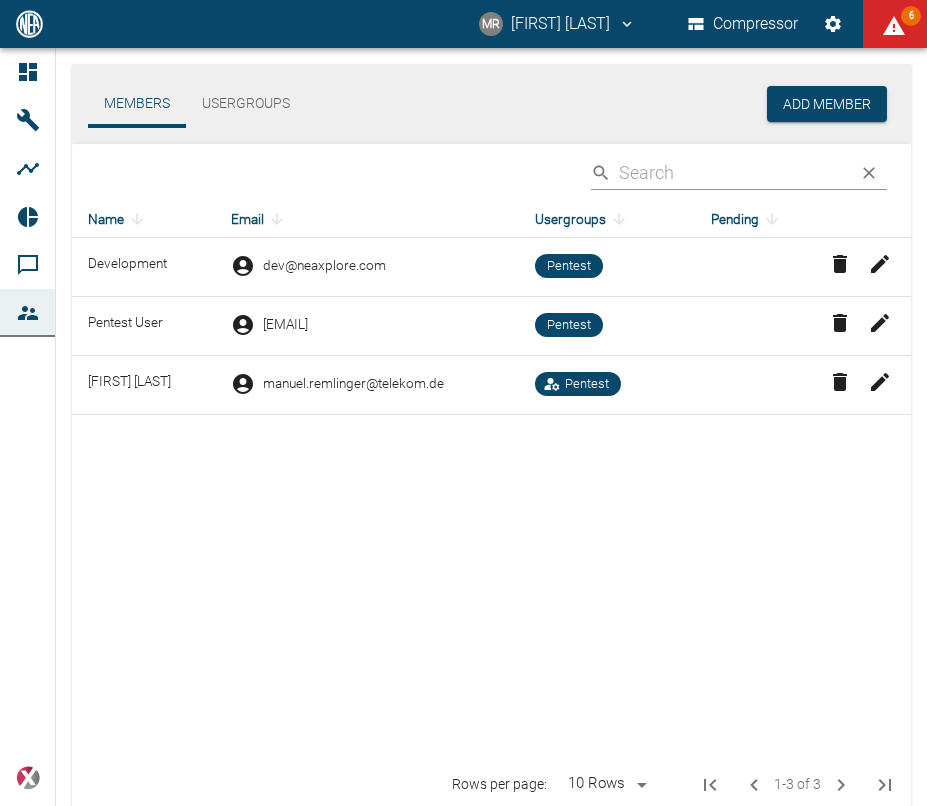 scroll, scrollTop: 0, scrollLeft: 0, axis: both 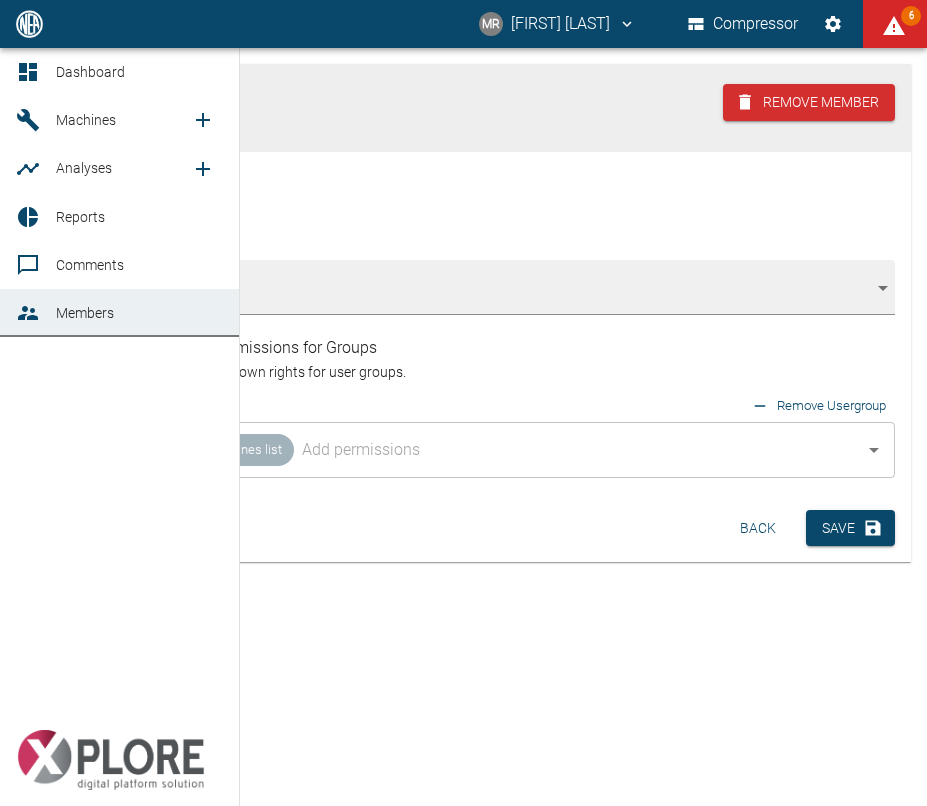 click on "Members" at bounding box center (119, 313) 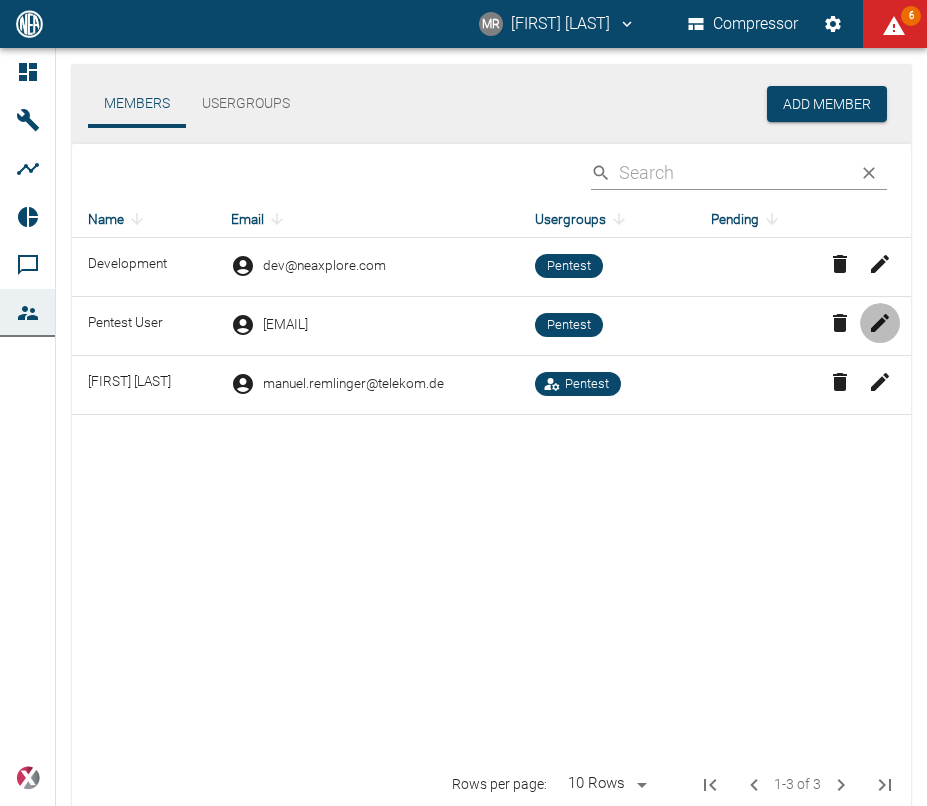 click 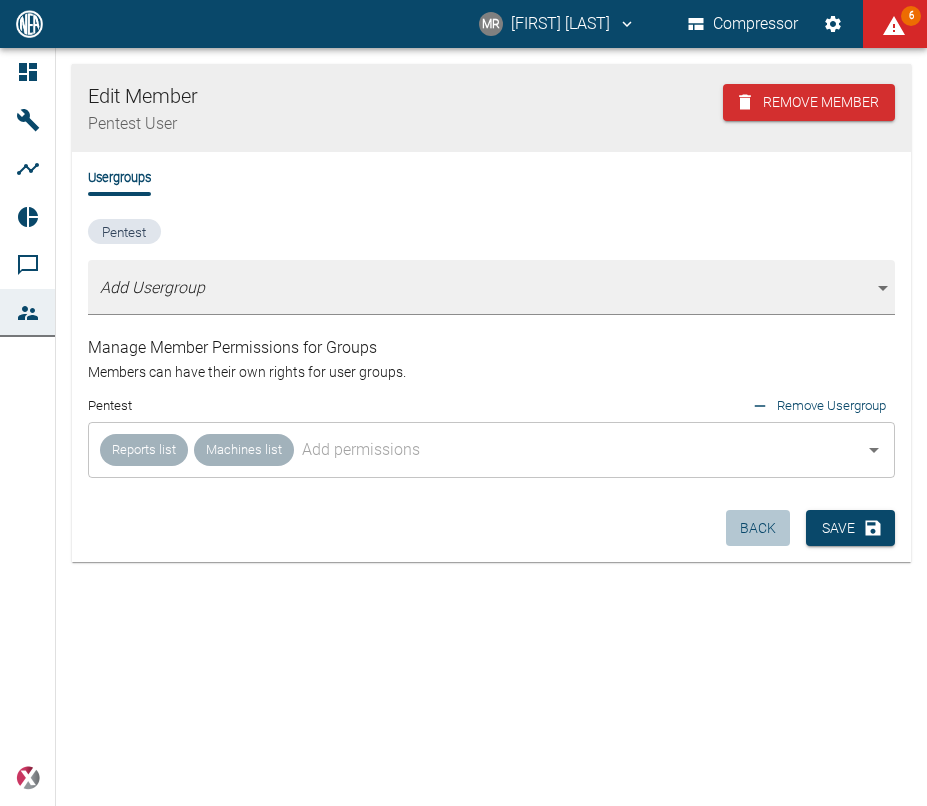 click on "Back" at bounding box center (758, 528) 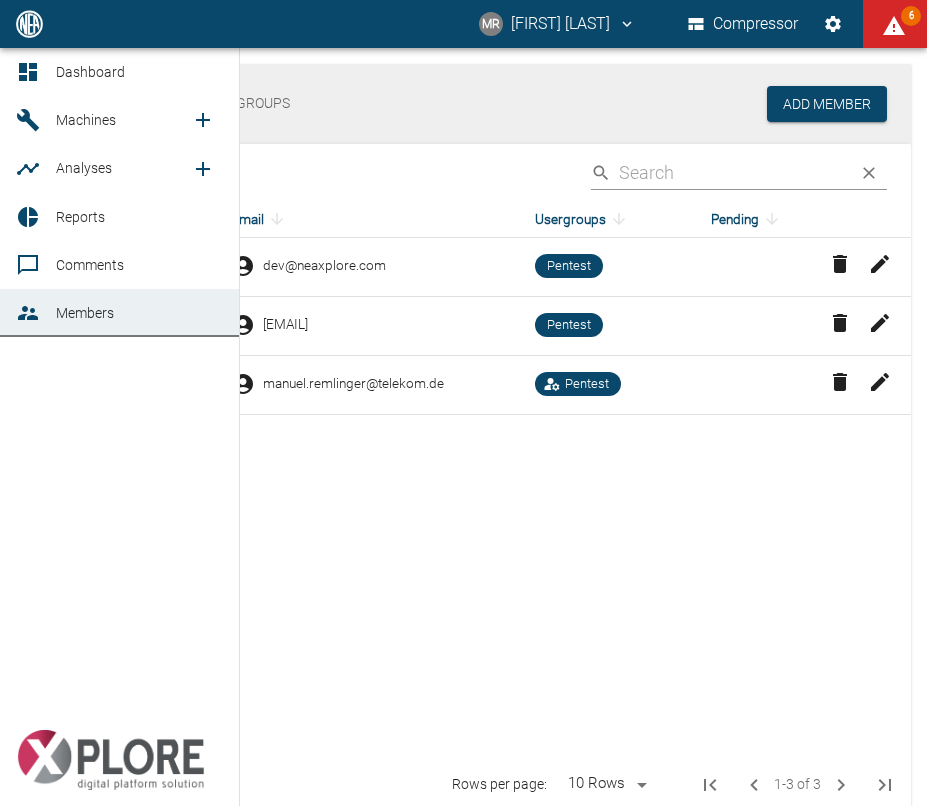 click 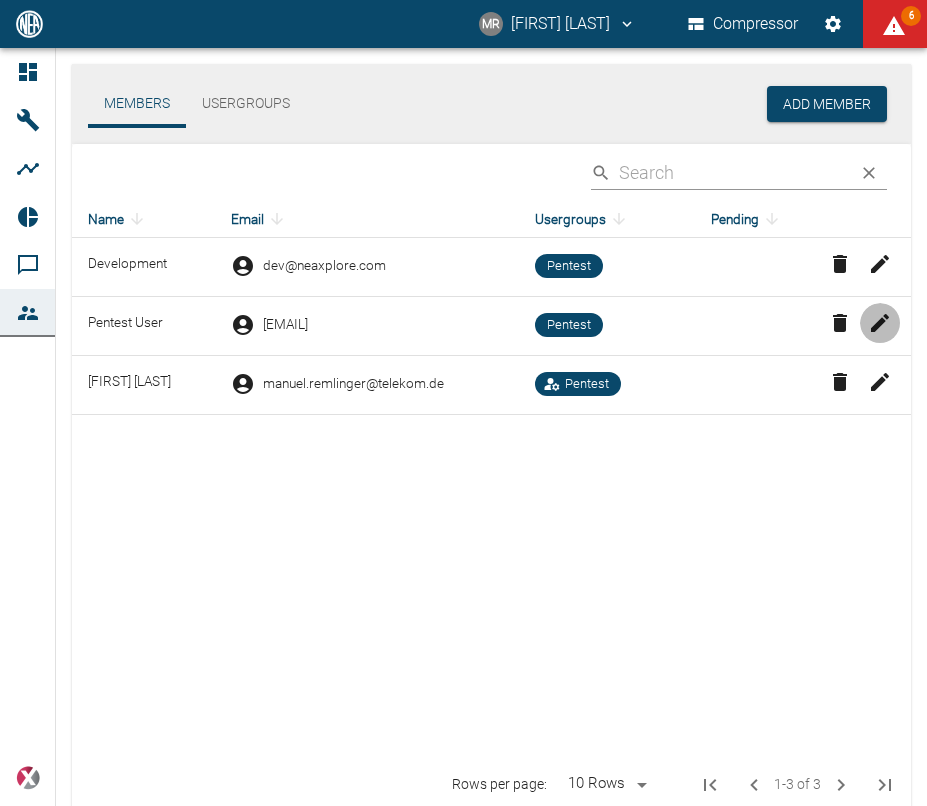 click 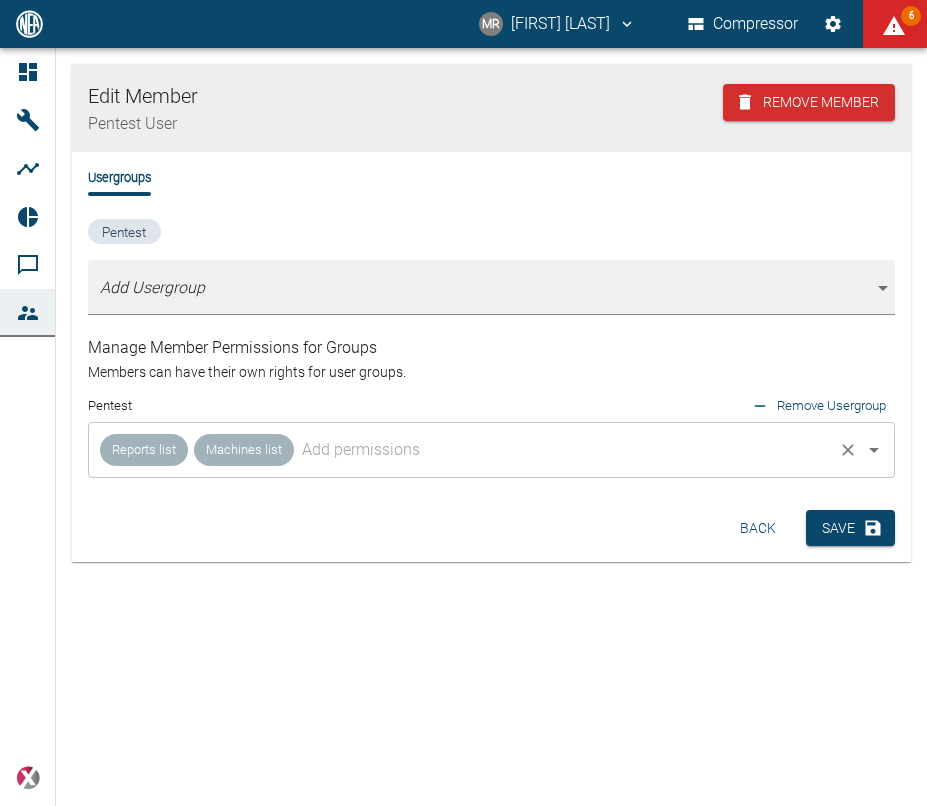 drag, startPoint x: 723, startPoint y: 466, endPoint x: 687, endPoint y: 465, distance: 36.013885 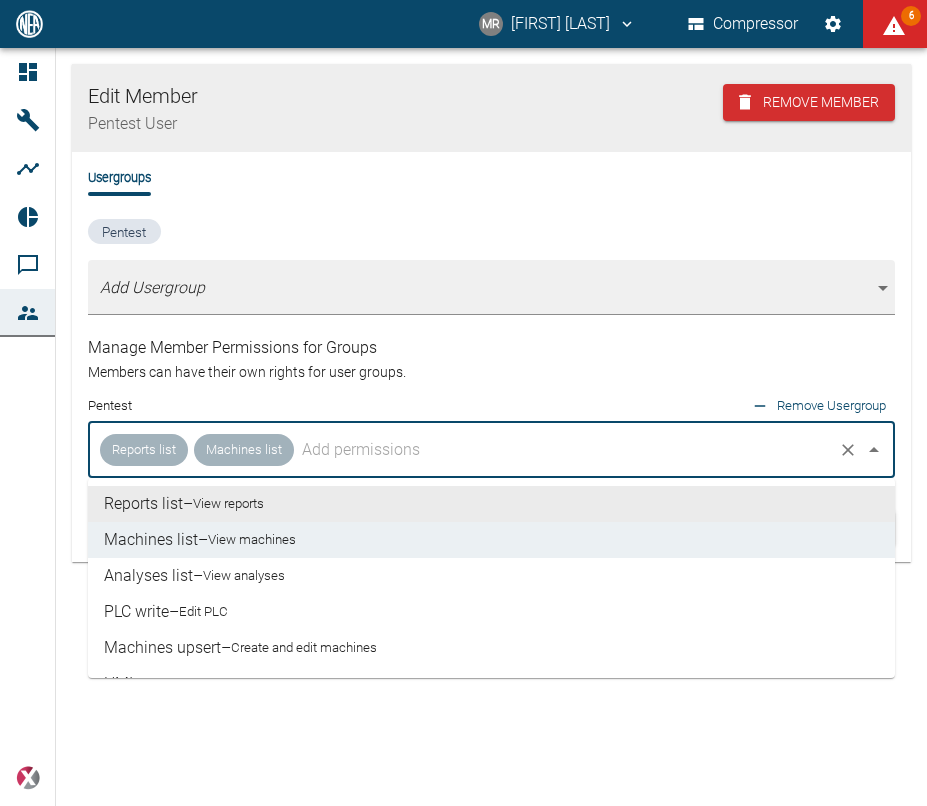 click at bounding box center (563, 450) 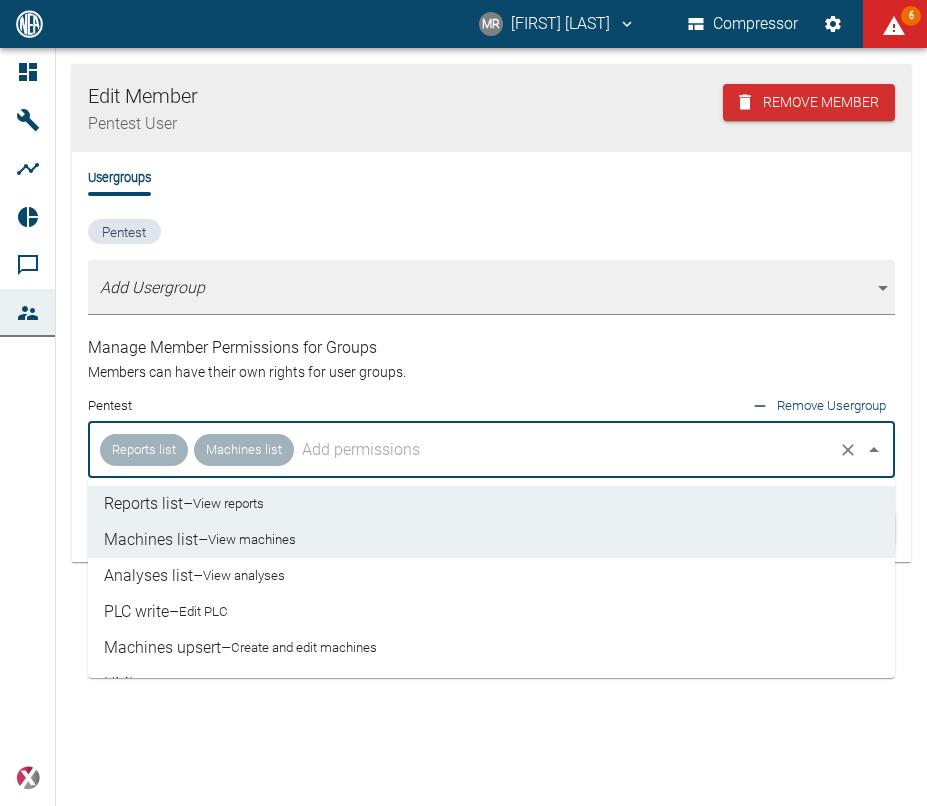 click at bounding box center (563, 450) 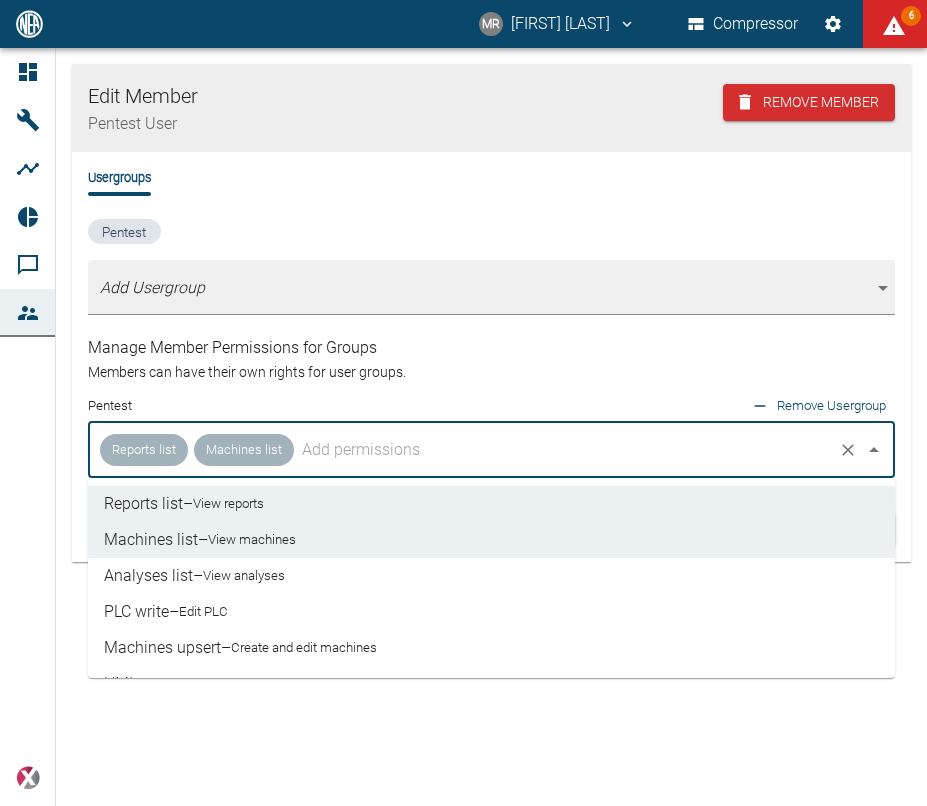 scroll, scrollTop: 228, scrollLeft: 0, axis: vertical 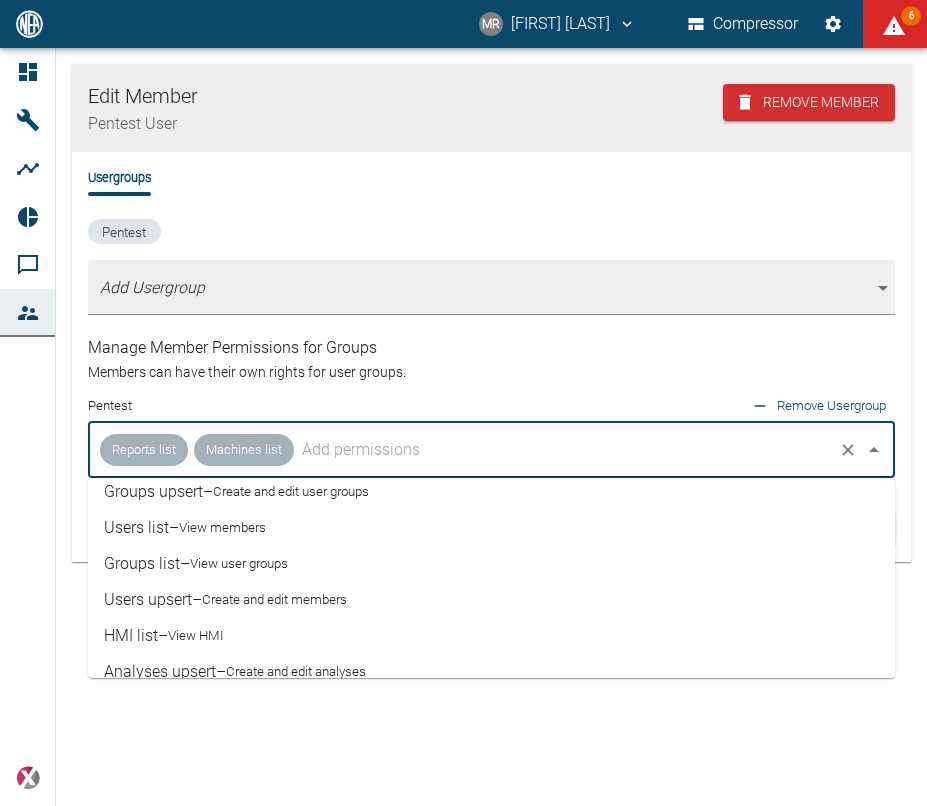 click on "Create and edit members" at bounding box center (274, 600) 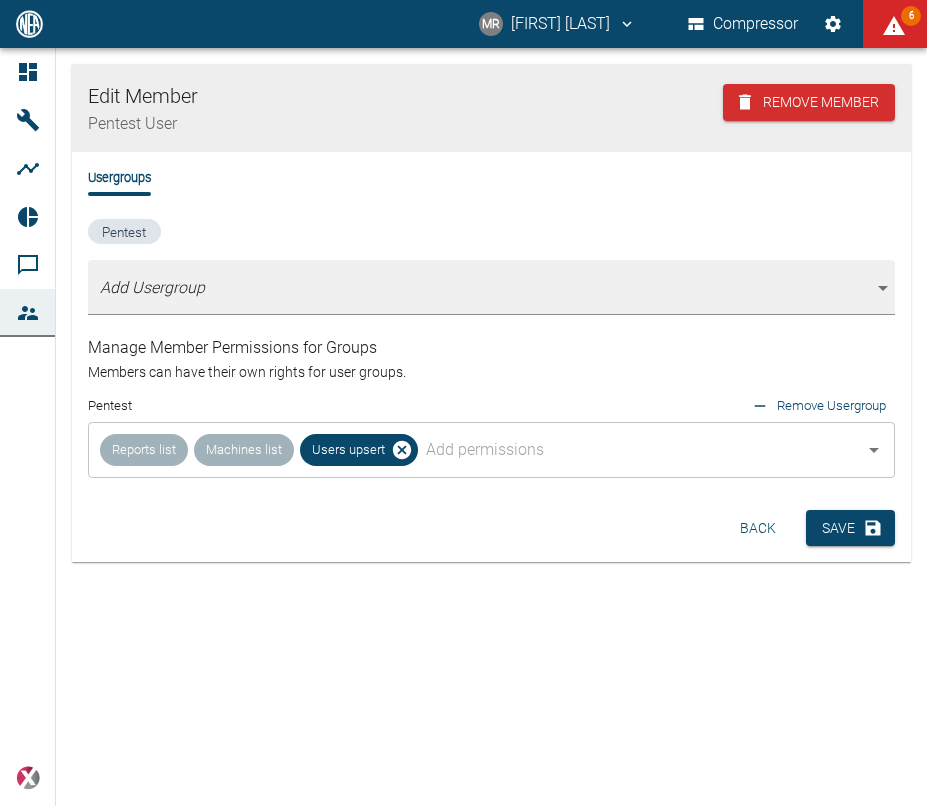 drag, startPoint x: 821, startPoint y: 526, endPoint x: 926, endPoint y: 532, distance: 105.17129 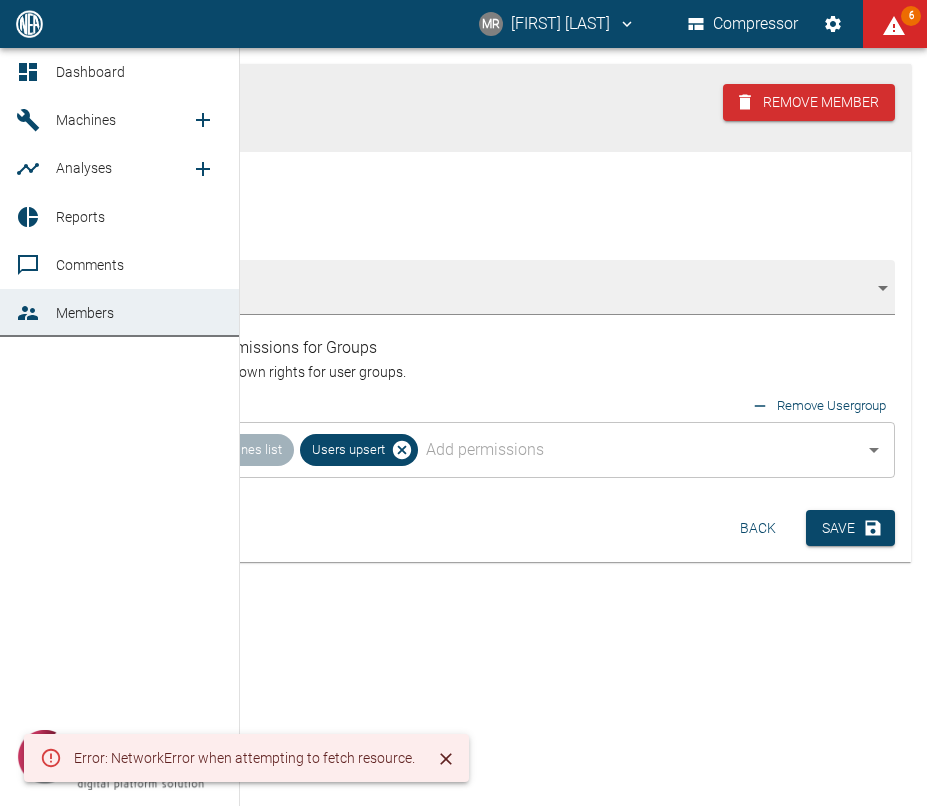 click 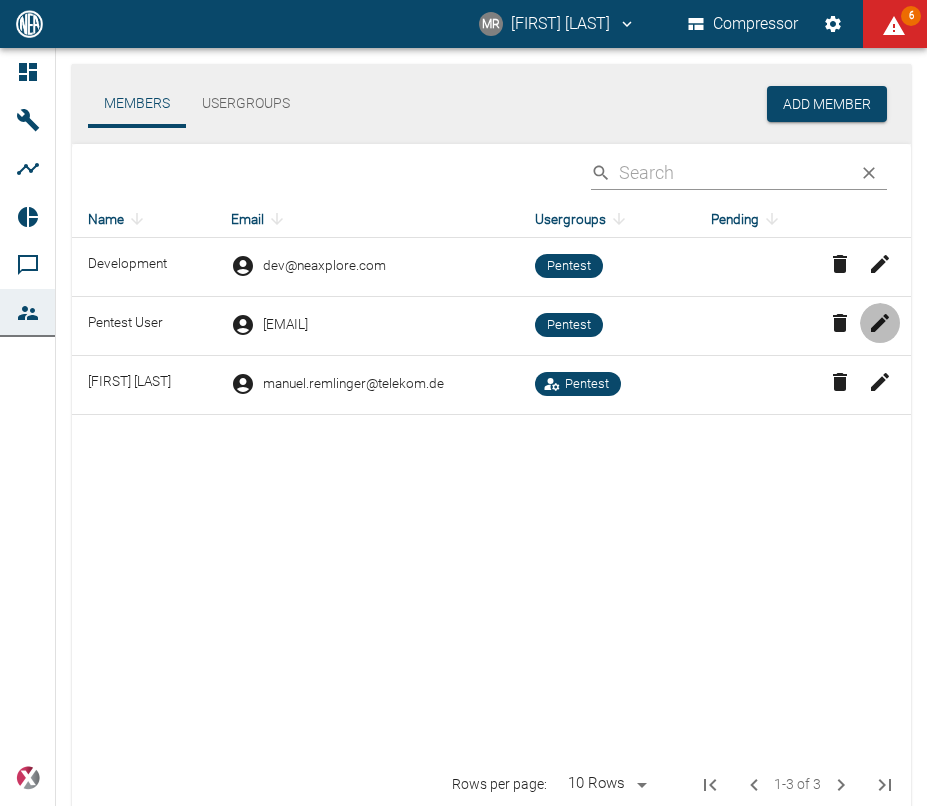 click 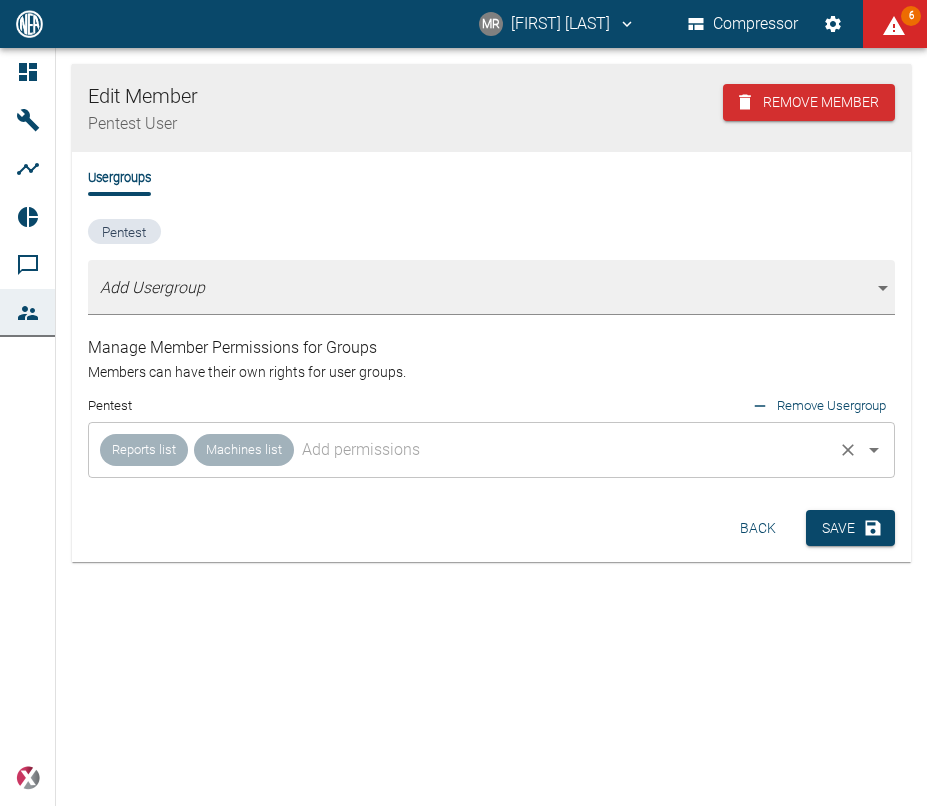 click at bounding box center (563, 450) 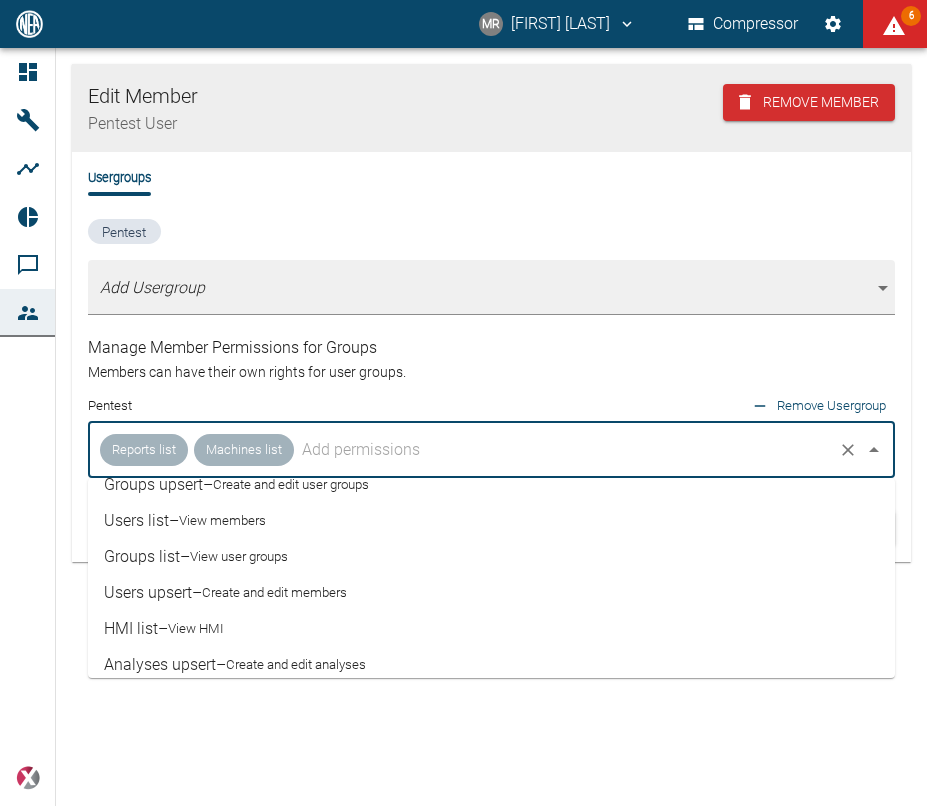 scroll, scrollTop: 248, scrollLeft: 0, axis: vertical 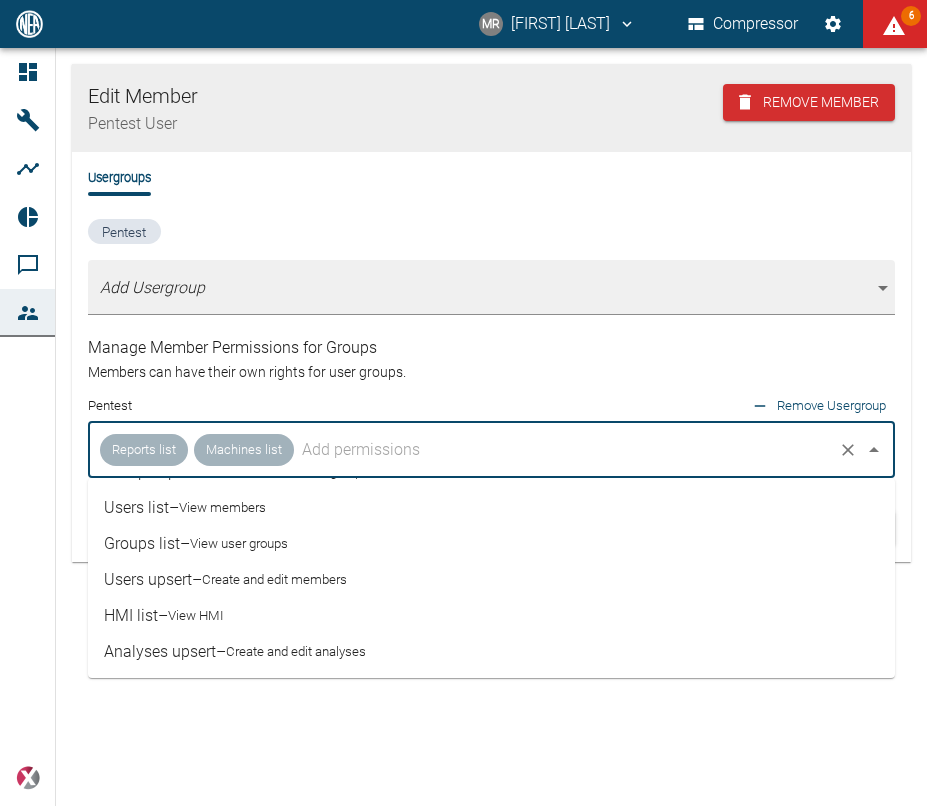 click on "Create and edit members" at bounding box center (274, 580) 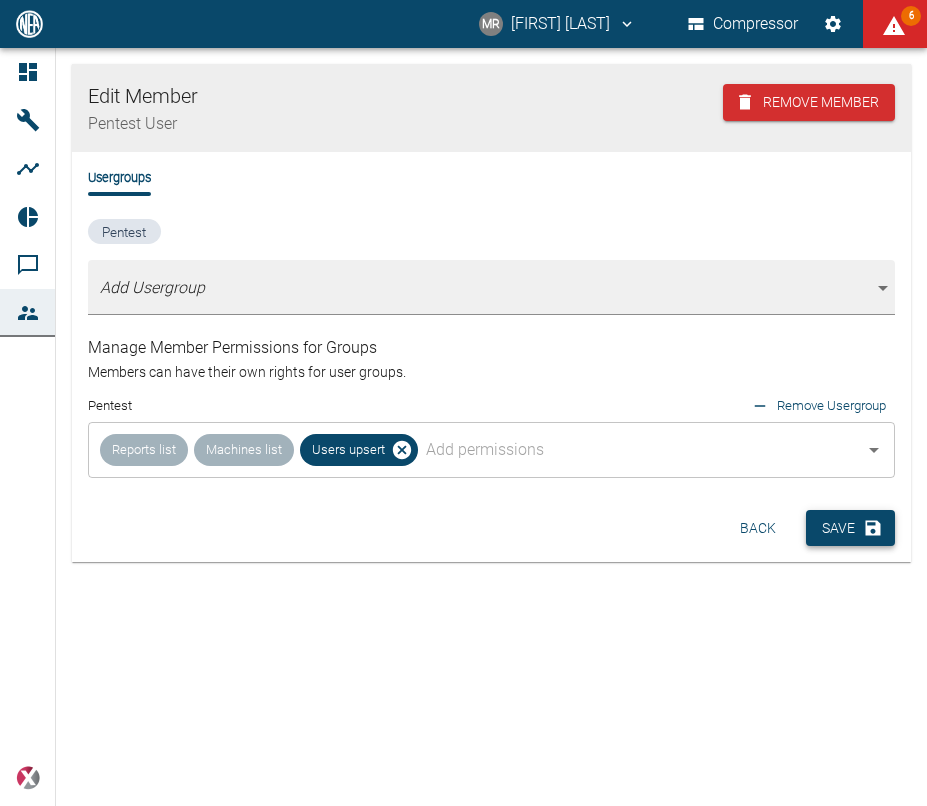 click on "Save" at bounding box center (850, 528) 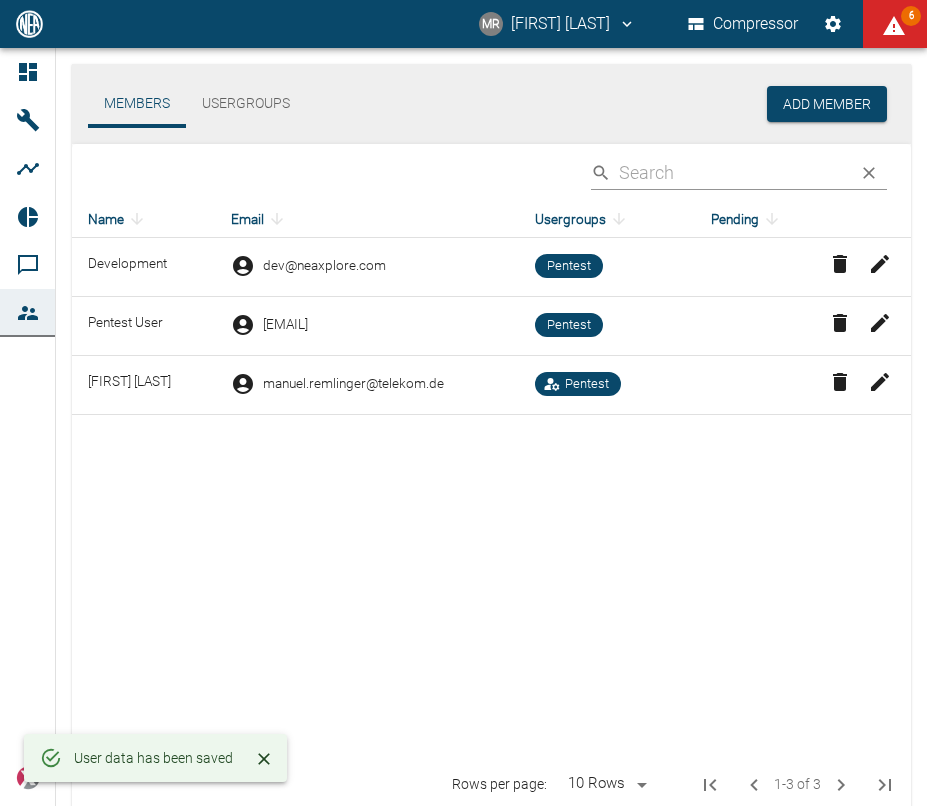 click 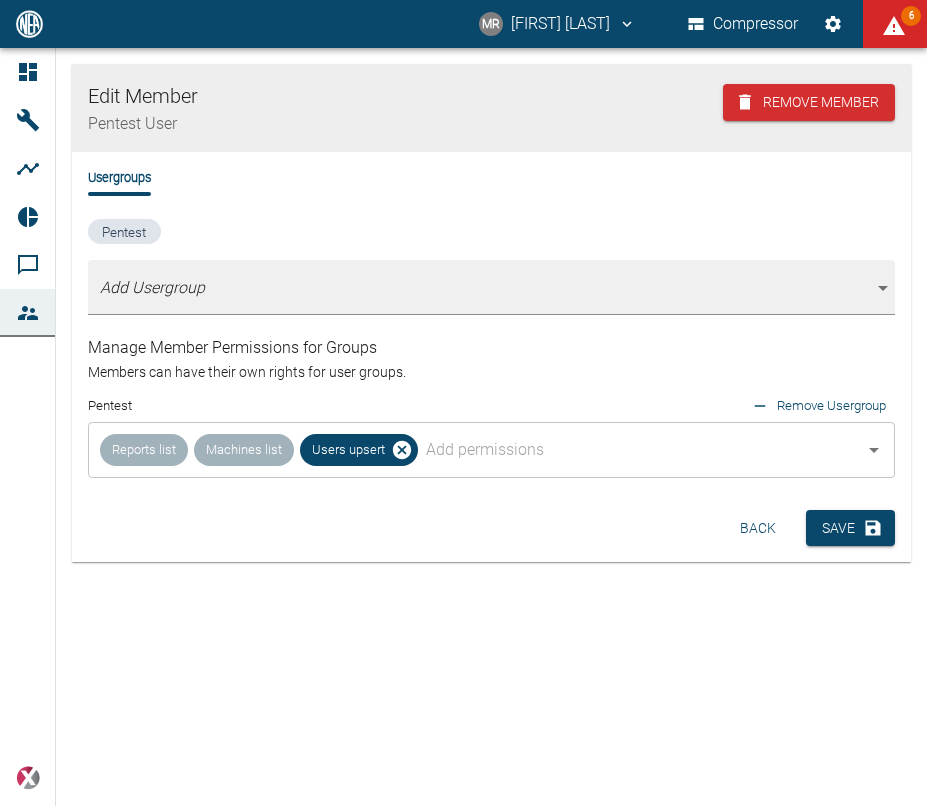 drag, startPoint x: 388, startPoint y: 627, endPoint x: 402, endPoint y: 600, distance: 30.413813 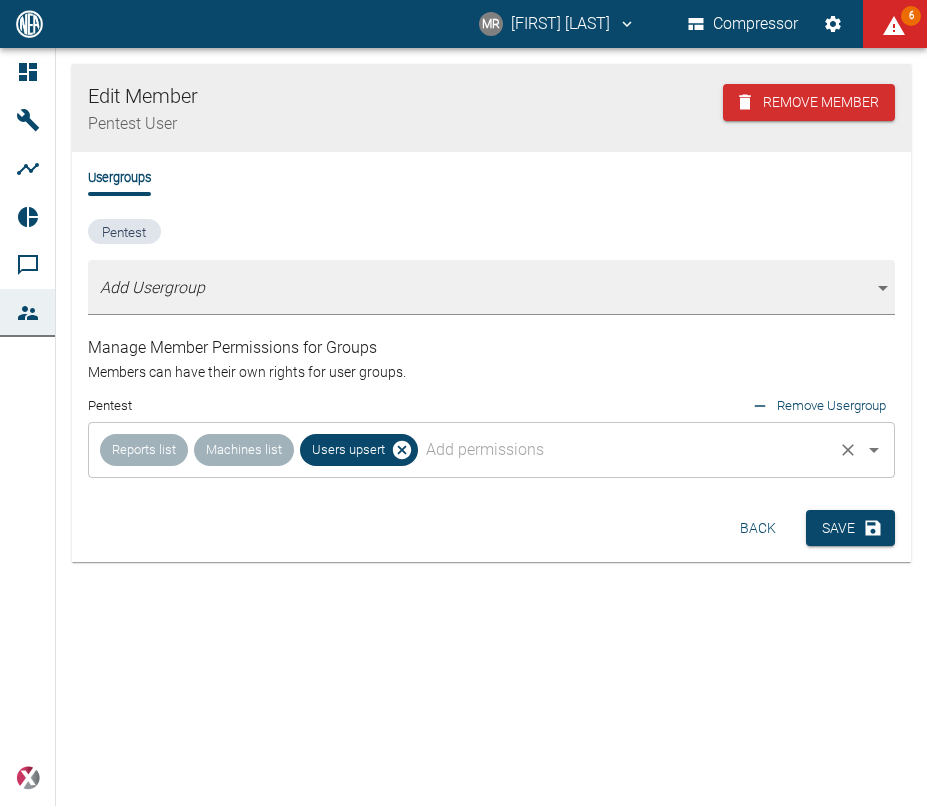 click on "Users upsert" at bounding box center (348, 449) 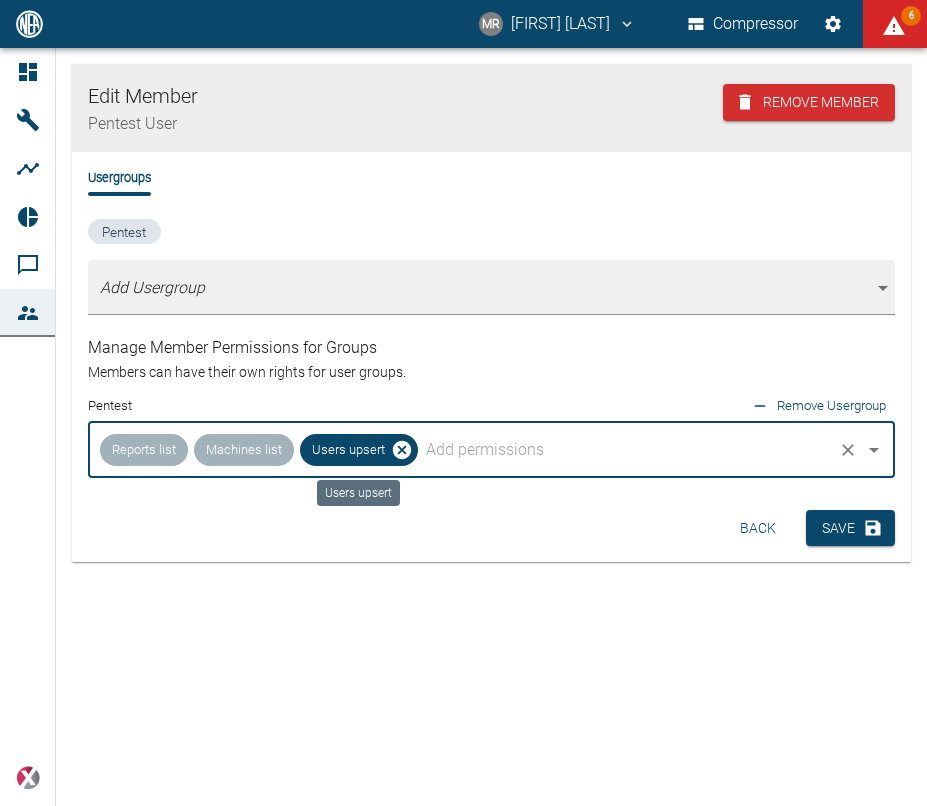 click 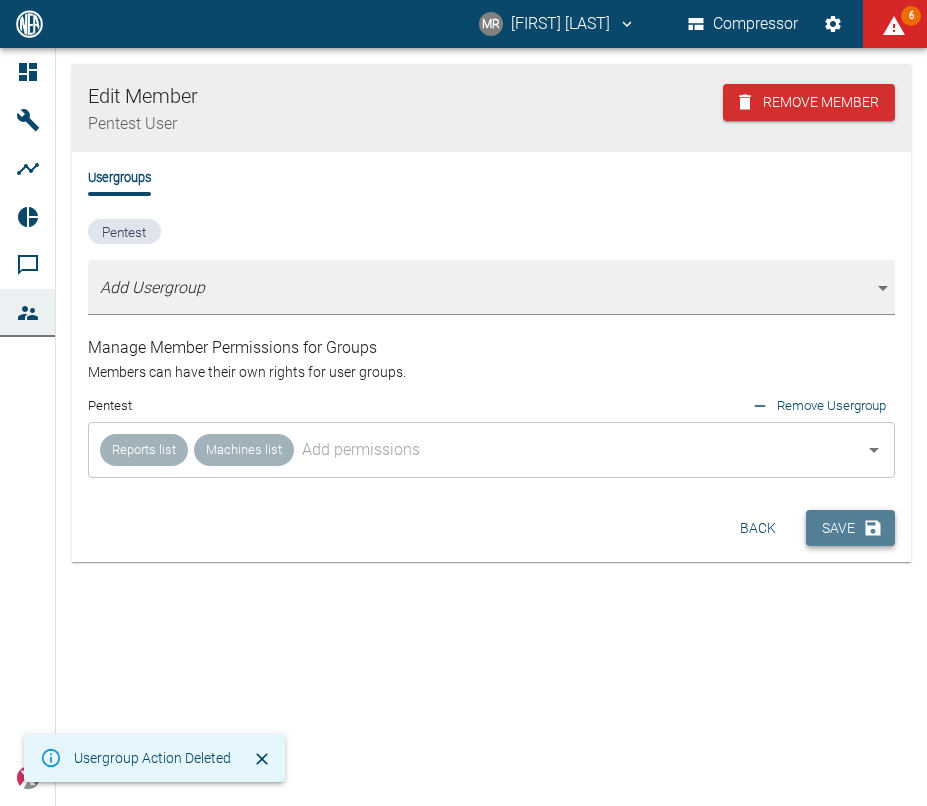 click 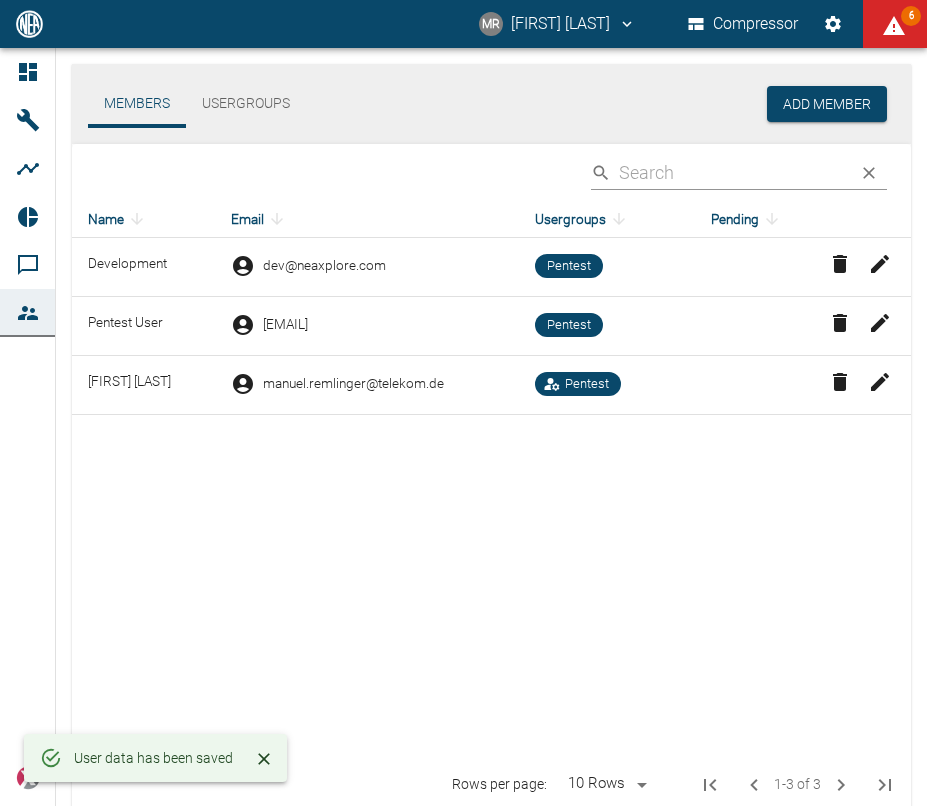 click on "Name Email Usergroups Pending Development dev@neaxplore.com Pentest Pentest User abc@dtsec.dedyn.io Pentest Manuel Remlinger manuel.remlinger@telekom.de Pentest" at bounding box center (491, 480) 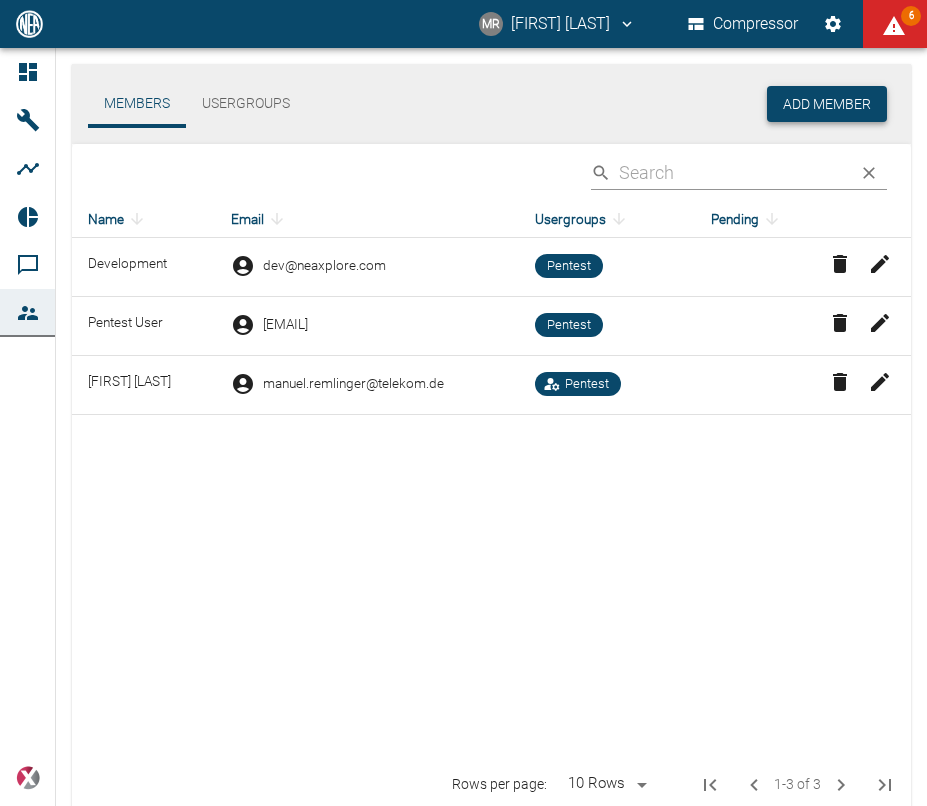 click on "Add Member" at bounding box center [827, 104] 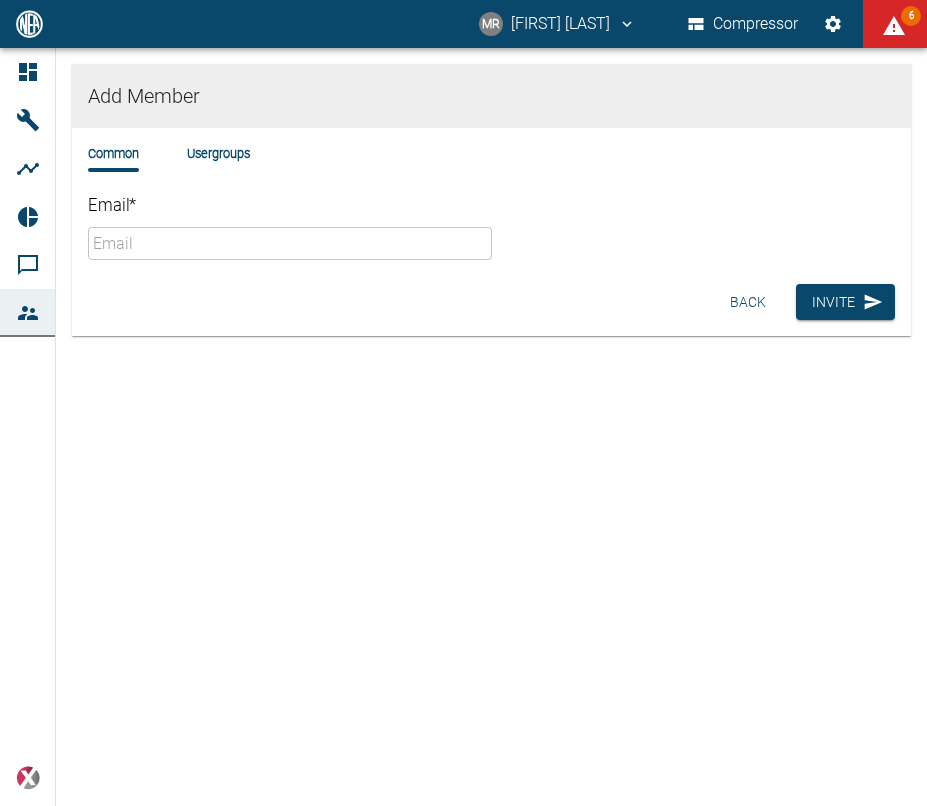 click on "Email *" at bounding box center (290, 243) 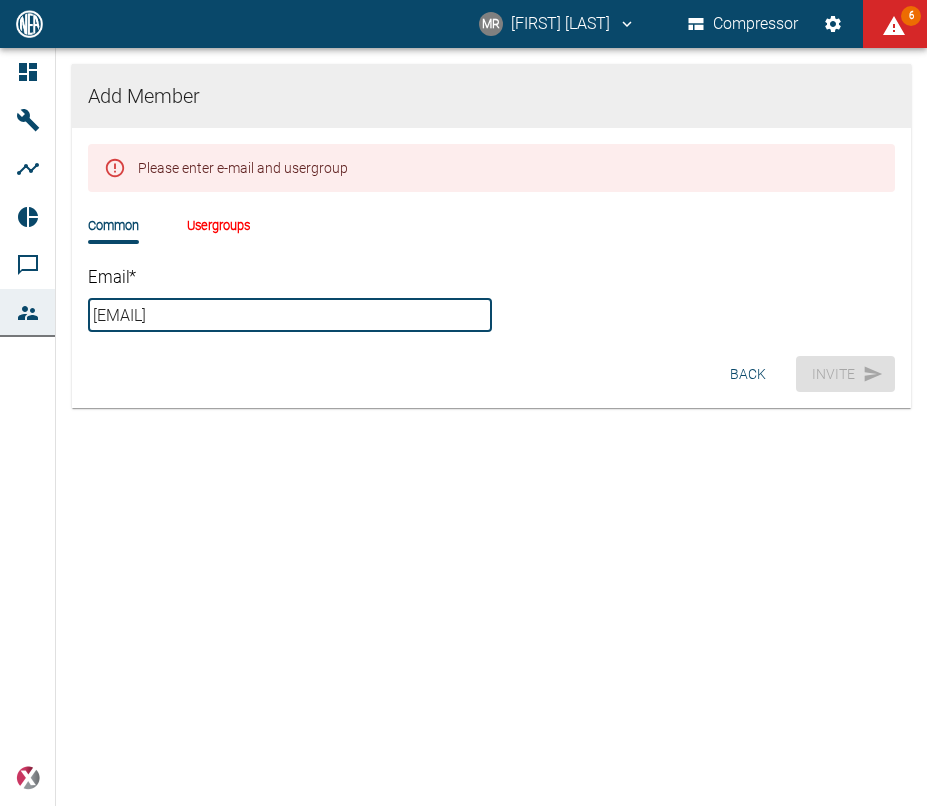 drag, startPoint x: 268, startPoint y: 312, endPoint x: 294, endPoint y: 304, distance: 27.202942 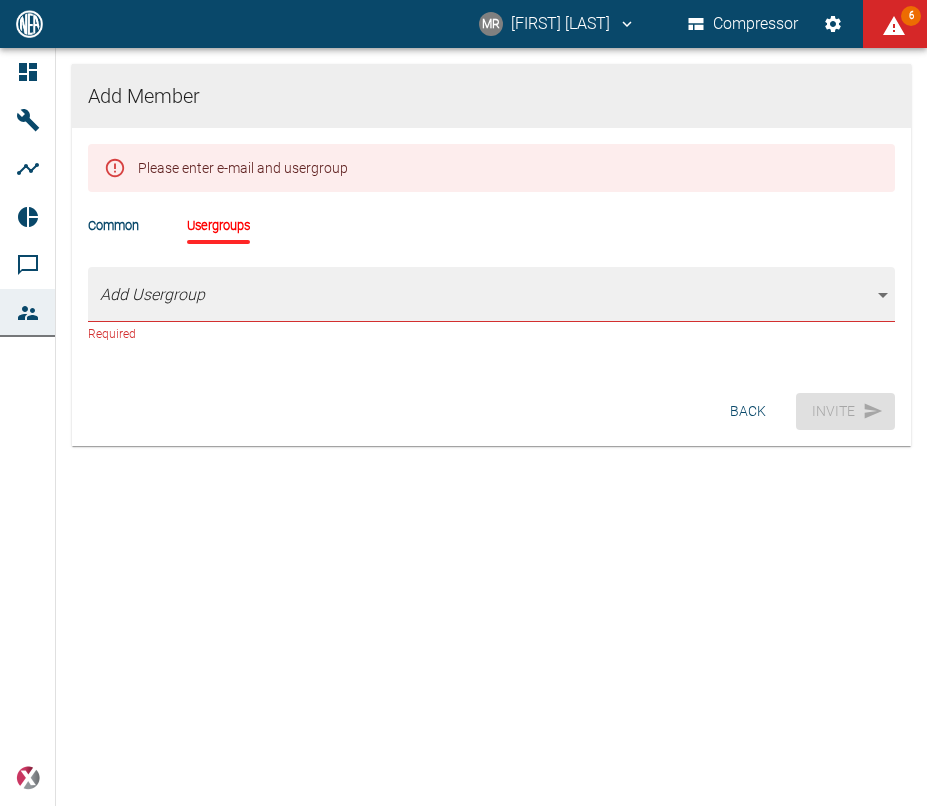 click on "MR Manuel Remlinger Compressor 6 Dashboard Machines Analyses Reports Comments Members powered by Add Member Please enter e-mail and usergroup Common Usergroups Add Usergroup Required Back Invite" at bounding box center [463, 403] 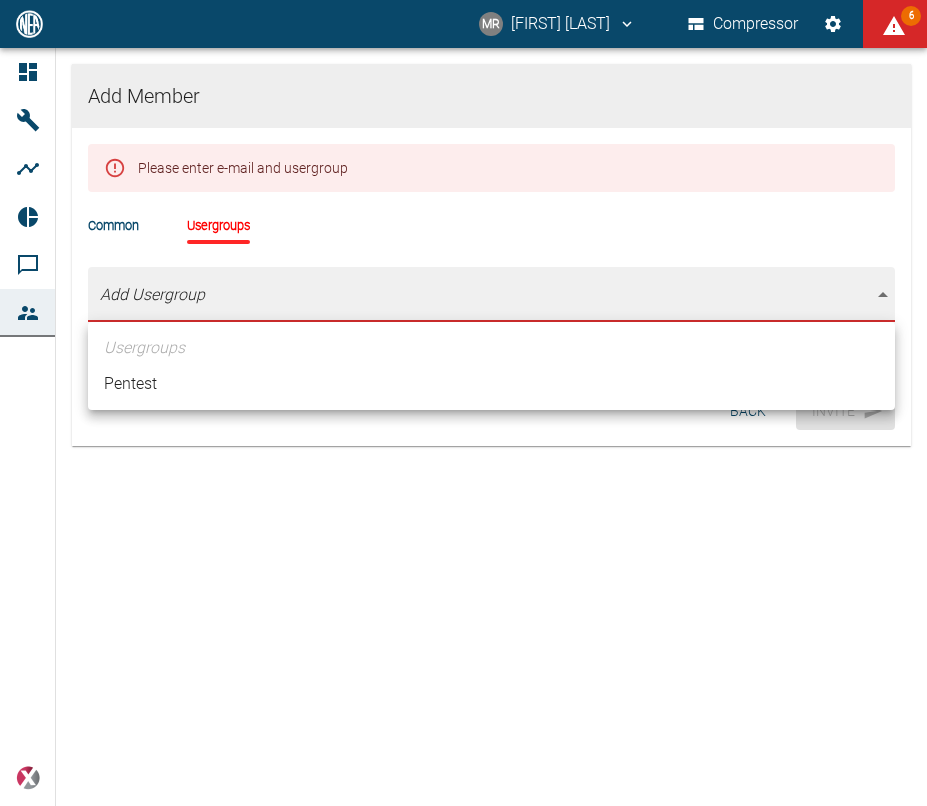 click on "Pentest" at bounding box center [491, 384] 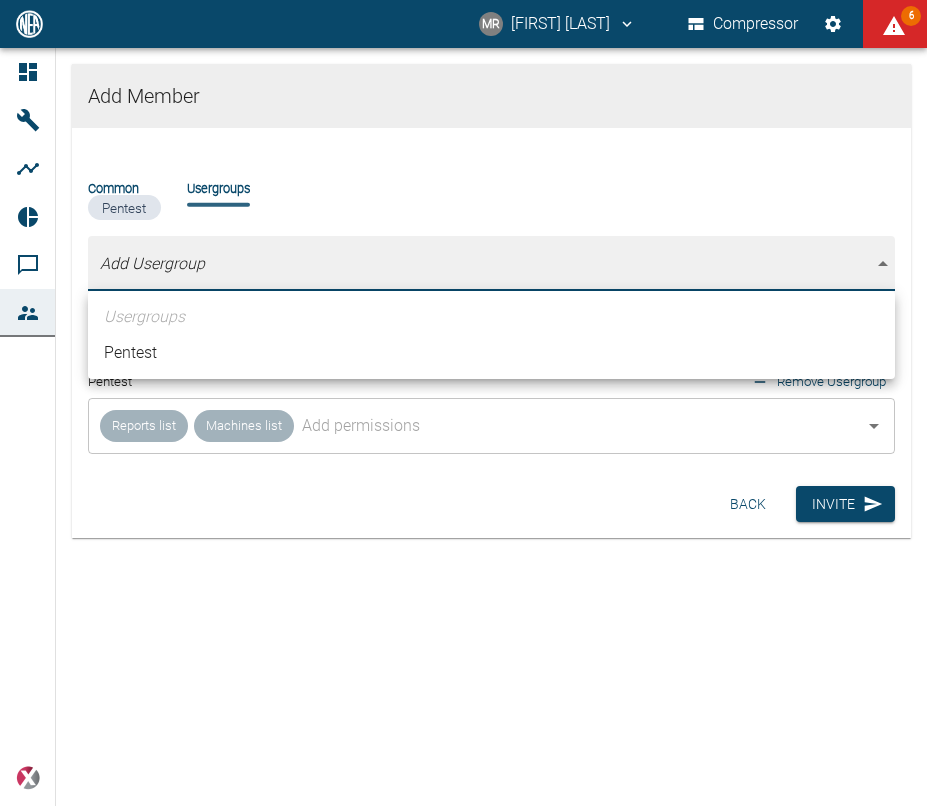 type on "[object Object]" 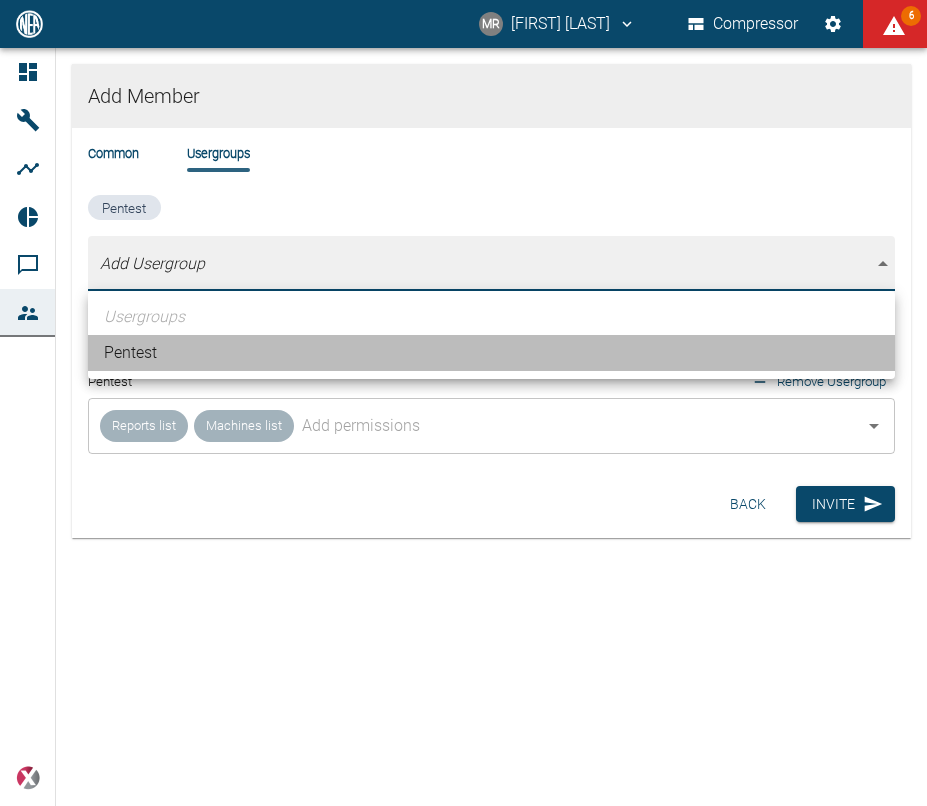 click on "Pentest" at bounding box center [491, 353] 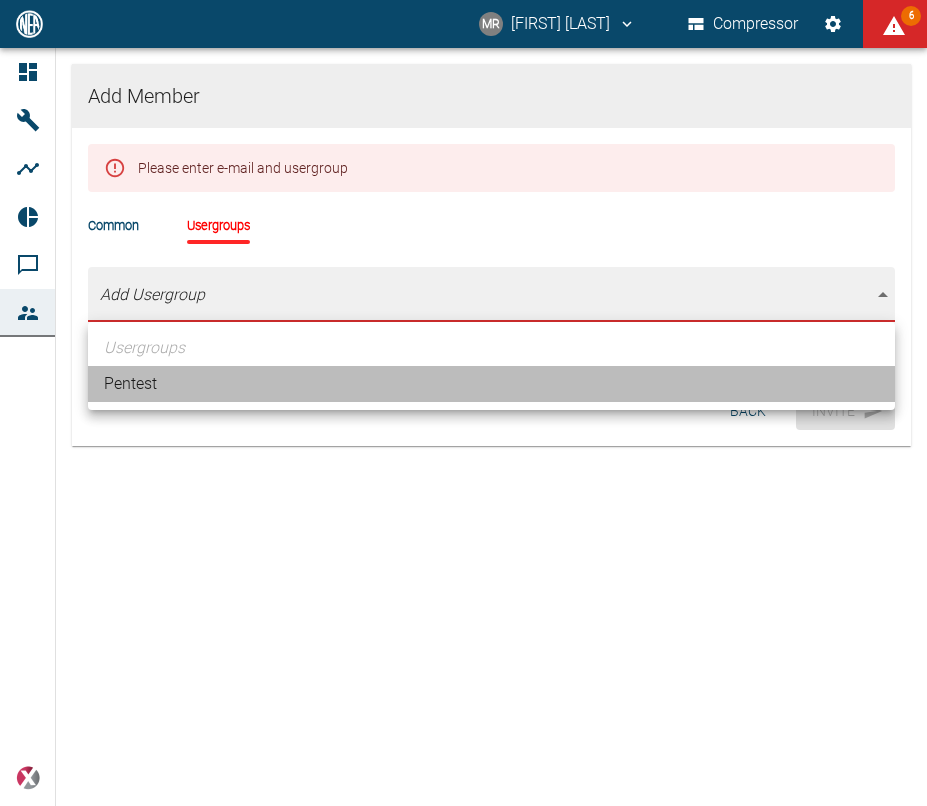 click on "Pentest" at bounding box center (491, 384) 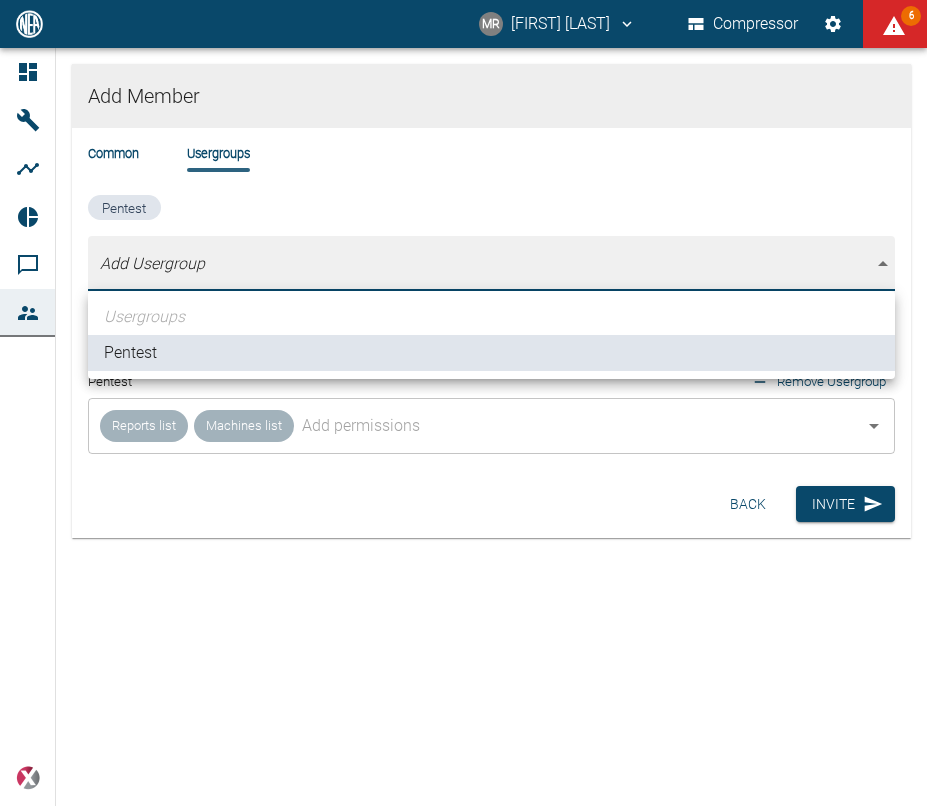 click at bounding box center (463, 403) 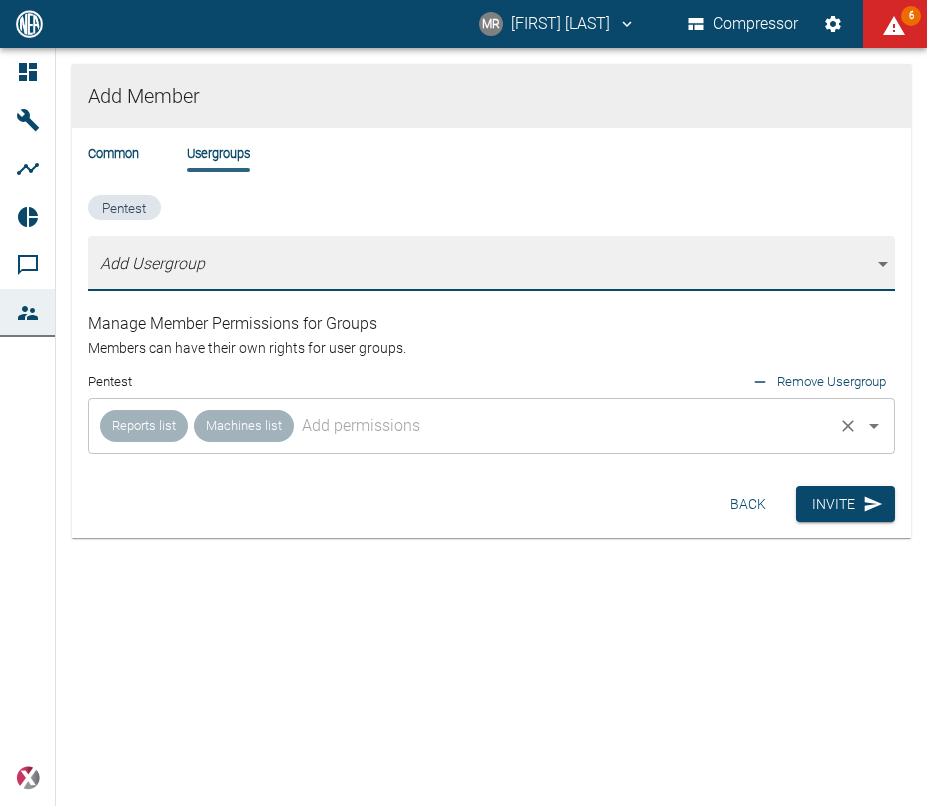 click at bounding box center [563, 426] 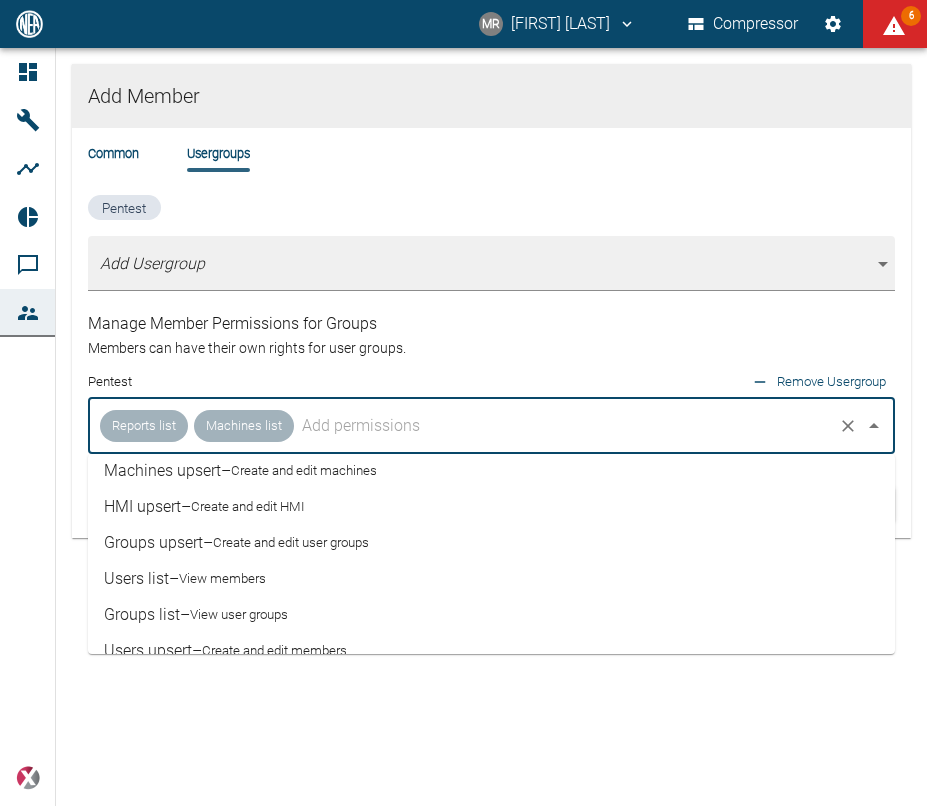 scroll, scrollTop: 20, scrollLeft: 0, axis: vertical 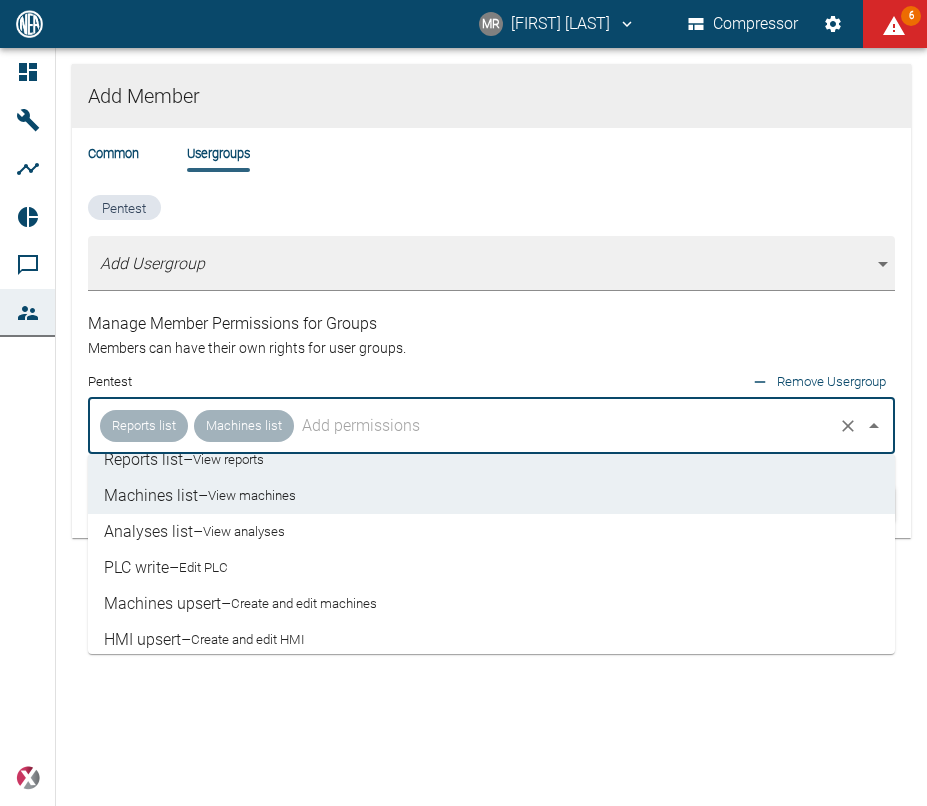 click on "Machines upsert  –  Create and edit machines" at bounding box center [491, 604] 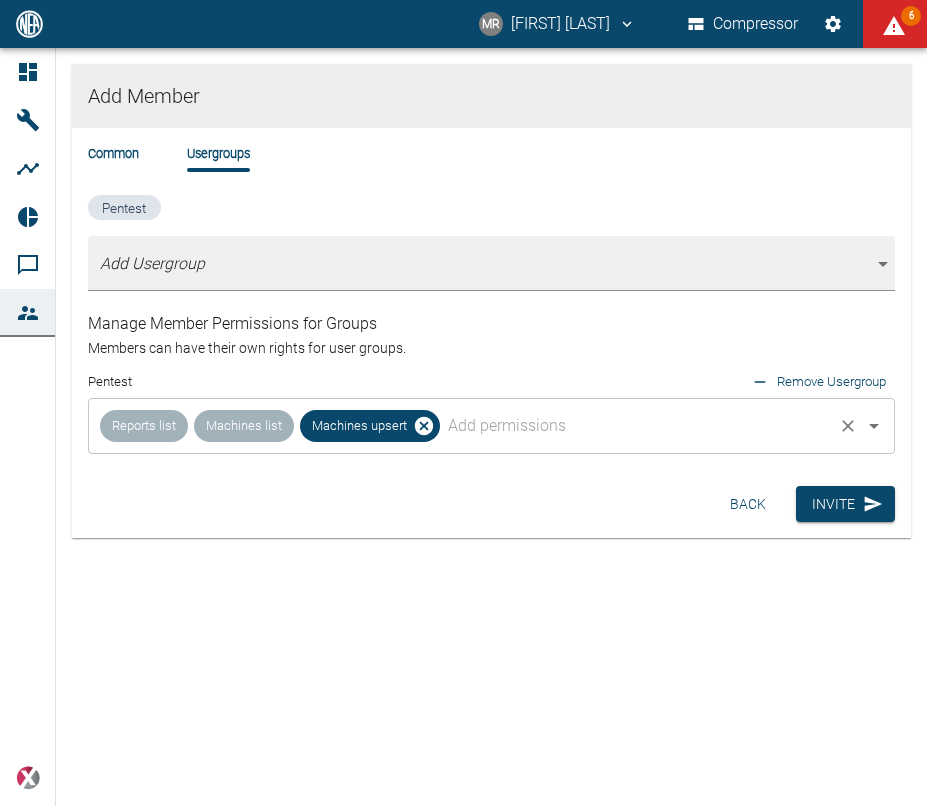 click at bounding box center [636, 426] 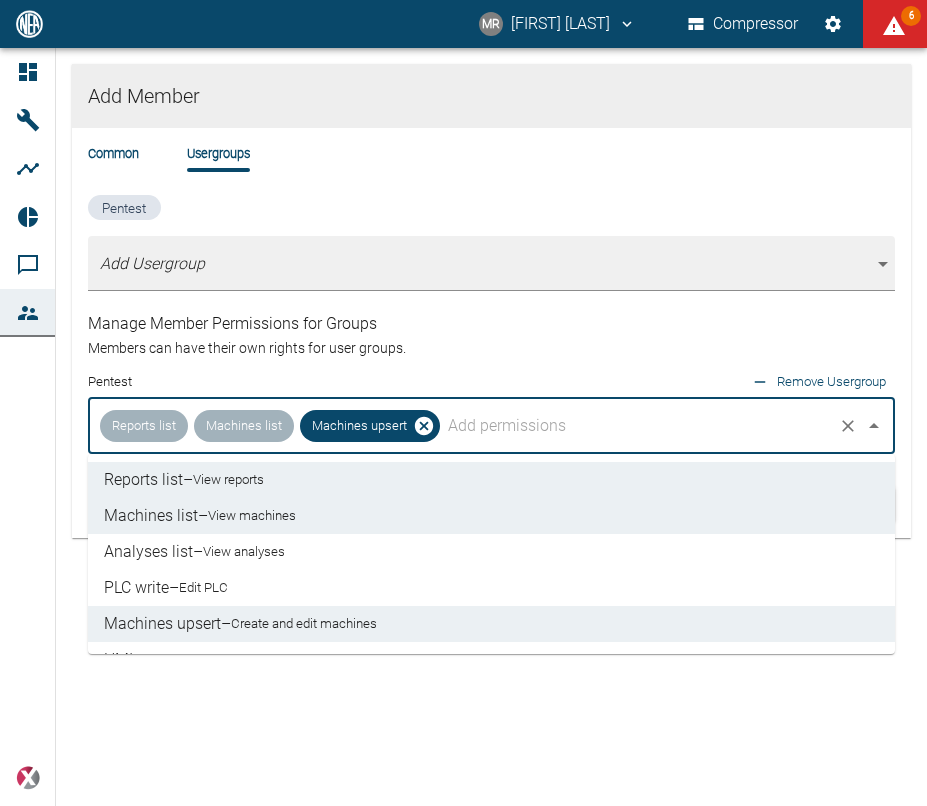 scroll, scrollTop: 114, scrollLeft: 0, axis: vertical 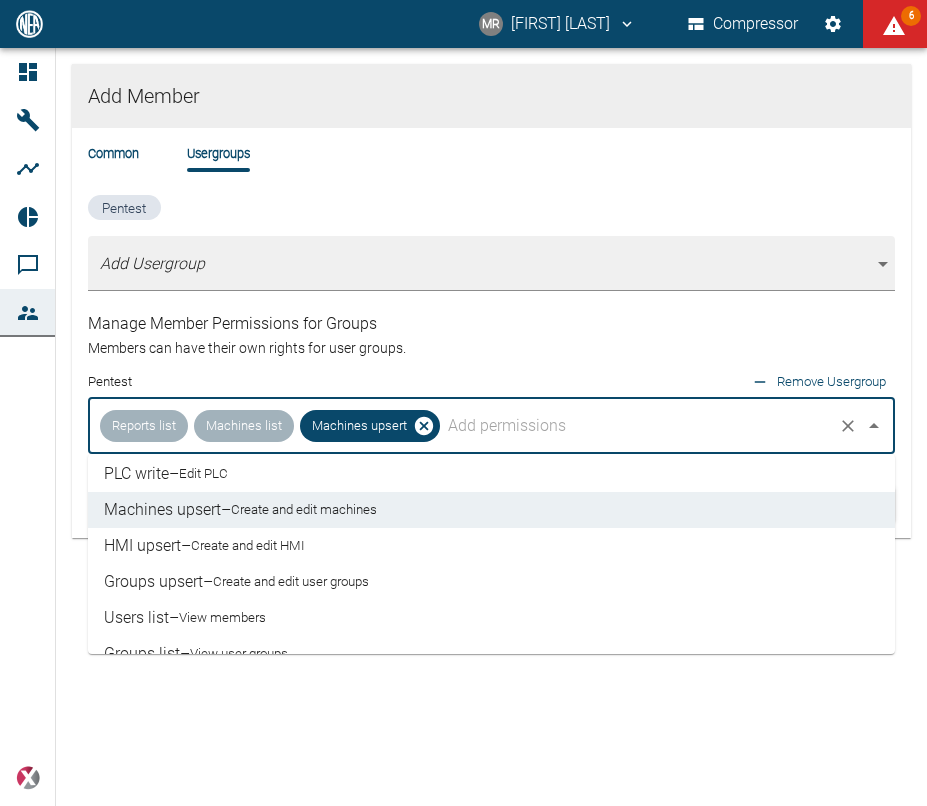drag, startPoint x: 250, startPoint y: 593, endPoint x: 340, endPoint y: 535, distance: 107.07007 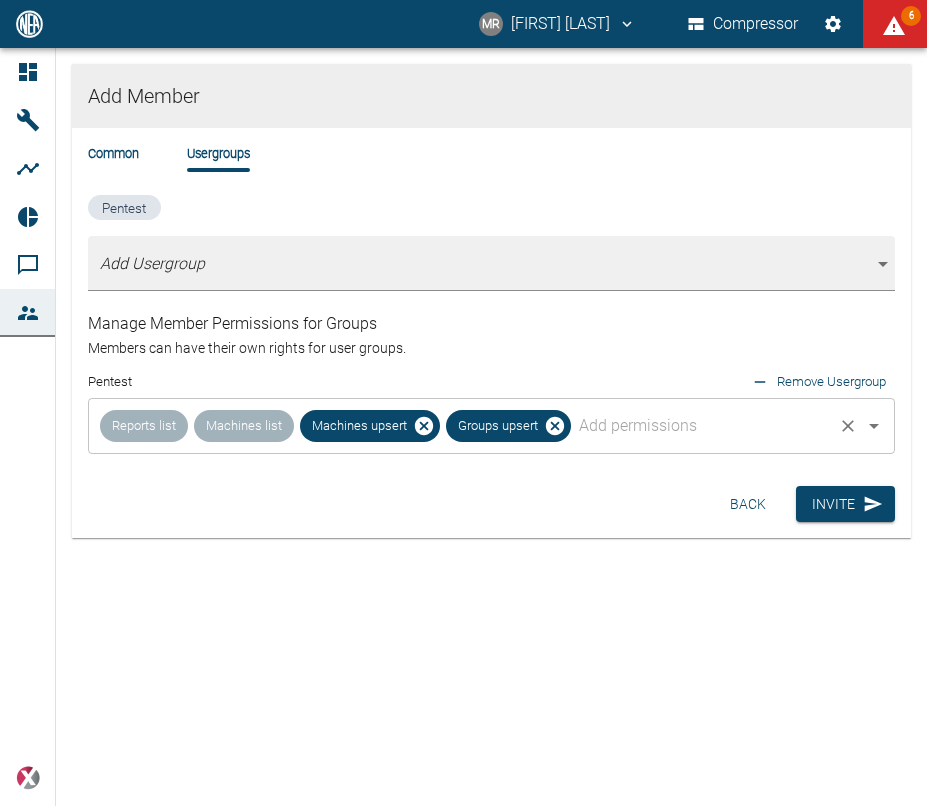 click at bounding box center [702, 426] 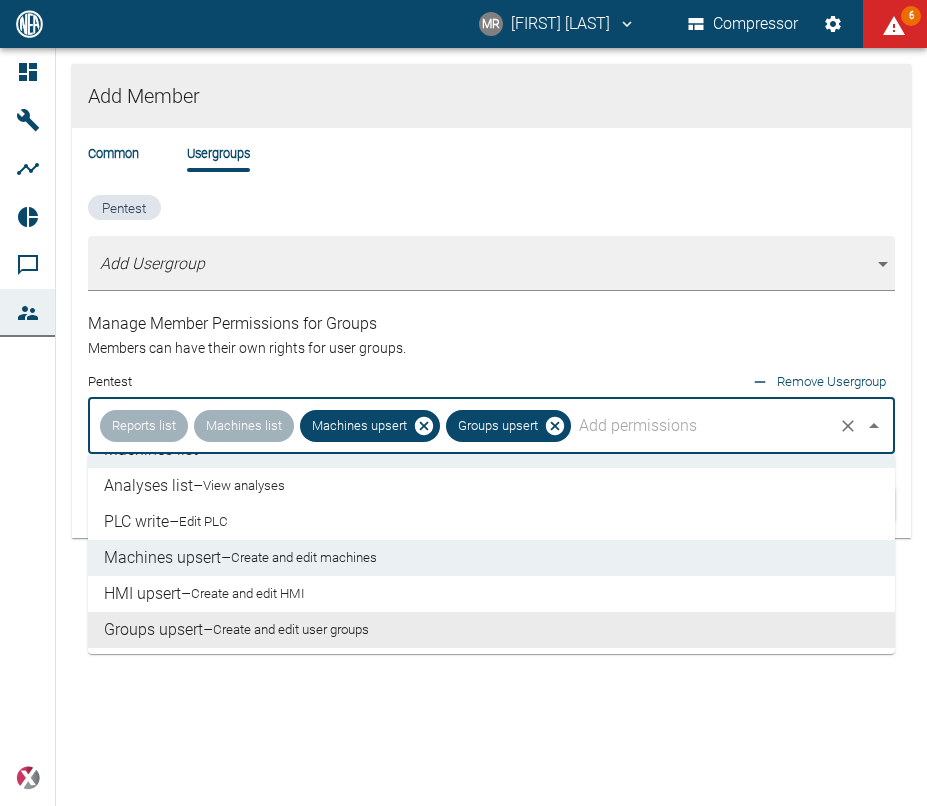 scroll, scrollTop: 114, scrollLeft: 0, axis: vertical 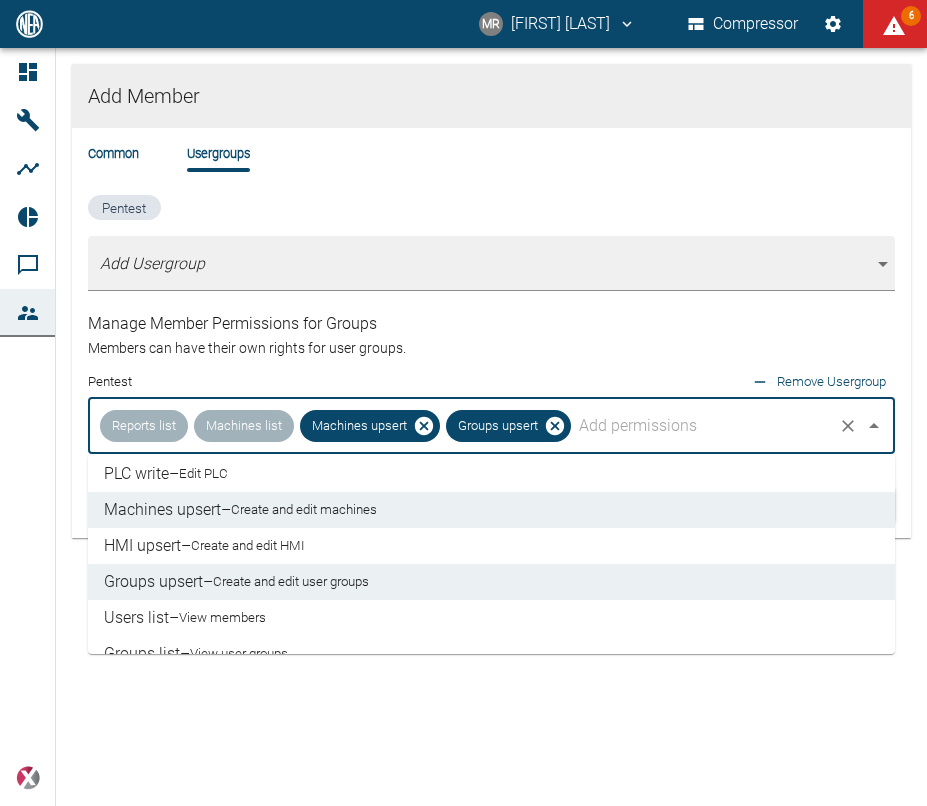 click on "Users list  –  View members" at bounding box center [491, 618] 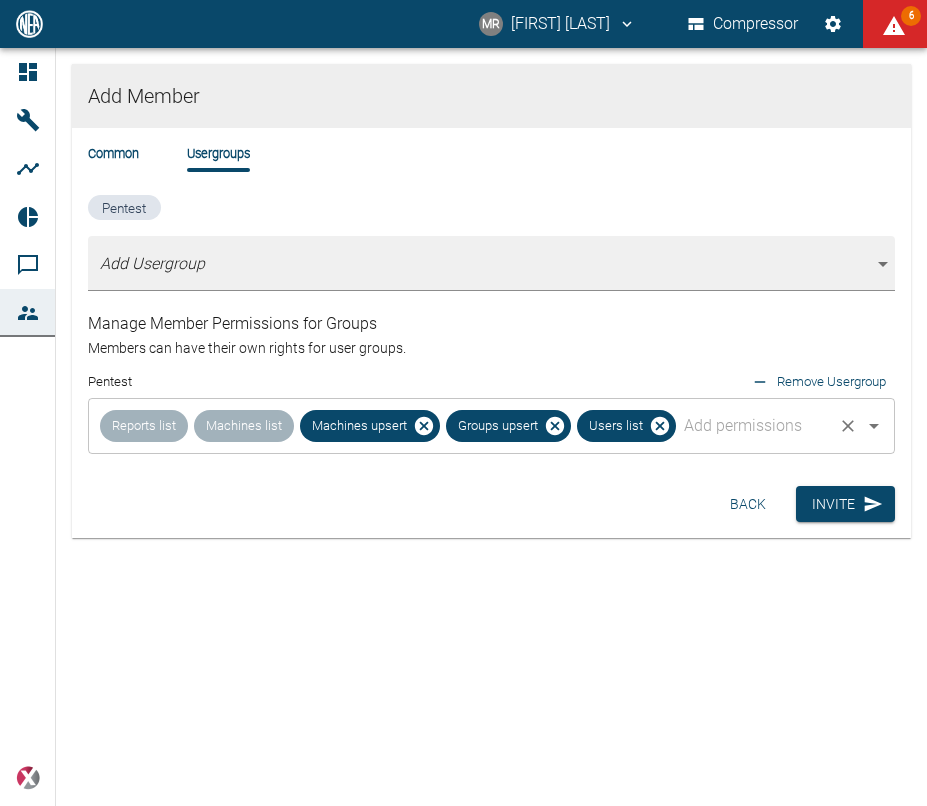 click at bounding box center [754, 426] 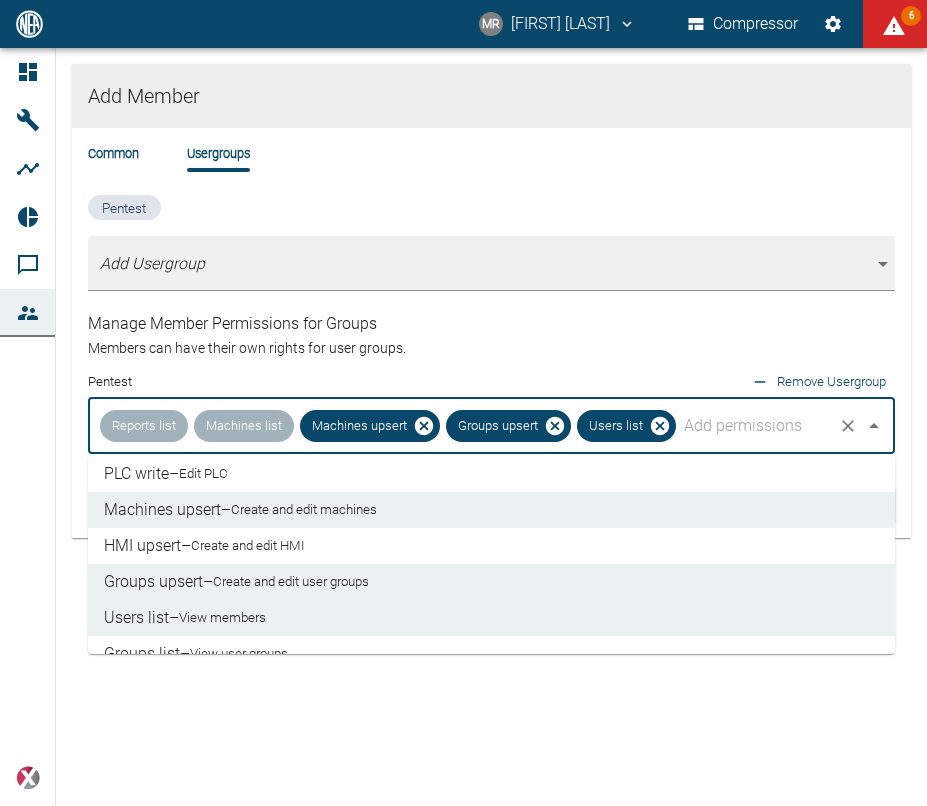 scroll, scrollTop: 228, scrollLeft: 0, axis: vertical 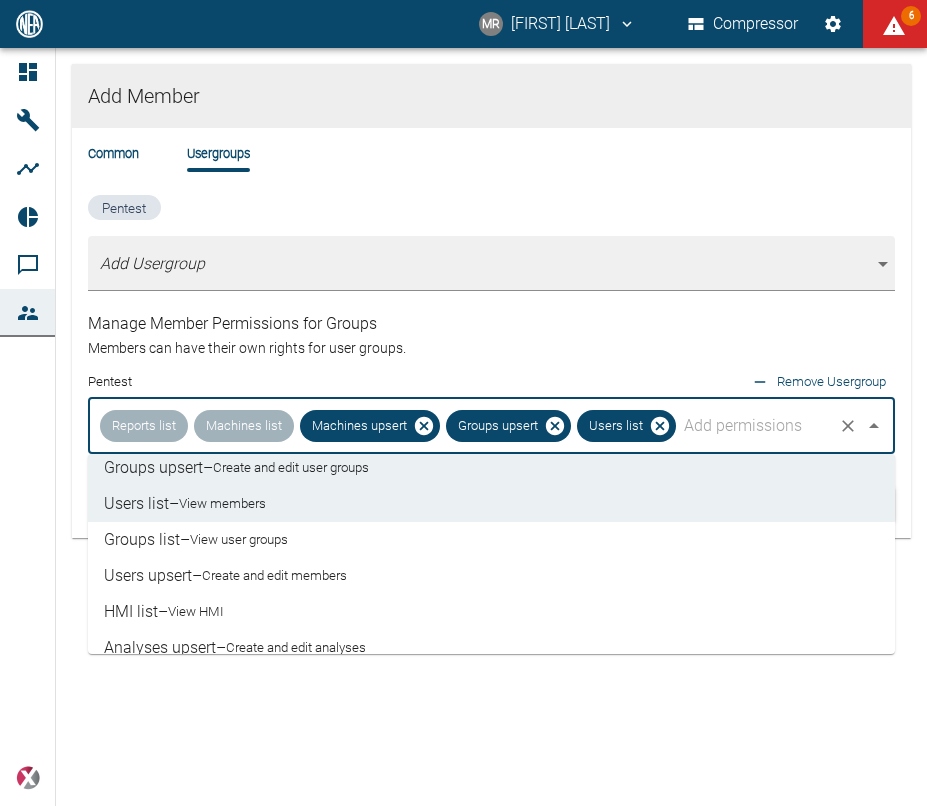 click on "View user groups" at bounding box center (239, 540) 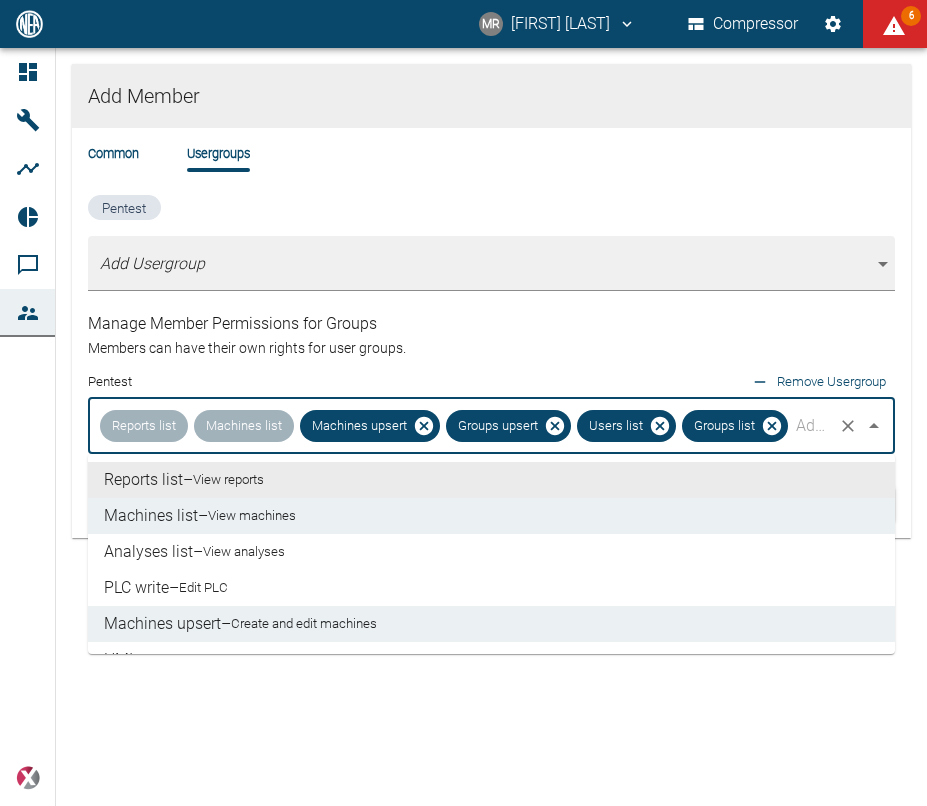 click at bounding box center [810, 426] 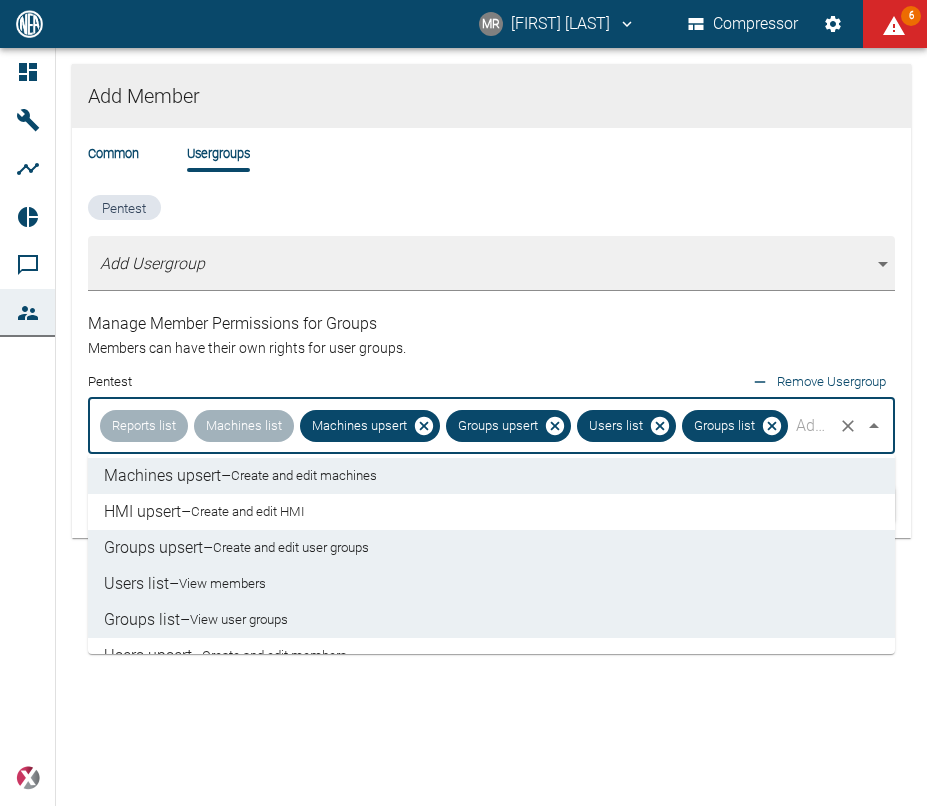 scroll, scrollTop: 248, scrollLeft: 0, axis: vertical 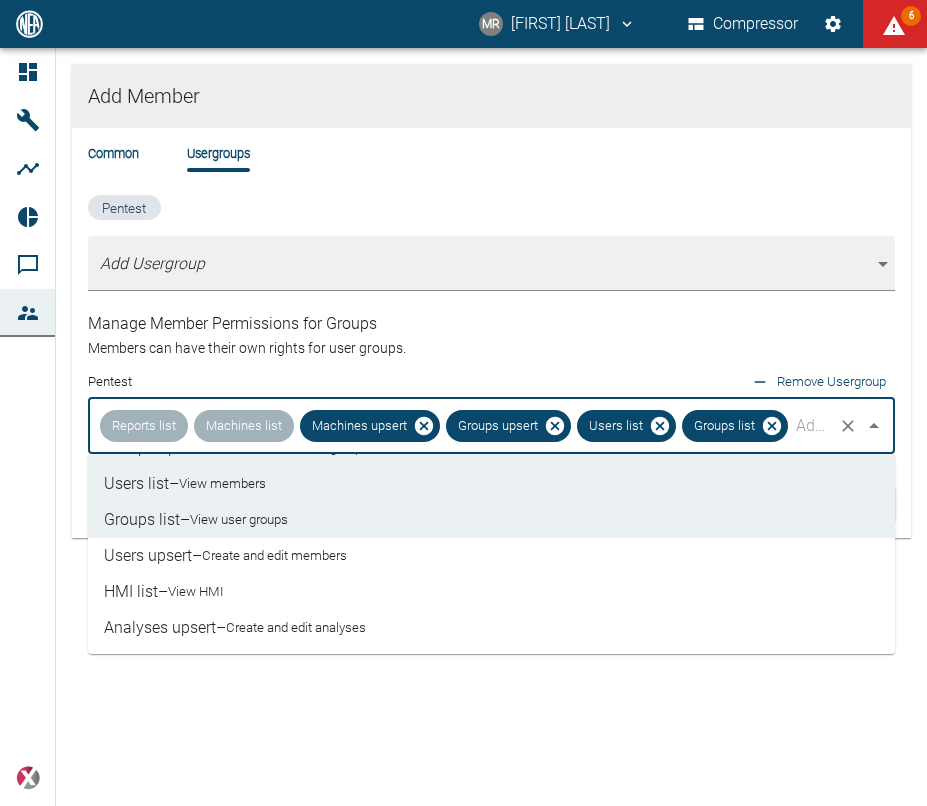 click on "Users upsert  –  Create and edit members" at bounding box center [491, 556] 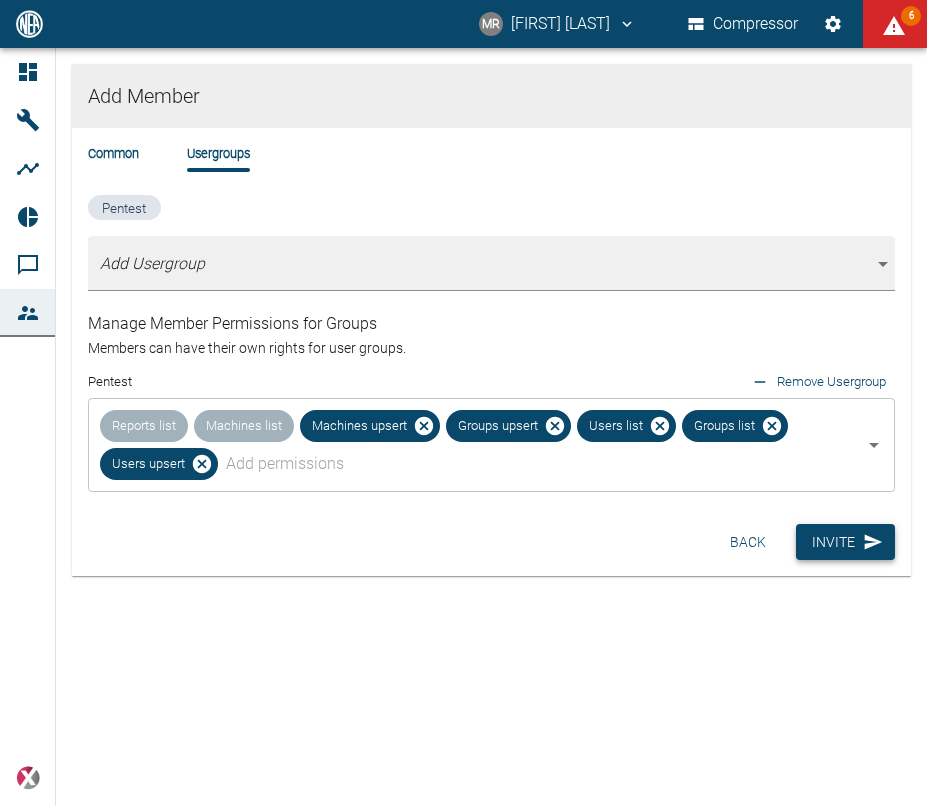 click on "Invite" at bounding box center (845, 542) 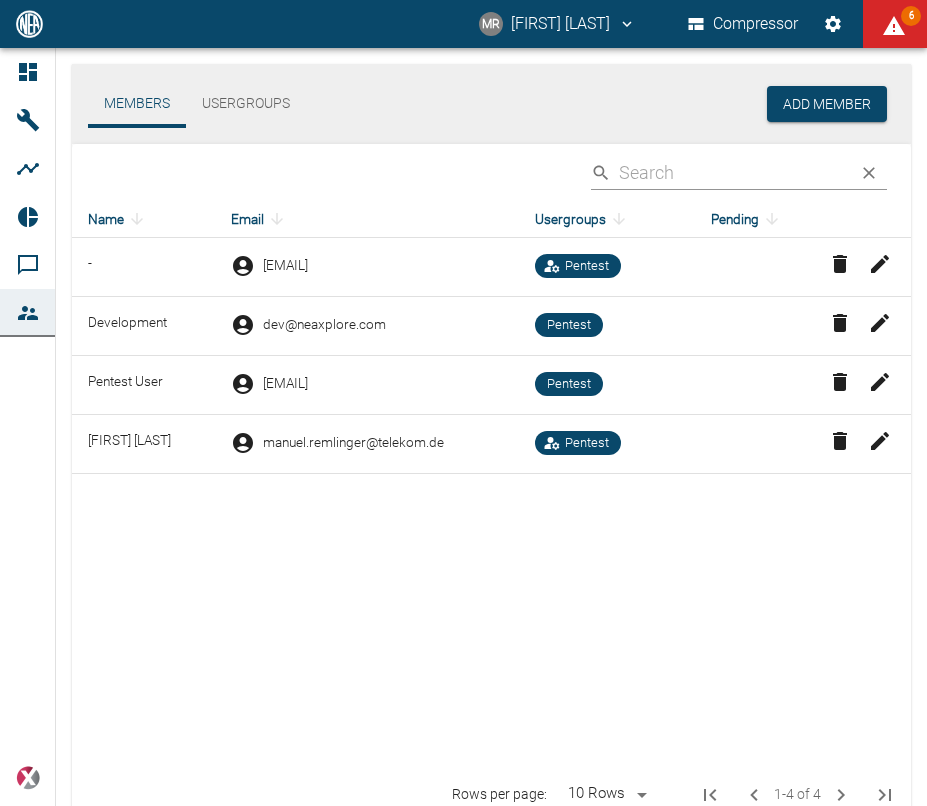 scroll, scrollTop: 0, scrollLeft: 0, axis: both 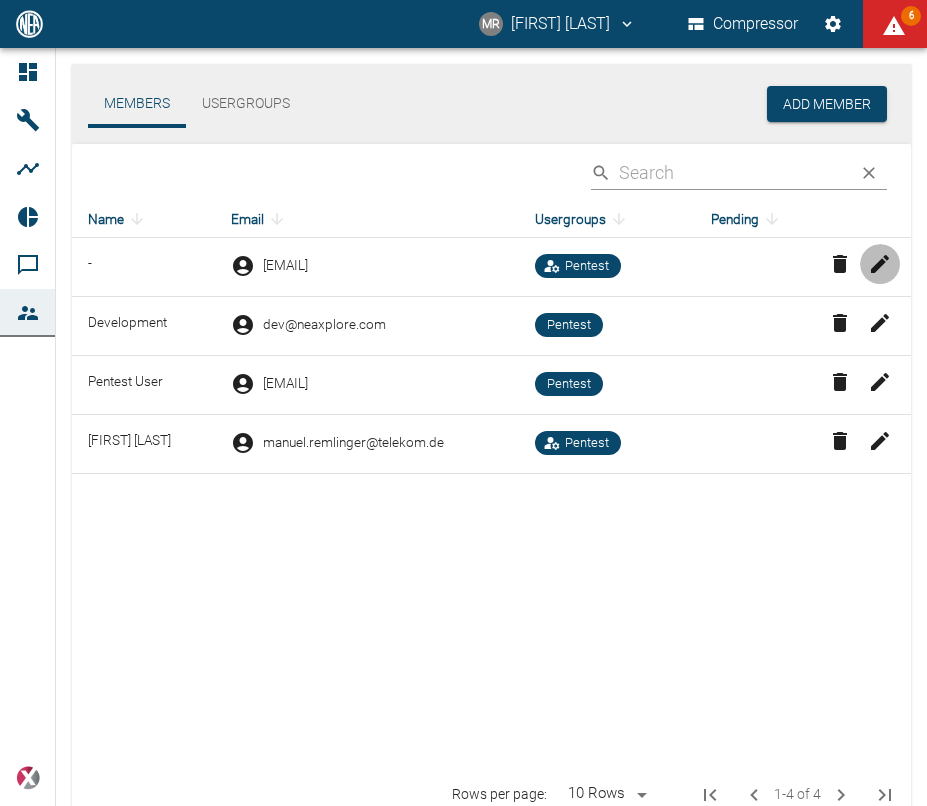 click 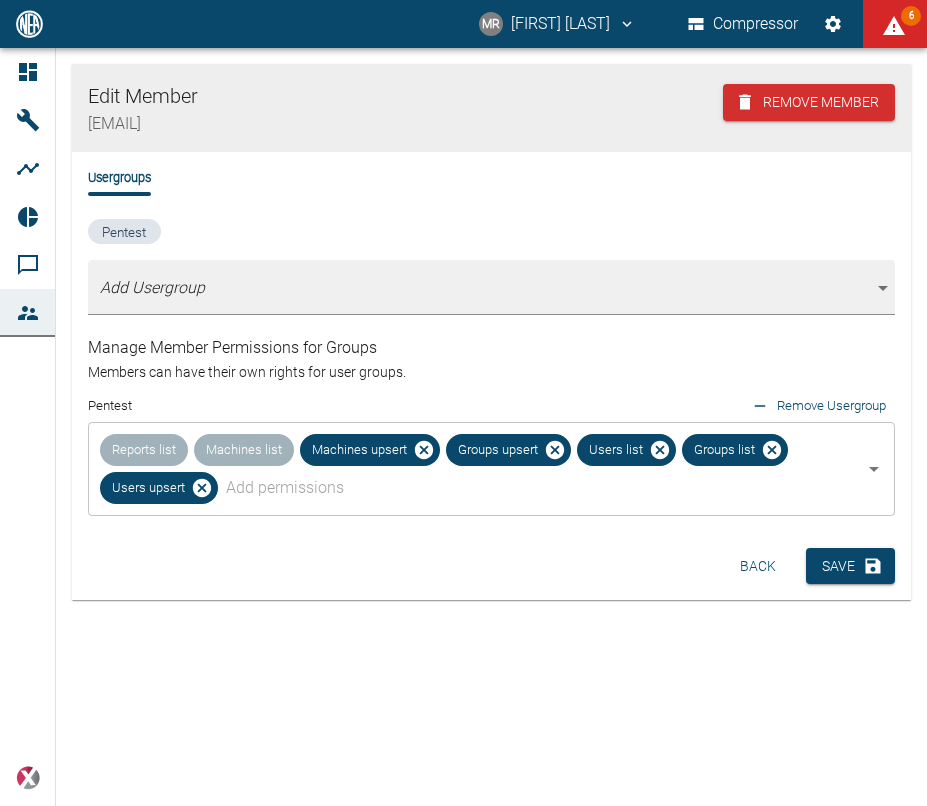 click on "Usergroups" at bounding box center [119, 177] 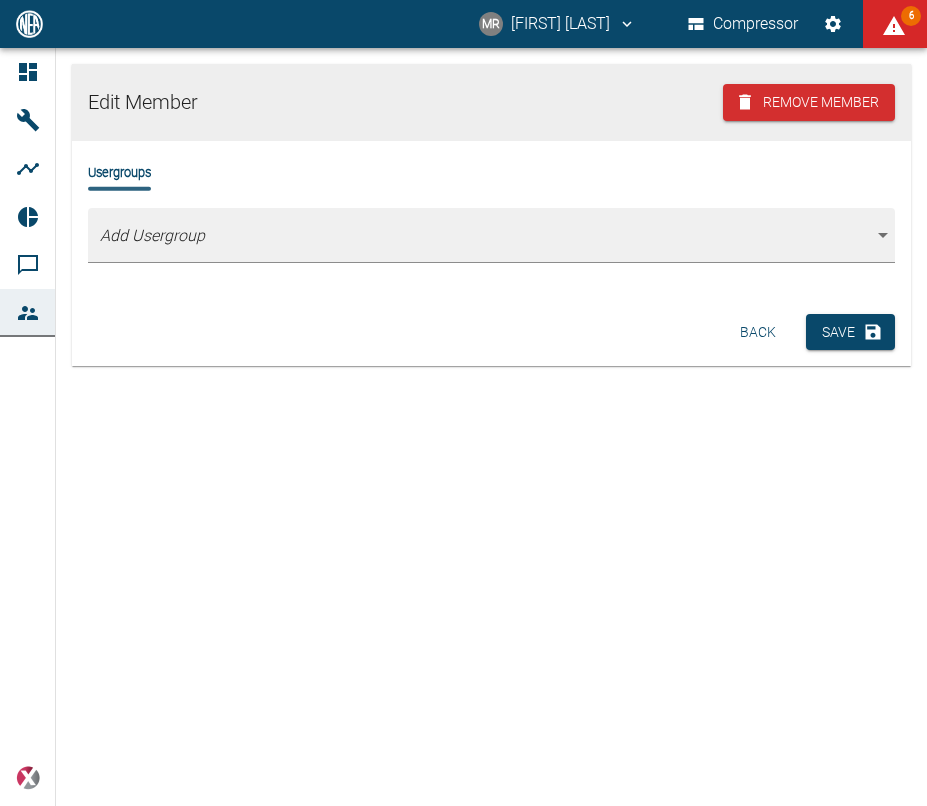 type 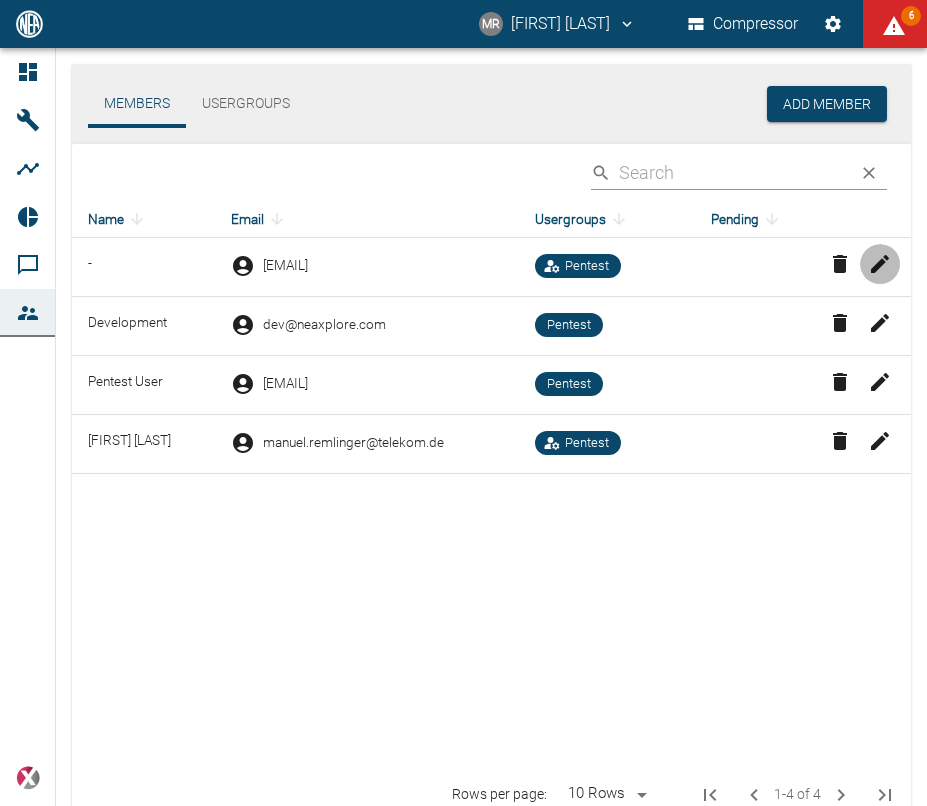 click 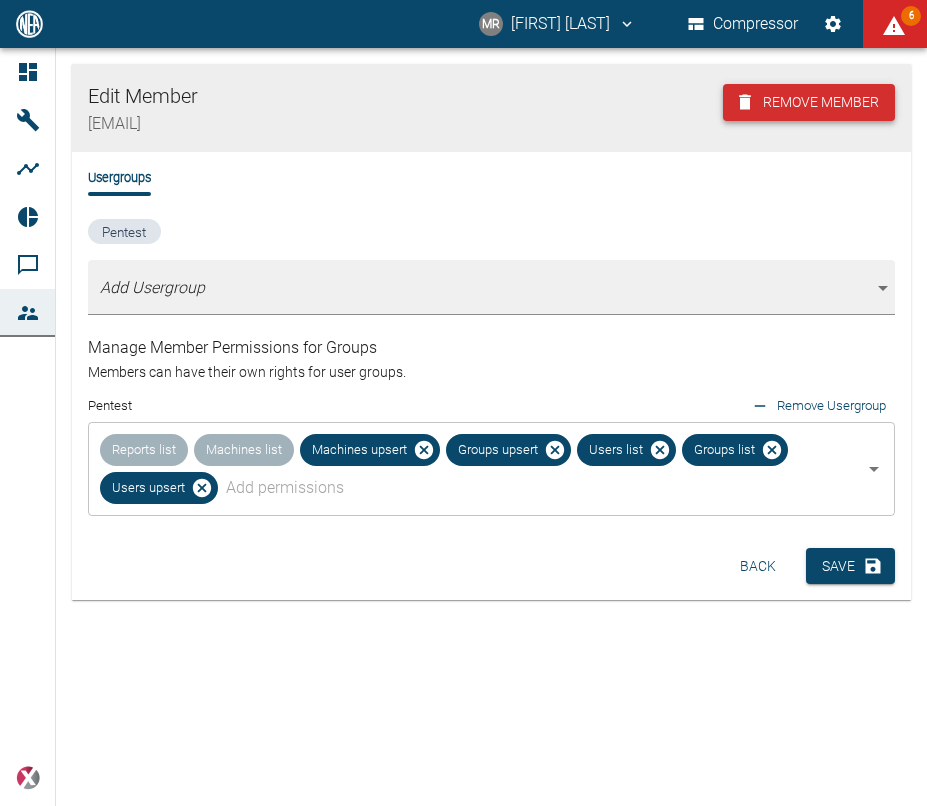 click on "Remove Member" at bounding box center [809, 102] 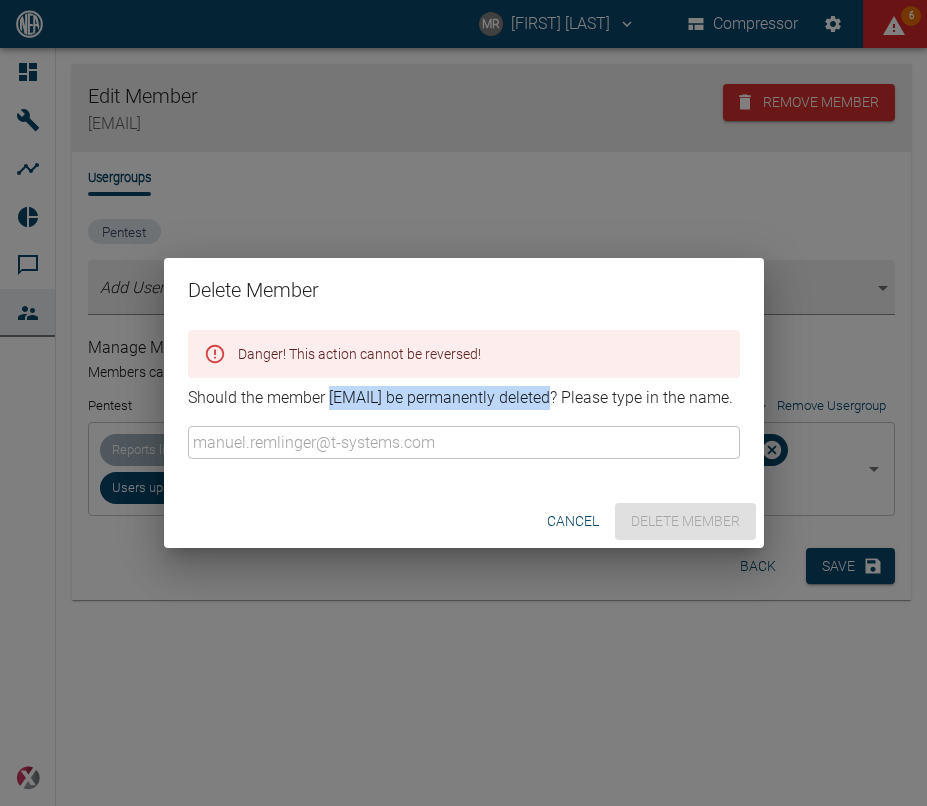 drag, startPoint x: 330, startPoint y: 388, endPoint x: 546, endPoint y: 400, distance: 216.33308 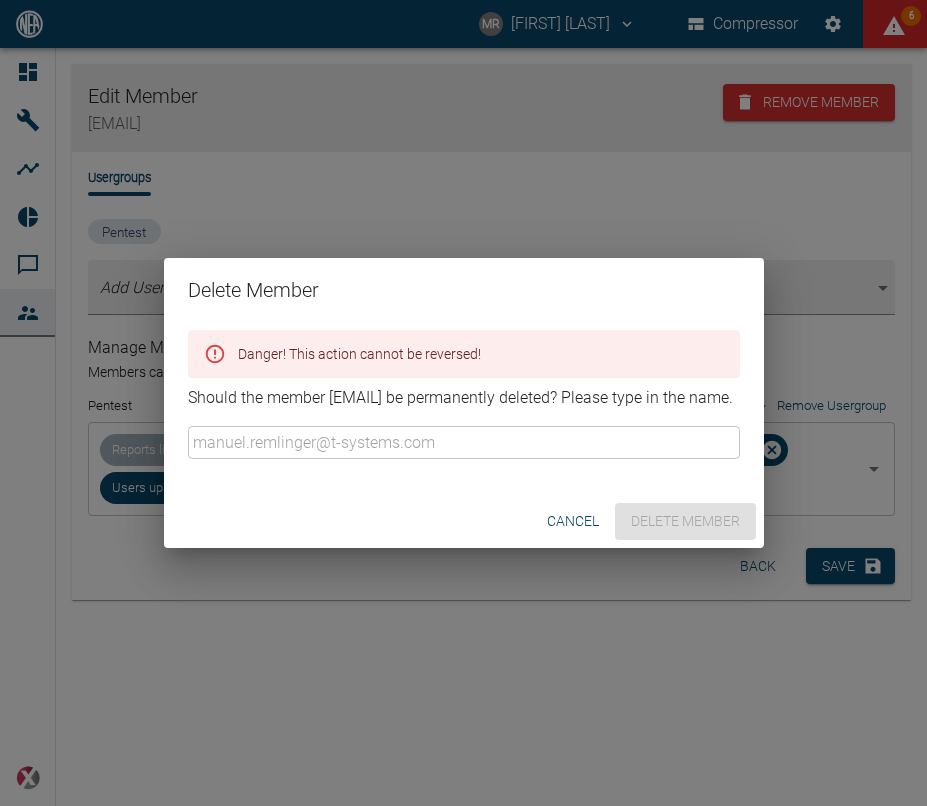 click at bounding box center [464, 442] 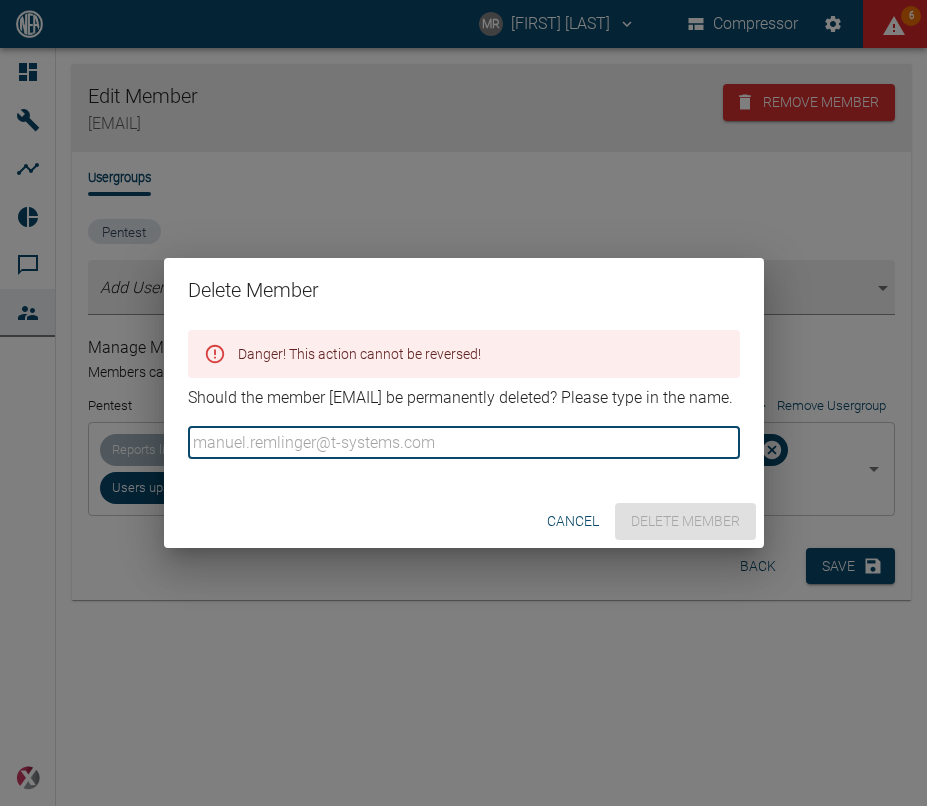 paste on "[EMAIL]" 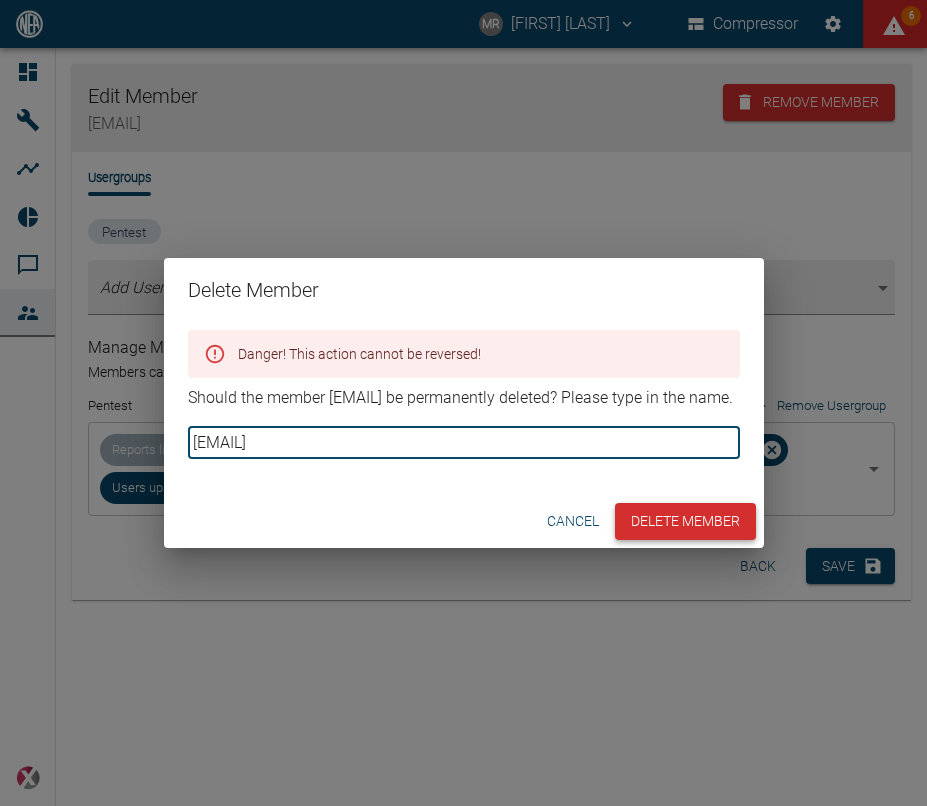 type on "[EMAIL]" 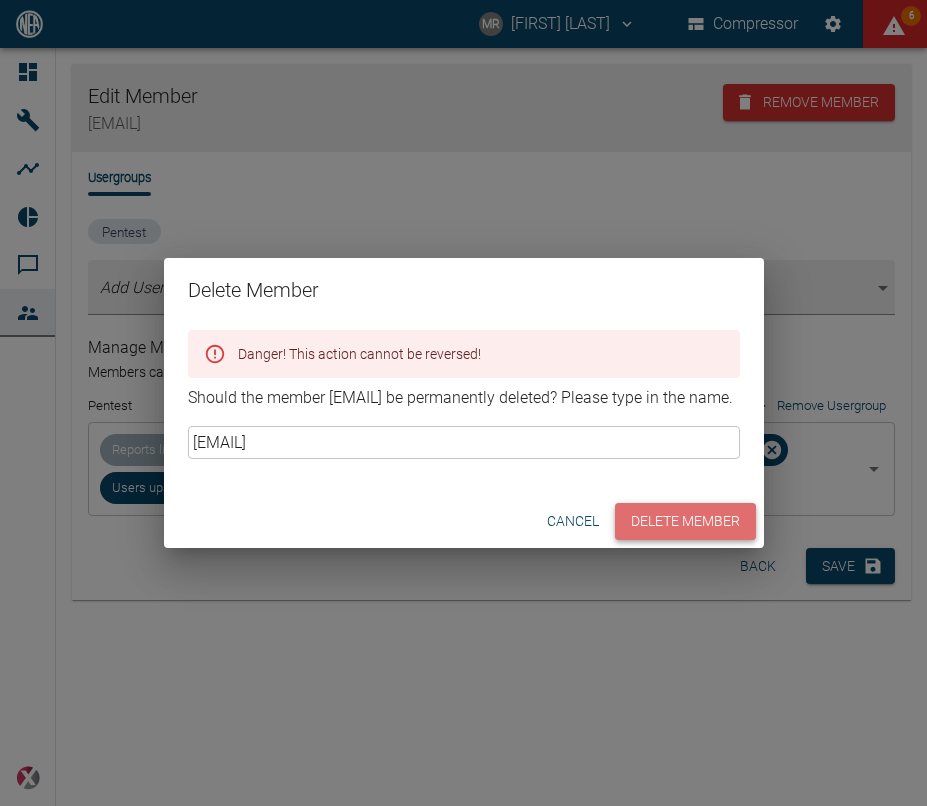 click on "Delete Member" at bounding box center (685, 521) 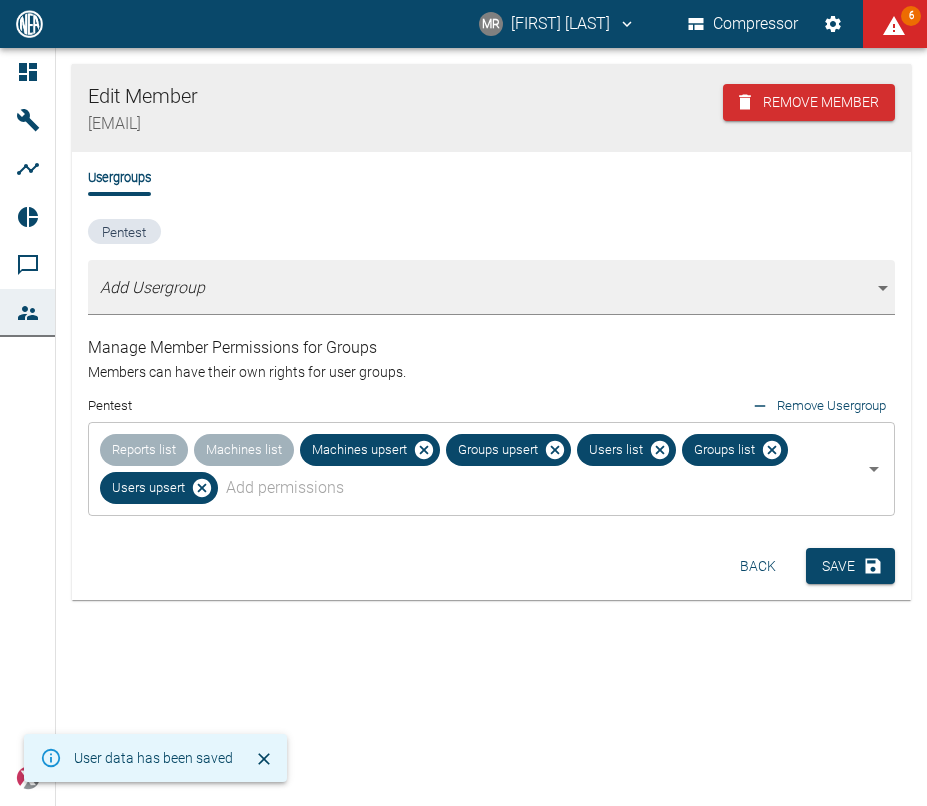 type 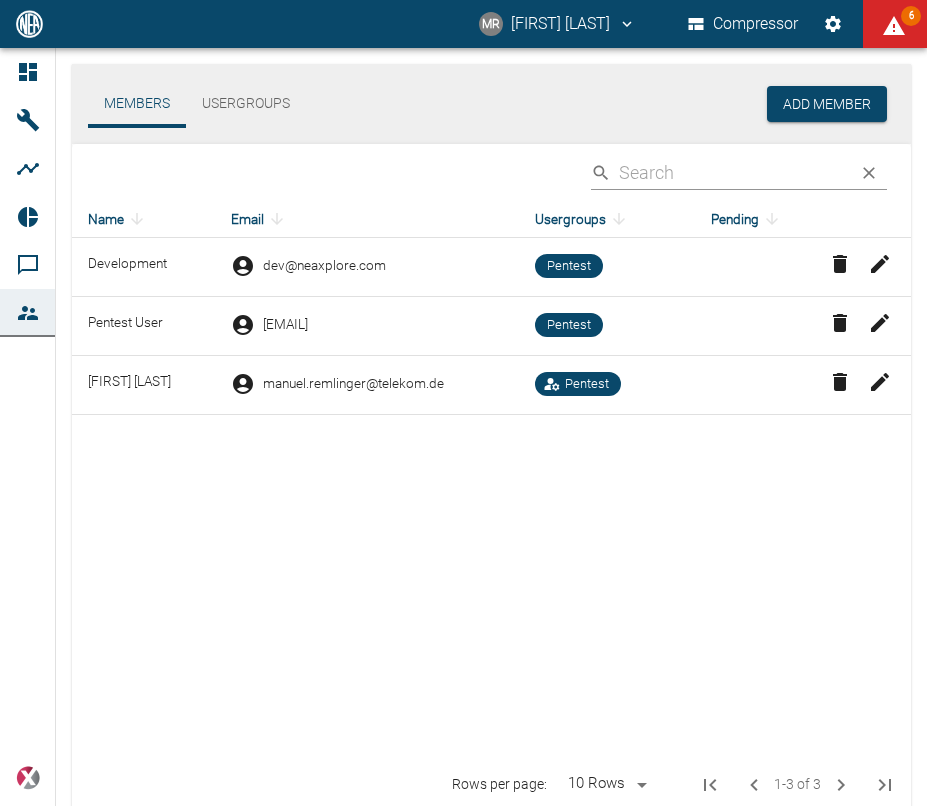 scroll, scrollTop: 0, scrollLeft: 0, axis: both 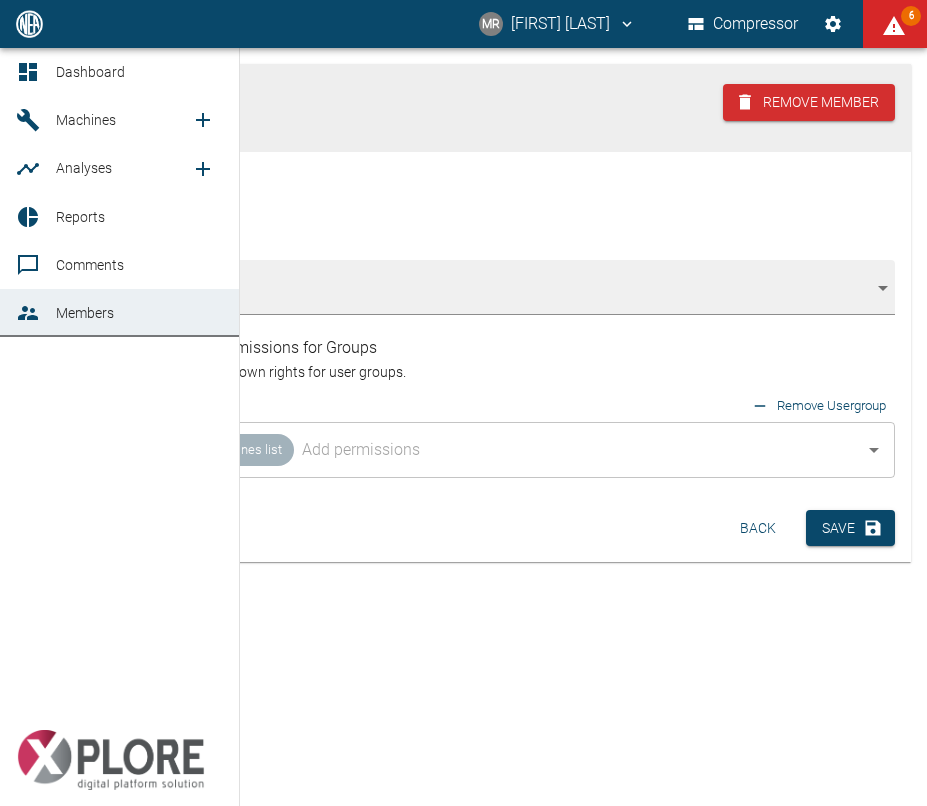 click 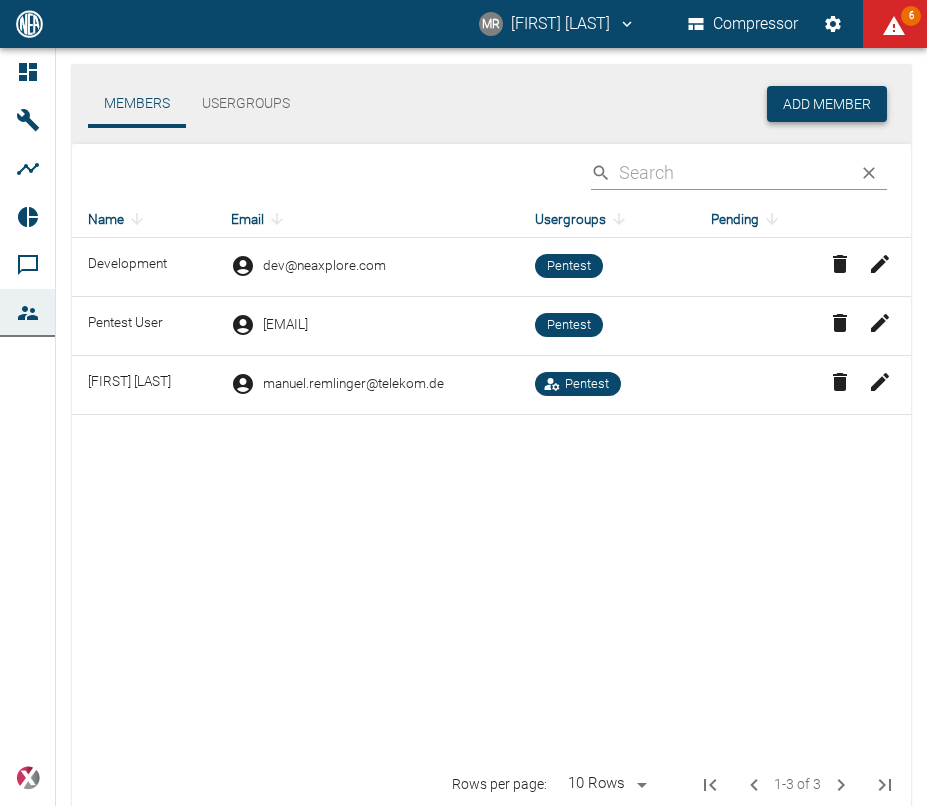 click on "Add Member" at bounding box center [827, 104] 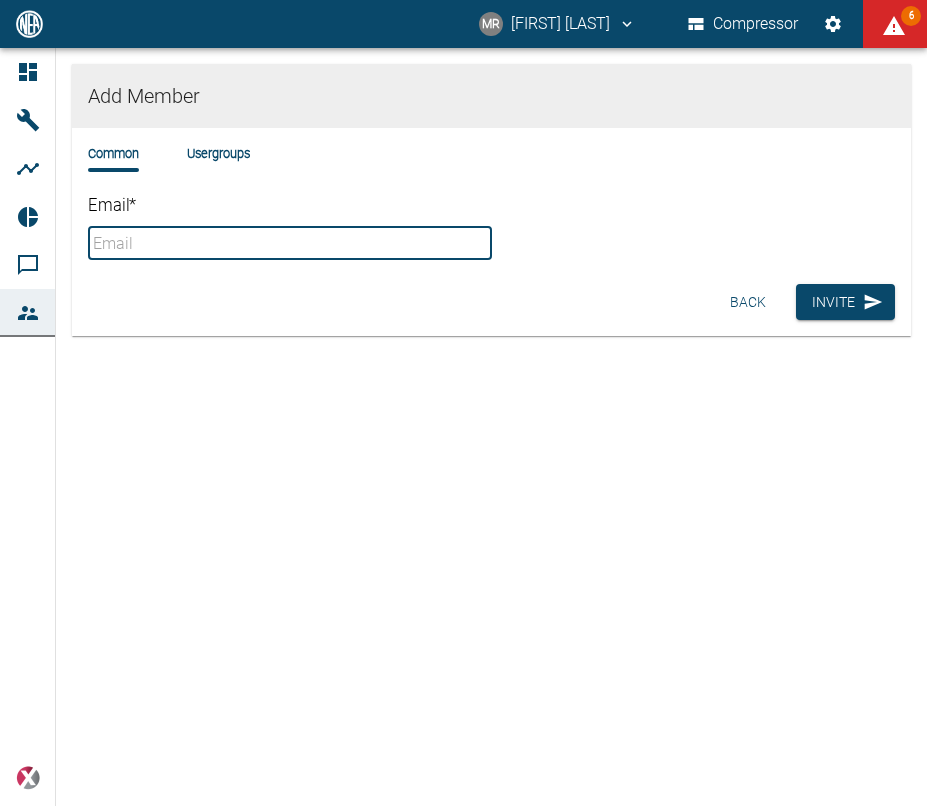 click on "Email *" at bounding box center (290, 243) 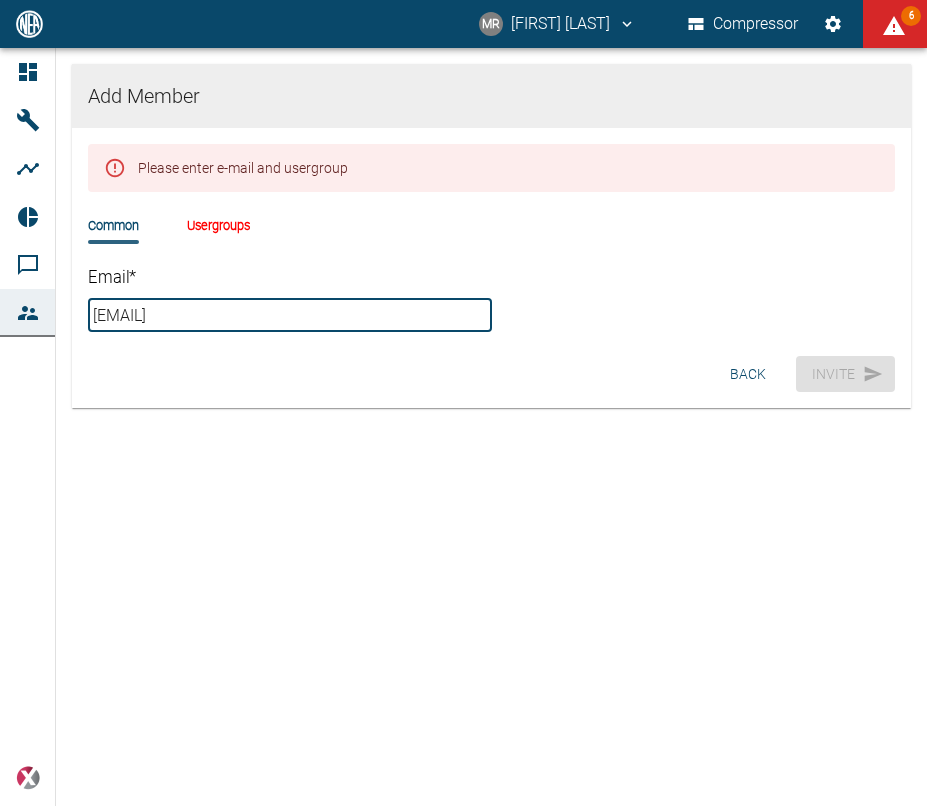 click on "Usergroups" at bounding box center (218, 225) 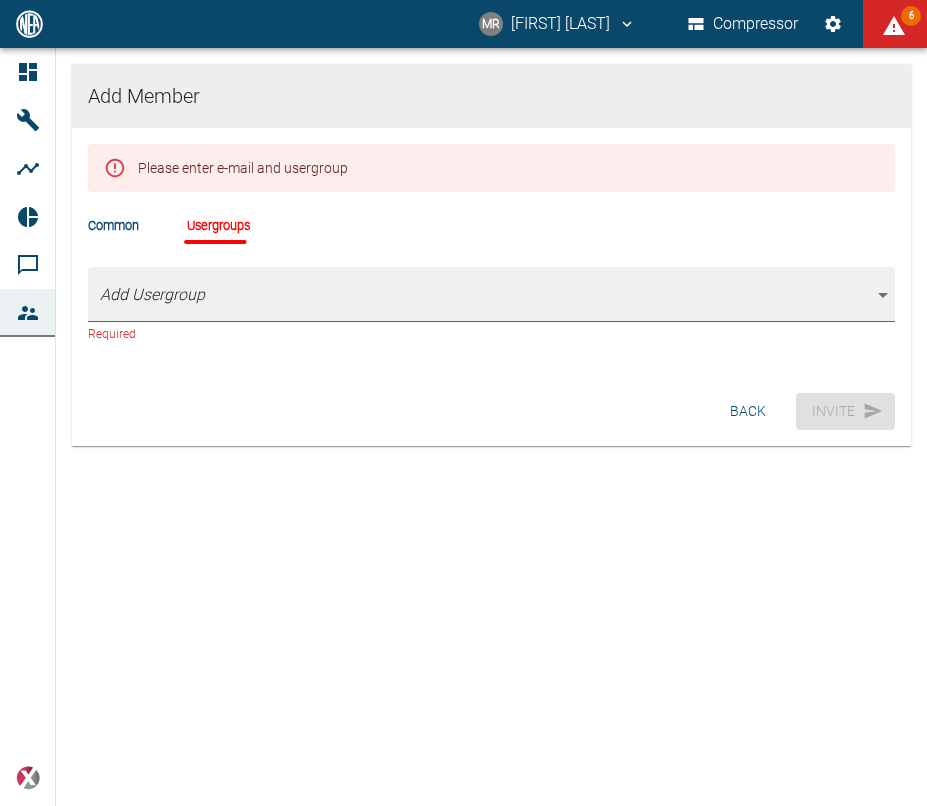click on "MR [FIRST] [LAST] Compressor 6 Dashboard Machines Analyses Reports Comments Members powered by Add Member Please enter e-mail and usergroup Common Usergroups Add Usergroup Required Back Invite" at bounding box center [463, 403] 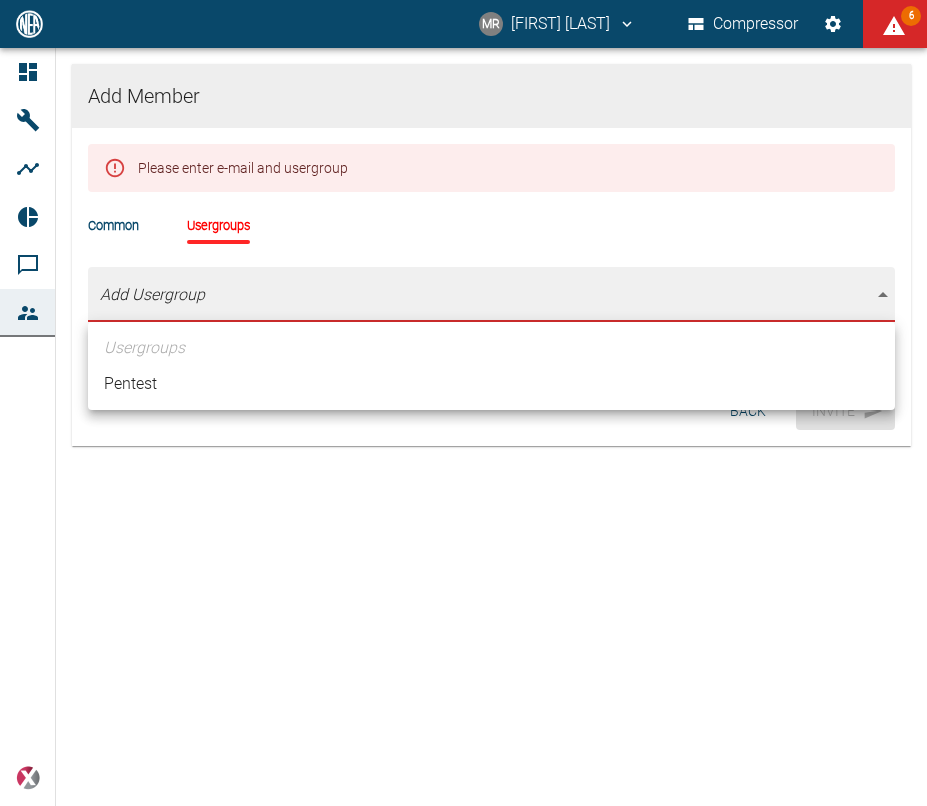 click on "Pentest" at bounding box center [491, 384] 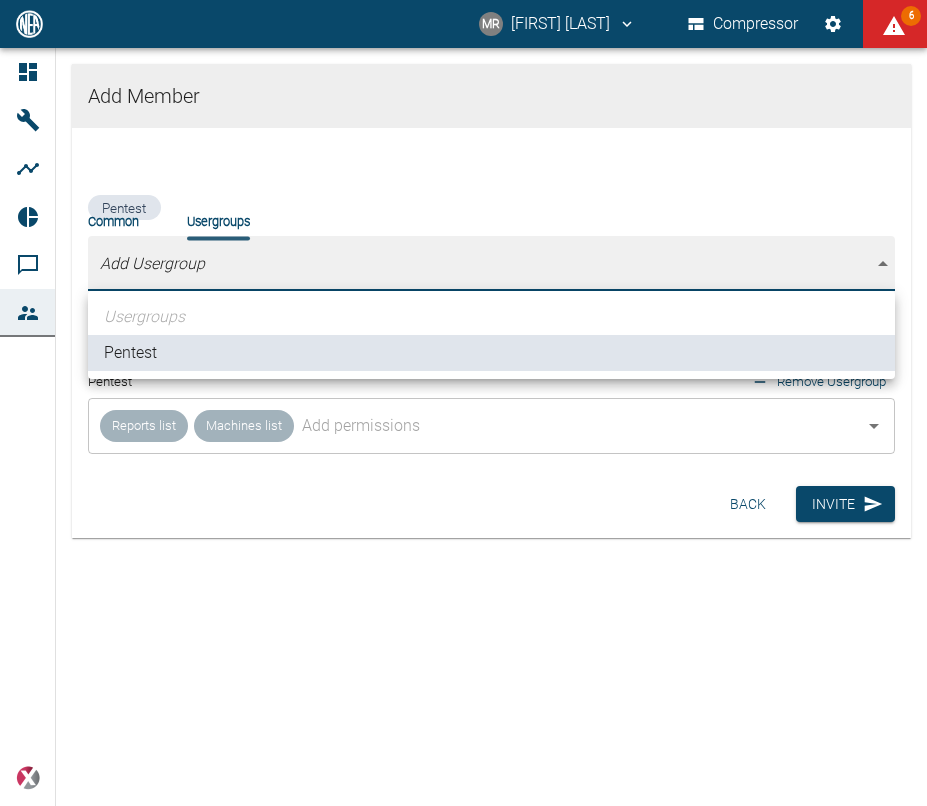 type on "[object Object]" 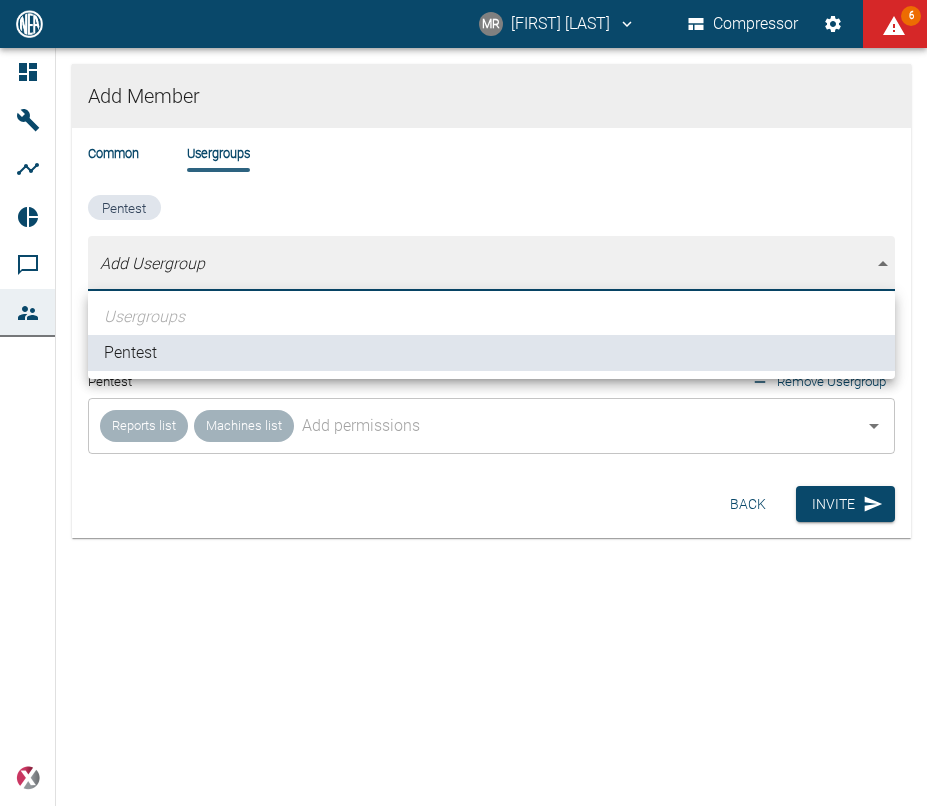 click at bounding box center (463, 403) 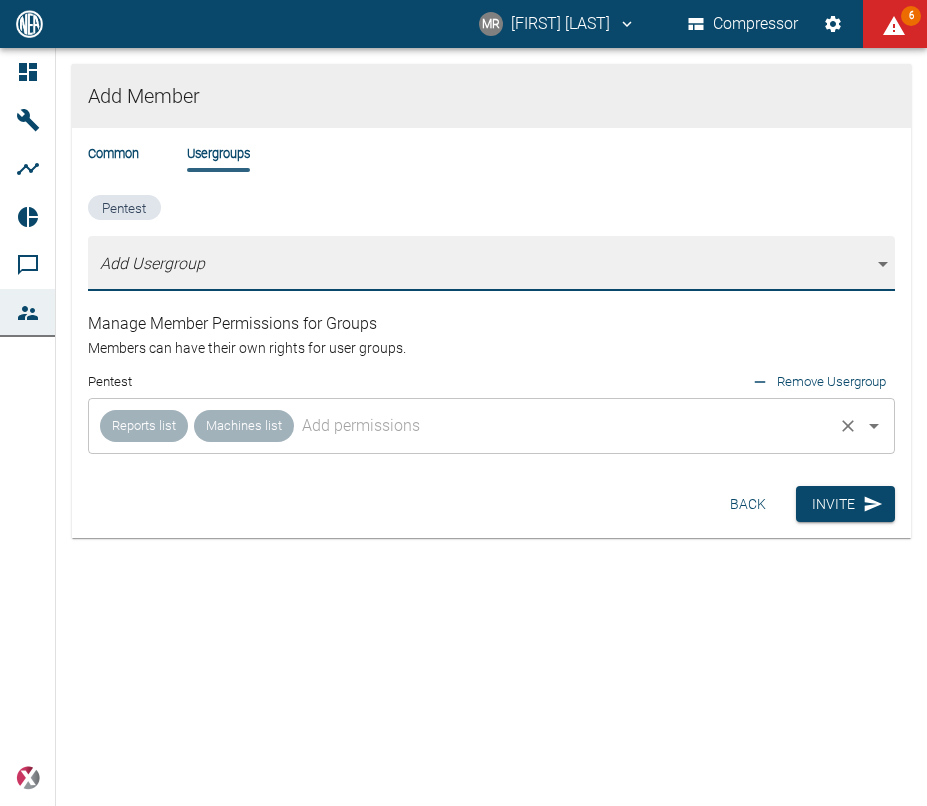 click at bounding box center [563, 426] 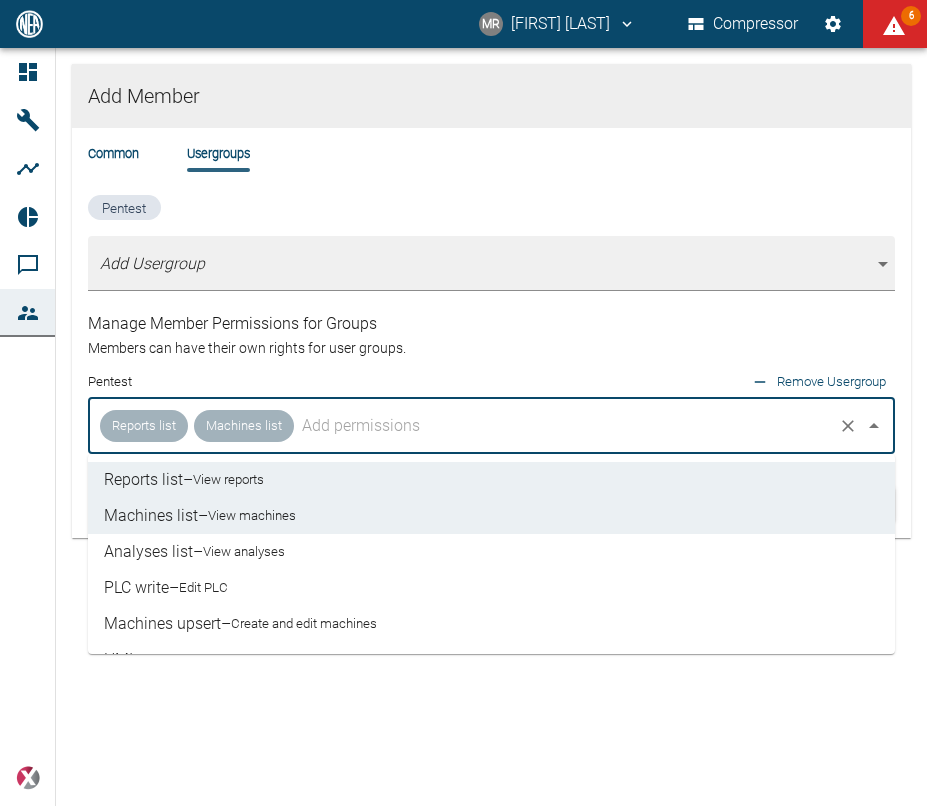 scroll, scrollTop: 248, scrollLeft: 0, axis: vertical 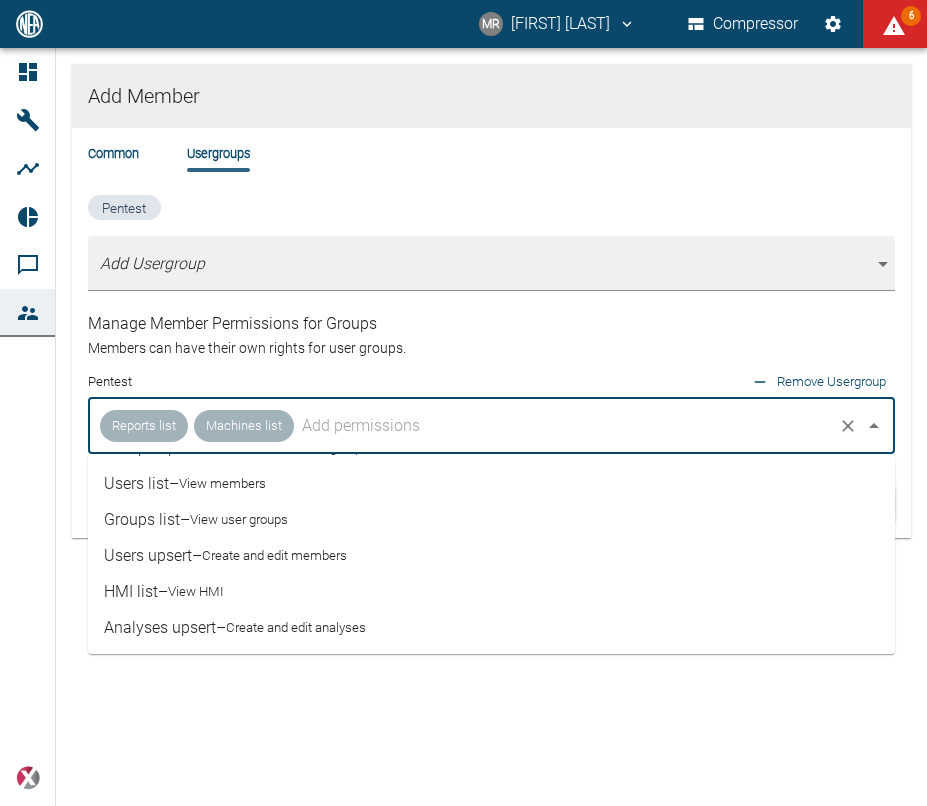 click on "Create and edit members" at bounding box center (274, 556) 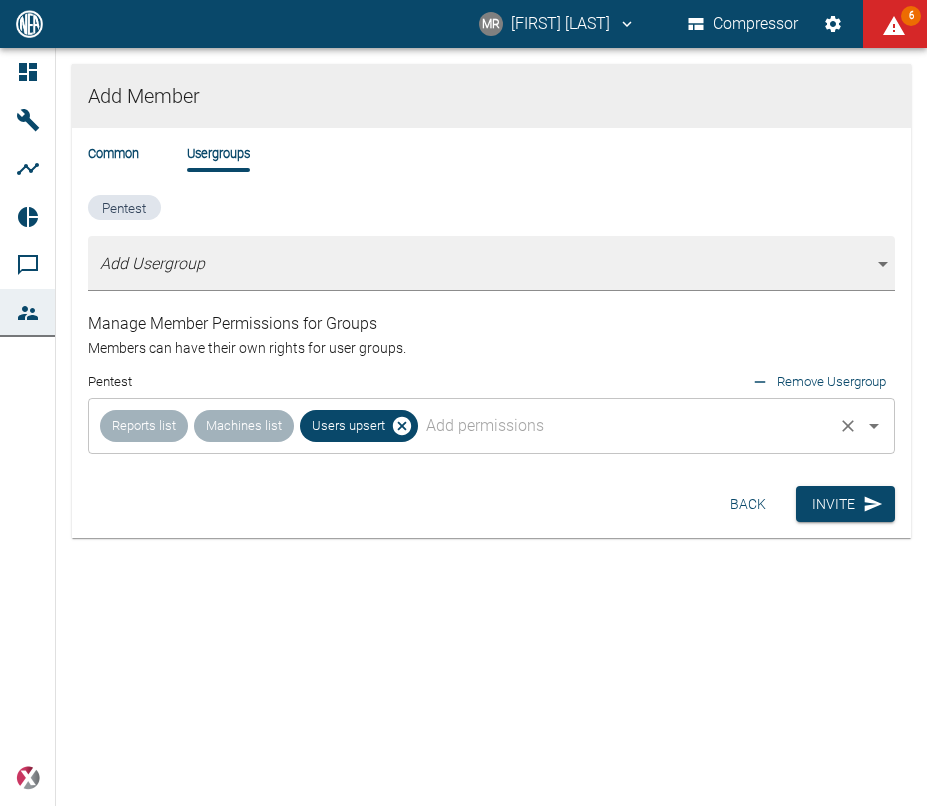click at bounding box center (625, 426) 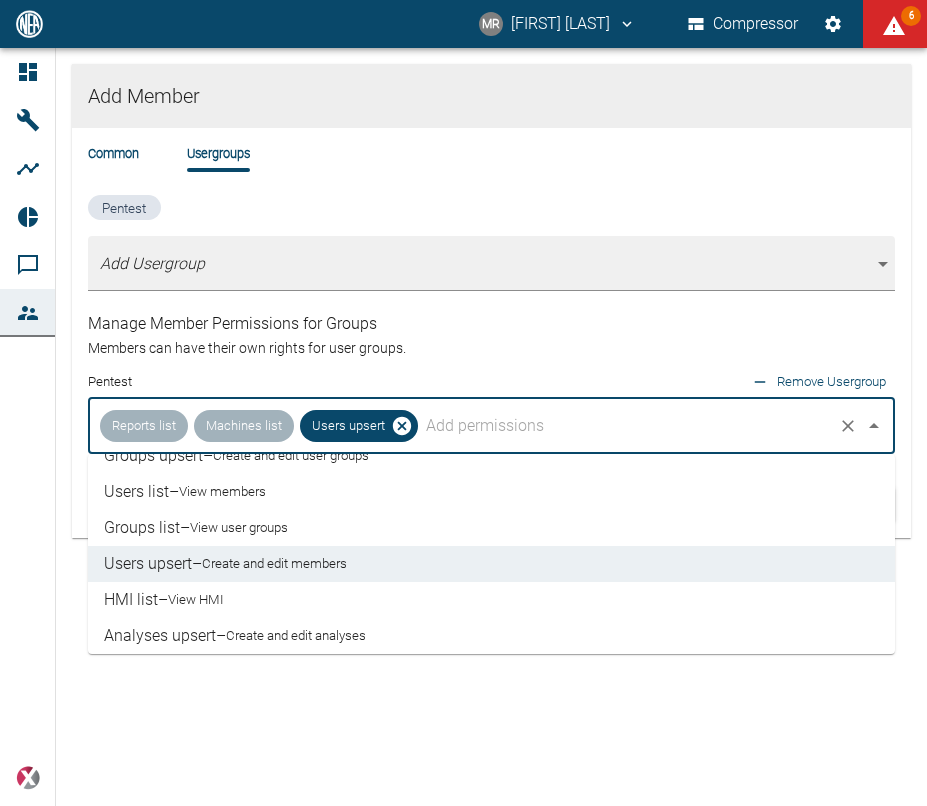 scroll, scrollTop: 248, scrollLeft: 0, axis: vertical 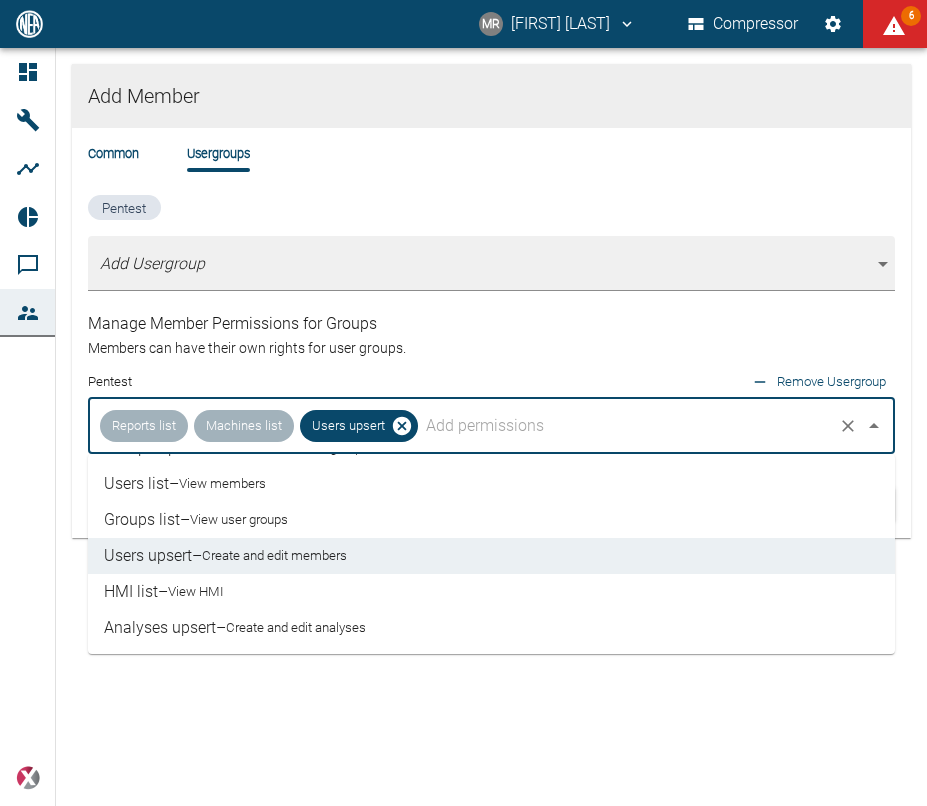 drag, startPoint x: 192, startPoint y: 493, endPoint x: 280, endPoint y: 476, distance: 89.62701 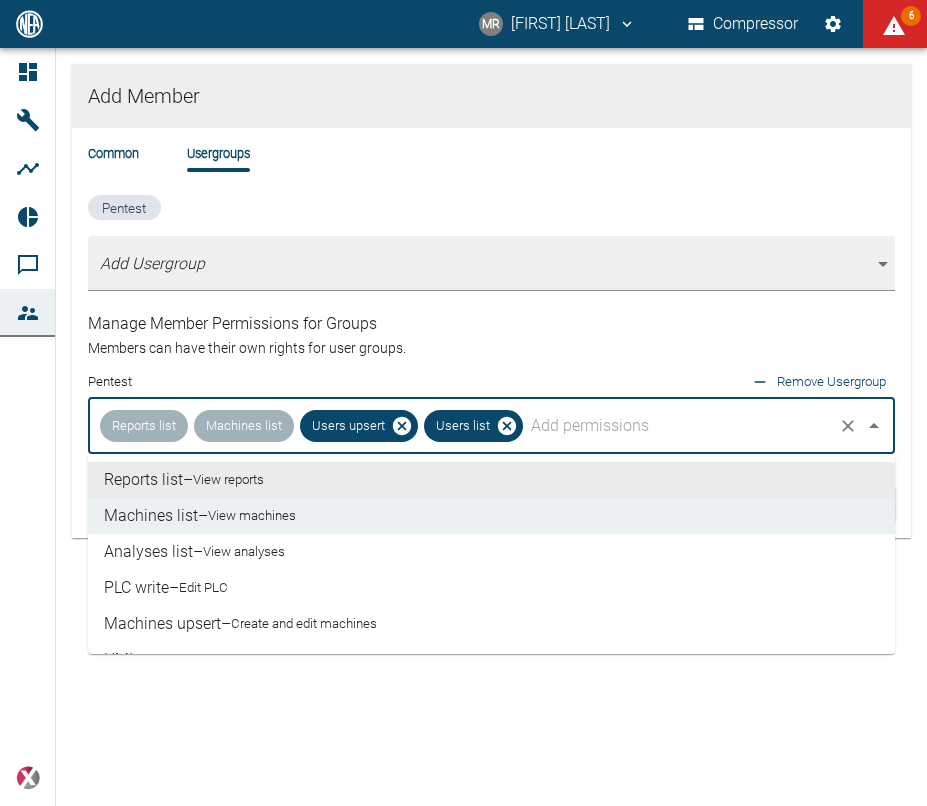click at bounding box center [678, 426] 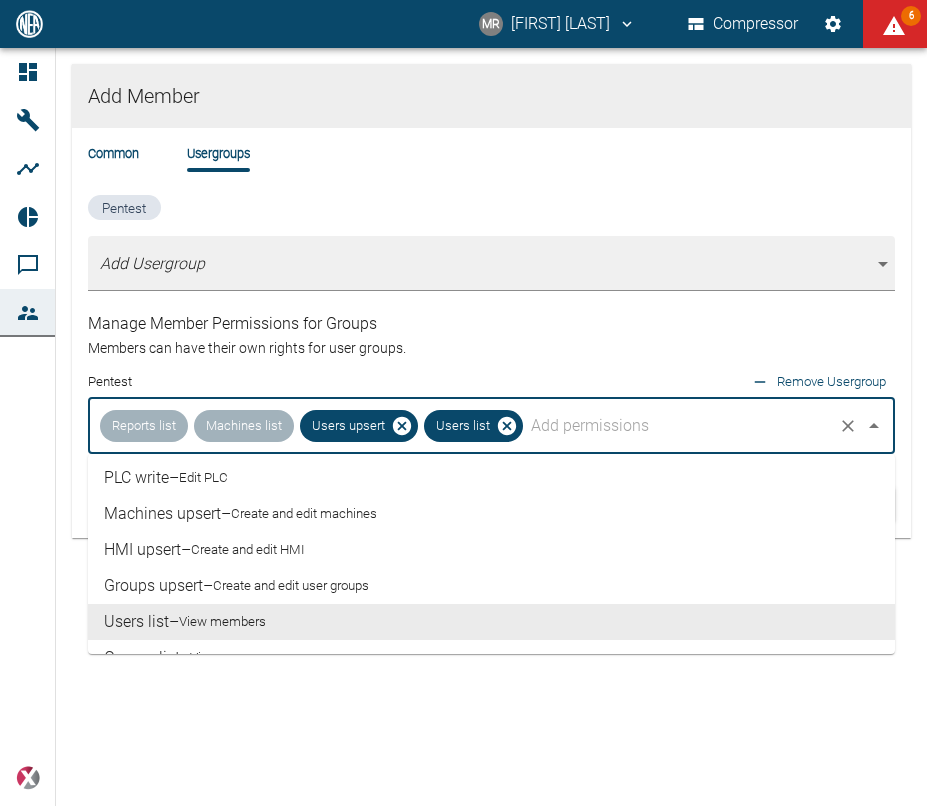 scroll, scrollTop: 228, scrollLeft: 0, axis: vertical 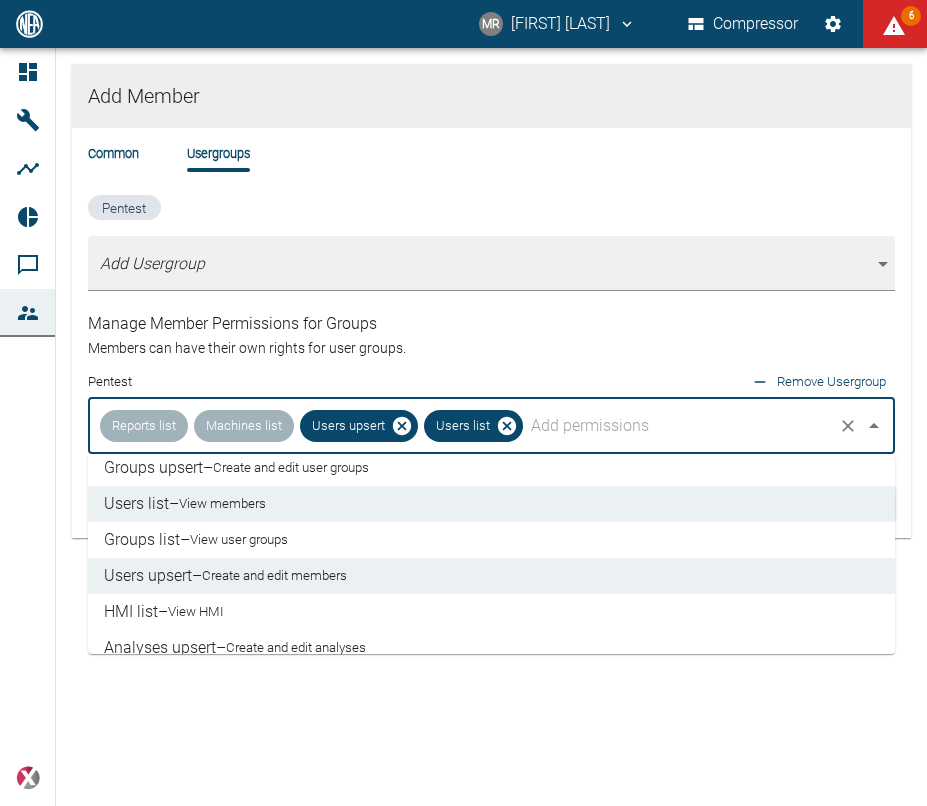 click on "Groups list  –  View user groups" at bounding box center (491, 540) 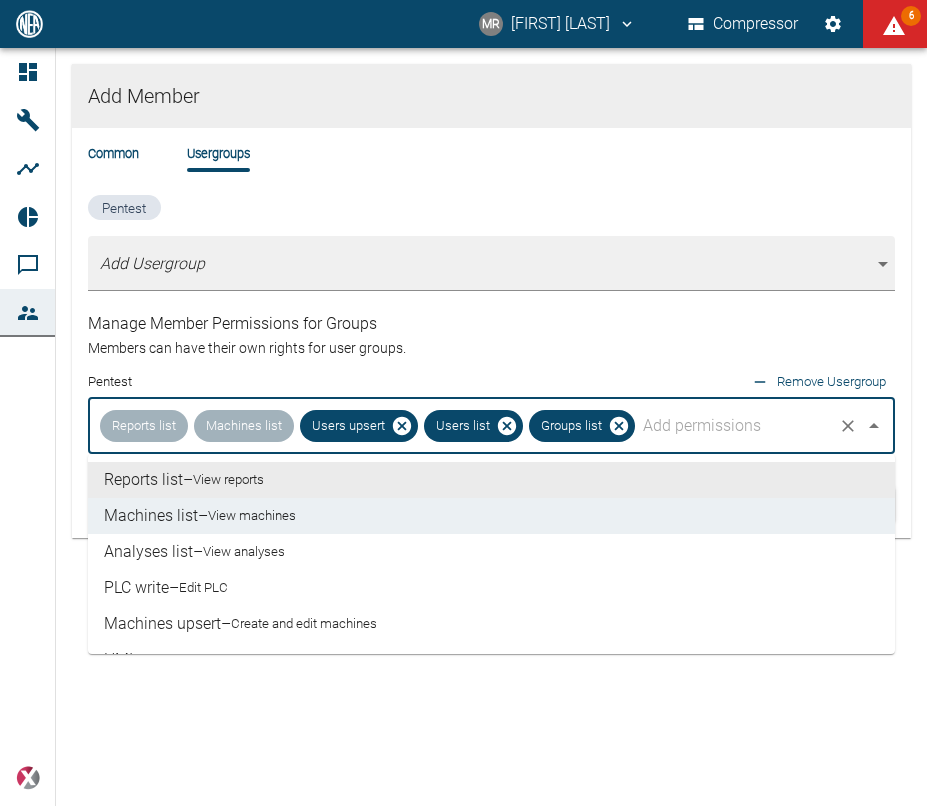 click at bounding box center [734, 426] 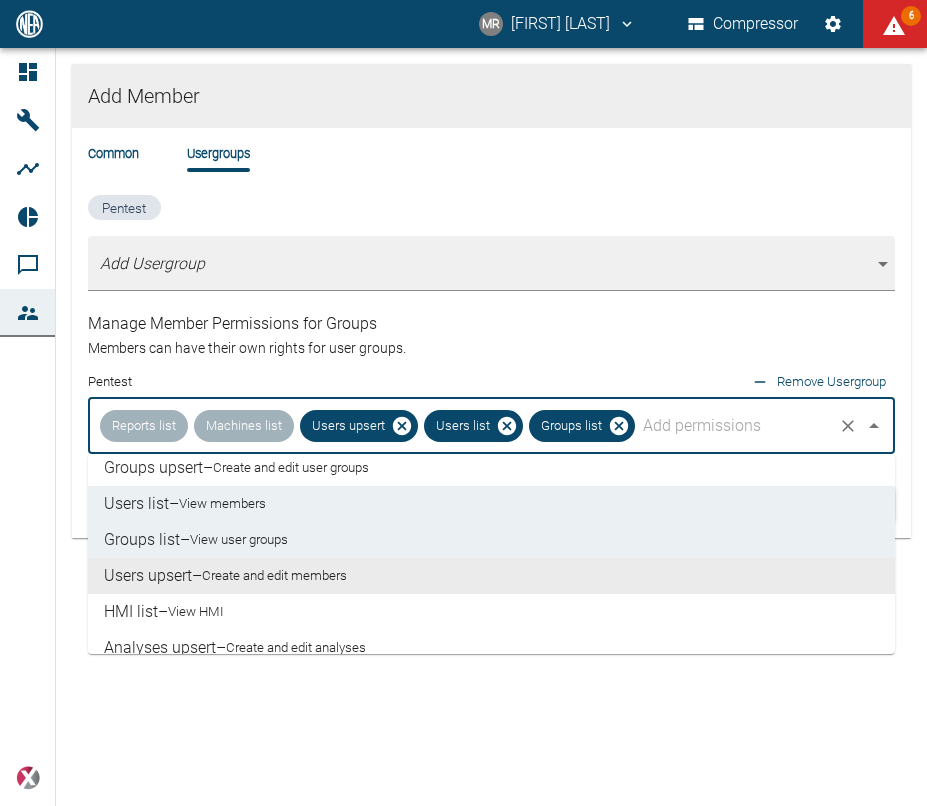 scroll, scrollTop: 114, scrollLeft: 0, axis: vertical 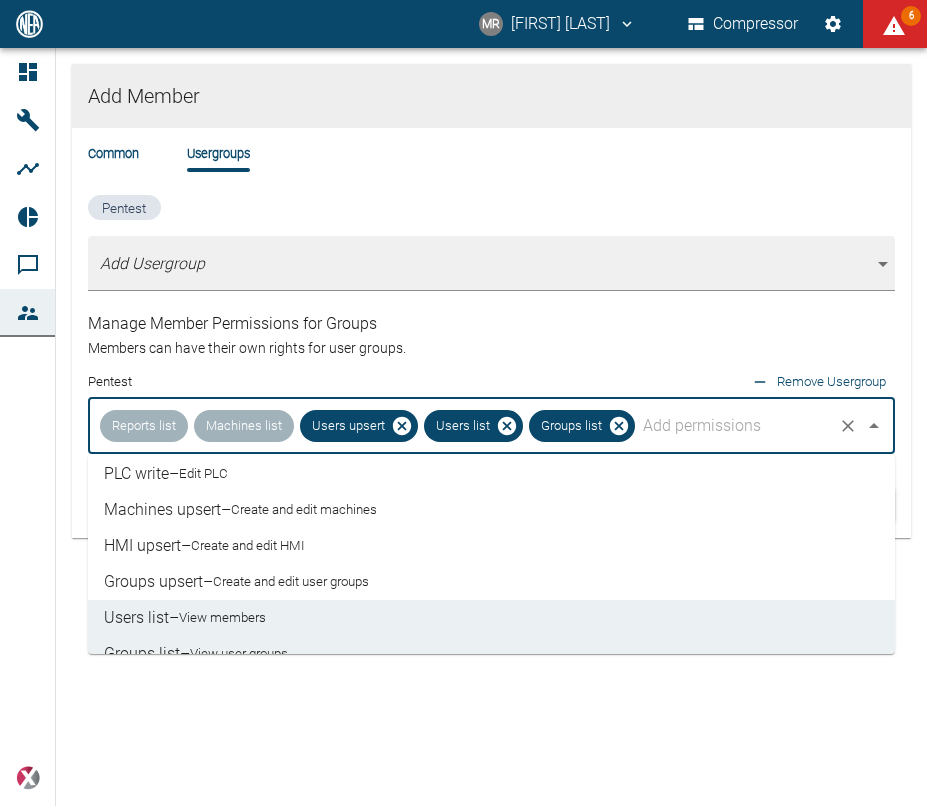 click on "Groups upsert  –  Create and edit user groups" at bounding box center (491, 582) 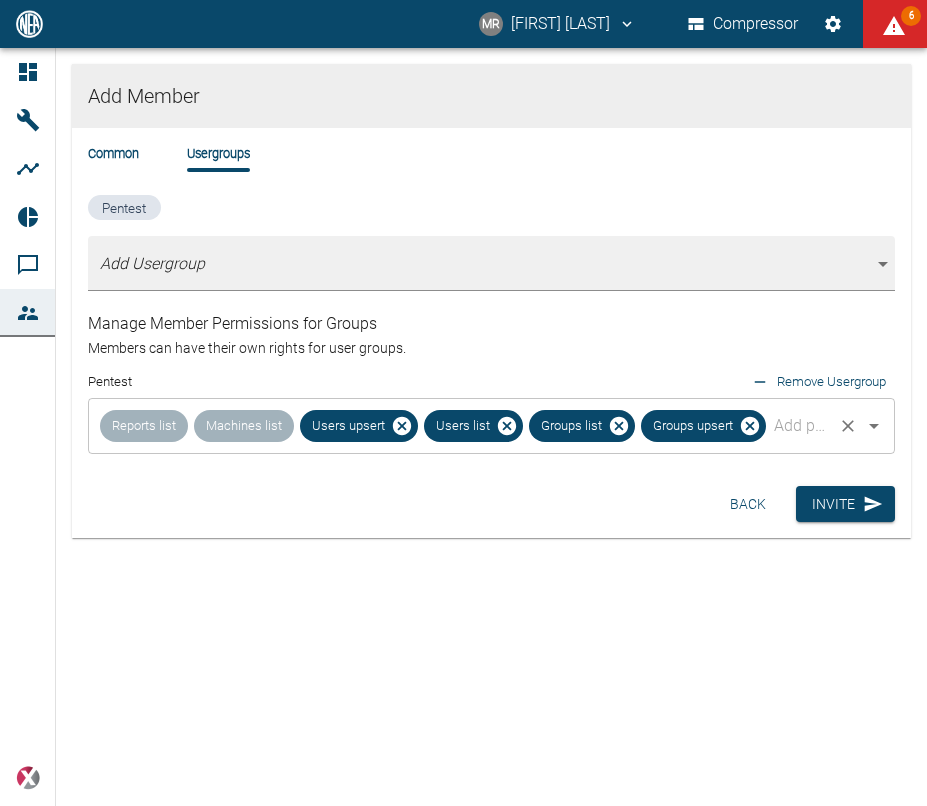 drag, startPoint x: 804, startPoint y: 428, endPoint x: 767, endPoint y: 449, distance: 42.544094 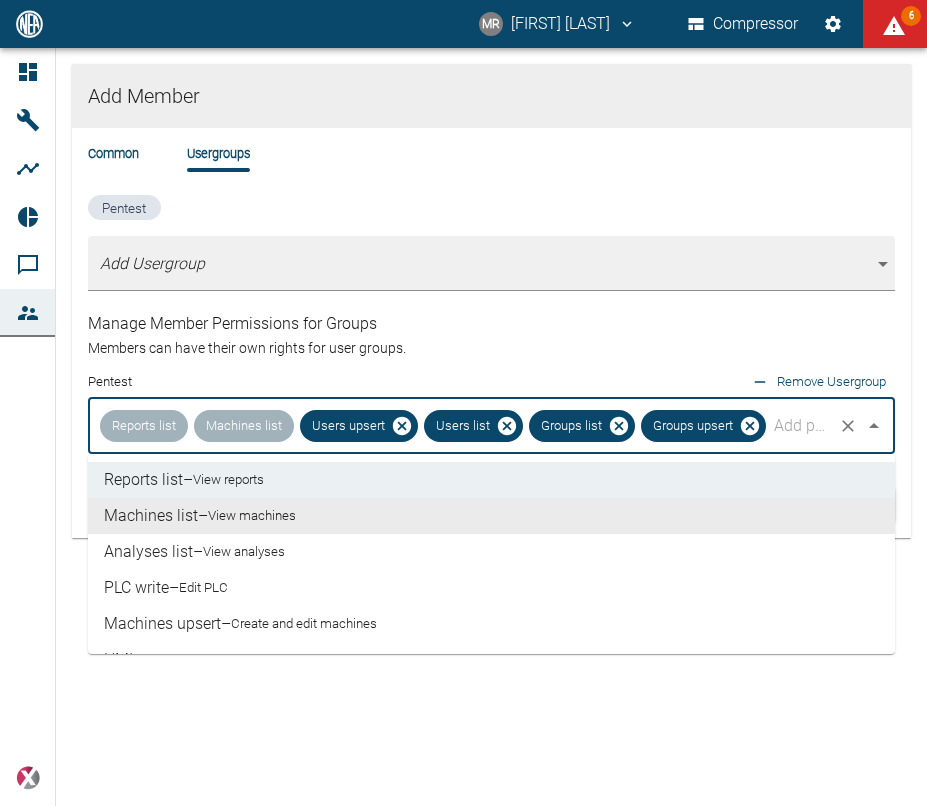 click on "View machines" at bounding box center [252, 516] 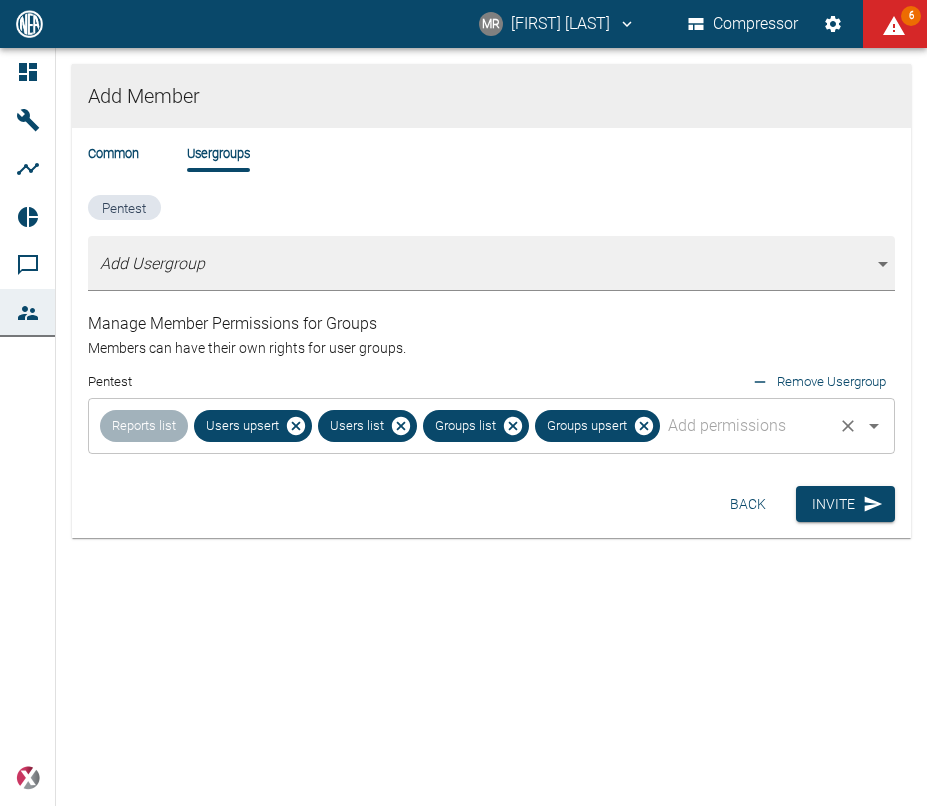 click at bounding box center [746, 426] 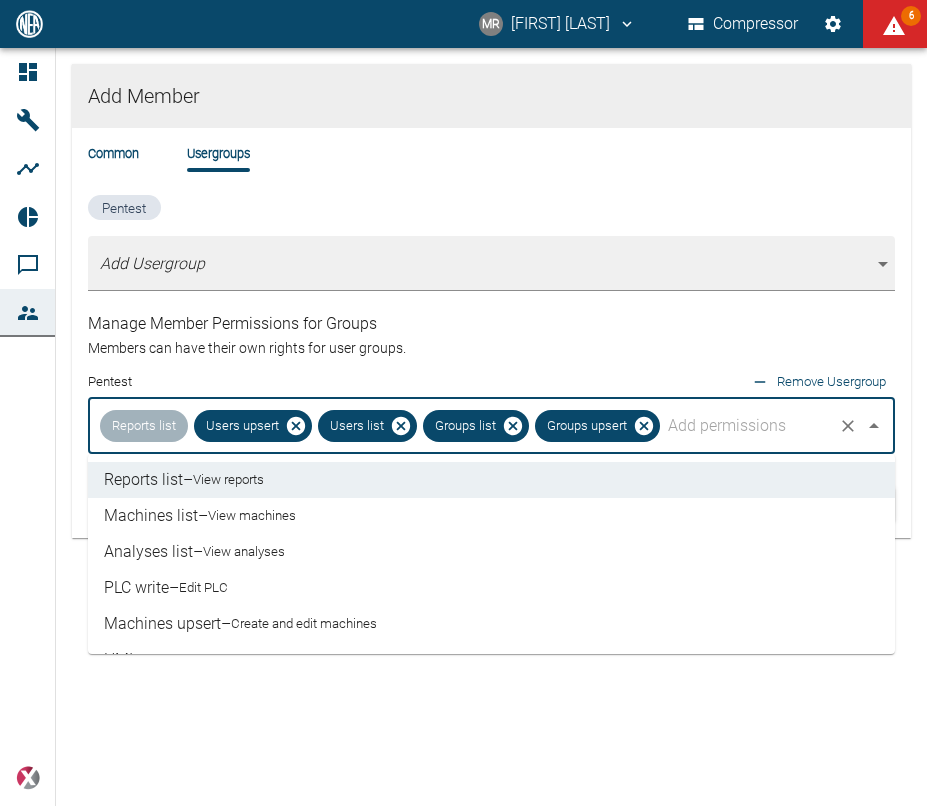 scroll, scrollTop: 114, scrollLeft: 0, axis: vertical 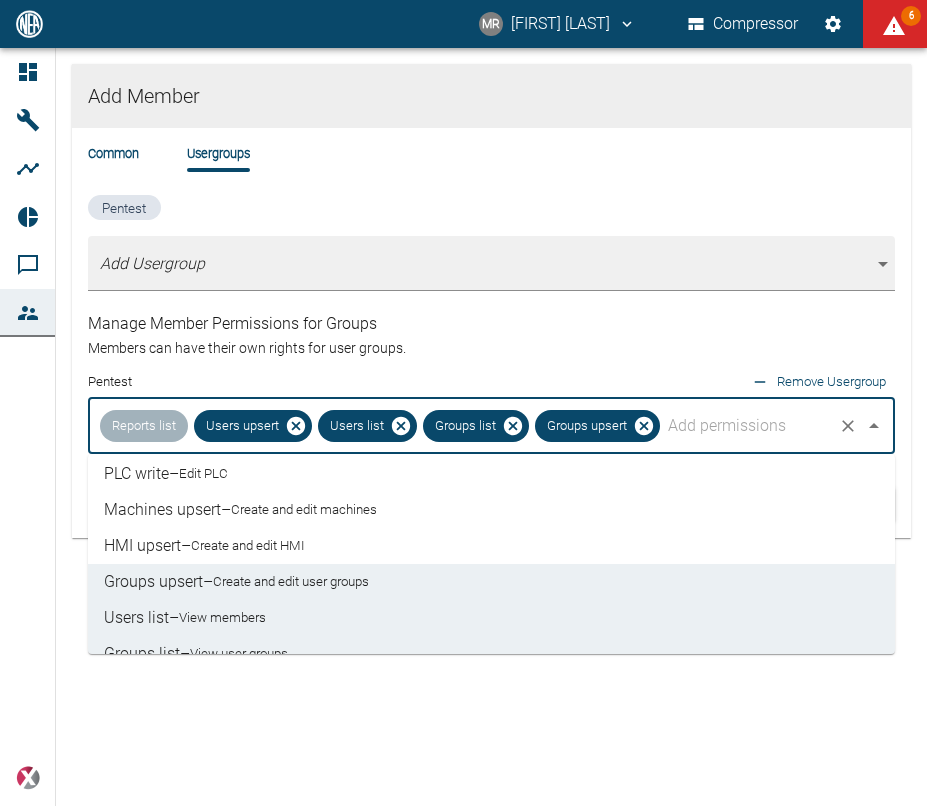click on "Create and edit machines" at bounding box center [304, 510] 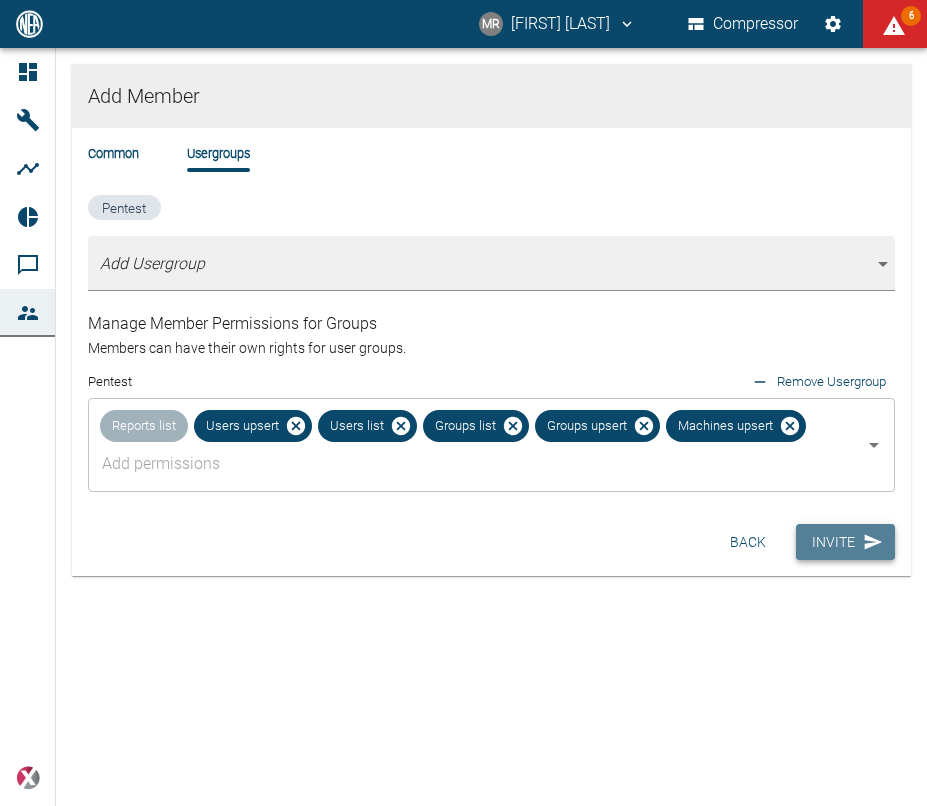 click on "Invite" at bounding box center (845, 542) 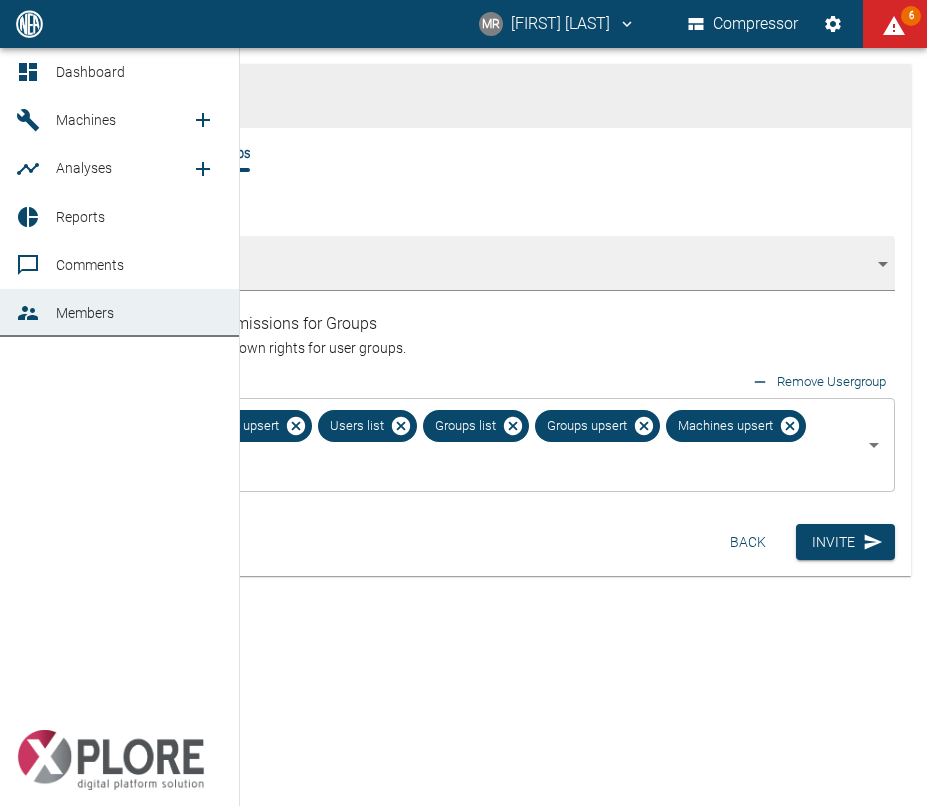 click 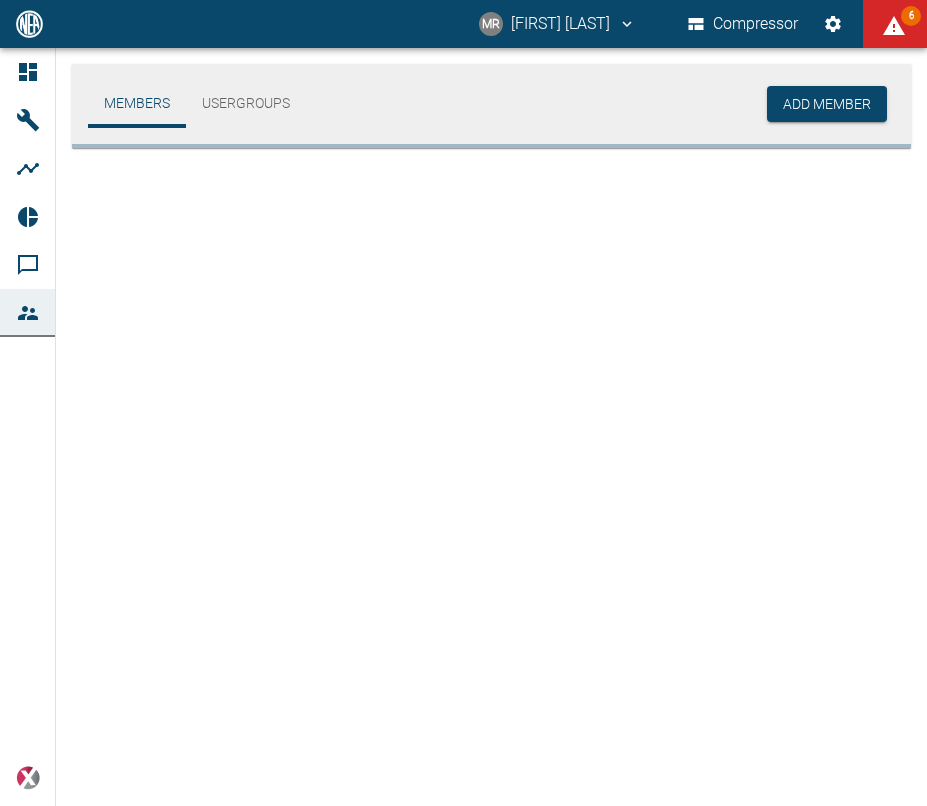 scroll, scrollTop: 0, scrollLeft: 0, axis: both 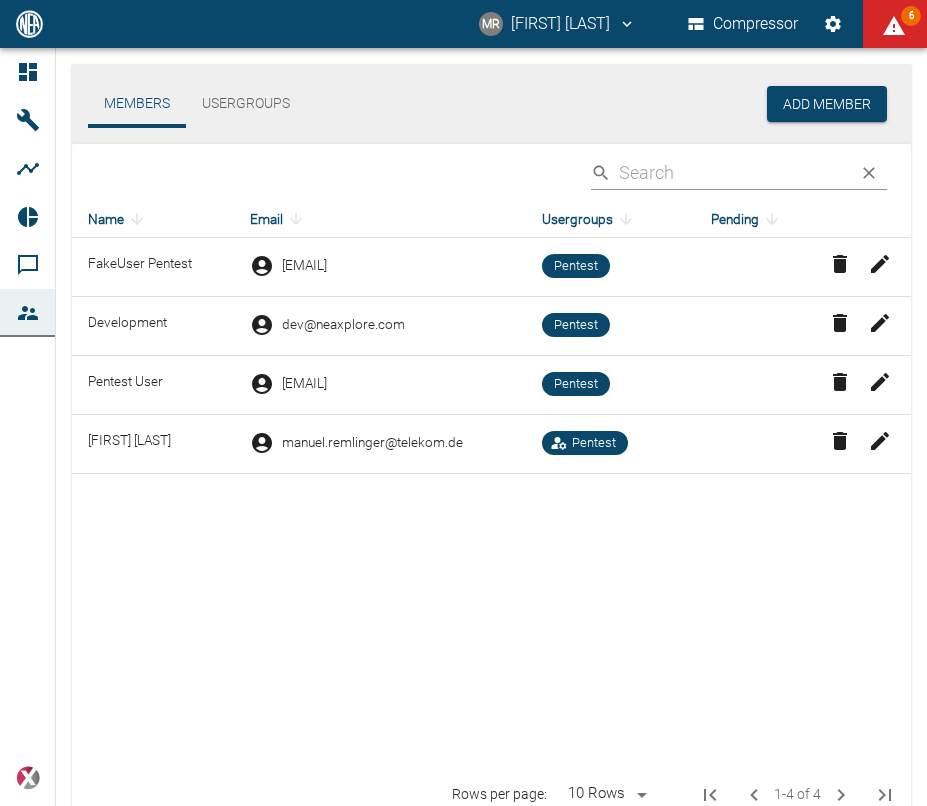 click 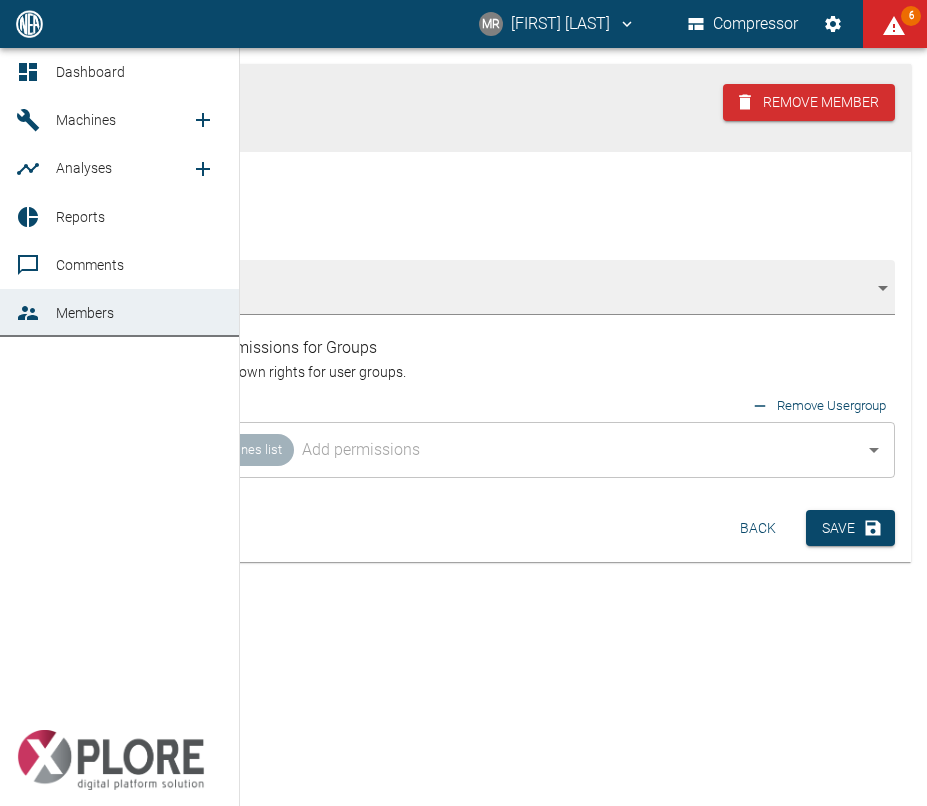 click on "Dashboard" at bounding box center [119, 72] 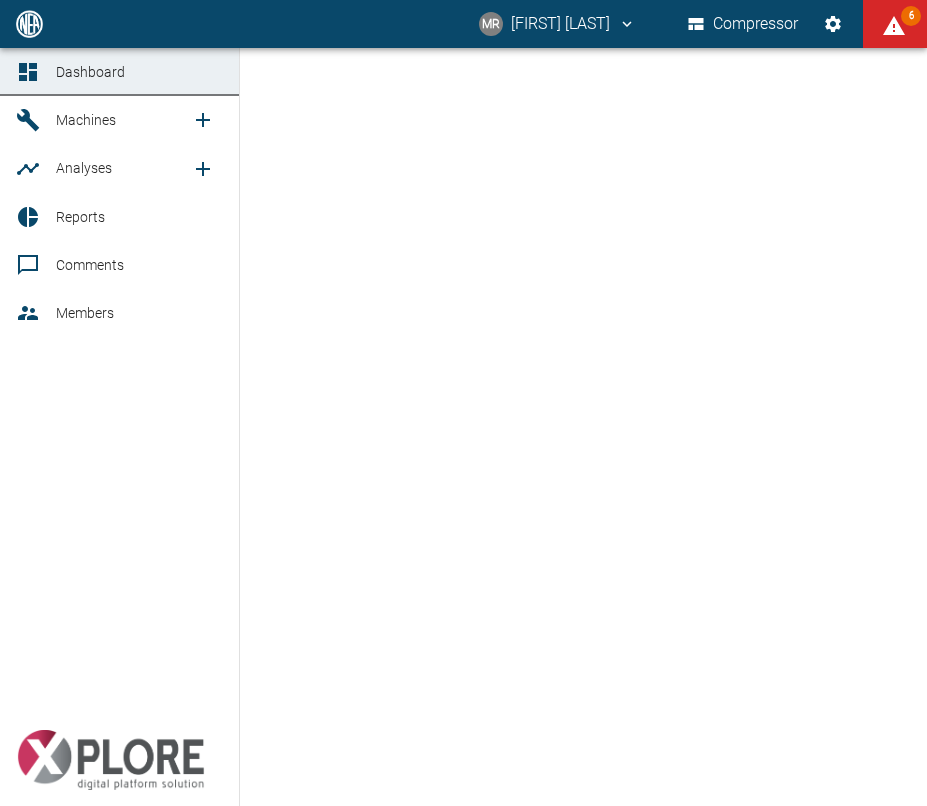click 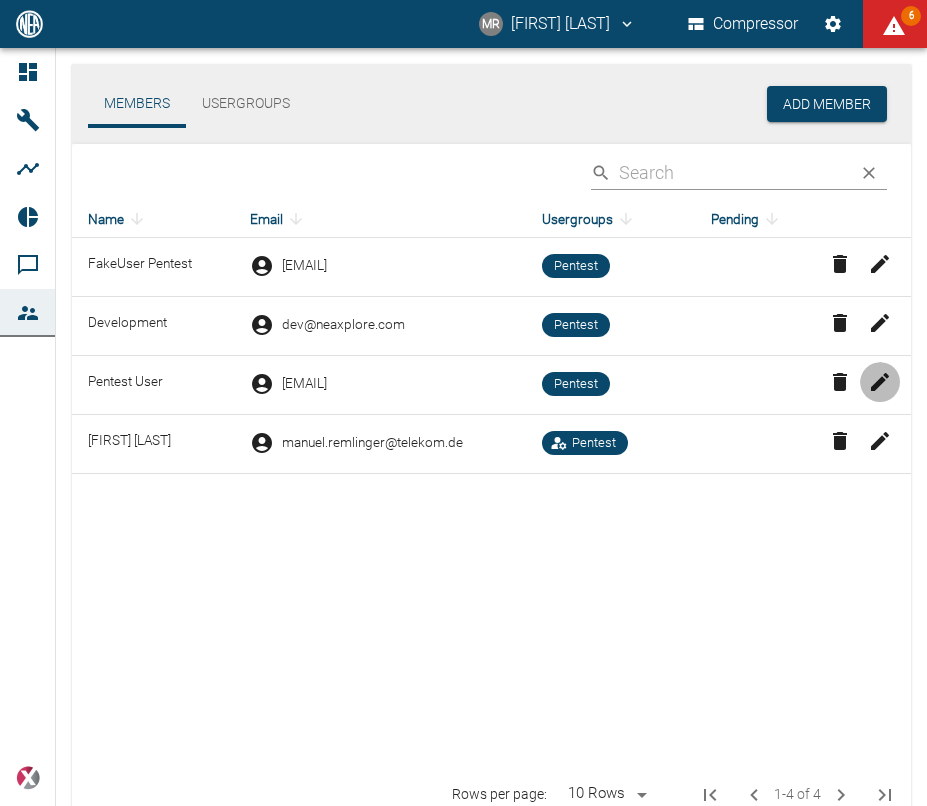 click 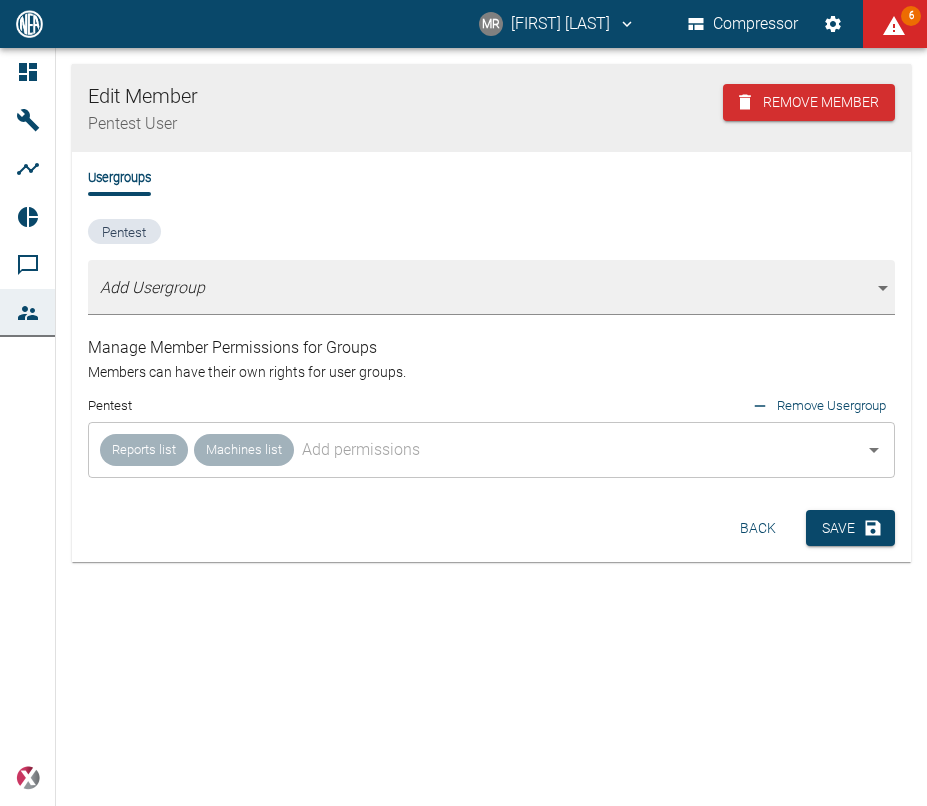 click on "Back" at bounding box center [758, 528] 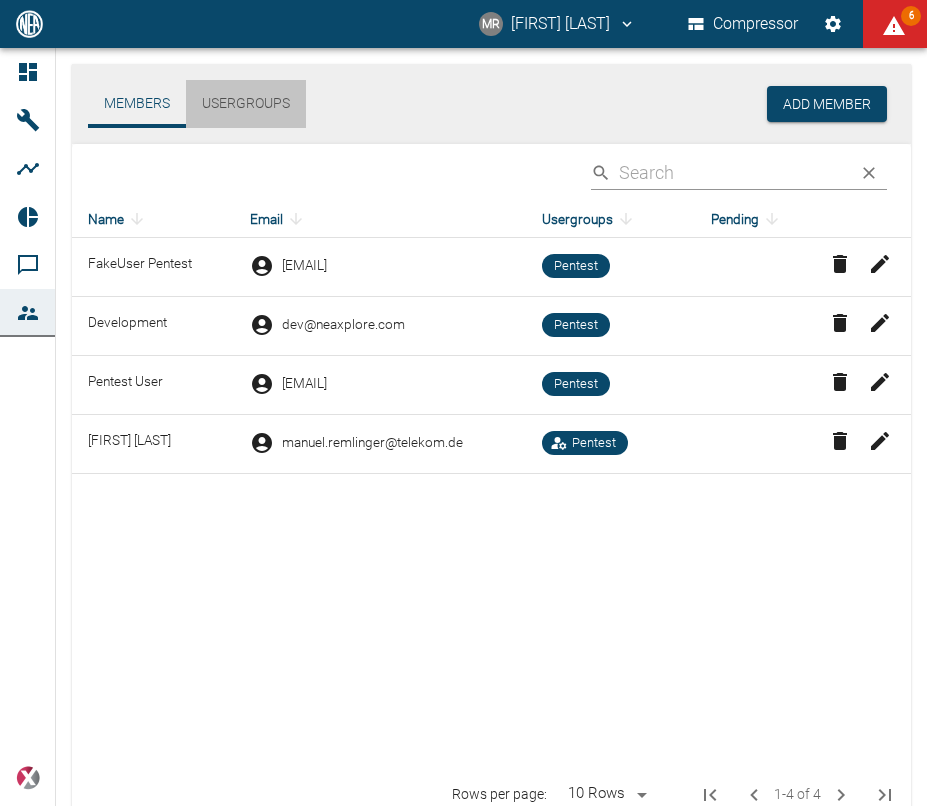 click on "Usergroups" at bounding box center (246, 104) 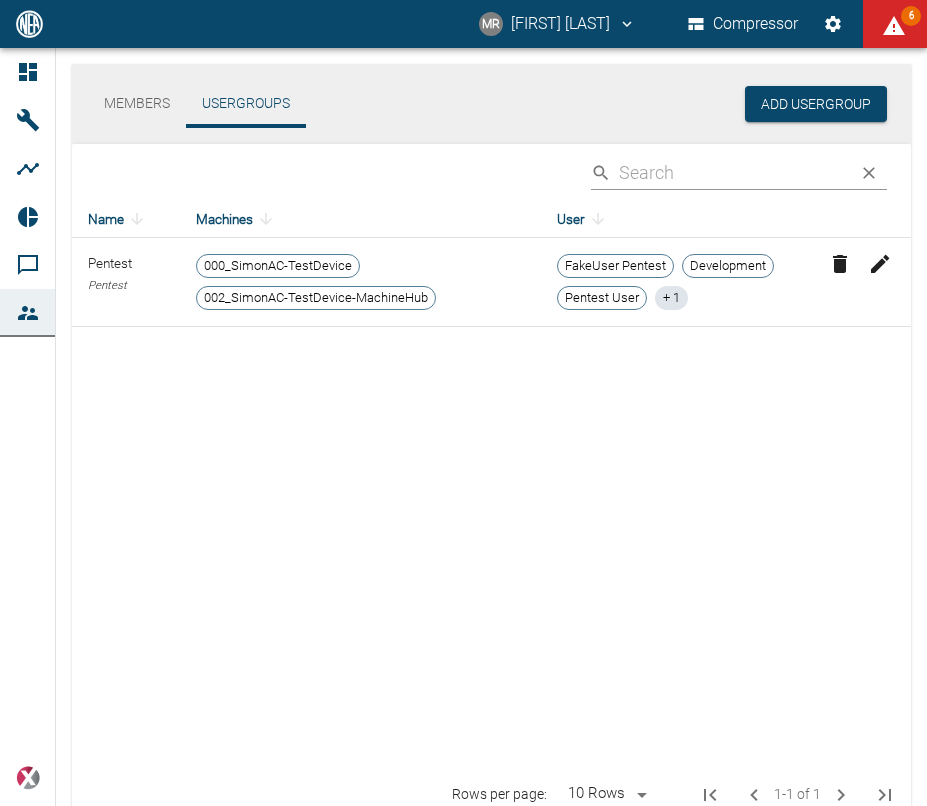 click 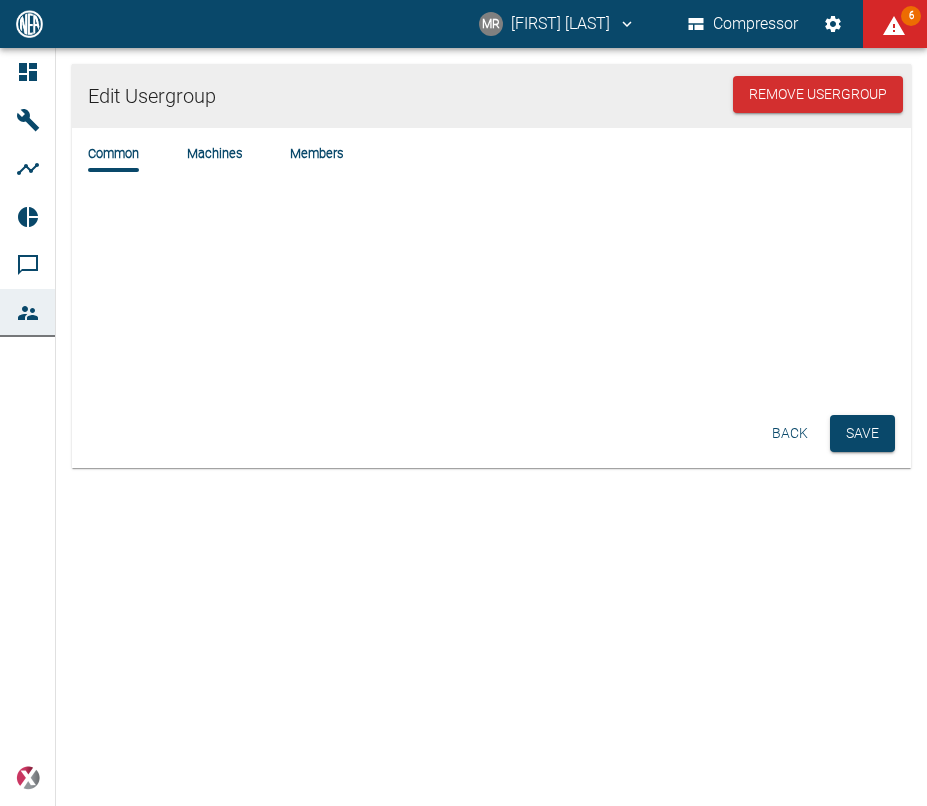type on "Pentest" 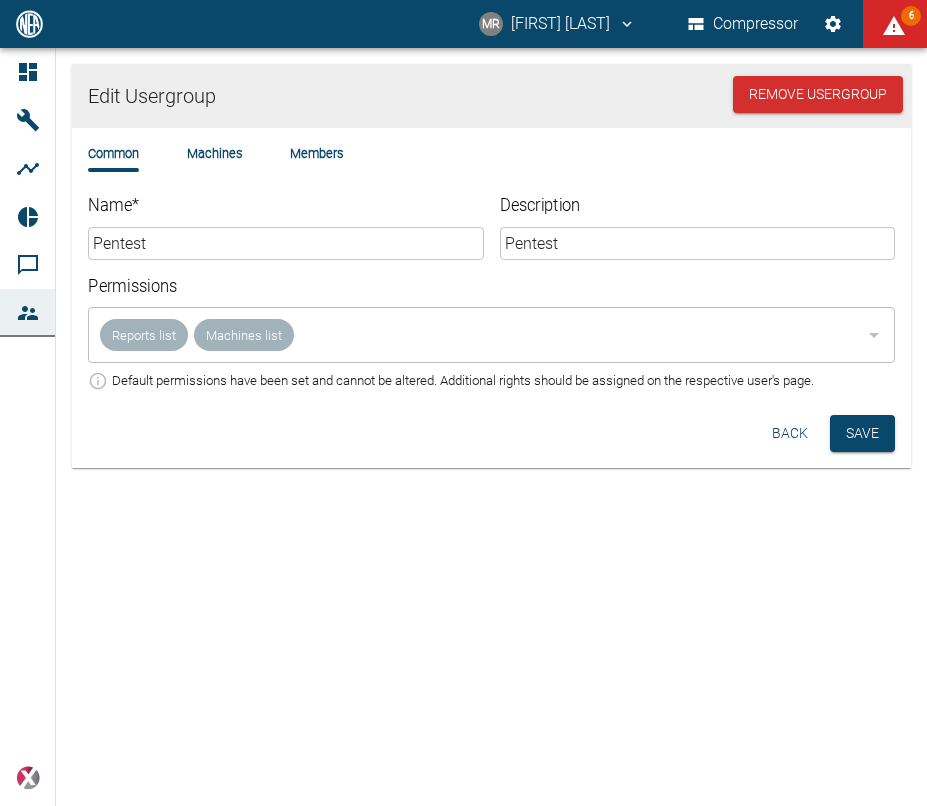 click on "Machines" at bounding box center [214, 153] 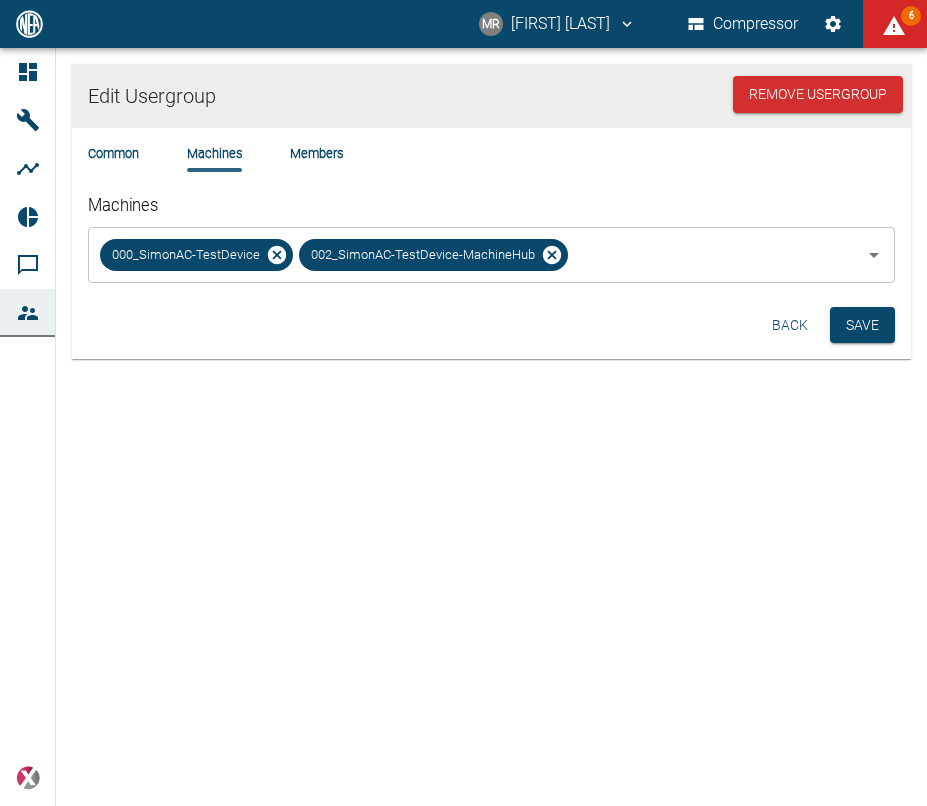 click on "Members" at bounding box center (316, 153) 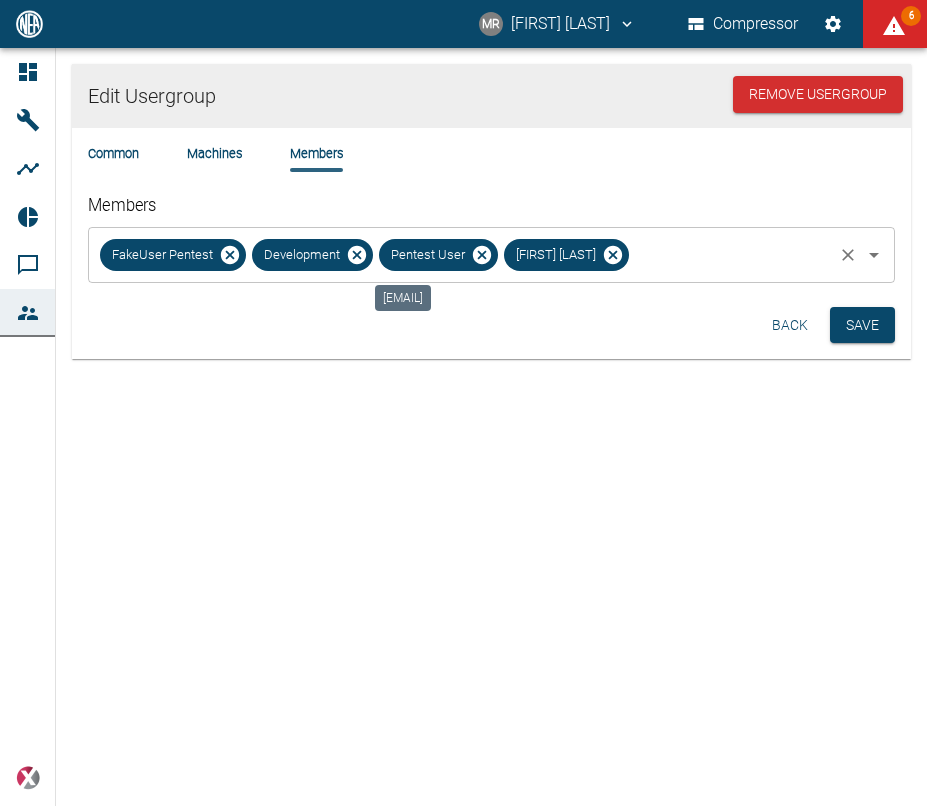 click 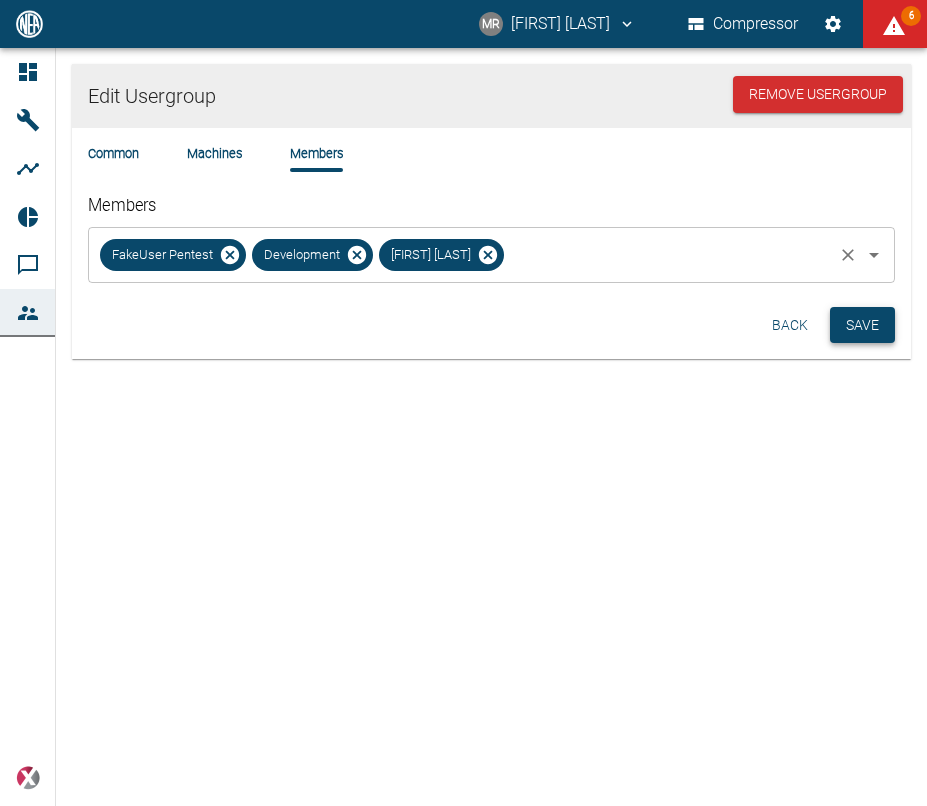 click on "Save" at bounding box center [862, 325] 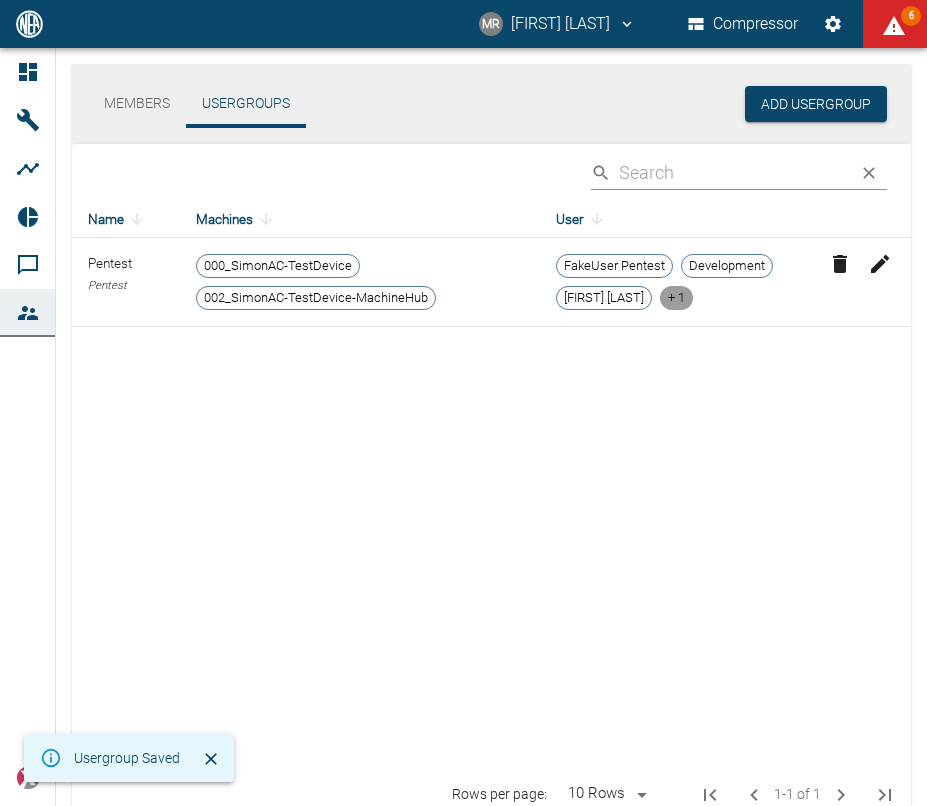 click on "+ 1" at bounding box center [676, 298] 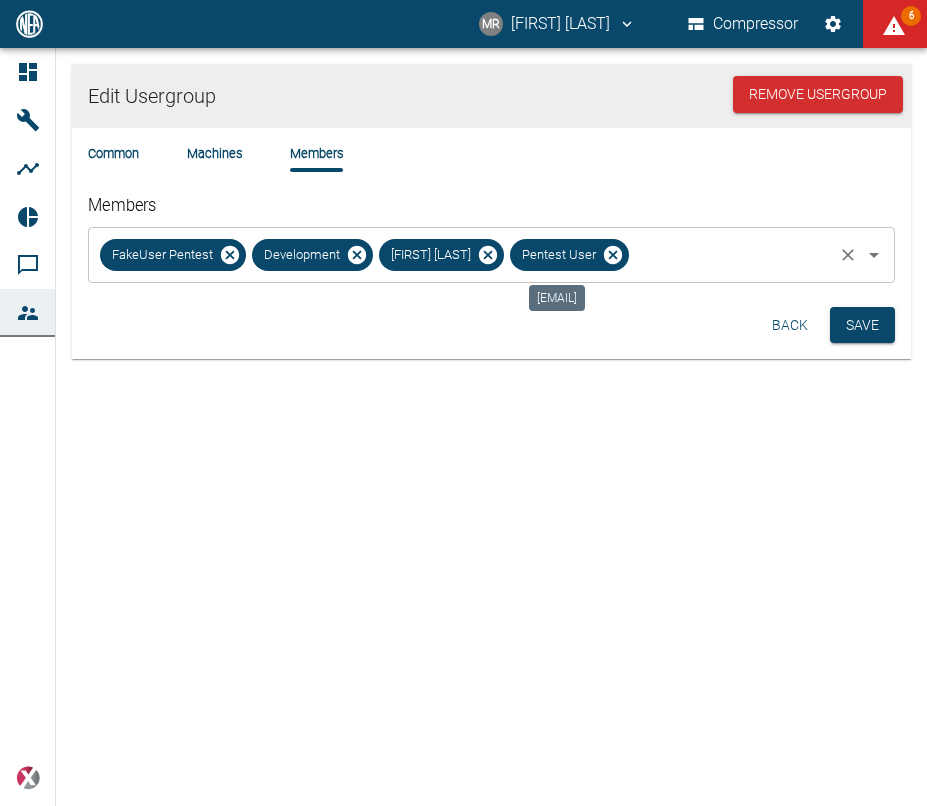 click 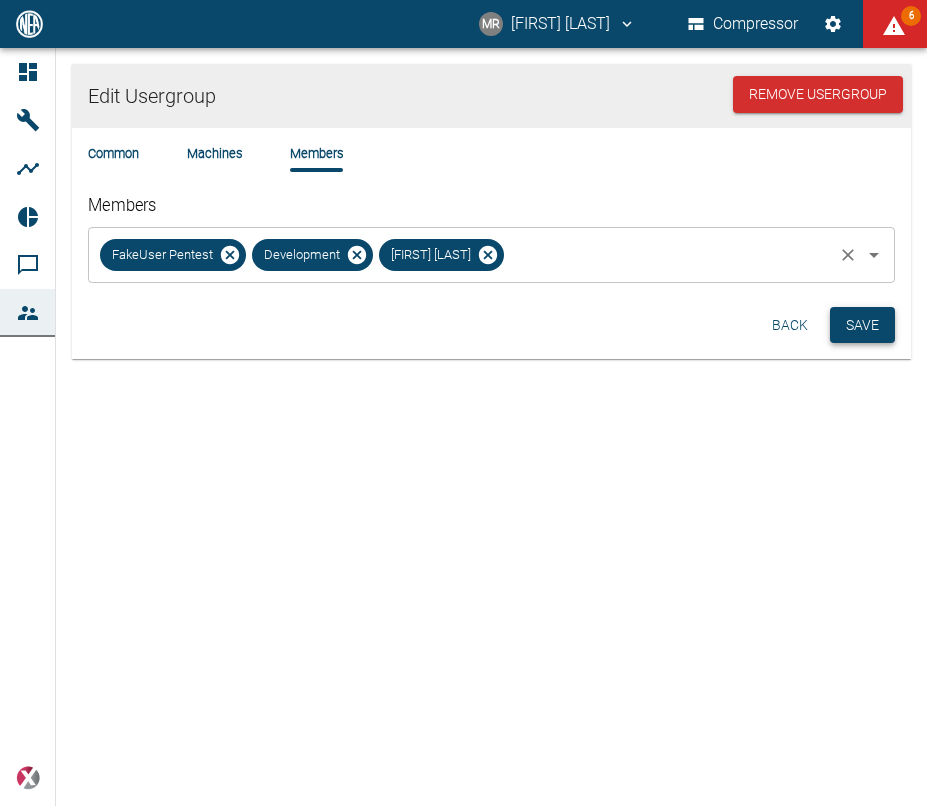 click on "Save" at bounding box center (862, 325) 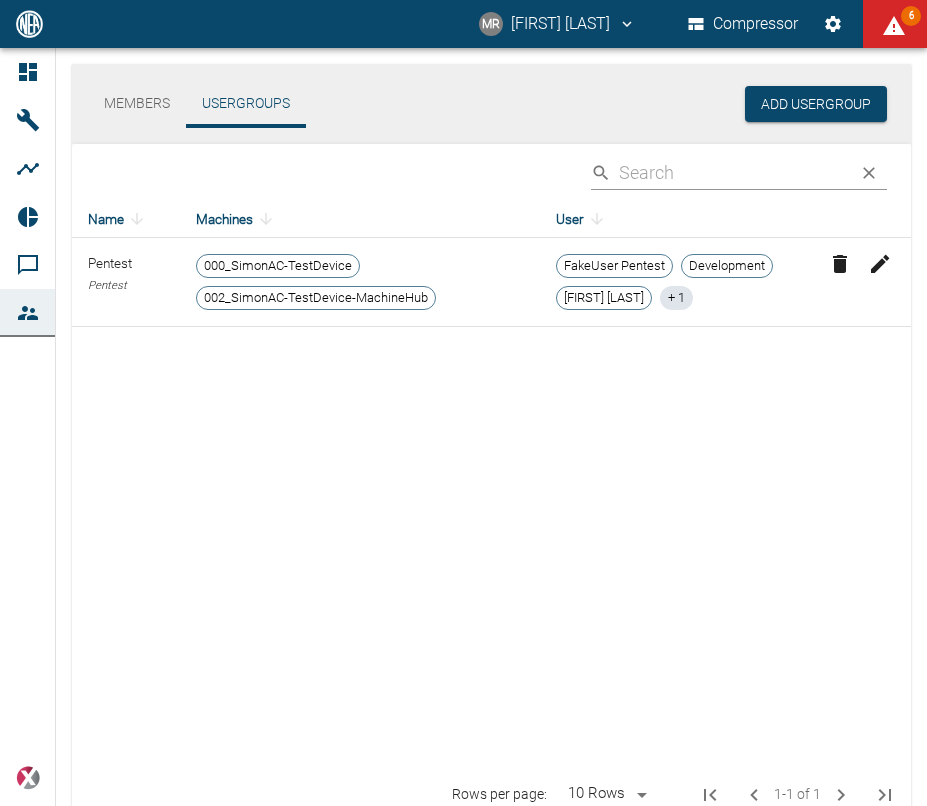 scroll, scrollTop: 0, scrollLeft: 0, axis: both 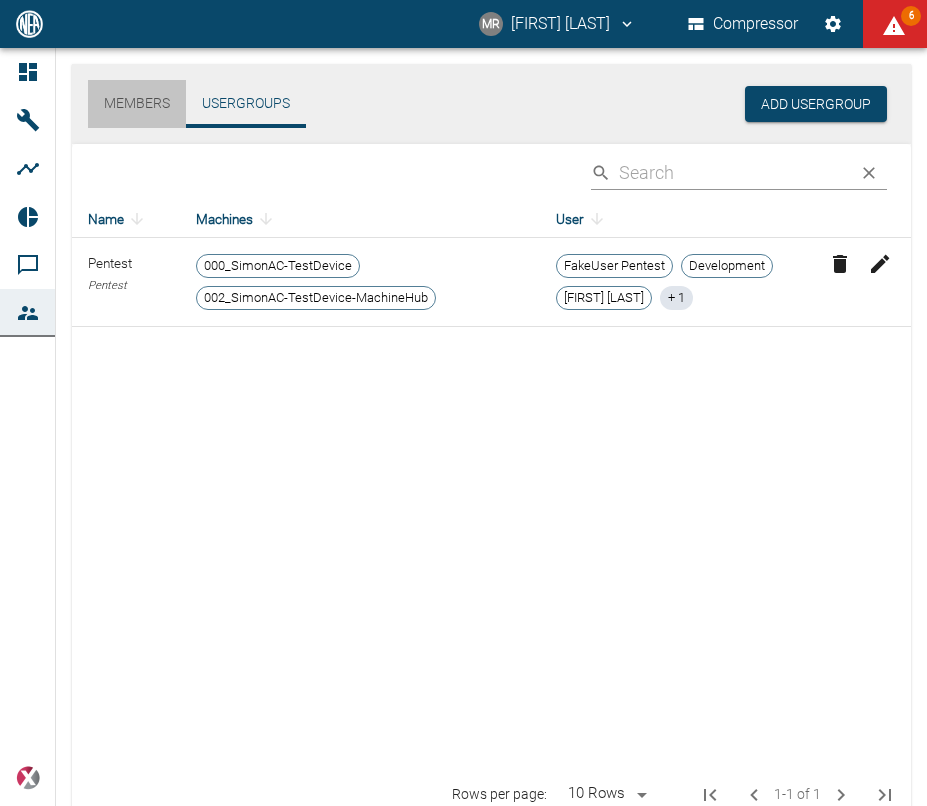 click on "Members" at bounding box center [137, 104] 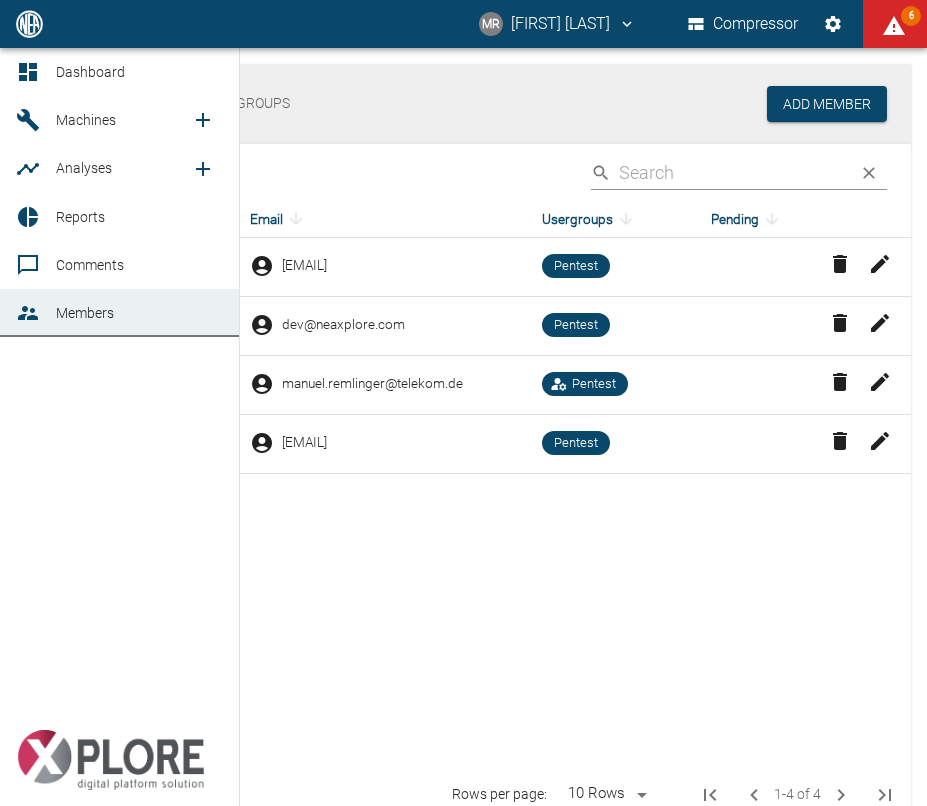 click on "Members" at bounding box center [85, 313] 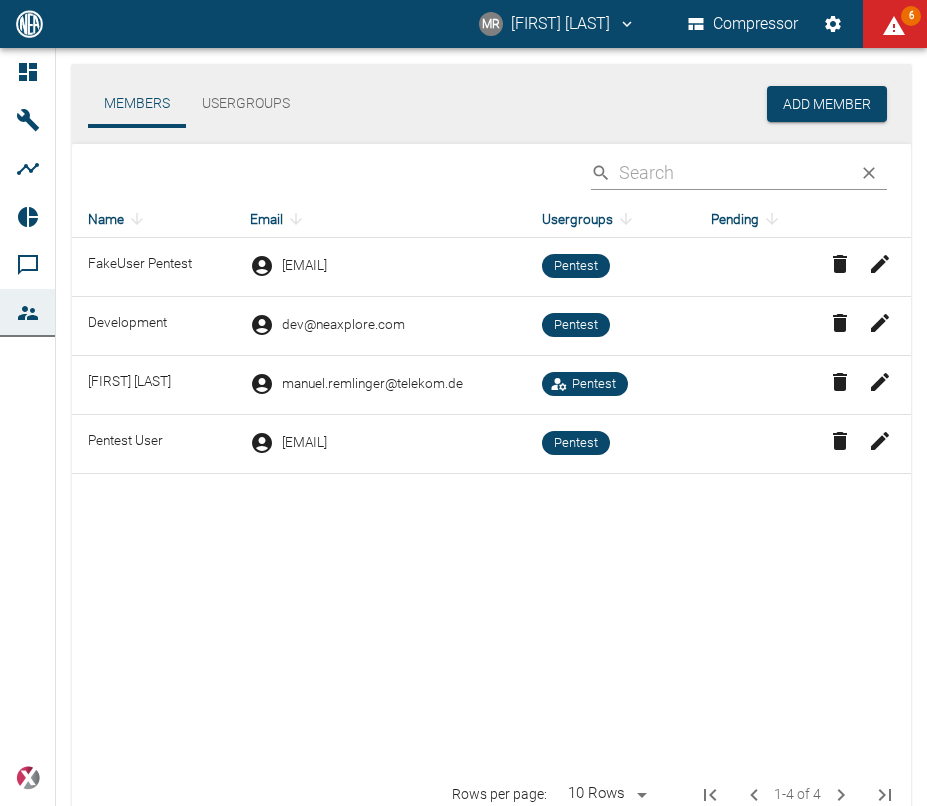 click on "Usergroups" at bounding box center [246, 104] 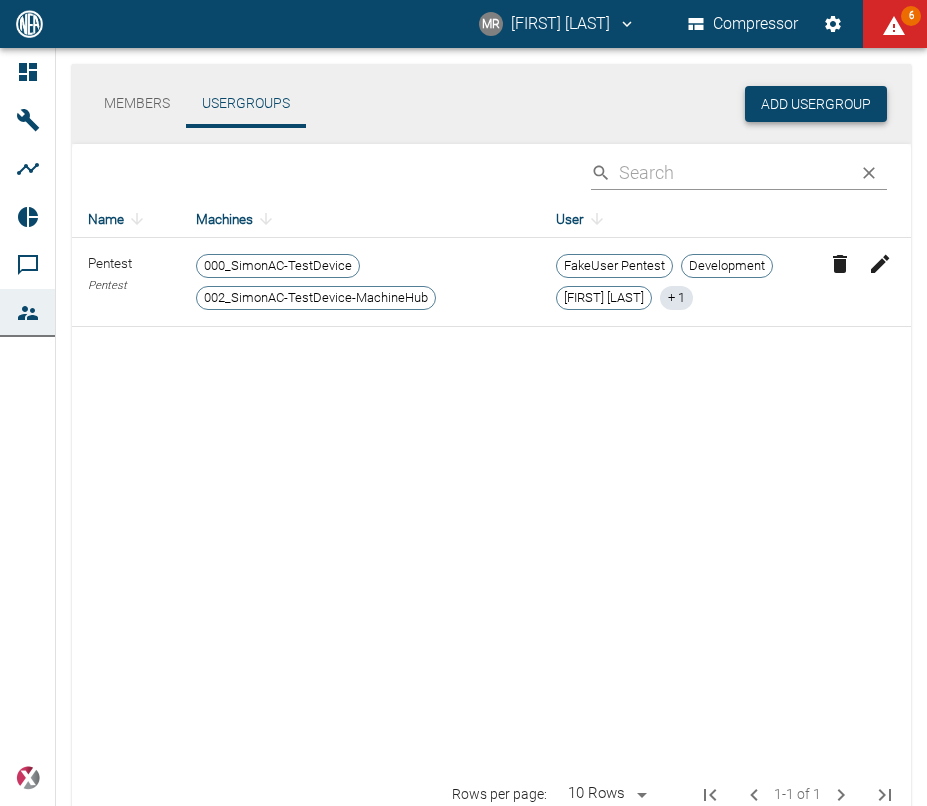click on "Add Usergroup" at bounding box center [816, 104] 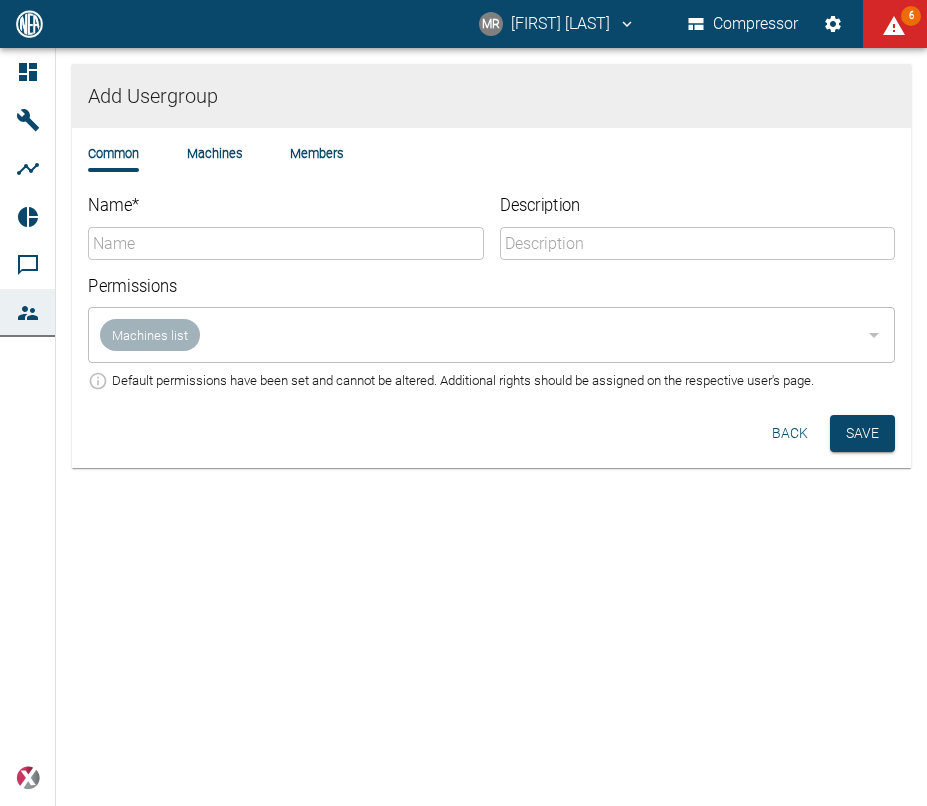 click on "Name *" at bounding box center [286, 243] 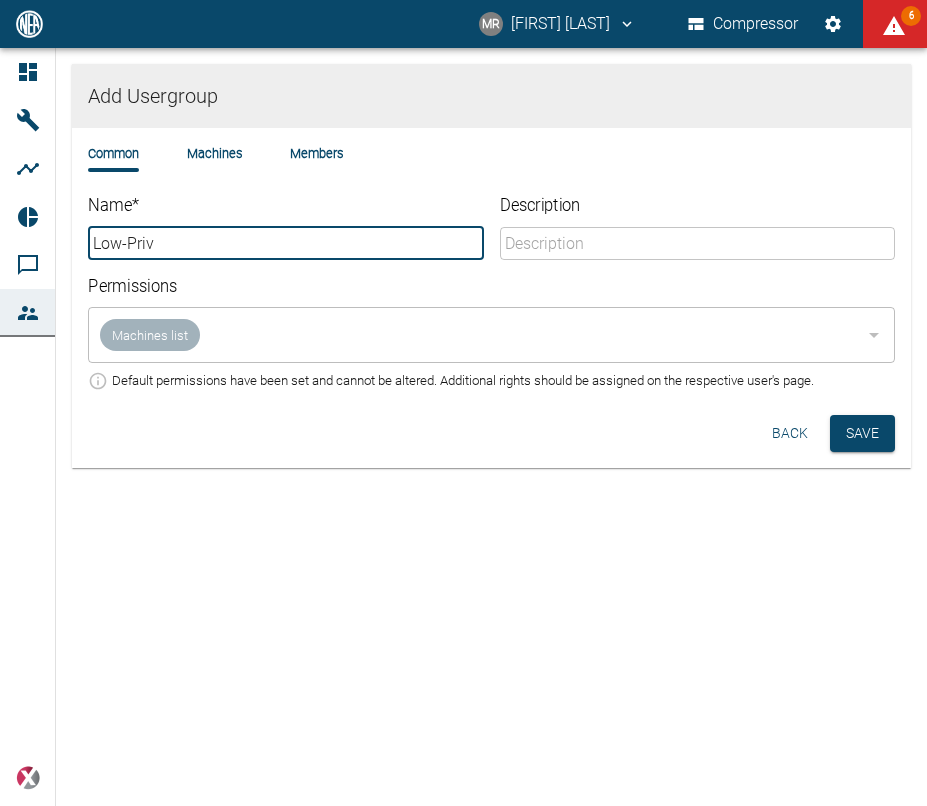 type on "Low-Priv" 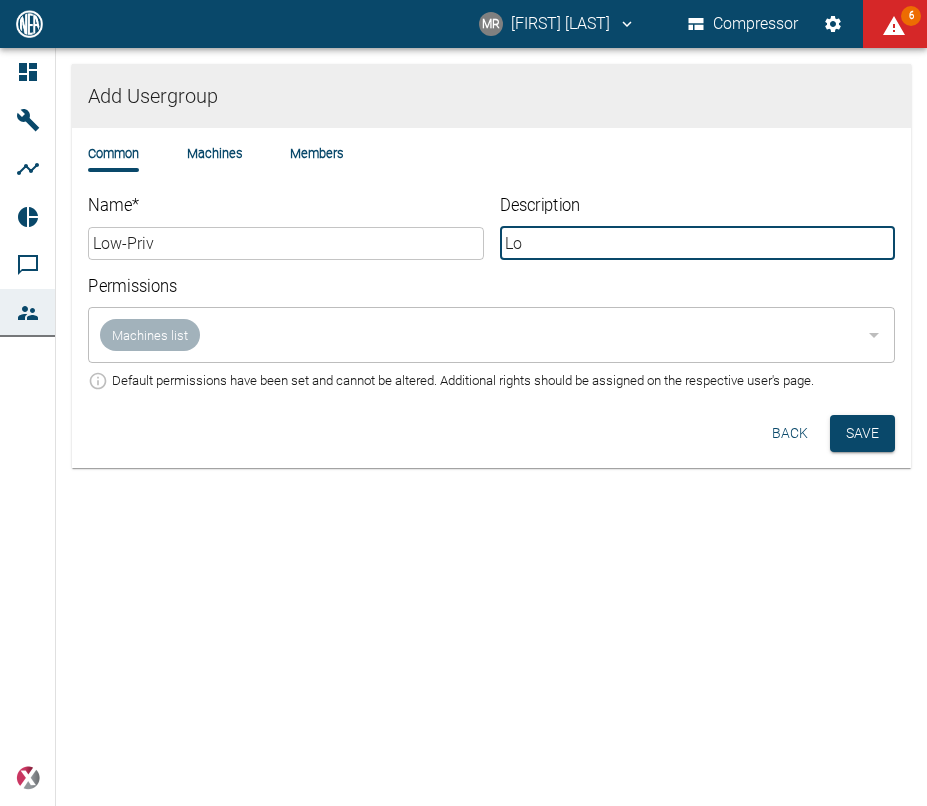 type on "L" 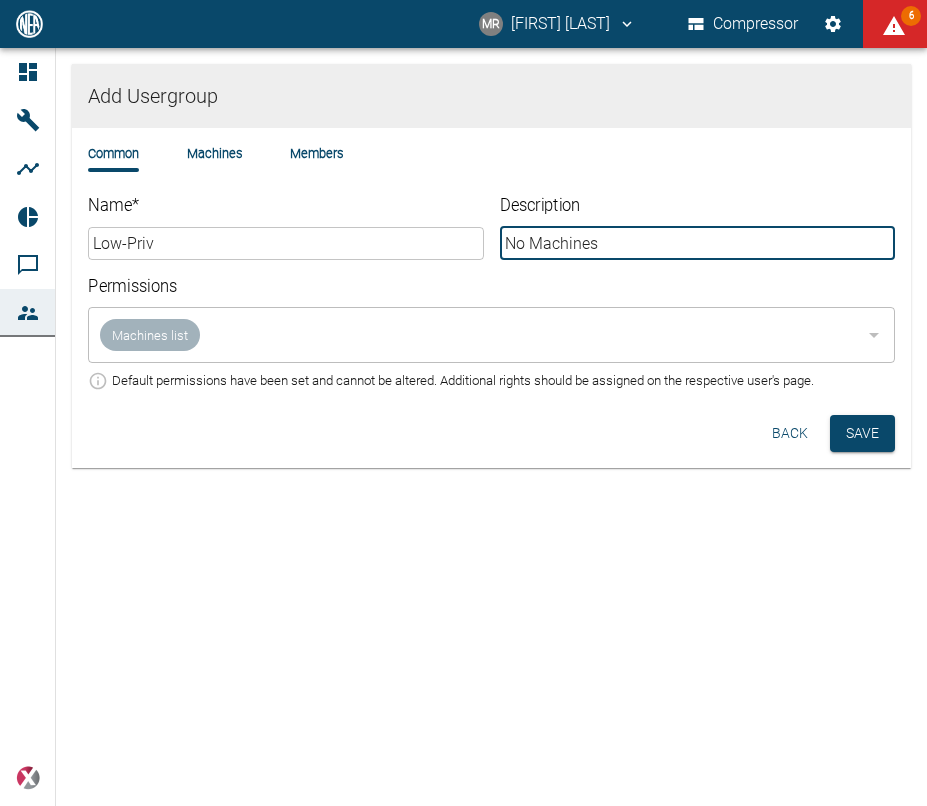 type on "No Machines" 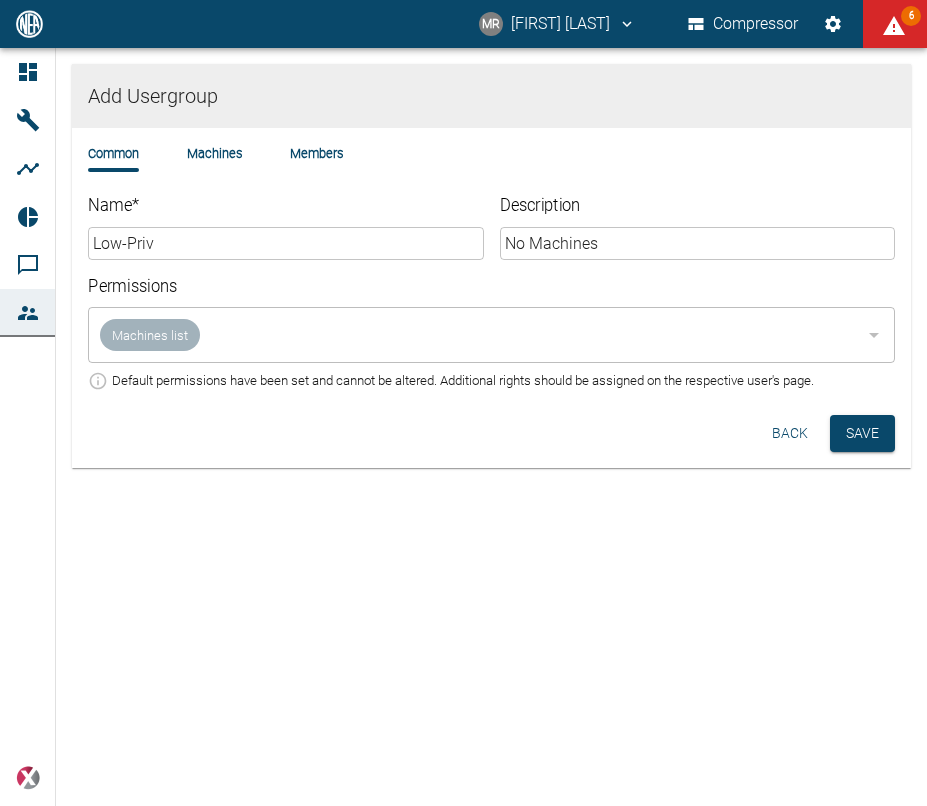 click on "No Machines" at bounding box center [698, 243] 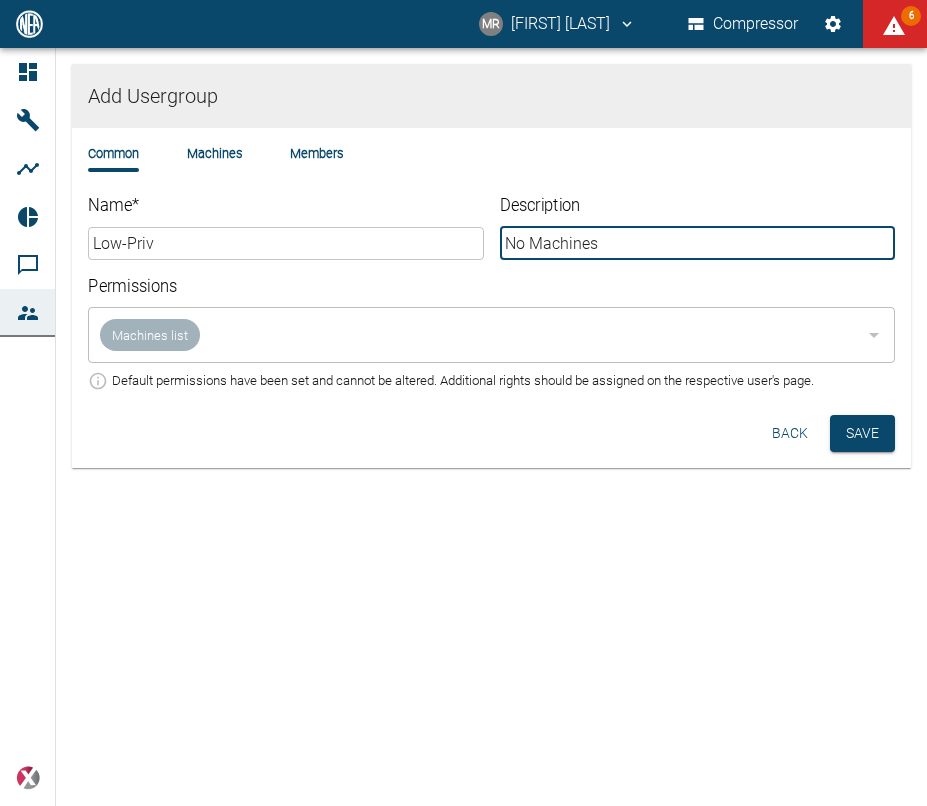 click at bounding box center [873, 335] 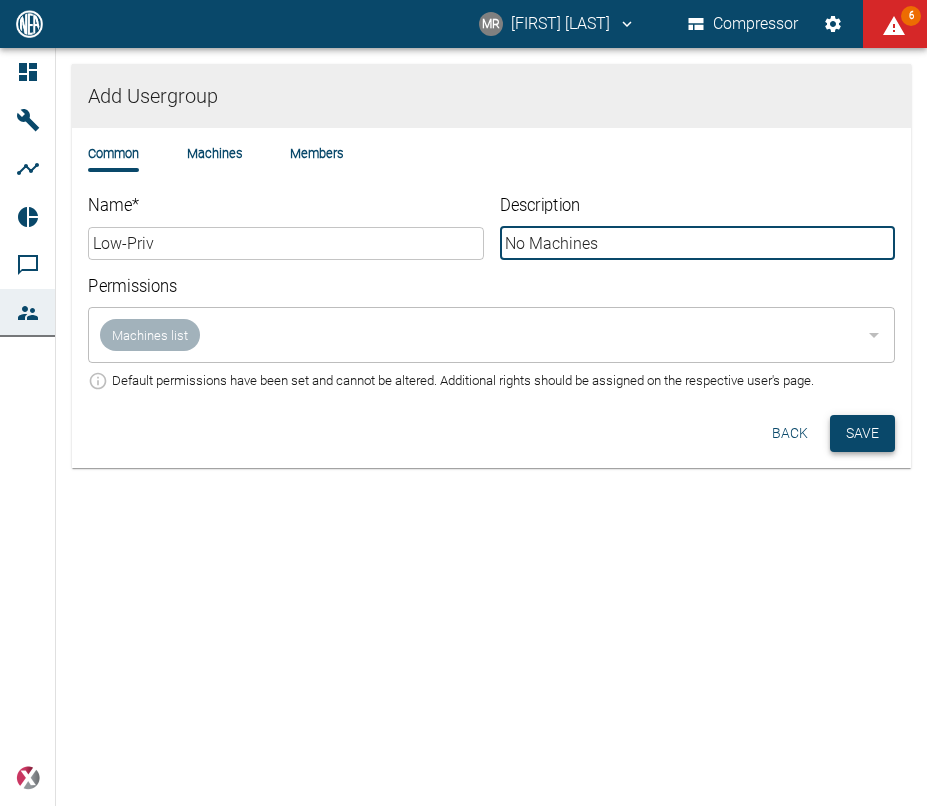 click on "Save" at bounding box center (862, 433) 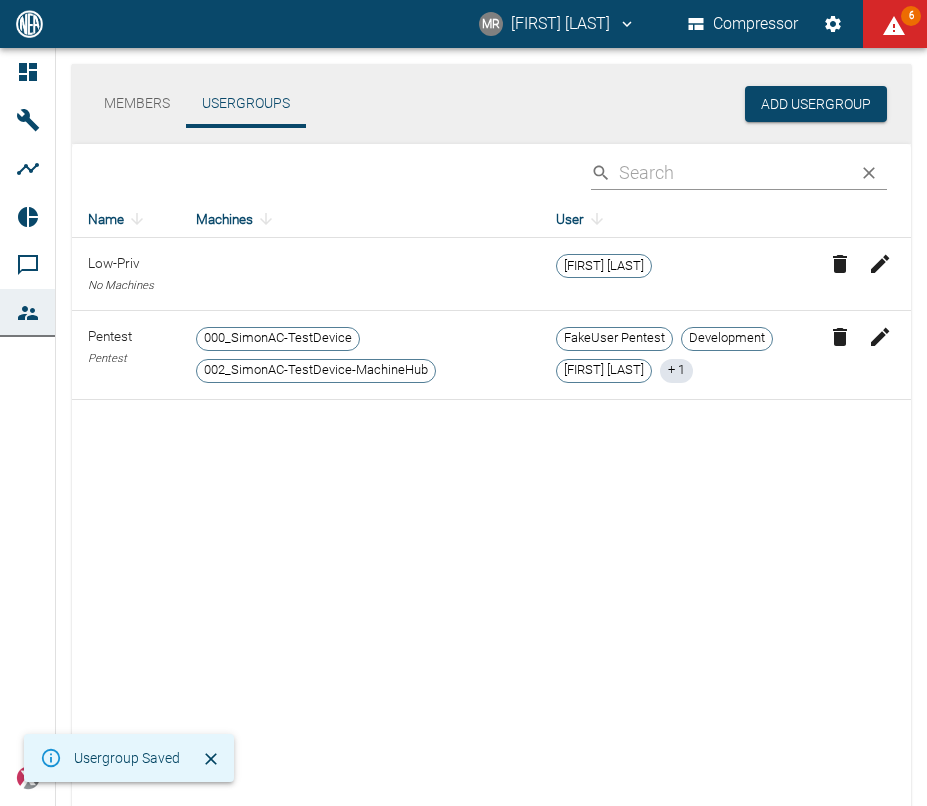 click 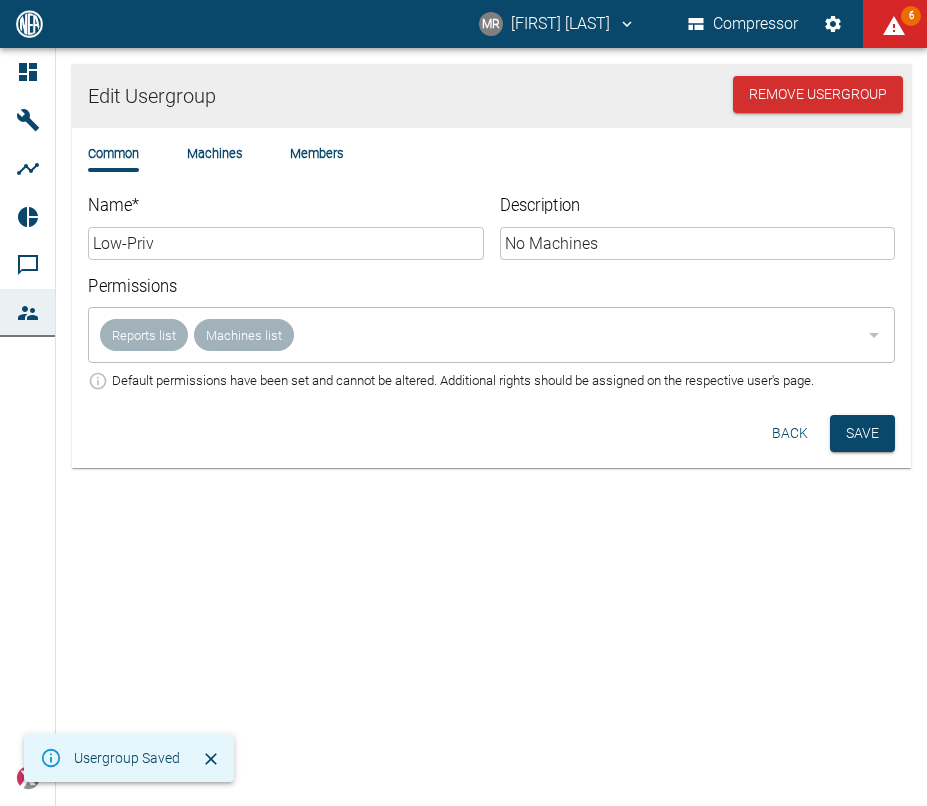 click on "Machines" at bounding box center [214, 153] 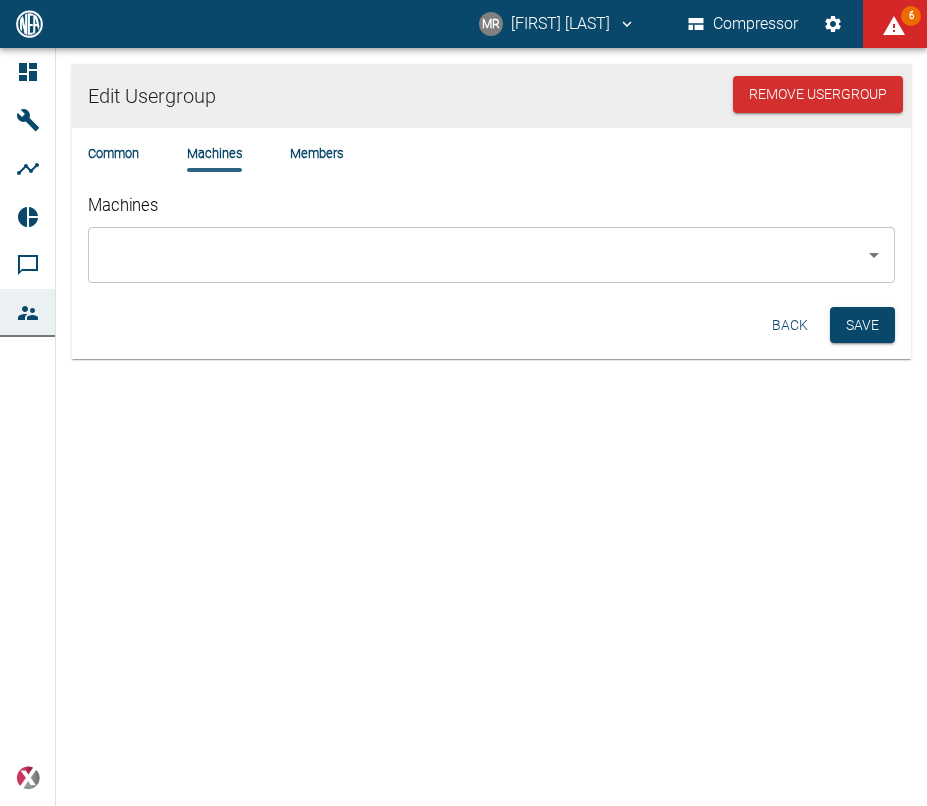 click on "Members" at bounding box center (316, 153) 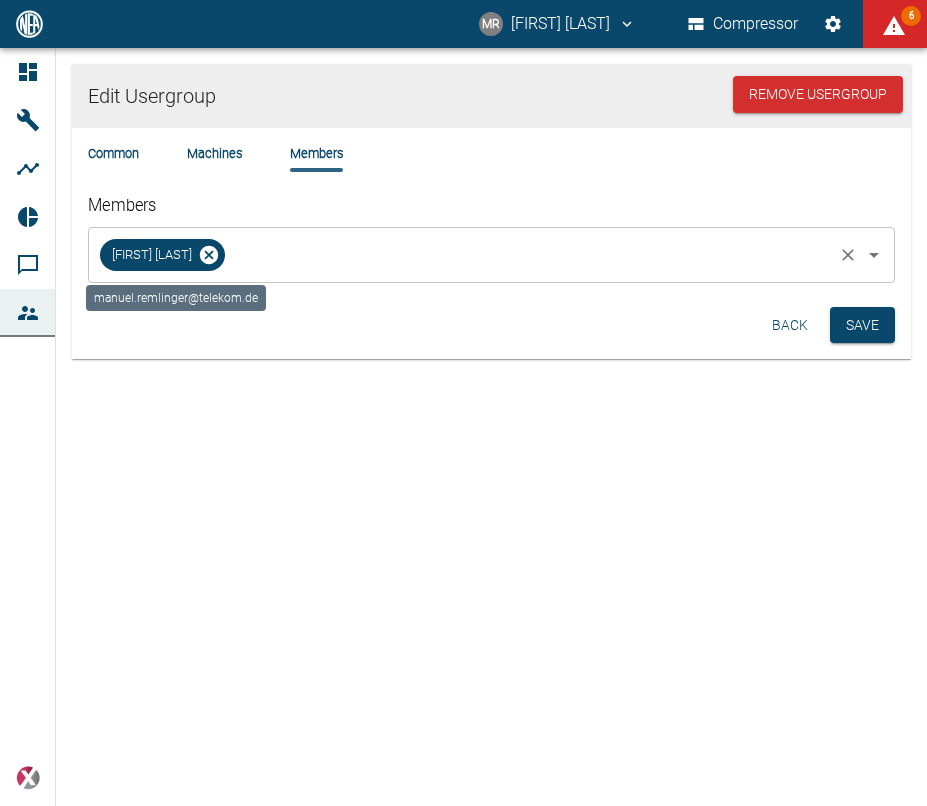 click 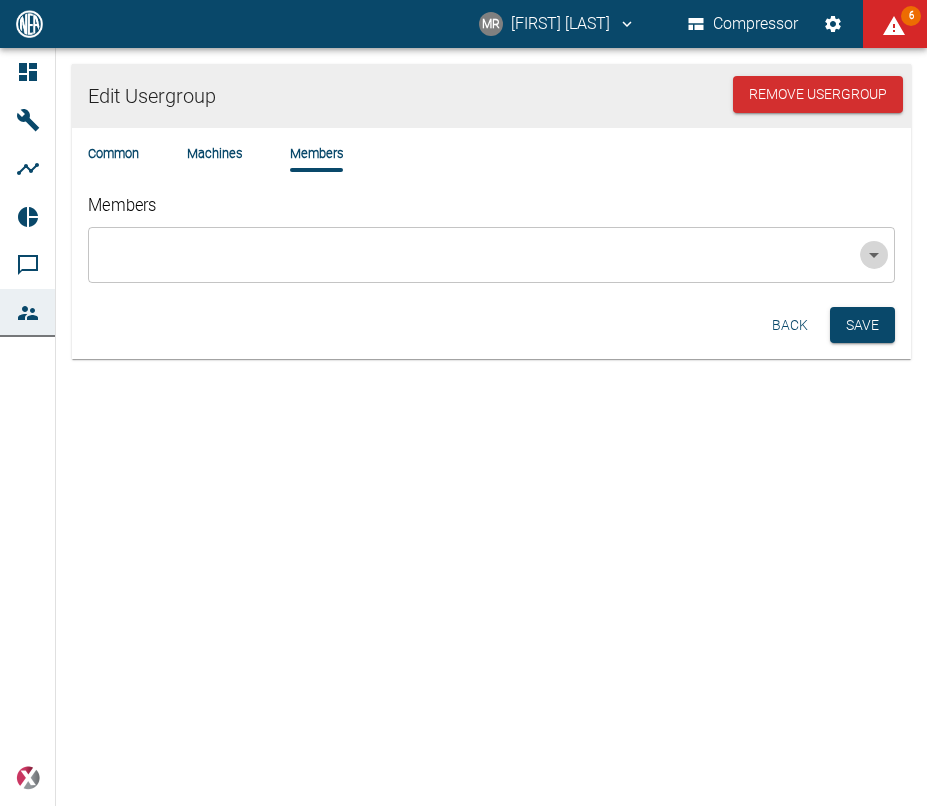click 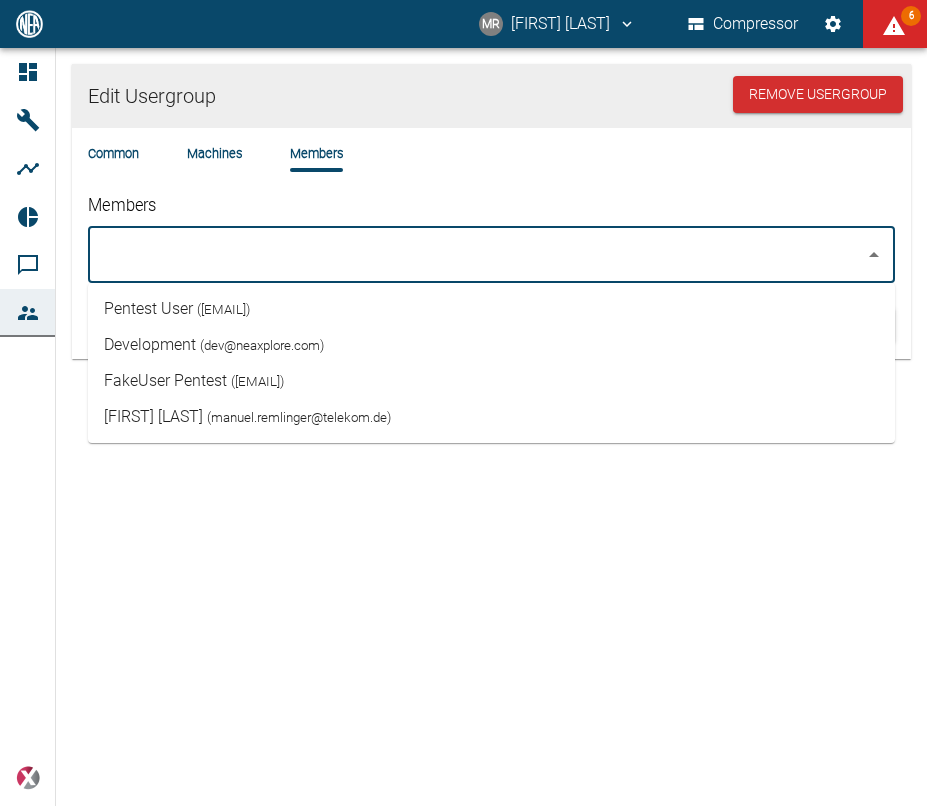 click on "(  [EMAIL]  )" at bounding box center [223, 309] 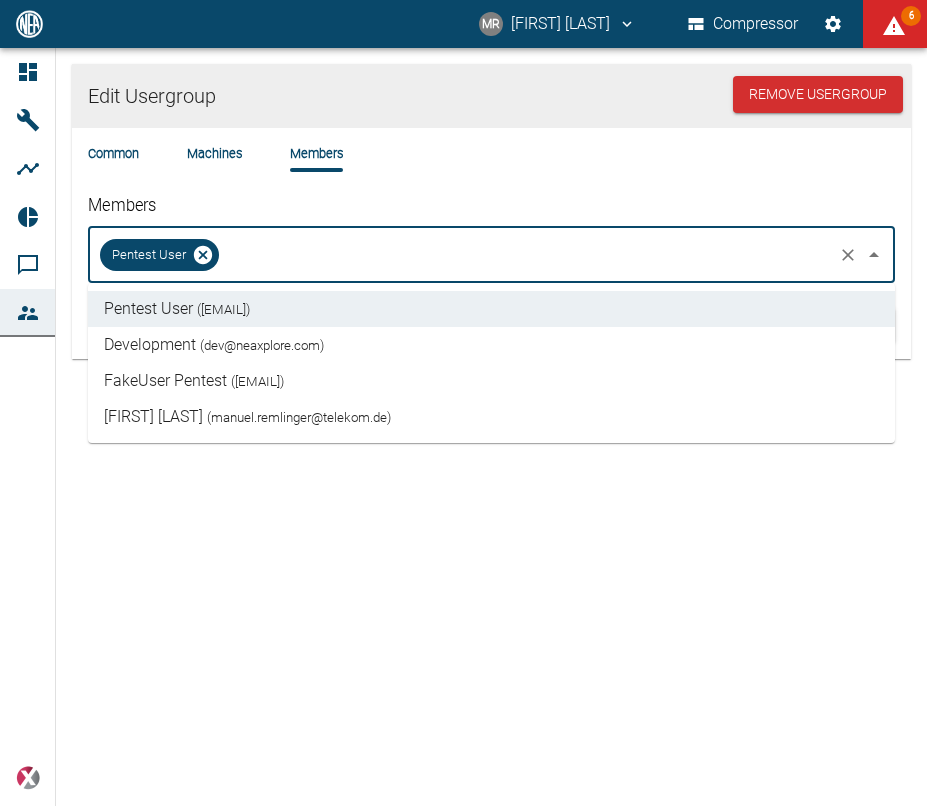 click on "Edit Usergroup Remove Usergroup Common Machines Members Members Pentest User ​ Back Save" at bounding box center (463, 427) 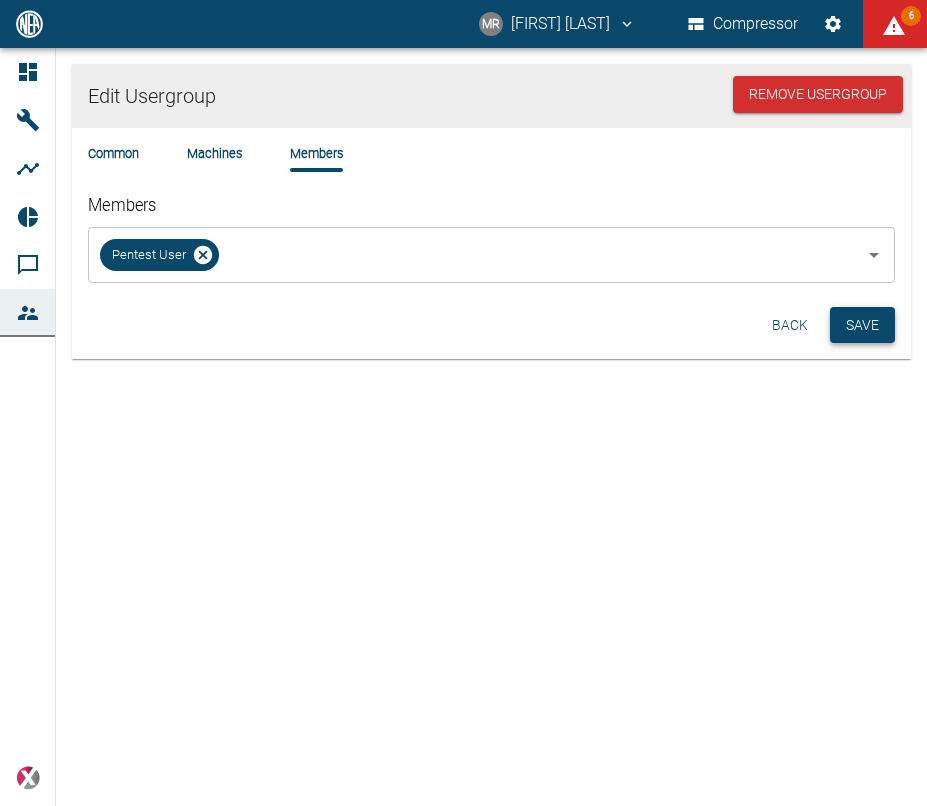 click on "Save" at bounding box center [862, 325] 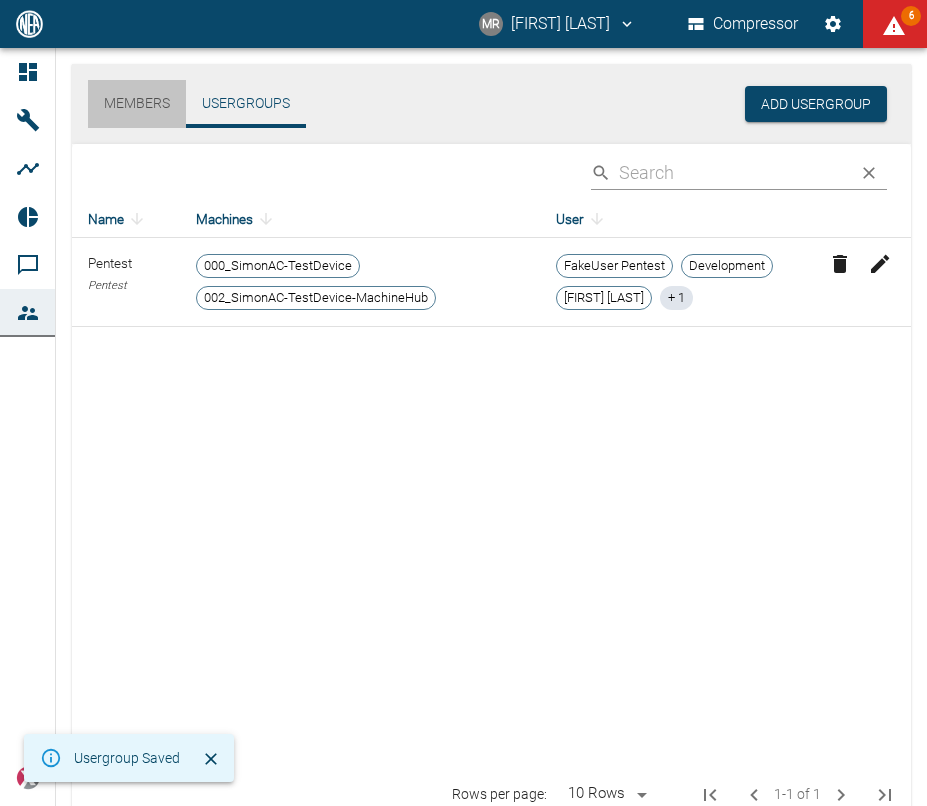 click on "Members" at bounding box center [137, 104] 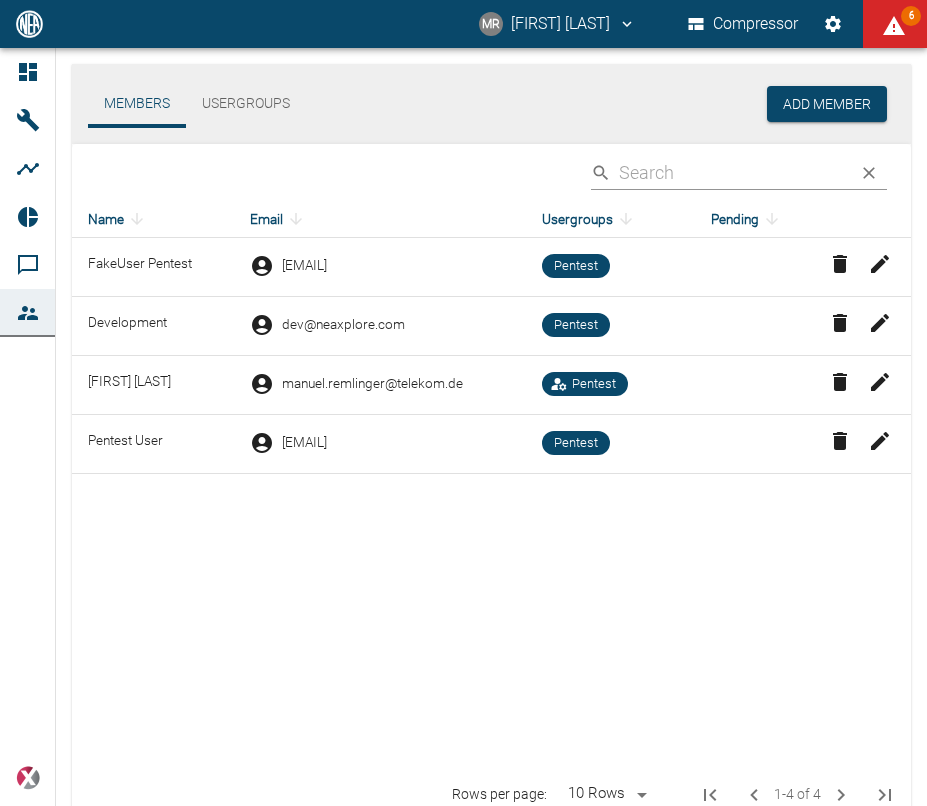 click on "Usergroups" at bounding box center (246, 104) 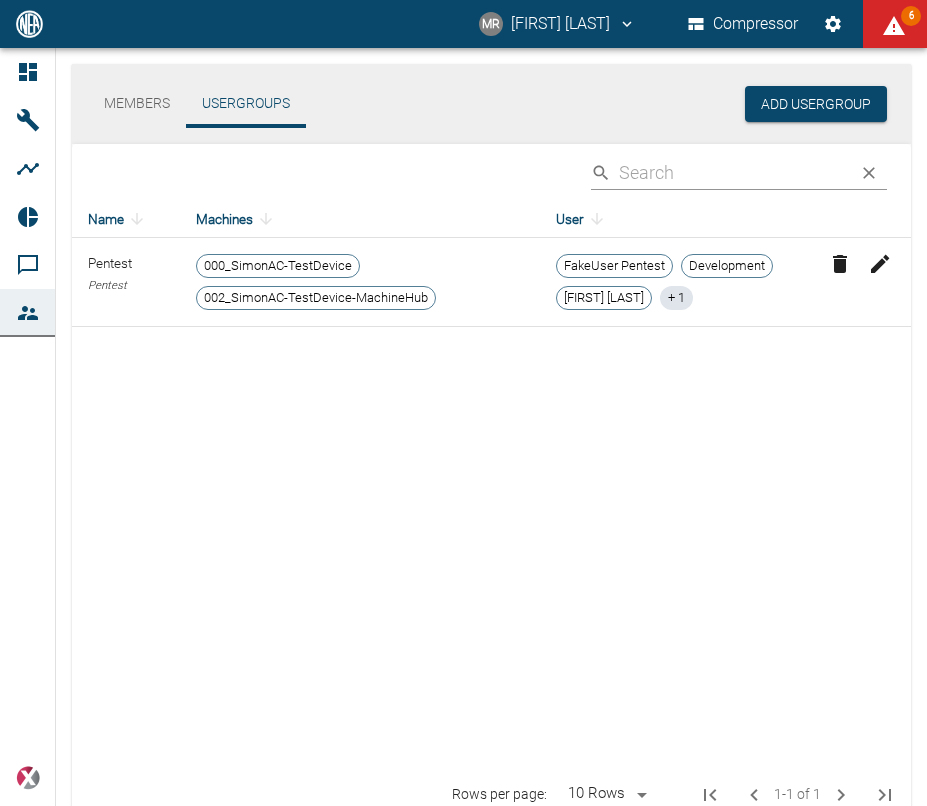 scroll, scrollTop: 0, scrollLeft: 0, axis: both 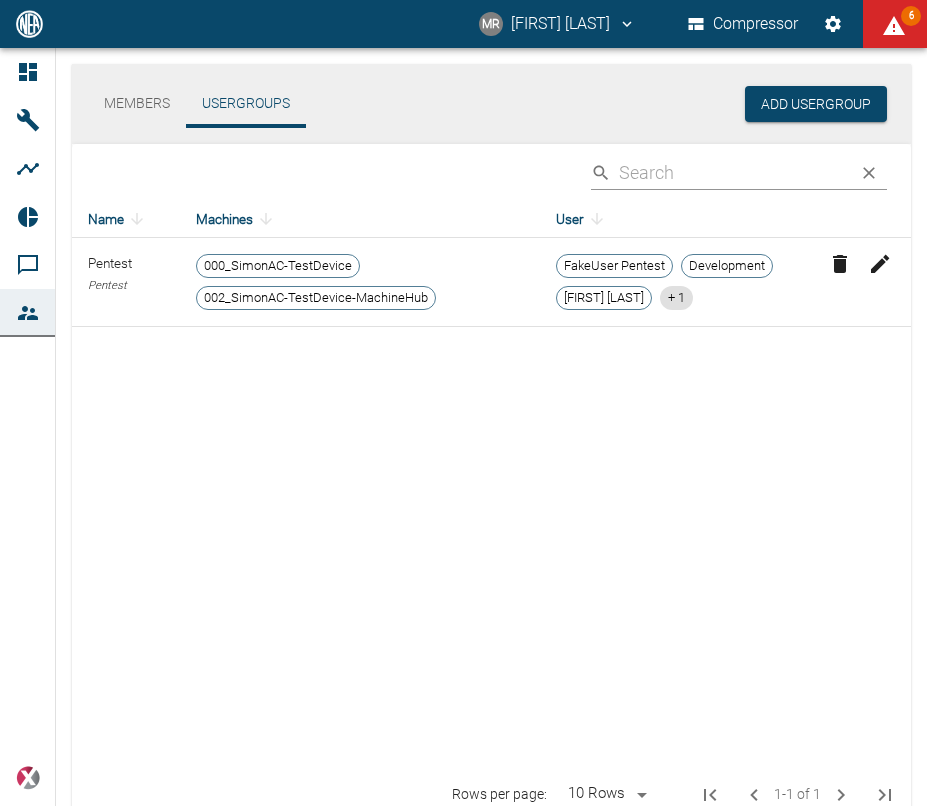 click on "+ 1" at bounding box center (676, 298) 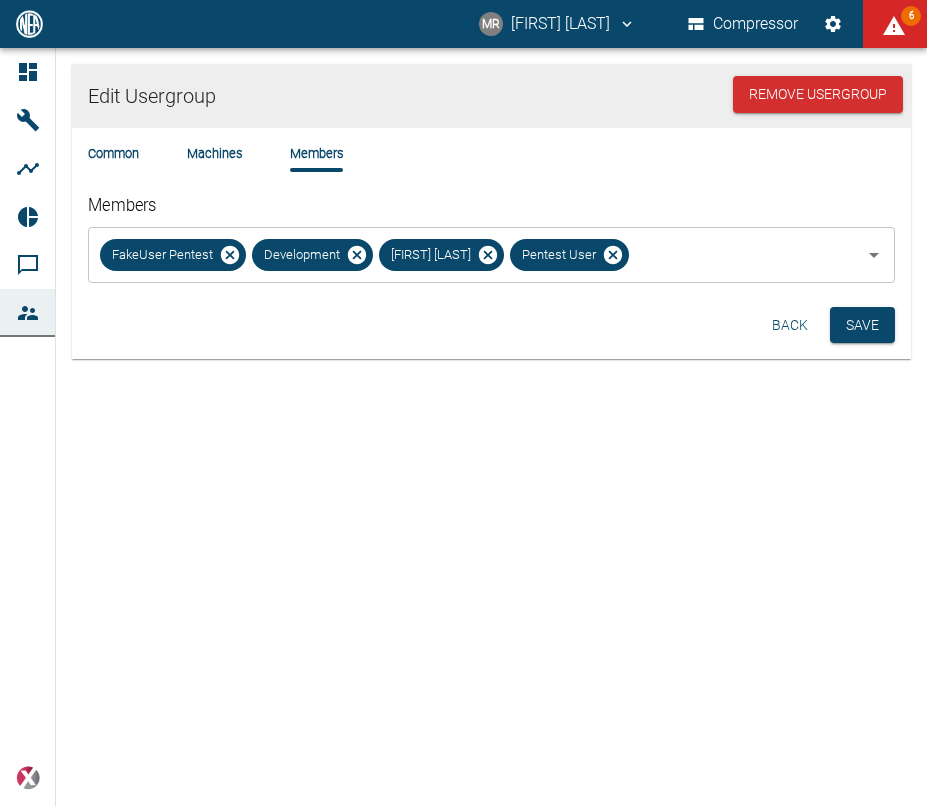 click on "Back" at bounding box center [790, 325] 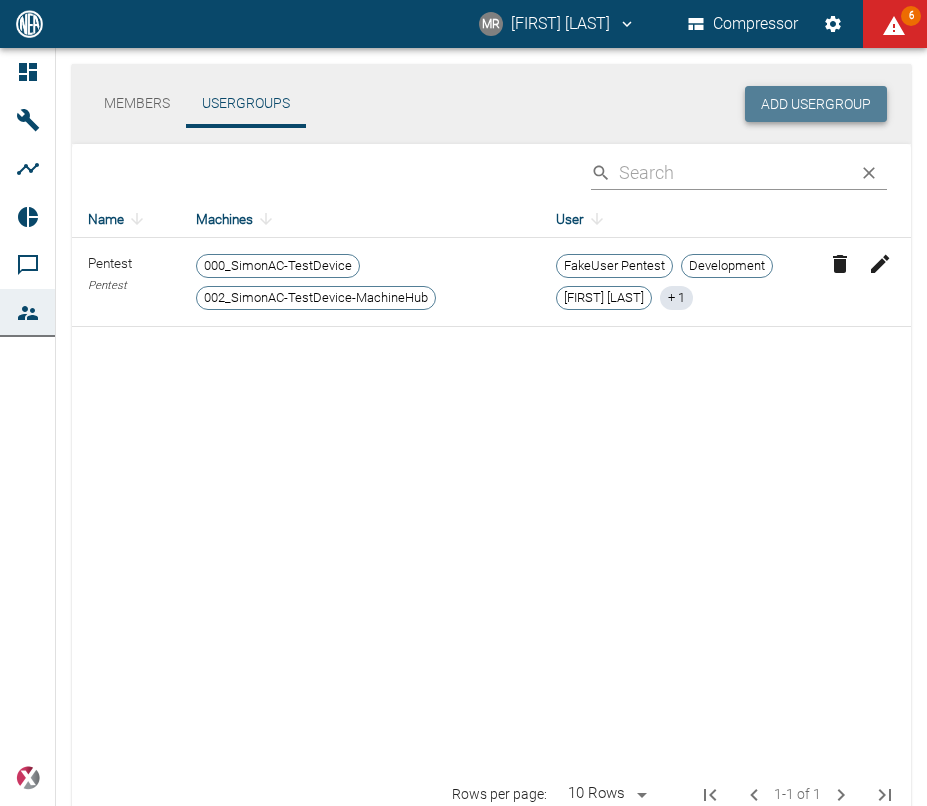 click on "Add Usergroup" at bounding box center (816, 104) 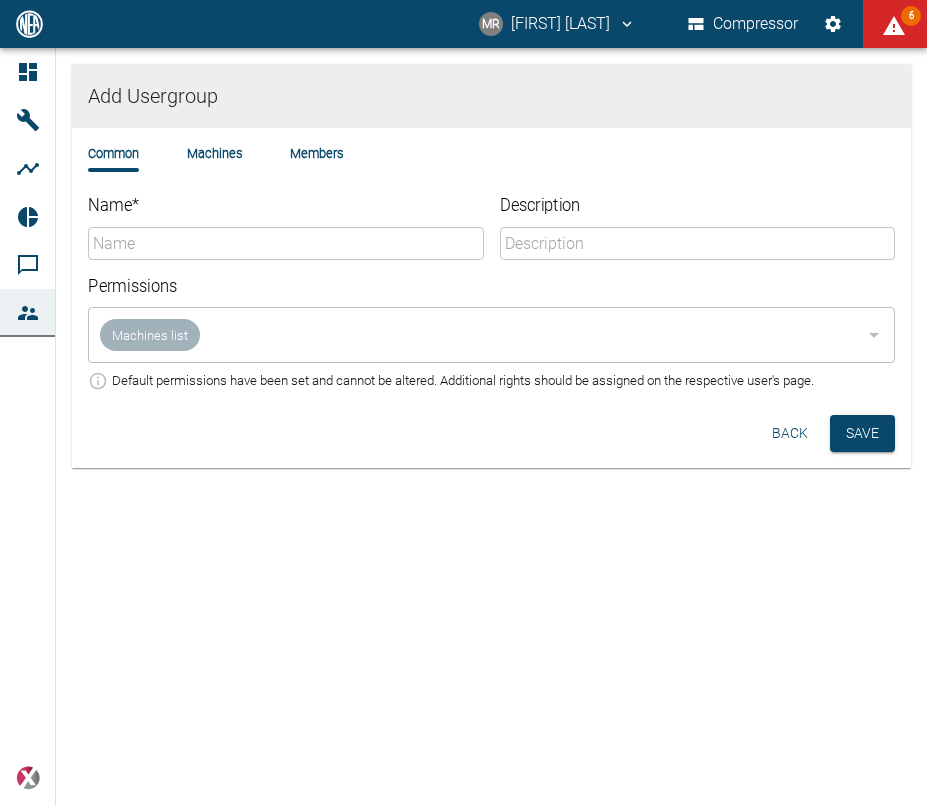 click on "Name *" at bounding box center [286, 243] 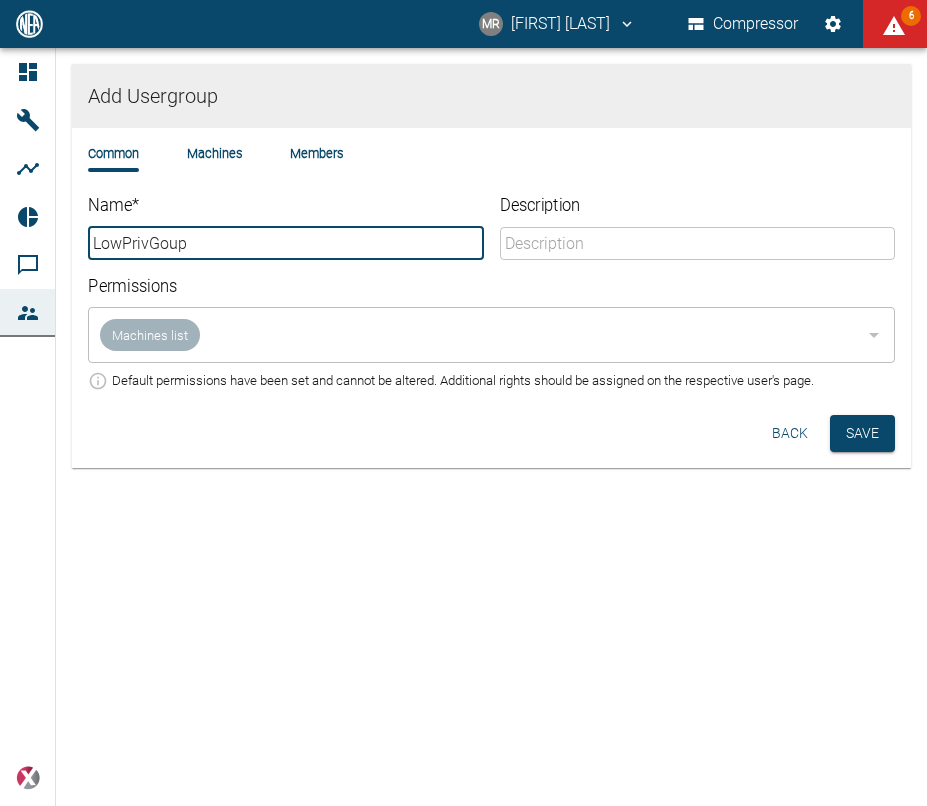type on "LowPrivGoup" 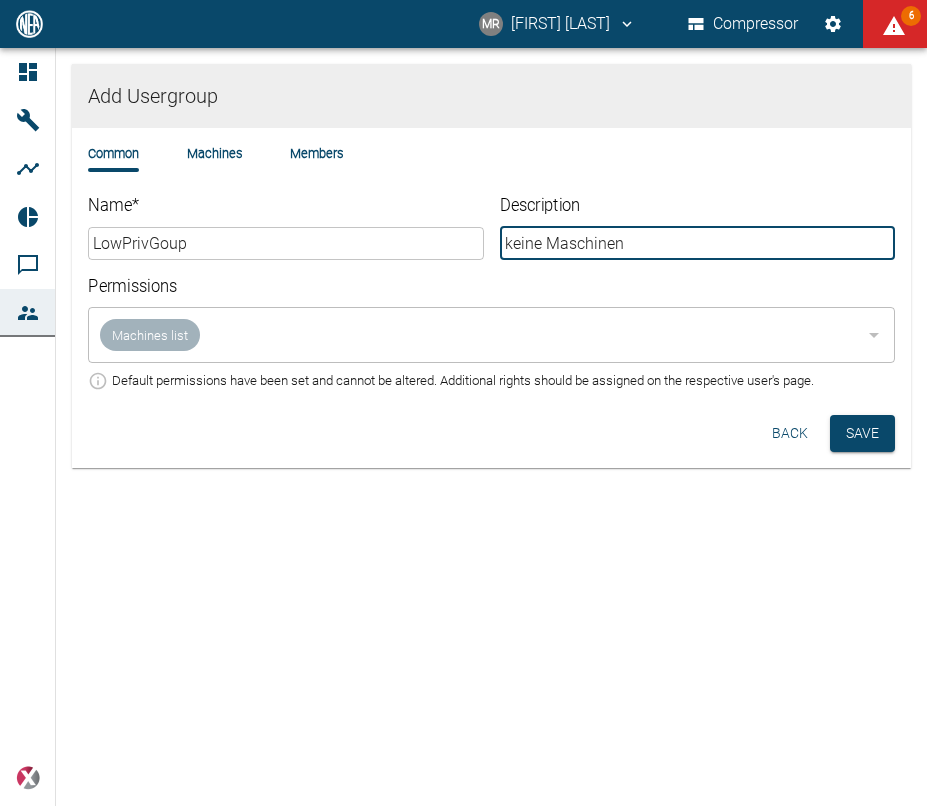 type on "keine Maschinen" 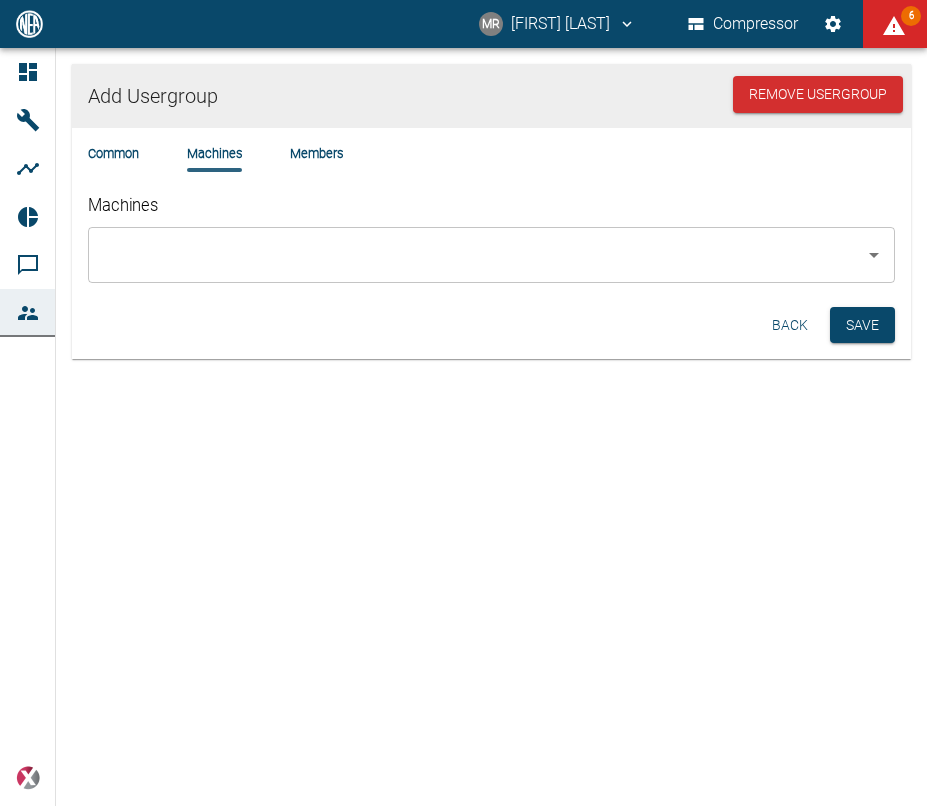 click on "Members" at bounding box center (316, 153) 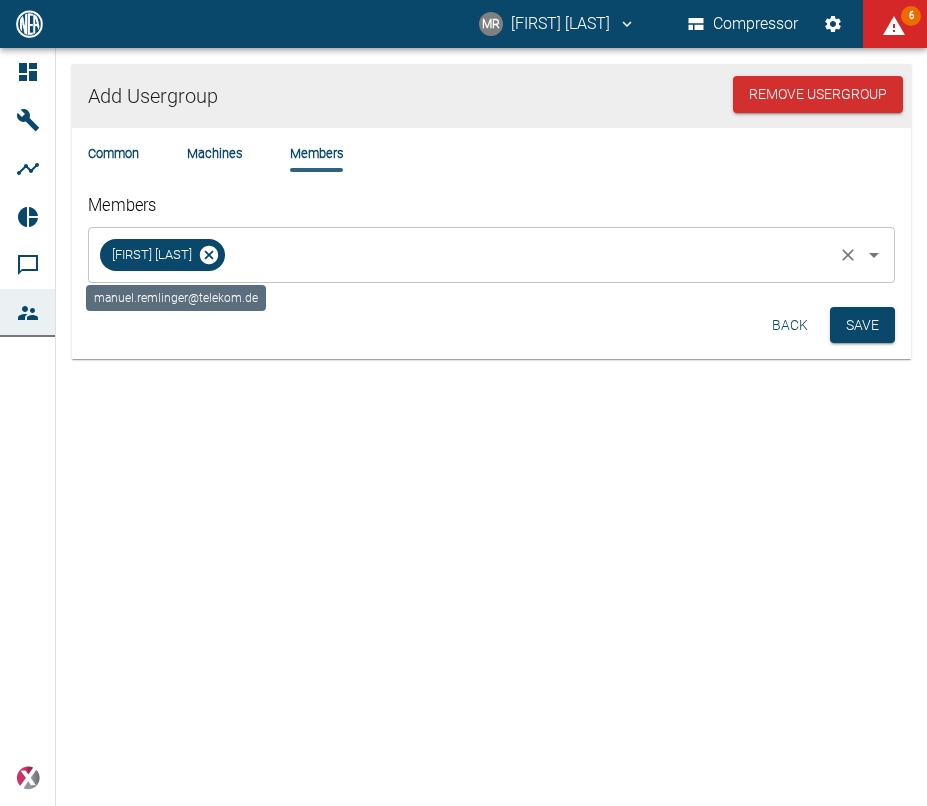 click 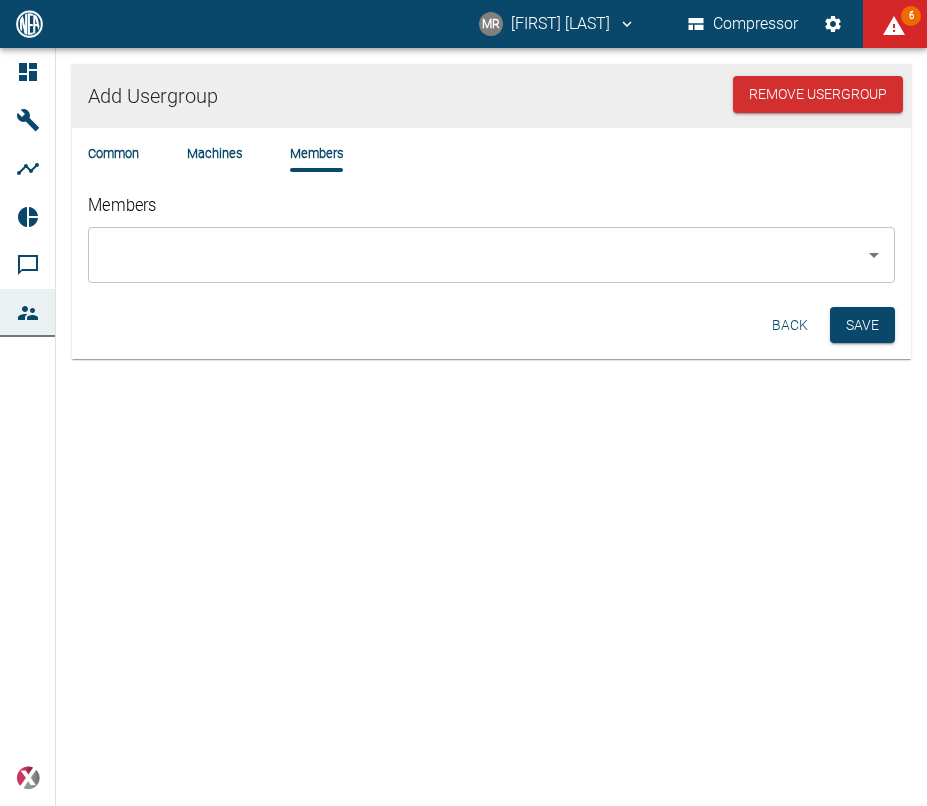 click 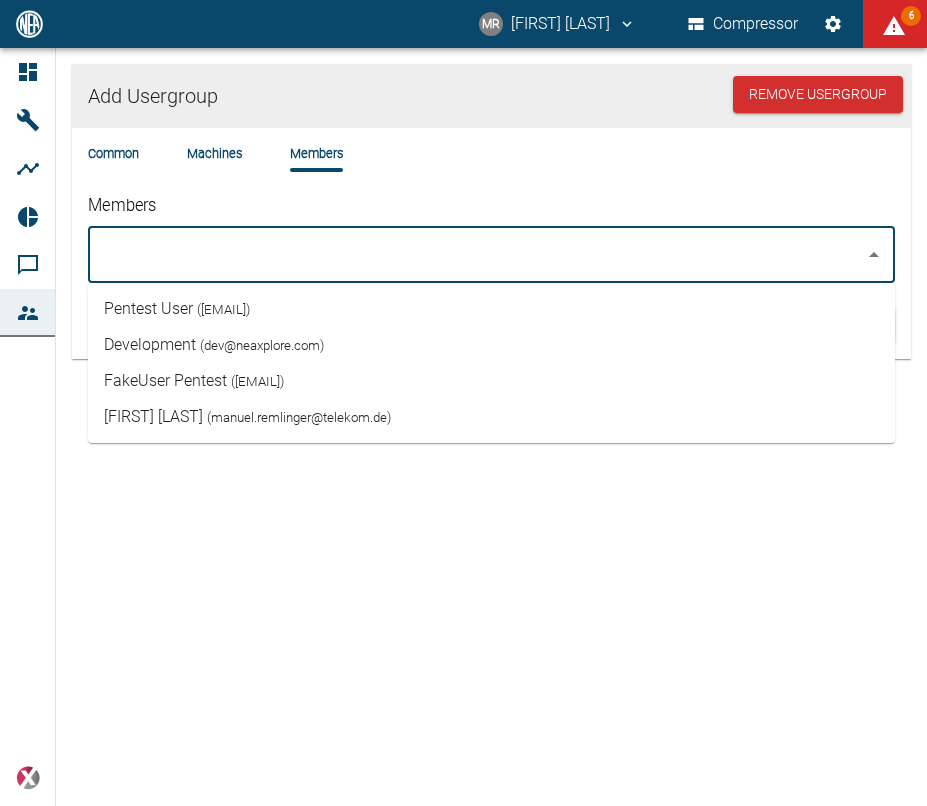click on "(  [EMAIL]  )" at bounding box center [223, 309] 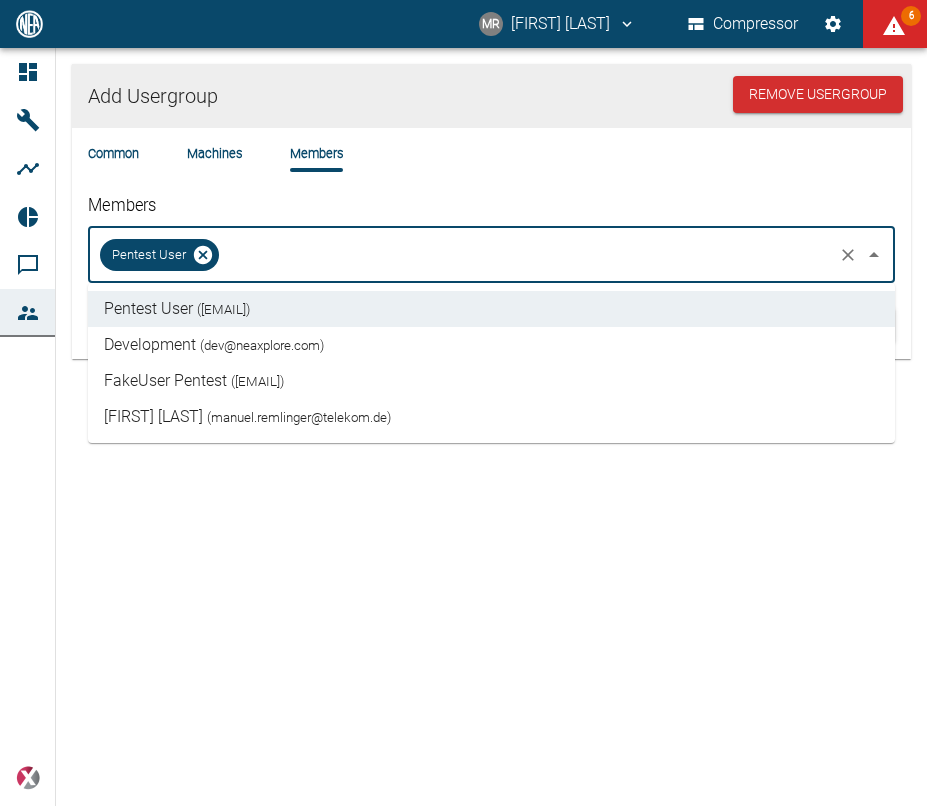 click on "Add Usergroup Remove Usergroup Common Machines Members Members Pentest User ​ Back Save" at bounding box center (463, 427) 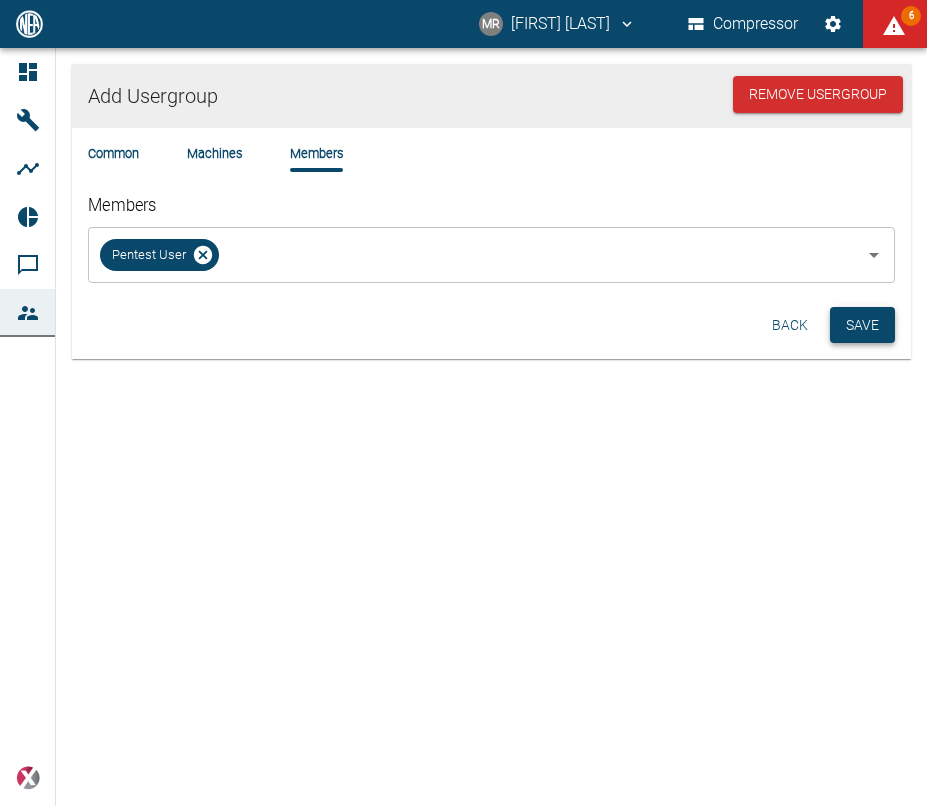 click on "Save" at bounding box center [862, 325] 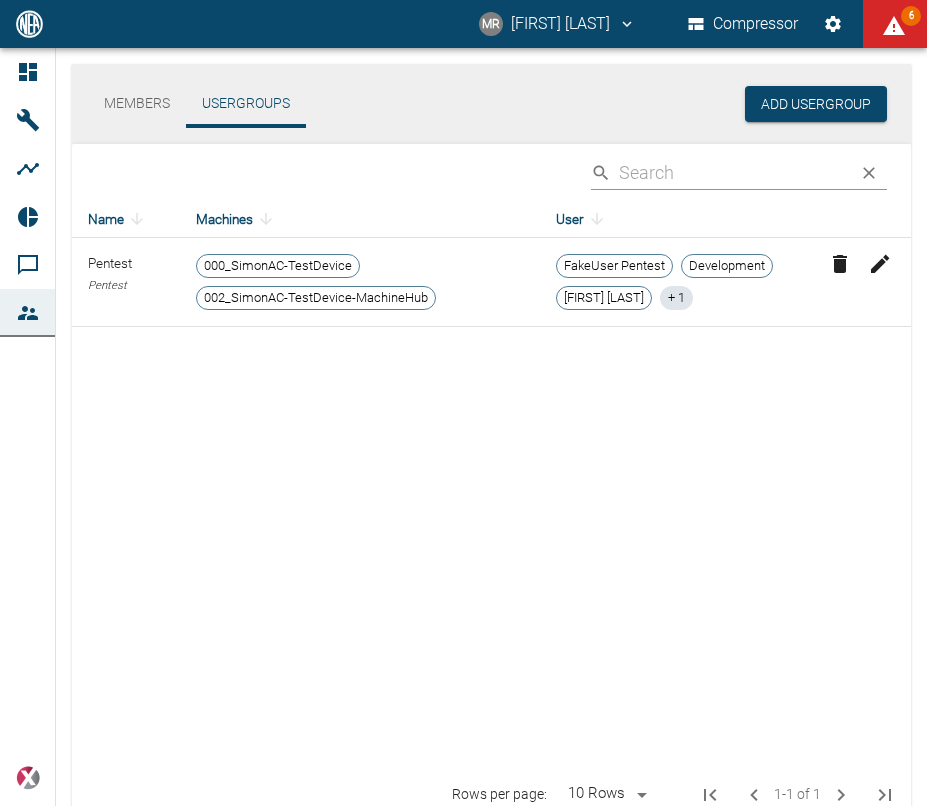 click on "Members" at bounding box center (137, 104) 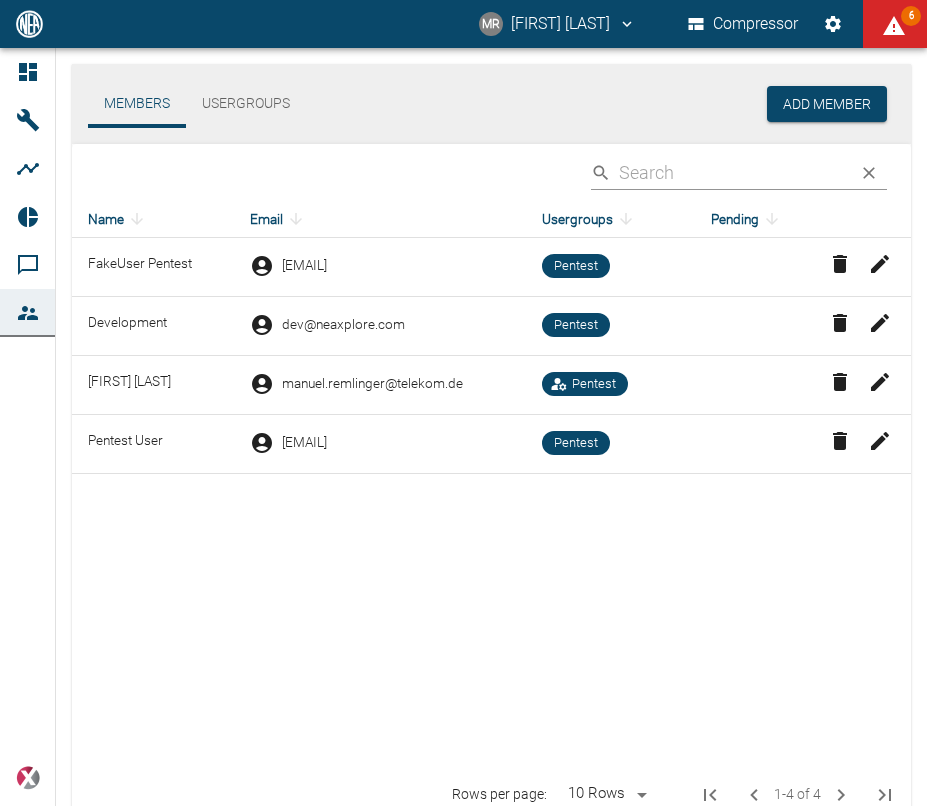 click on "Usergroups" at bounding box center [246, 104] 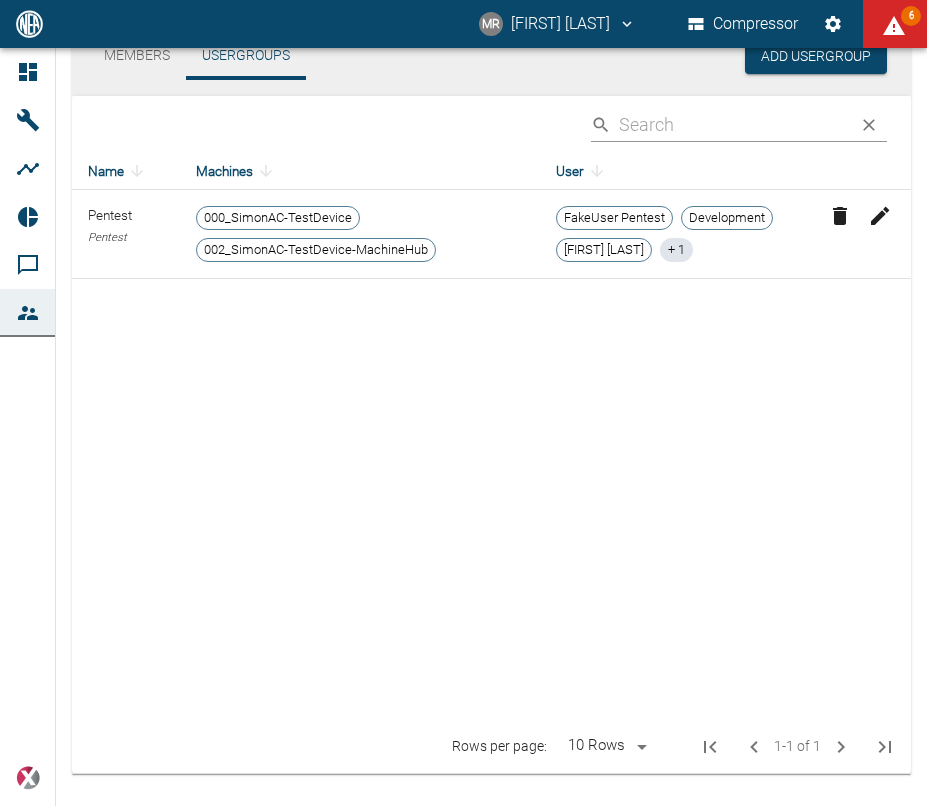 scroll, scrollTop: 0, scrollLeft: 0, axis: both 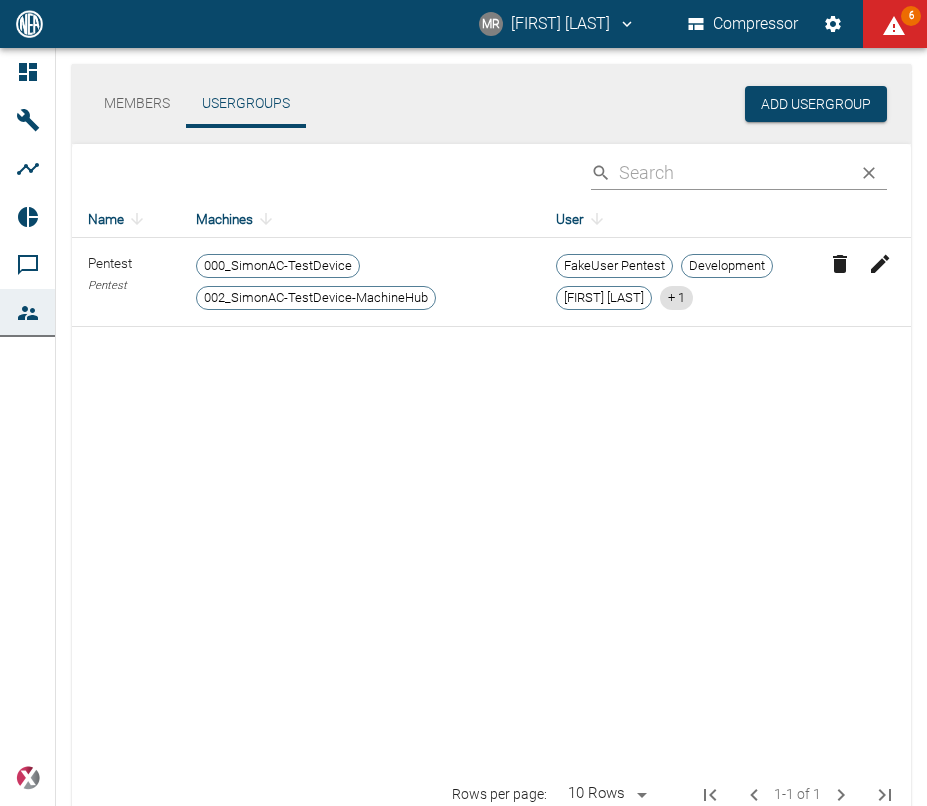 click on "+ 1" at bounding box center [676, 298] 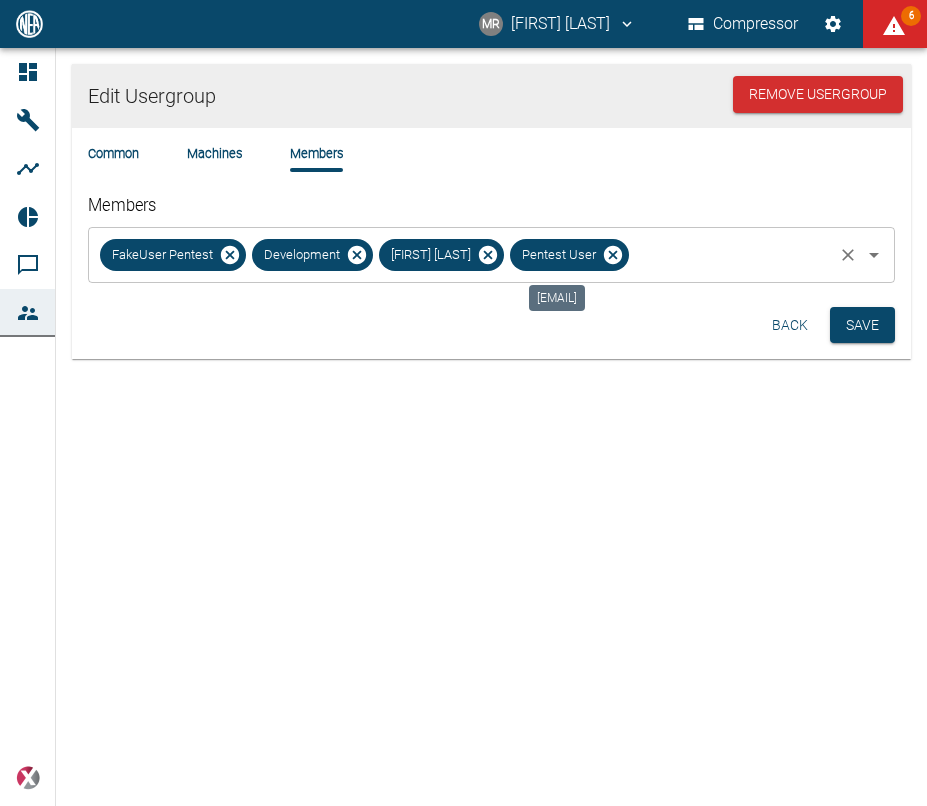 click 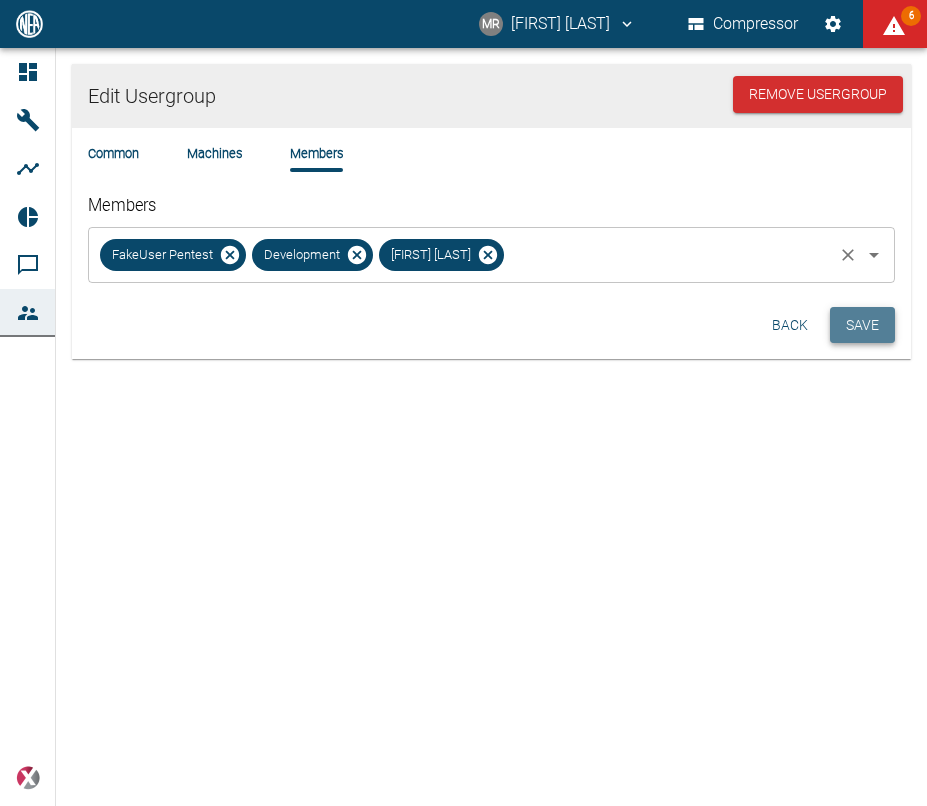 click on "Save" at bounding box center [862, 325] 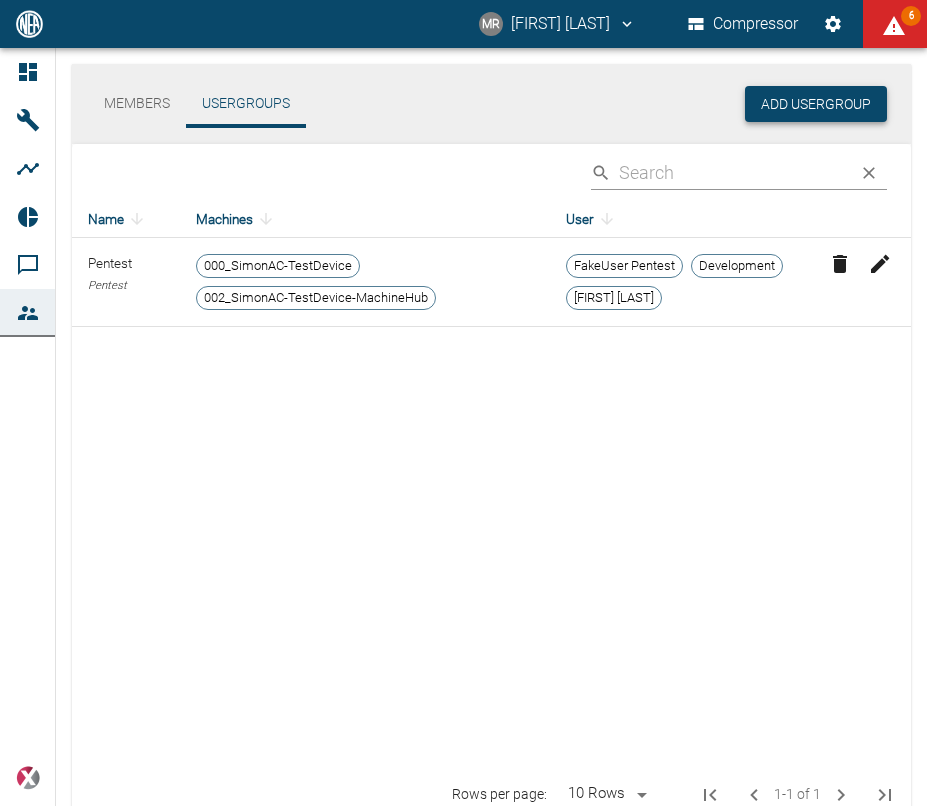 click on "Add Usergroup" at bounding box center [816, 104] 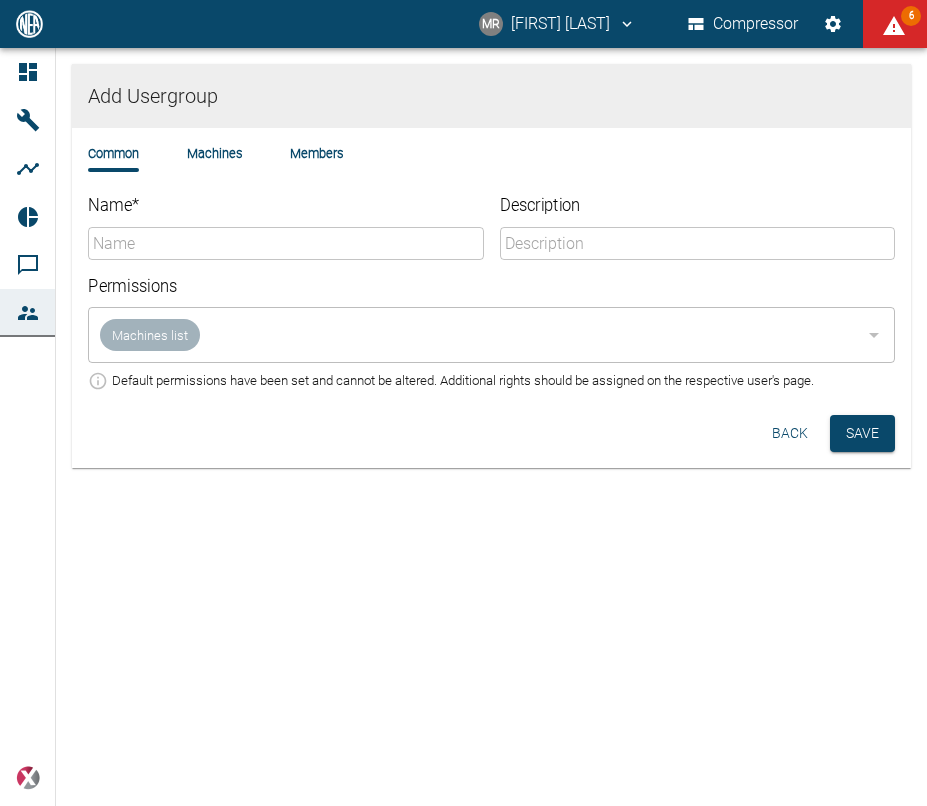 click on "Name *" at bounding box center (286, 243) 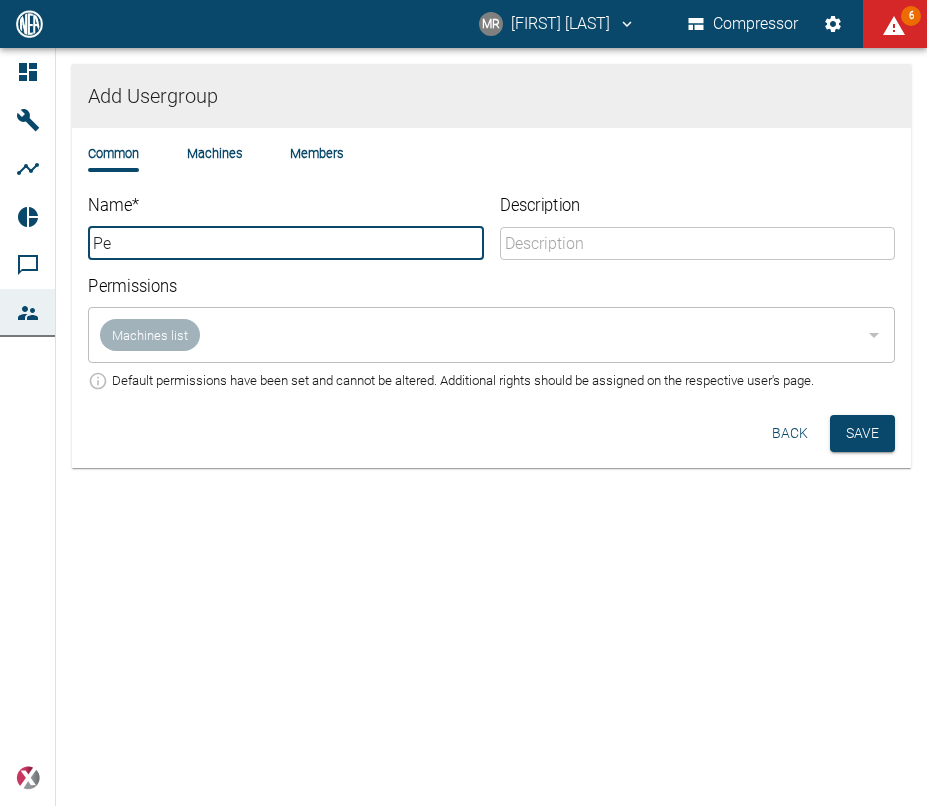 type on "P" 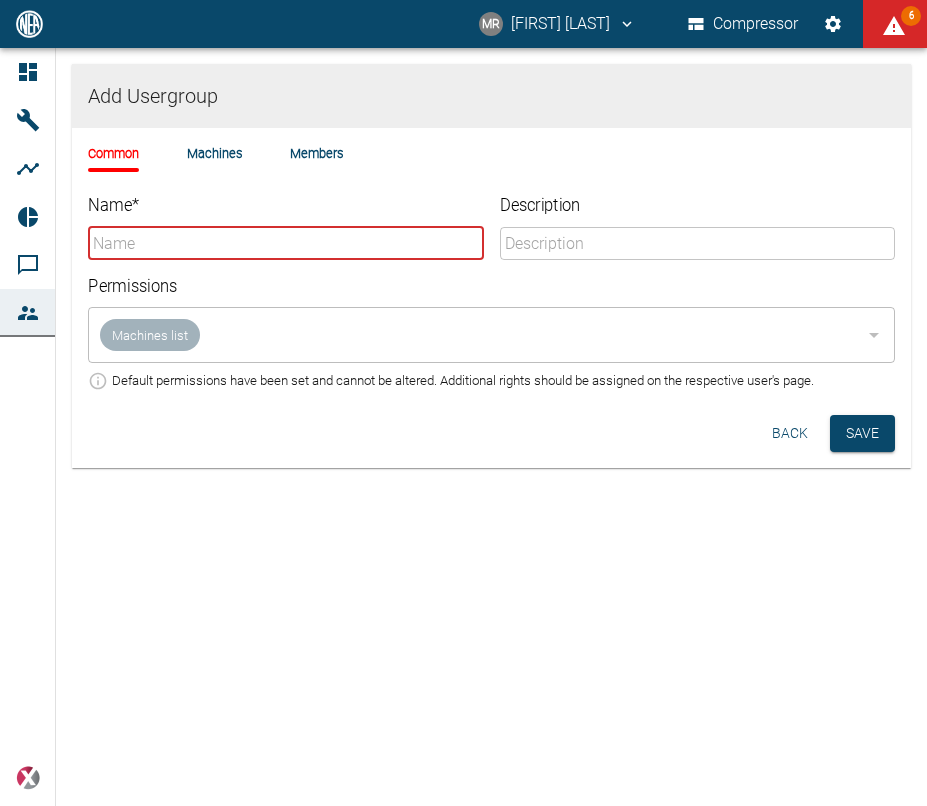 type on "o" 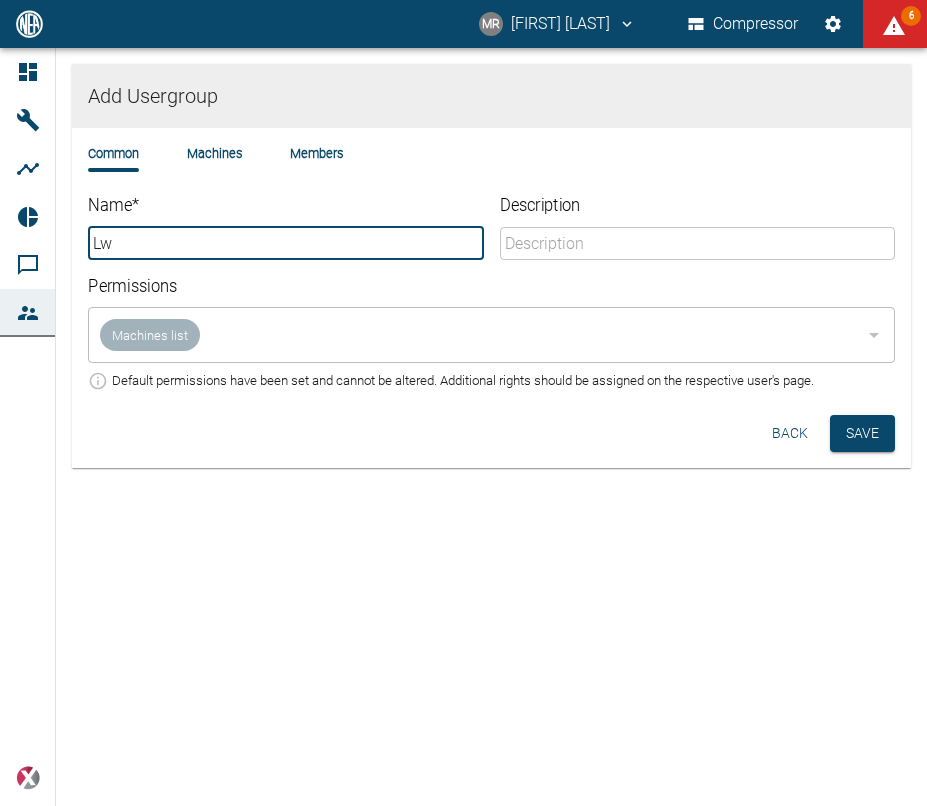 type on "L" 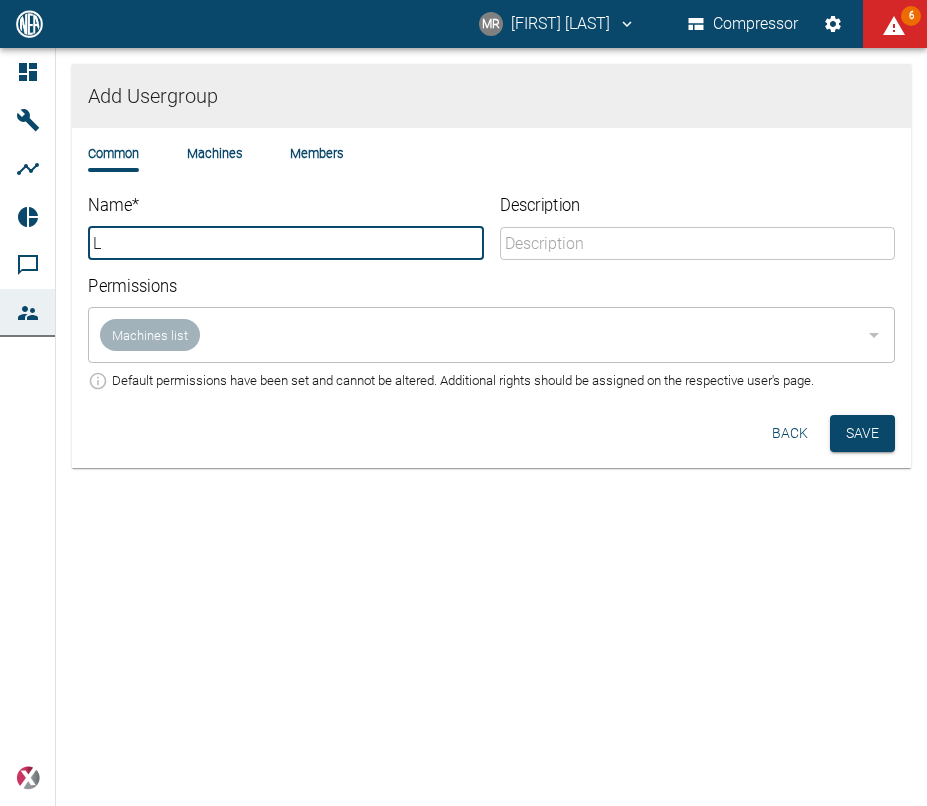 type 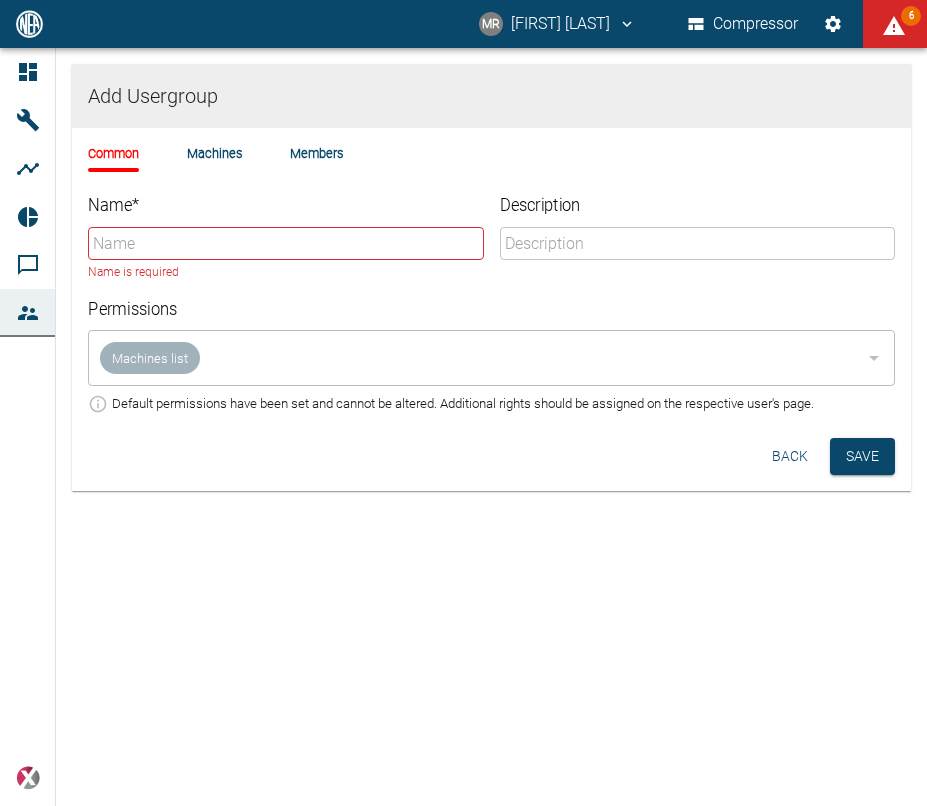 click on "Common Machines Members Name * ​ Name is required Description ​ Permissions Machines list ​ Default permissions have been set and cannot be altered. Additional rights should be assigned on the respective user's page." at bounding box center [491, 279] 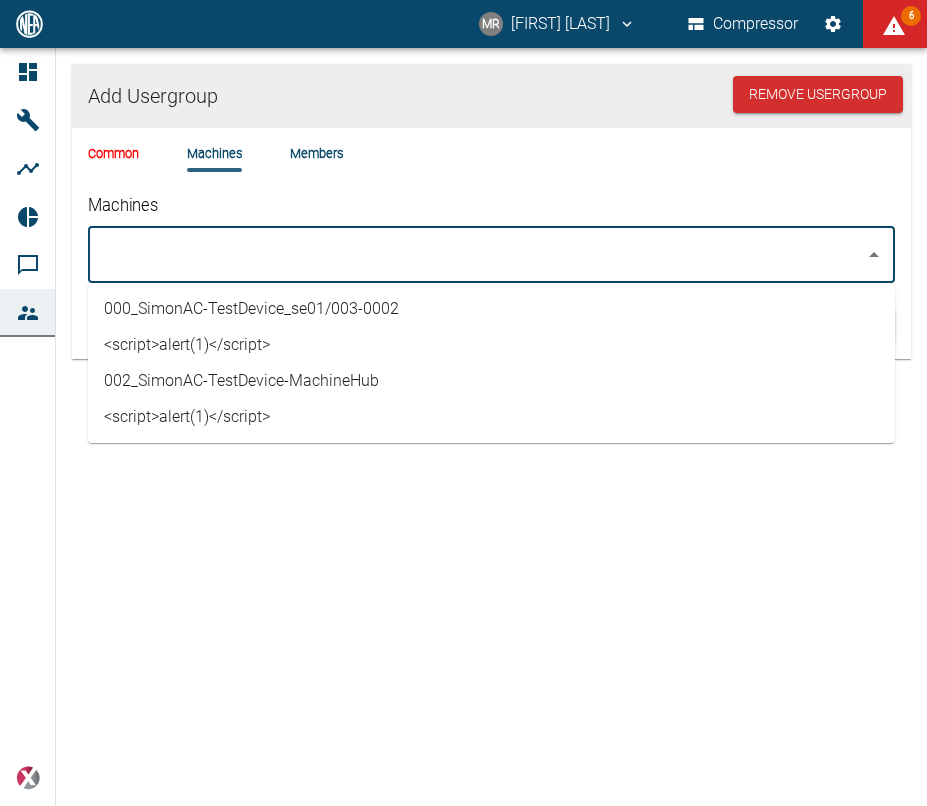 click on "Machines" at bounding box center (476, 255) 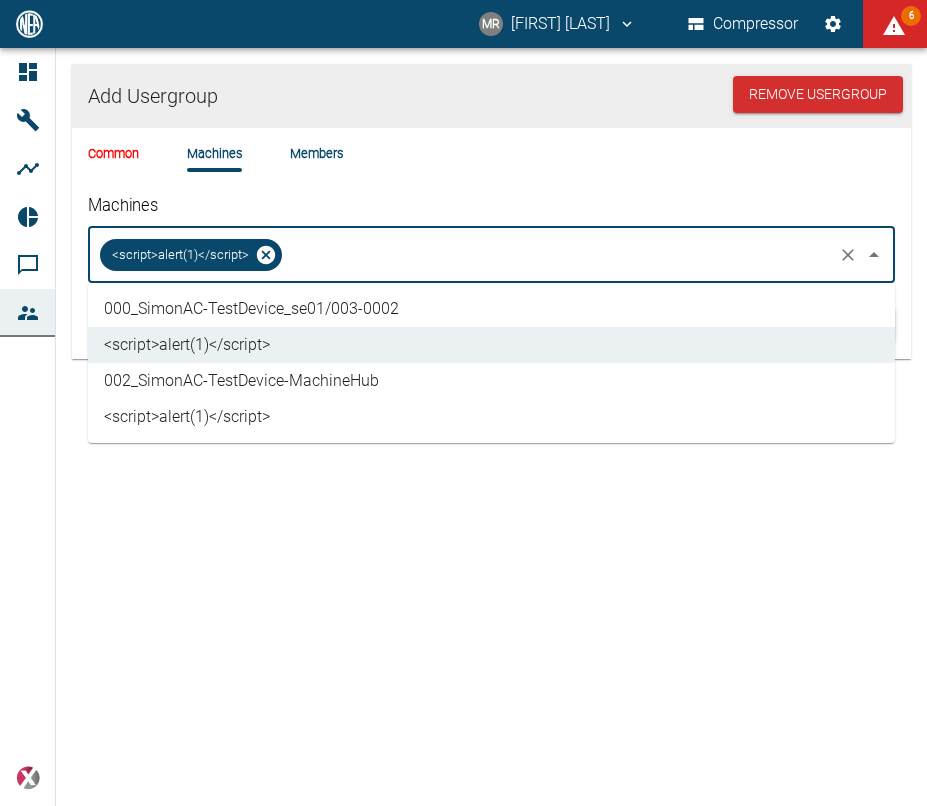 drag, startPoint x: 233, startPoint y: 417, endPoint x: 276, endPoint y: 382, distance: 55.443665 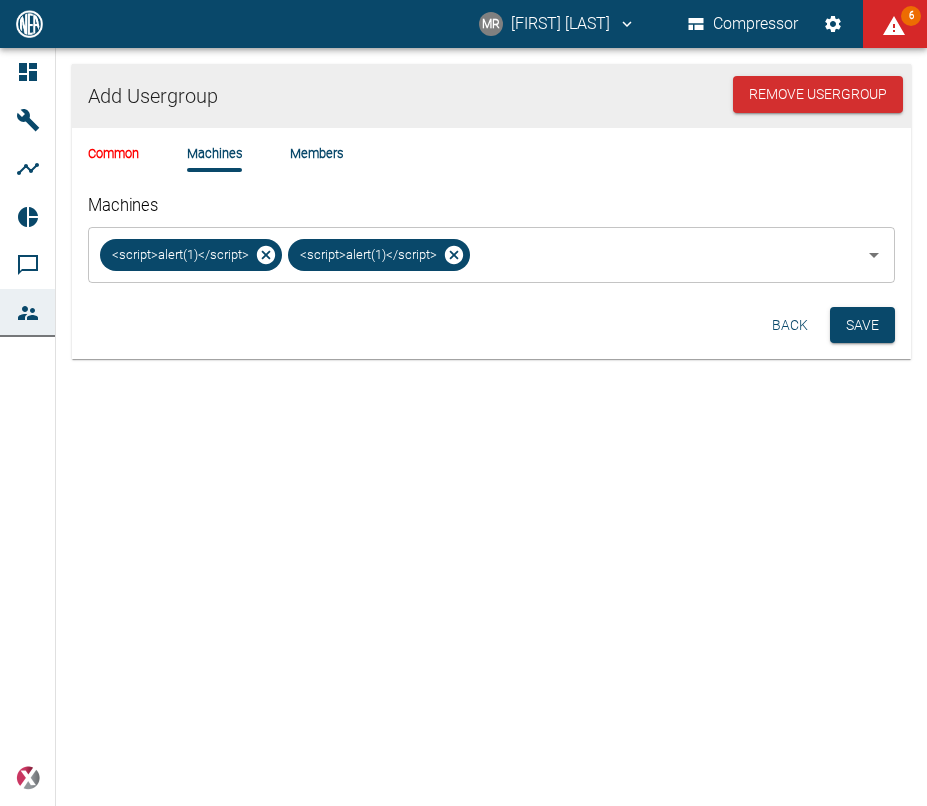 click on "Common" at bounding box center (113, 153) 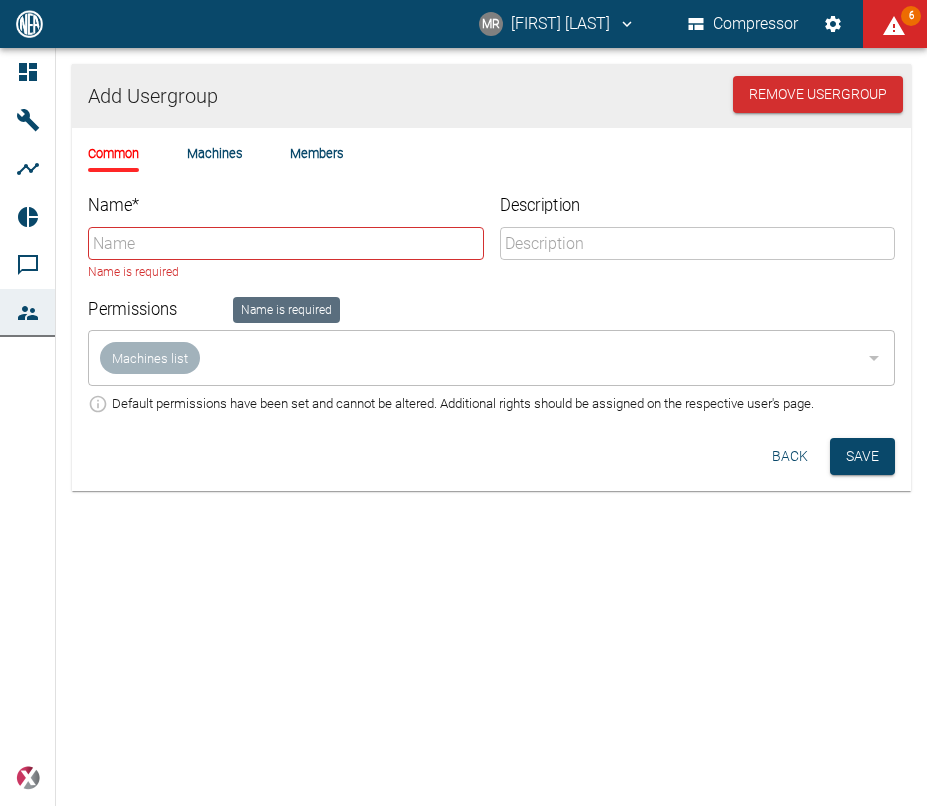 click on "​ Name is required" at bounding box center (286, 255) 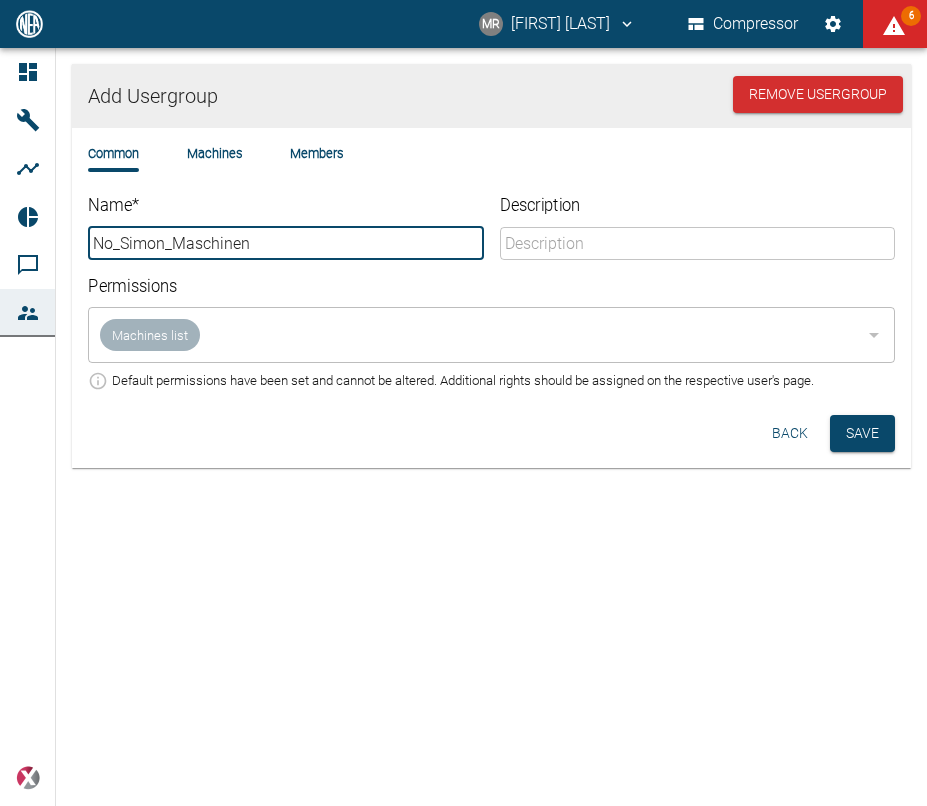 click on "No_Simon_Maschinen" at bounding box center (286, 243) 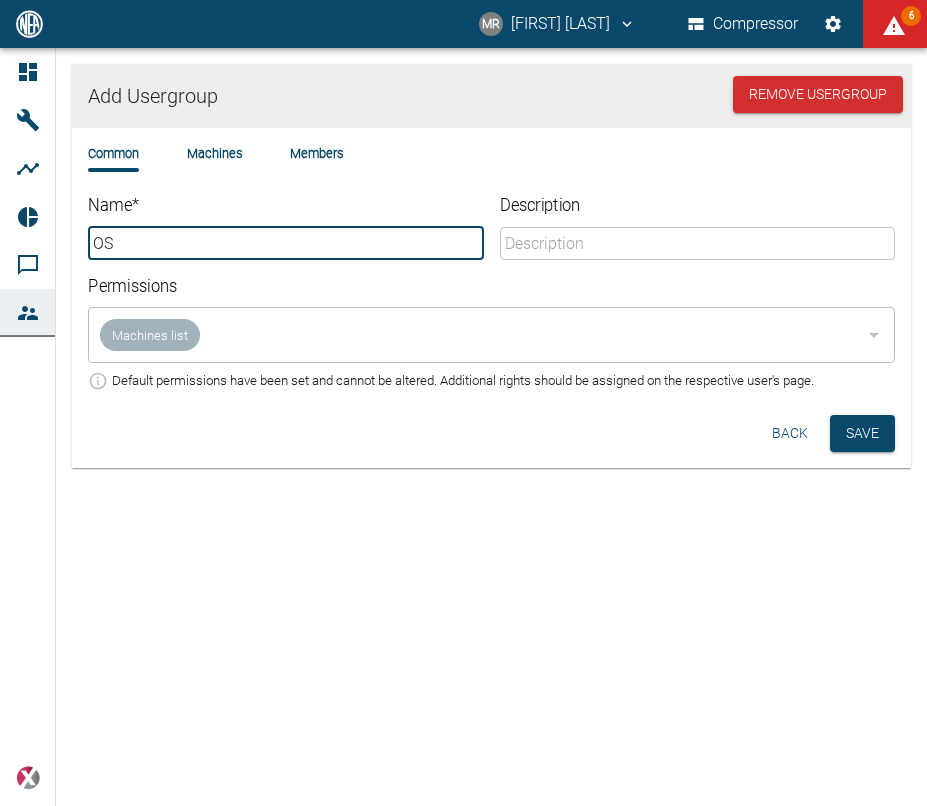type on "O" 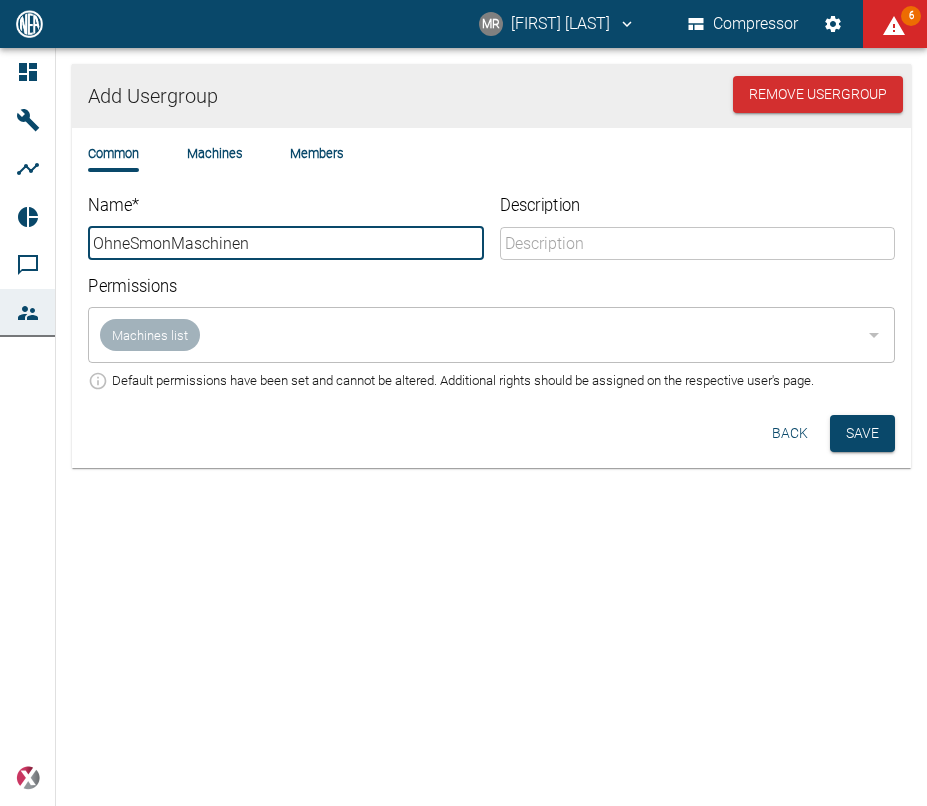 type on "OhneSmonMaschinen" 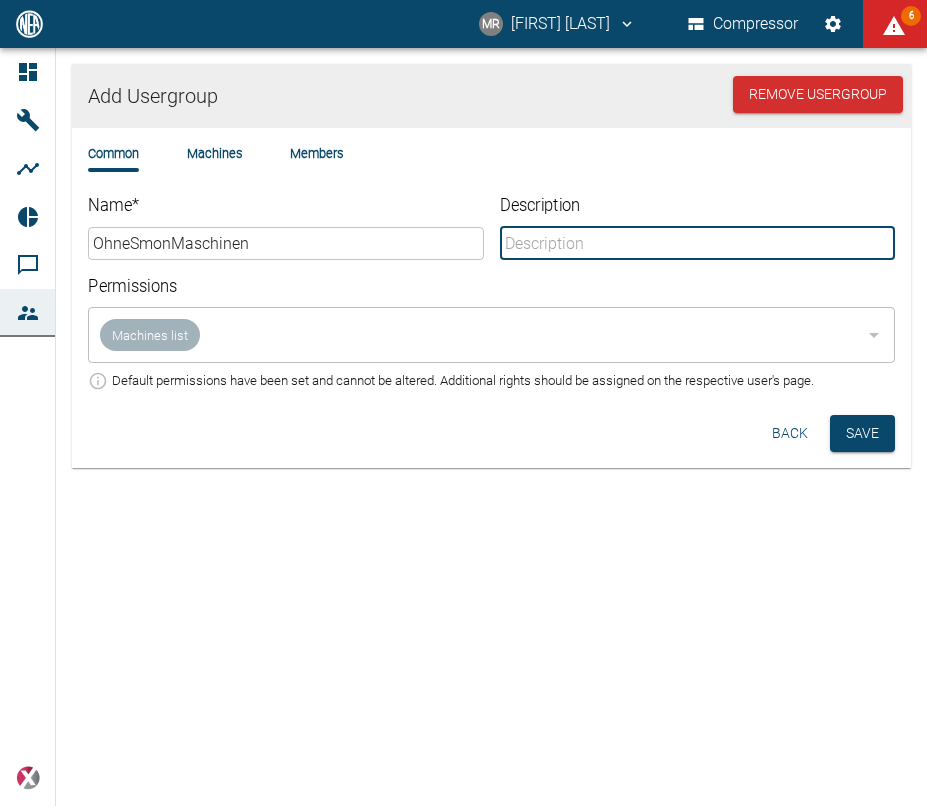 click on "Machines" at bounding box center [214, 153] 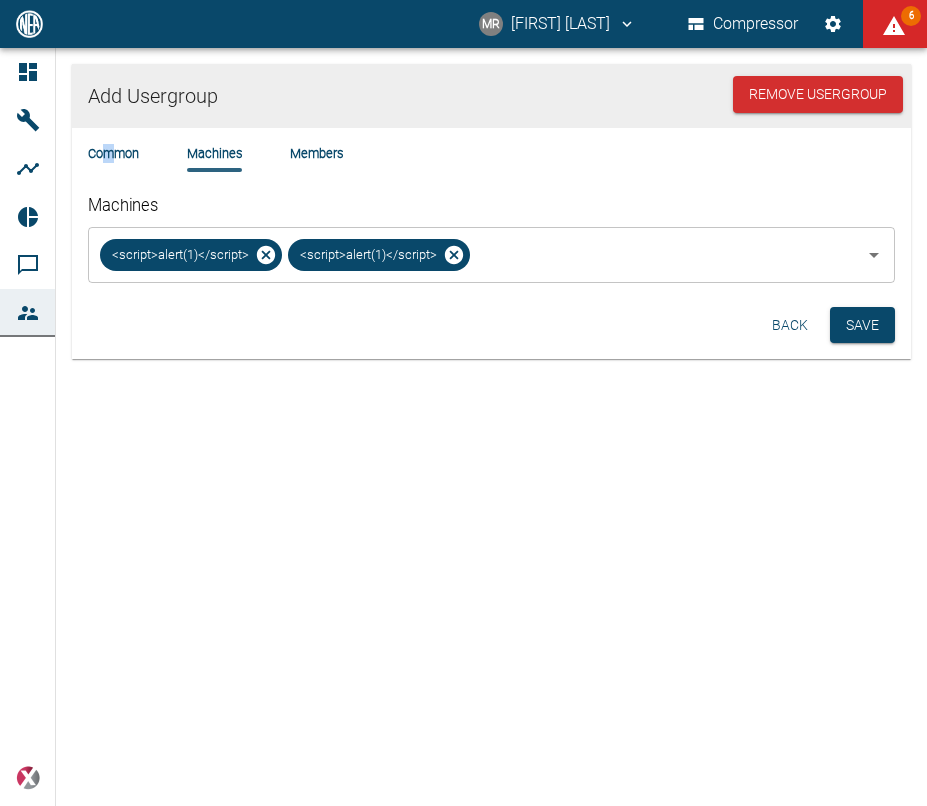 click on "Common" at bounding box center (113, 153) 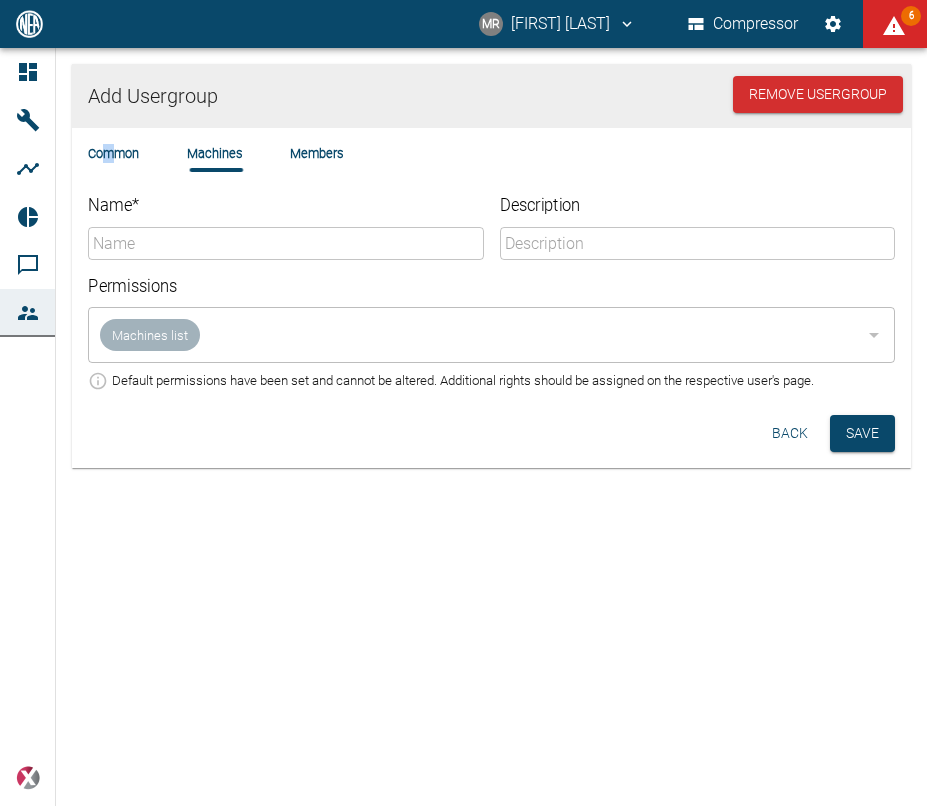 type on "OhneSmonMaschinen" 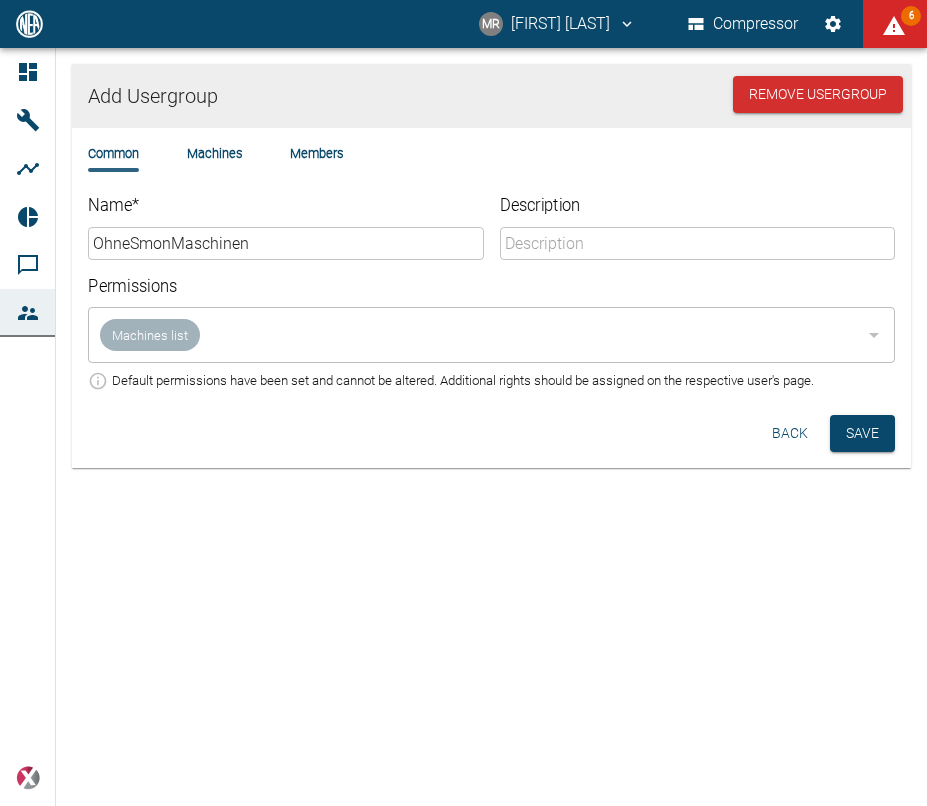 click on "Members" at bounding box center (316, 153) 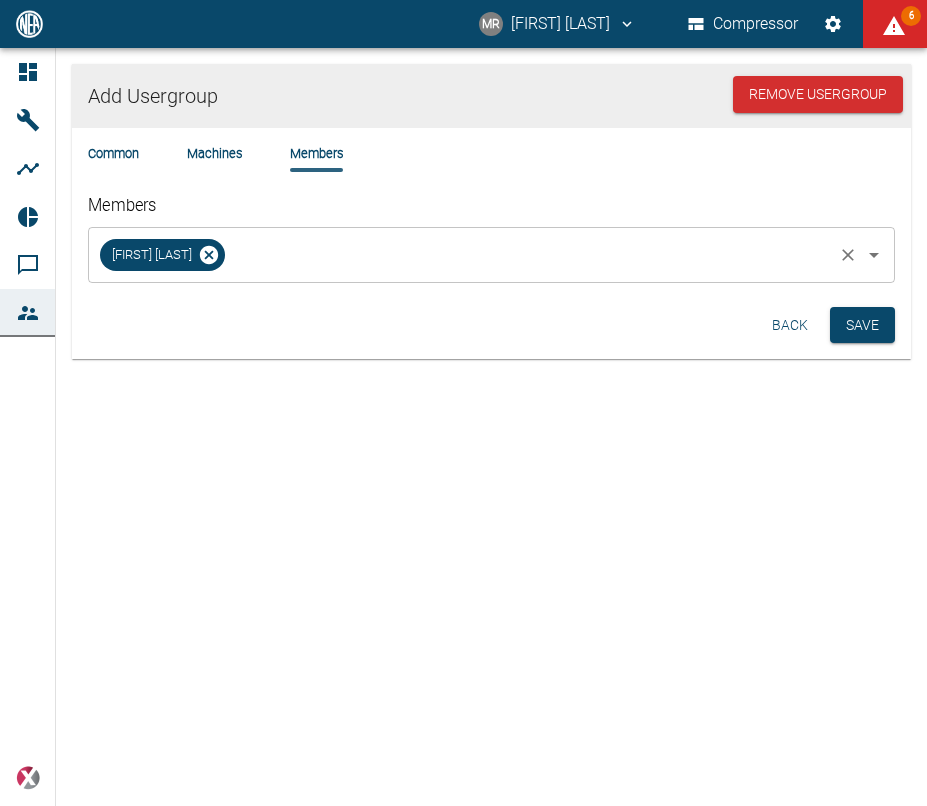 click 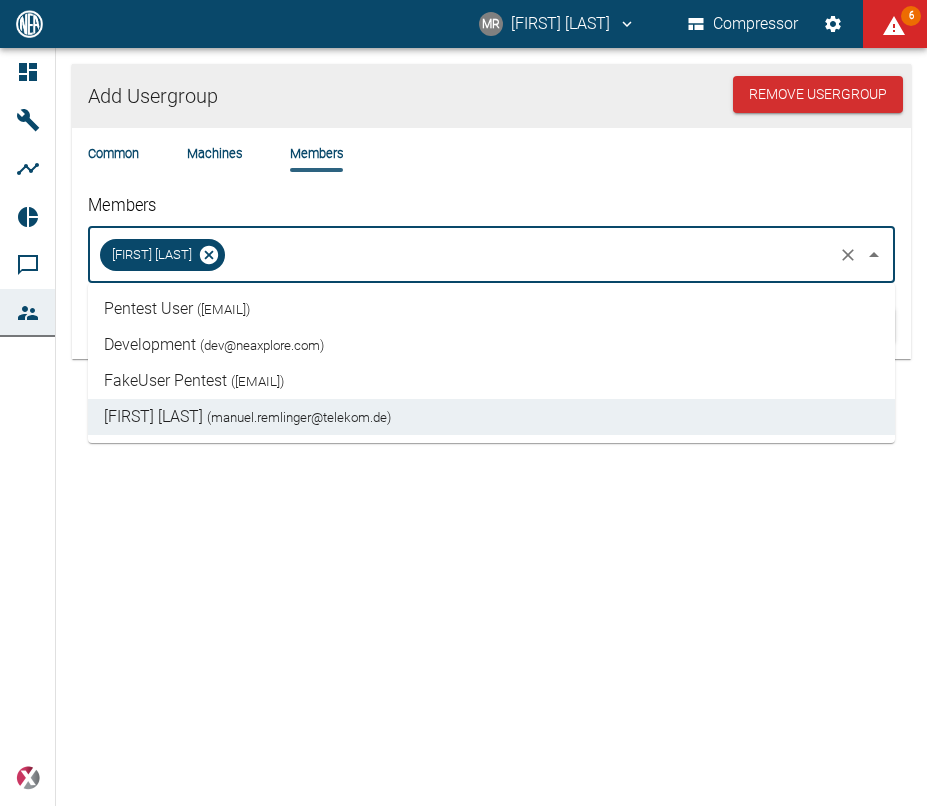 click on "(  abc@dtsec.dedyn.io  )" at bounding box center (223, 309) 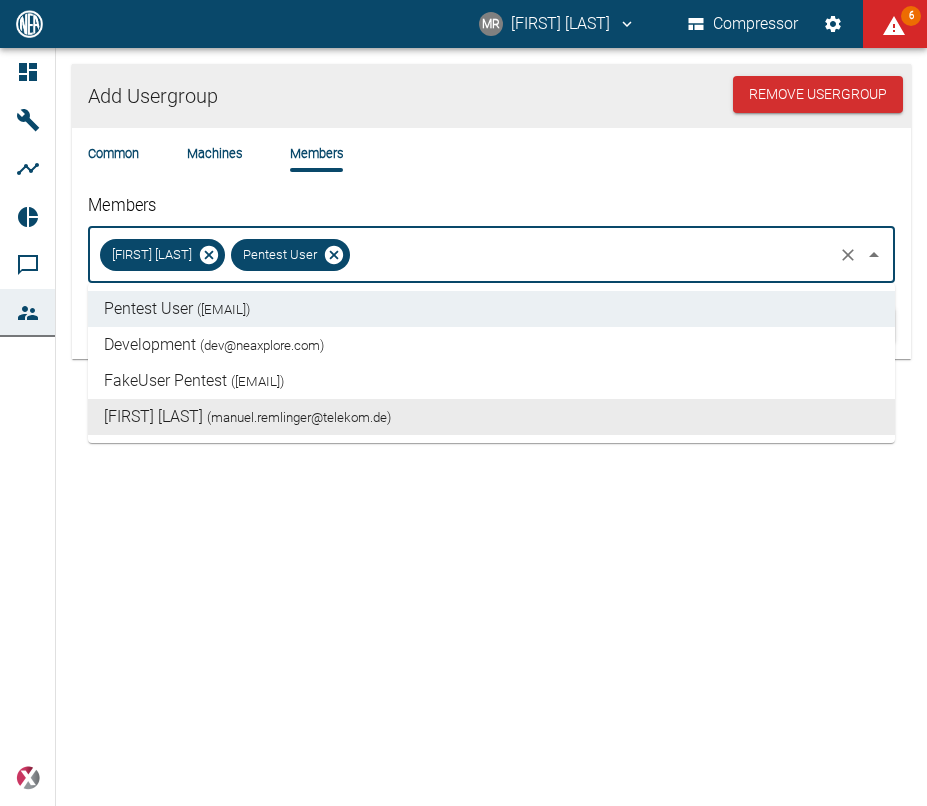 click on "Add Usergroup Remove Usergroup Common Machines Members Members Manuel Remlinger Pentest User ​ Back Save" at bounding box center (463, 427) 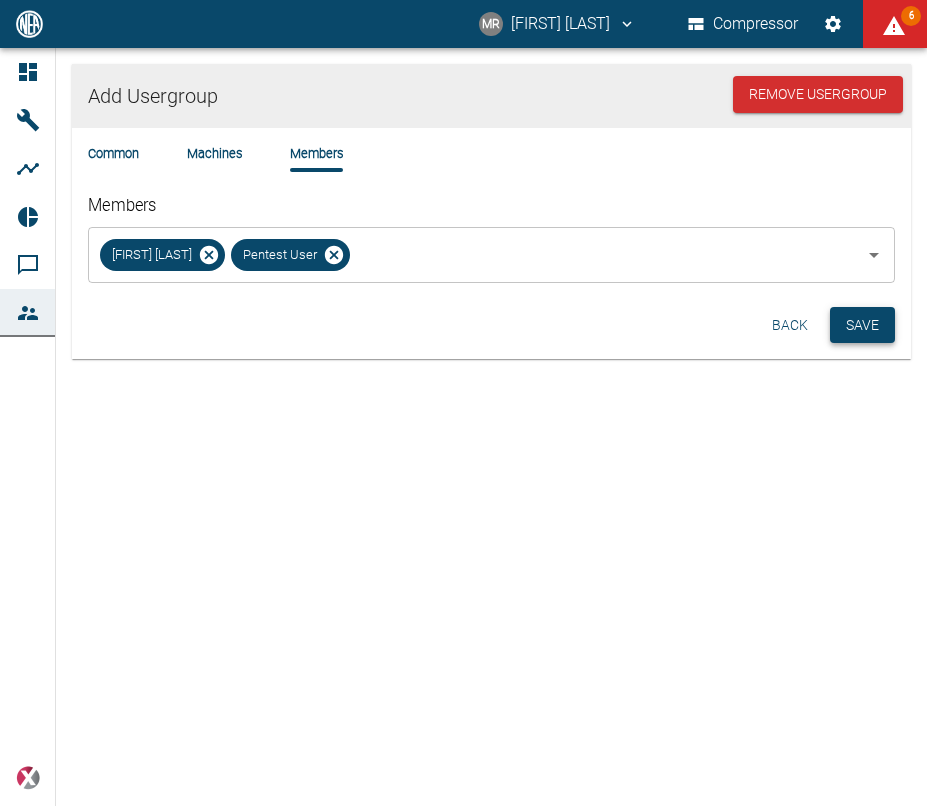 click on "Save" at bounding box center [862, 325] 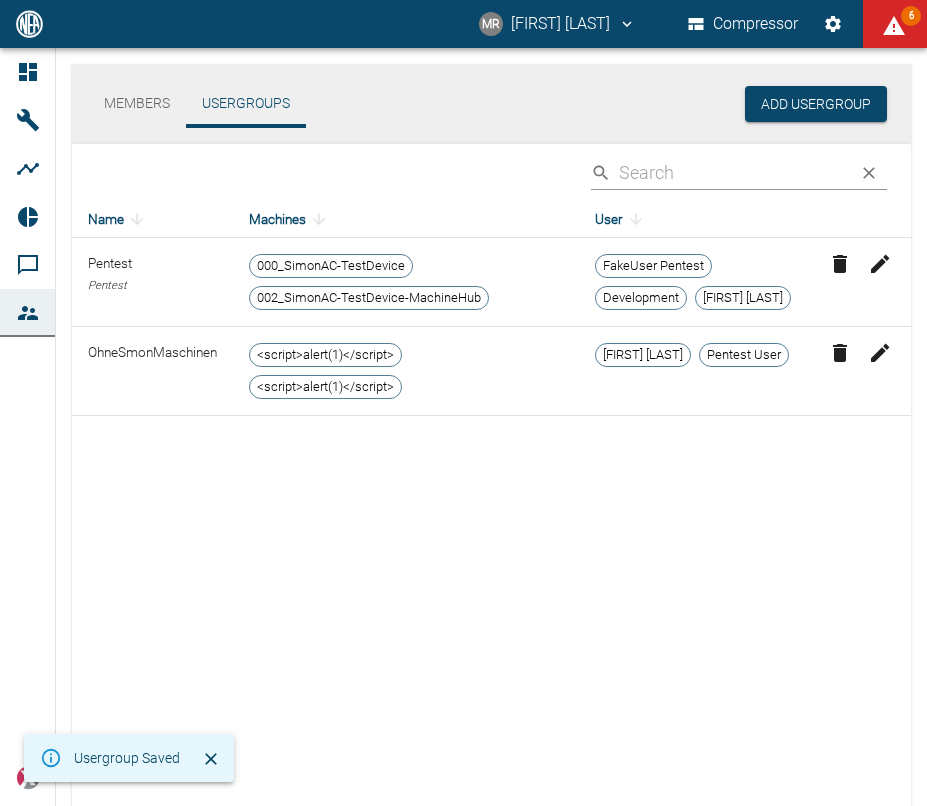 click 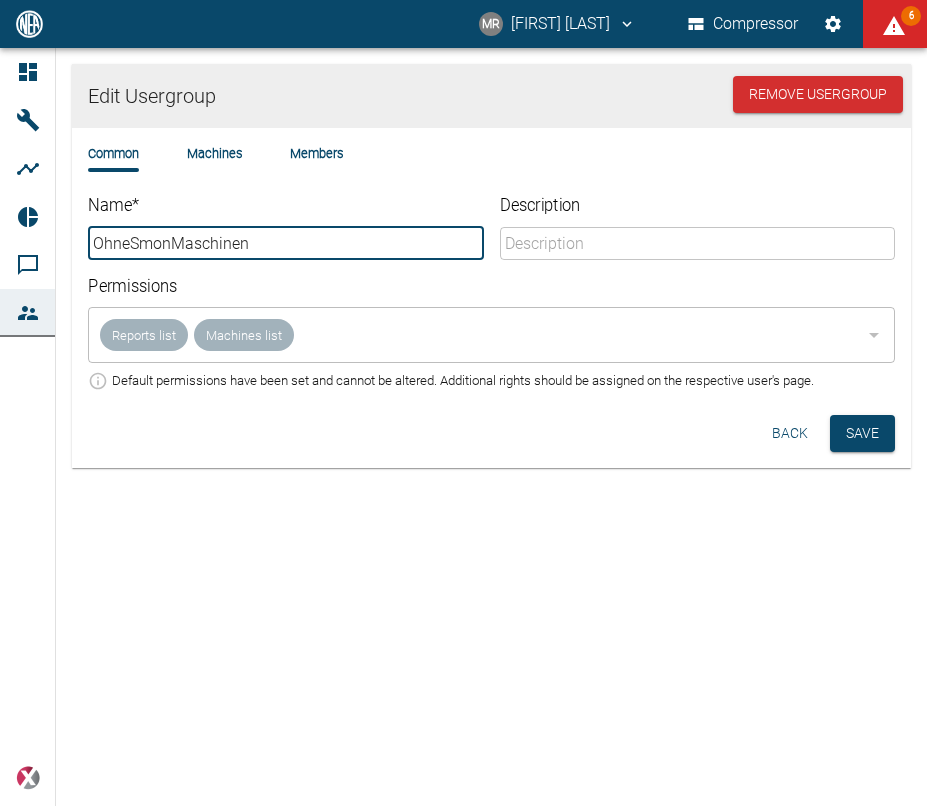 click on "OhneSmonMaschinen" at bounding box center (286, 243) 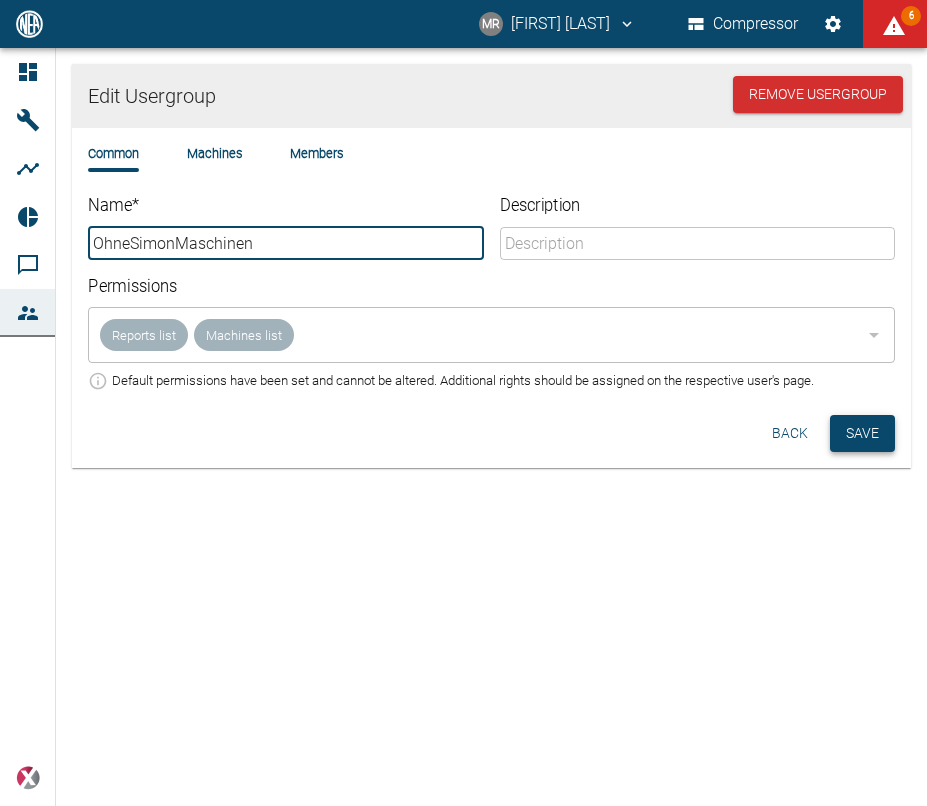 type on "OhneSimonMaschinen" 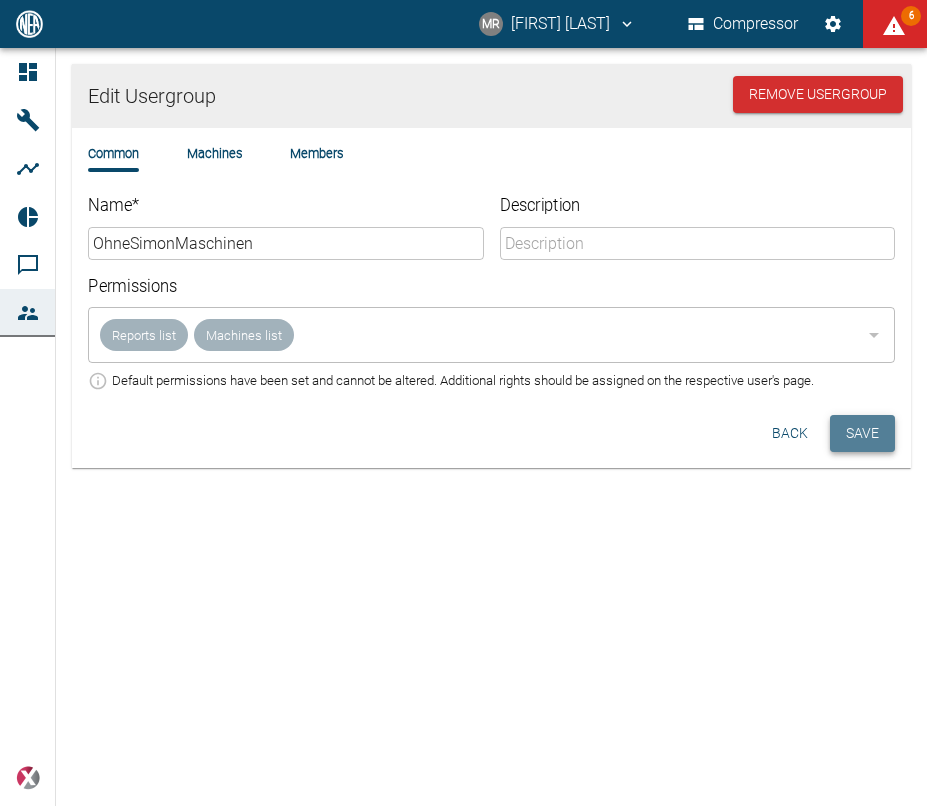 click on "Save" at bounding box center (862, 433) 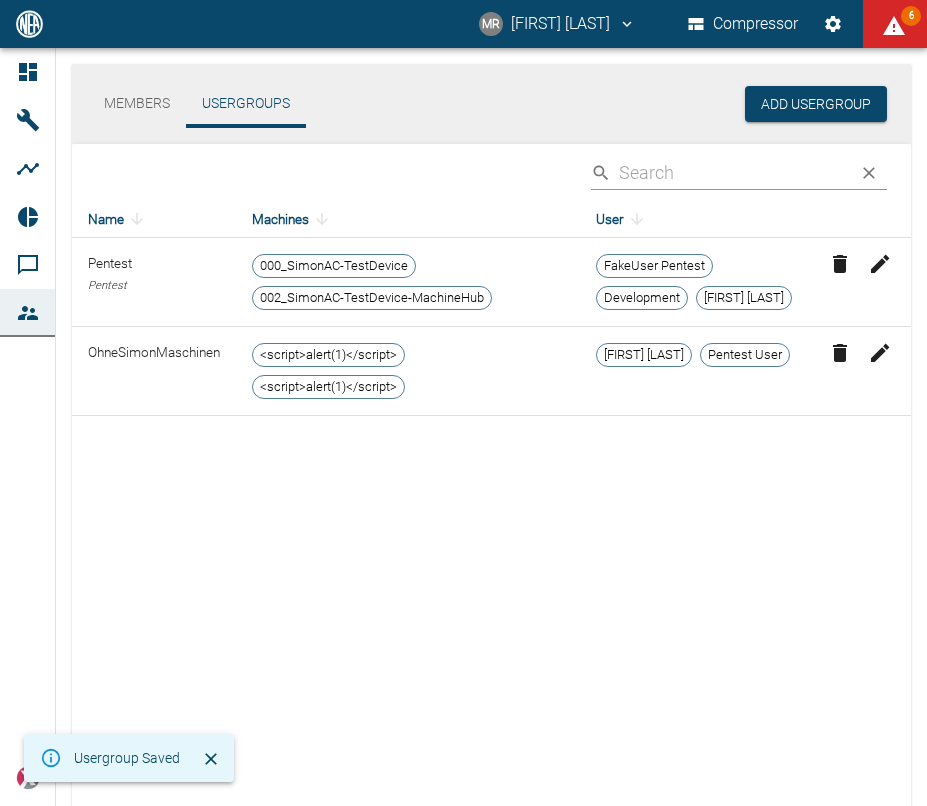 click on "Name Machines User Pentest Pentest  000_SimonAC-TestDevice 002_SimonAC-TestDevice-MachineHub FakeUser Pentest Development Manuel Remlinger OhneSimonMaschinen <script>alert(1)</script> <script>alert(1)</script> Manuel Remlinger Pentest User" at bounding box center [491, 505] 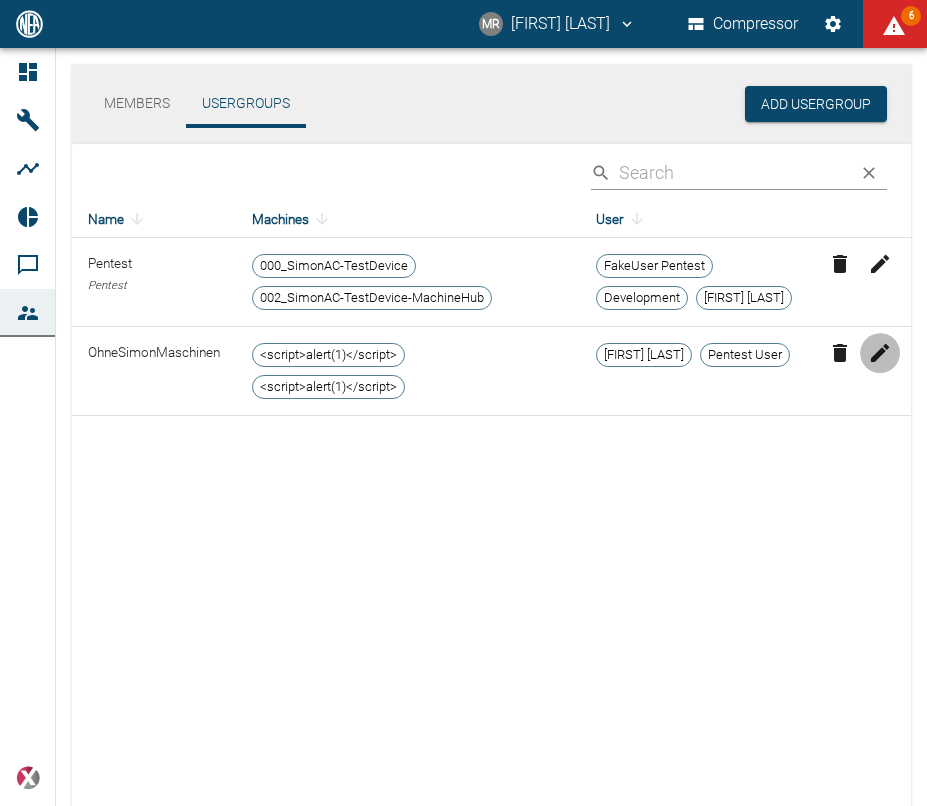 click 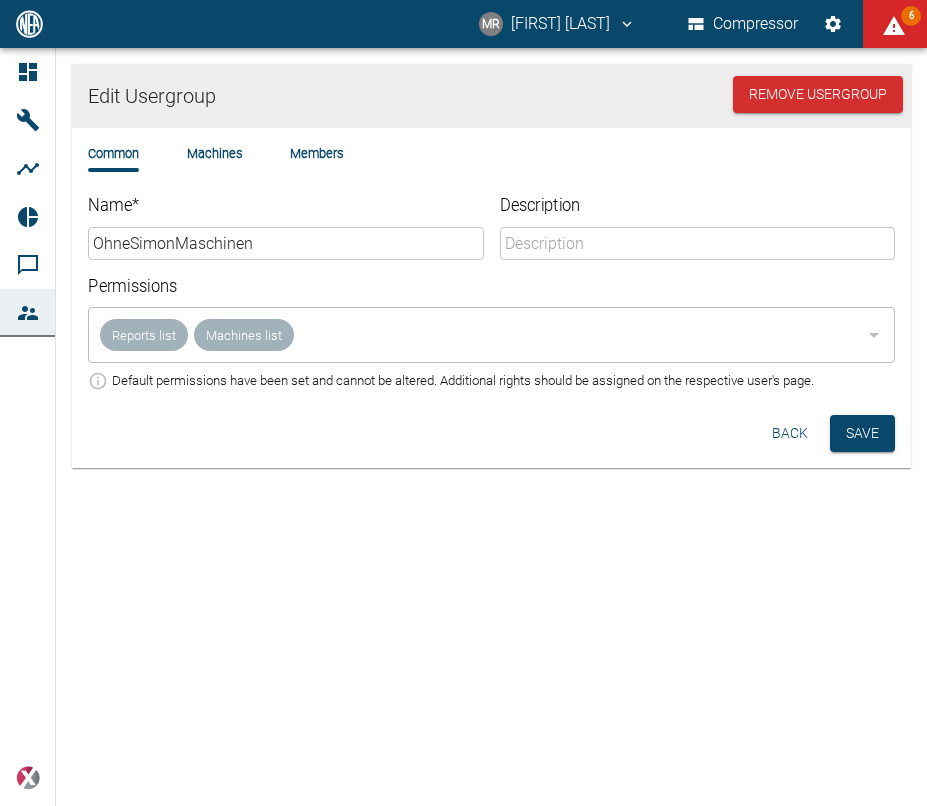 click on "Common Machines Members" at bounding box center [491, 169] 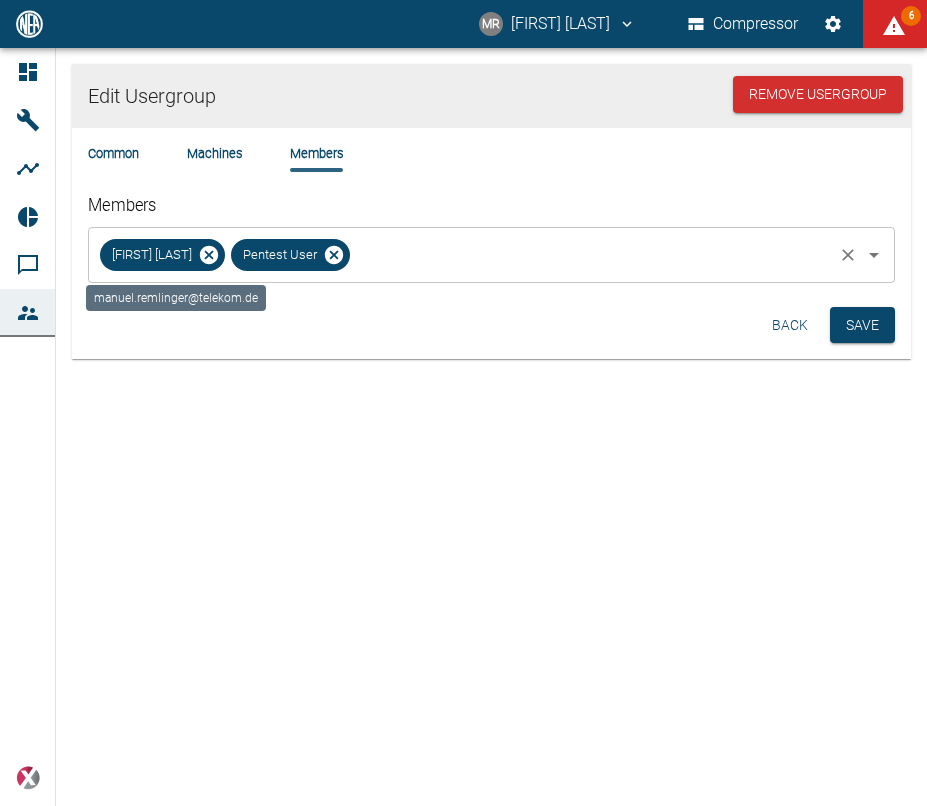 click 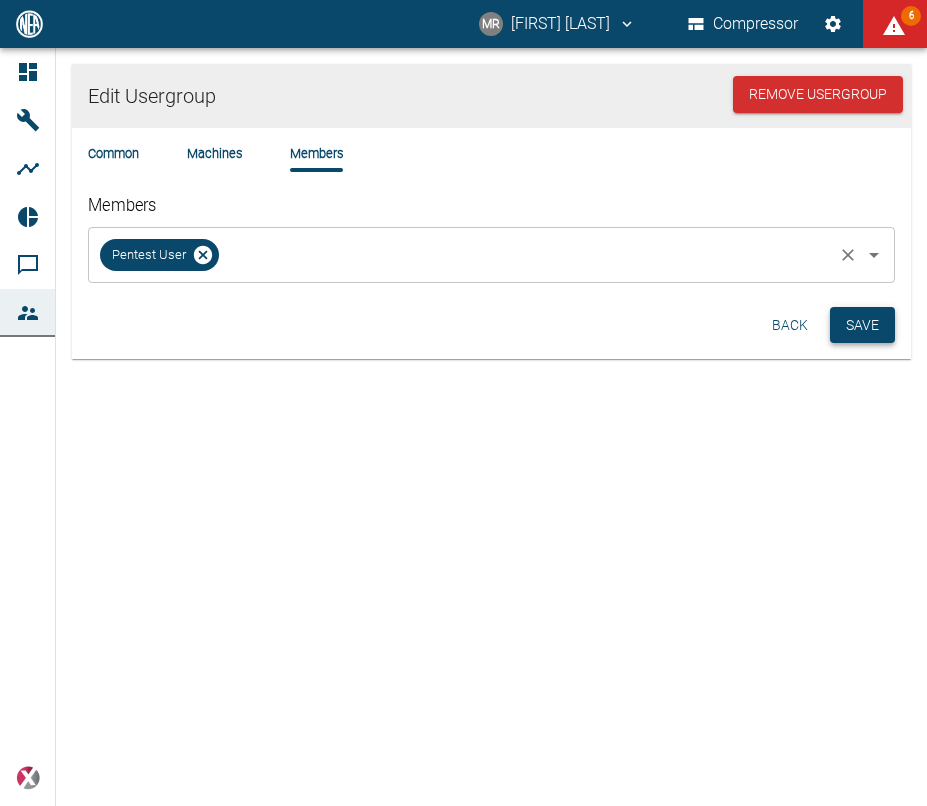 click on "Save" at bounding box center (862, 325) 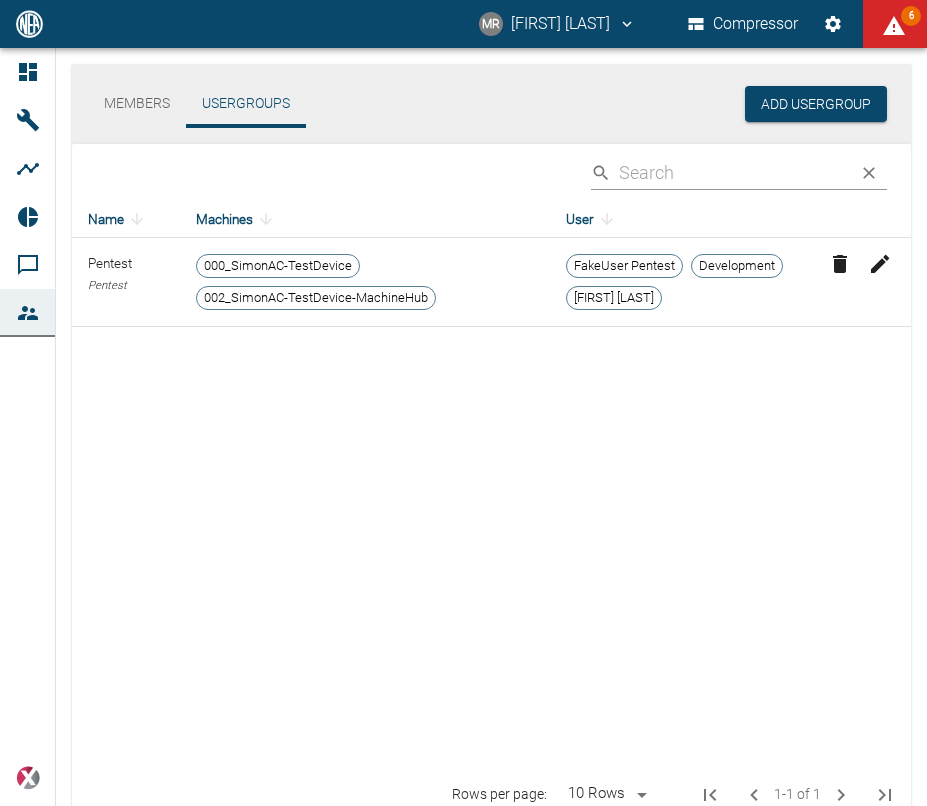 scroll, scrollTop: 0, scrollLeft: 0, axis: both 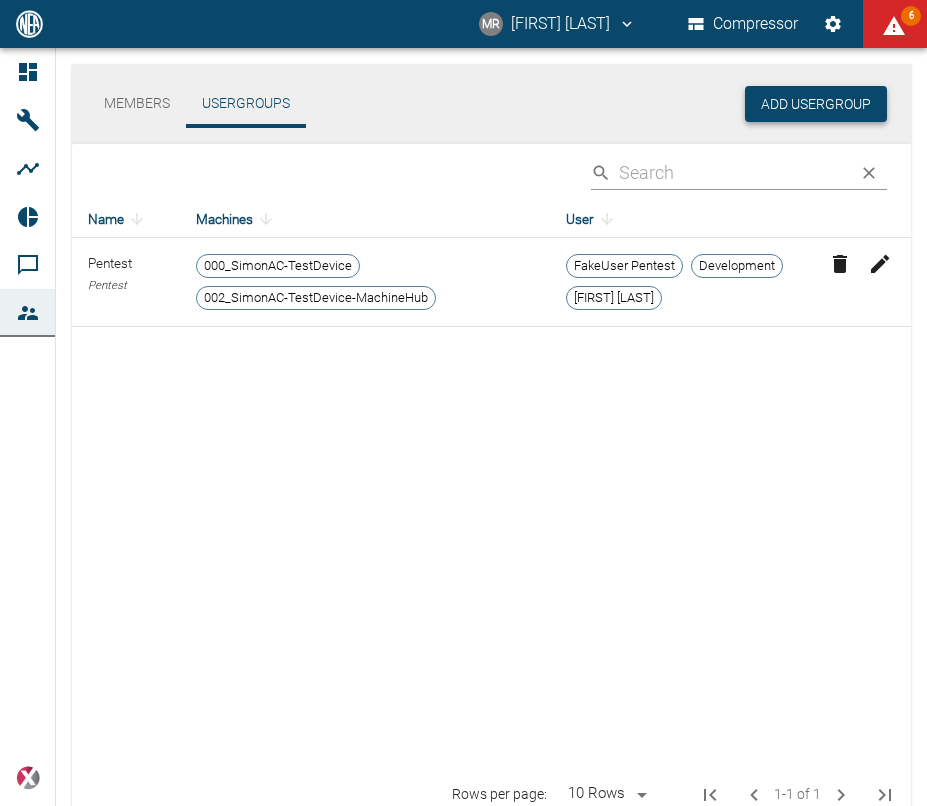 click on "Add Usergroup" at bounding box center [816, 104] 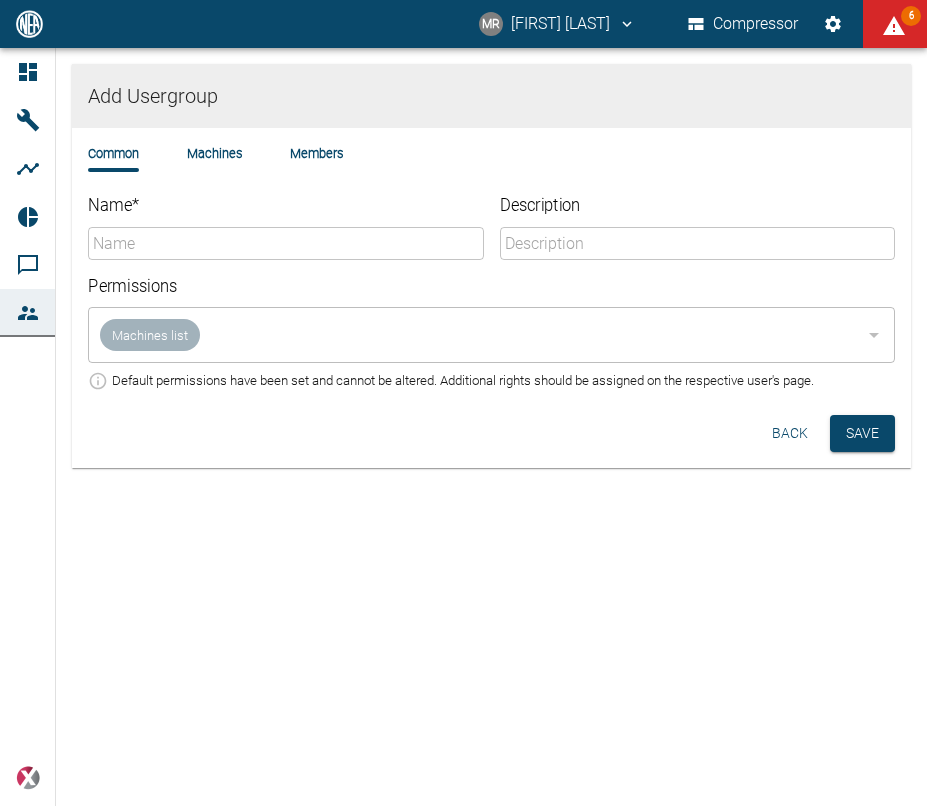 click on "Name *" at bounding box center (286, 243) 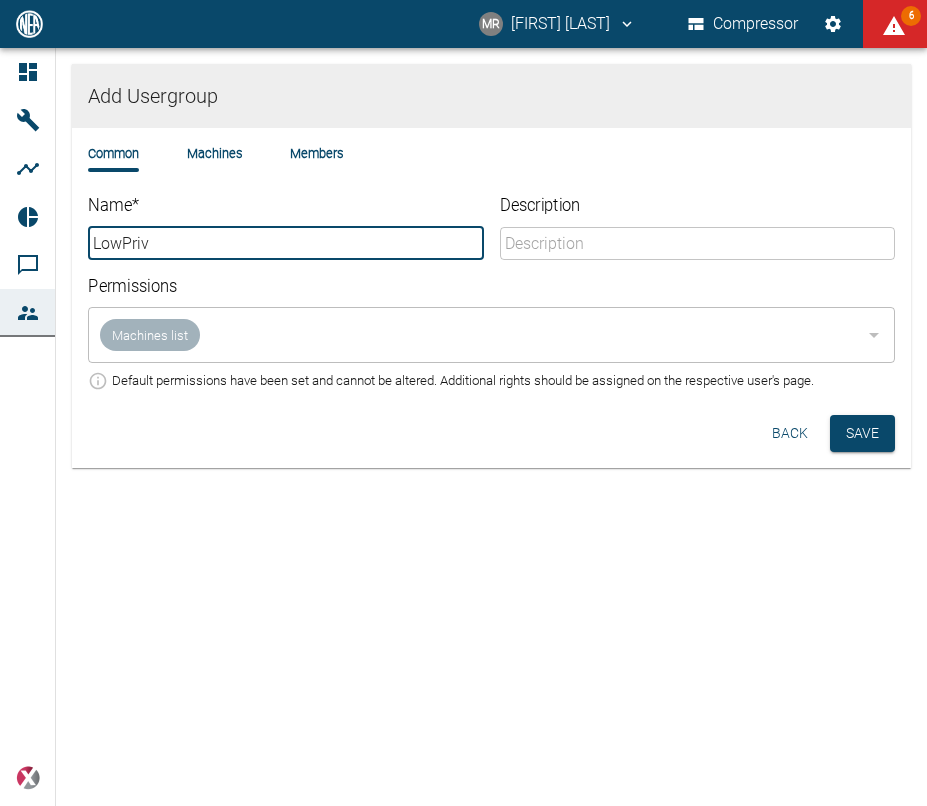 type on "LowPriv" 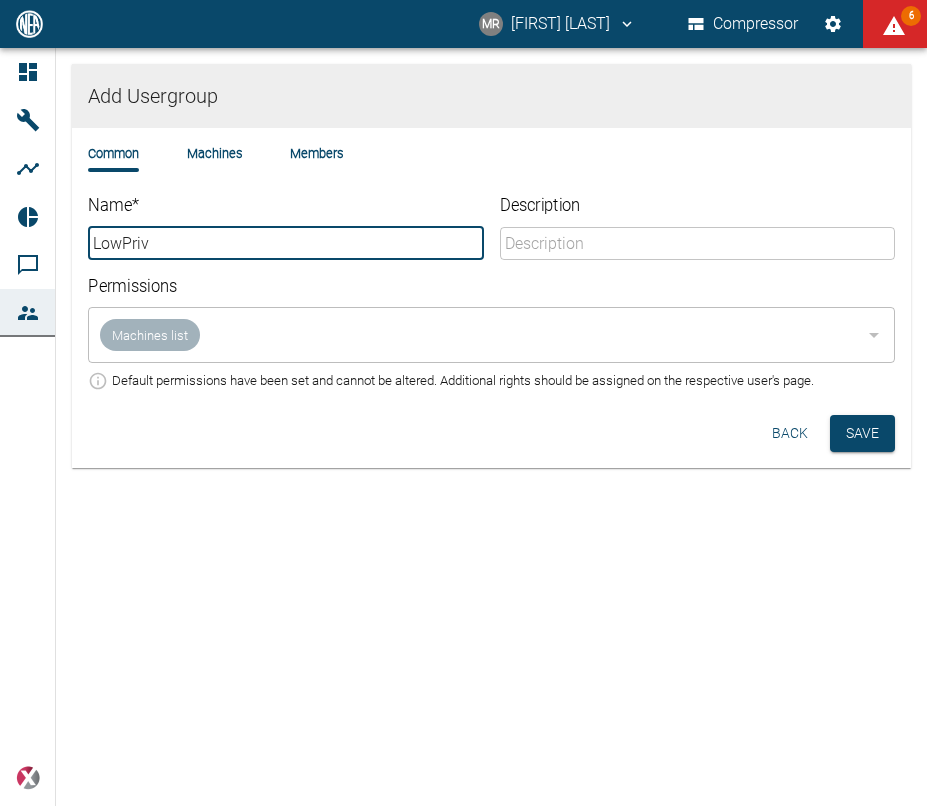 drag, startPoint x: 328, startPoint y: 248, endPoint x: 307, endPoint y: 248, distance: 21 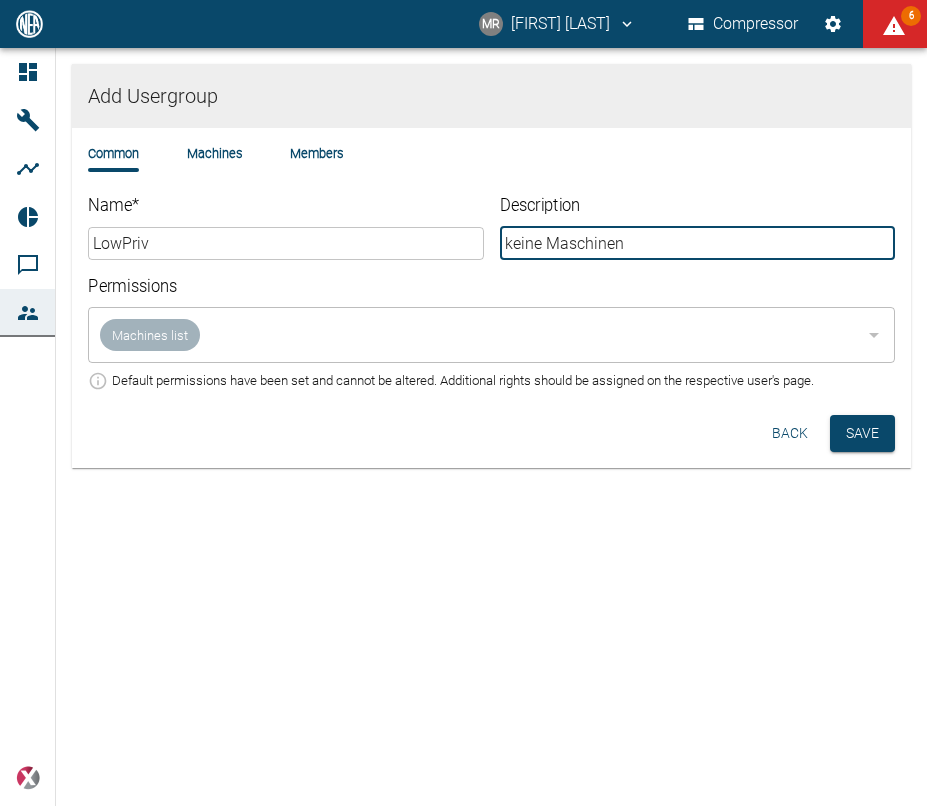 type on "keine Maschinen" 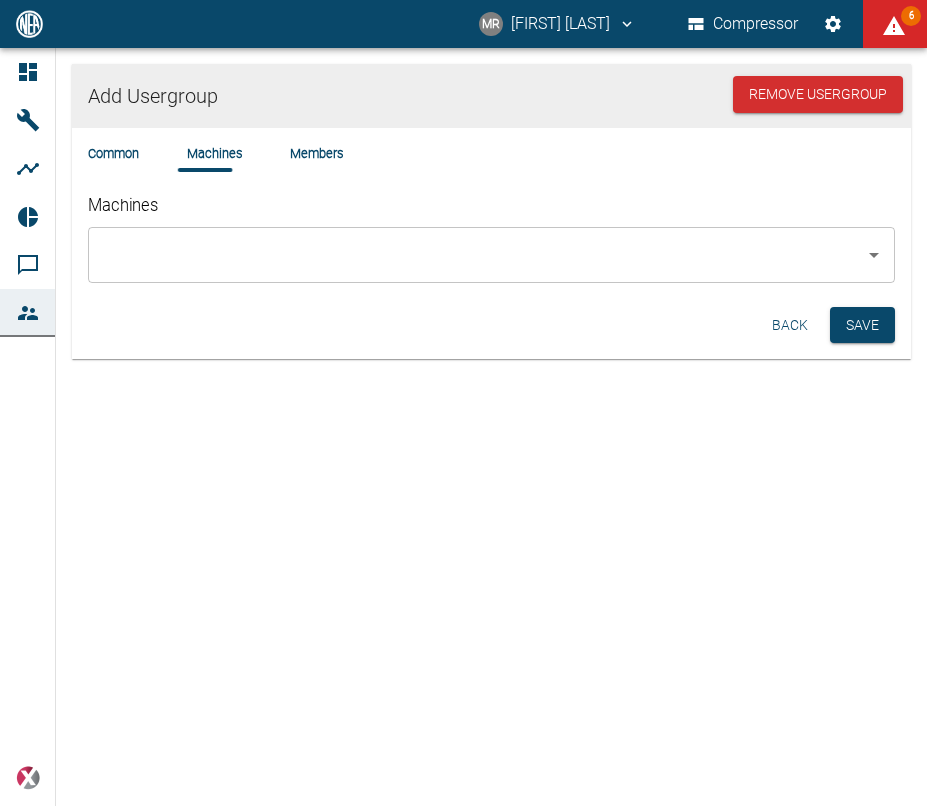 click on "Members" at bounding box center [316, 153] 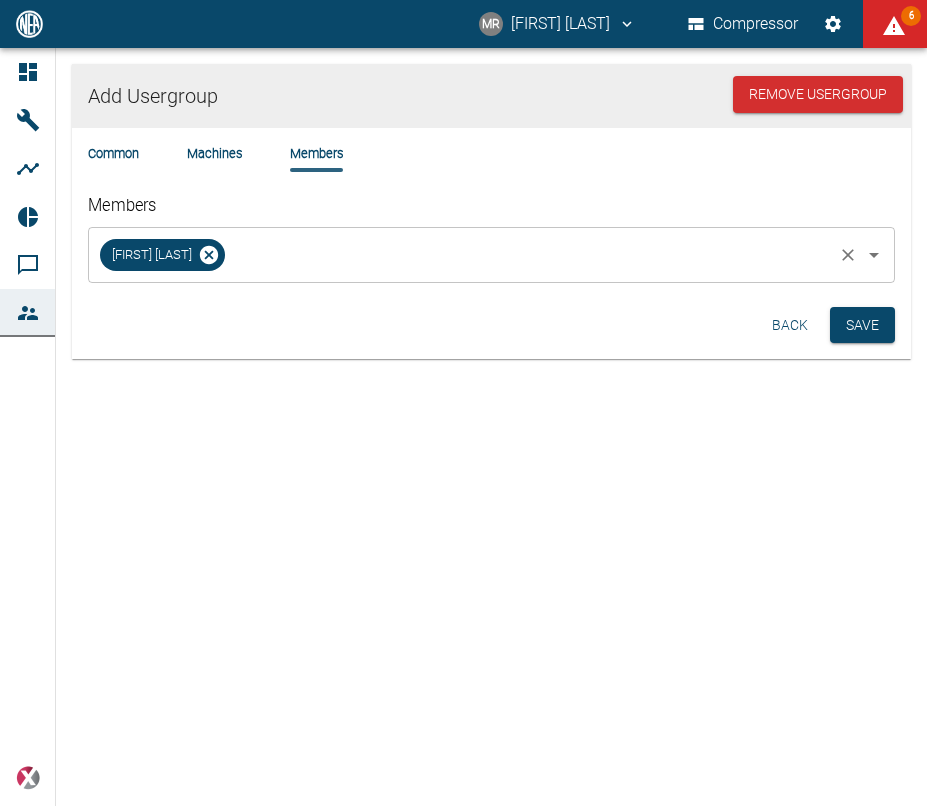 click on "Members" at bounding box center (529, 255) 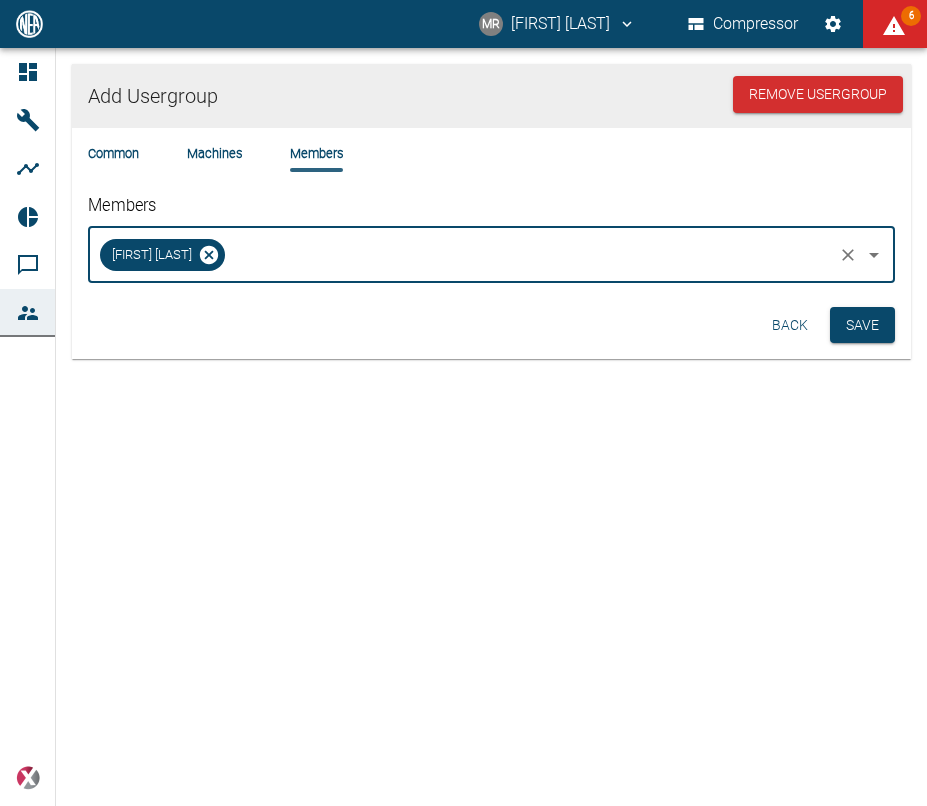 click on "Members" at bounding box center [529, 255] 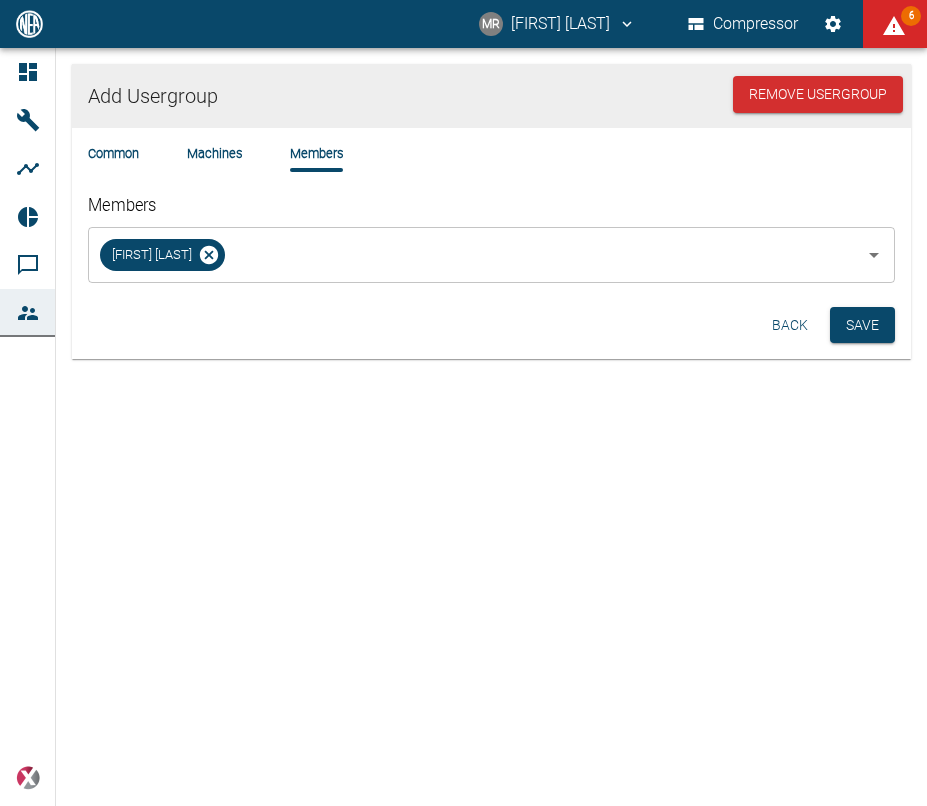 click on "Add Usergroup Remove Usergroup Common Machines Members Members [FIRST] [LAST] ​ Back Save" at bounding box center (463, 427) 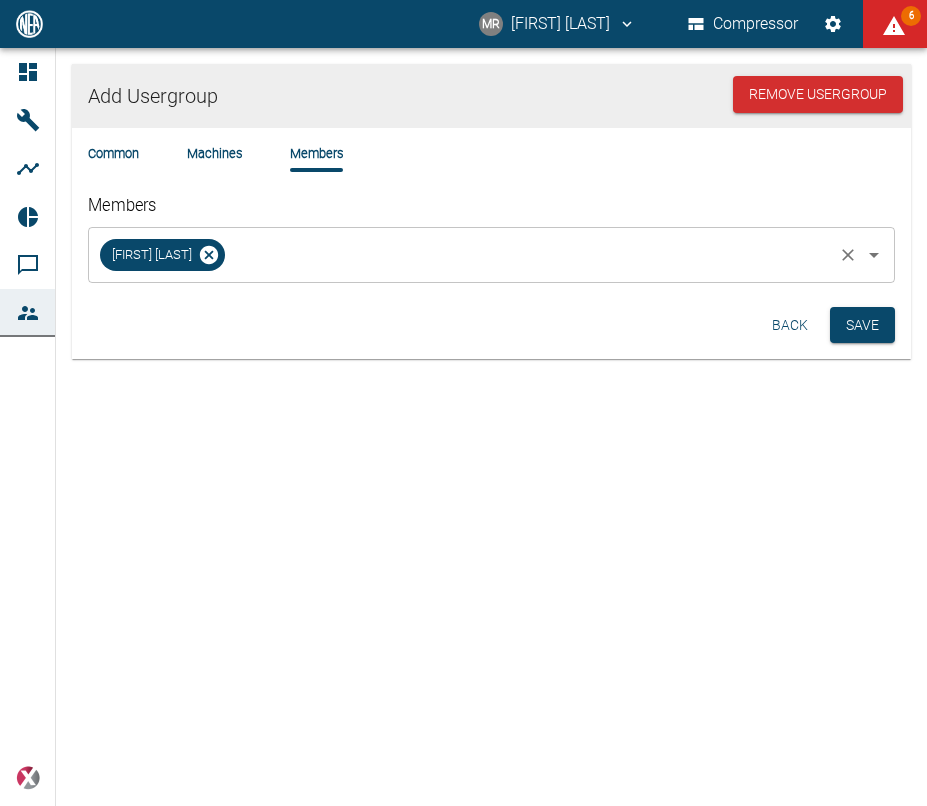 click on "Members" at bounding box center [529, 255] 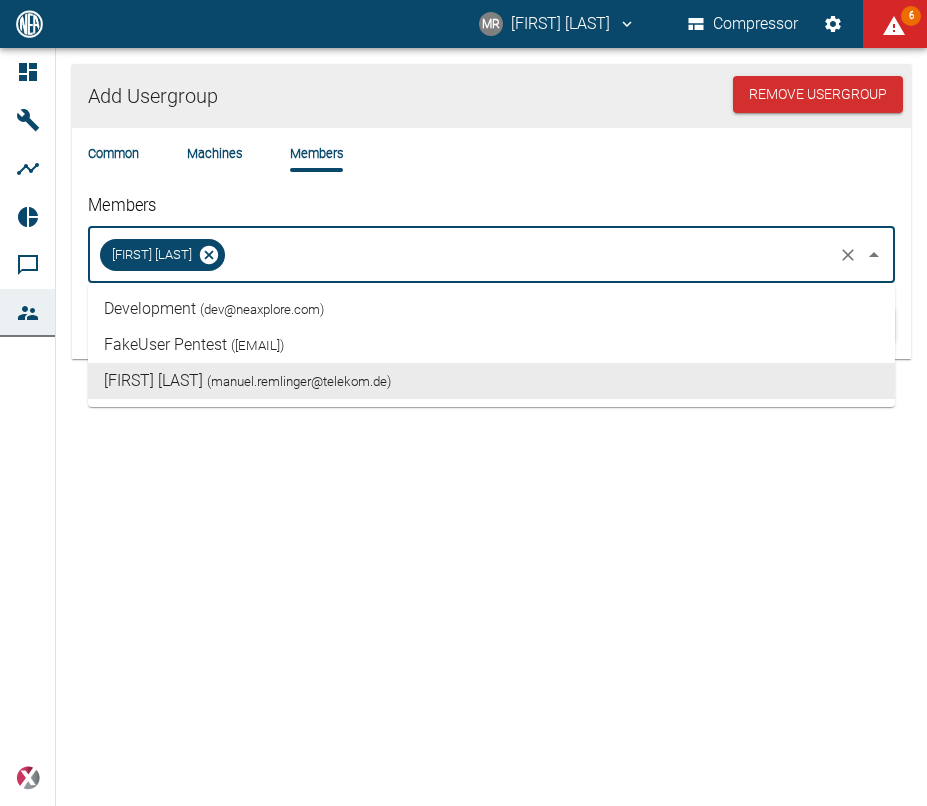 click on "Add Usergroup Remove Usergroup Common Machines Members Members [FIRST] [LAST] ​ Back Save" at bounding box center [463, 427] 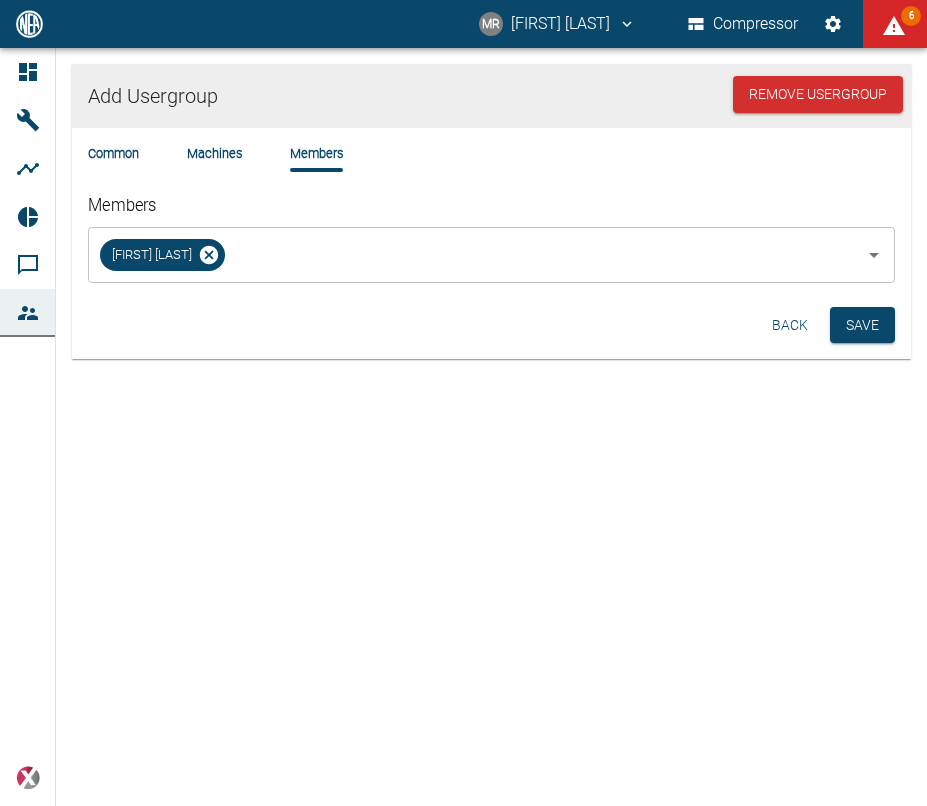 click on "Machines" at bounding box center [214, 153] 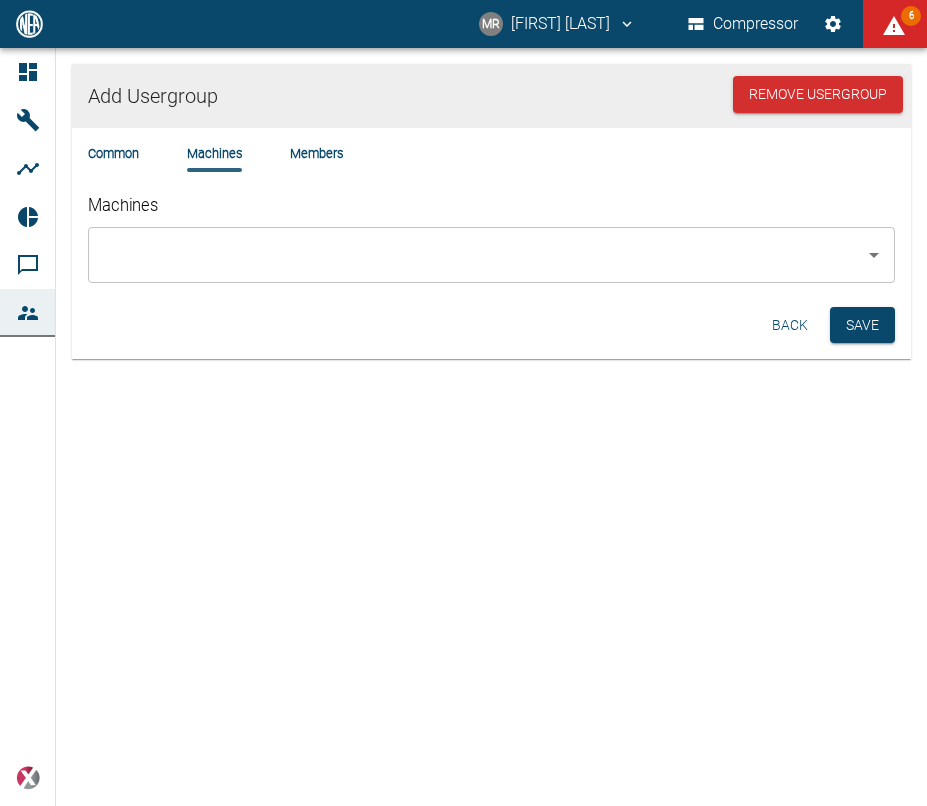 click on "Common" at bounding box center (113, 153) 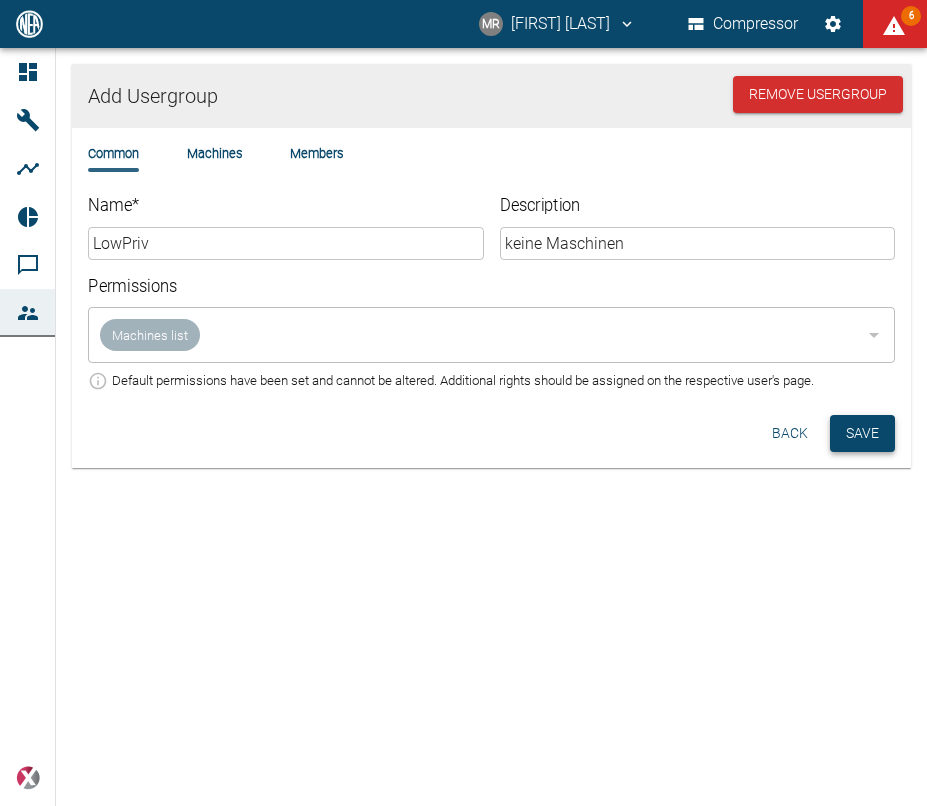 click on "Save" at bounding box center (862, 433) 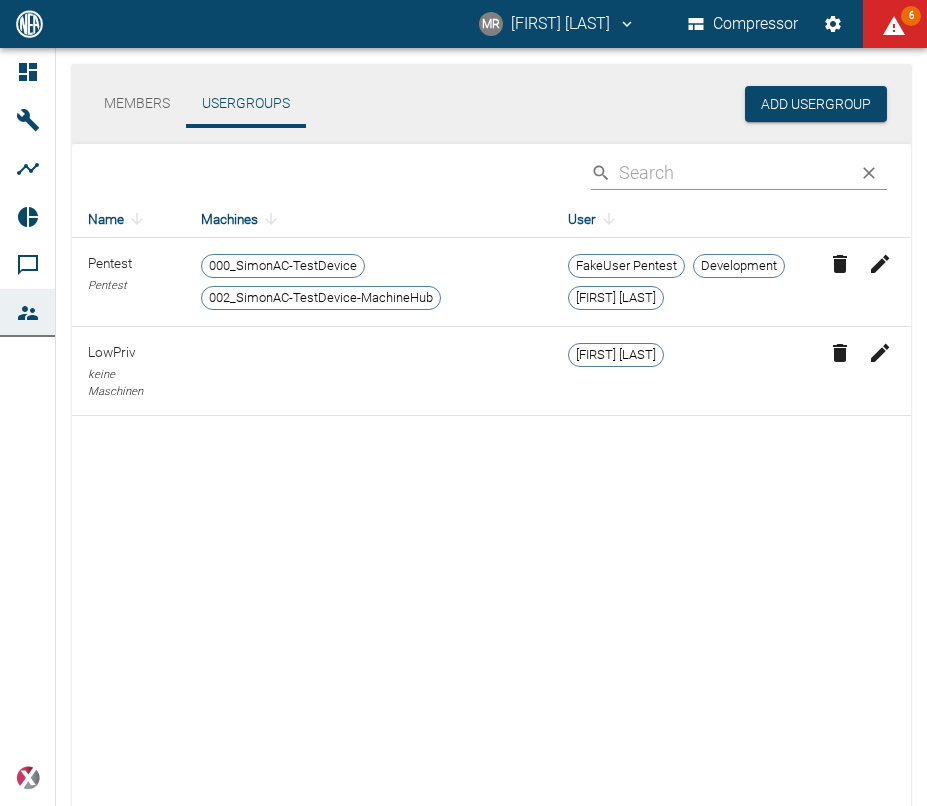click 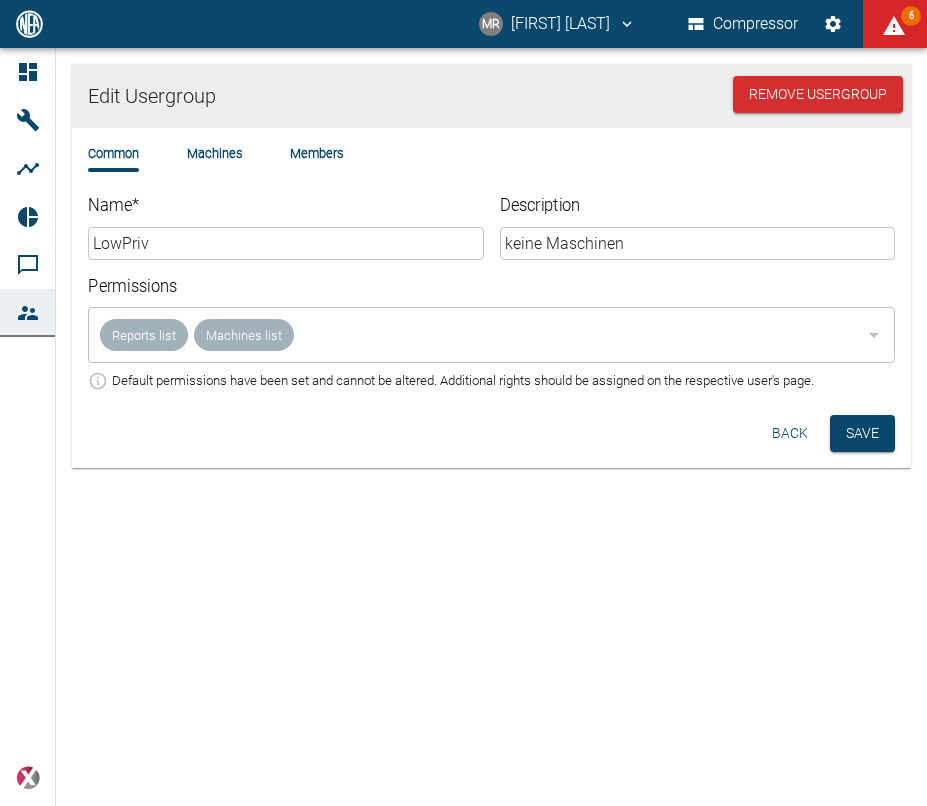 click on "Members" at bounding box center (316, 153) 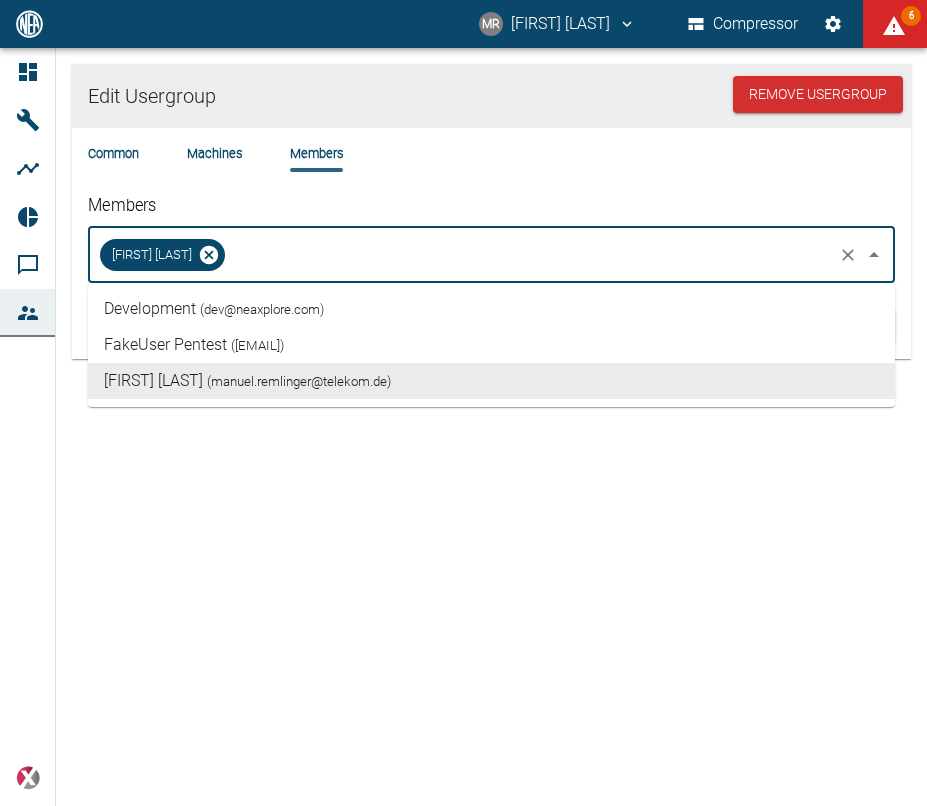 click on "Members" at bounding box center [529, 255] 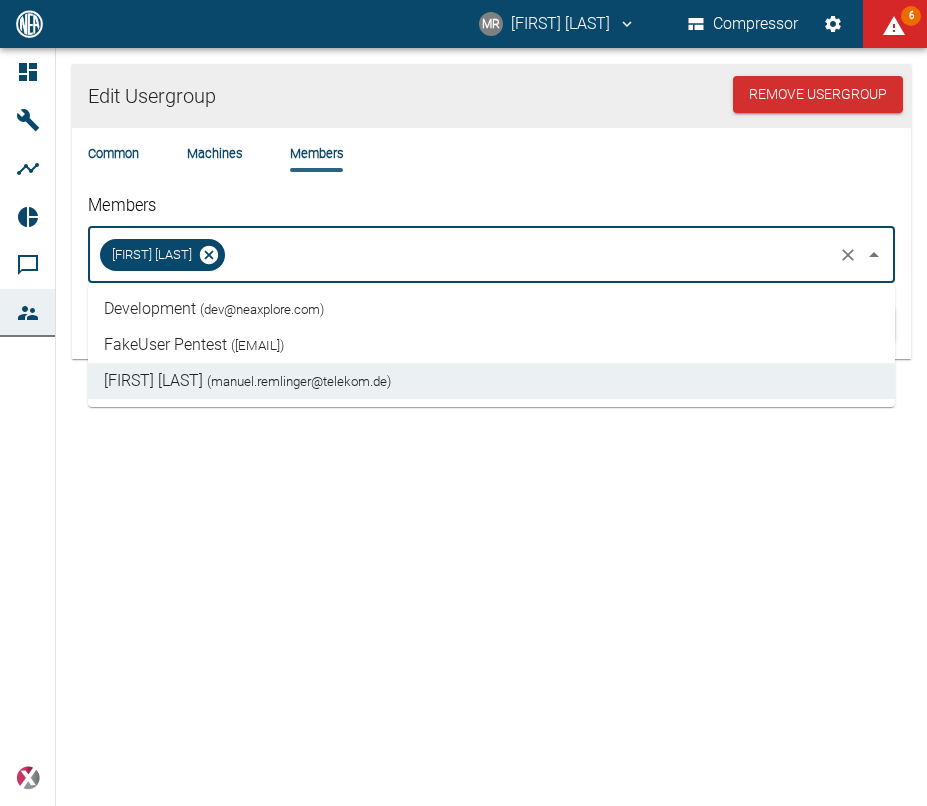 click on "Common Machines Members" at bounding box center [491, 169] 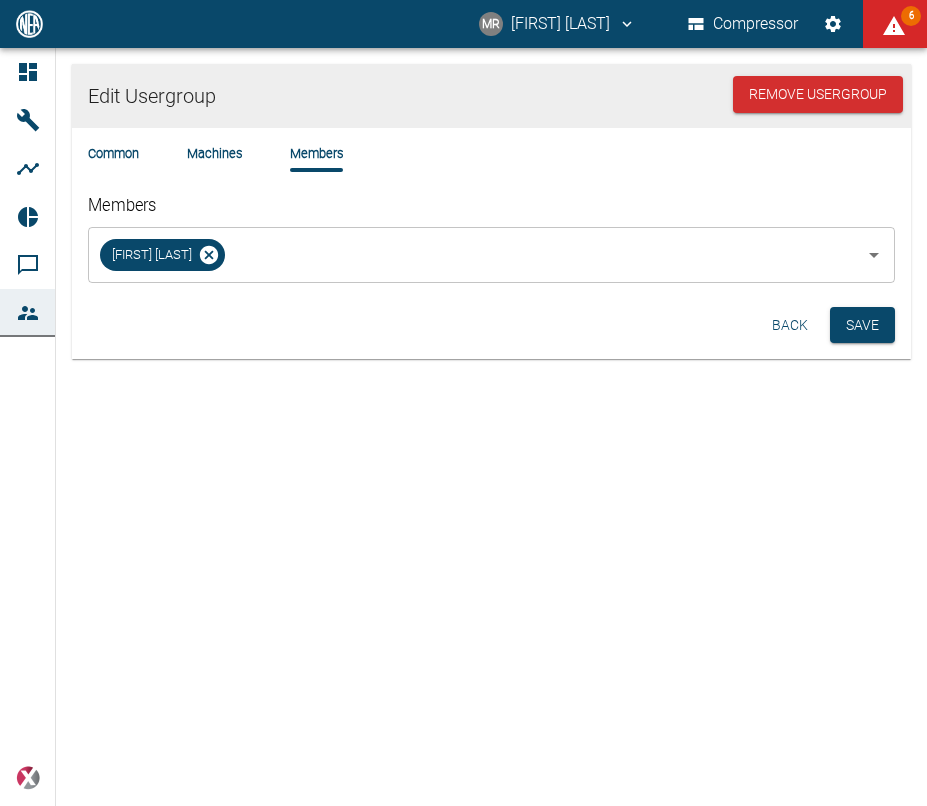 click on "Common" at bounding box center (113, 153) 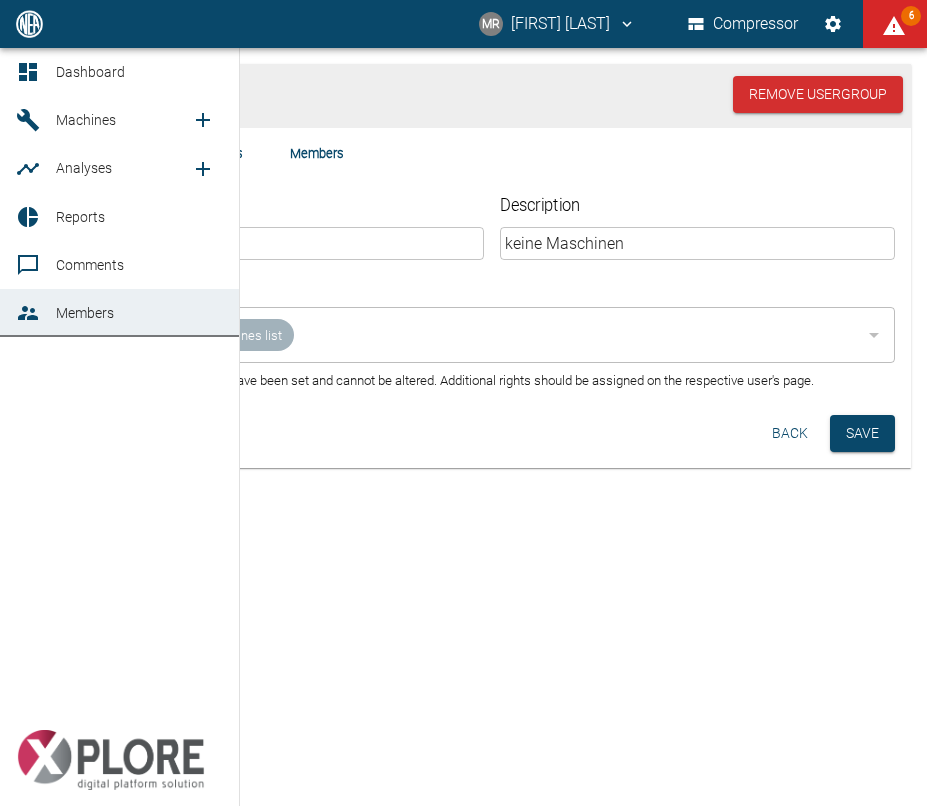 click 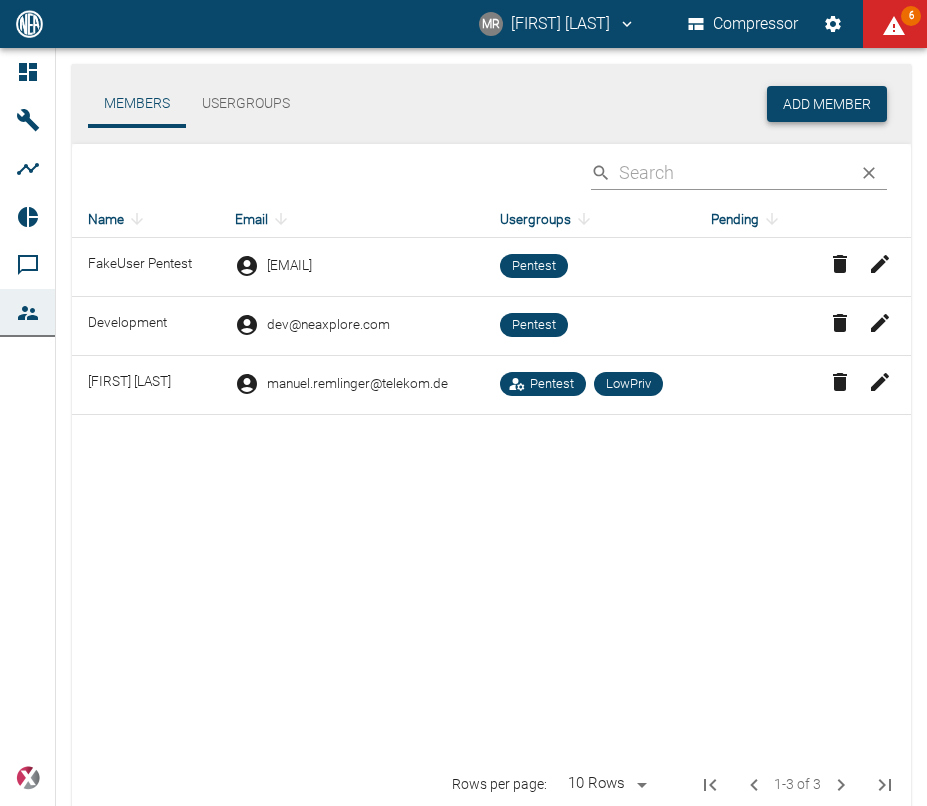 drag, startPoint x: 815, startPoint y: 115, endPoint x: 798, endPoint y: 115, distance: 17 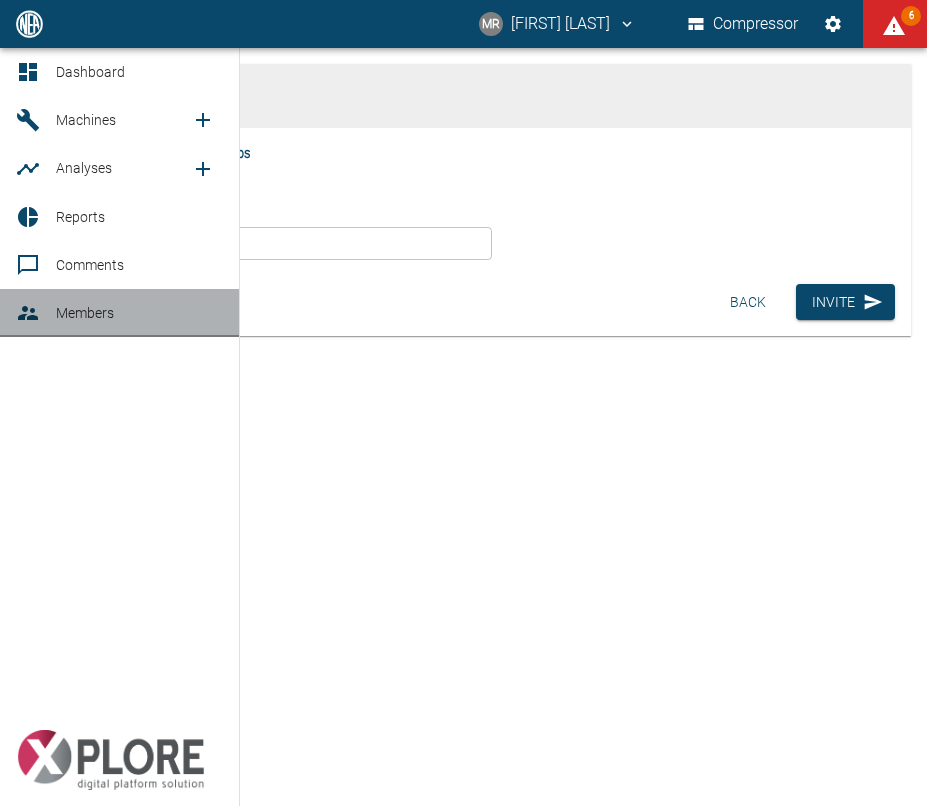 click 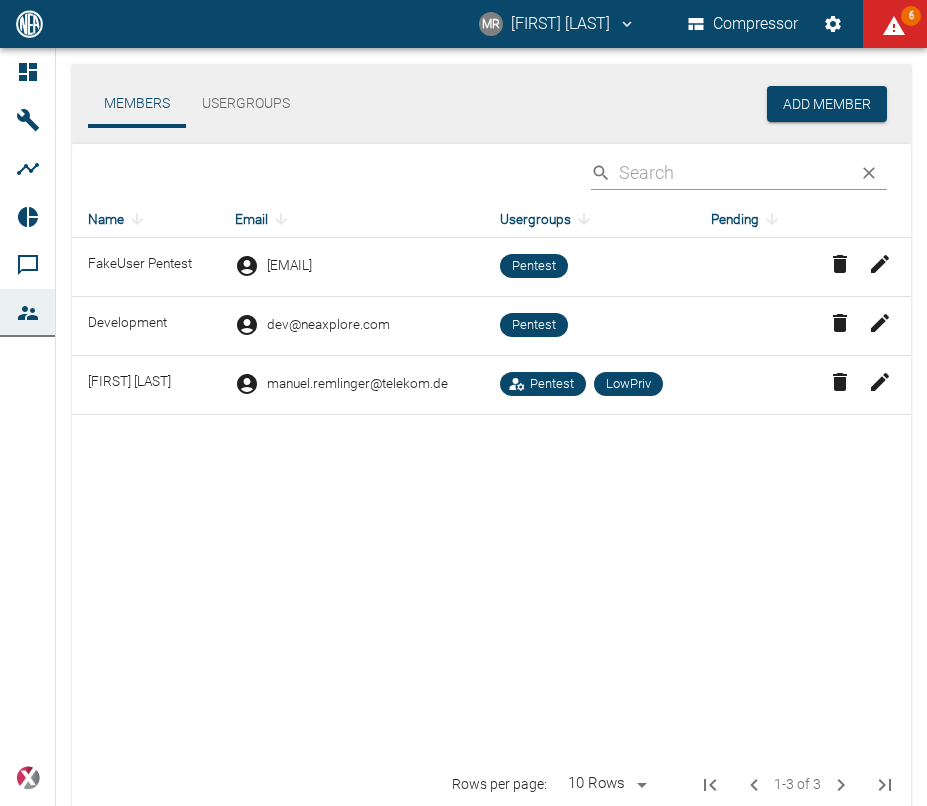 click on "Name Email Usergroups Pending FakeUser Pentest [EMAIL] Pentest Development [EMAIL] Pentest [FIRST] [LAST] [EMAIL] Pentest LowPriv" at bounding box center [491, 480] 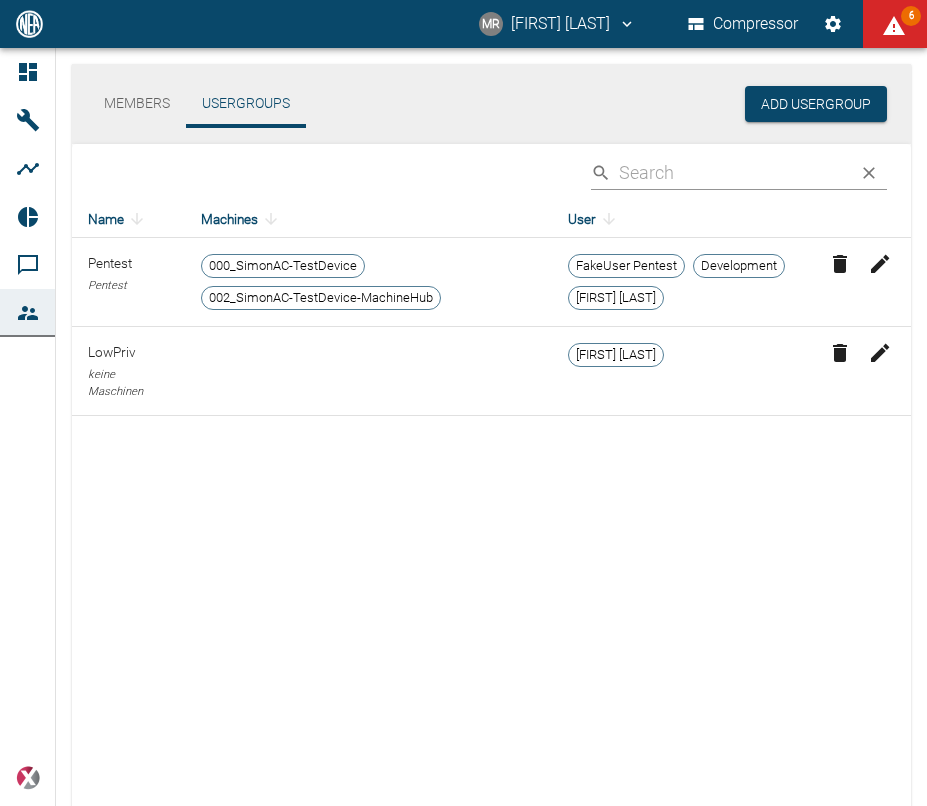 scroll, scrollTop: 0, scrollLeft: 0, axis: both 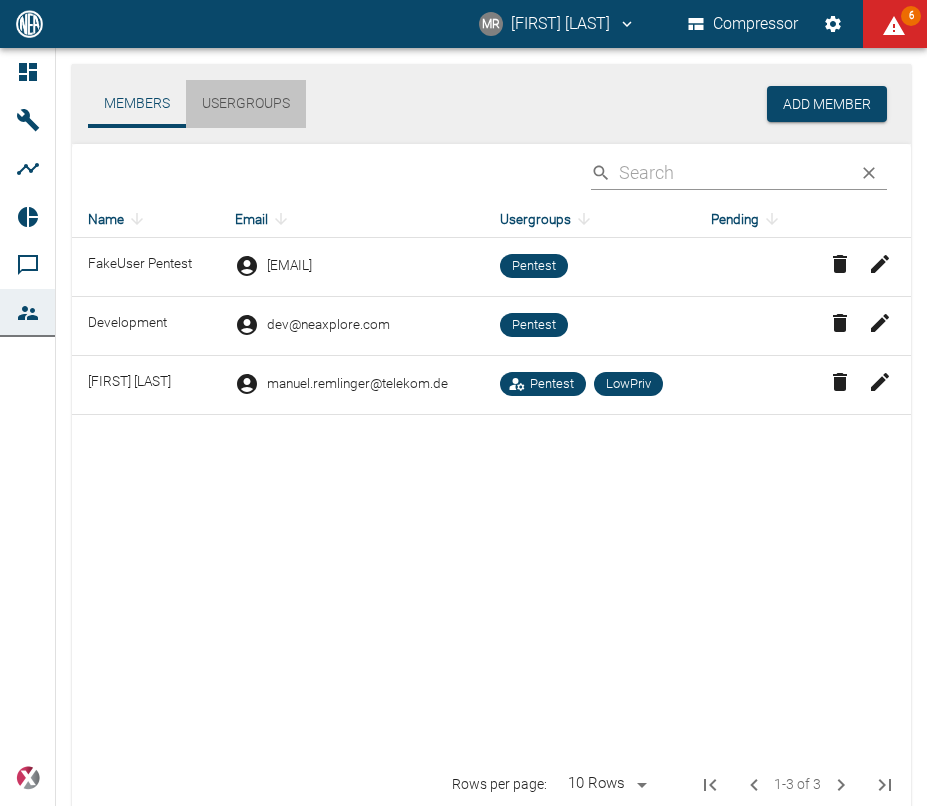 click on "Usergroups" at bounding box center (246, 104) 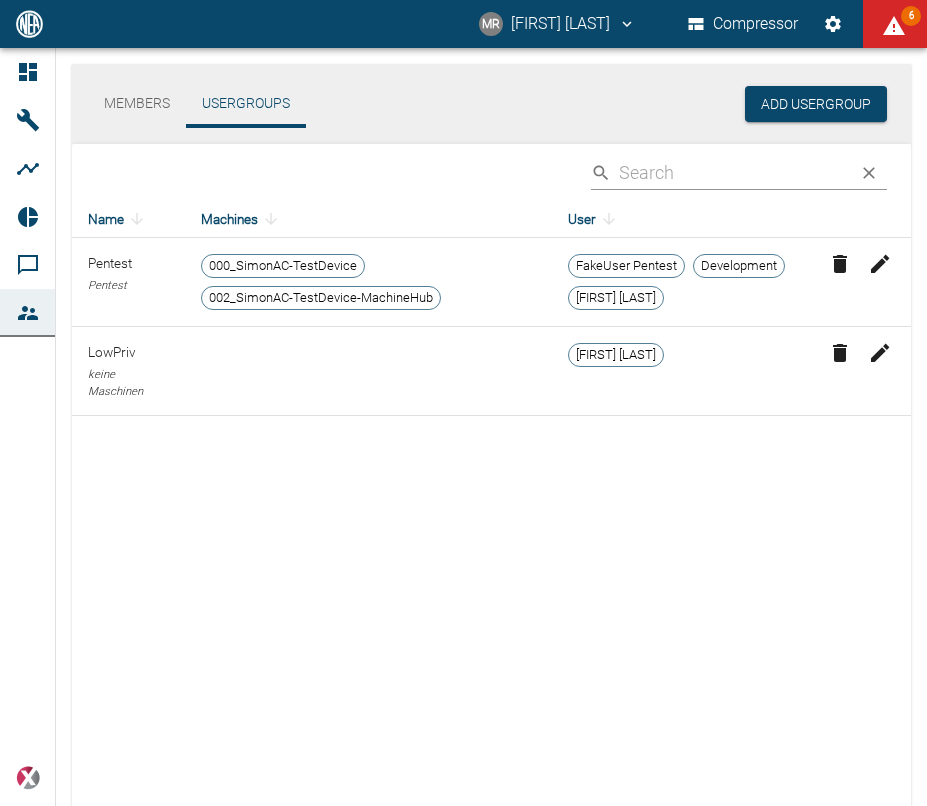 click on "Members" at bounding box center (137, 104) 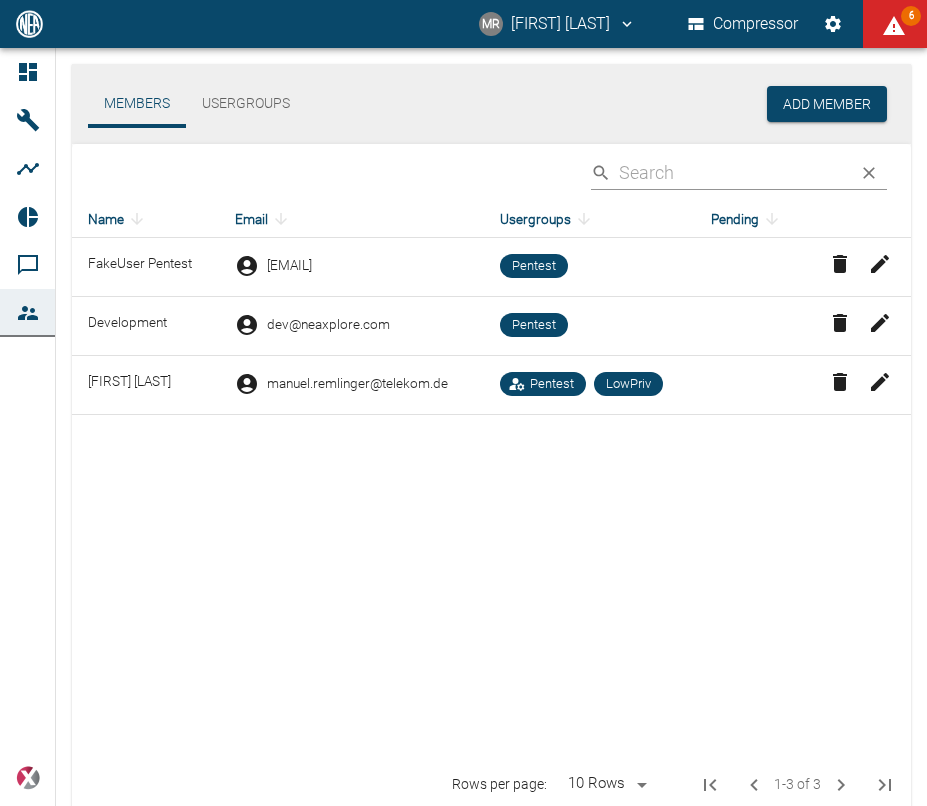click on "Usergroups" at bounding box center (246, 104) 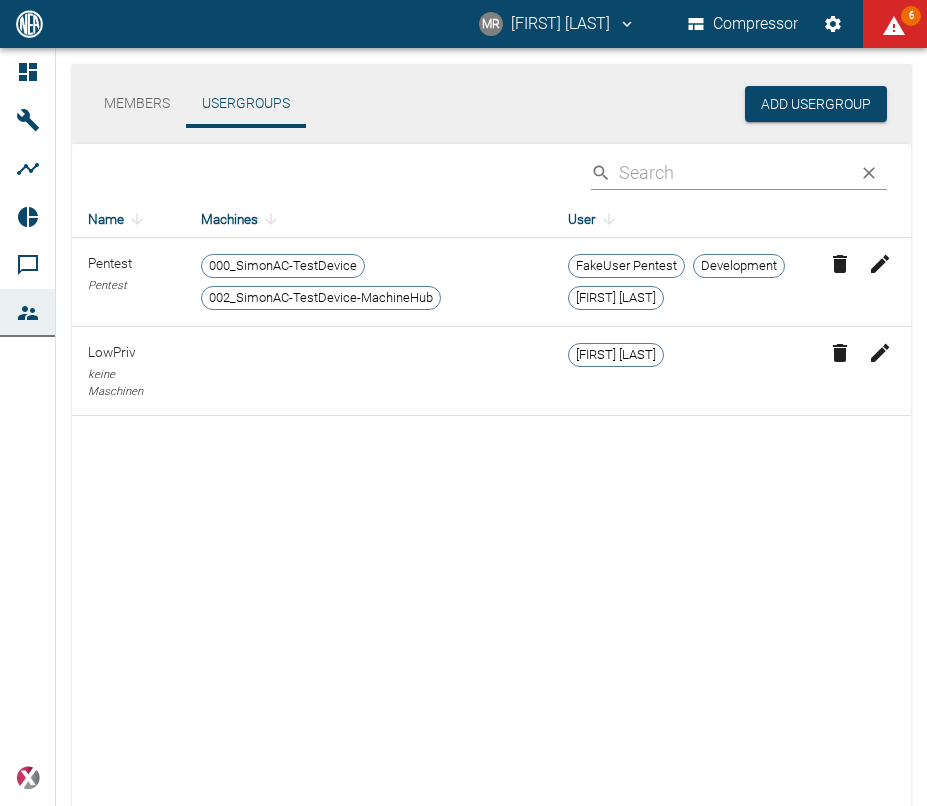 click at bounding box center [880, 264] 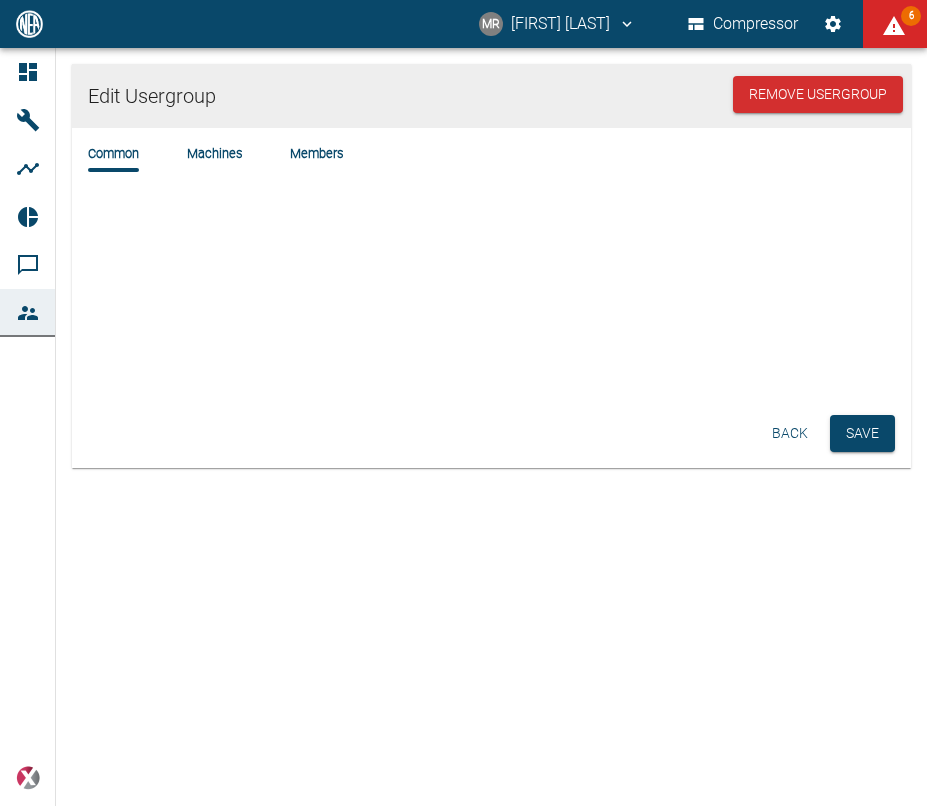 type on "Pentest" 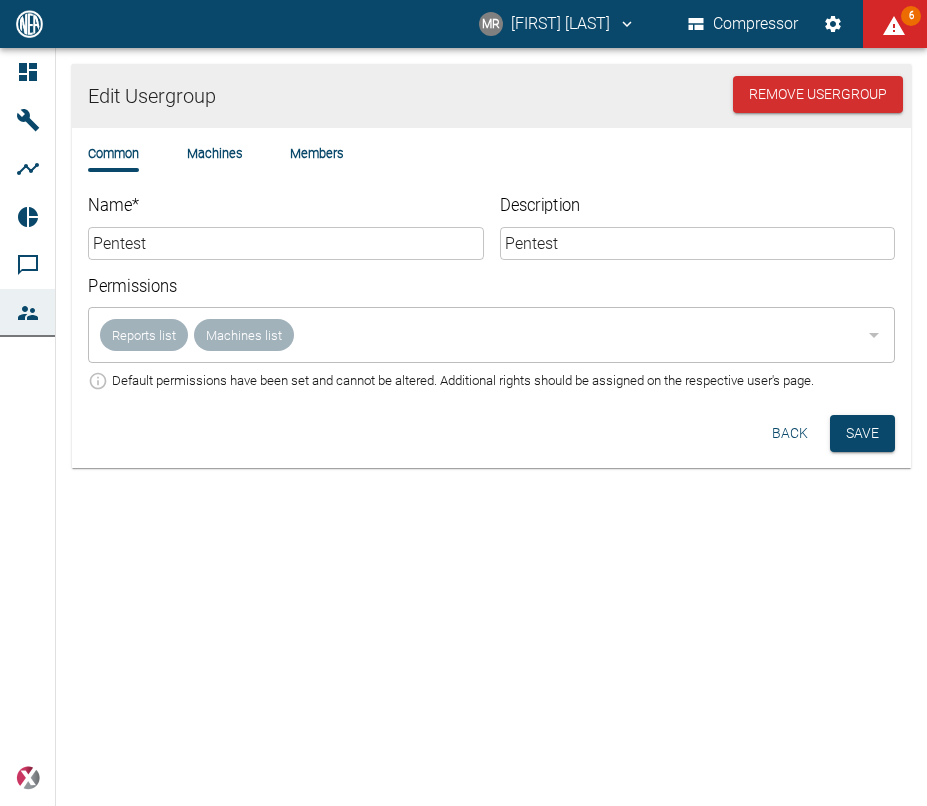 click on "Reports list Machines list ​" at bounding box center (491, 335) 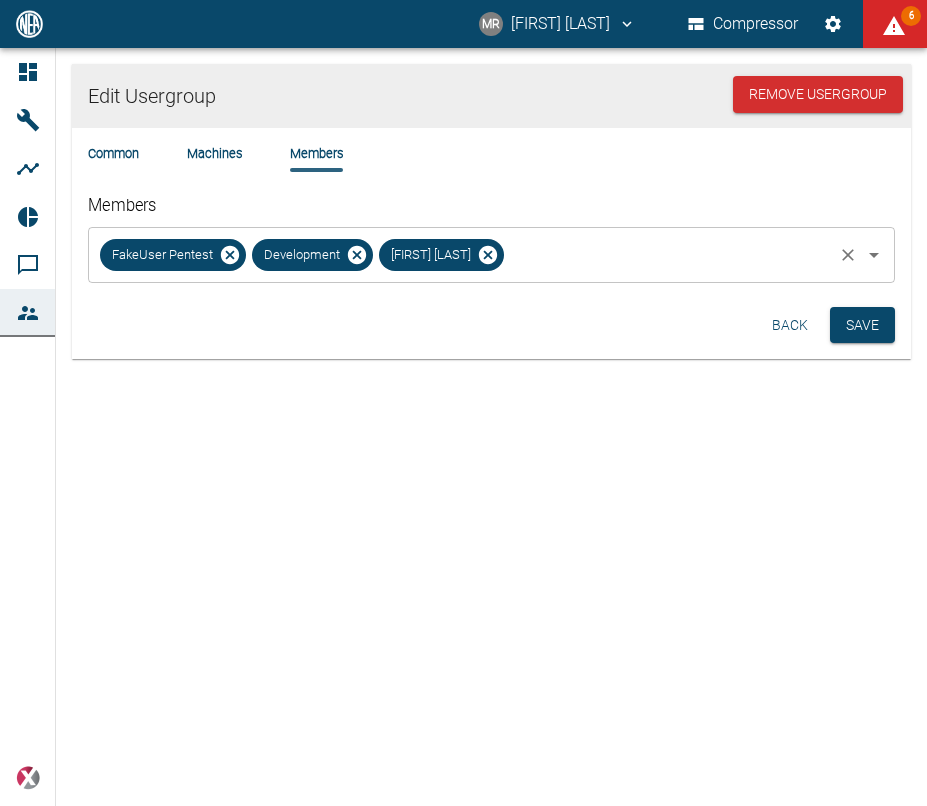 click on "Members" at bounding box center (668, 255) 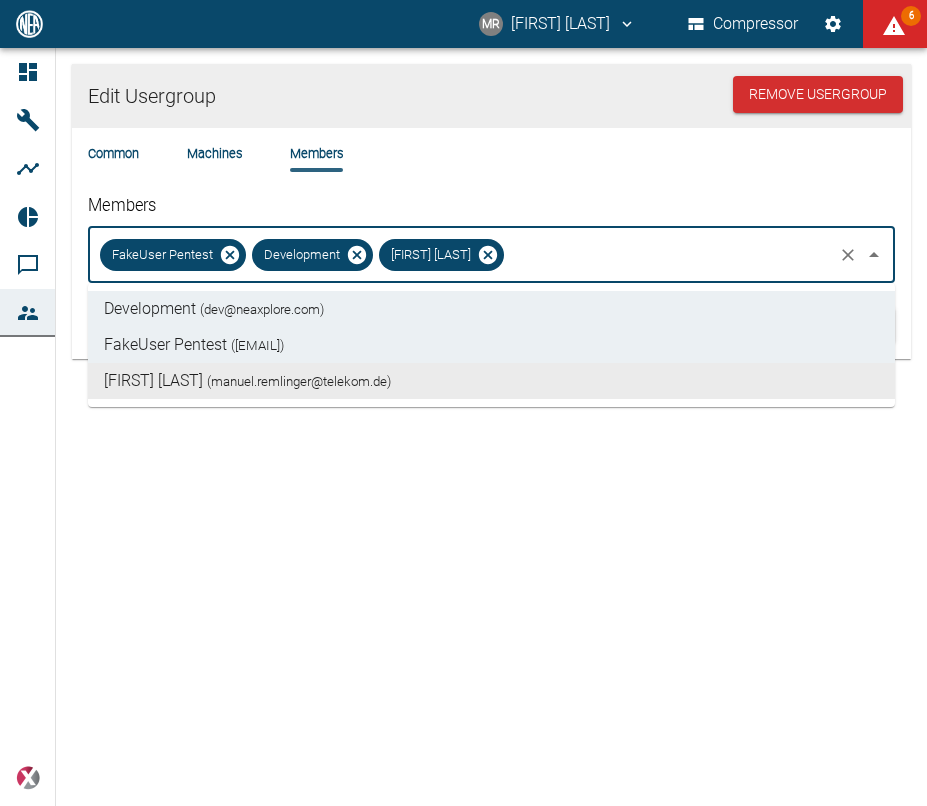 click on "Edit Usergroup Remove Usergroup Common Machines Members Members FakeUser Pentest Development Manuel Remlinger ​ Back Save" at bounding box center [463, 427] 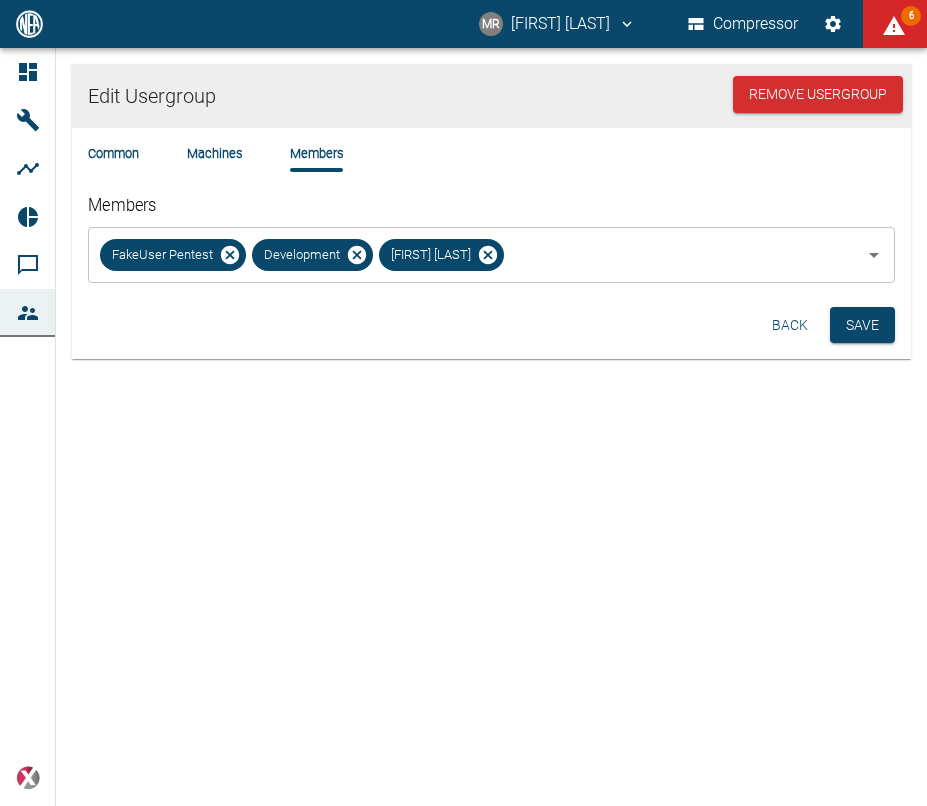 click on "Common Machines Members Members FakeUser Pentest Development Manuel Remlinger ​" at bounding box center (491, 213) 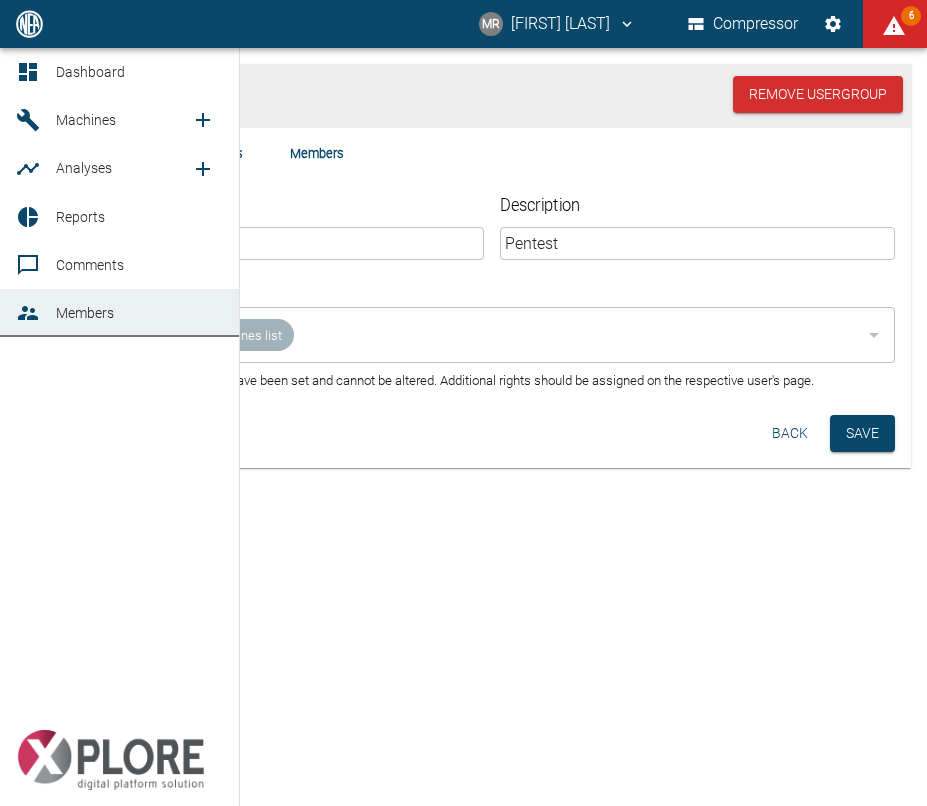 click 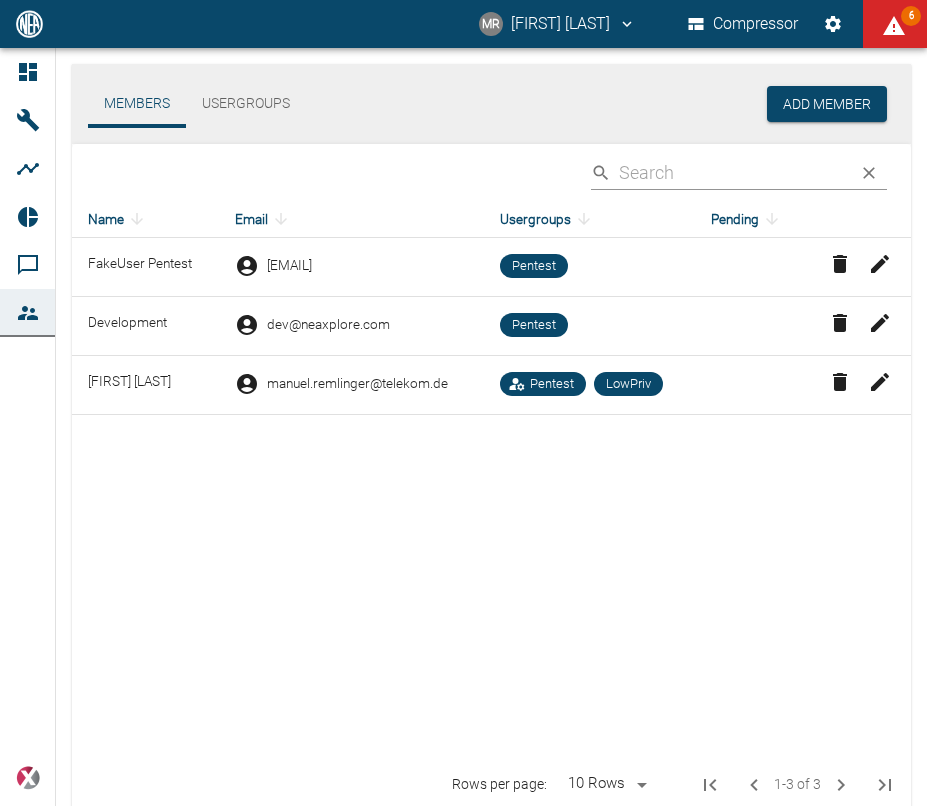 click on "Name Email Usergroups Pending FakeUser Pentest locewek453@foboxs.com Pentest Development dev@neaxplore.com Pentest Manuel Remlinger manuel.remlinger@telekom.de Pentest LowPriv" at bounding box center (491, 480) 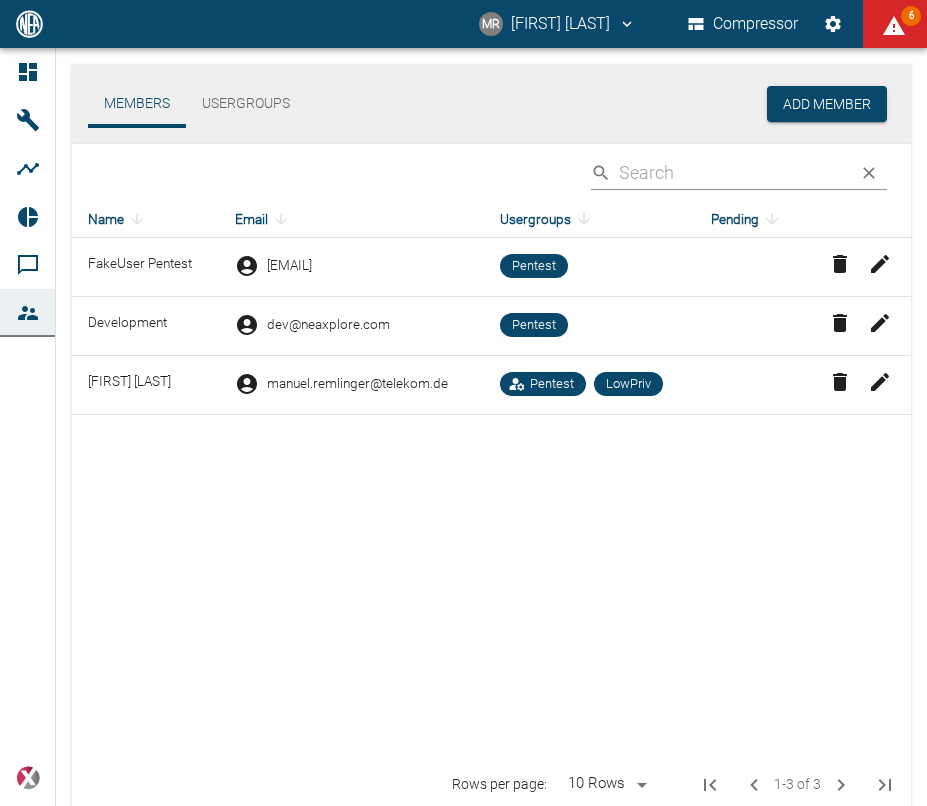 click on "Usergroups" at bounding box center (246, 104) 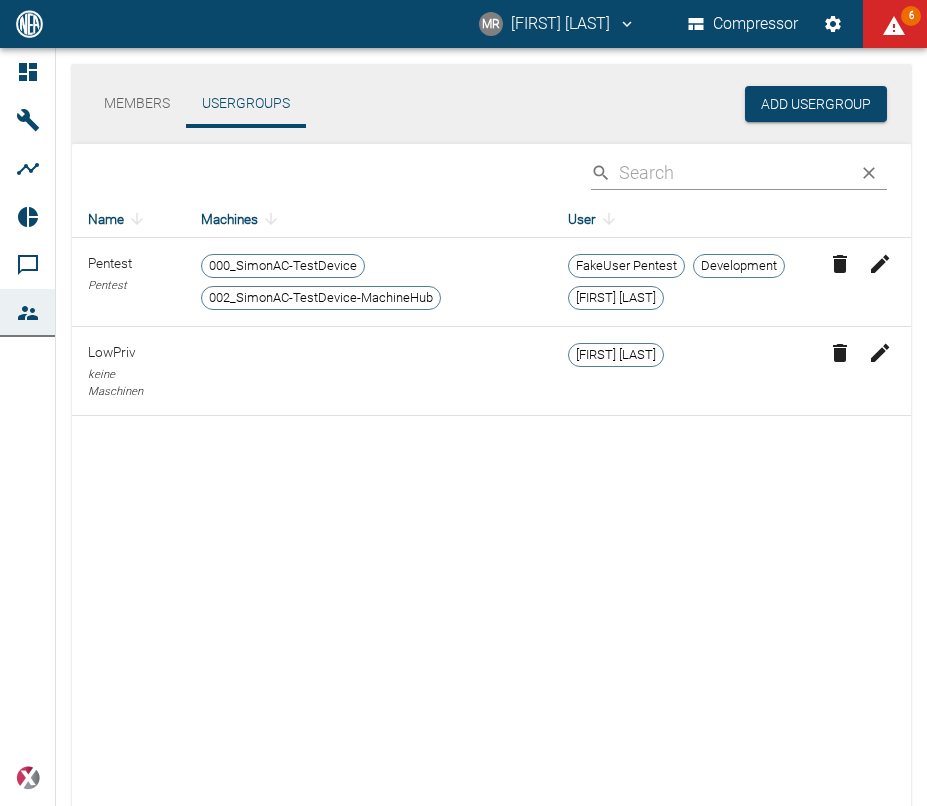 click 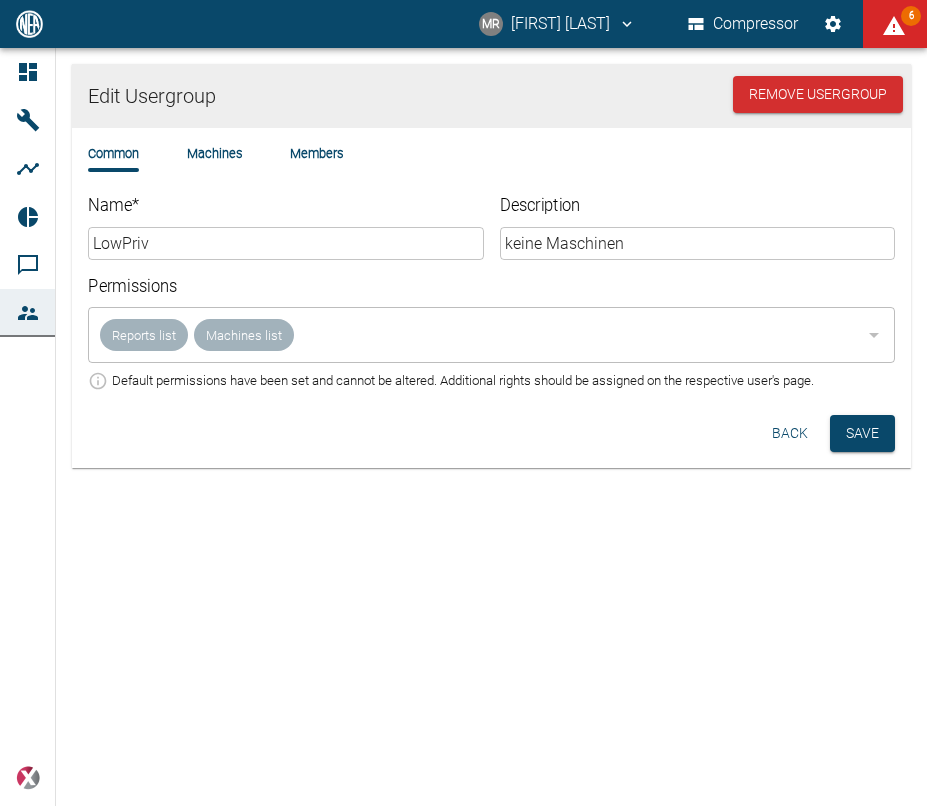 click on "Members" at bounding box center (316, 153) 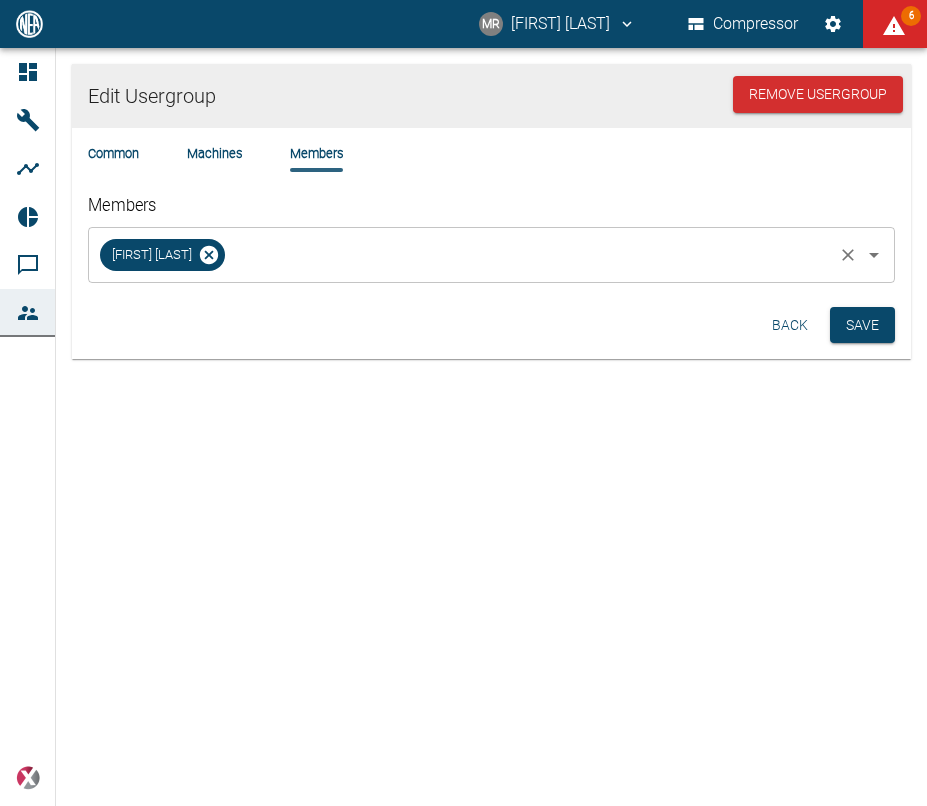 click on "Members" at bounding box center [529, 255] 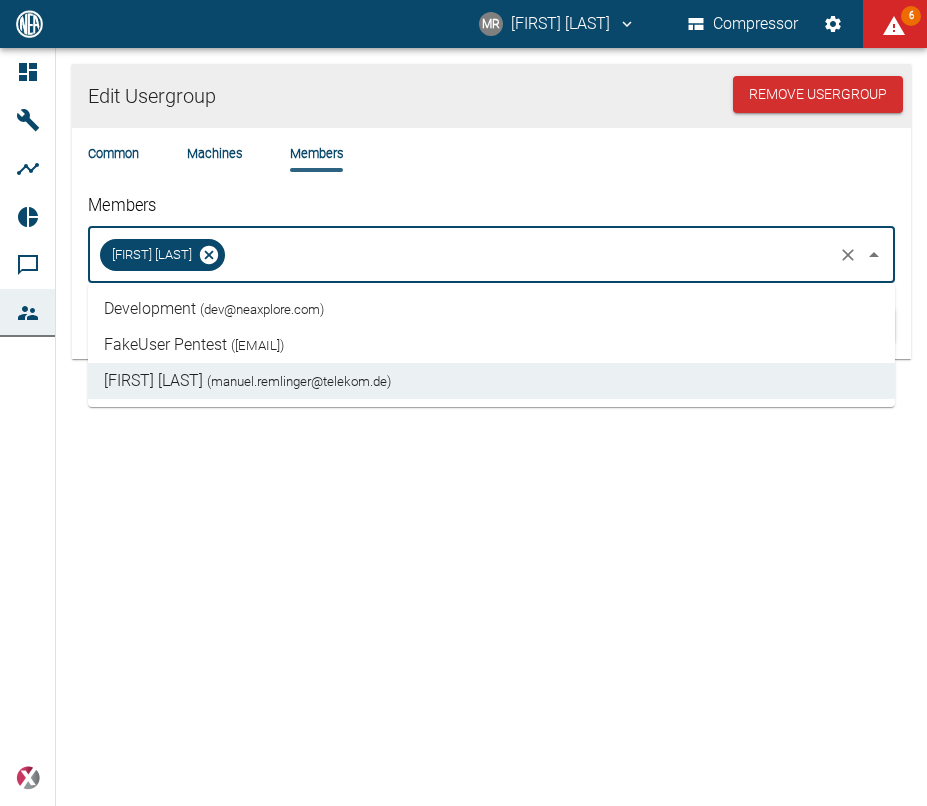 click on "FakeUser Pentest   (  locewek453@foboxs.com  )" at bounding box center [491, 345] 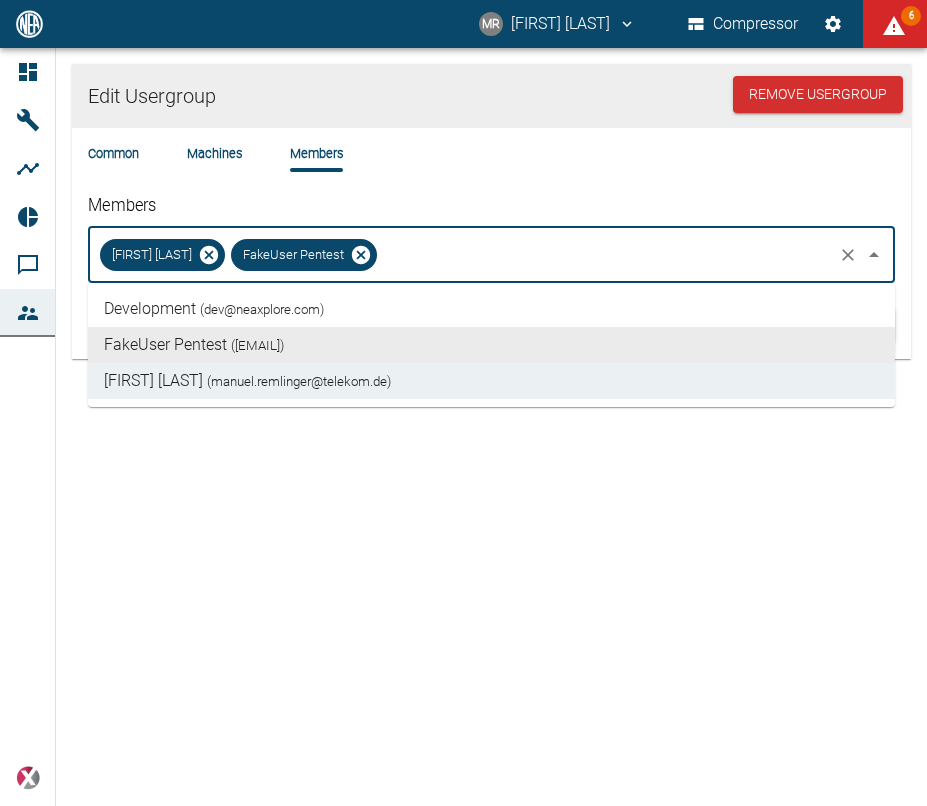 click on "Edit Usergroup Remove Usergroup Common Machines Members Members Manuel Remlinger FakeUser Pentest ​ Back Save" at bounding box center (463, 427) 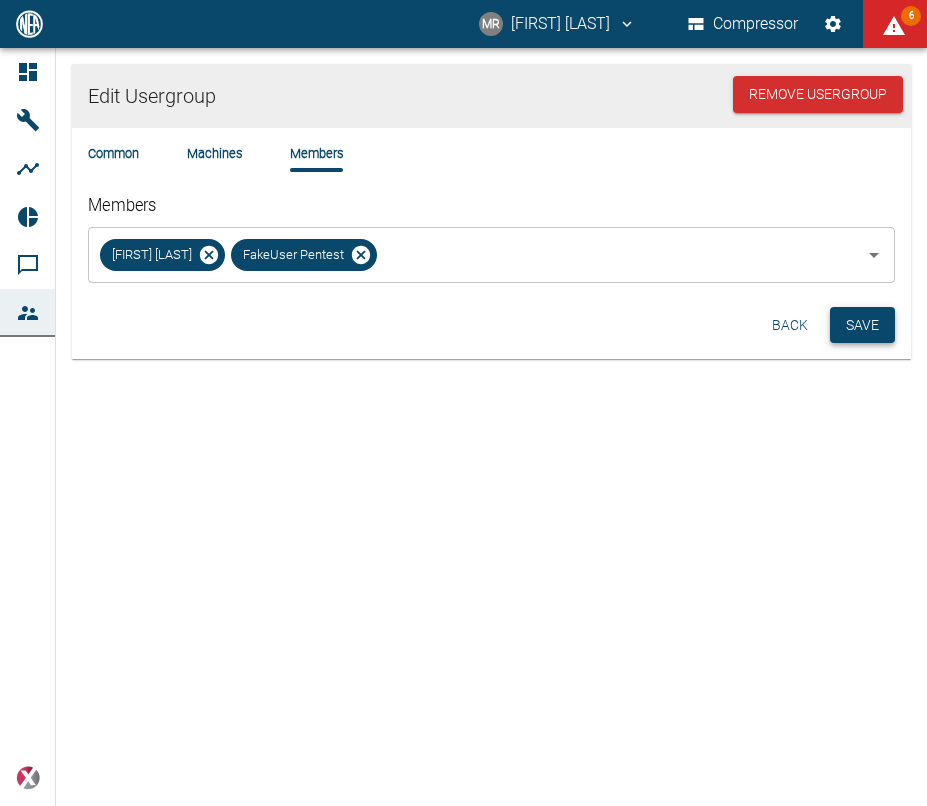 click on "Save" at bounding box center [862, 325] 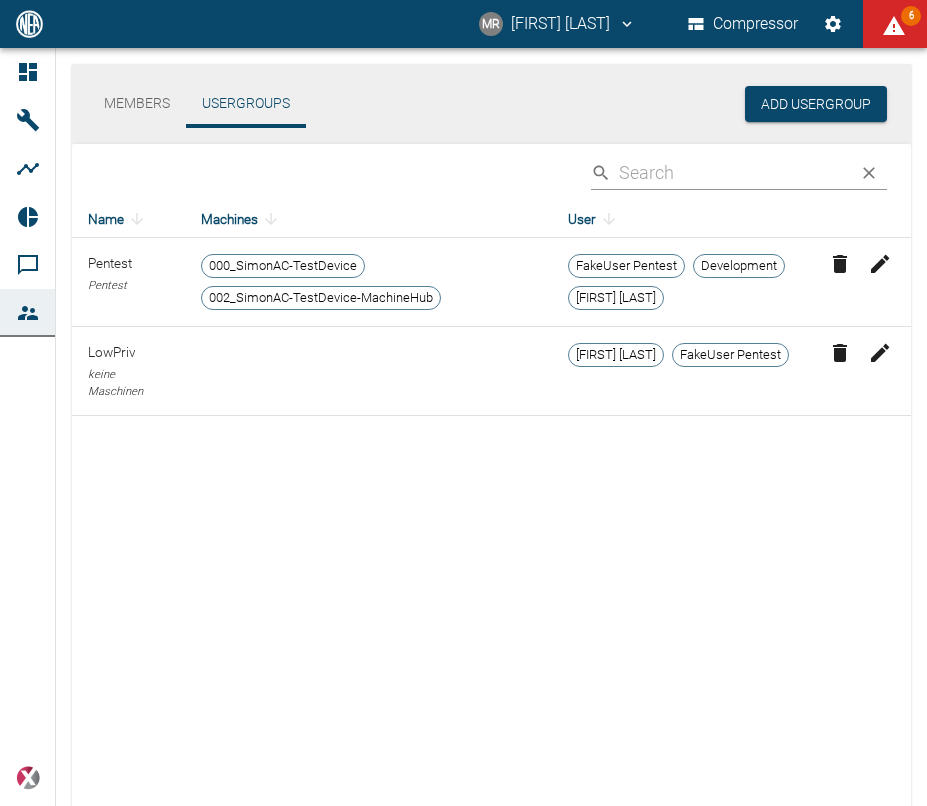 scroll, scrollTop: 0, scrollLeft: 0, axis: both 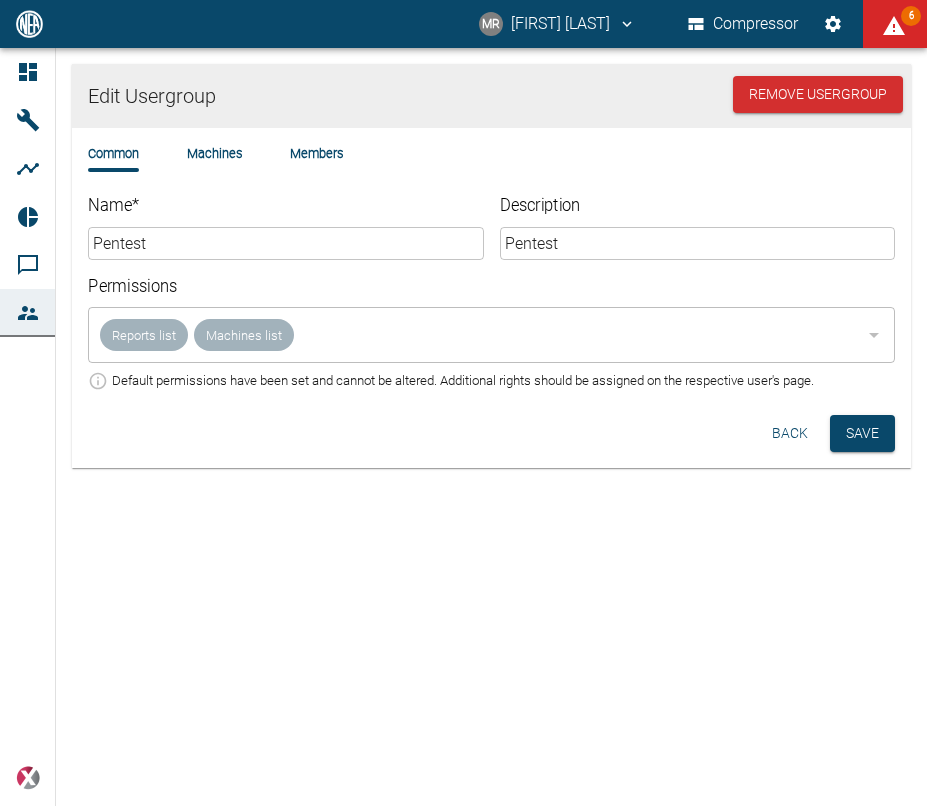 click on "Machines" at bounding box center [214, 153] 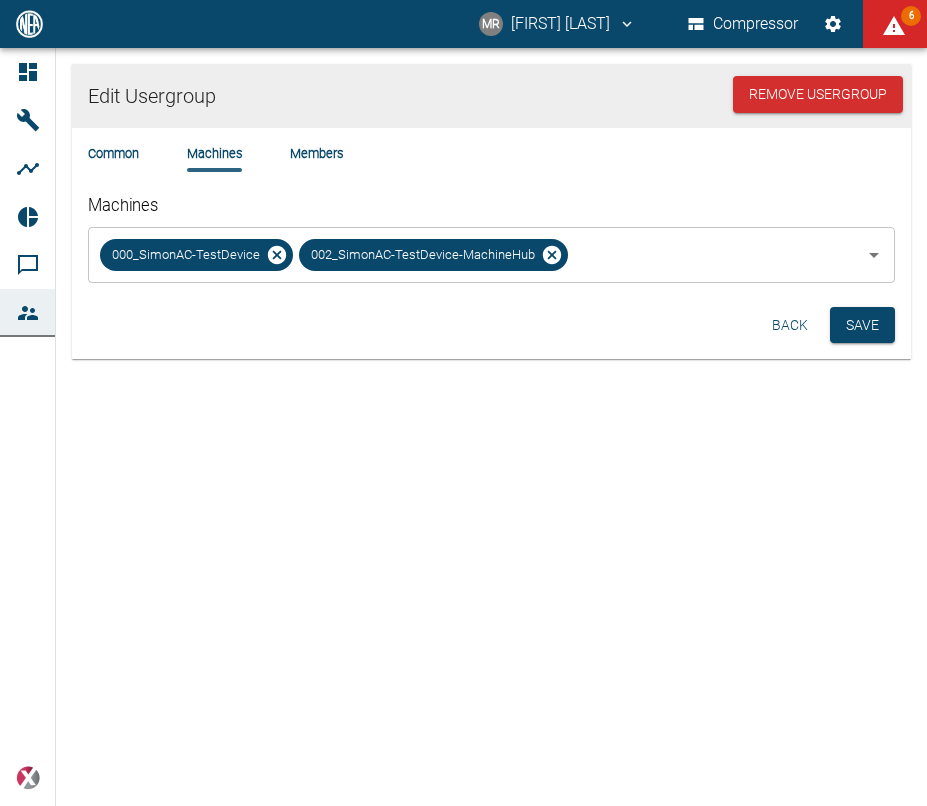 click on "Common Machines Members" at bounding box center (491, 169) 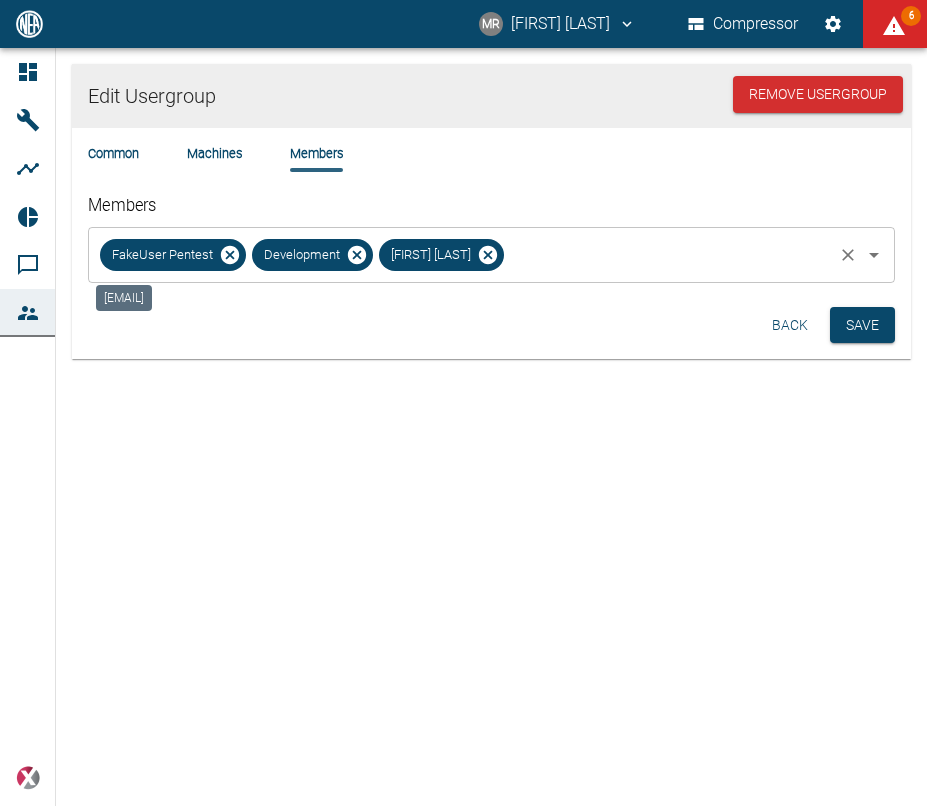 click 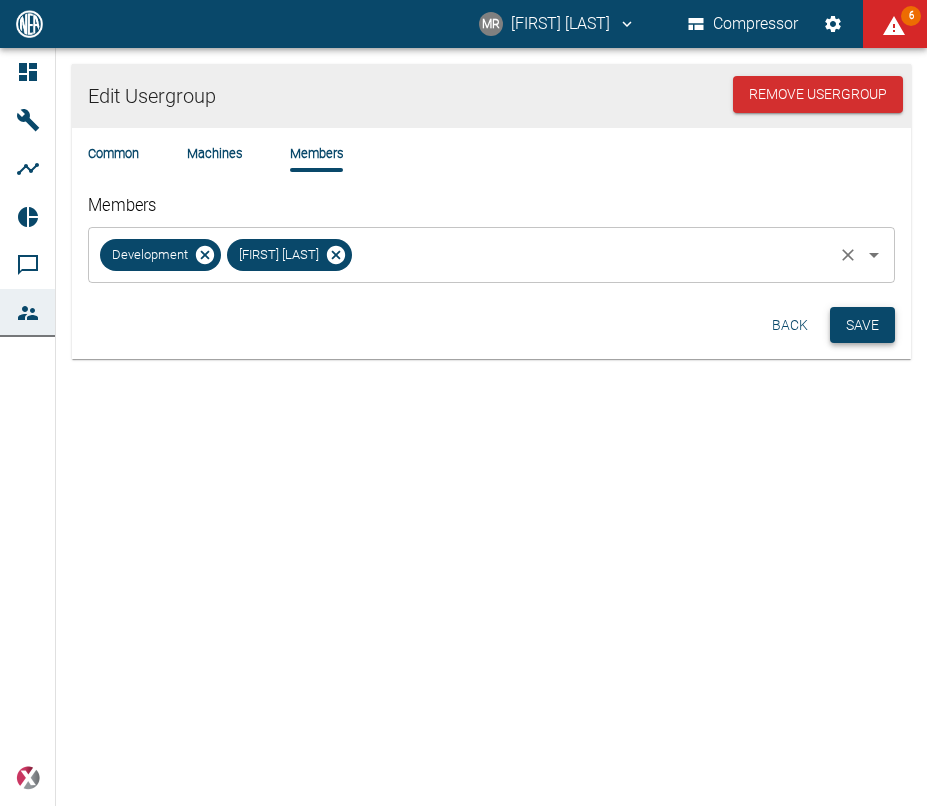 click on "Save" at bounding box center (862, 325) 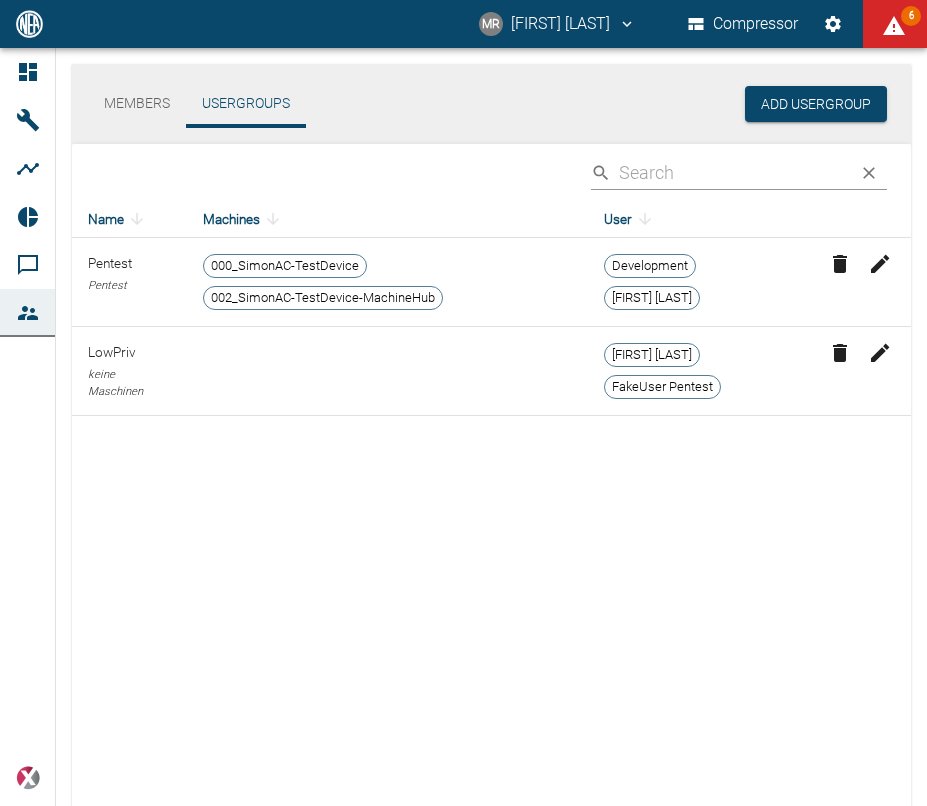 click on "Name Machines User Pentest Pentest  000_SimonAC-TestDevice 002_SimonAC-TestDevice-MachineHub Development Manuel Remlinger LowPriv keine Maschinen Manuel Remlinger FakeUser Pentest" at bounding box center (491, 505) 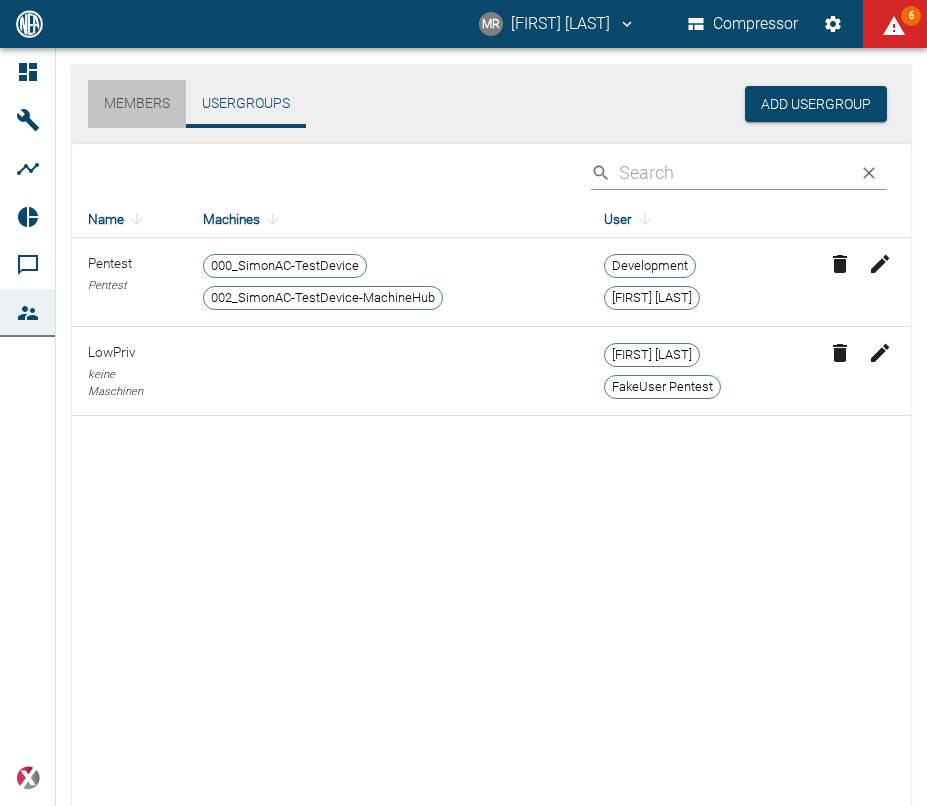 click on "Members" at bounding box center [137, 104] 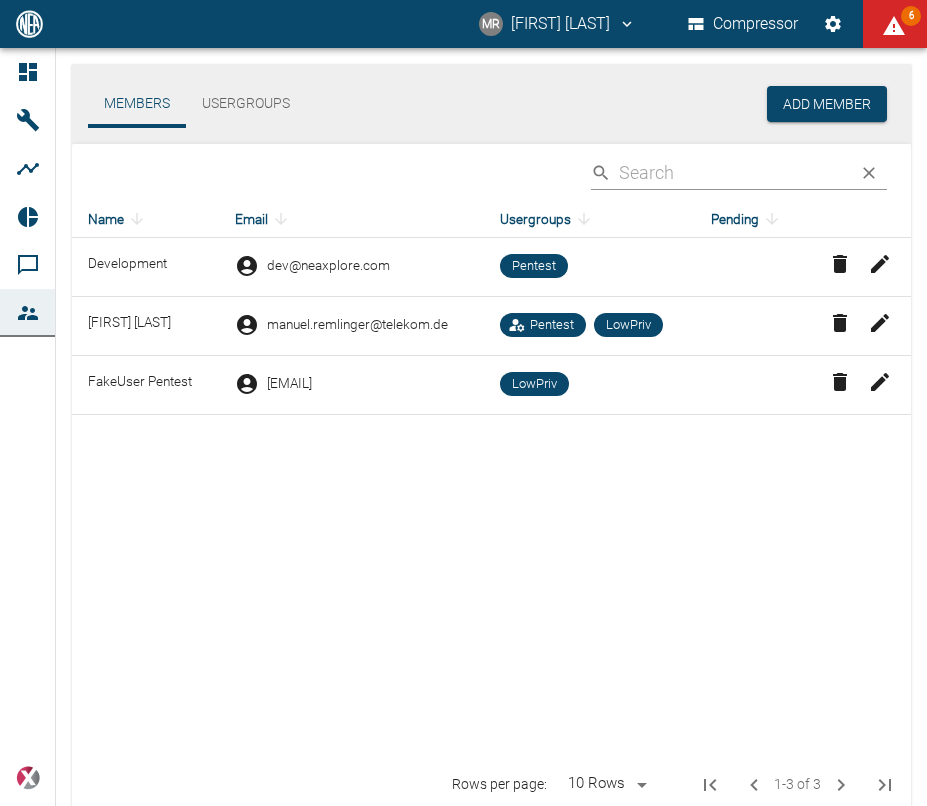 click 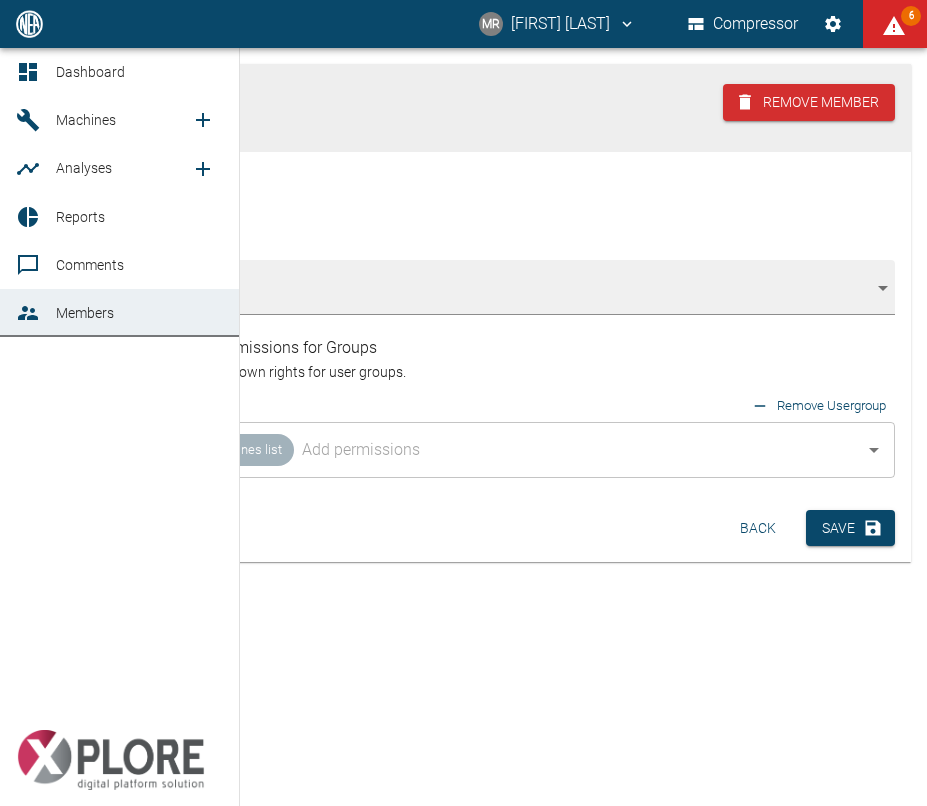 click 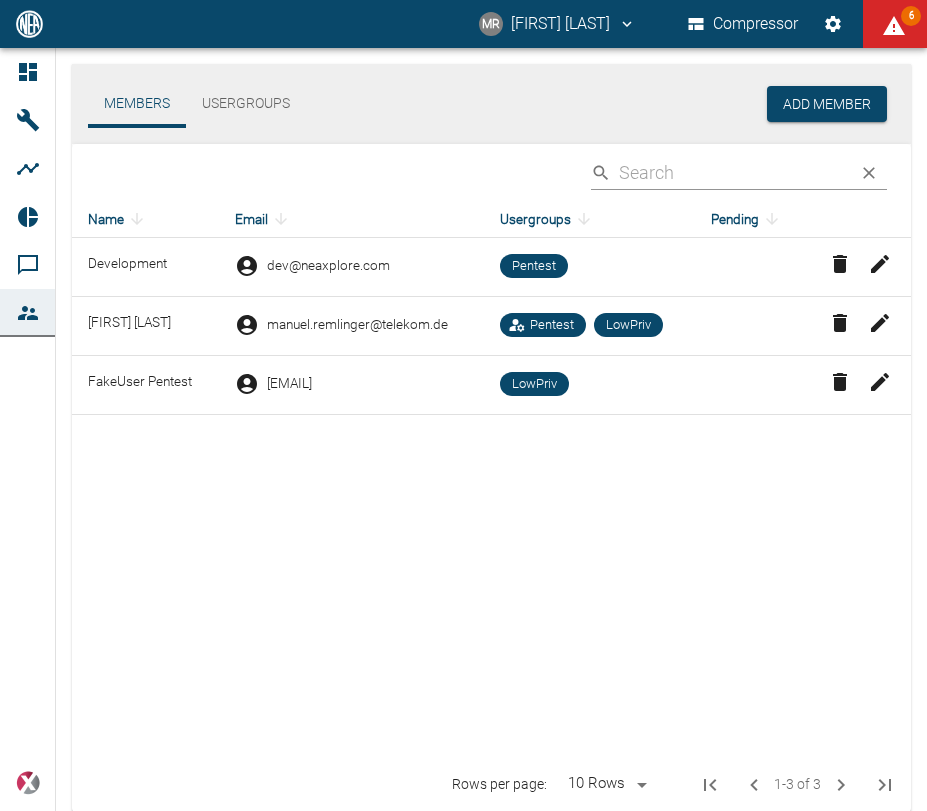 scroll, scrollTop: 0, scrollLeft: 0, axis: both 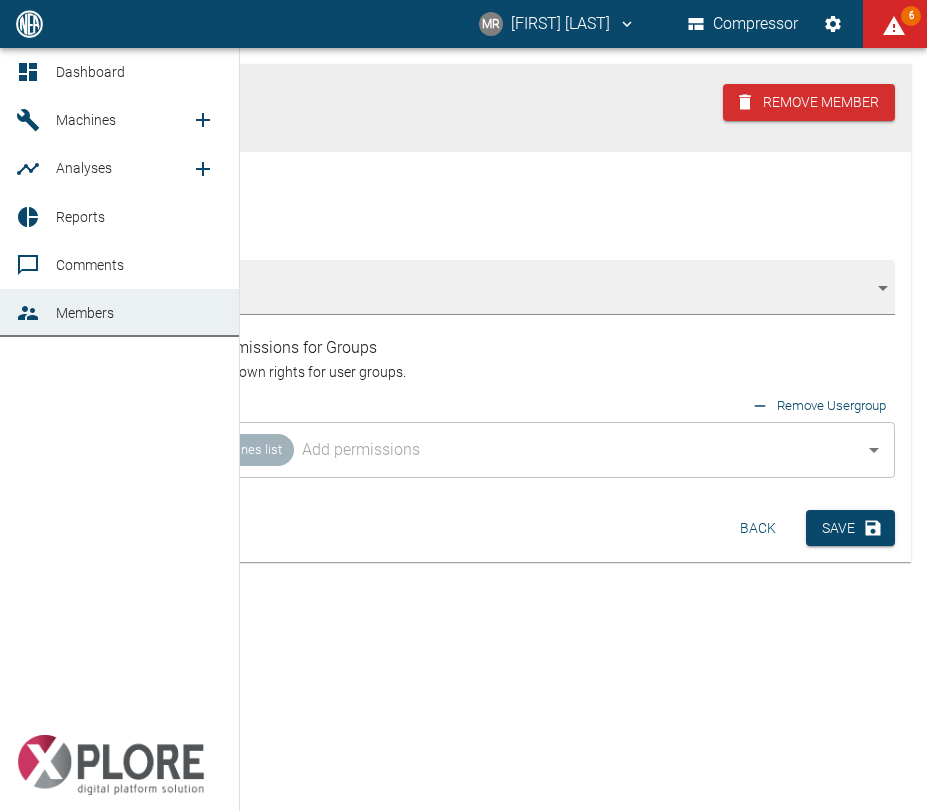 click 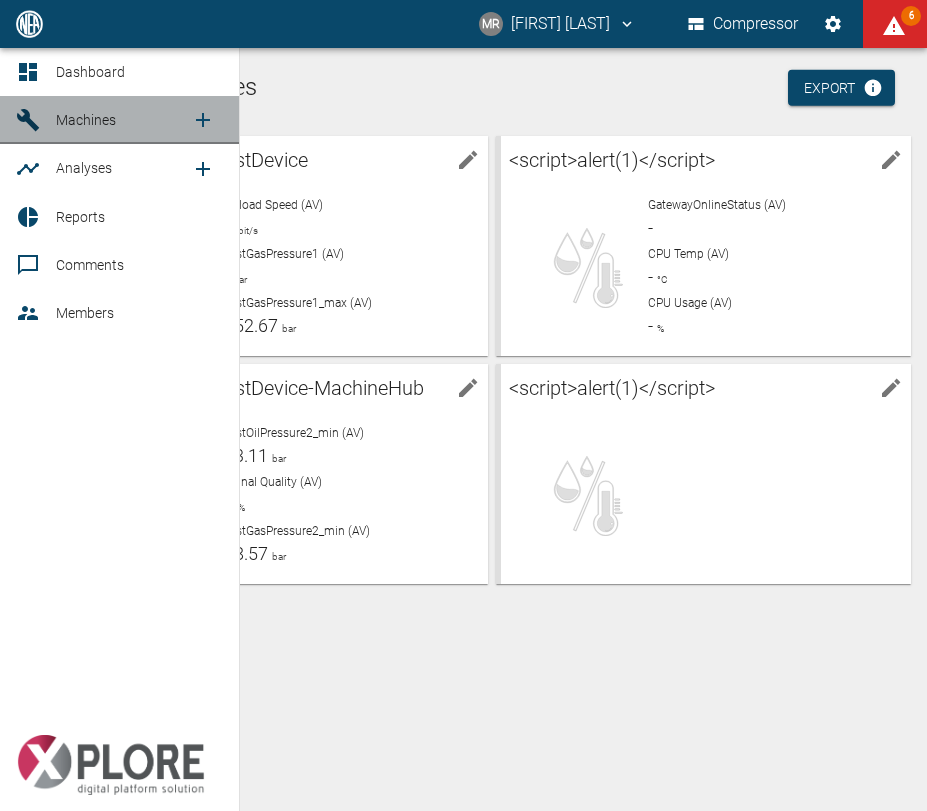 click on "Machines" at bounding box center (119, 120) 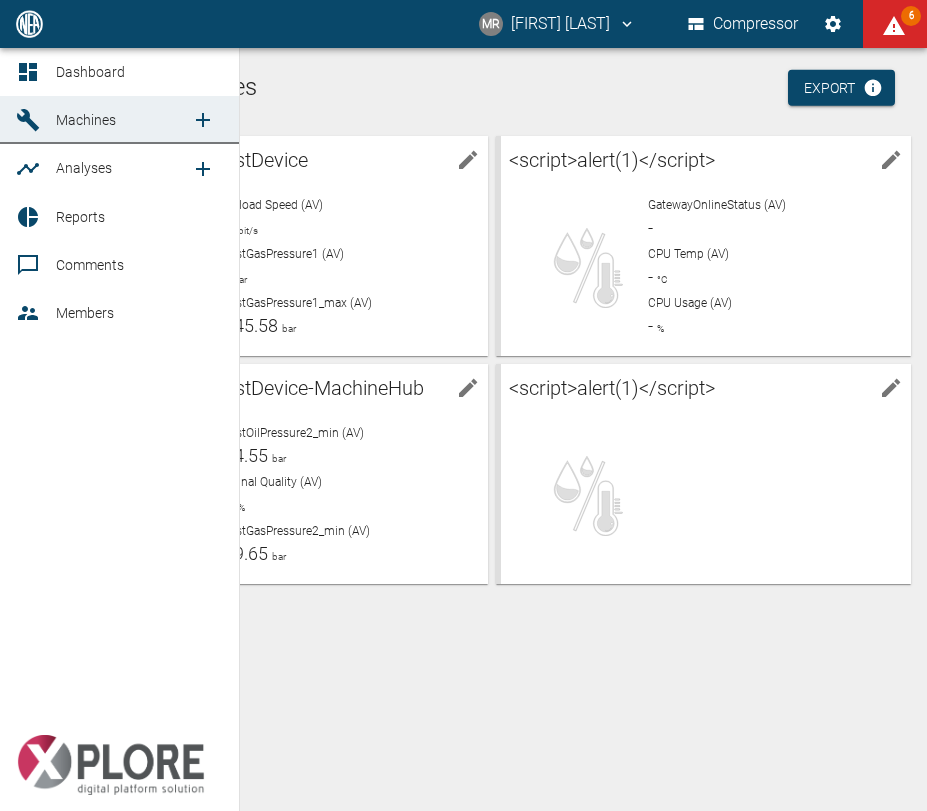 click 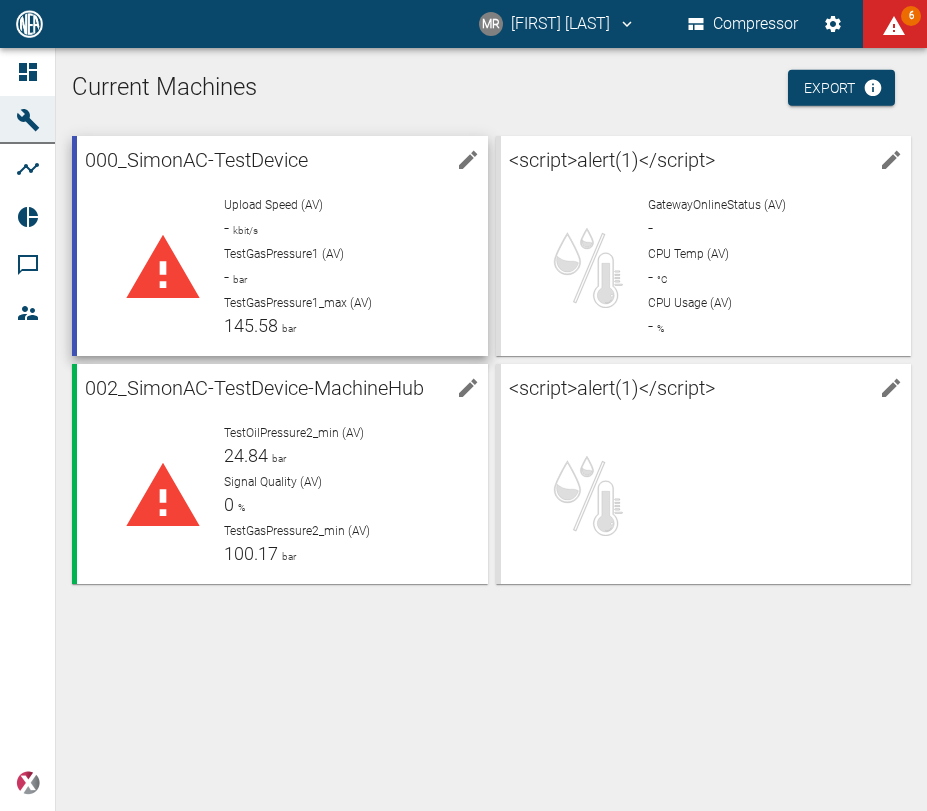 click on "Upload Speed (AV) - kbit/s  TestGasPressure1 (AV) - bar  TestGasPressure1_max (AV) 145.58 bar" at bounding box center [339, 260] 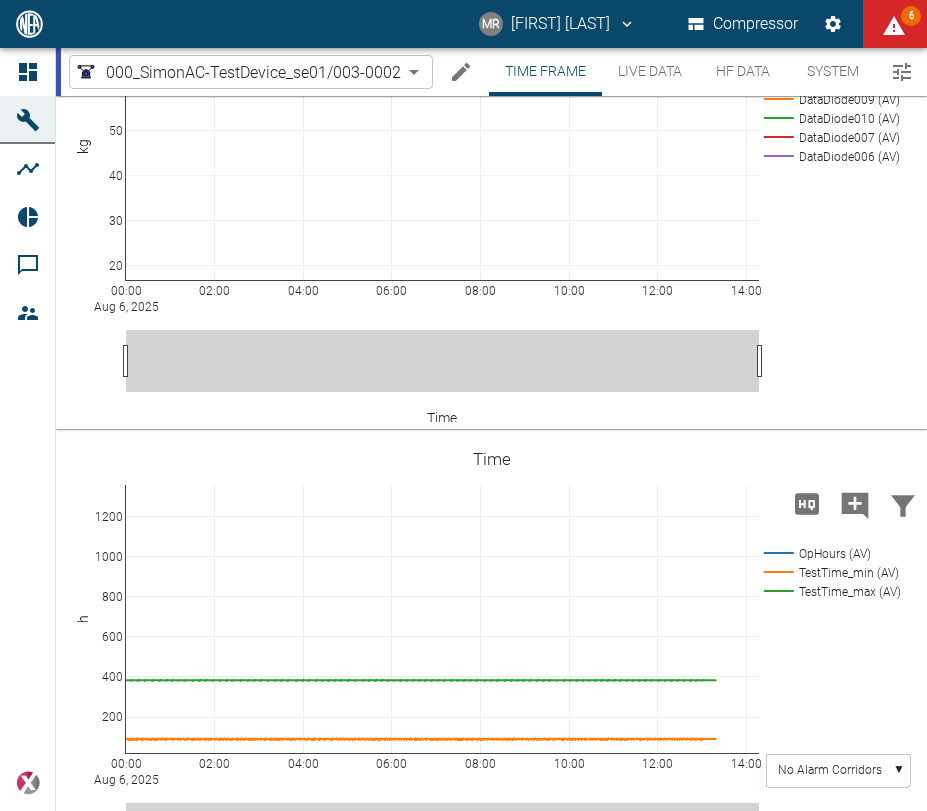 scroll, scrollTop: 358, scrollLeft: 0, axis: vertical 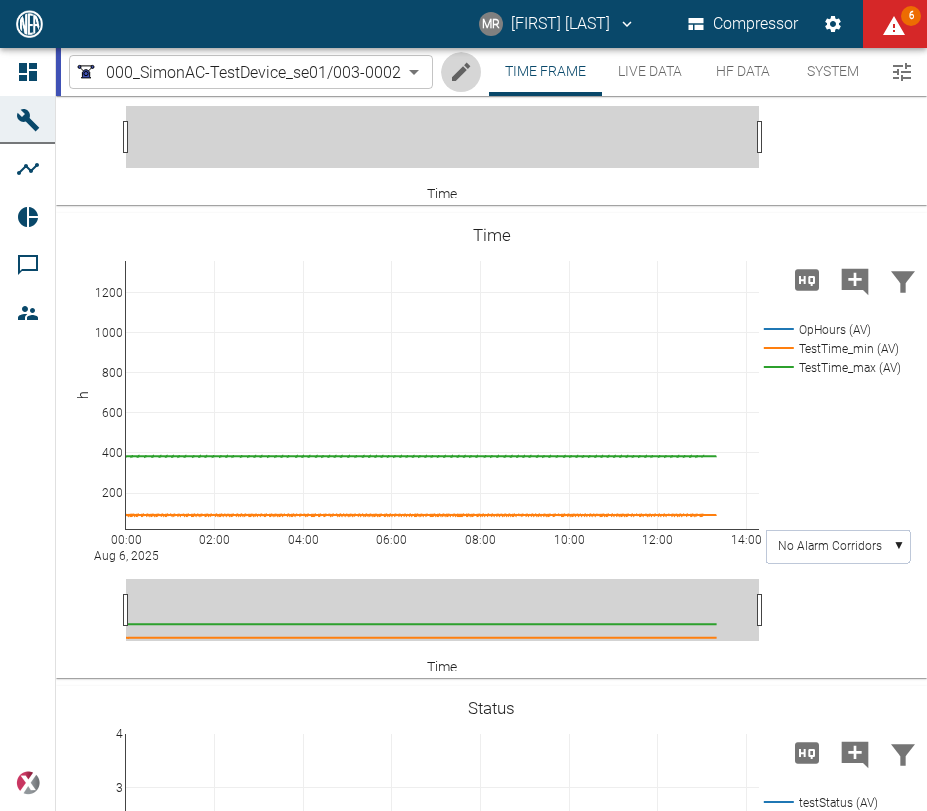 click 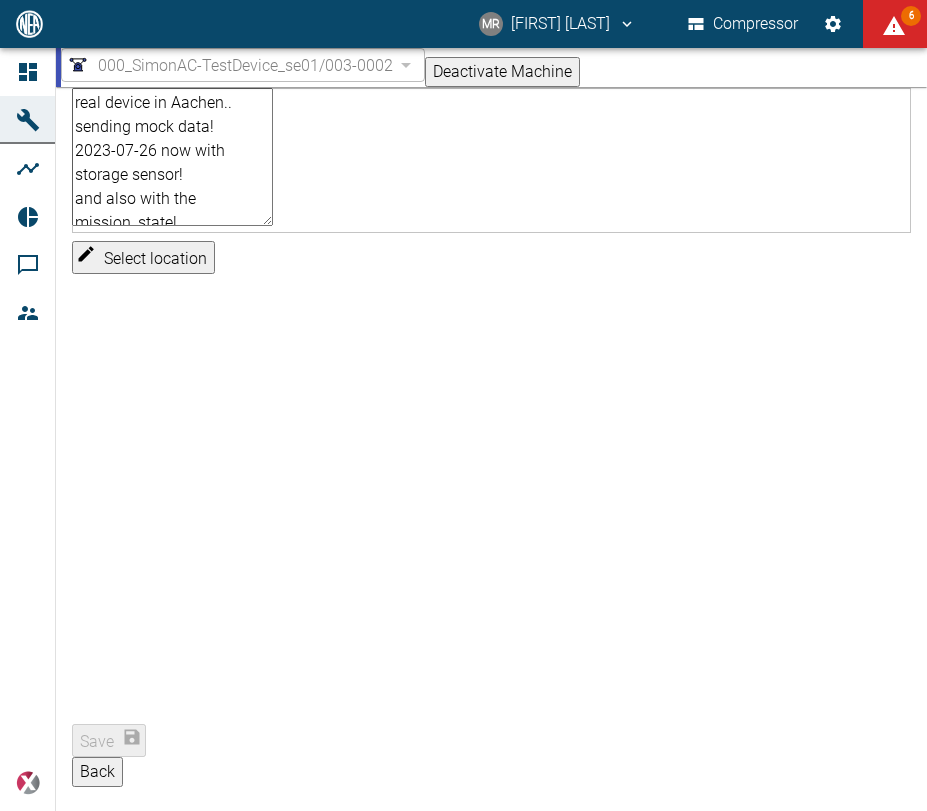 scroll, scrollTop: 0, scrollLeft: 0, axis: both 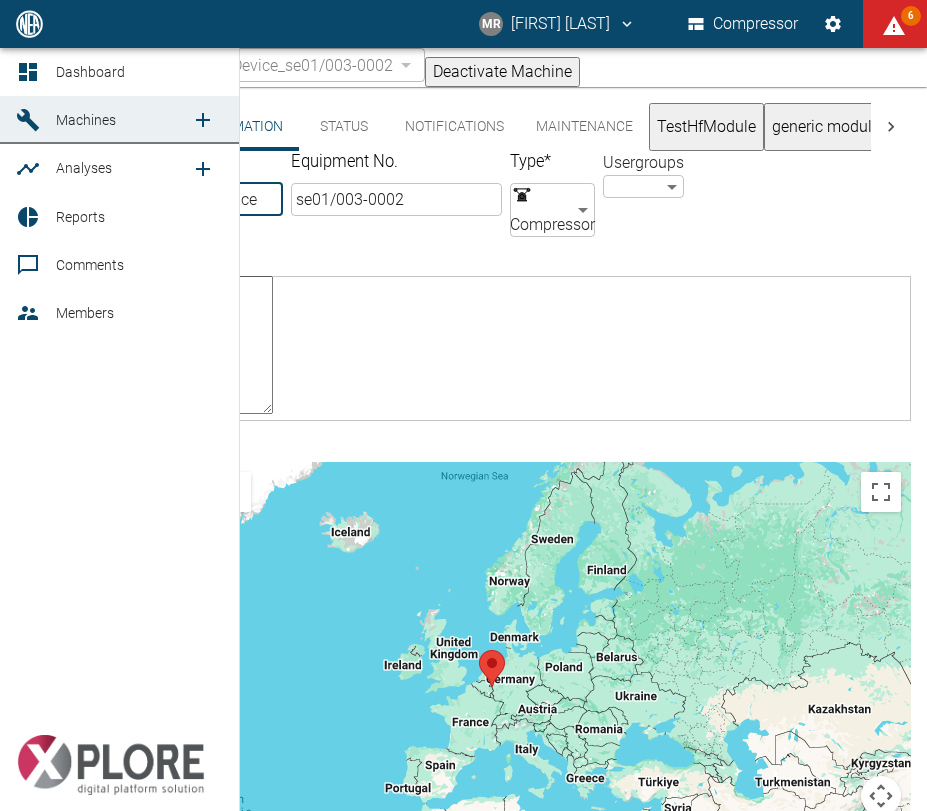 click 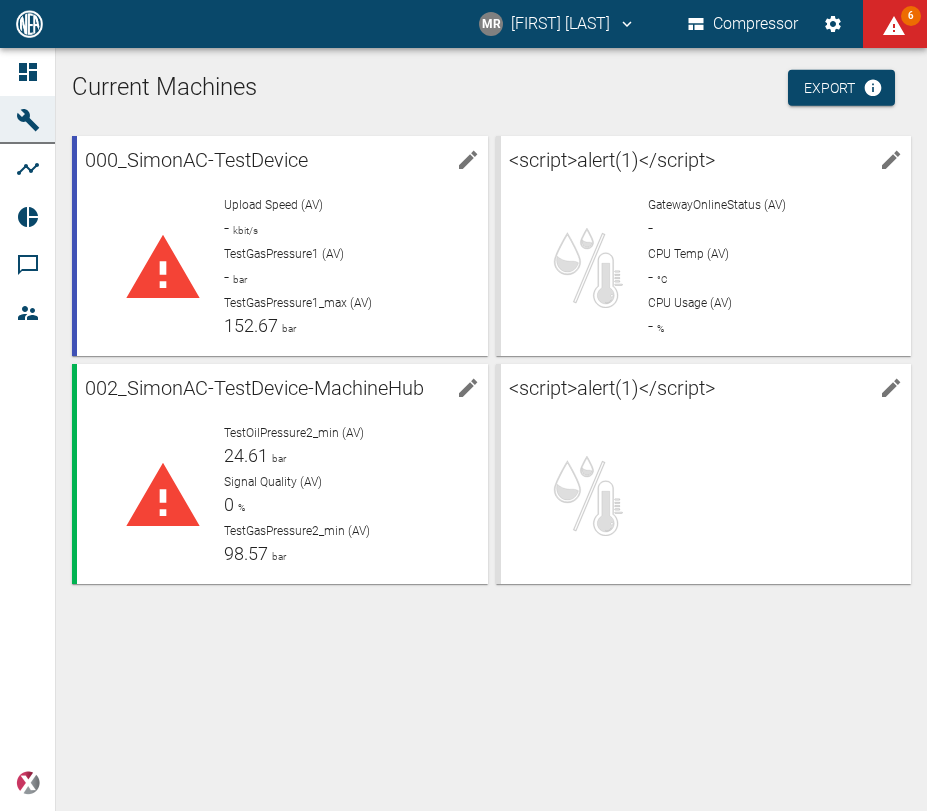 click on "Current Machines Export 000_SimonAC-TestDevice  Upload Speed (AV) - kbit/s  TestGasPressure1 (AV) - bar  TestGasPressure1_max (AV) 152.67 bar <script>alert(1)</script>  GatewayOnlineStatus (AV) -  CPU Temp (AV) - °C  CPU Usage (AV) - % 002_SimonAC-TestDevice-MachineHub  TestOilPressure2_min (AV) 24.61 bar  Signal Quality (AV) 0 %  TestGasPressure2_min (AV) 98.57 bar <script>alert(1)</script>" at bounding box center (491, 429) 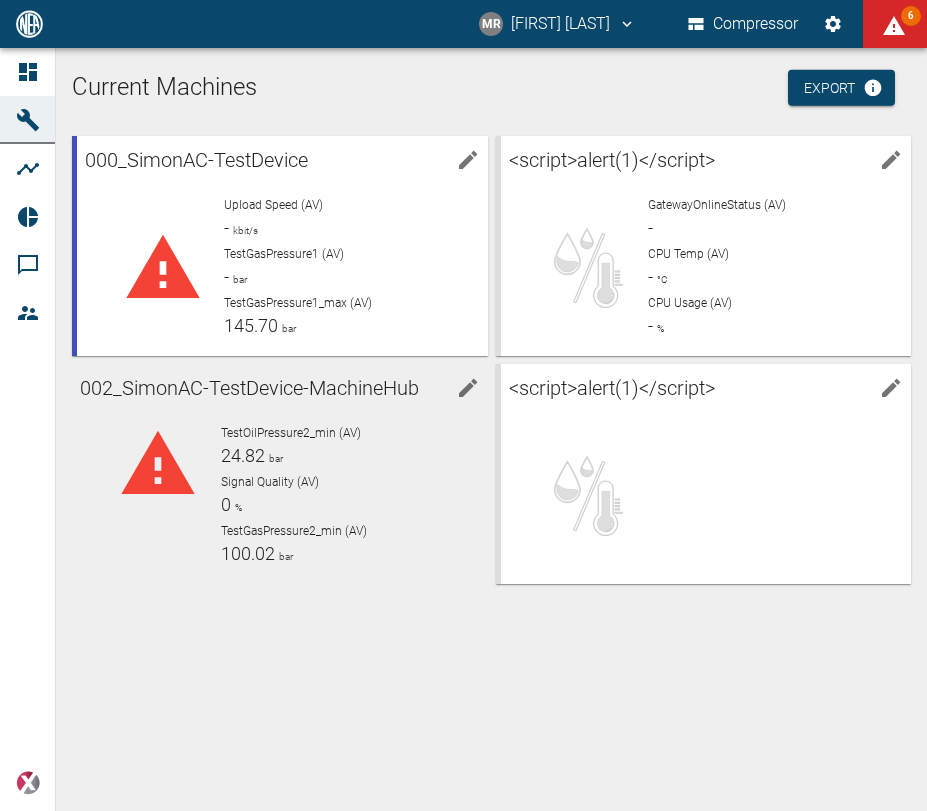 click on "TestOilPressure2_min (AV)" at bounding box center [291, 433] 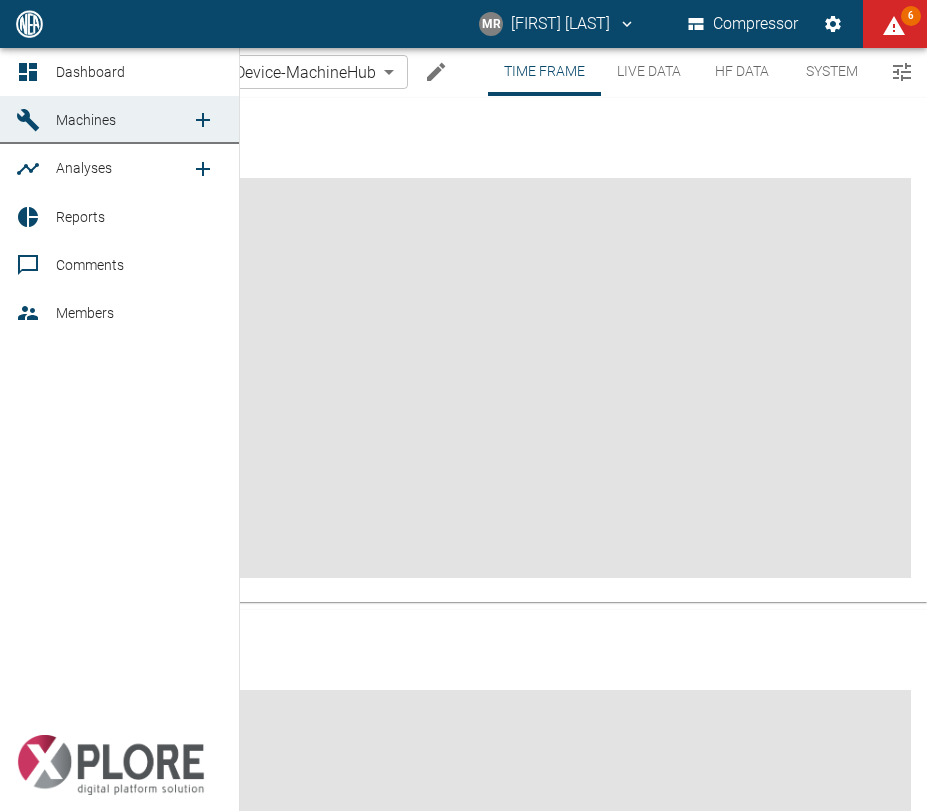 click 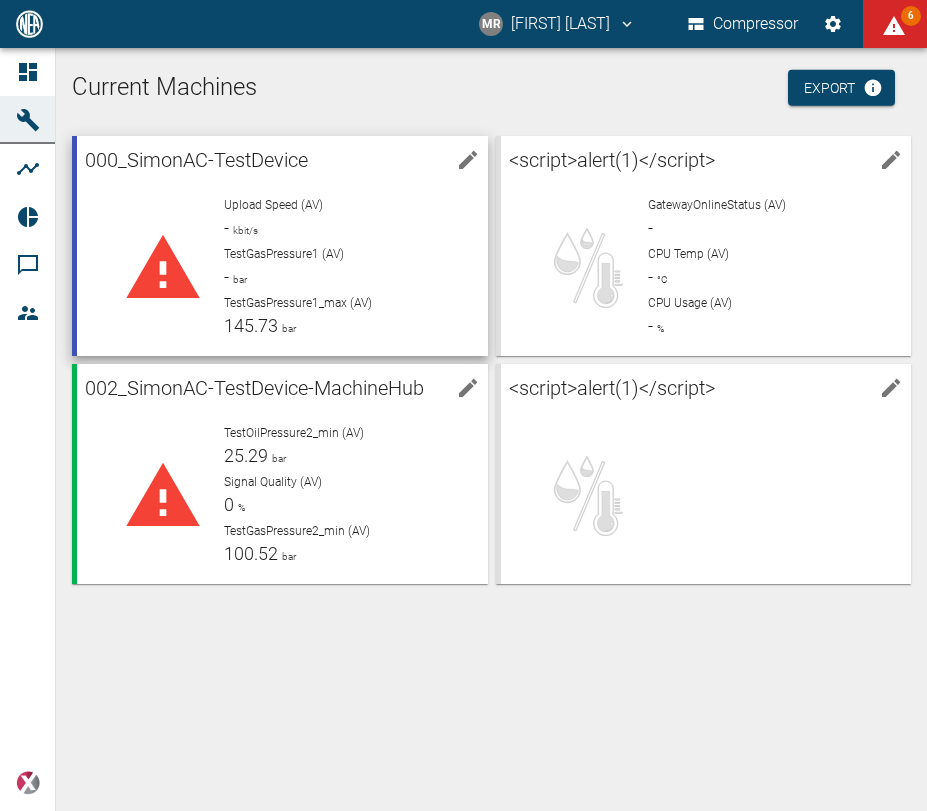 click on "TestGasPressure1 (AV)" at bounding box center (347, 254) 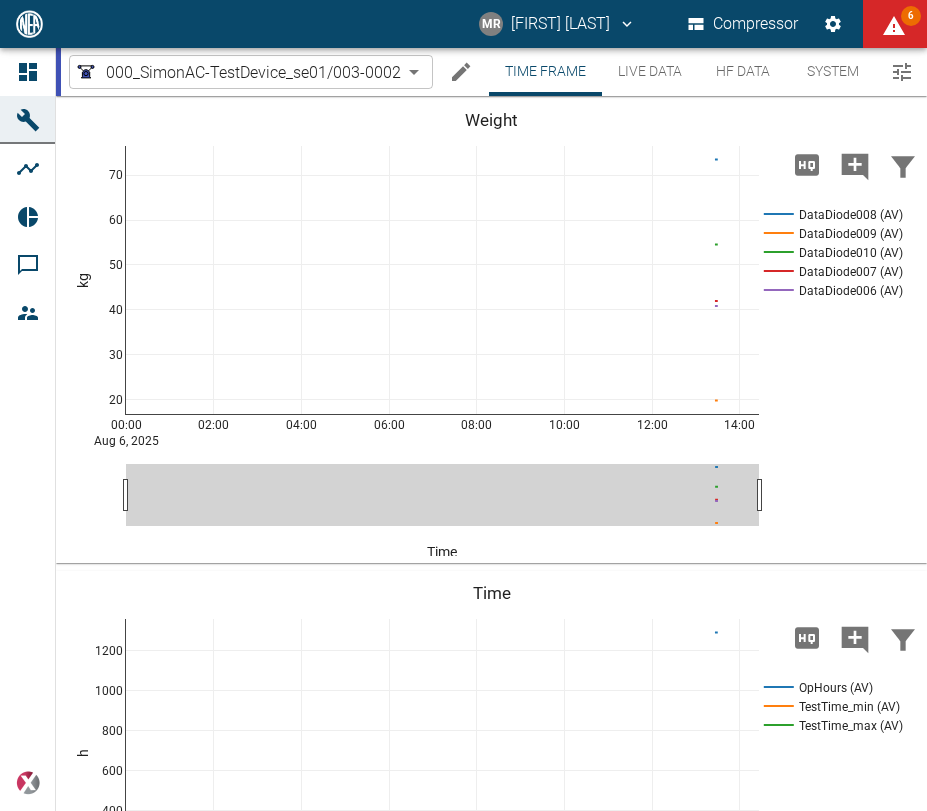 scroll, scrollTop: 0, scrollLeft: 0, axis: both 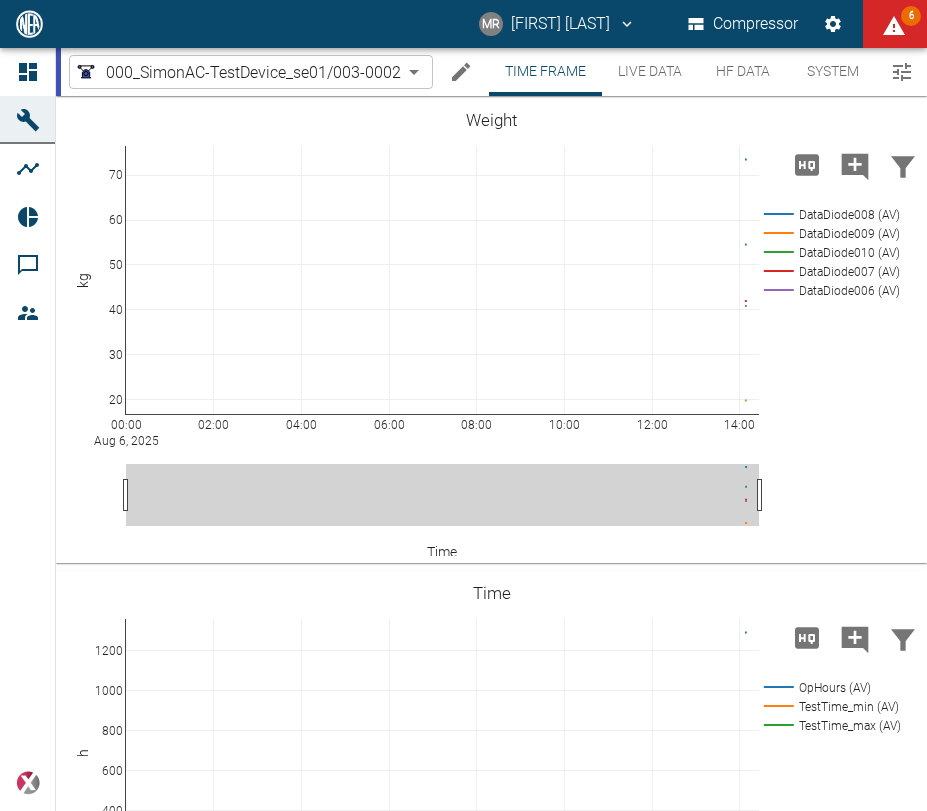 click 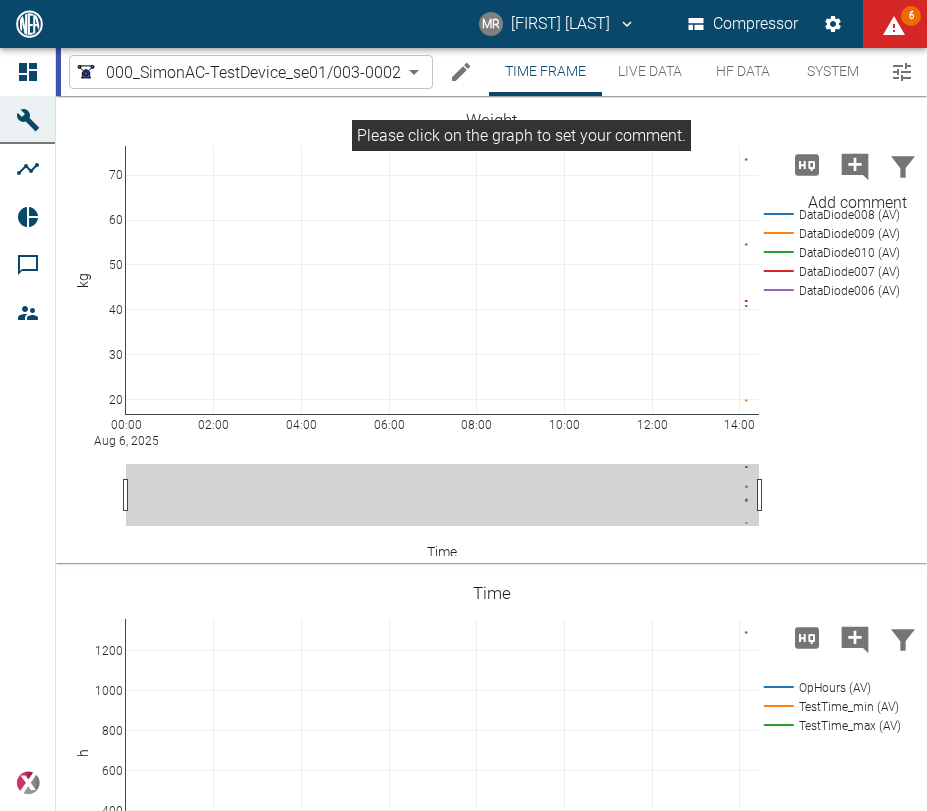 click on "MR [FIRST] [LAST] Compressor 6 Dashboard Machines Analyses Reports Comments Members powered by Time Frame Live Data HF Data System 000_SimonAC-TestDevice_se01/003-0002 92133c7f-d50f-43d0-80d3-22dfd9c682e0 ​ Time Frame Live Data HF Data System 000_SimonAC-TestDevice_se01/003-0002 92133c7f-d50f-43d0-80d3-22dfd9c682e0 ​ Start [DATE] Start  –  End [DATE] End Resolution 1 Second 1sec Resolution Load Time Frame Live Data HF Data System 00:00 Aug 6, 2025 02:00 04:00 06:00 08:00 10:00 12:00 14:00 20 30 40 50 60 70 DataDiode008 (AV) DataDiode009 (AV) DataDiode010 (AV) DataDiode007 (AV) DataDiode006 (AV) Weight kg Please click on the graph to set your comment. Time 00:00 Aug 6, 2025 02:00 04:00 06:00 08:00 10:00 12:00 14:00 200 400 600 800 1000 1200 OpHours (AV) TestTime_min (AV) TestTime_max (AV) Time h Time No Alarm Corridors ▼ 00:00 Aug 6, 2025 02:00 04:00 06:00 08:00 10:00 12:00 14:00 −1 0 1 2 3 4 testStatus (AV) Status - Time 00:00 Aug 6, 2025 02:00 04:00 06:00 08:00 10:00 12:00 14:00 0 100 200" at bounding box center (463, 405) 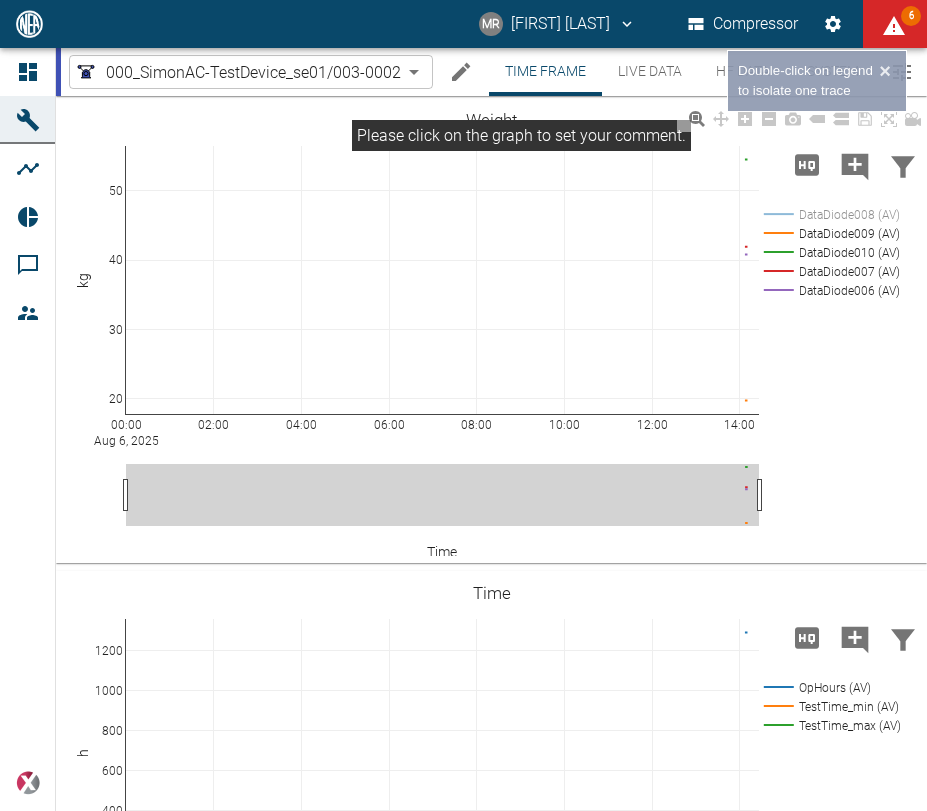 click on "MR [FIRST] [LAST] Compressor 6 Dashboard Machines Analyses Reports Comments Members powered by Time Frame Live Data HF Data System 000_SimonAC-TestDevice_se01/003-0002 92133c7f-d50f-43d0-80d3-22dfd9c682e0 ​ Time Frame Live Data HF Data System 000_SimonAC-TestDevice_se01/003-0002 92133c7f-d50f-43d0-80d3-22dfd9c682e0 ​ Start [DATE] Start  –  End [DATE] End Resolution 1 Second 1sec Resolution Load Time Frame Live Data HF Data System 00:00 Aug 6, 2025 02:00 04:00 06:00 08:00 10:00 12:00 14:00 20 30 40 50 DataDiode008 (AV) DataDiode009 (AV) DataDiode010 (AV) DataDiode007 (AV) DataDiode006 (AV) Weight kg Please click on the graph to set your comment. Time 00:00 Aug 6, 2025 02:00 04:00 06:00 08:00 10:00 12:00 14:00 200 400 600 800 1000 1200 OpHours (AV) TestTime_min (AV) TestTime_max (AV) Time h Time No Alarm Corridors ▼ 00:00 Aug 6, 2025 02:00 04:00 06:00 08:00 10:00 12:00 14:00 −1 0 1 2 3 4 testStatus (AV) Status - Time 00:00 Aug 6, 2025 02:00 04:00 06:00 08:00 10:00 12:00 14:00 0 100 200 300 0" at bounding box center (463, 405) 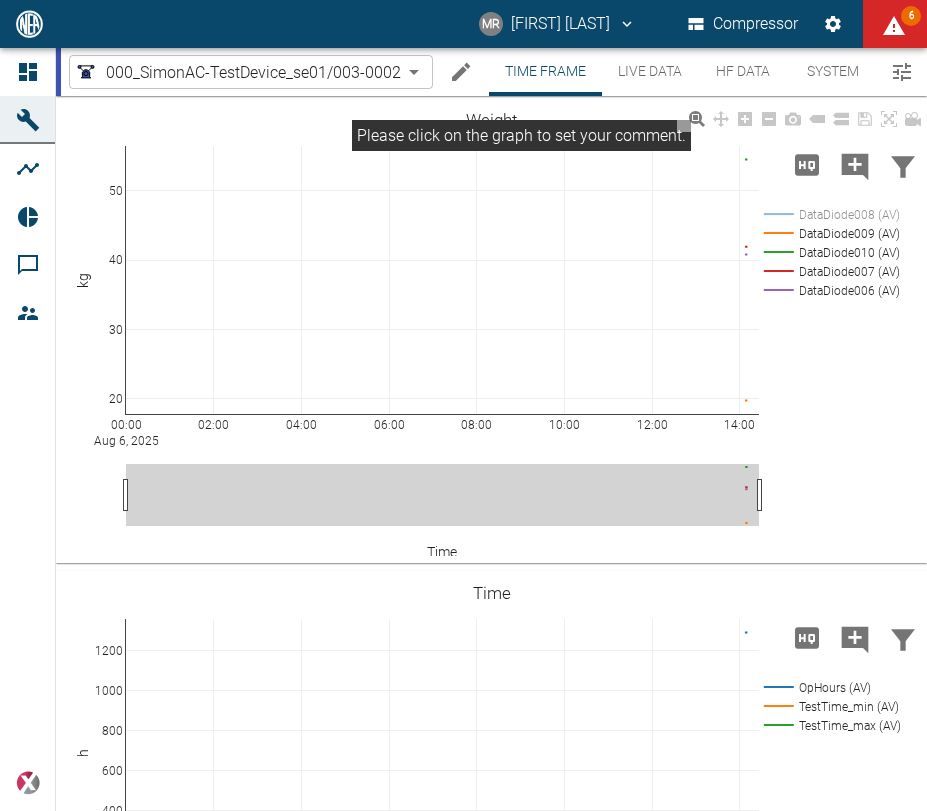 click on "MR [FIRST] [LAST] Compressor 6 Dashboard Machines Analyses Reports Comments Members powered by Time Frame Live Data HF Data System 000_SimonAC-TestDevice_se01/003-0002 92133c7f-d50f-43d0-80d3-22dfd9c682e0 ​ Time Frame Live Data HF Data System 000_SimonAC-TestDevice_se01/003-0002 92133c7f-d50f-43d0-80d3-22dfd9c682e0 ​ Start [DATE] Start  –  End [DATE] End Resolution 1 Second 1sec Resolution Load Time Frame Live Data HF Data System 00:00 Aug 6, 2025 02:00 04:00 06:00 08:00 10:00 12:00 14:00 20 30 40 50 DataDiode008 (AV) DataDiode009 (AV) DataDiode010 (AV) DataDiode007 (AV) DataDiode006 (AV) Weight kg Please click on the graph to set your comment. Time 00:00 Aug 6, 2025 02:00 04:00 06:00 08:00 10:00 12:00 14:00 200 400 600 800 1000 1200 OpHours (AV) TestTime_min (AV) TestTime_max (AV) Time h Time No Alarm Corridors ▼ 00:00 Aug 6, 2025 02:00 04:00 06:00 08:00 10:00 12:00 14:00 −1 0 1 2 3 4 testStatus (AV) Status - Time 00:00 Aug 6, 2025 02:00 04:00 06:00 08:00 10:00 12:00 14:00 0 100 200 300 0" at bounding box center [463, 405] 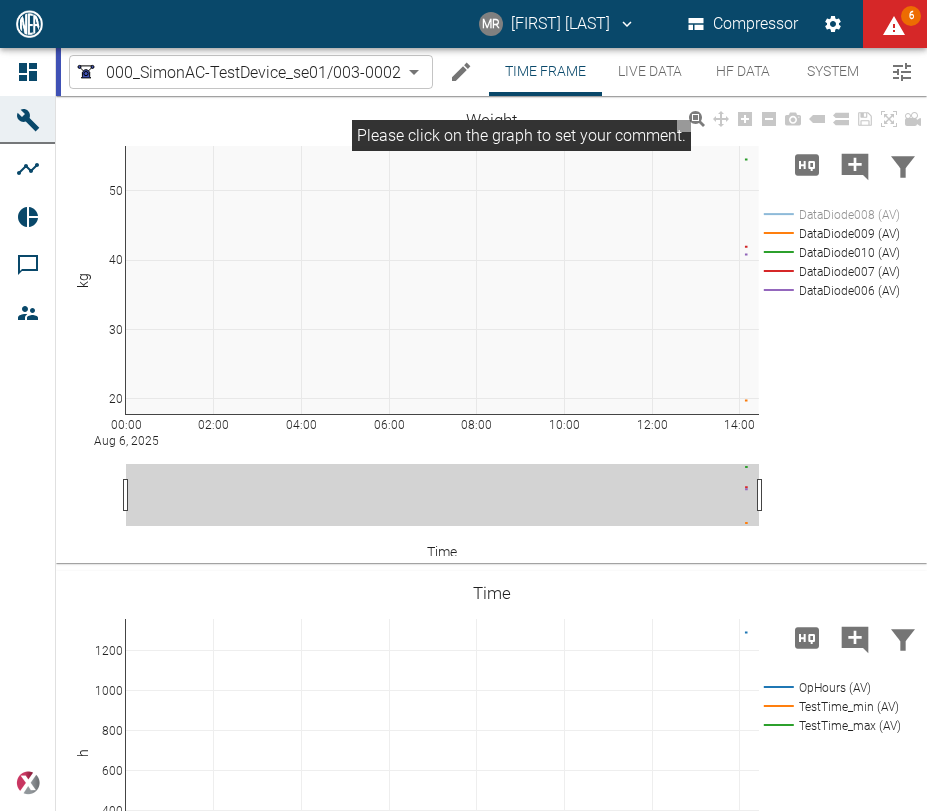click on "MR Manuel Remlinger Compressor 6 Dashboard Machines Analyses Reports Comments Members powered by Time Frame Live Data HF Data System 000_SimonAC-TestDevice_se01/003-0002 92133c7f-d50f-43d0-80d3-22dfd9c682e0 ​ Time Frame Live Data HF Data System 000_SimonAC-TestDevice_se01/003-0002 92133c7f-d50f-43d0-80d3-22dfd9c682e0 ​ Start 08/06/2025 Start  –  End 08/06/2025 End Resolution 1 Second 1sec Resolution Load Time Frame Live Data HF Data System 00:00 Aug 6, 2025 02:00 04:00 06:00 08:00 10:00 12:00 14:00 20 30 40 50 DataDiode008 (AV) DataDiode009 (AV) DataDiode010 (AV) DataDiode007 (AV) DataDiode006 (AV) Weight kg Please click on the graph to set your comment. Time 00:00 Aug 6, 2025 02:00 04:00 06:00 08:00 10:00 12:00 14:00 200 400 600 800 1000 1200 OpHours (AV) TestTime_min (AV) TestTime_max (AV) Time h Time No Alarm Corridors ▼ 00:00 Aug 6, 2025 02:00 04:00 06:00 08:00 10:00 12:00 14:00 −1 0 1 2 3 4 testStatus (AV) Status - Time 00:00 Aug 6, 2025 02:00 04:00 06:00 08:00 10:00 12:00 14:00 0 100 200 300 0" at bounding box center (463, 405) 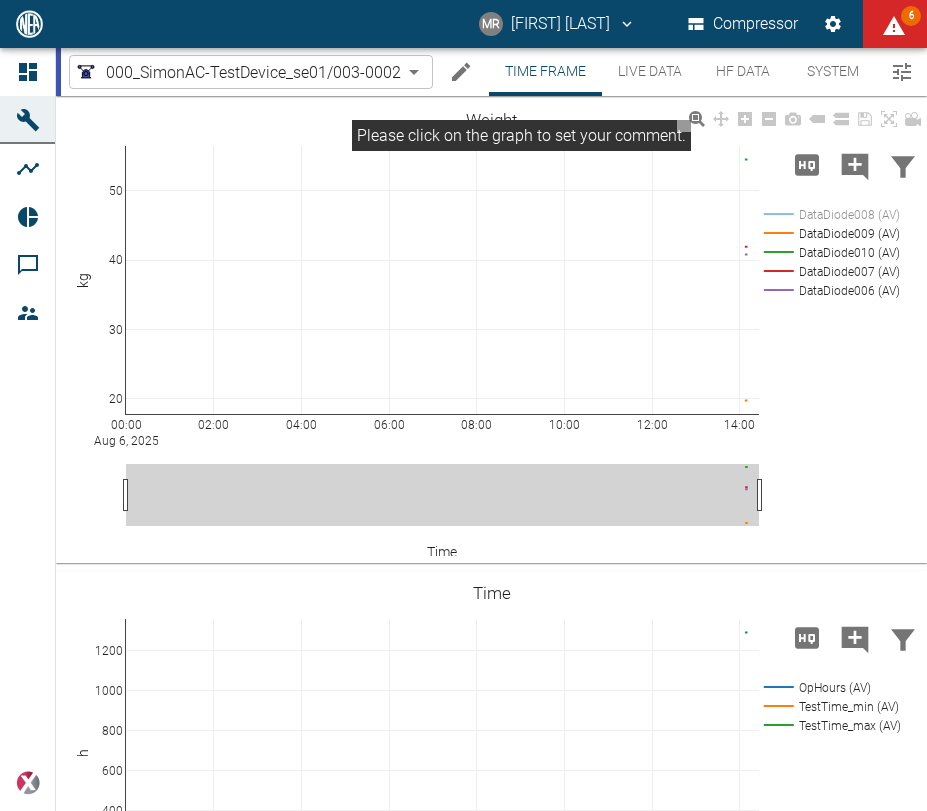 click on "MR Manuel Remlinger Compressor 6 Dashboard Machines Analyses Reports Comments Members powered by Time Frame Live Data HF Data System 000_SimonAC-TestDevice_se01/003-0002 92133c7f-d50f-43d0-80d3-22dfd9c682e0 ​ Time Frame Live Data HF Data System 000_SimonAC-TestDevice_se01/003-0002 92133c7f-d50f-43d0-80d3-22dfd9c682e0 ​ Start 08/06/2025 Start  –  End 08/06/2025 End Resolution 1 Second 1sec Resolution Load Time Frame Live Data HF Data System 00:00 Aug 6, 2025 02:00 04:00 06:00 08:00 10:00 12:00 14:00 20 30 40 50 DataDiode008 (AV) DataDiode009 (AV) DataDiode010 (AV) DataDiode007 (AV) DataDiode006 (AV) Weight kg Please click on the graph to set your comment. Time 00:00 Aug 6, 2025 02:00 04:00 06:00 08:00 10:00 12:00 14:00 200 400 600 800 1000 1200 OpHours (AV) TestTime_min (AV) TestTime_max (AV) Time h Time No Alarm Corridors ▼ 00:00 Aug 6, 2025 02:00 04:00 06:00 08:00 10:00 12:00 14:00 −1 0 1 2 3 4 testStatus (AV) Status - Time 00:00 Aug 6, 2025 02:00 04:00 06:00 08:00 10:00 12:00 14:00 0 100 200 300 0" at bounding box center (463, 405) 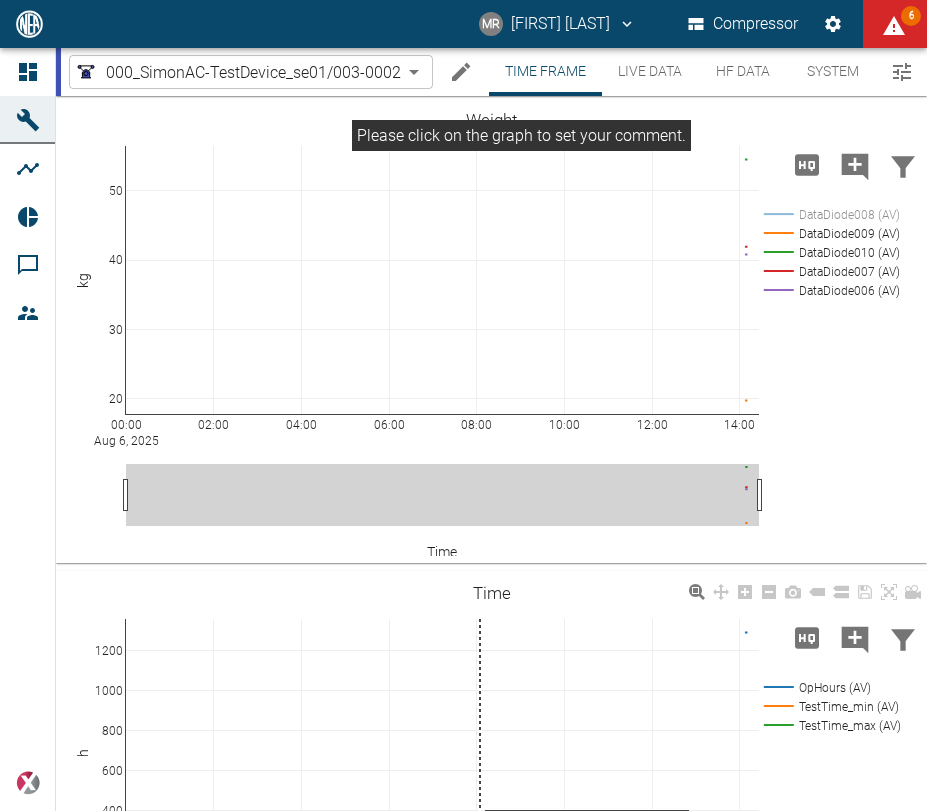 scroll, scrollTop: 342, scrollLeft: 0, axis: vertical 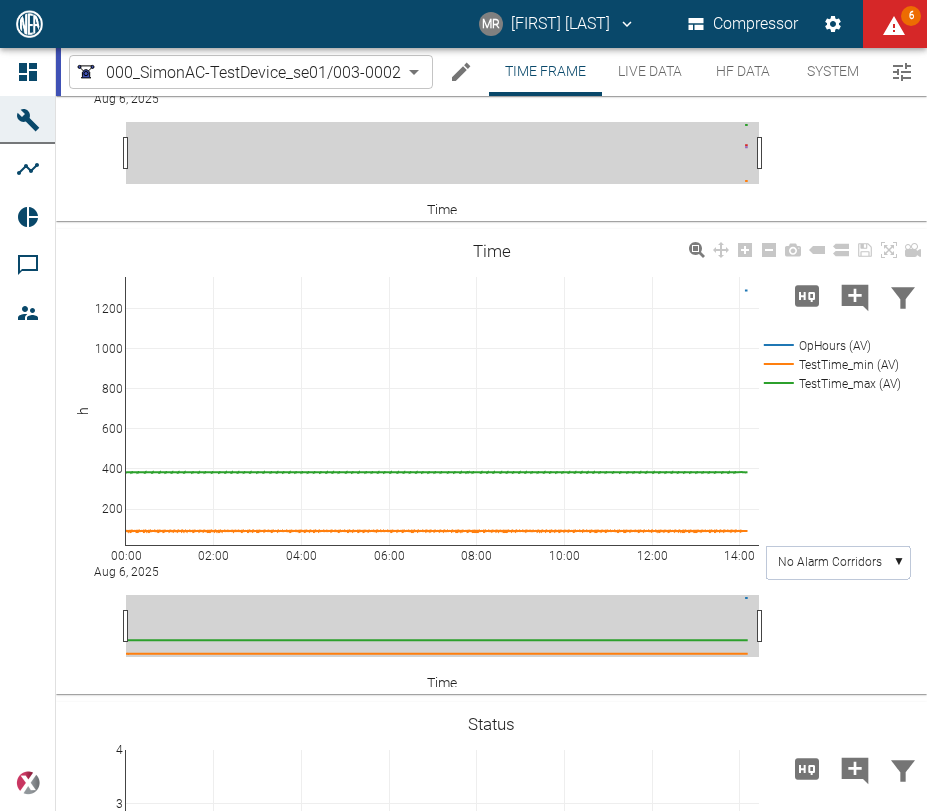 click on "MR Manuel Remlinger Compressor 6 Dashboard Machines Analyses Reports Comments Members powered by Time Frame Live Data HF Data System 000_SimonAC-TestDevice_se01/003-0002 92133c7f-d50f-43d0-80d3-22dfd9c682e0 ​ Time Frame Live Data HF Data System 000_SimonAC-TestDevice_se01/003-0002 92133c7f-d50f-43d0-80d3-22dfd9c682e0 ​ Start 08/06/2025 Start  –  End 08/06/2025 End Resolution 1 Second 1sec Resolution Load Time Frame Live Data HF Data System 00:00 Aug 6, 2025 02:00 04:00 06:00 08:00 10:00 12:00 14:00 20 30 40 50 DataDiode008 (AV) DataDiode009 (AV) DataDiode010 (AV) DataDiode007 (AV) DataDiode006 (AV) Weight kg Please click on the graph to set your comment. Time 00:00 Aug 6, 2025 02:00 04:00 06:00 08:00 10:00 12:00 14:00 200 400 600 800 1000 1200 OpHours (AV) TestTime_min (AV) TestTime_max (AV) Time h Time No Alarm Corridors ▼ 00:00 Aug 6, 2025 02:00 04:00 06:00 08:00 10:00 12:00 14:00 −1 0 1 2 3 4 testStatus (AV) Status - Time 00:00 Aug 6, 2025 02:00 04:00 06:00 08:00 10:00 12:00 14:00 0 100 200 300 0" at bounding box center [463, 405] 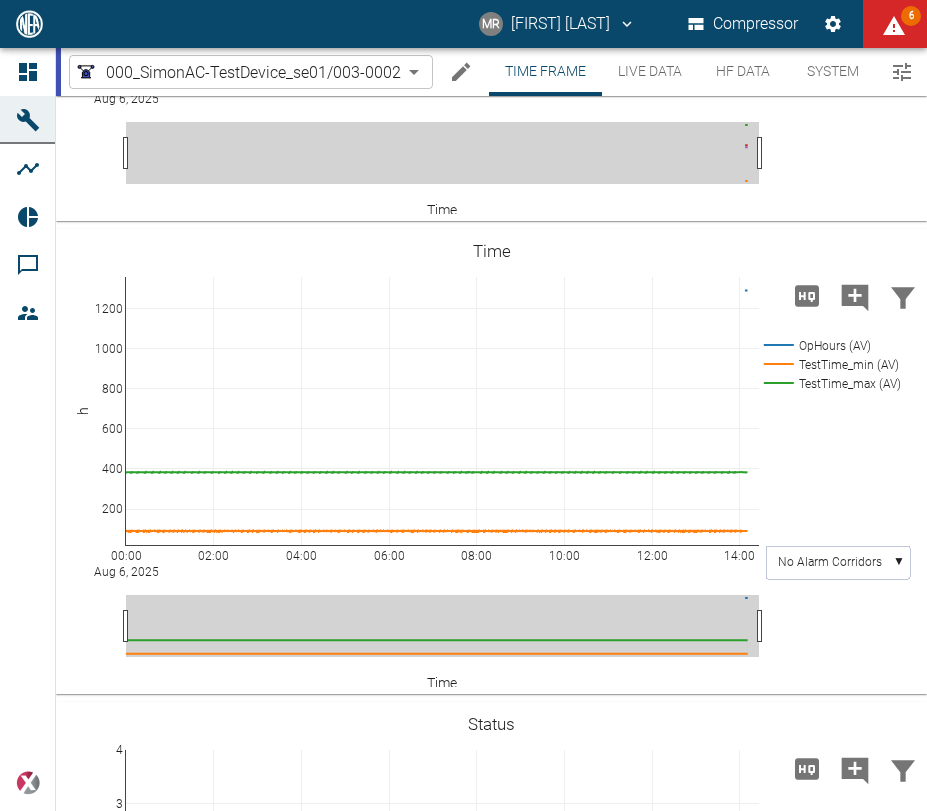 click 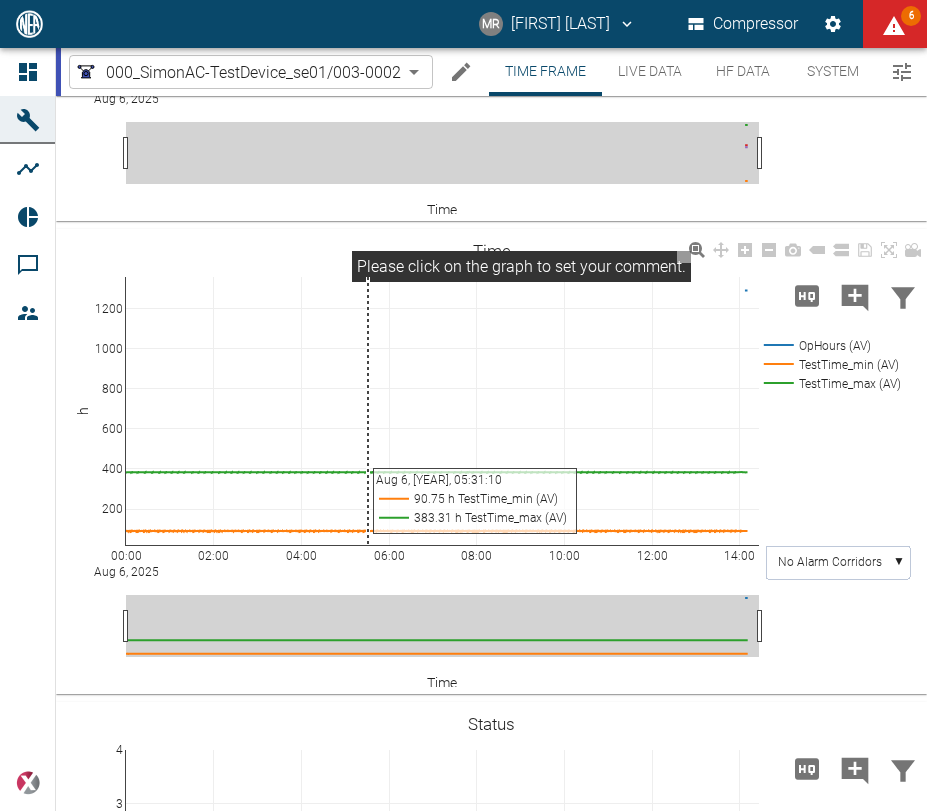 click on "MR Manuel Remlinger Compressor 6 Dashboard Machines Analyses Reports Comments Members powered by Time Frame Live Data HF Data System 000_SimonAC-TestDevice_se01/003-0002 92133c7f-d50f-43d0-80d3-22dfd9c682e0 ​ Time Frame Live Data HF Data System 000_SimonAC-TestDevice_se01/003-0002 92133c7f-d50f-43d0-80d3-22dfd9c682e0 ​ Start 08/06/2025 Start  –  End 08/06/2025 End Resolution 1 Second 1sec Resolution Load Time Frame Live Data HF Data System 00:00 Aug 6, 2025 02:00 04:00 06:00 08:00 10:00 12:00 14:00 20 30 40 50 DataDiode008 (AV) DataDiode009 (AV) DataDiode010 (AV) DataDiode007 (AV) DataDiode006 (AV) Weight kg Please click on the graph to set your comment. Time 00:00 Aug 6, 2025 02:00 04:00 06:00 08:00 10:00 12:00 14:00 200 400 600 800 1000 1200 OpHours (AV) TestTime_min (AV) TestTime_max (AV) Time h Please click on the graph to set your comment. Time No Alarm Corridors ▼ Aug 6, 2025, 05:31:10 90.75 h TestTime_min (AV)  383.31 h TestTime_max (AV)  00:00 Aug 6, 2025 02:00 04:00 06:00 08:00 10:00 12:00 0" at bounding box center [463, 405] 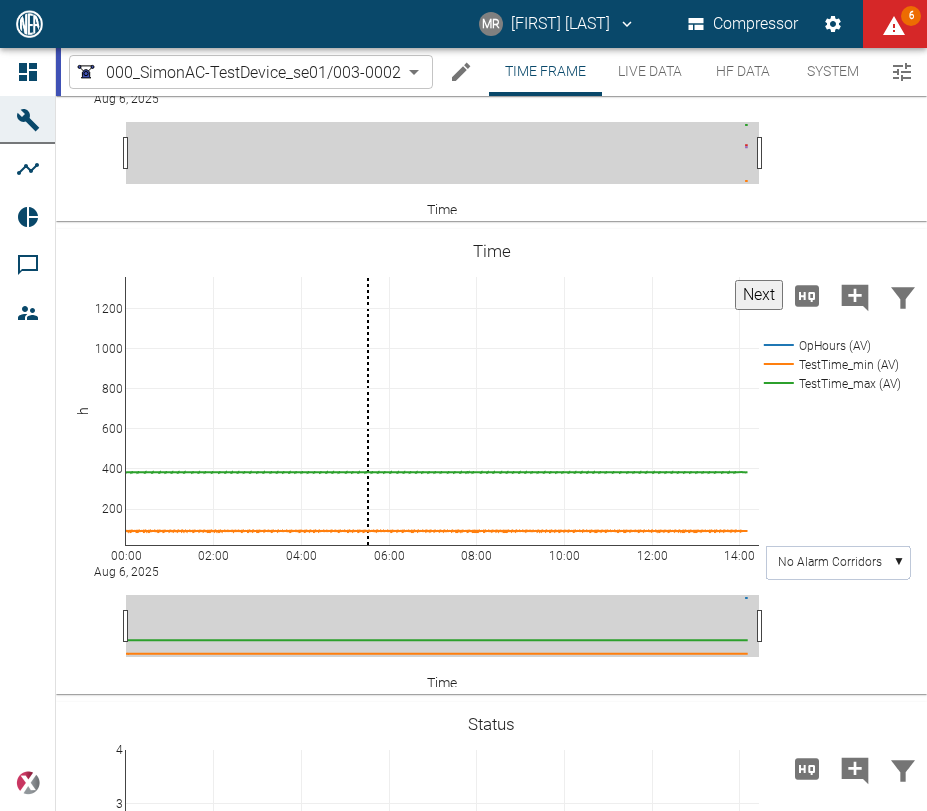 click on "Next" at bounding box center (759, 295) 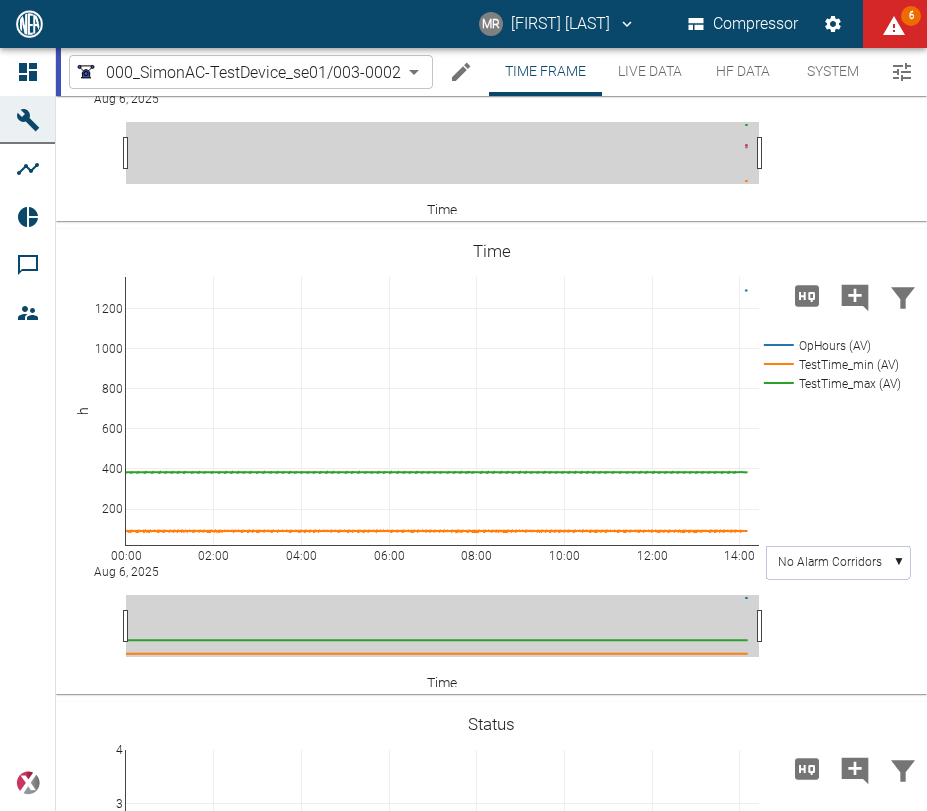 click on "Comment" at bounding box center (100, 1008) 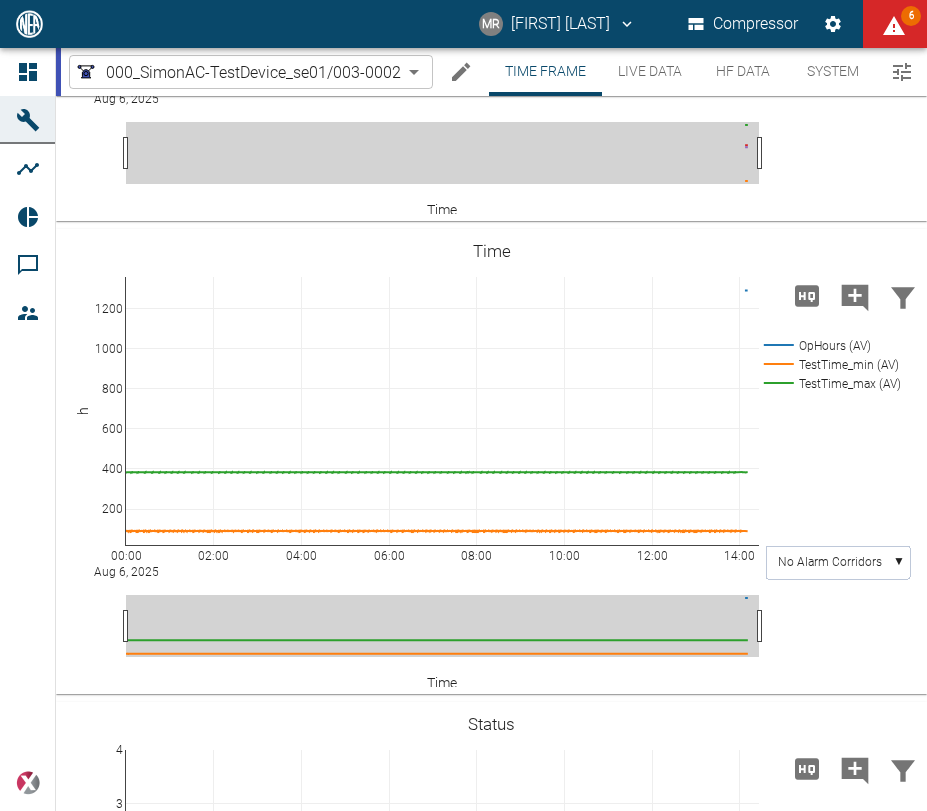 type on "Neuer Kommentar: Pentest" 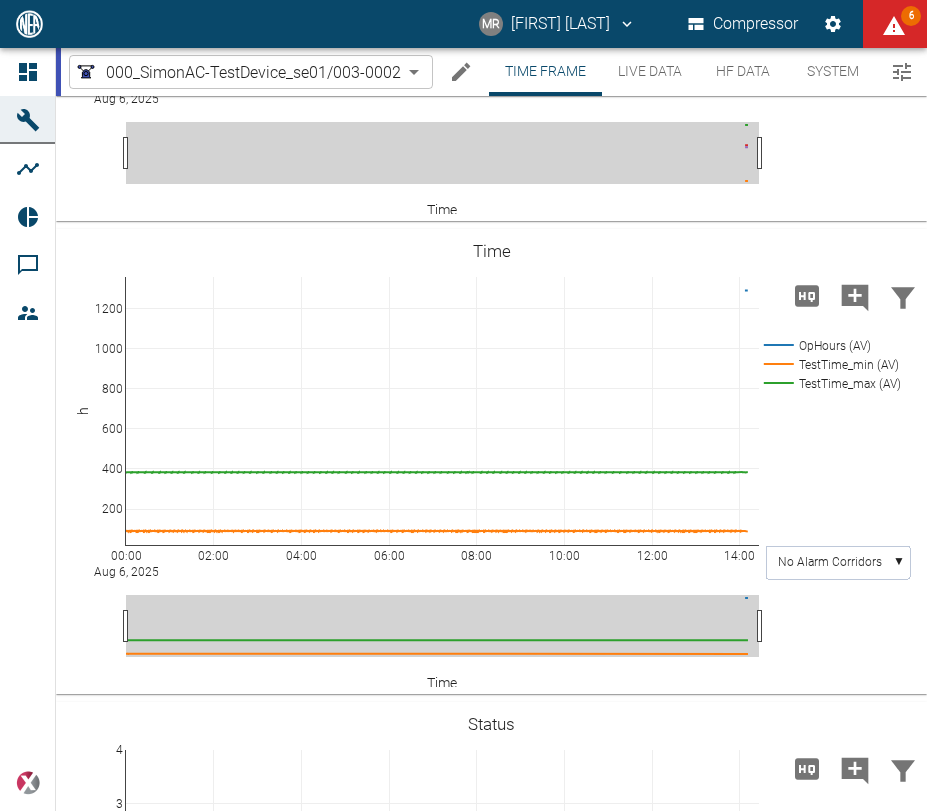 scroll, scrollTop: 0, scrollLeft: 0, axis: both 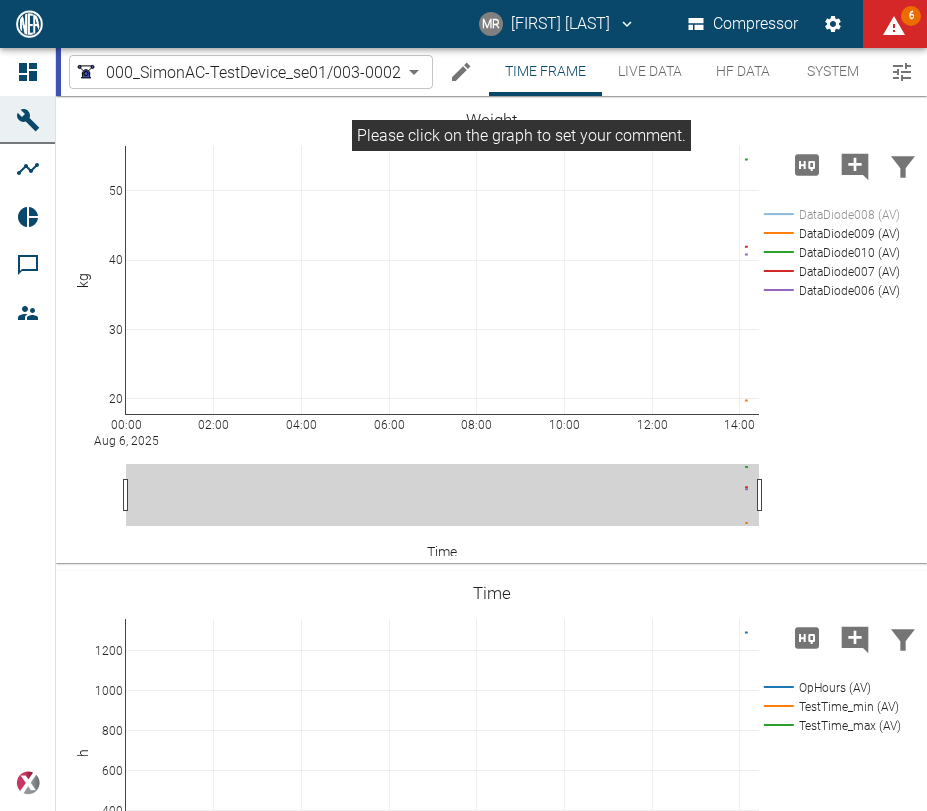 click on "MR Manuel Remlinger Compressor 6 Dashboard Machines Analyses Reports Comments Members powered by Time Frame Live Data HF Data System 000_SimonAC-TestDevice_se01/003-0002 92133c7f-d50f-43d0-80d3-22dfd9c682e0 ​ Time Frame Live Data HF Data System 000_SimonAC-TestDevice_se01/003-0002 92133c7f-d50f-43d0-80d3-22dfd9c682e0 ​ Start 08/06/2025 Start  –  End 08/06/2025 End Resolution 1 Second 1sec Resolution Load Time Frame Live Data HF Data System 00:00 Aug 6, 2025 02:00 04:00 06:00 08:00 10:00 12:00 14:00 20 30 40 50 DataDiode008 (AV) DataDiode009 (AV) DataDiode010 (AV) DataDiode007 (AV) DataDiode006 (AV) Weight kg Please click on the graph to set your comment. Time 00:00 Aug 6, 2025 02:00 04:00 06:00 08:00 10:00 12:00 14:00 200 400 600 800 1000 1200 OpHours (AV) TestTime_min (AV) TestTime_max (AV) Time h Time No Alarm Corridors ▼ 00:00 Aug 6, 2025 02:00 04:00 06:00 08:00 10:00 12:00 14:00 −1 0 1 2 3 4 testStatus (AV) Status - Time 00:00 Aug 6, 2025 02:00 04:00 06:00 08:00 10:00 12:00 14:00 0 100 200 300 0" at bounding box center [463, 405] 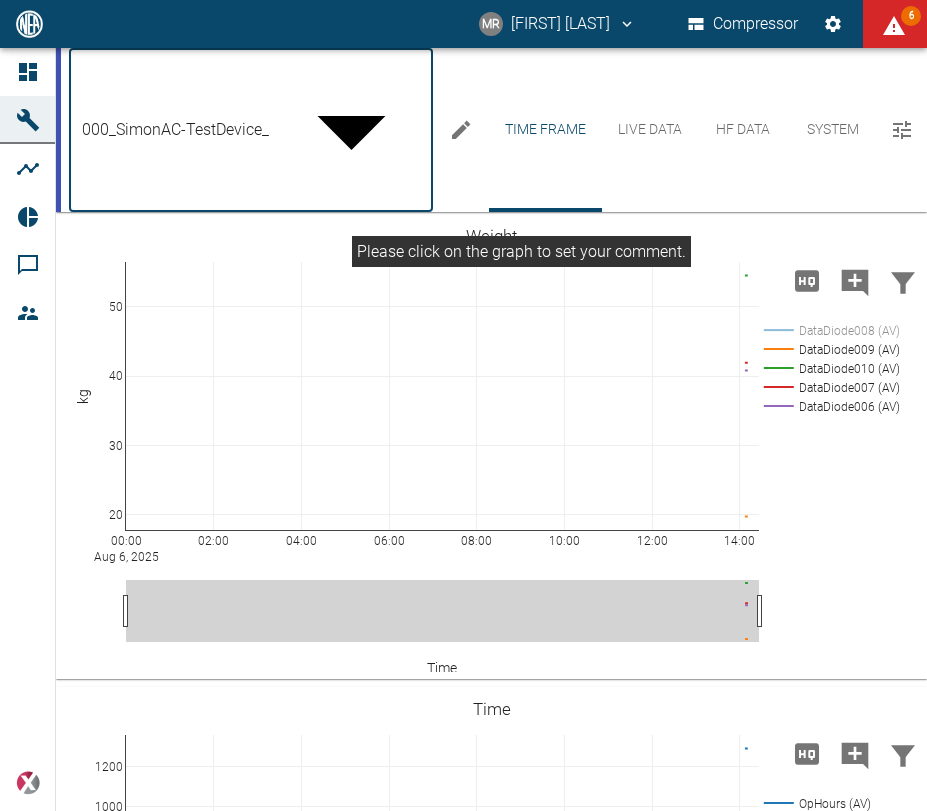 click on "000_SimonAC-TestDevice_se01/003-0002" at bounding box center [219, 887] 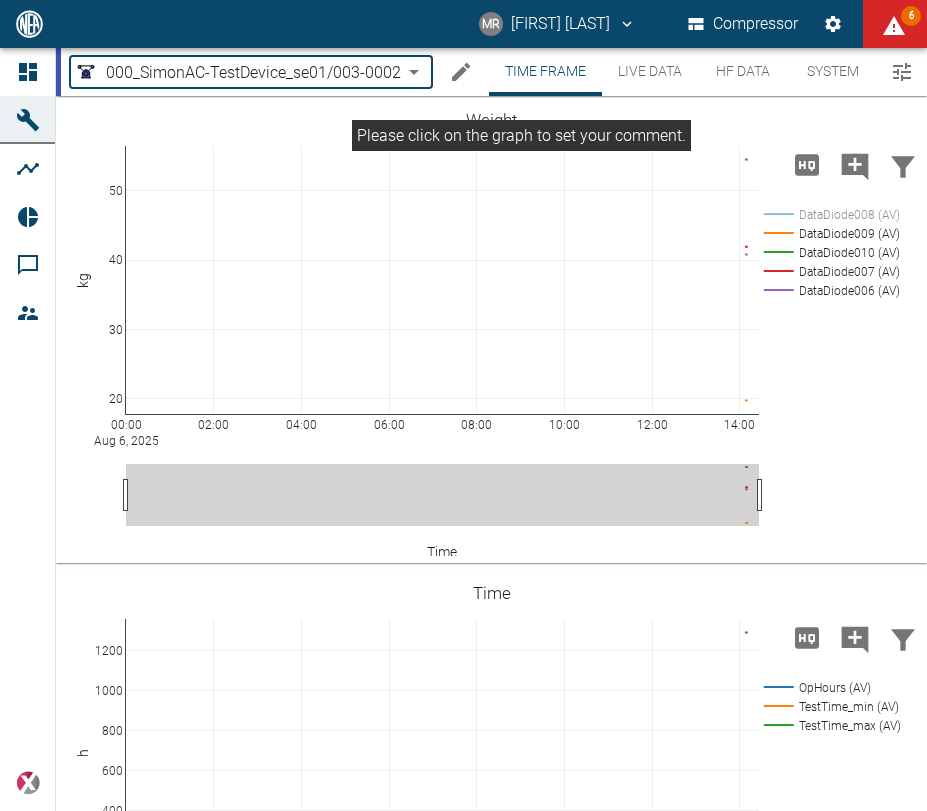 click at bounding box center [463, 827] 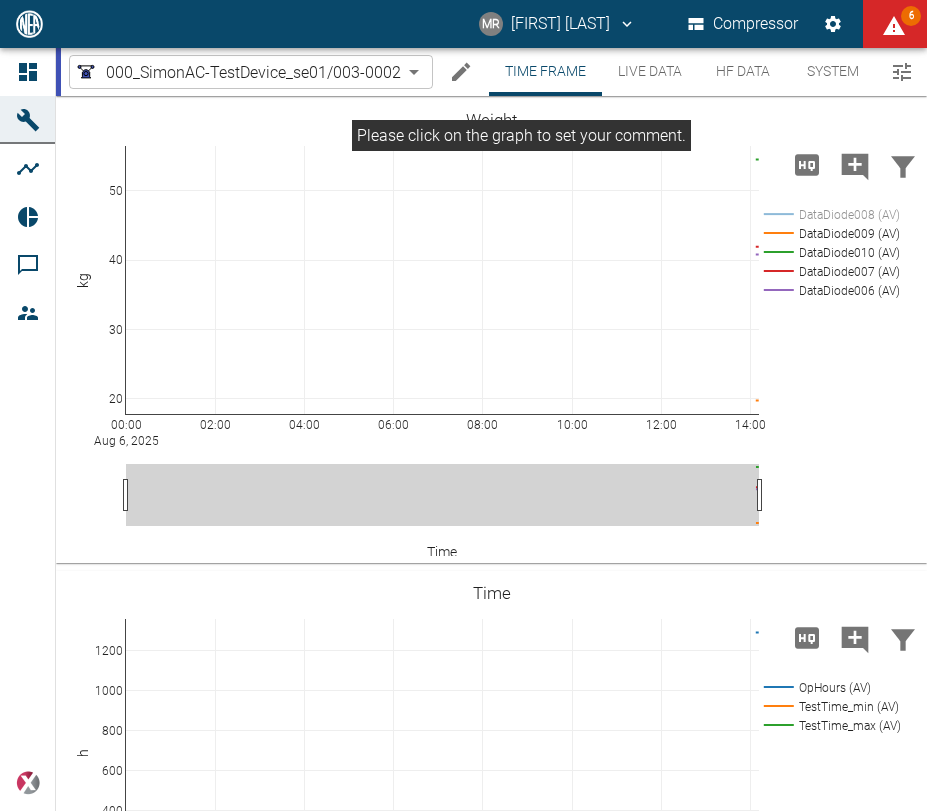drag, startPoint x: 204, startPoint y: 120, endPoint x: 479, endPoint y: 68, distance: 279.8732 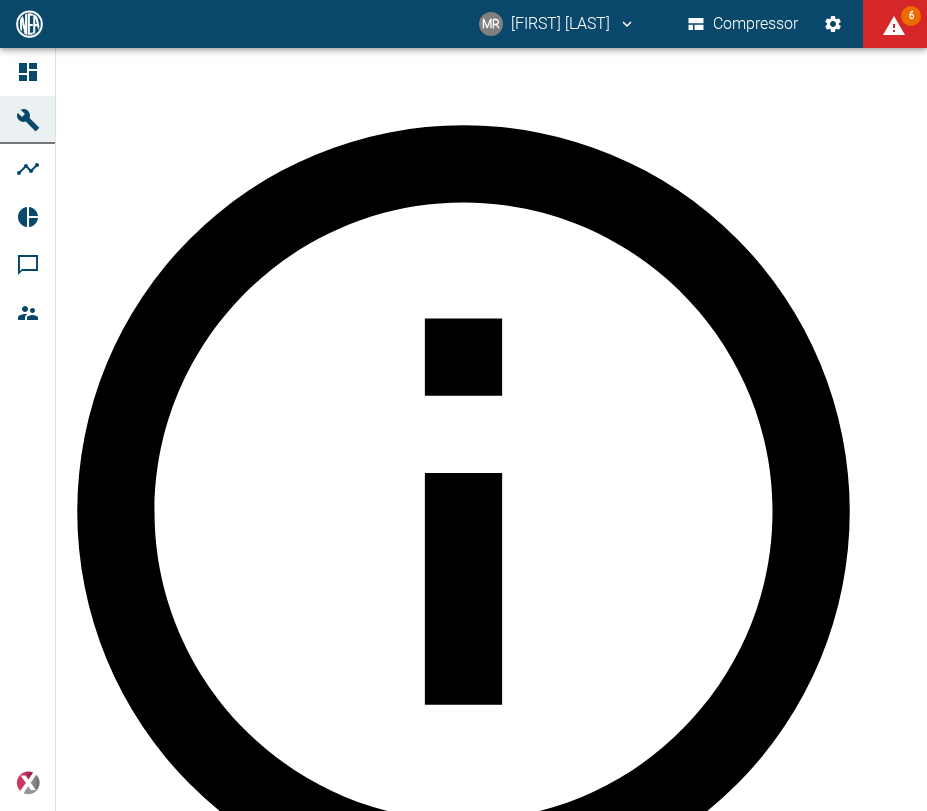 click 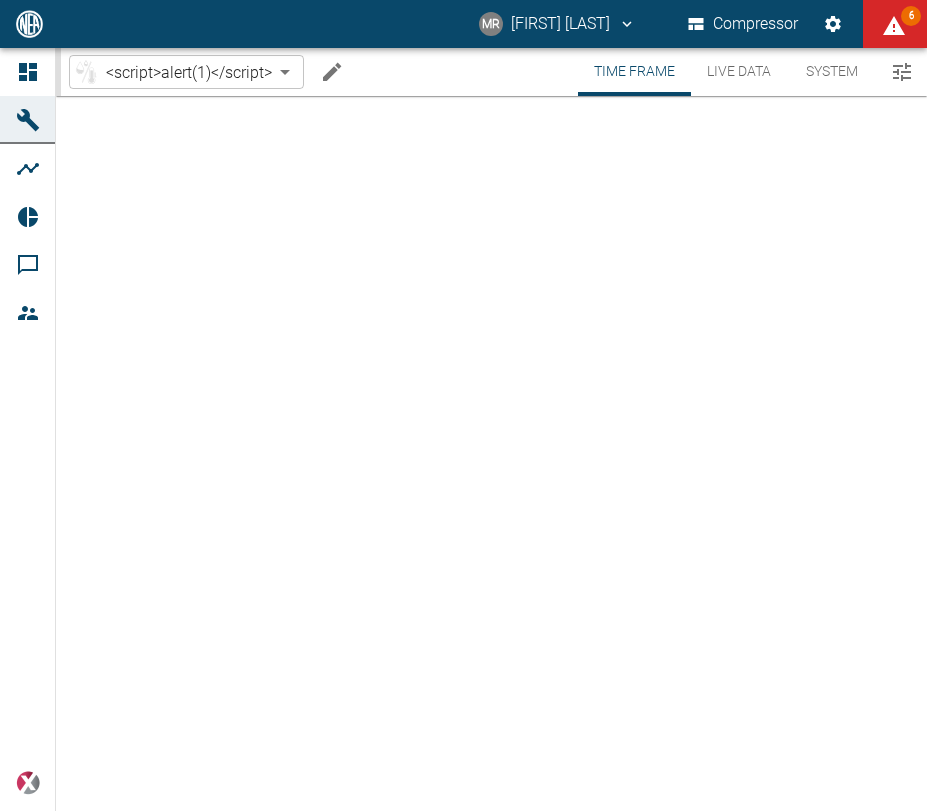 click on "MR Manuel Remlinger Compressor 6 Dashboard Machines Analyses Reports Comments Members powered by Time Frame Live Data System <script>alert(1)</script> f1914e7e-f7c7-45af-b1bc-46b590b51b4f ​ Time Frame Live Data System <script>alert(1)</script> f1914e7e-f7c7-45af-b1bc-46b590b51b4f ​ Start 08/06/2025 Start  –  End 08/06/2025 End Resolution 1 Second 1sec Resolution Load Time Frame Live Data System" at bounding box center (463, 405) 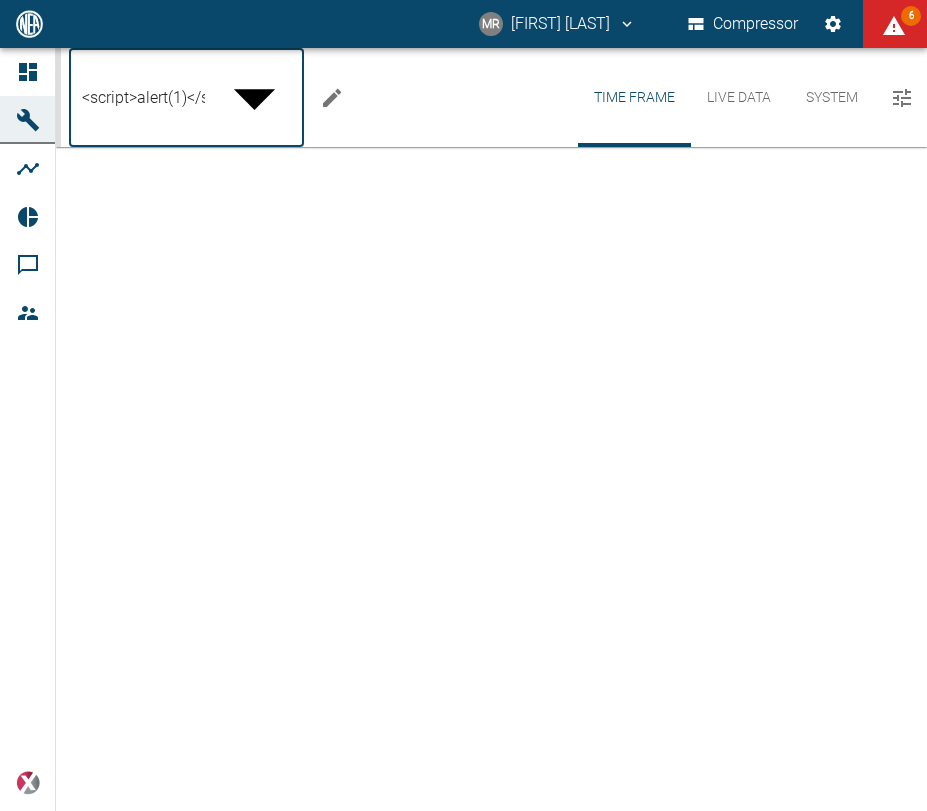 click on "002_SimonAC-TestDevice-MachineHub" at bounding box center [209, 911] 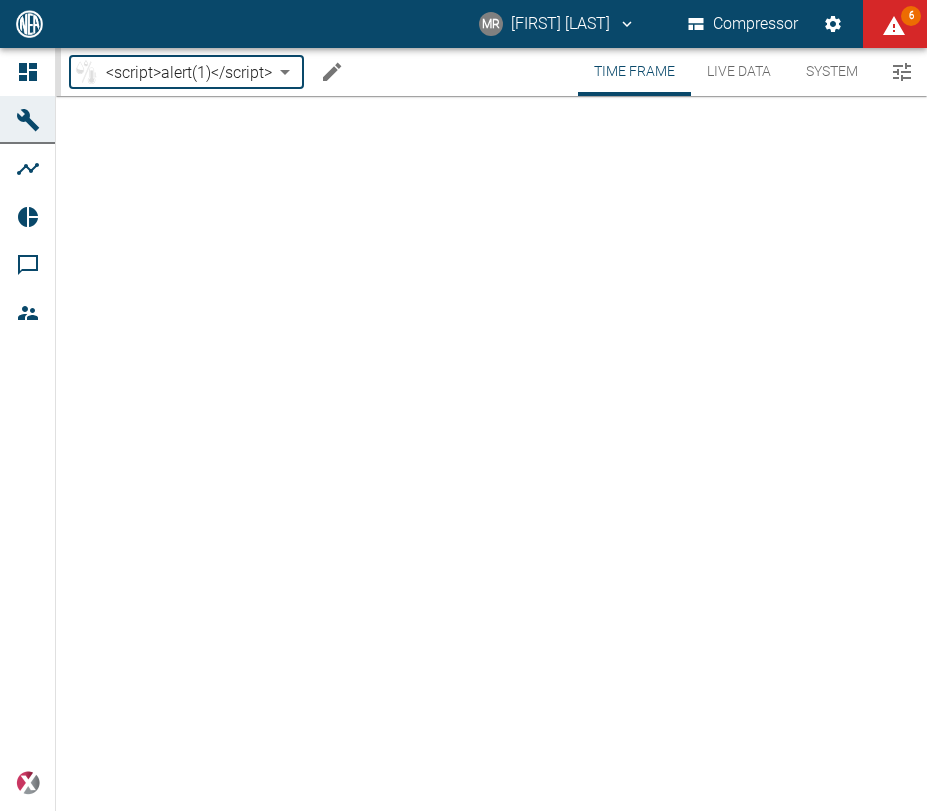 type on "ba25b5b8-beb6-4026-a6e0-13ebbd272c82" 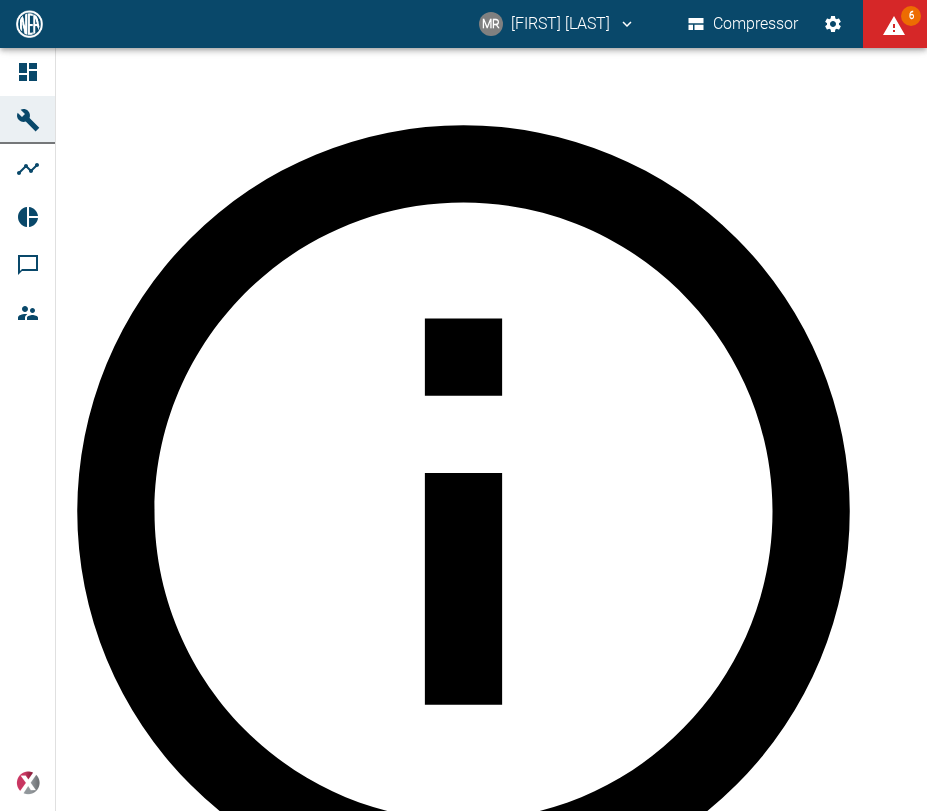 click 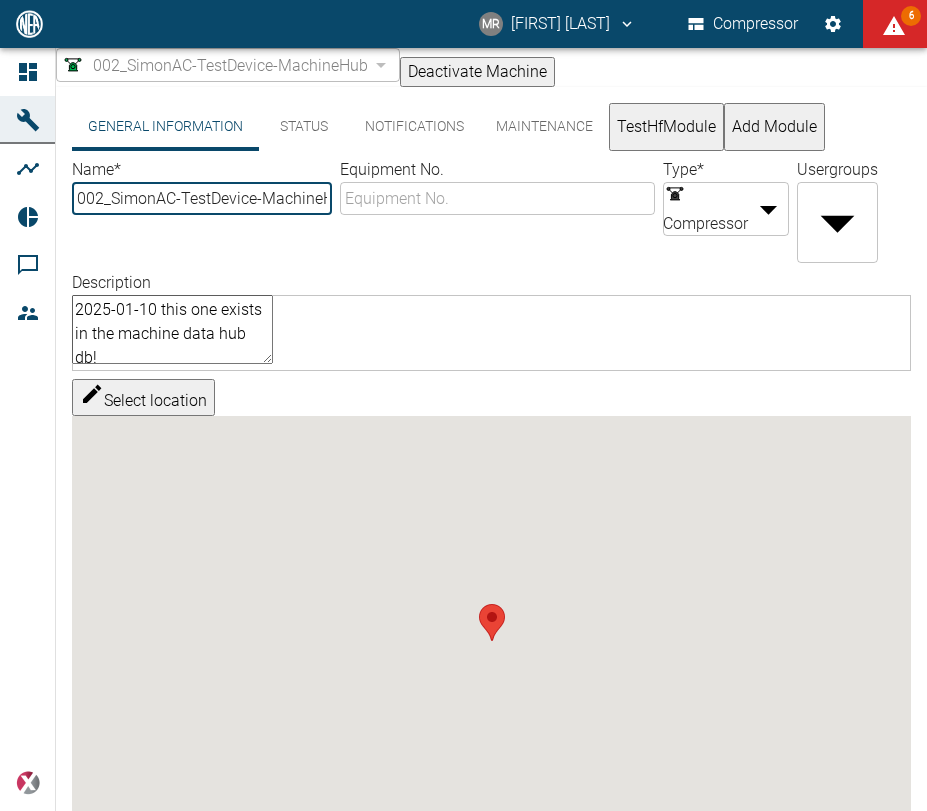 click on "002_SimonAC-TestDevice-MachineHub" at bounding box center [202, 198] 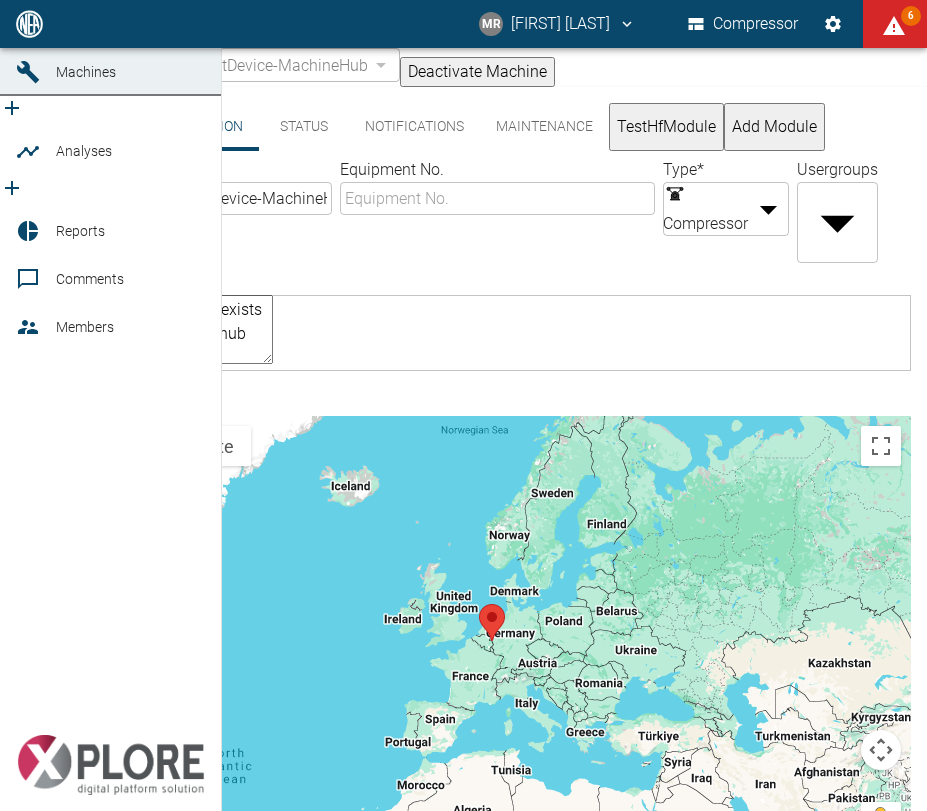 click 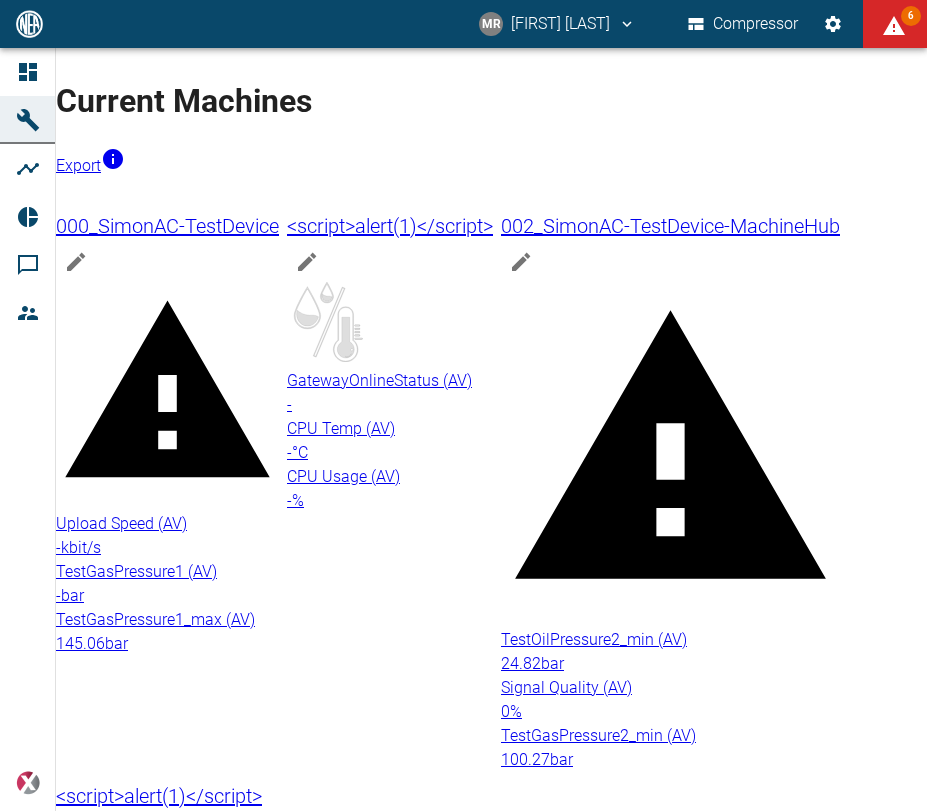 click on "TestOilPressure2_min (AV) 24.82 bar  Signal Quality (AV) 0 %  TestGasPressure2_min (AV) 100.27 bar" at bounding box center (670, 700) 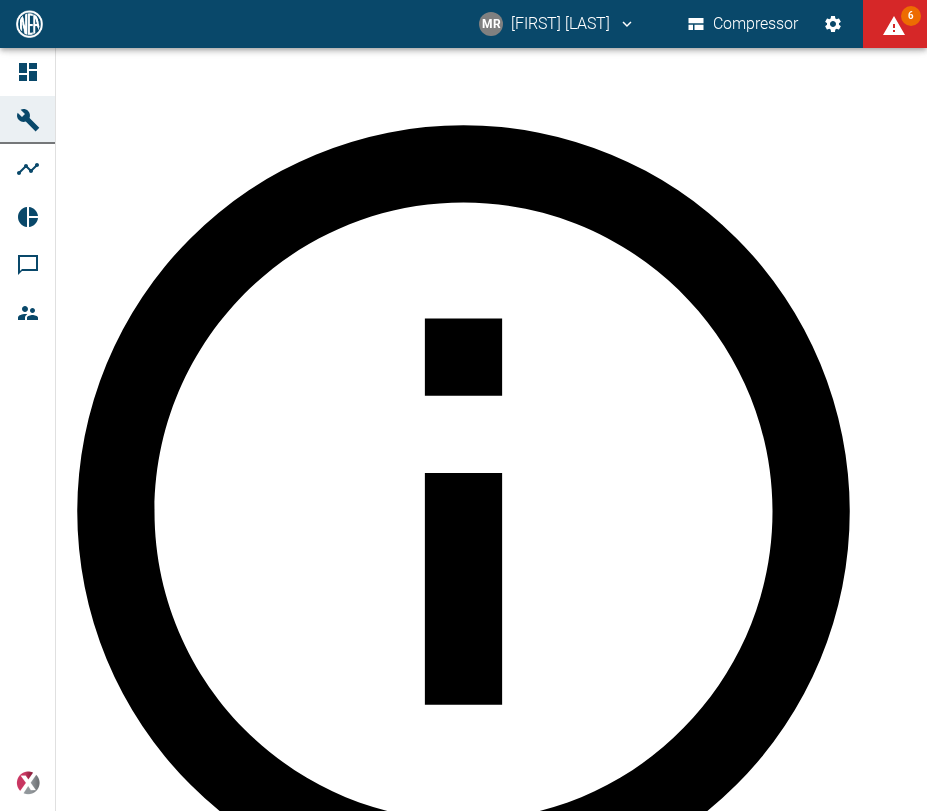 scroll, scrollTop: 456, scrollLeft: 0, axis: vertical 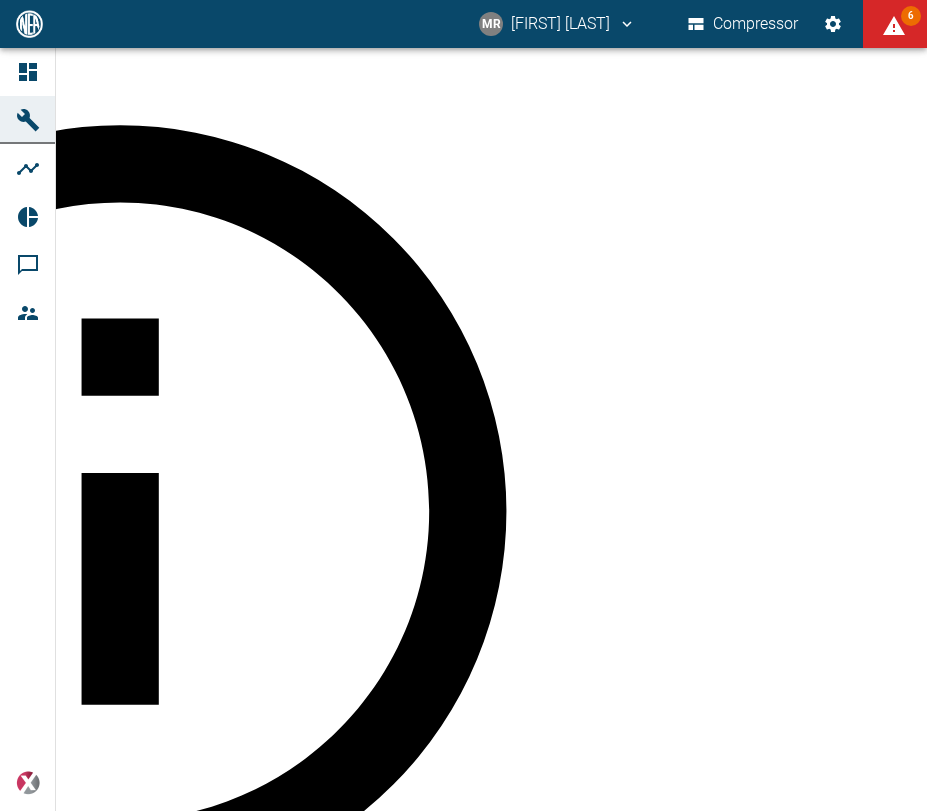 click 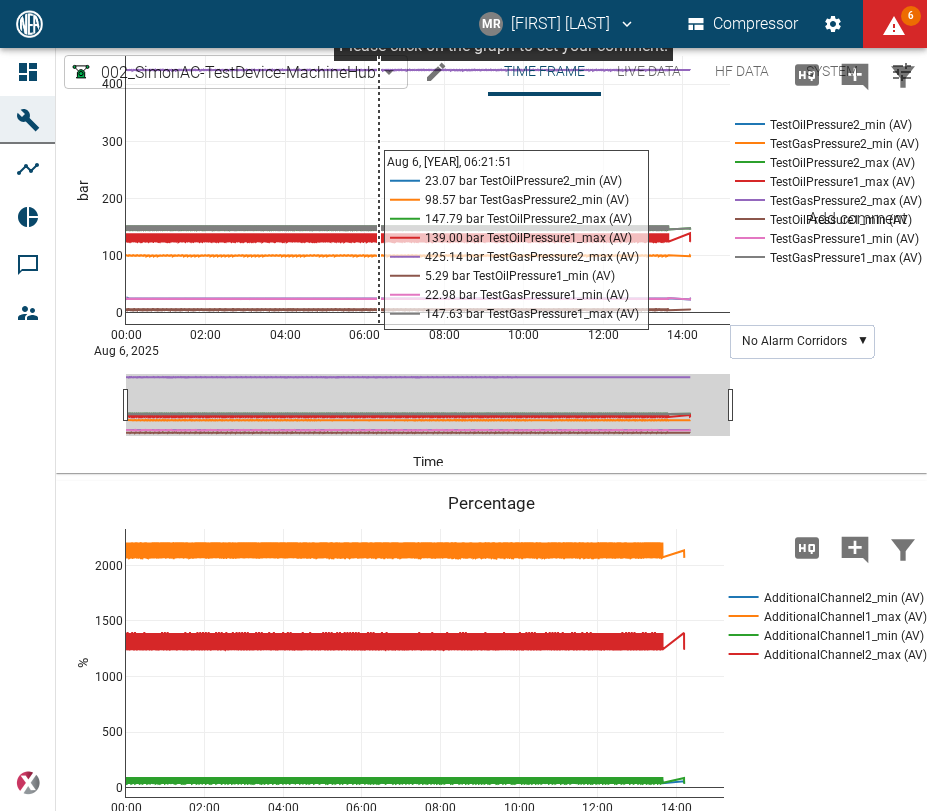 click on "MR Manuel Remlinger Compressor 6 Dashboard Machines Analyses Reports Comments Members powered by Time Frame Live Data HF Data System 002_SimonAC-TestDevice-MachineHub ba25b5b8-beb6-4026-a6e0-13ebbd272c82 ​ Time Frame Live Data HF Data System 002_SimonAC-TestDevice-MachineHub ba25b5b8-beb6-4026-a6e0-13ebbd272c82 ​ Start 08/06/2025 Start  –  End 08/06/2025 End Resolution 1 Second 1sec Resolution Load Time Frame Live Data HF Data System 00:00 Aug 6, 2025 02:00 04:00 06:00 08:00 10:00 12:00 14:00 −1 −0.5 0 0.5 1 OperatingHours (AV) Time h Time 00:00 Aug 6, 2025 02:00 04:00 06:00 08:00 10:00 12:00 14:00 0 100 200 300 400 TestOilPressure2_min (AV) TestGasPressure2_min (AV) TestOilPressure2_max (AV) TestOilPressure1_max (AV) TestGasPressure2_max (AV) TestOilPressure1_min (AV) TestGasPressure1_min (AV) TestGasPressure1_max (AV) Pressure bar Please click on the graph to set your comment. Time No Alarm Corridors ▼ Aug 6, 2025, 06:21:51 23.07 bar TestOilPressure2_min (AV)  5.29 bar TestOilPressure1_min (AV)" at bounding box center [463, 405] 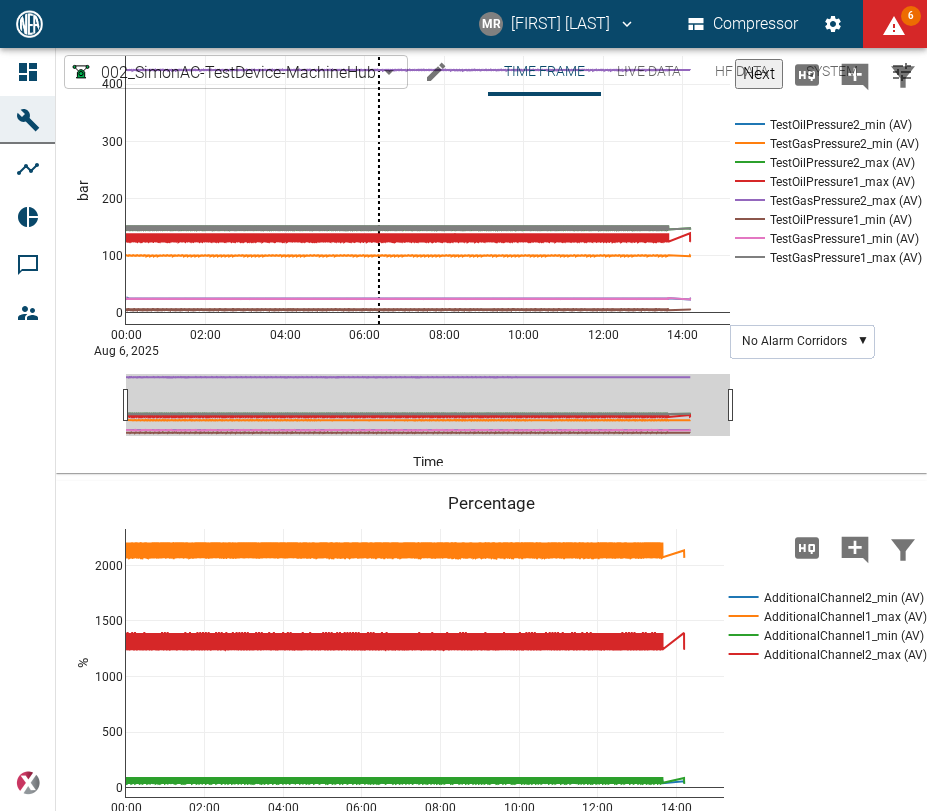 click on "Next" at bounding box center [759, 74] 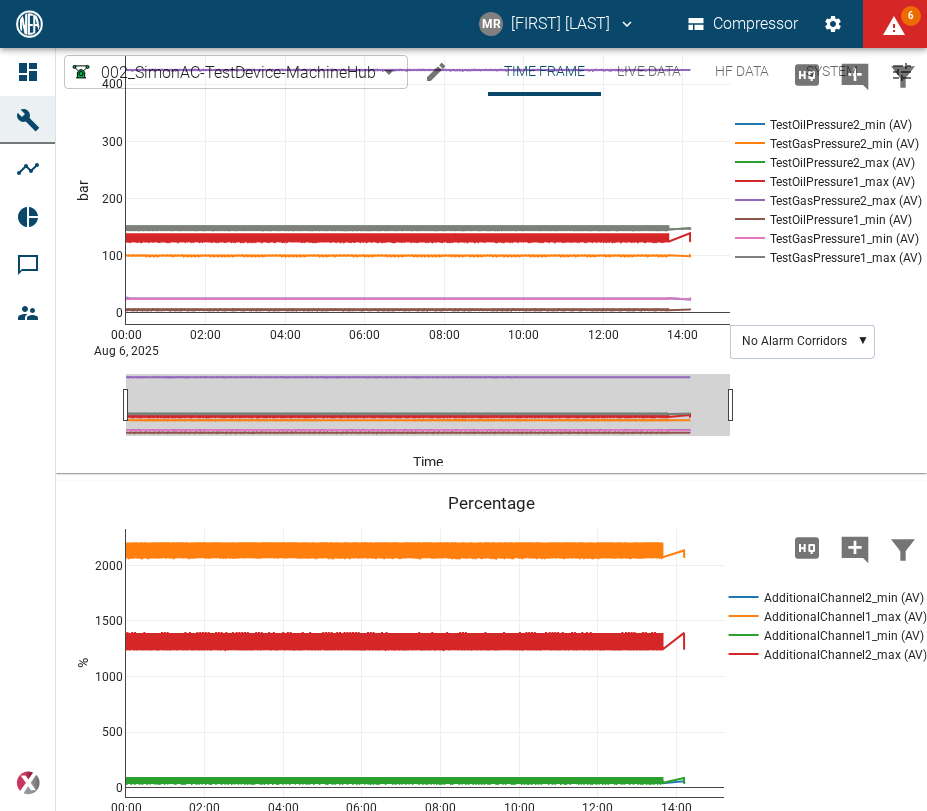 click on "Comment" at bounding box center [100, 1008] 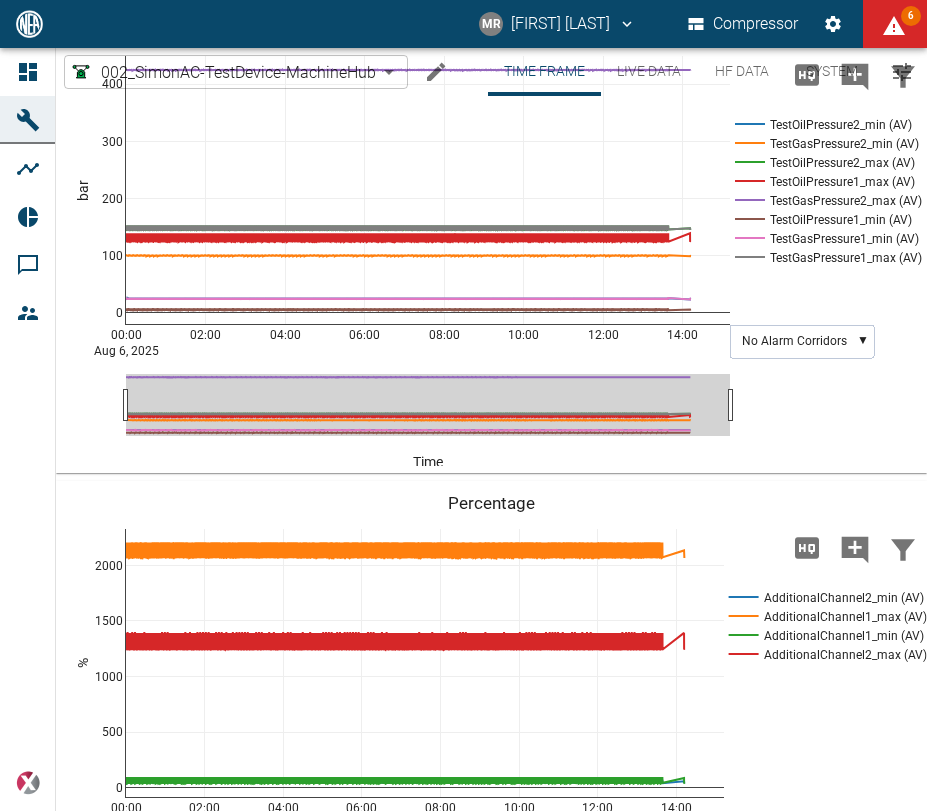 paste on "002_SimonAC-TestDevice-MachineHub" 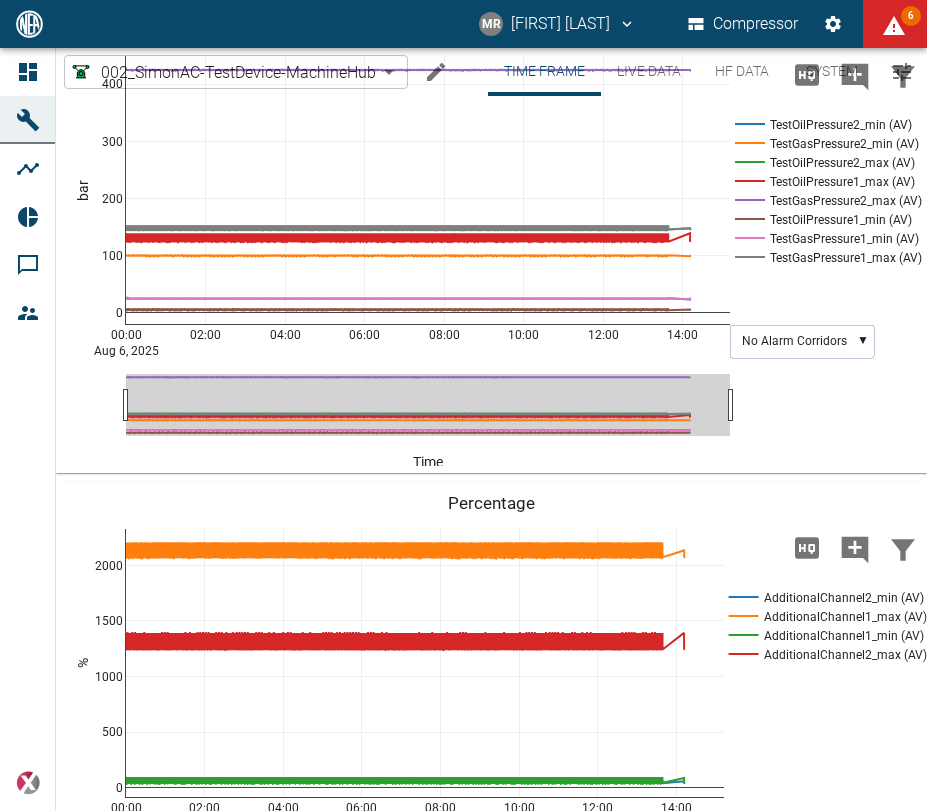type on "Pentest-Kommentar zu 002_SimonAC-TestDevice-MachineHub:
Streng geheim!" 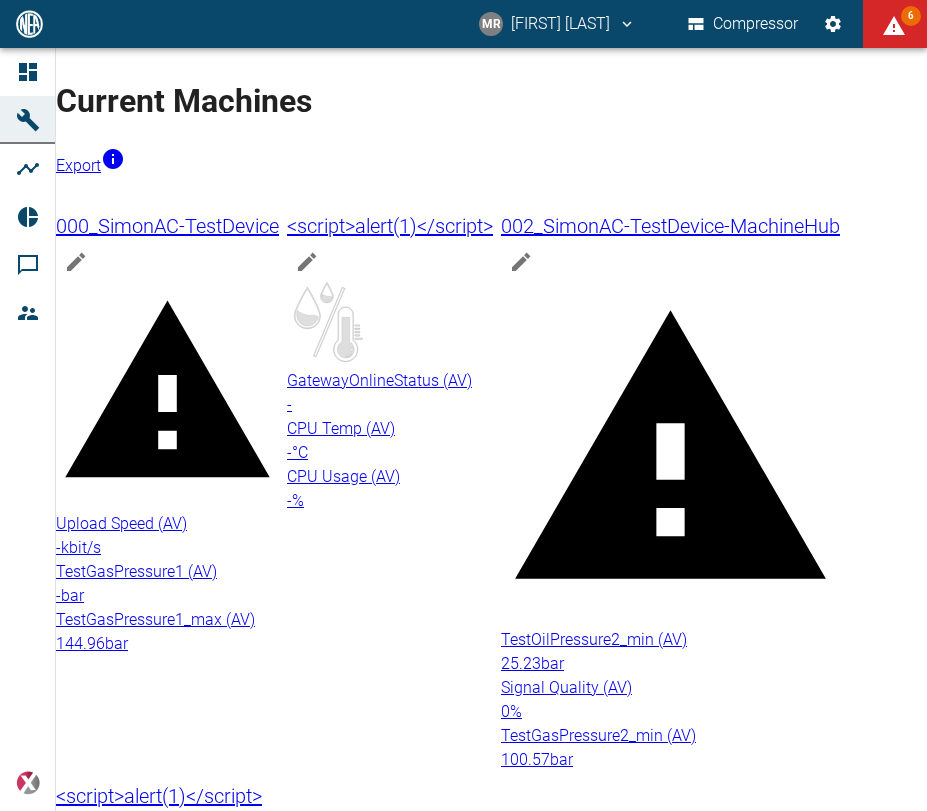 click on "kbit/s" at bounding box center (81, 547) 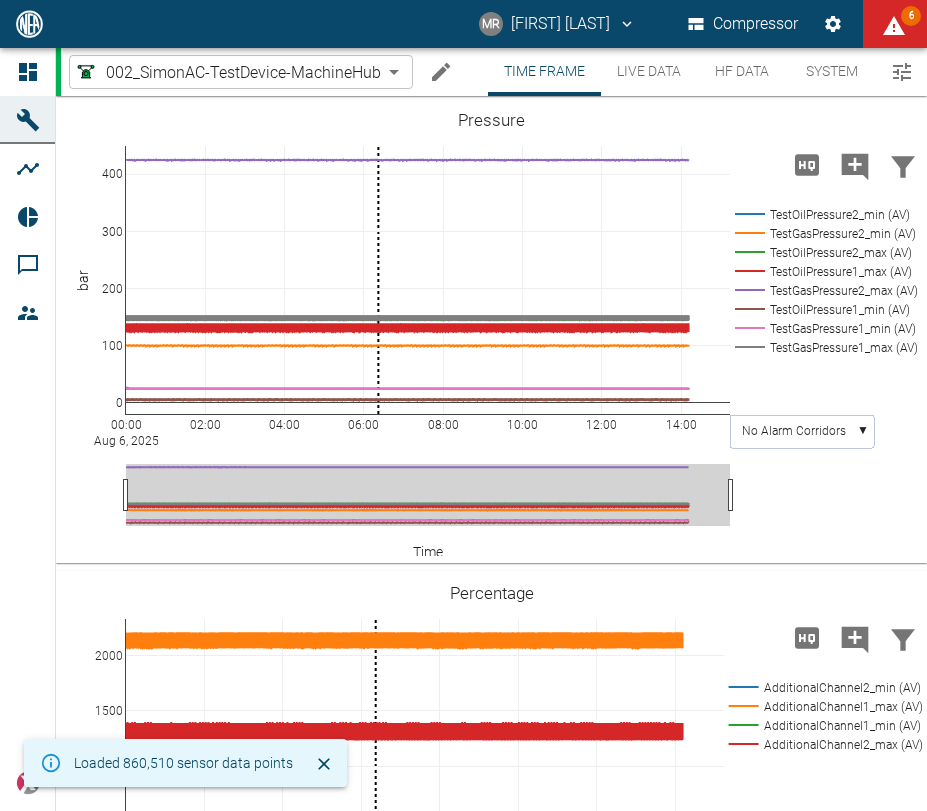 scroll, scrollTop: 0, scrollLeft: 0, axis: both 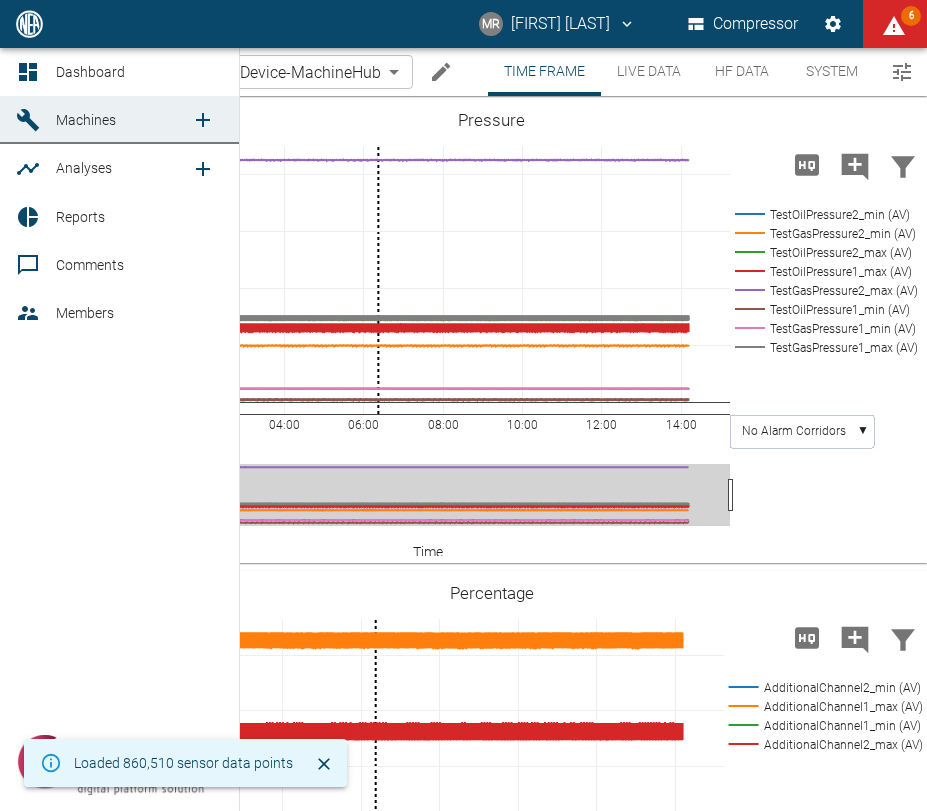 click 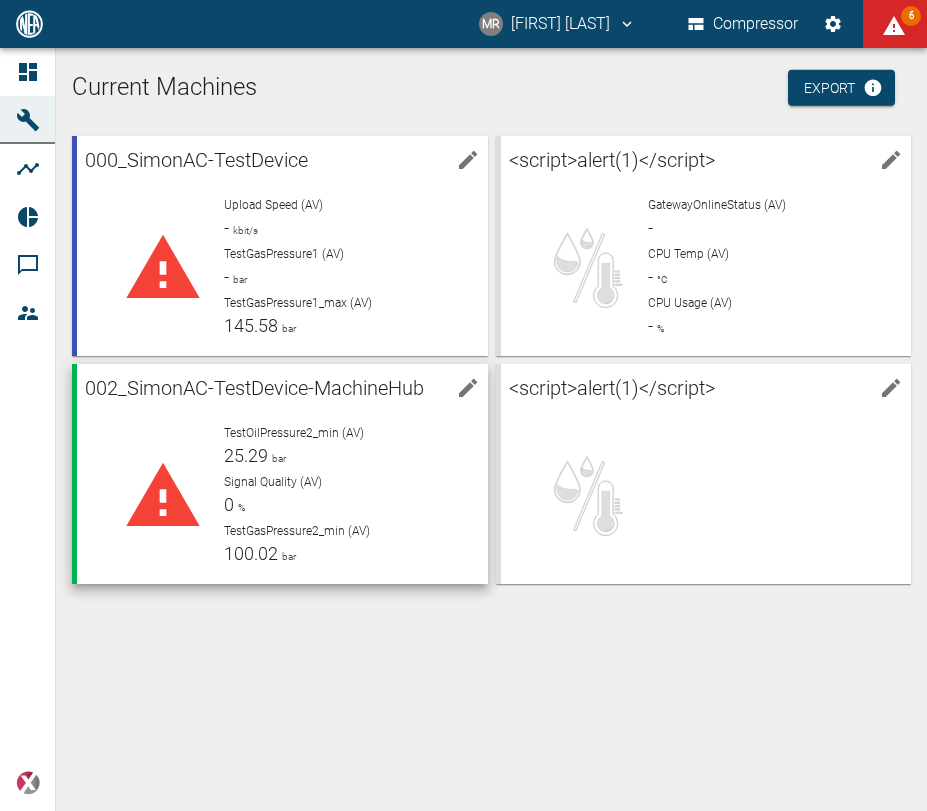 click on "TestOilPressure2_min (AV) 25.29 bar  Signal Quality (AV) 0 %  TestGasPressure2_min (AV) 100.02 bar" at bounding box center [339, 488] 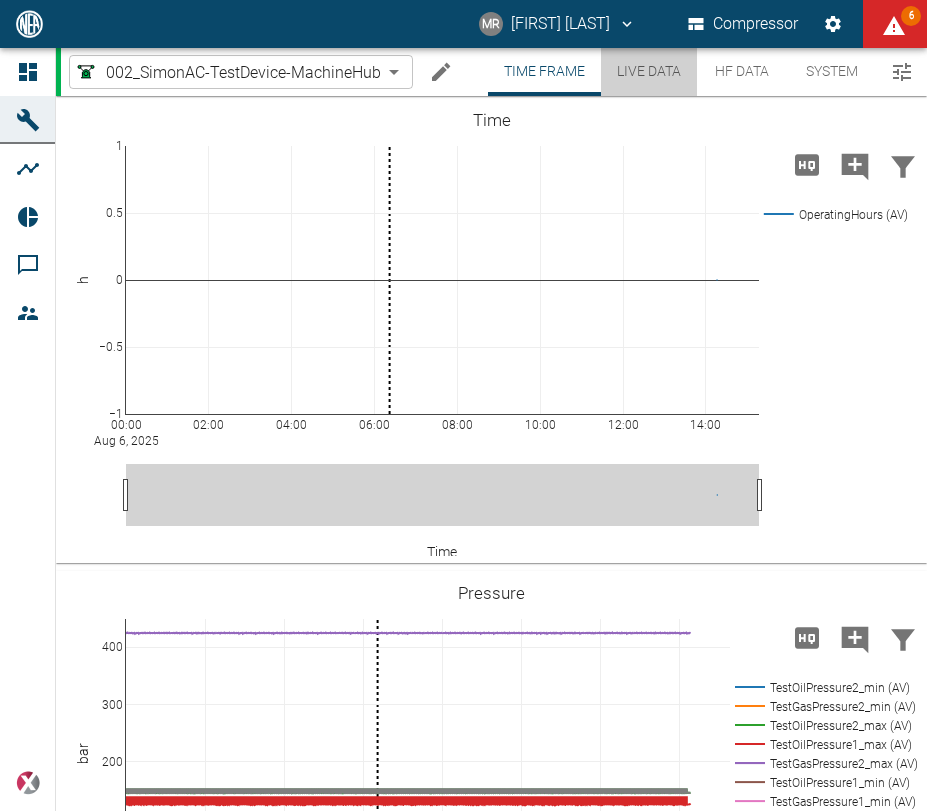 click on "Live Data" at bounding box center [649, 72] 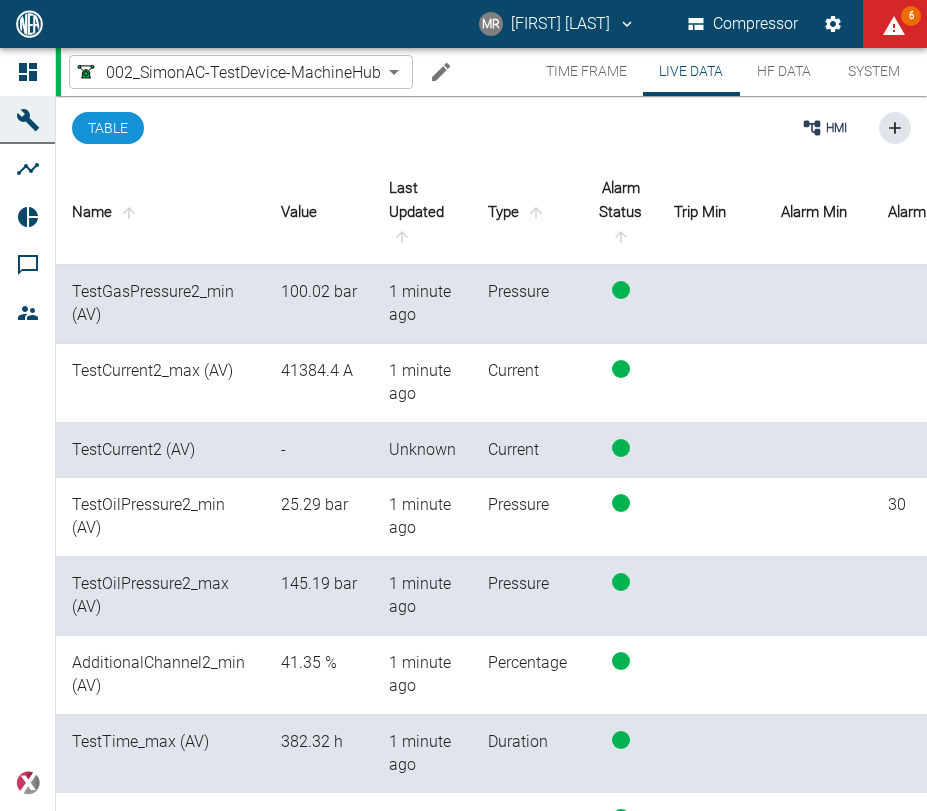 click on "HF Data" at bounding box center [784, 72] 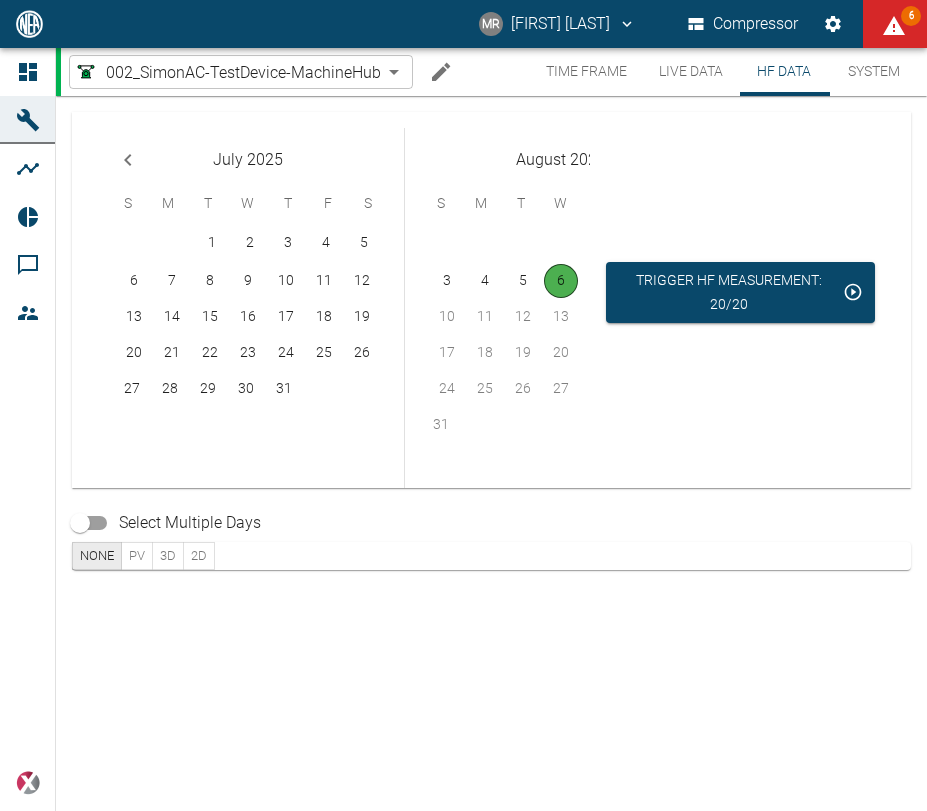 click on "System" at bounding box center [874, 72] 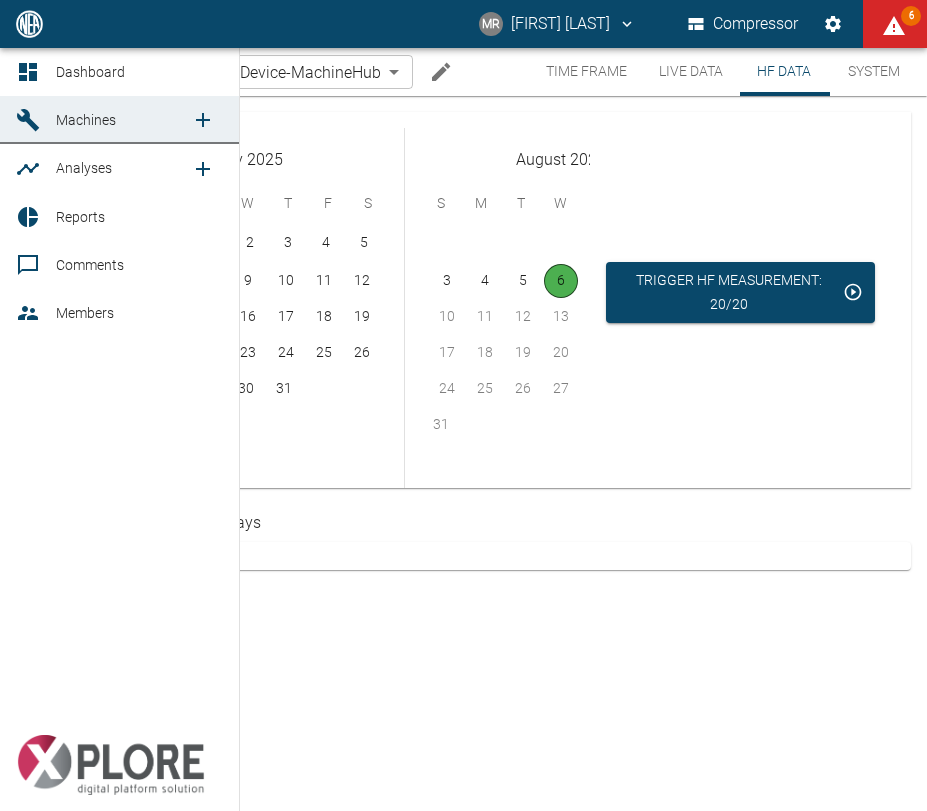 click 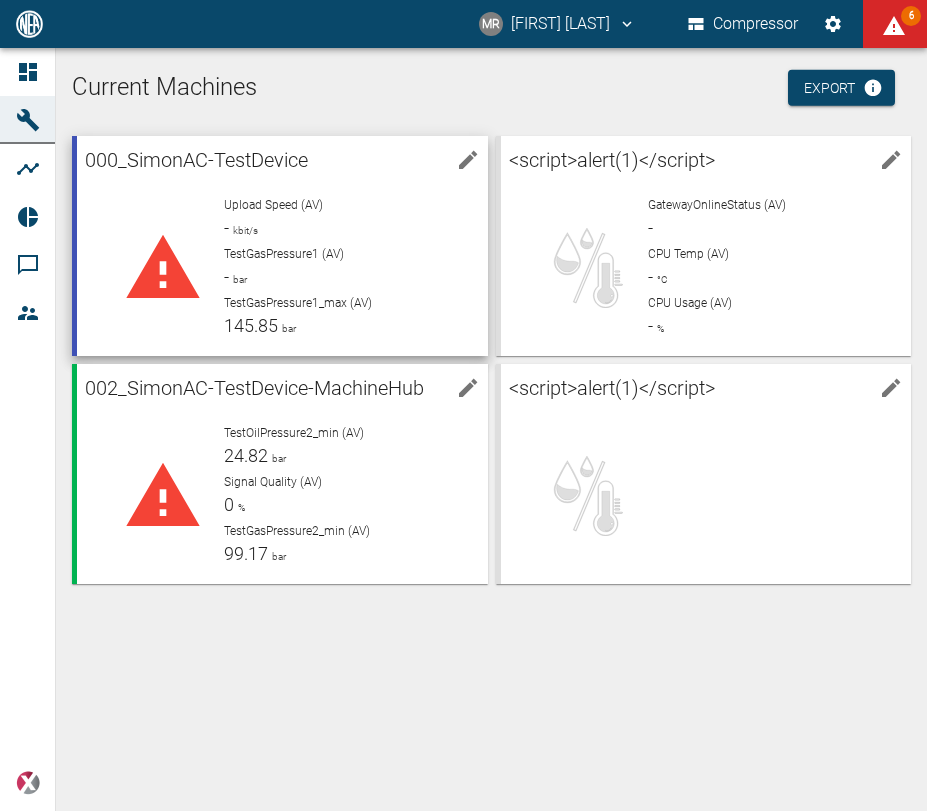 click on "TestGasPressure1 (AV)" at bounding box center [284, 254] 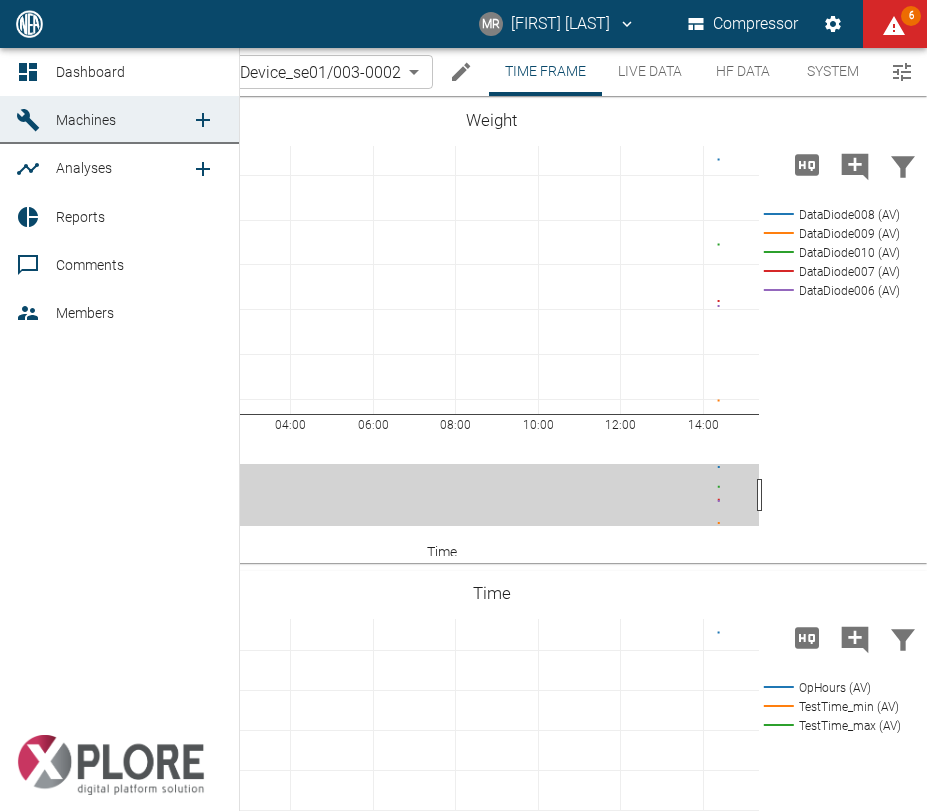 click at bounding box center (31, 169) 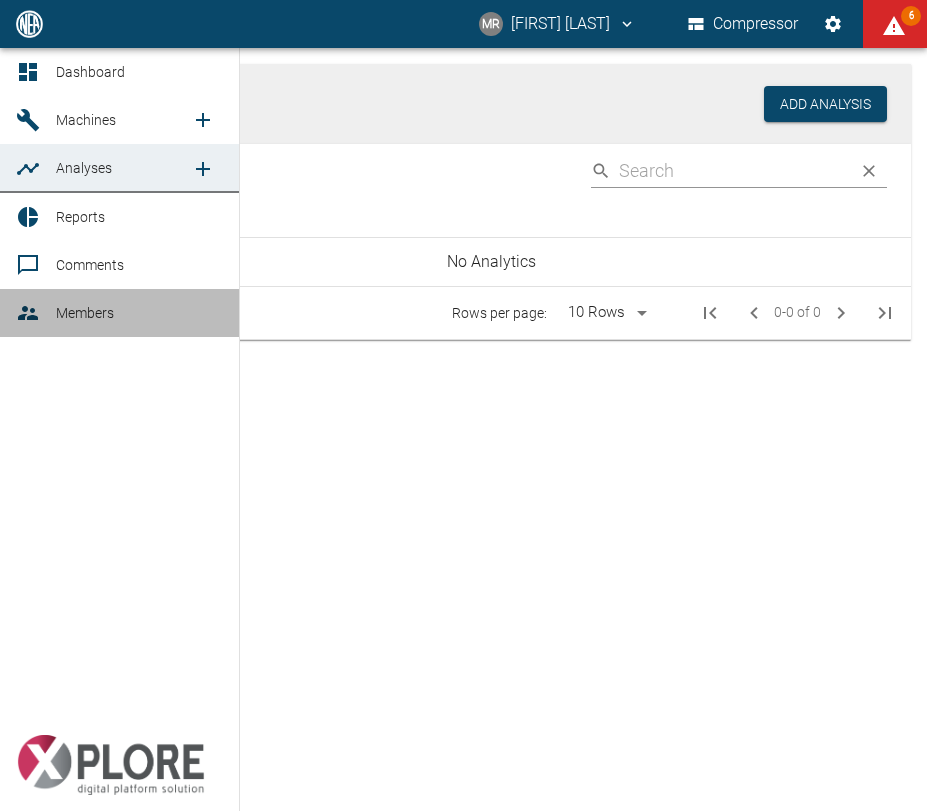click 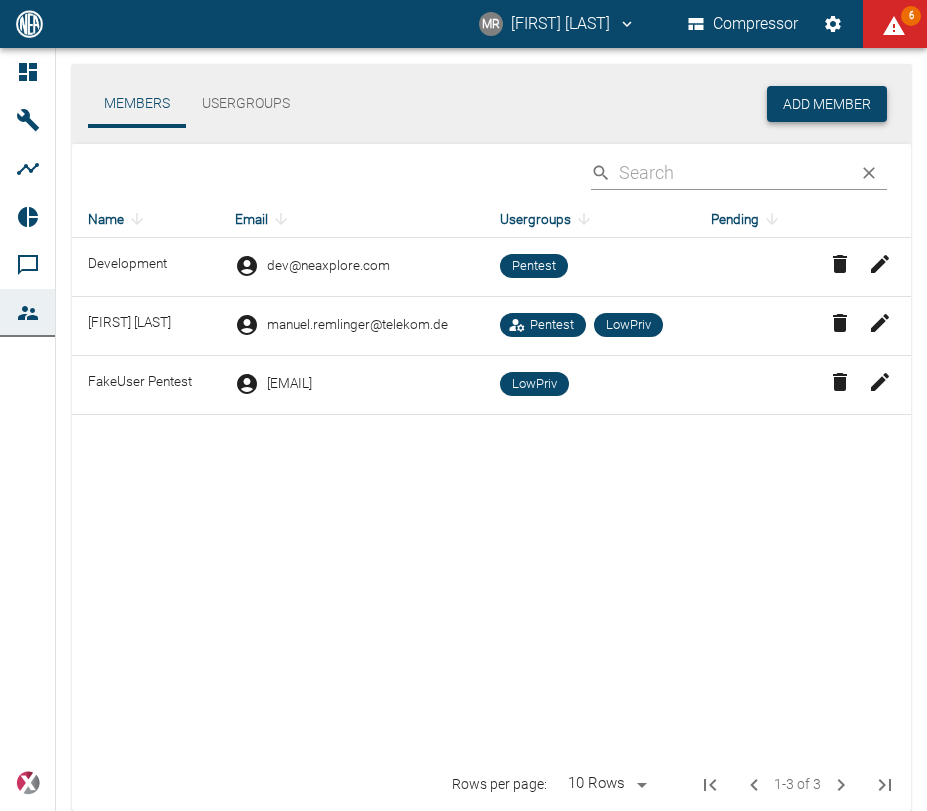 click on "Add Member" at bounding box center [827, 104] 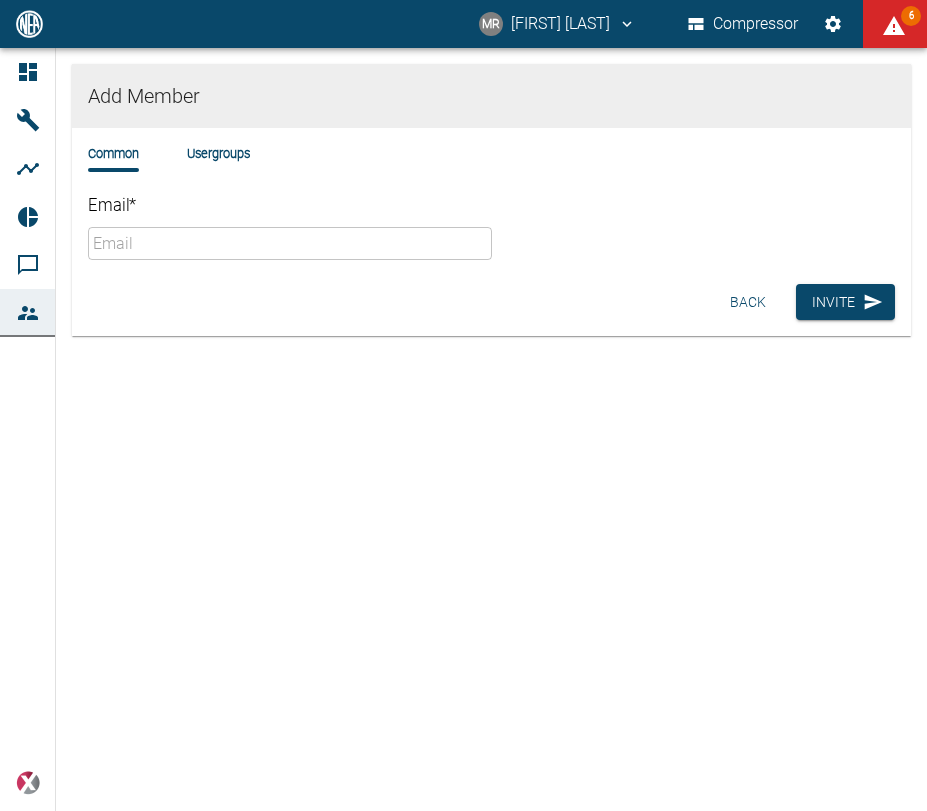 click on "Email *" at bounding box center [290, 243] 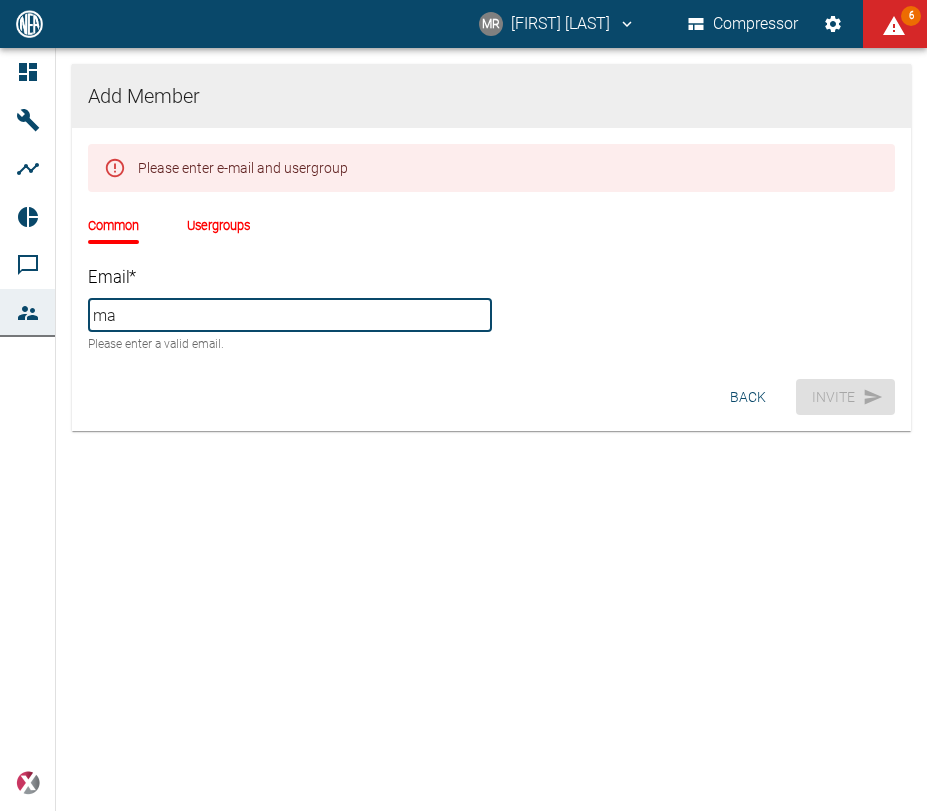 type on "m" 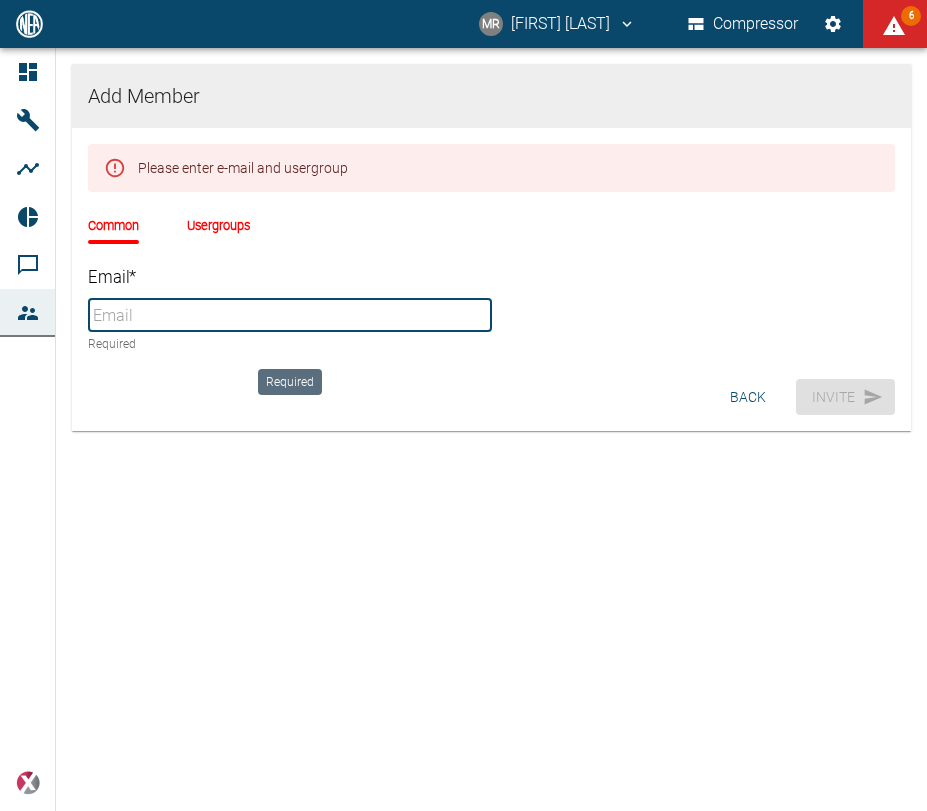 click on "Email *" at bounding box center (290, 315) 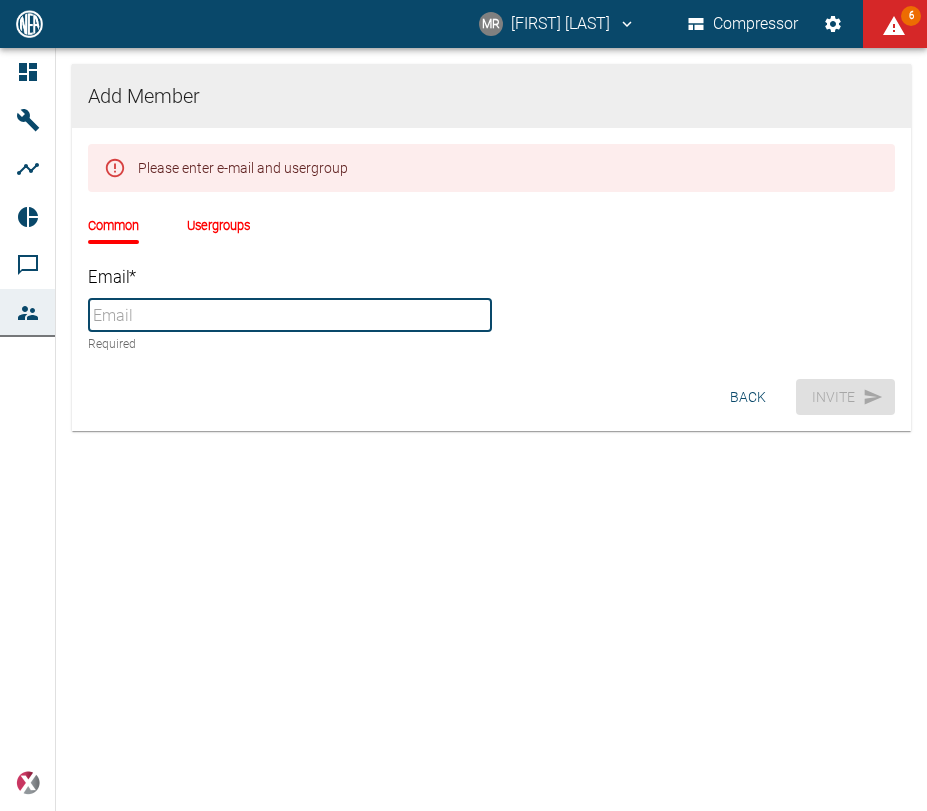 click on "Email *" at bounding box center [290, 315] 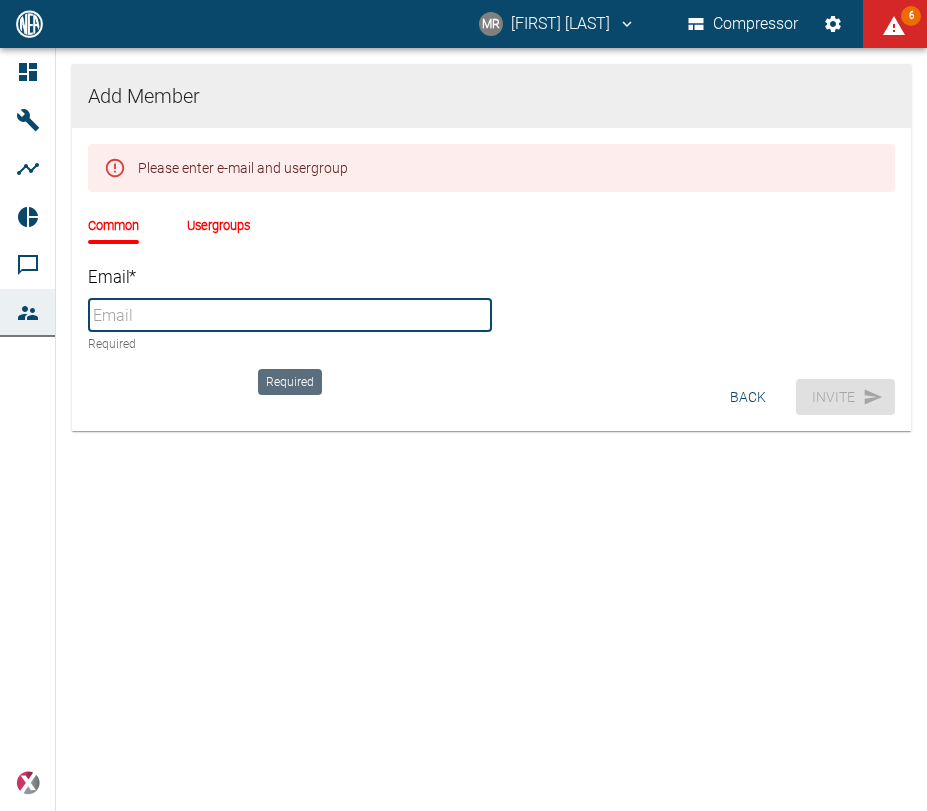 paste on "[EMAIL]" 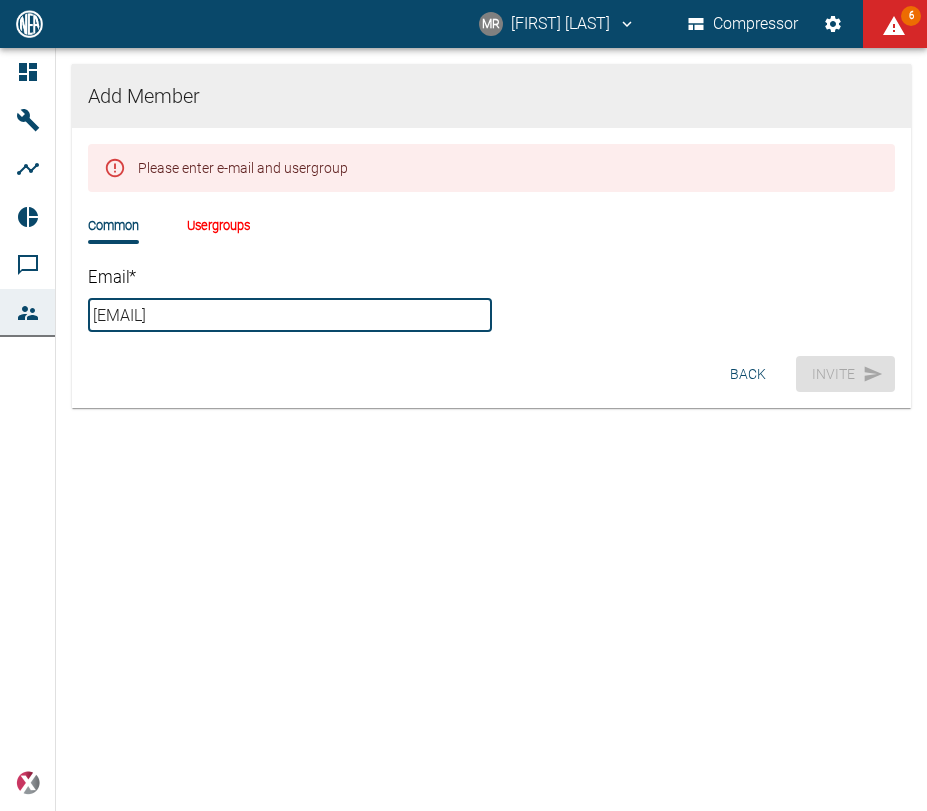 click on "Usergroups" at bounding box center (218, 225) 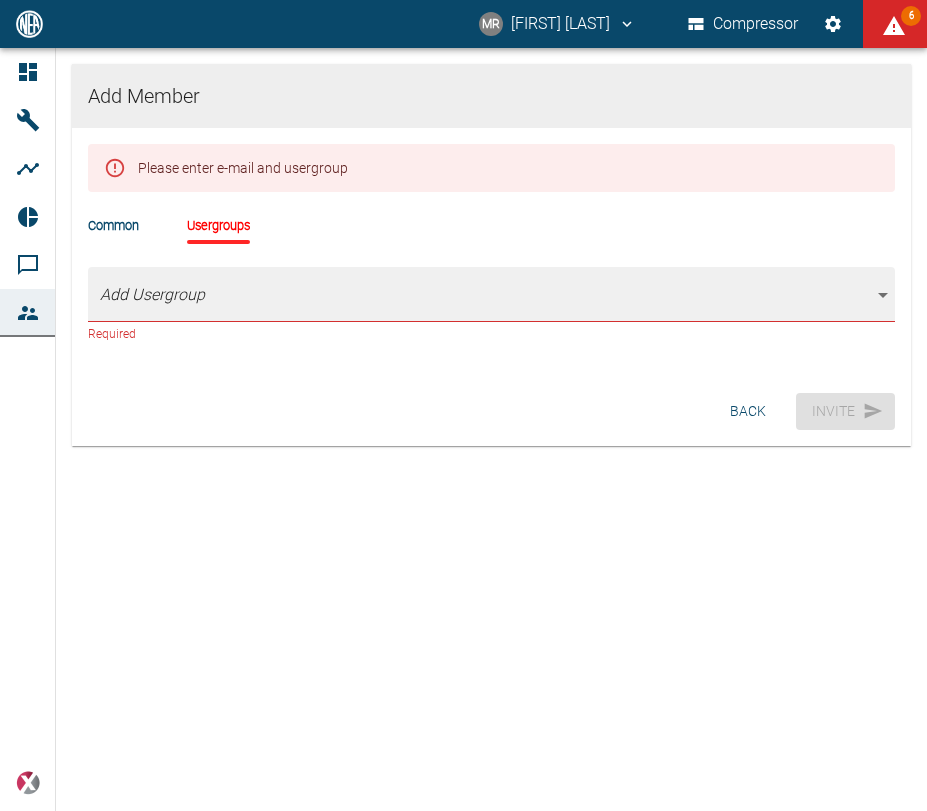 click on "MR Manuel Remlinger Compressor 6 Dashboard Machines Analyses Reports Comments Members powered by Add Member Please enter e-mail and usergroup Common Usergroups Add Usergroup Required Back Invite" at bounding box center [463, 405] 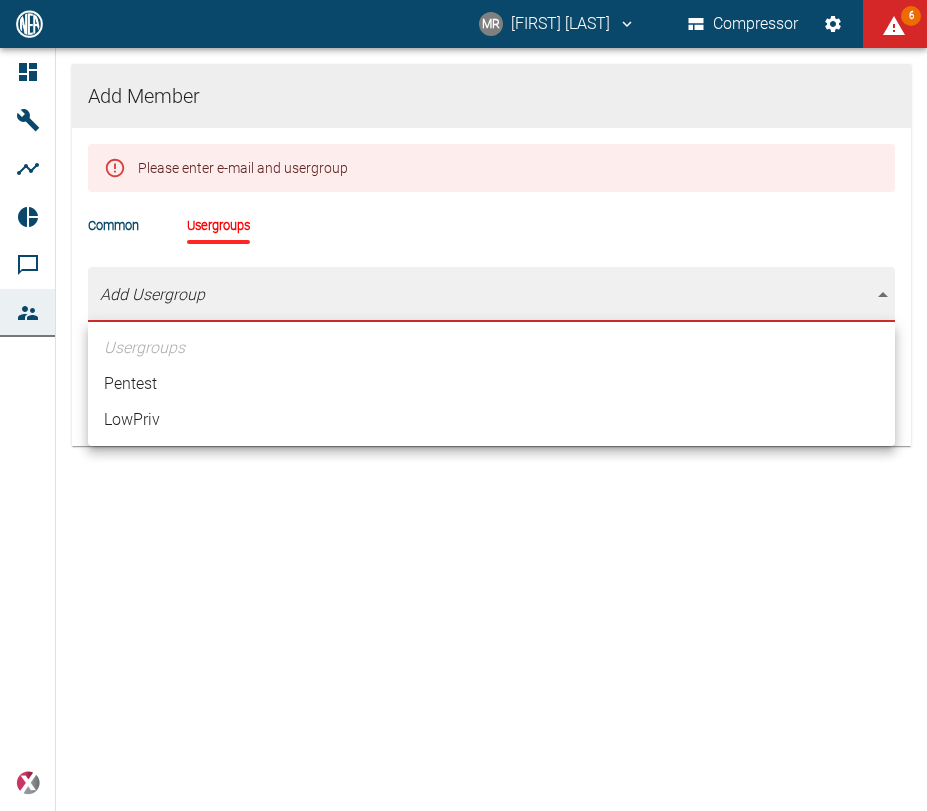 click on "Pentest" at bounding box center (491, 384) 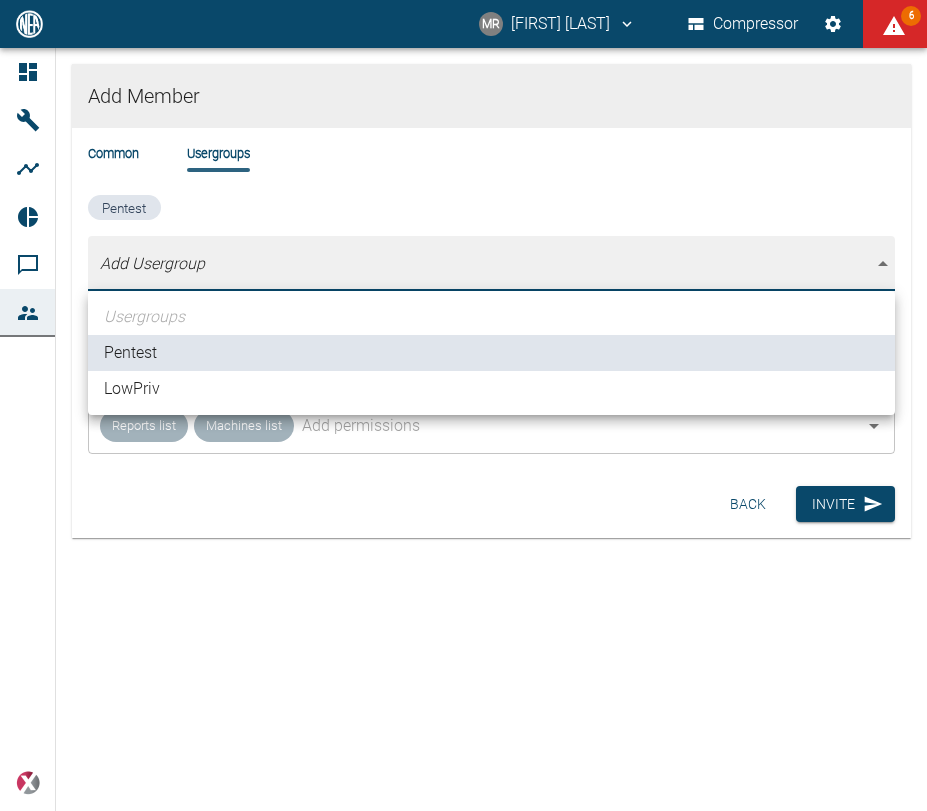 click on "LowPriv" at bounding box center [491, 389] 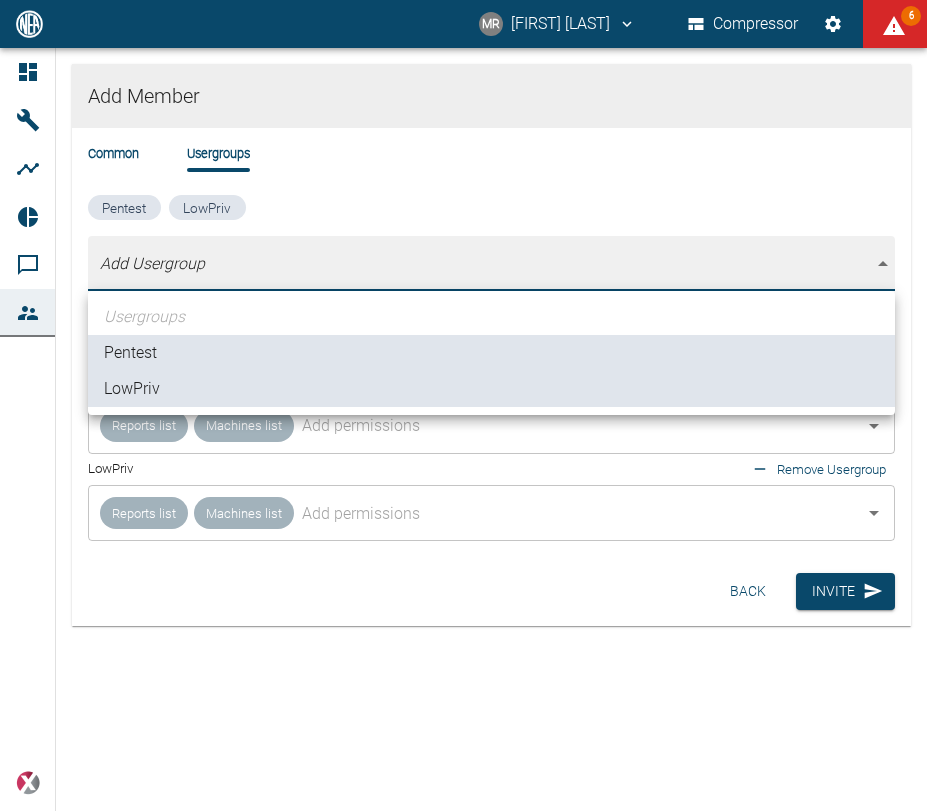 click at bounding box center (463, 405) 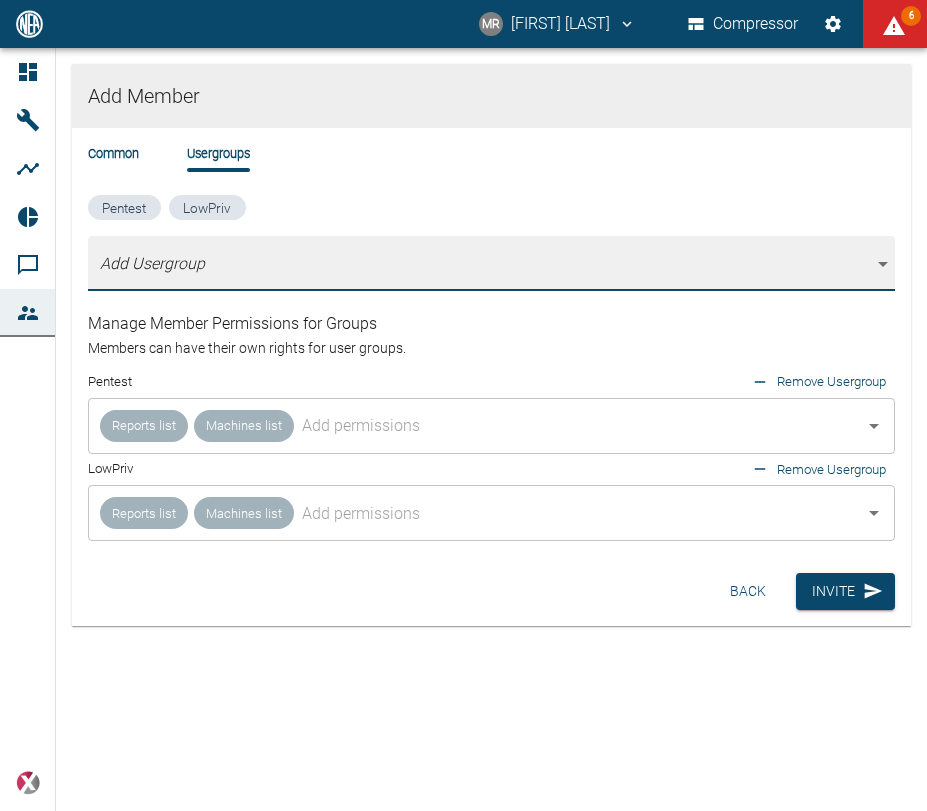 click on "LowPriv" at bounding box center [207, 208] 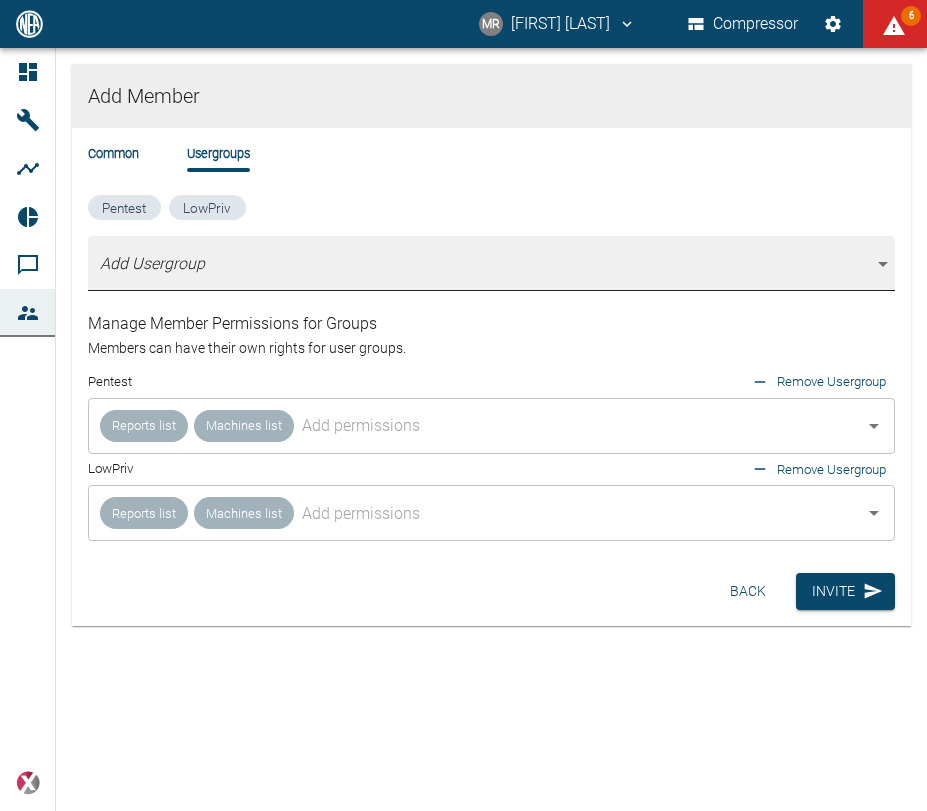 click on "MR Manuel Remlinger Compressor 6 Dashboard Machines Analyses Reports Comments Members powered by Add Member Common Usergroups Pentest LowPriv Add Usergroup [object Object],[object Object] Manage Member Permissions for Groups Members can have their own rights for user groups. Pentest Remove Usergroup Reports list Machines list ​ LowPriv Remove Usergroup Reports list Machines list ​ Back Invite" at bounding box center [463, 405] 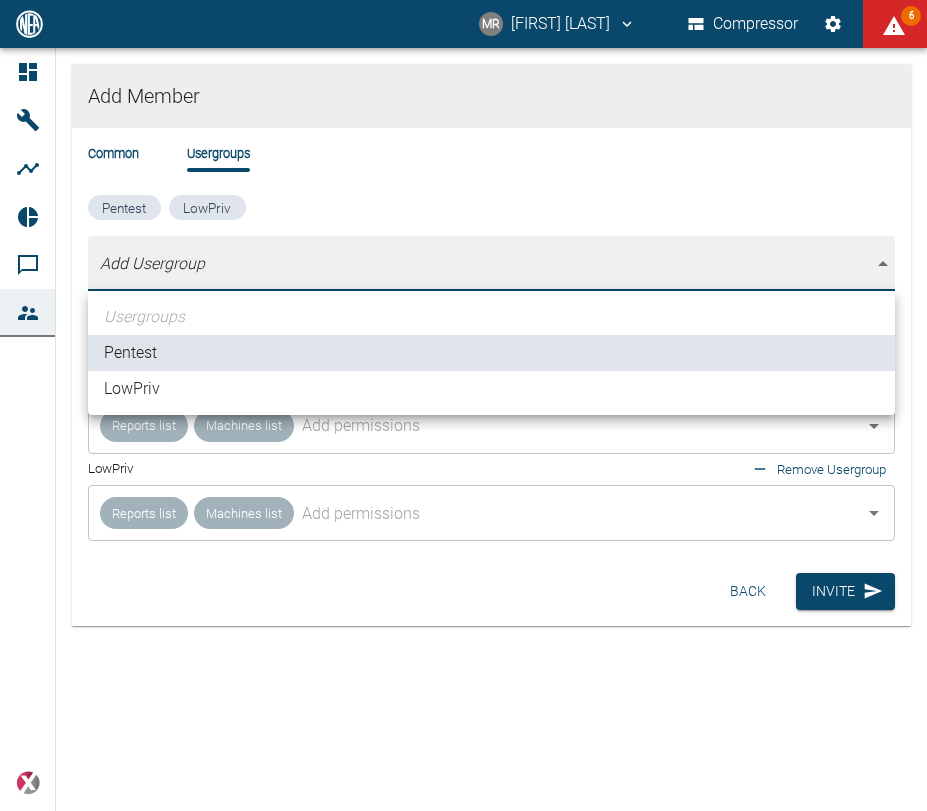 click on "LowPriv" at bounding box center [491, 389] 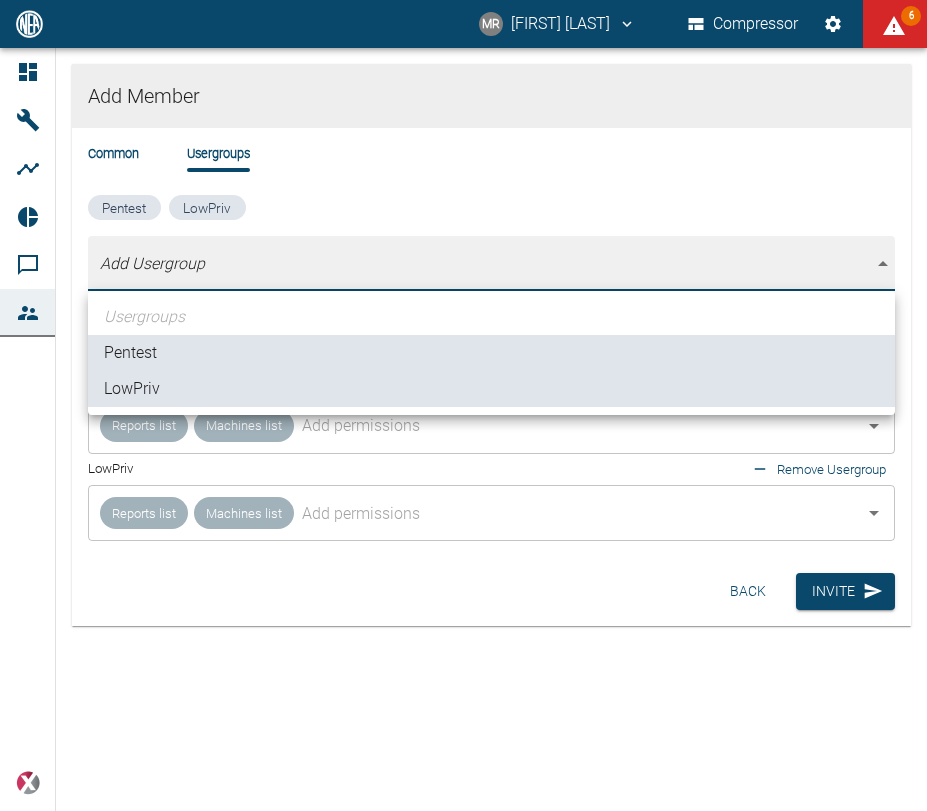 type on "[object Object]" 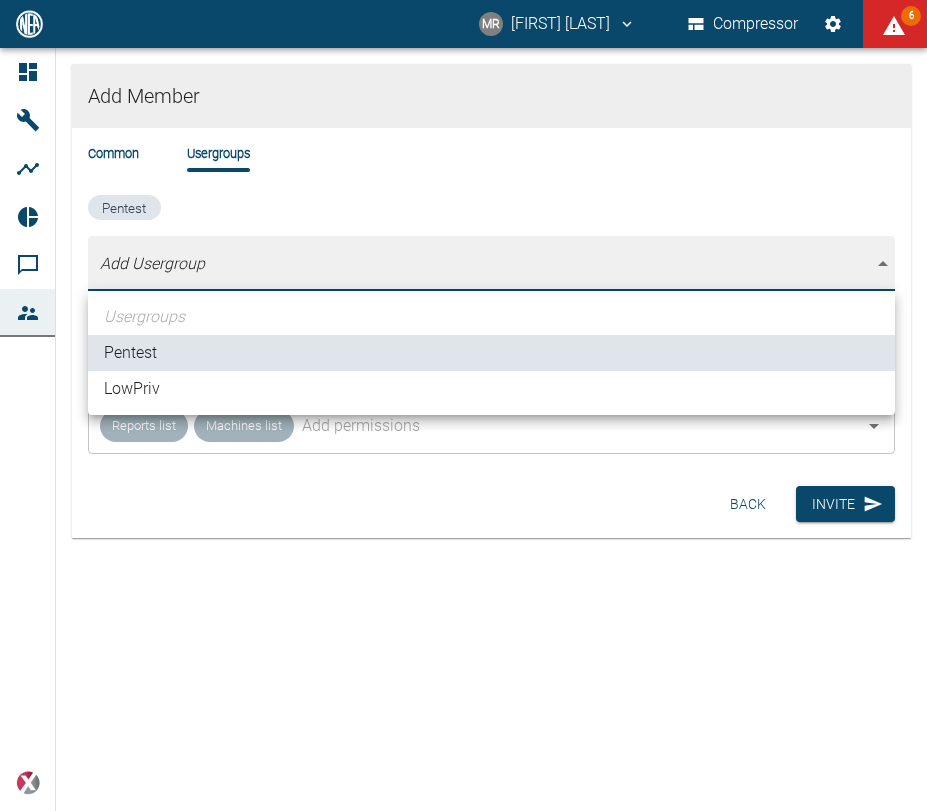 click at bounding box center (463, 405) 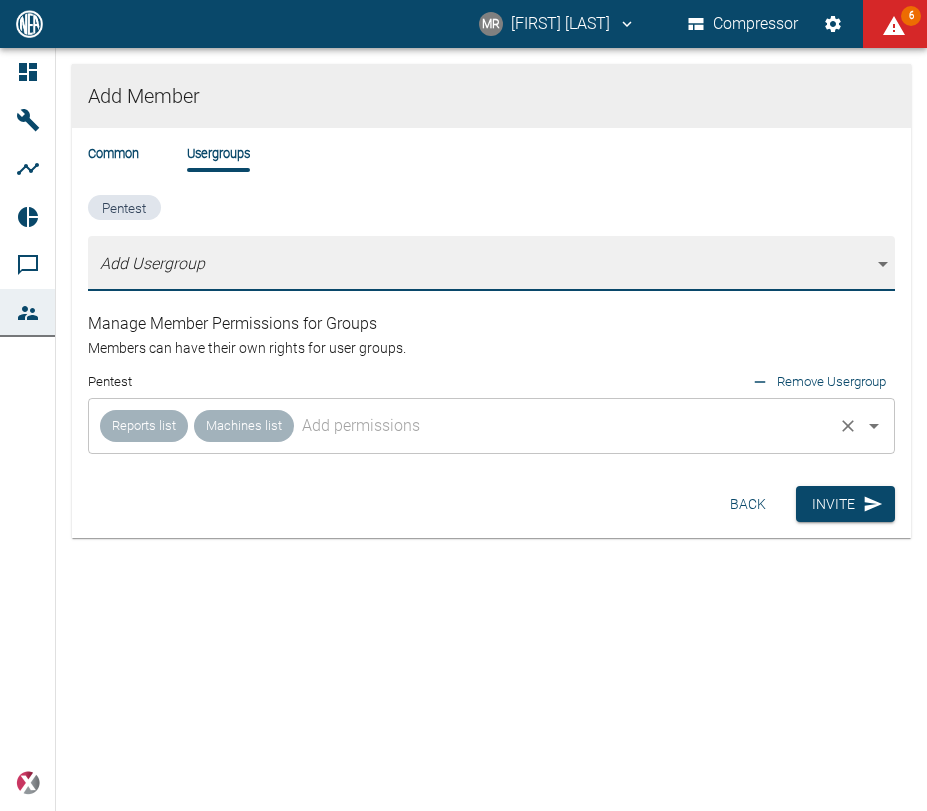 click at bounding box center [563, 426] 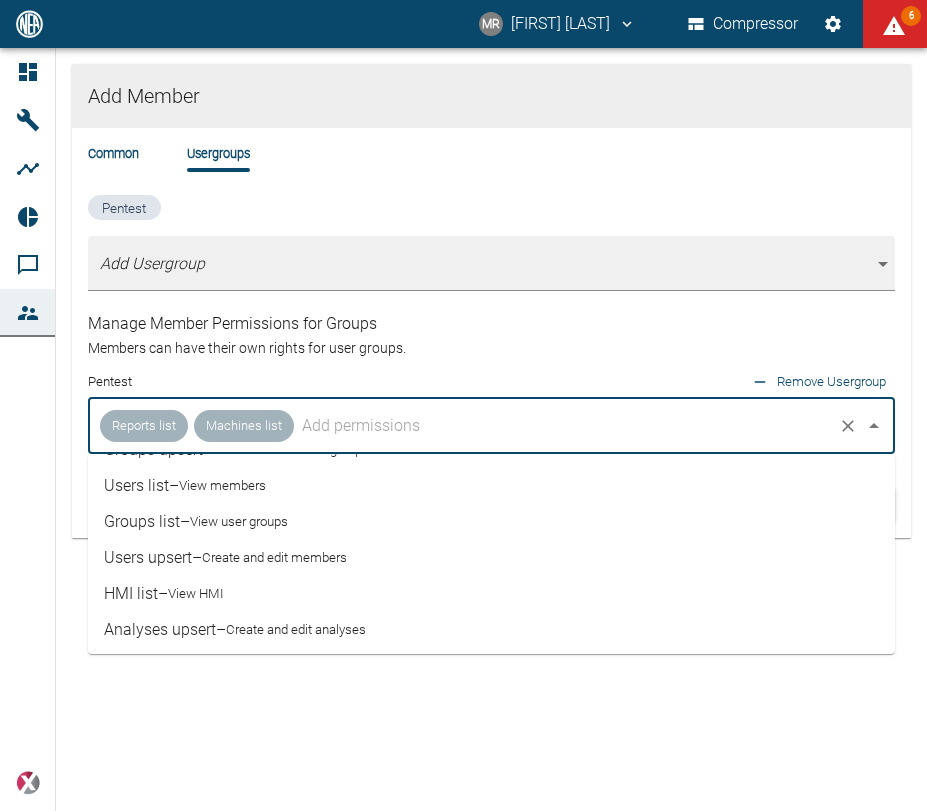 scroll, scrollTop: 248, scrollLeft: 0, axis: vertical 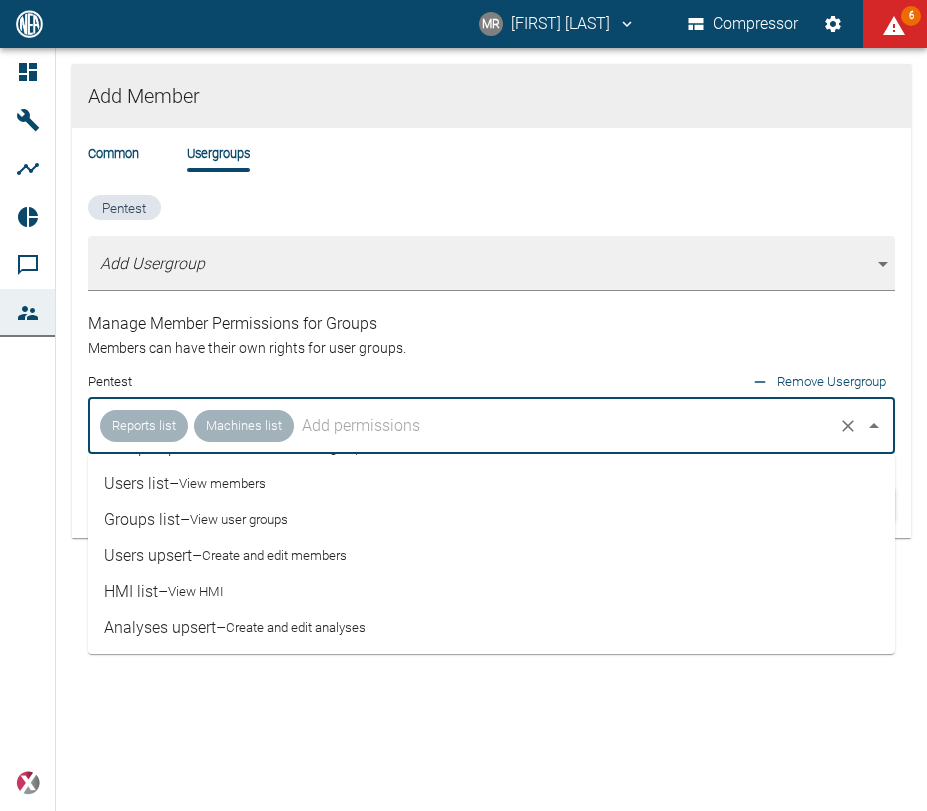 click on "Create and edit analyses" at bounding box center [296, 628] 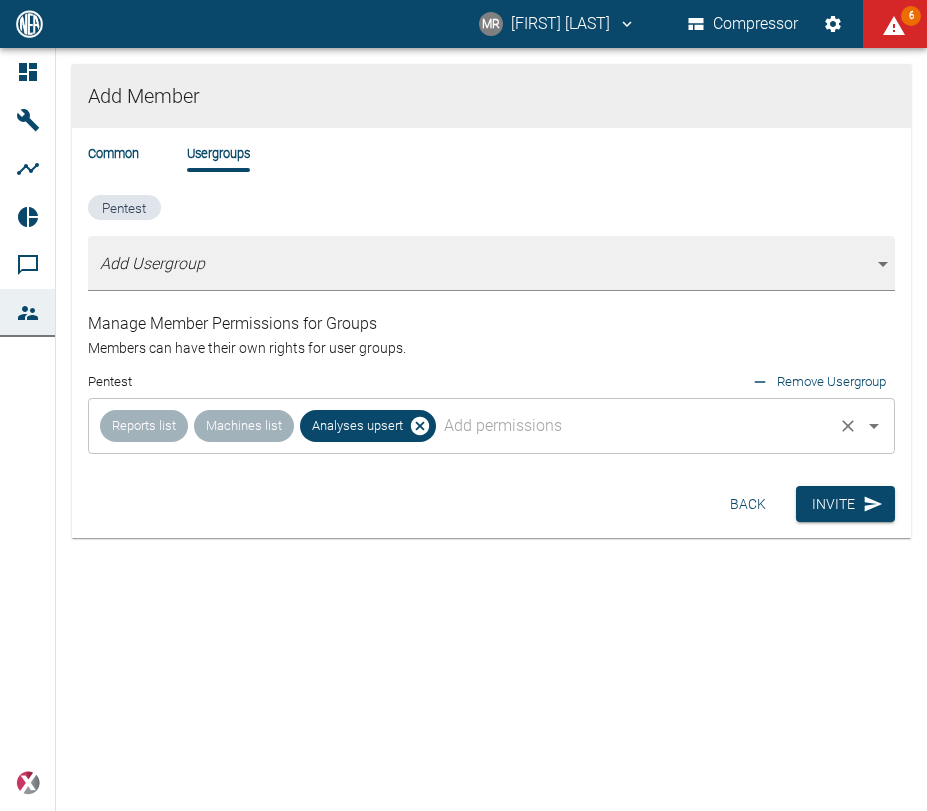 click at bounding box center (634, 426) 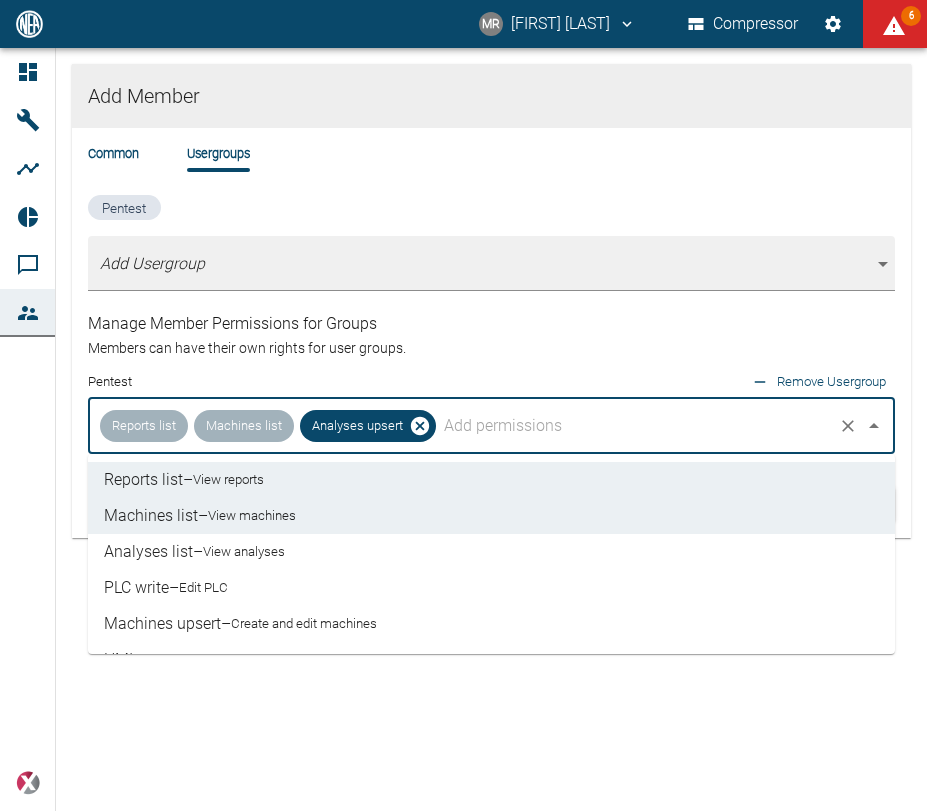 click on "Create and edit machines" at bounding box center [304, 624] 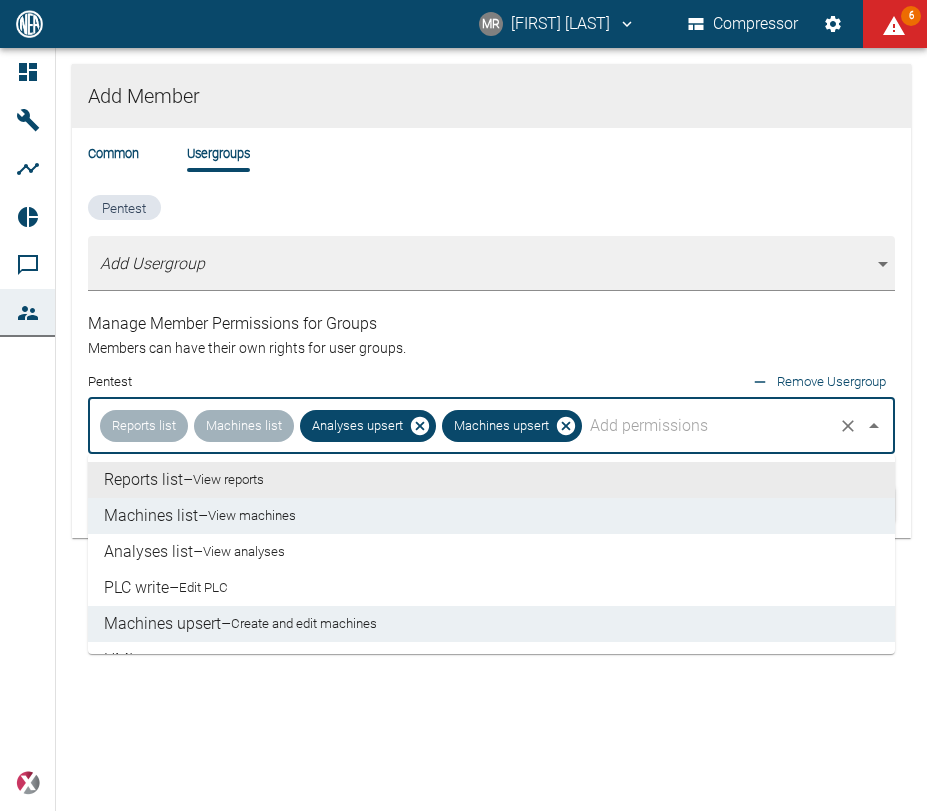 click at bounding box center (707, 426) 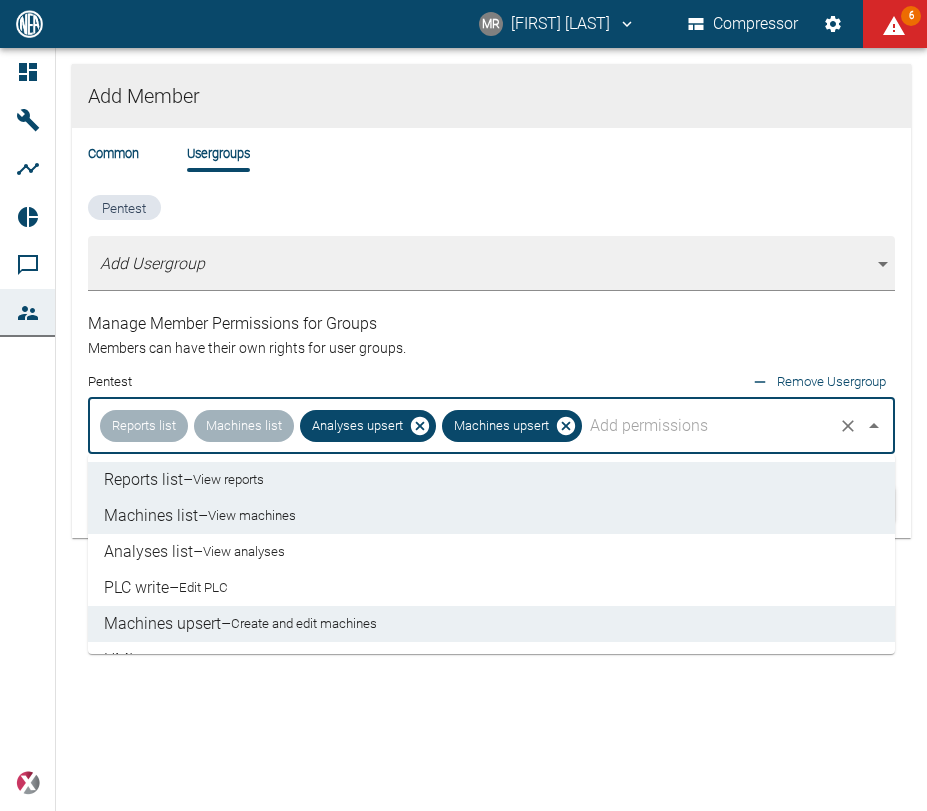 click on "PLC write  –  Edit PLC" at bounding box center [491, 588] 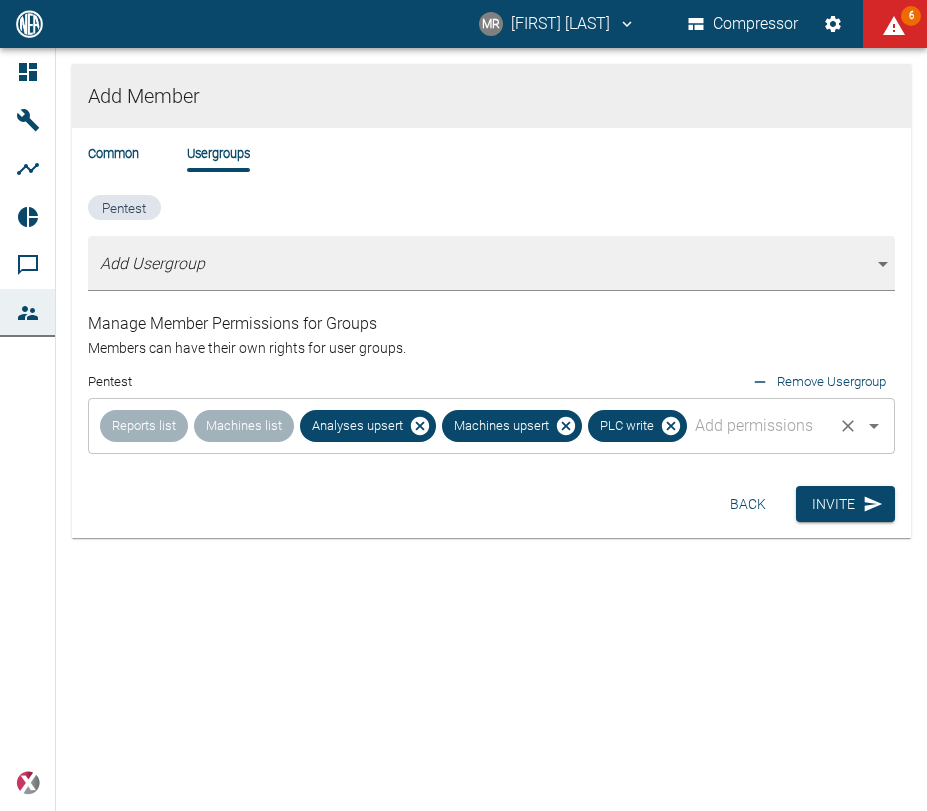 drag, startPoint x: 733, startPoint y: 439, endPoint x: 715, endPoint y: 452, distance: 22.203604 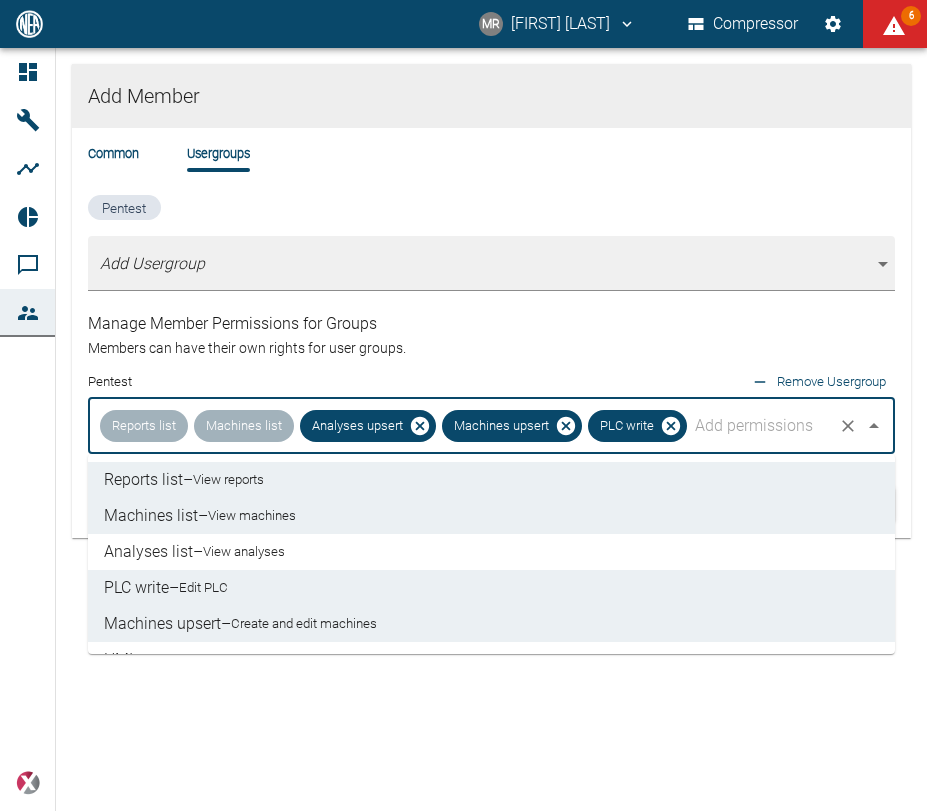 click on "Analyses list  –  View analyses" at bounding box center (491, 552) 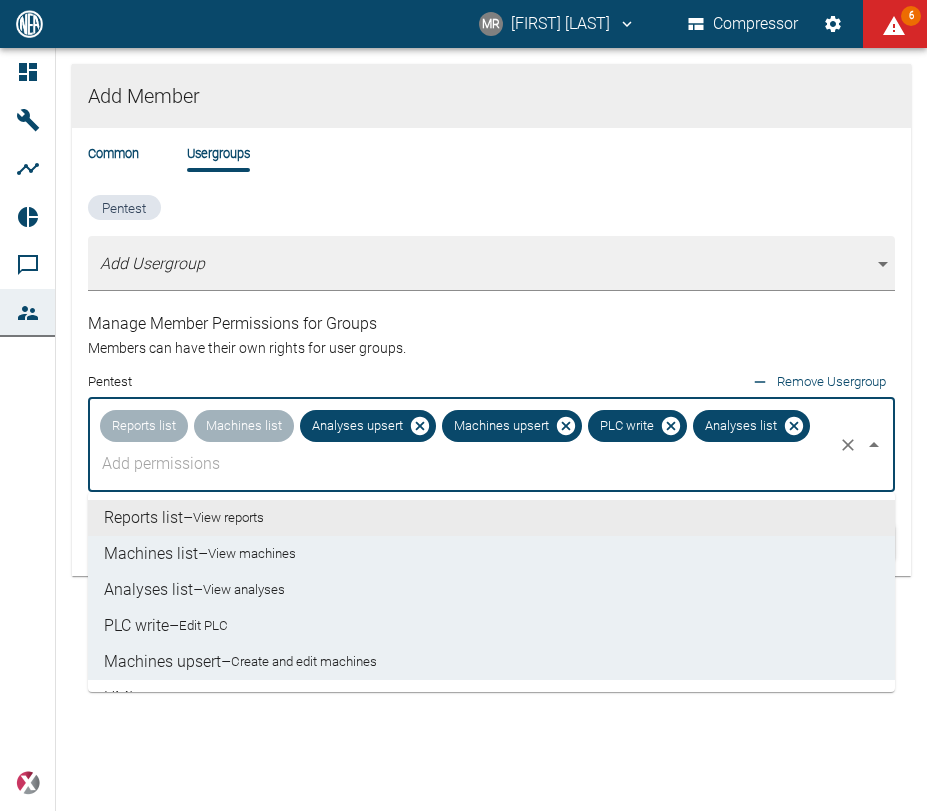 click at bounding box center (463, 464) 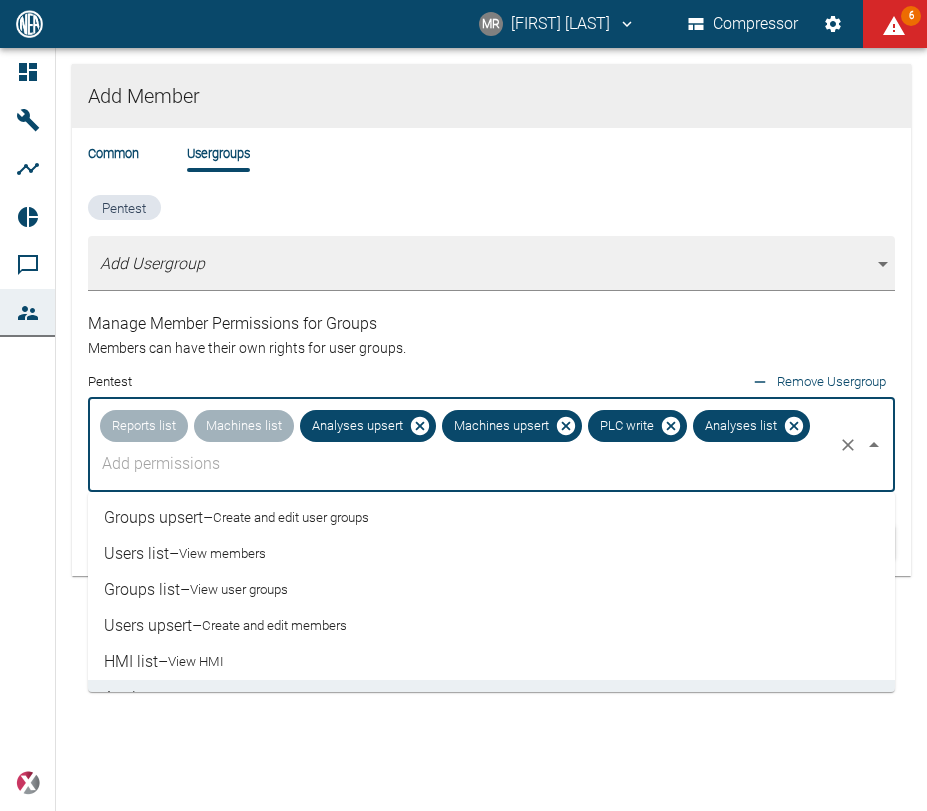 scroll, scrollTop: 248, scrollLeft: 0, axis: vertical 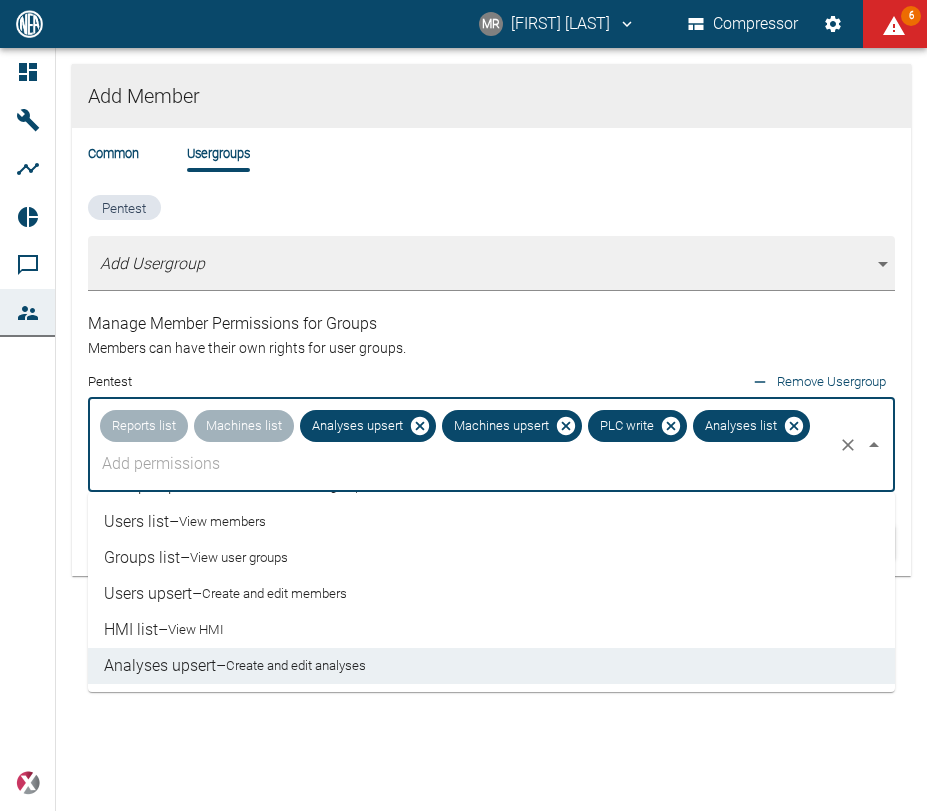click on "View members" at bounding box center (222, 522) 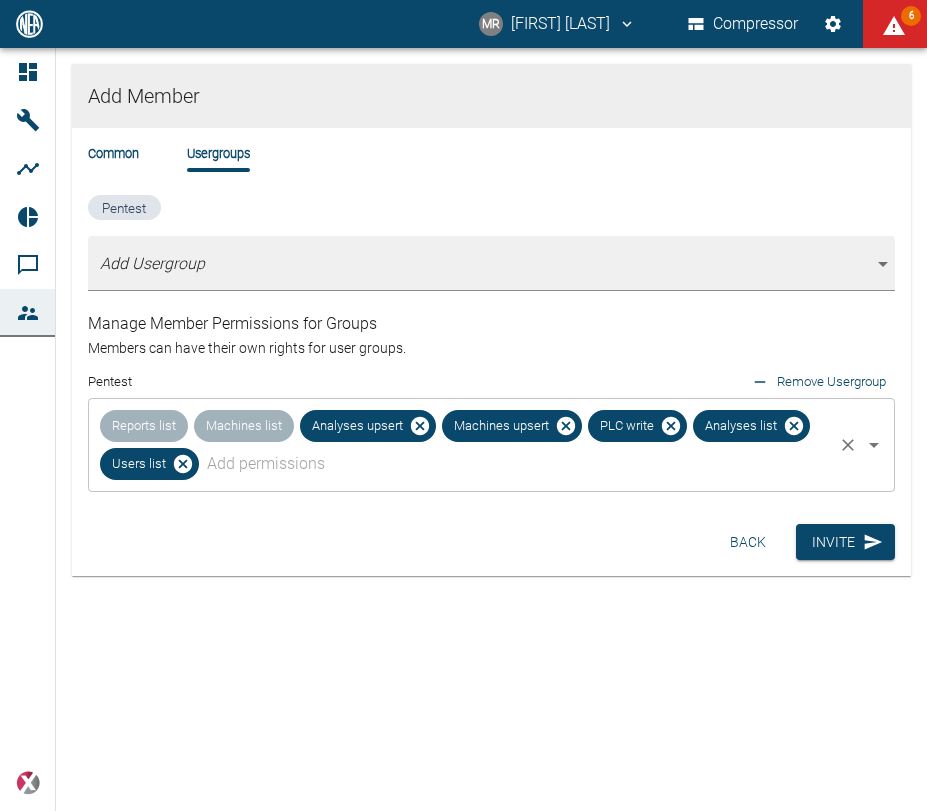 click at bounding box center (516, 464) 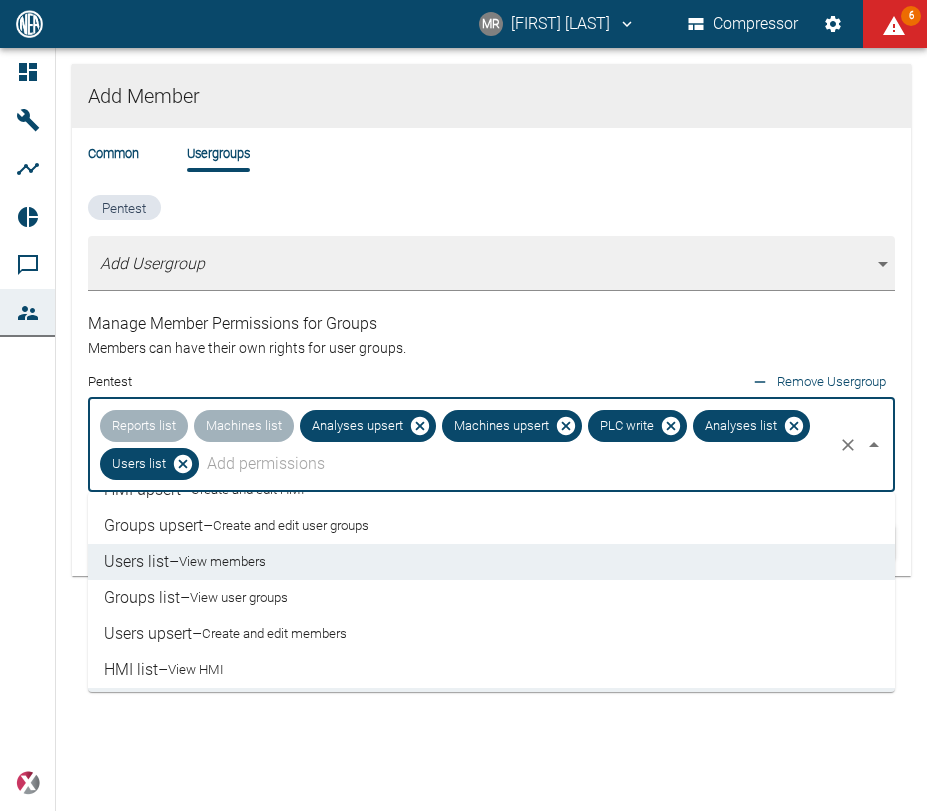 scroll, scrollTop: 248, scrollLeft: 0, axis: vertical 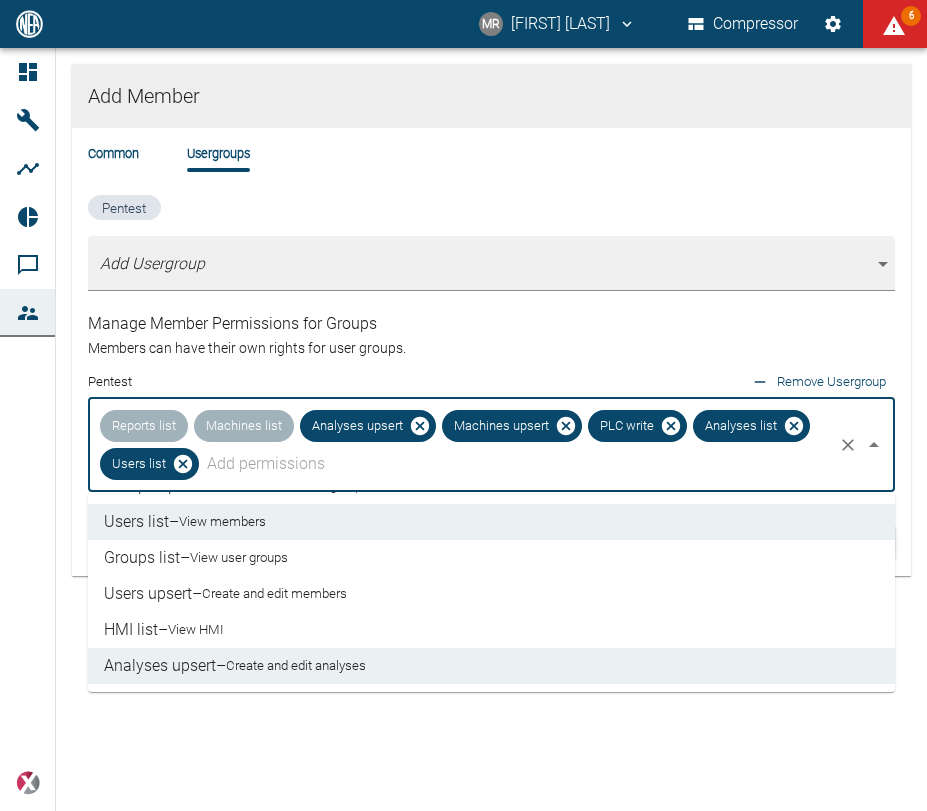 drag, startPoint x: 187, startPoint y: 563, endPoint x: 260, endPoint y: 538, distance: 77.16217 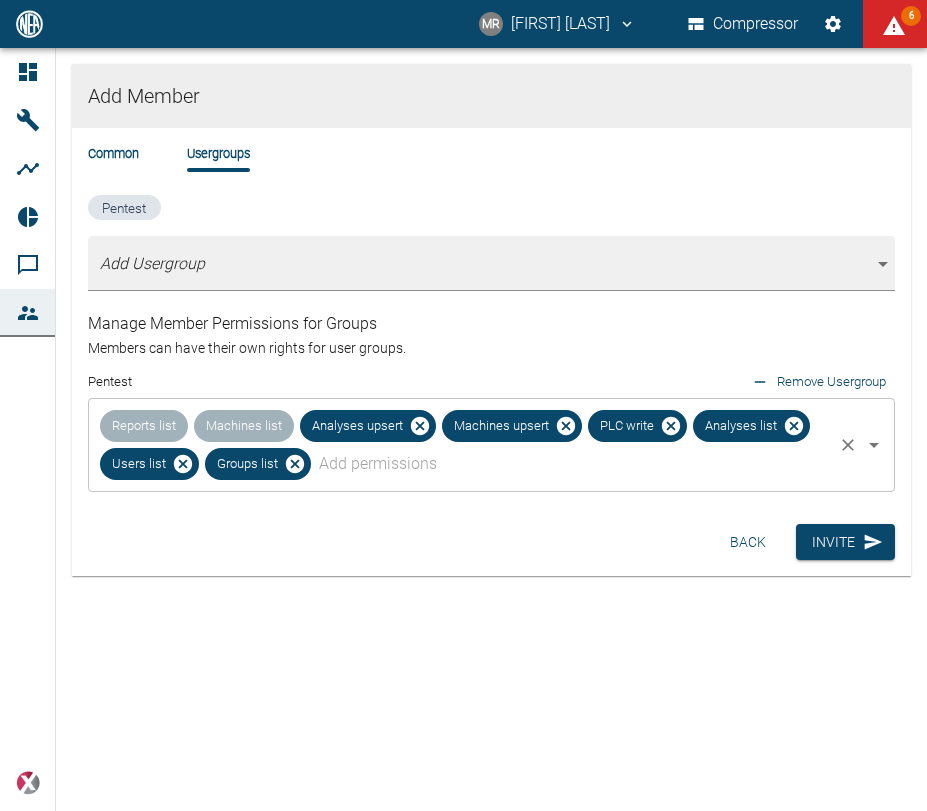 click at bounding box center [572, 464] 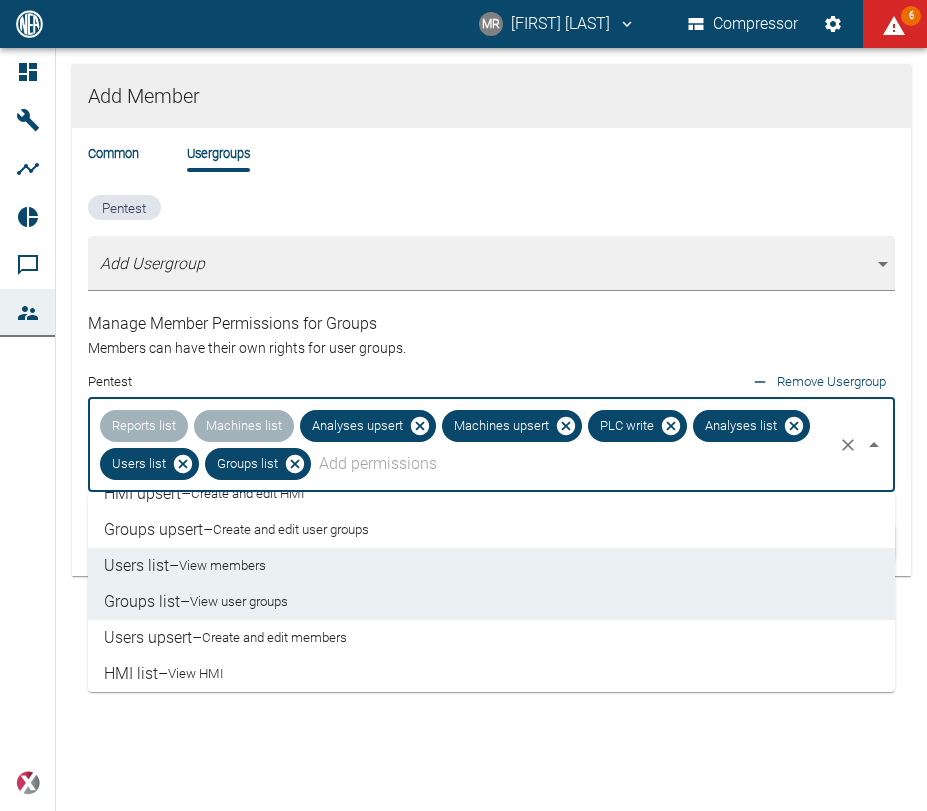 scroll, scrollTop: 228, scrollLeft: 0, axis: vertical 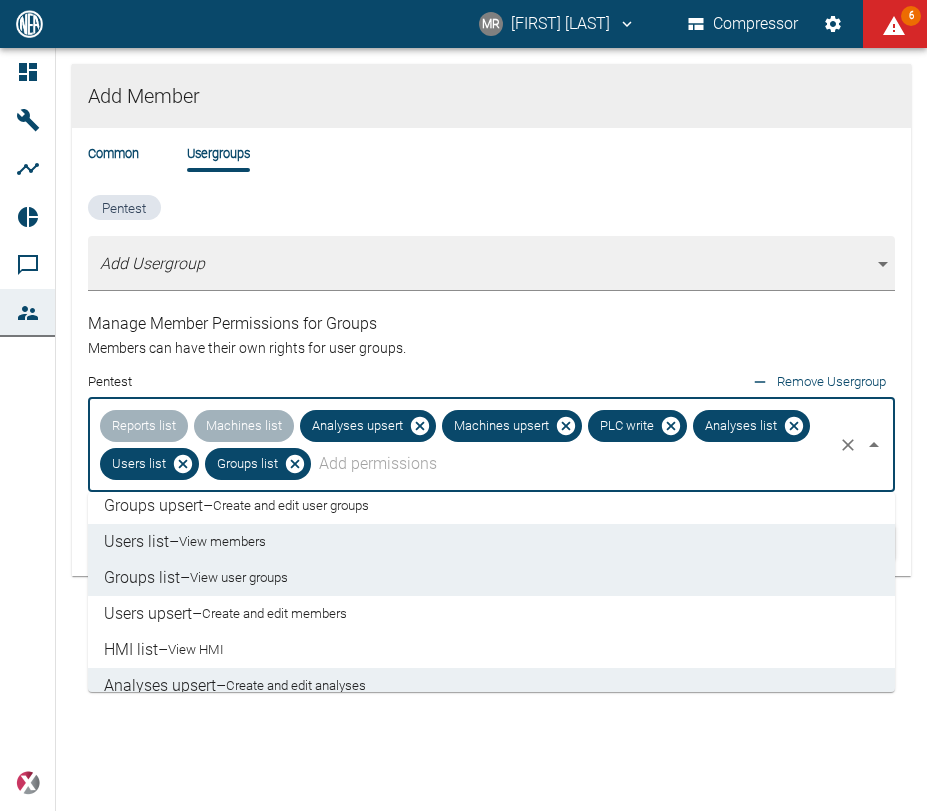 click on "Users upsert  –  Create and edit members" at bounding box center (491, 614) 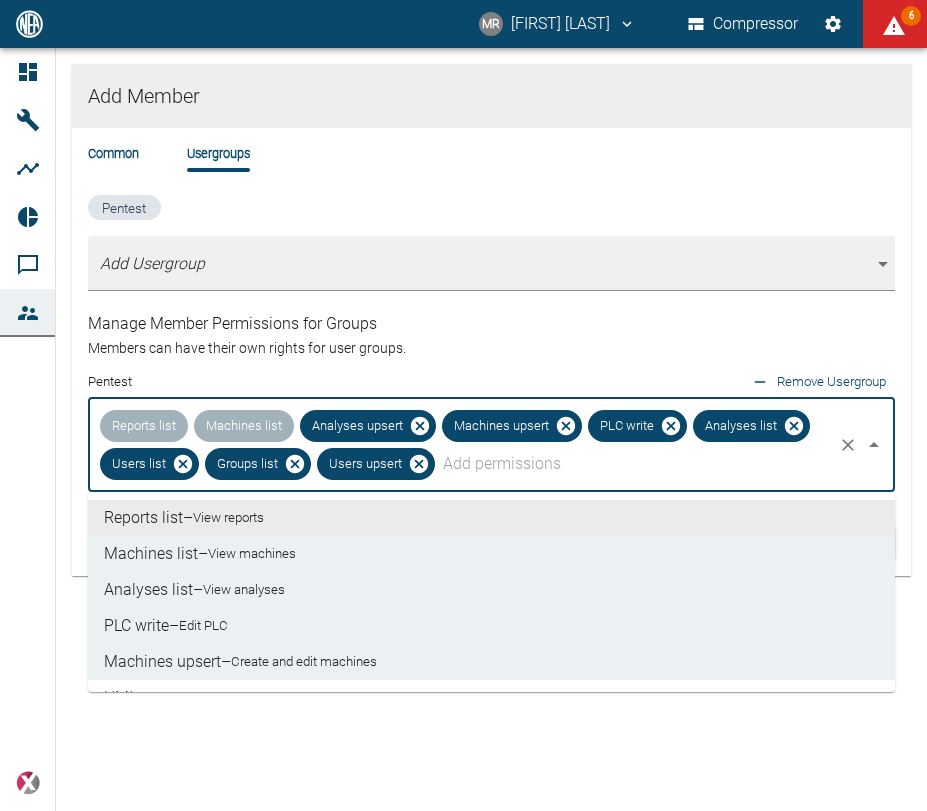 click at bounding box center (634, 464) 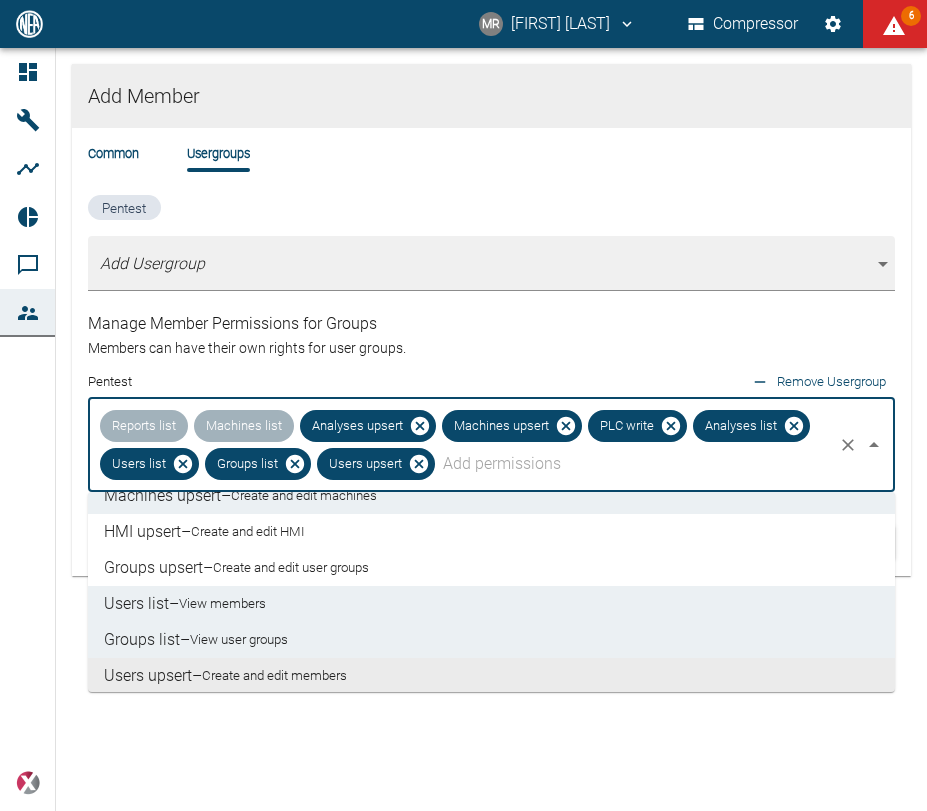 scroll, scrollTop: 248, scrollLeft: 0, axis: vertical 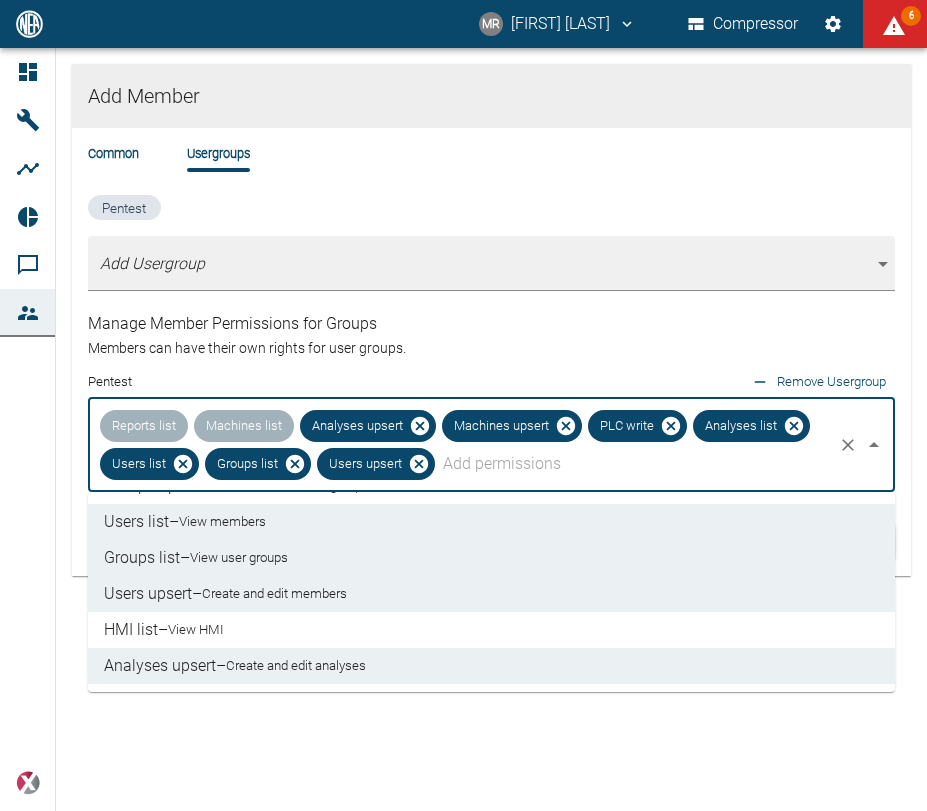 click on "View HMI" at bounding box center (196, 630) 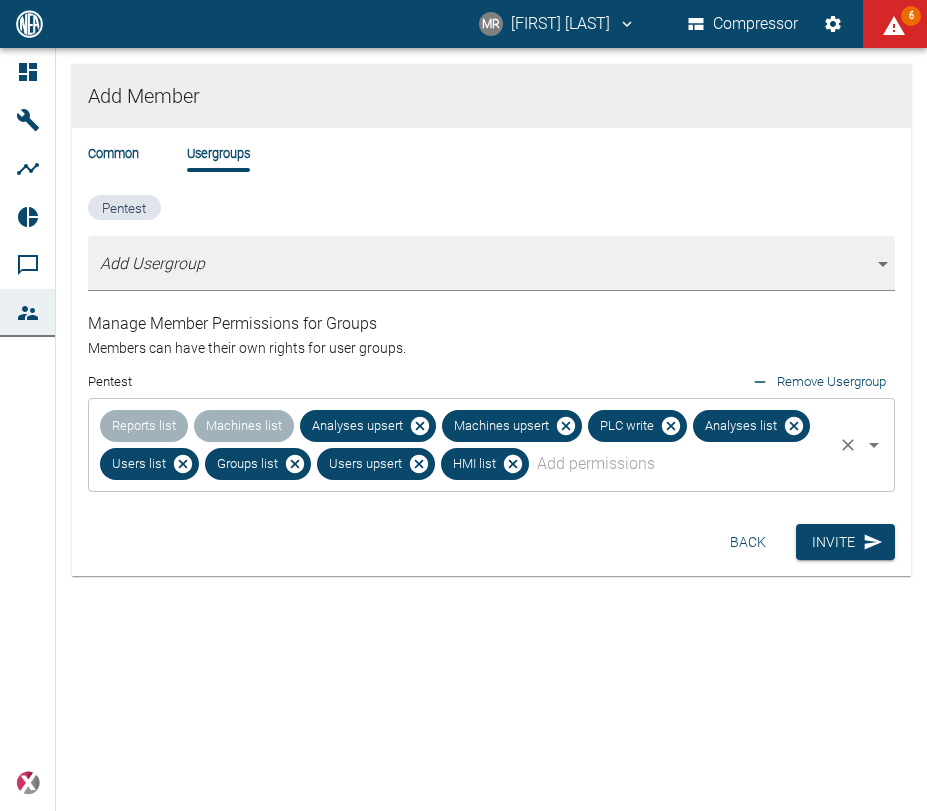 drag, startPoint x: 563, startPoint y: 461, endPoint x: 553, endPoint y: 479, distance: 20.59126 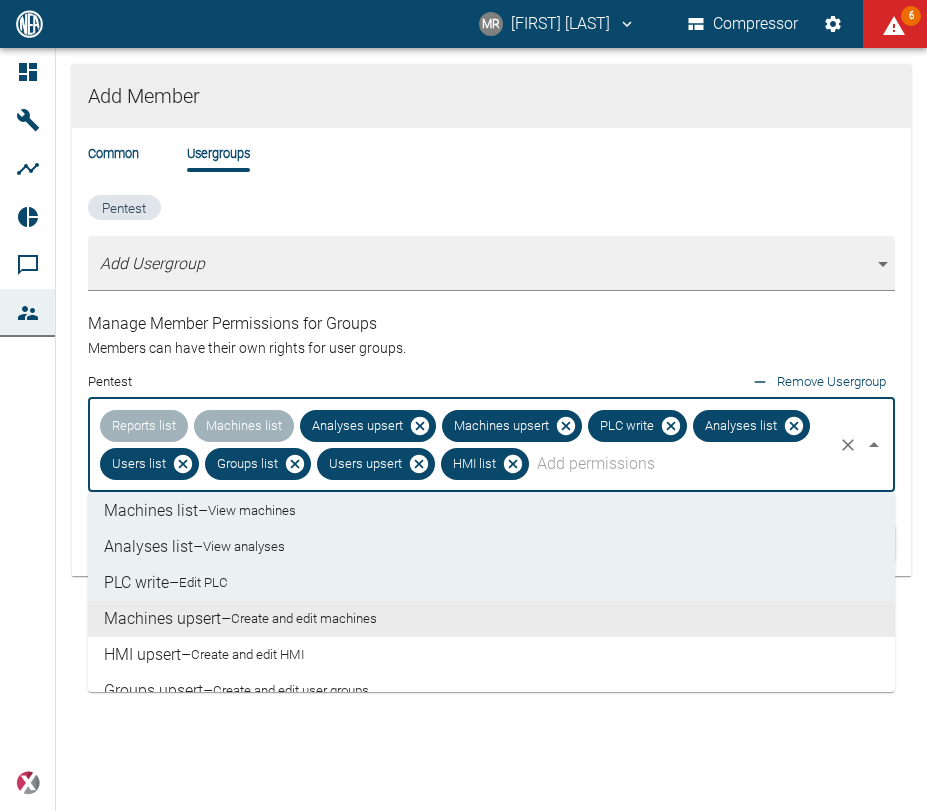 scroll, scrollTop: 0, scrollLeft: 0, axis: both 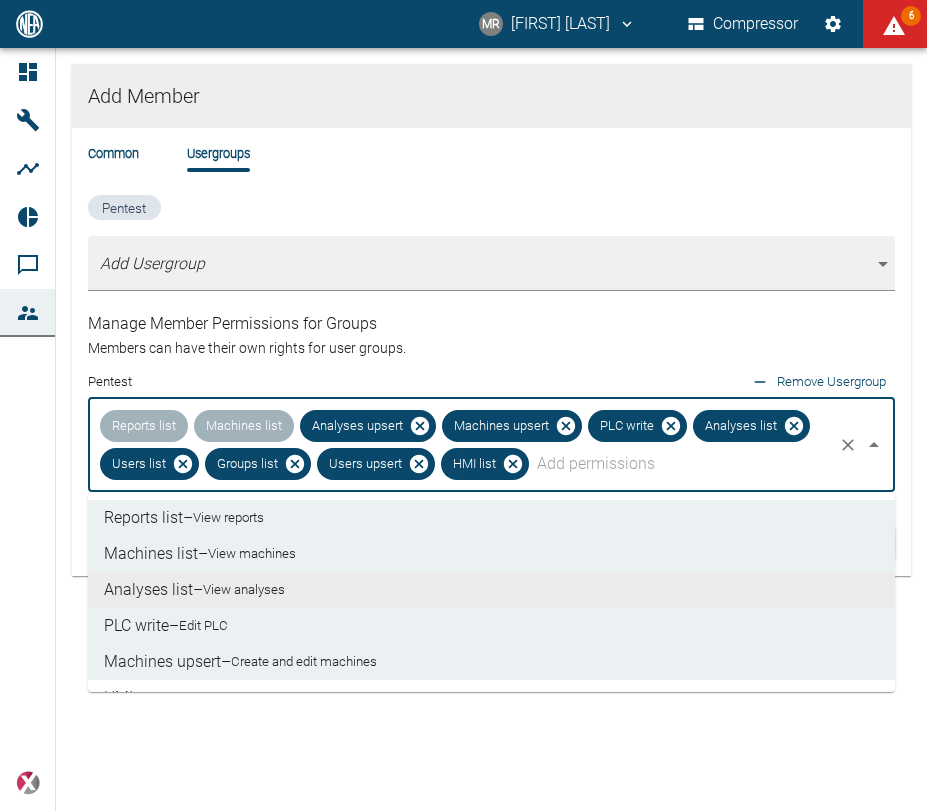 click on "Add Member Common Usergroups Pentest Add Usergroup [object Object] Manage Member Permissions for Groups Members can have their own rights for user groups. Pentest Remove Usergroup Reports list Machines list Analyses upsert Machines upsert PLC write Analyses list Users list Groups list Users upsert HMI list ​ Back Invite" at bounding box center [463, 429] 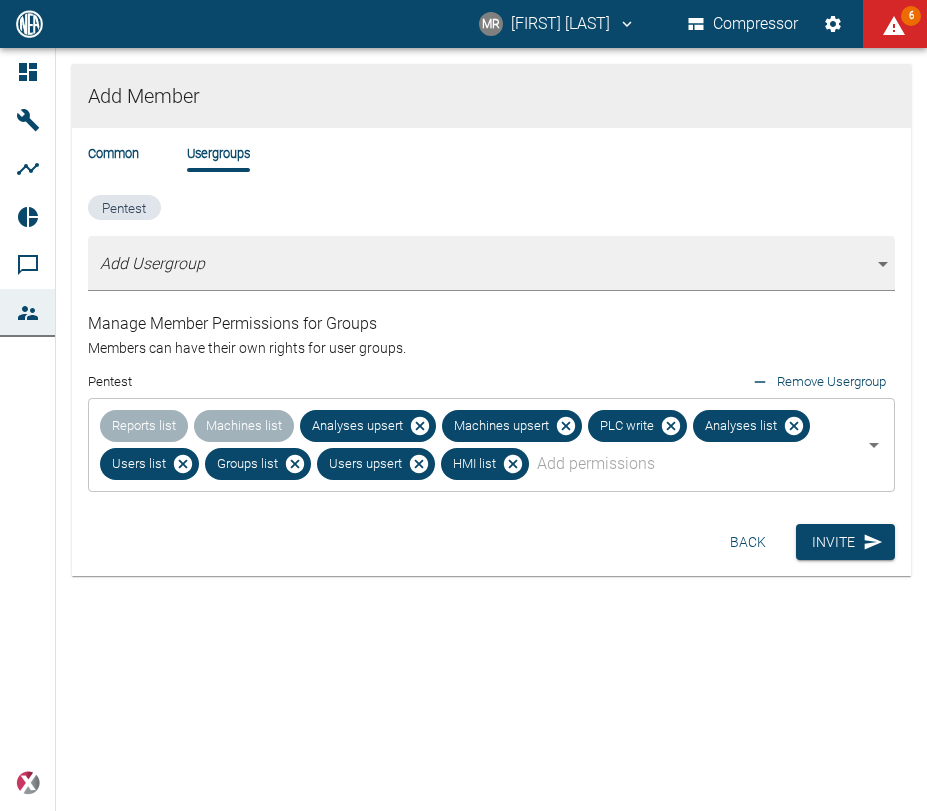 drag, startPoint x: 832, startPoint y: 533, endPoint x: 671, endPoint y: 555, distance: 162.49615 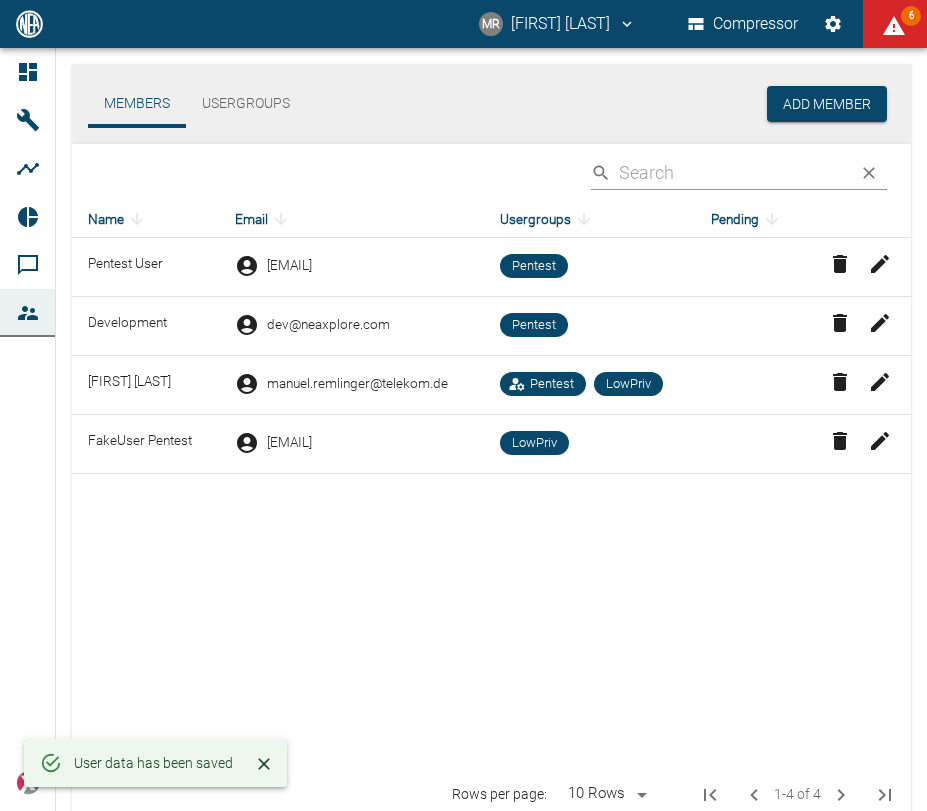 click on "Name Email Usergroups Pending Pentest User abc@dtsec.dedyn.io Pentest Development dev@neaxplore.com Pentest Manuel Remlinger manuel.remlinger@telekom.de Pentest LowPriv FakeUser Pentest locewek453@foboxs.com LowPriv" at bounding box center (491, 485) 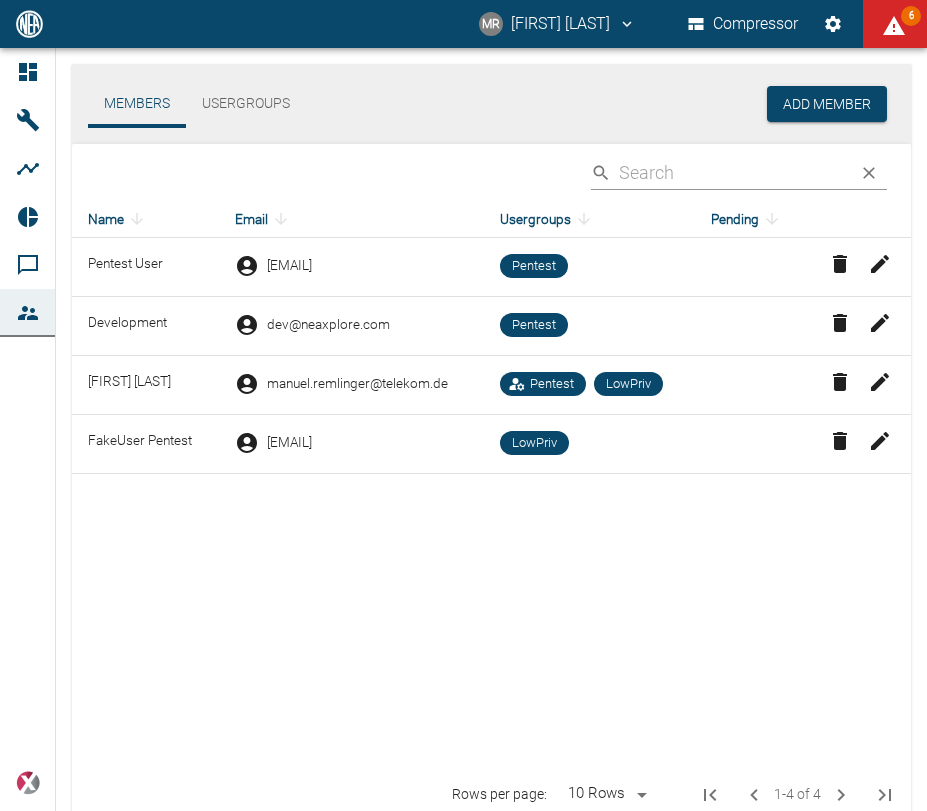 drag, startPoint x: 395, startPoint y: 269, endPoint x: 271, endPoint y: 268, distance: 124.004036 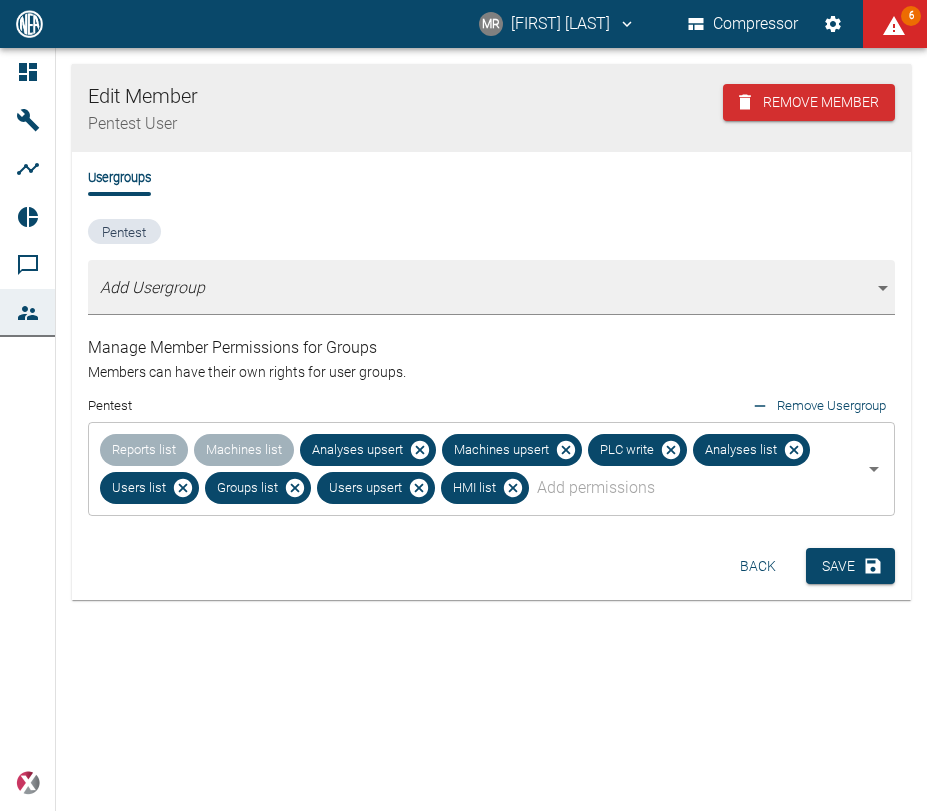 click on "Back" at bounding box center [758, 566] 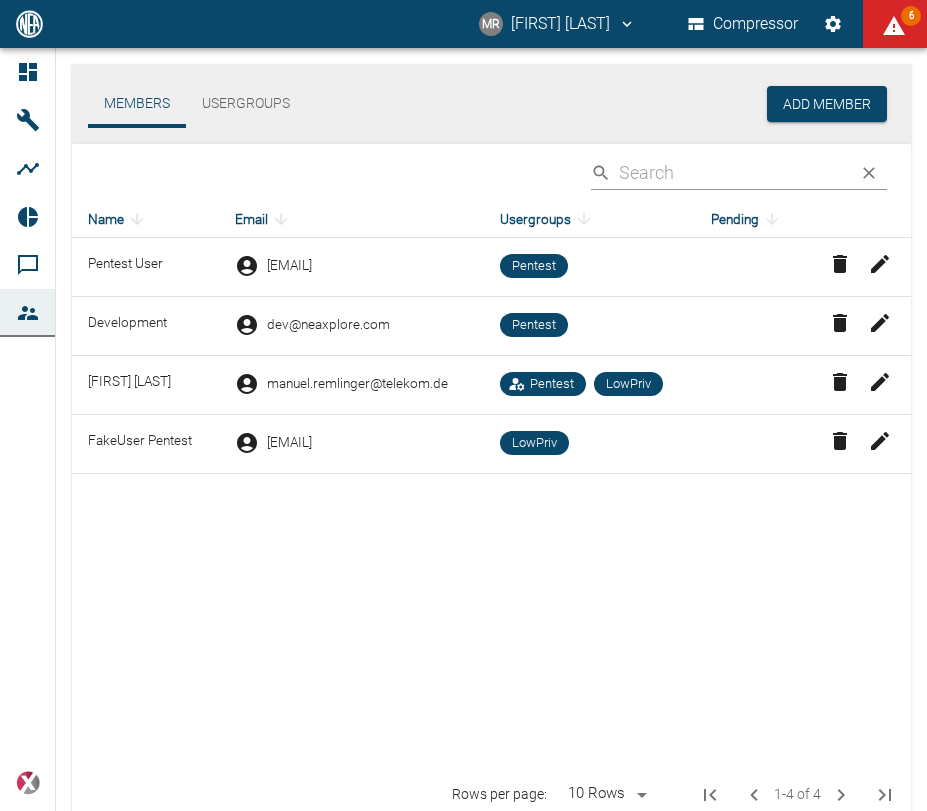 click 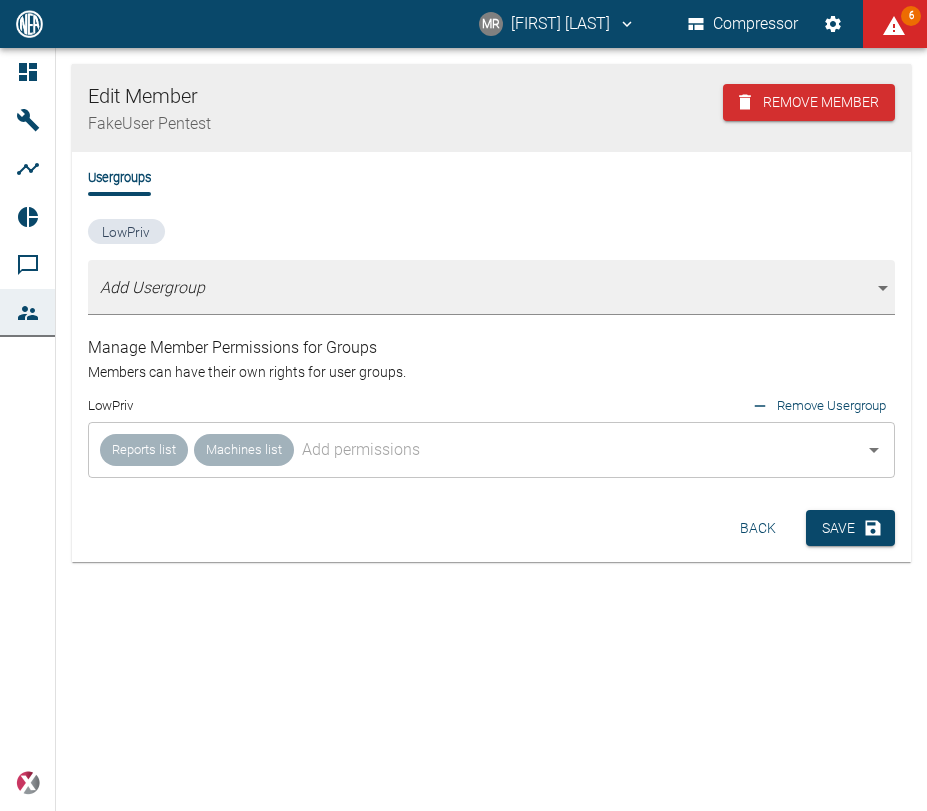 click on "Back" at bounding box center [758, 528] 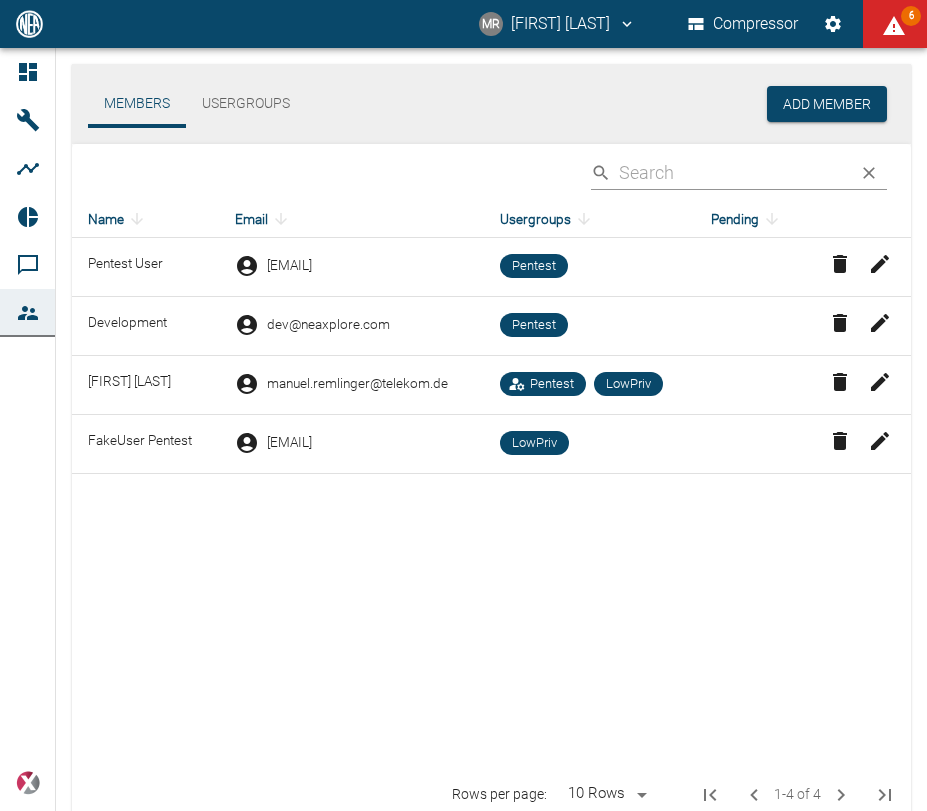 click on "Usergroups" at bounding box center (246, 104) 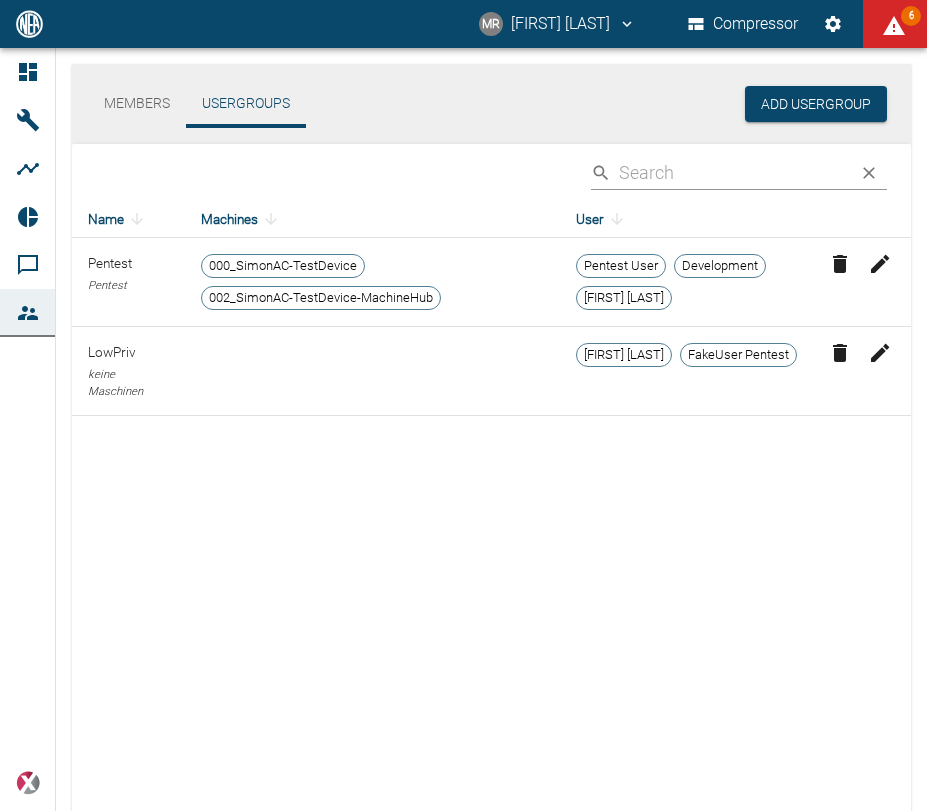 click on "Members" at bounding box center (137, 104) 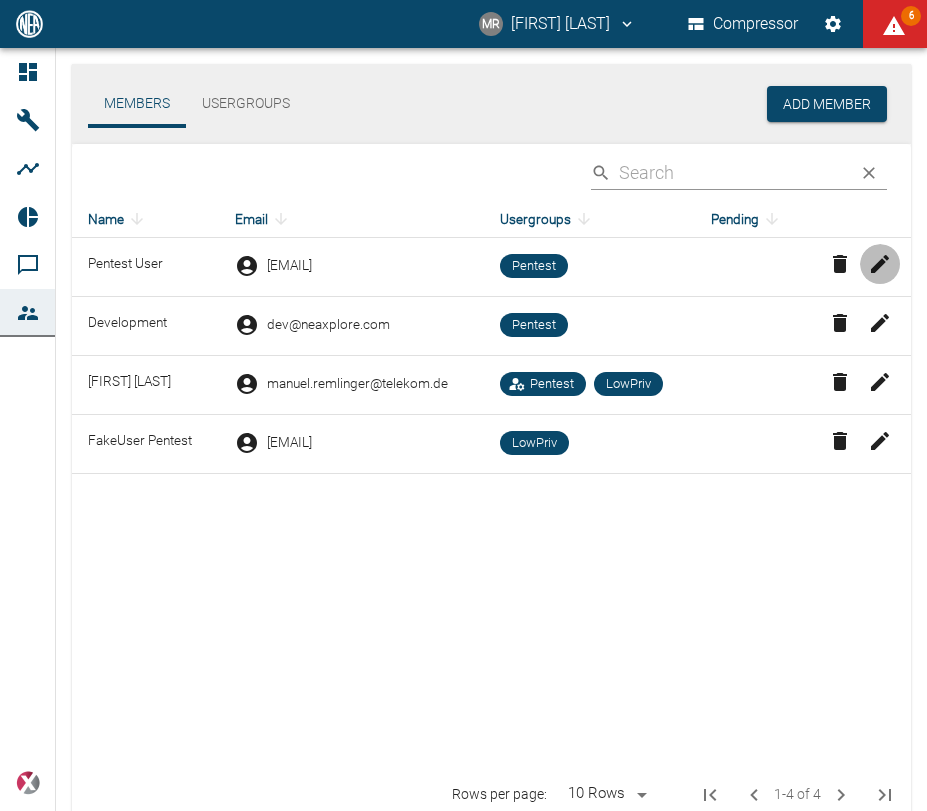click 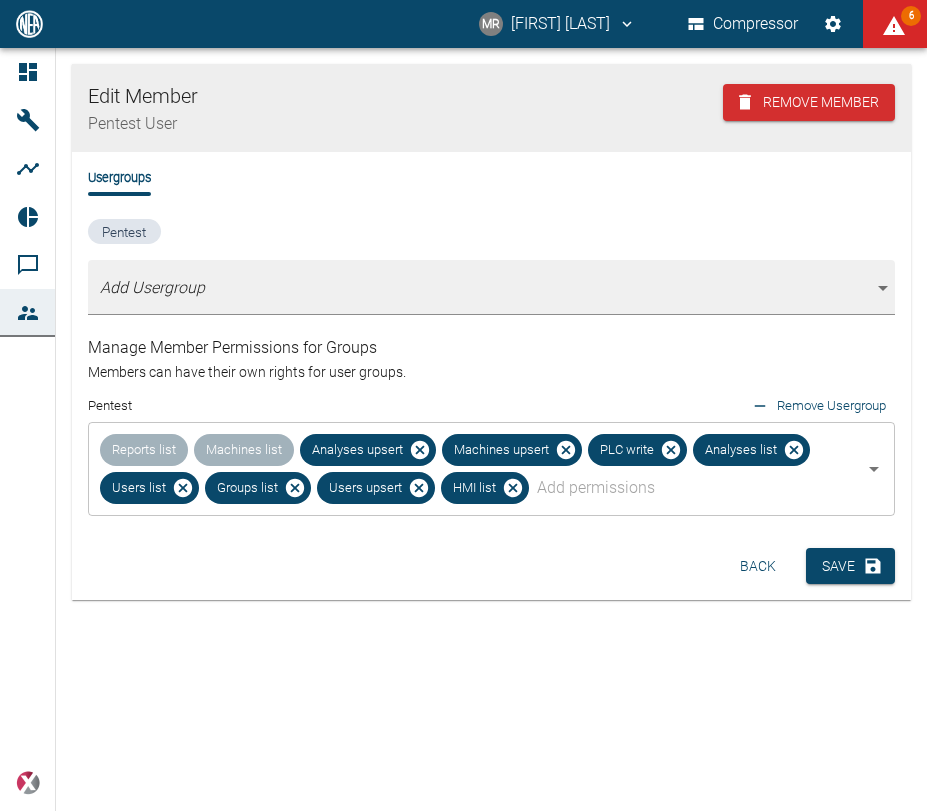 click on "Back" at bounding box center (758, 566) 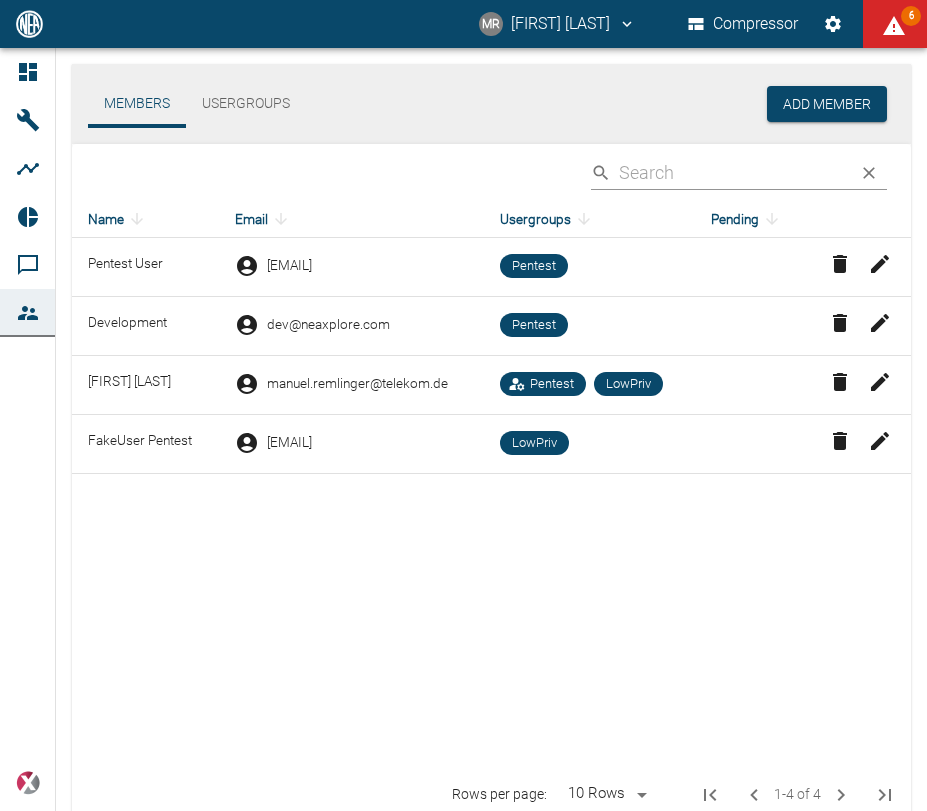 click 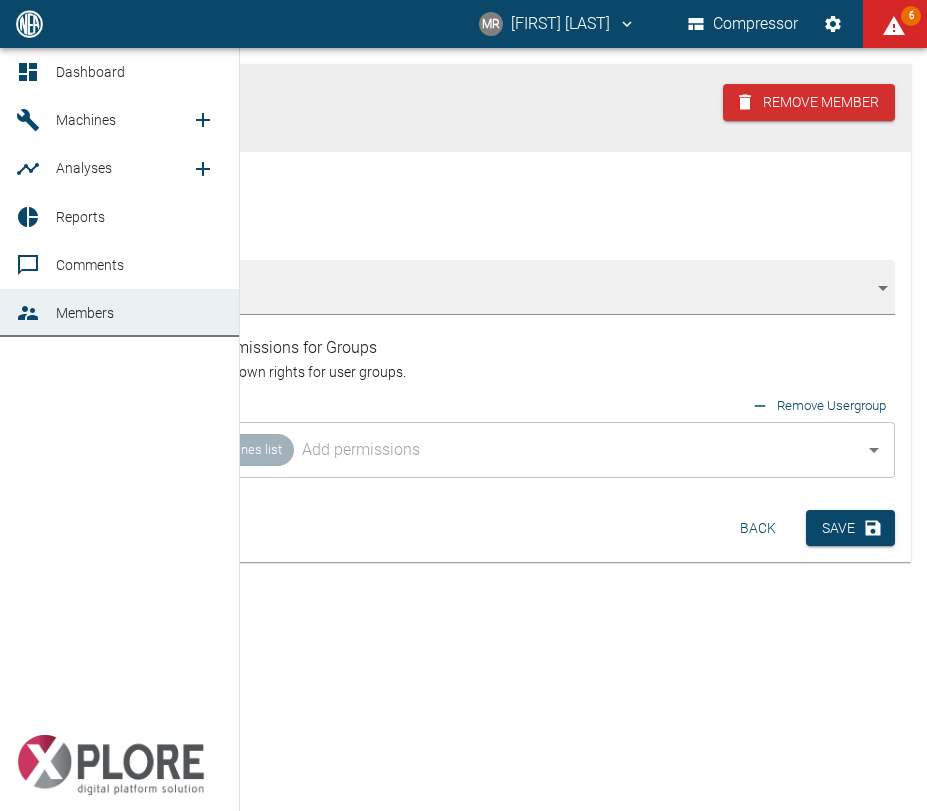 click 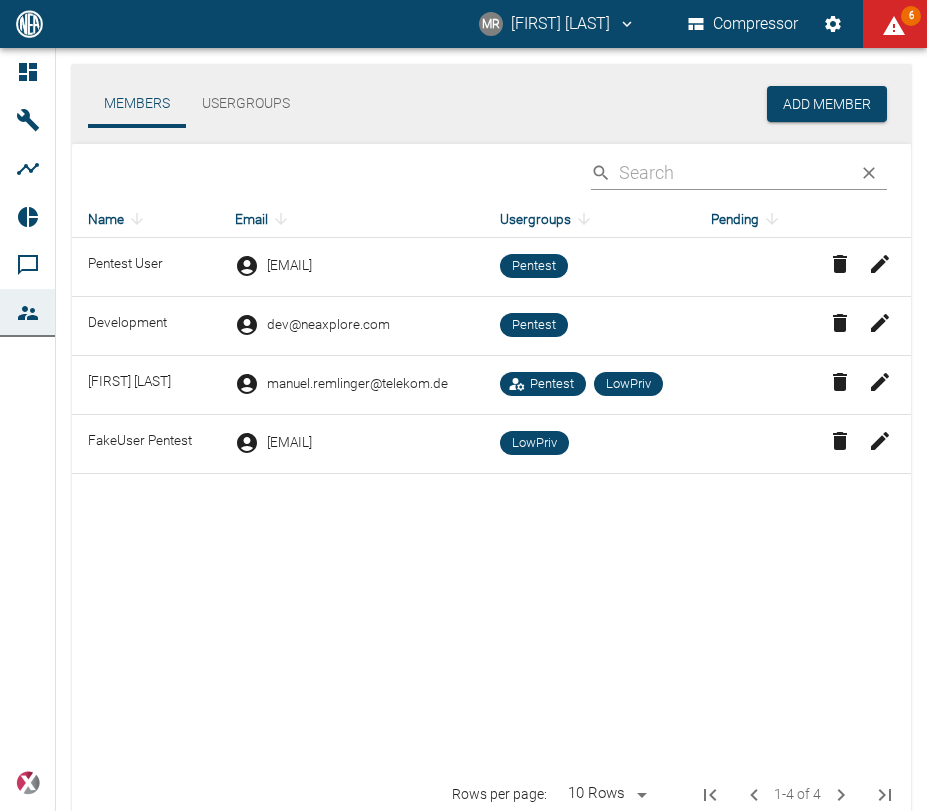 scroll, scrollTop: 0, scrollLeft: 0, axis: both 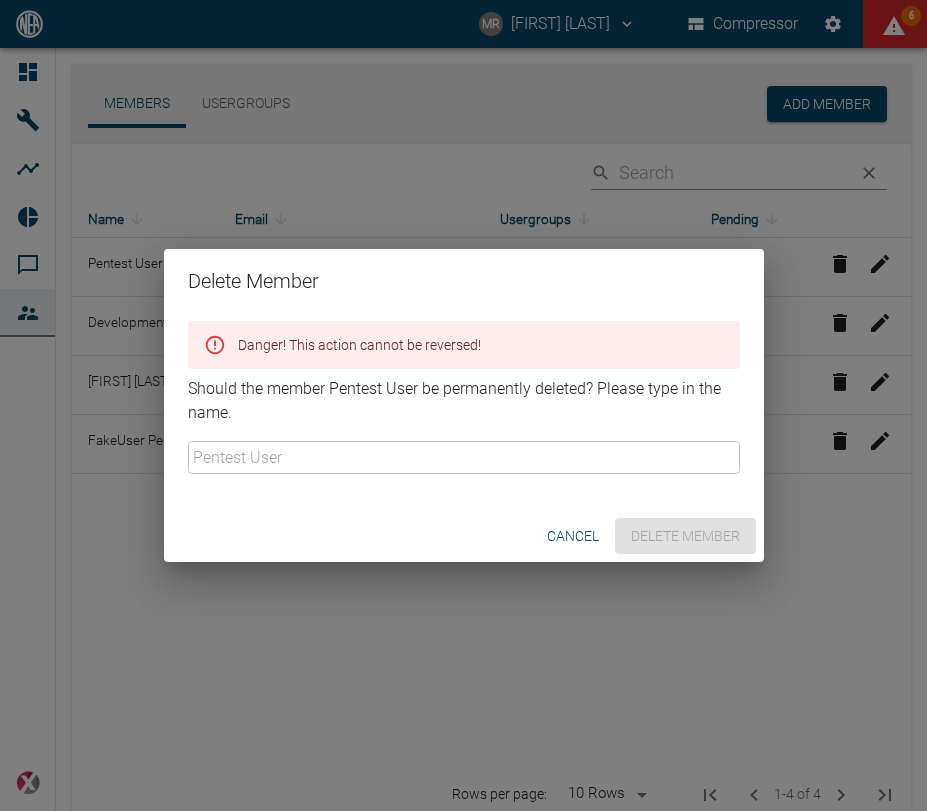 click on "Danger! This action cannot be reversed! Should the member Pentest User be permanently deleted? Please type in the name. ​" at bounding box center [464, 411] 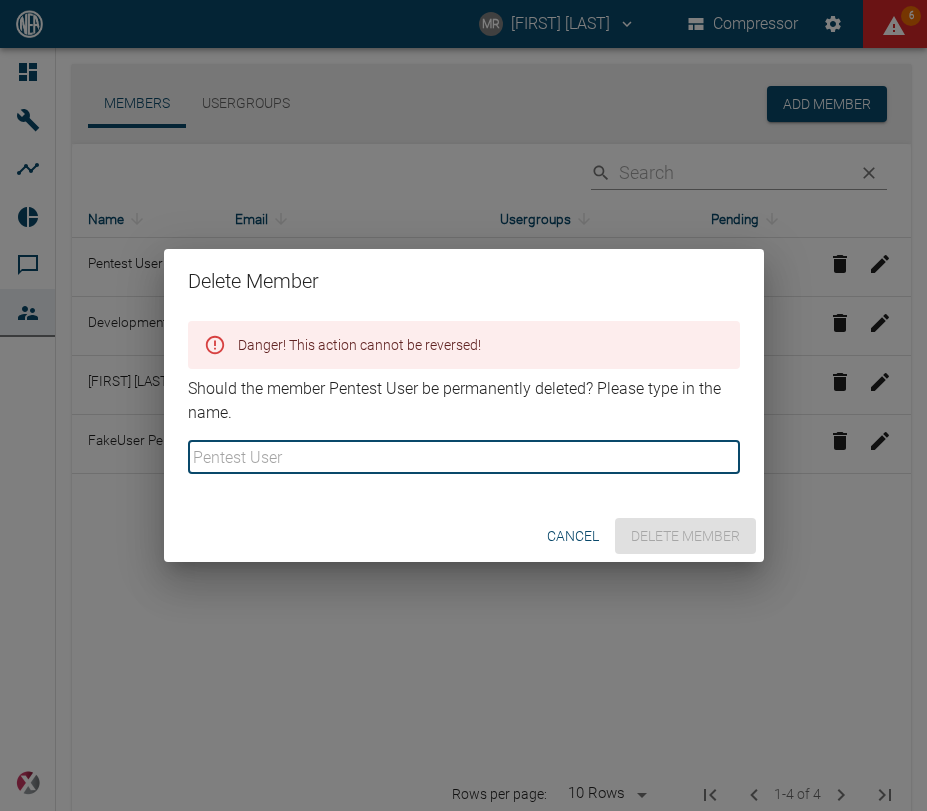 click at bounding box center [464, 457] 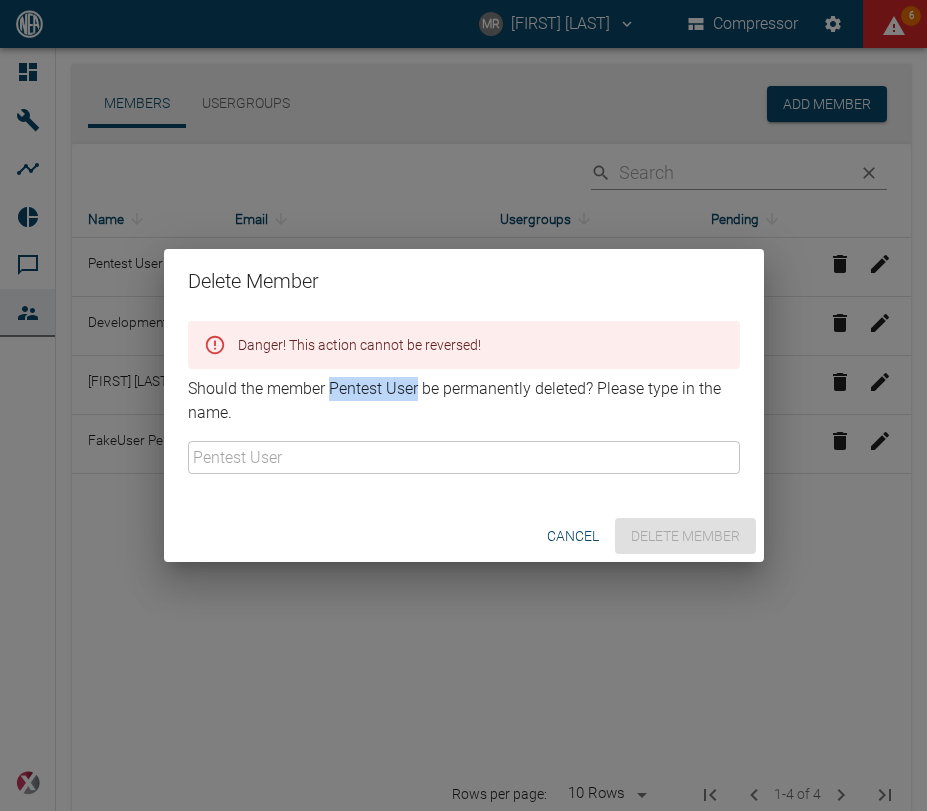 drag, startPoint x: 331, startPoint y: 385, endPoint x: 420, endPoint y: 386, distance: 89.005615 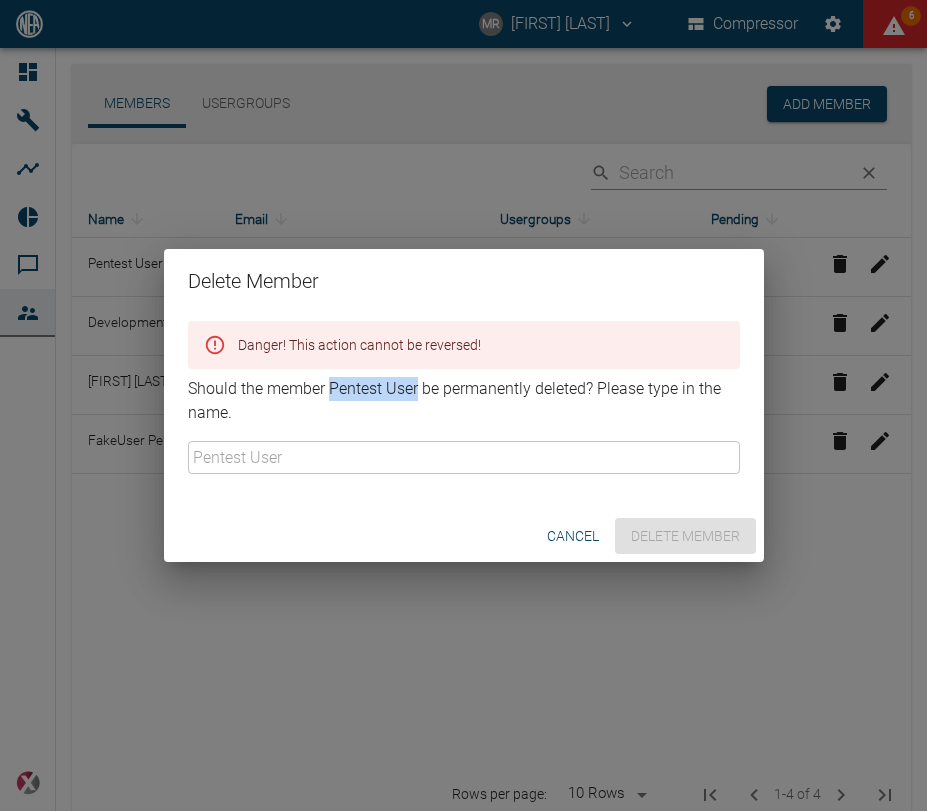 click on "Danger! This action cannot be reversed! Should the member Pentest User be permanently deleted? Please type in the name. ​" at bounding box center [464, 411] 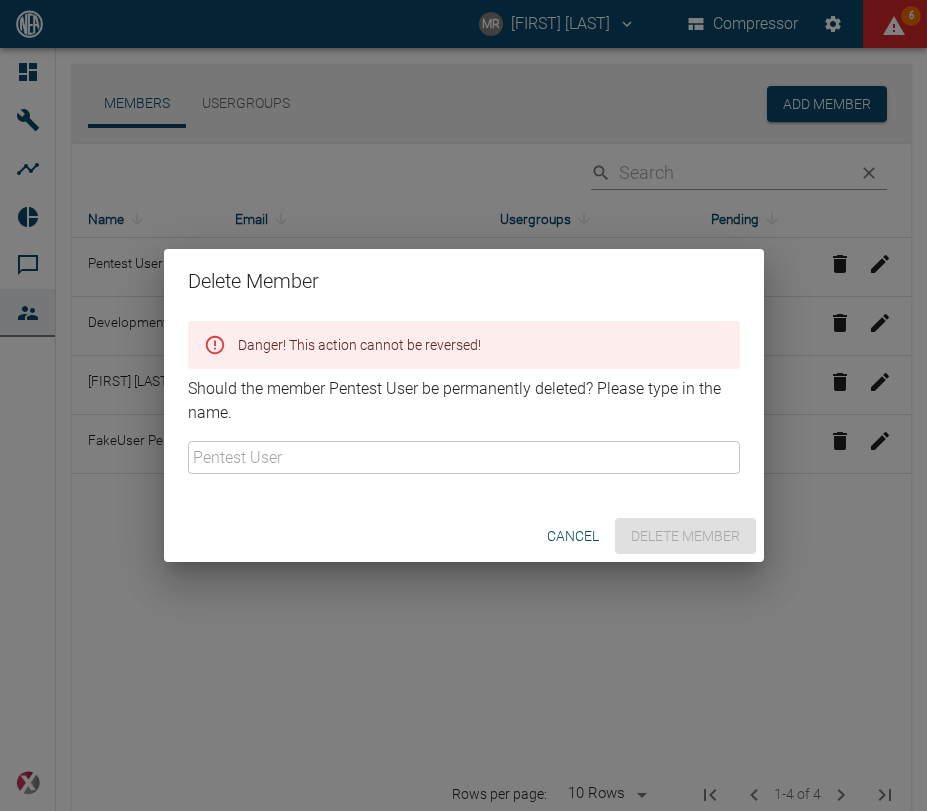 click on "Danger! This action cannot be reversed! Should the member Pentest User be permanently deleted? Please type in the name. ​" at bounding box center (464, 411) 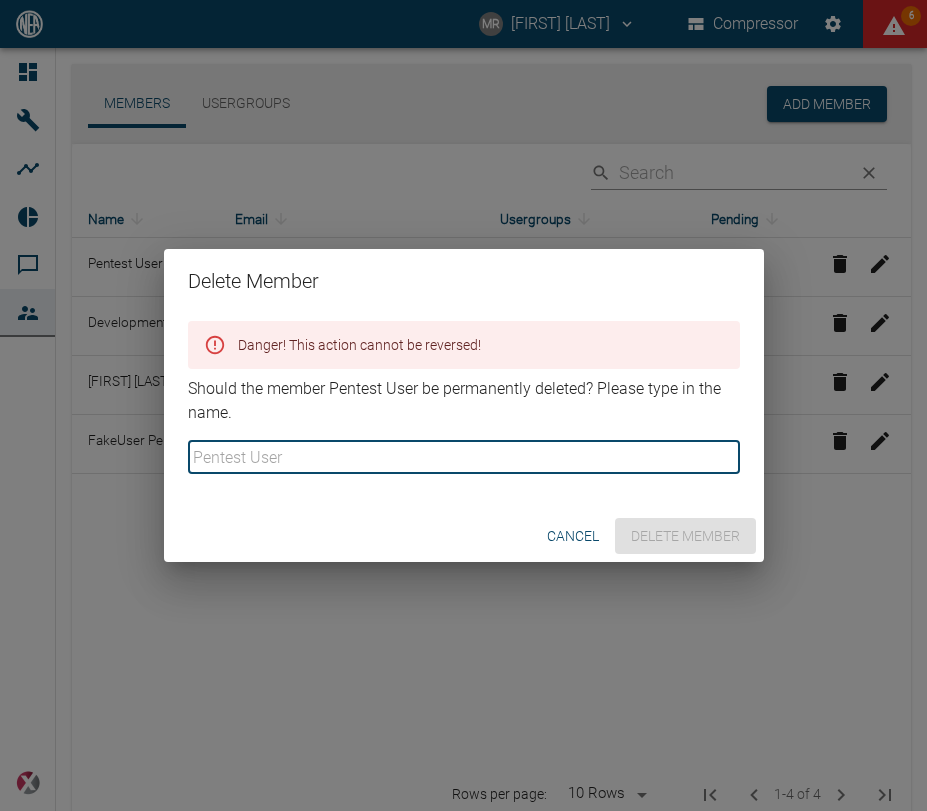 click at bounding box center [464, 457] 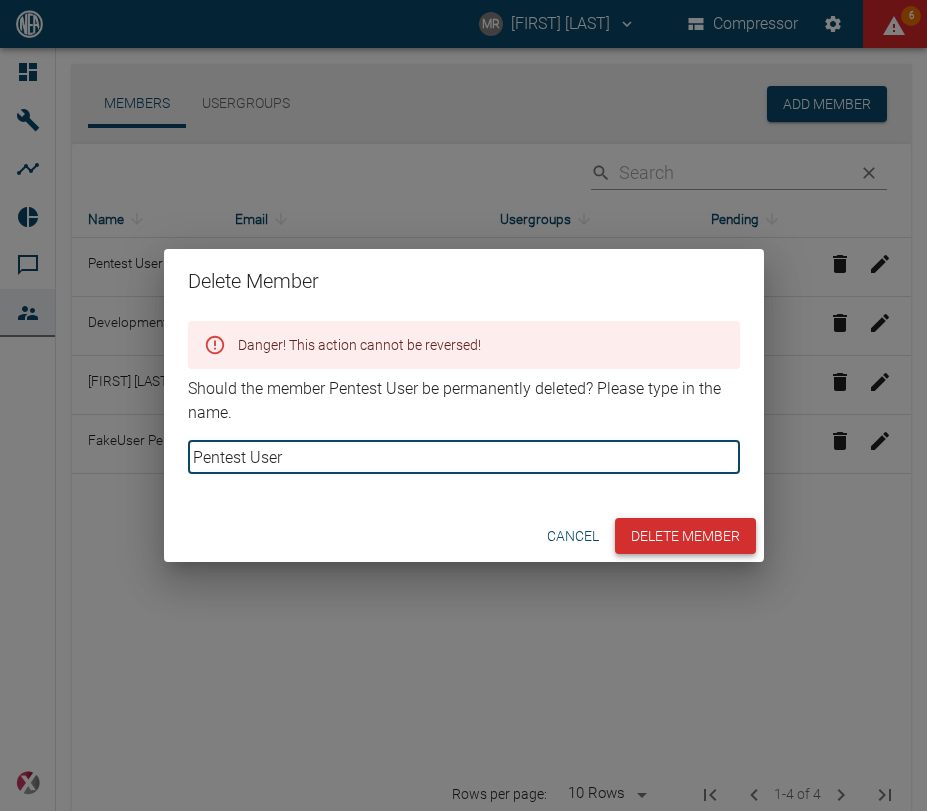 type on "Pentest User" 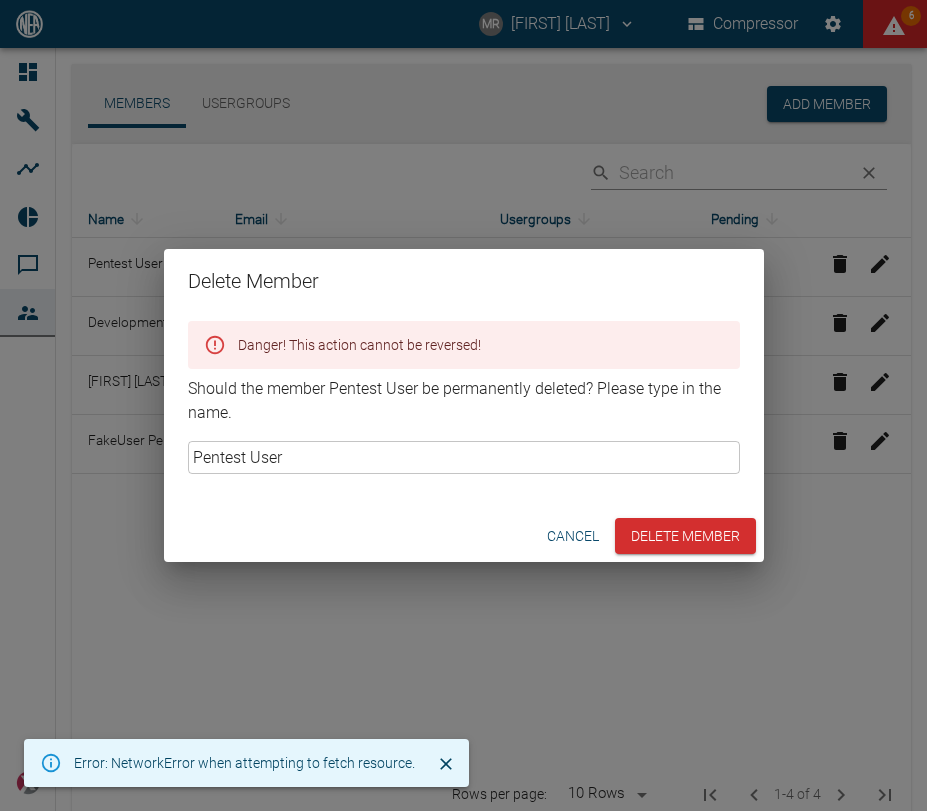 click on "cancel" at bounding box center [573, 536] 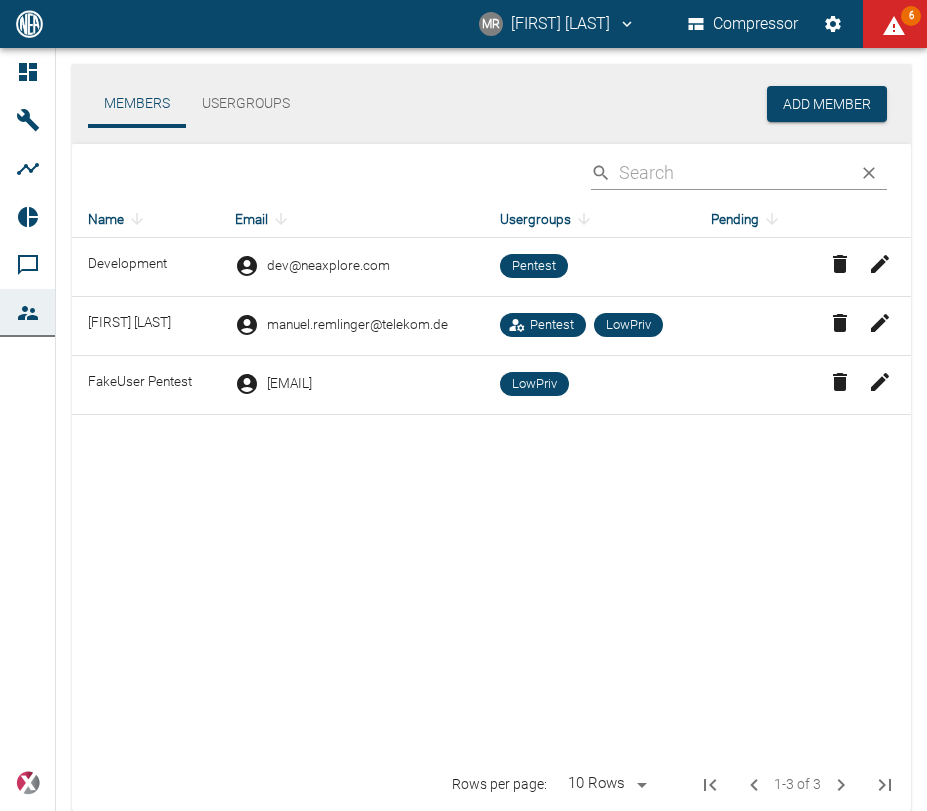 scroll, scrollTop: 0, scrollLeft: 0, axis: both 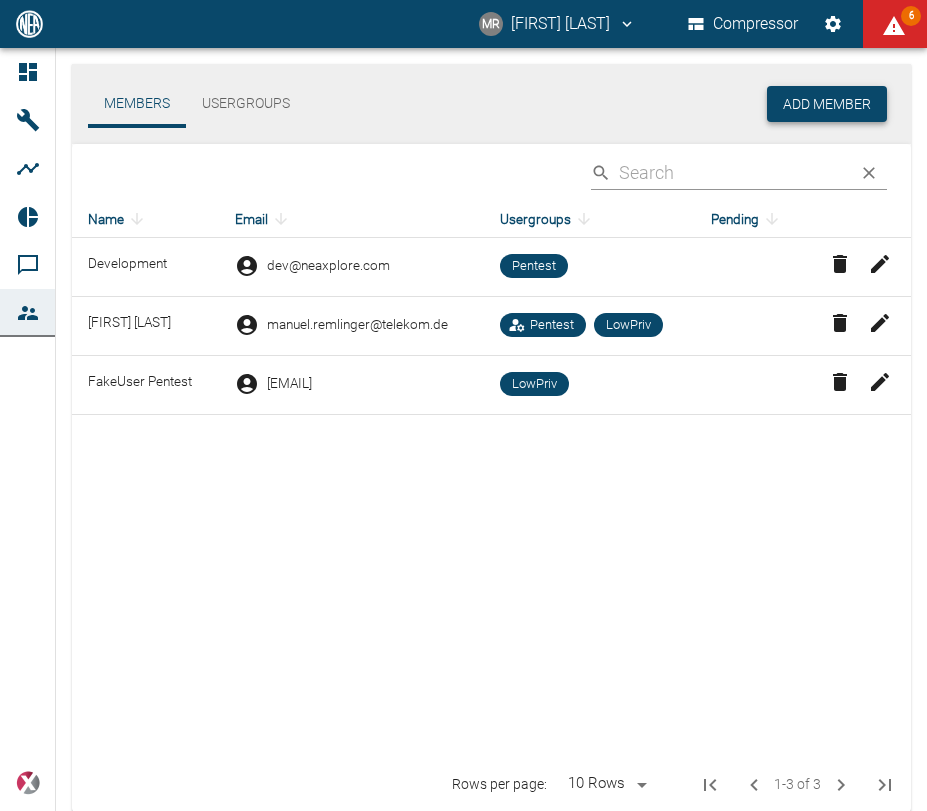 click on "Add Member" at bounding box center [827, 104] 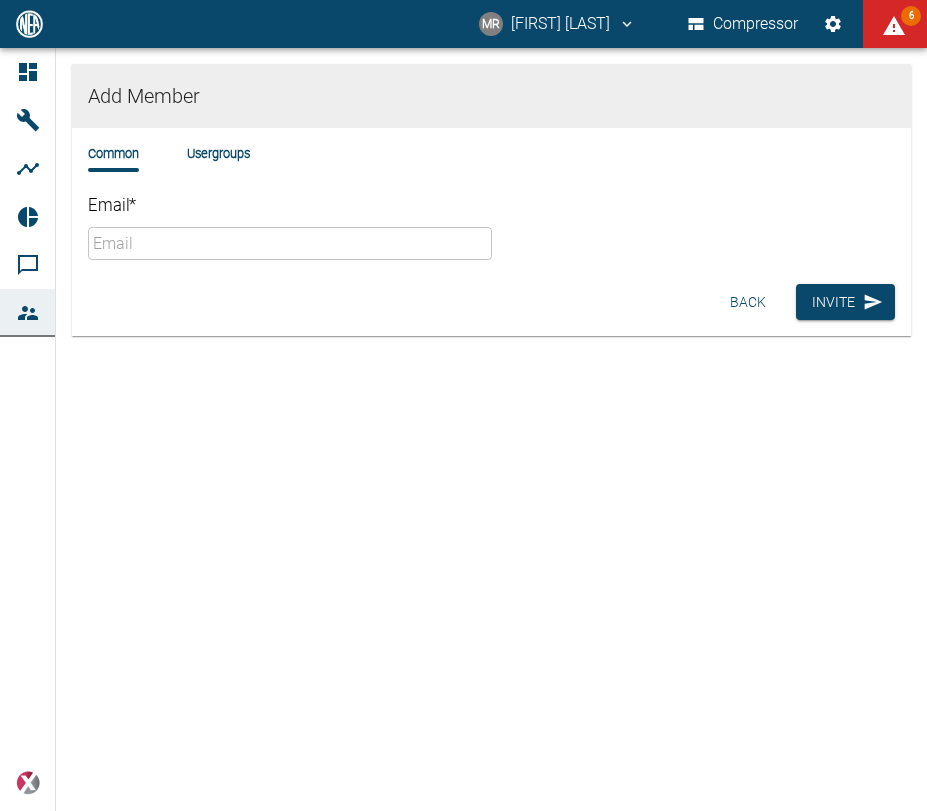 click on "Back" at bounding box center (748, 302) 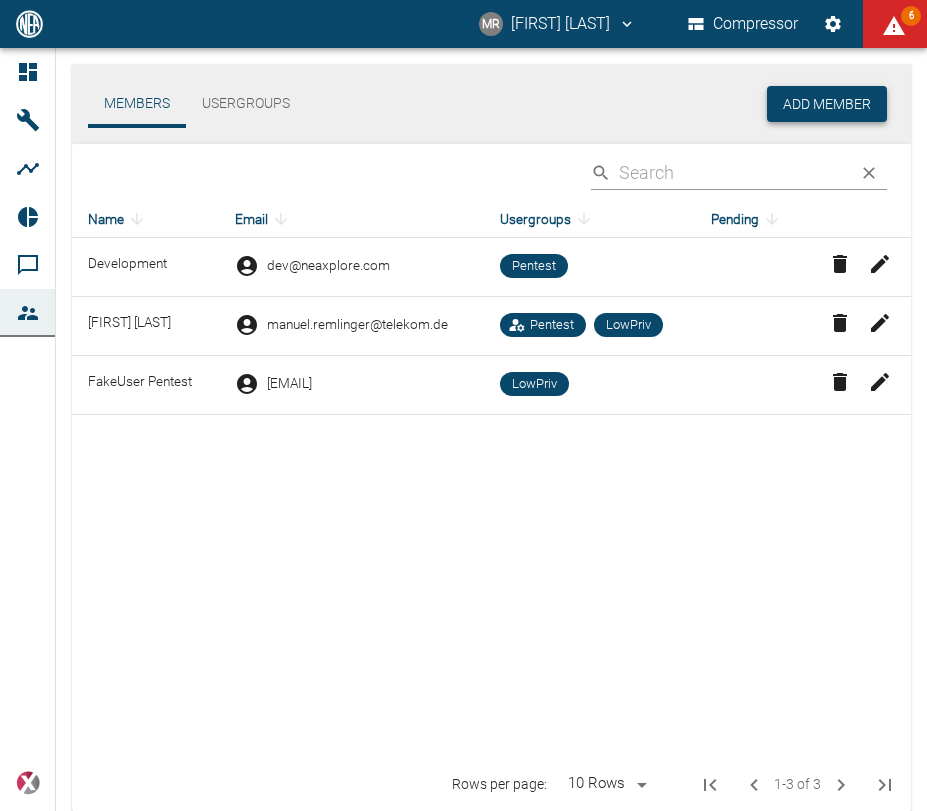 click on "Add Member" at bounding box center (827, 104) 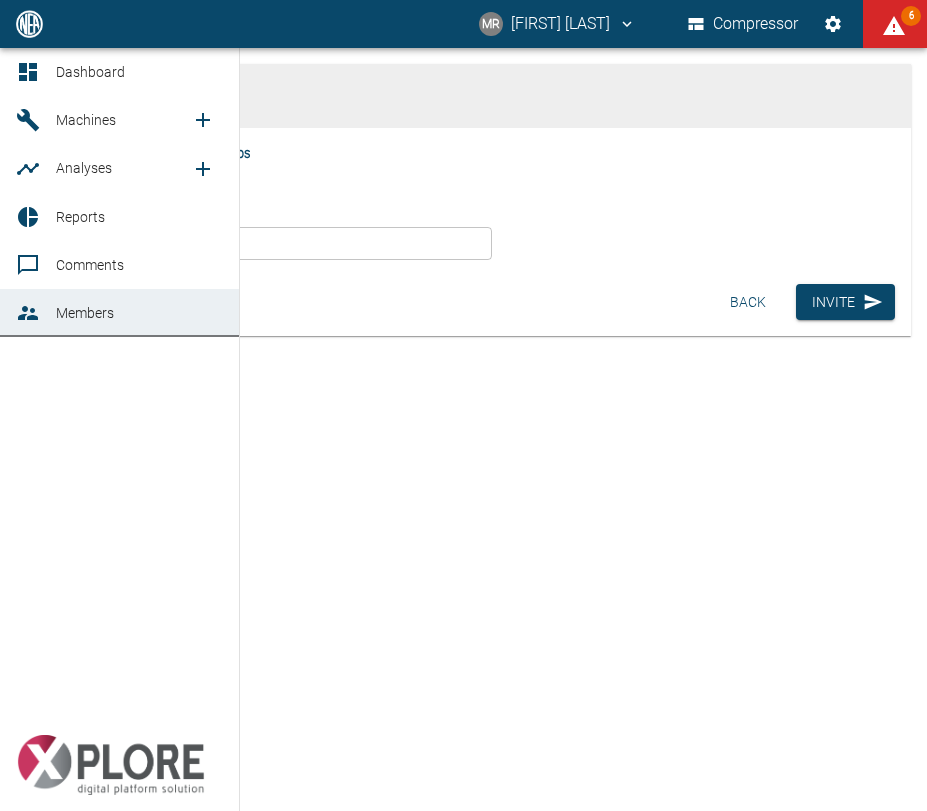 click on "Email *" at bounding box center [290, 243] 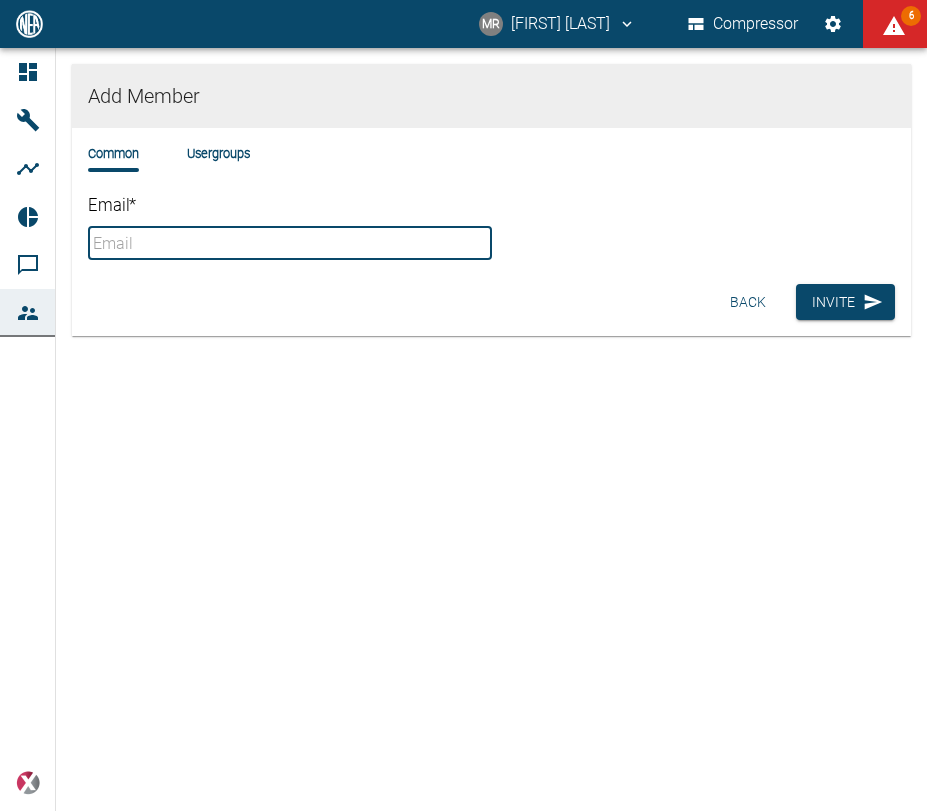 paste on "[EMAIL]" 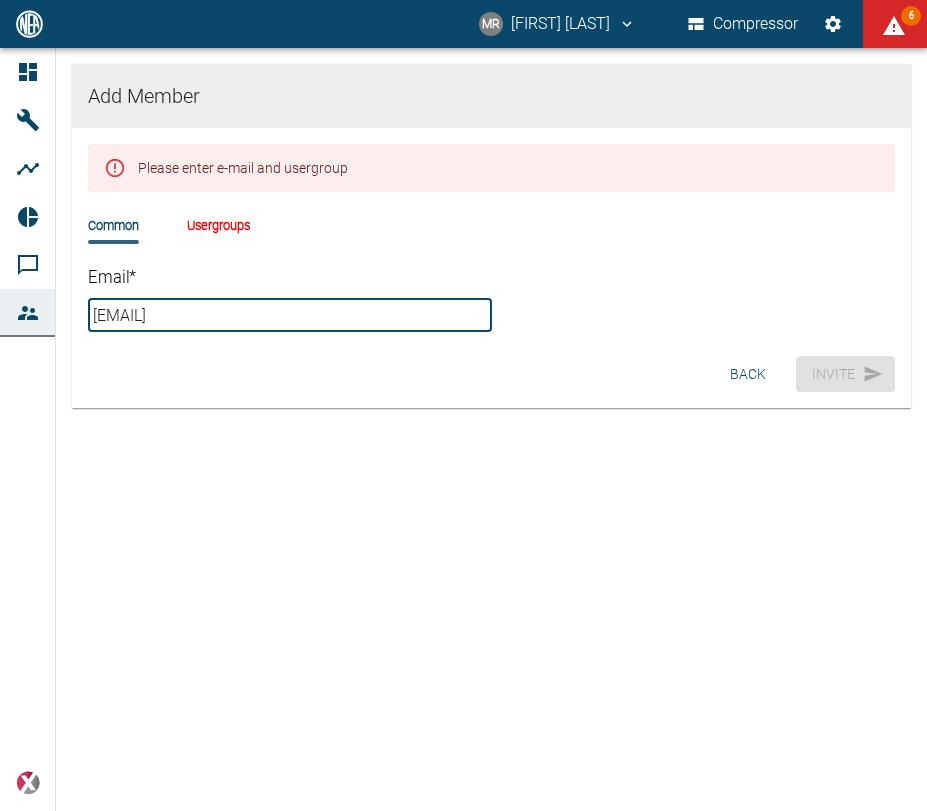 click on "Usergroups" at bounding box center [218, 225] 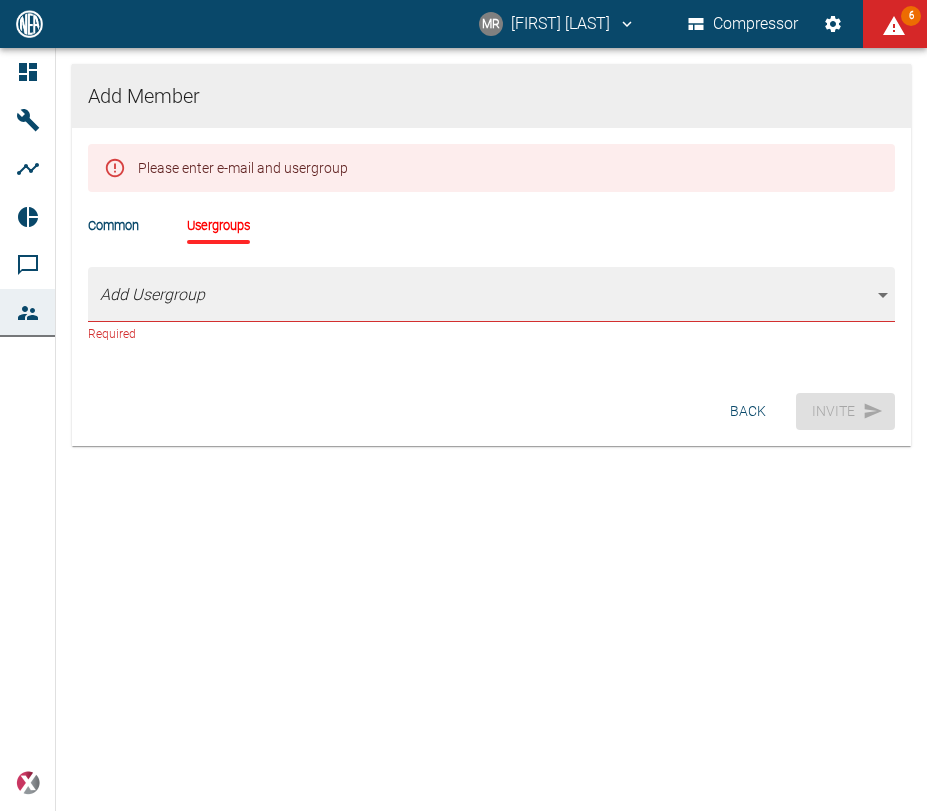 click on "MR [FIRST] [LAST] Compressor 6 Dashboard Machines Analyses Reports Comments Members powered by Add Member Please enter e-mail and usergroup Common Usergroups Add Usergroup Required Back Invite" at bounding box center [463, 405] 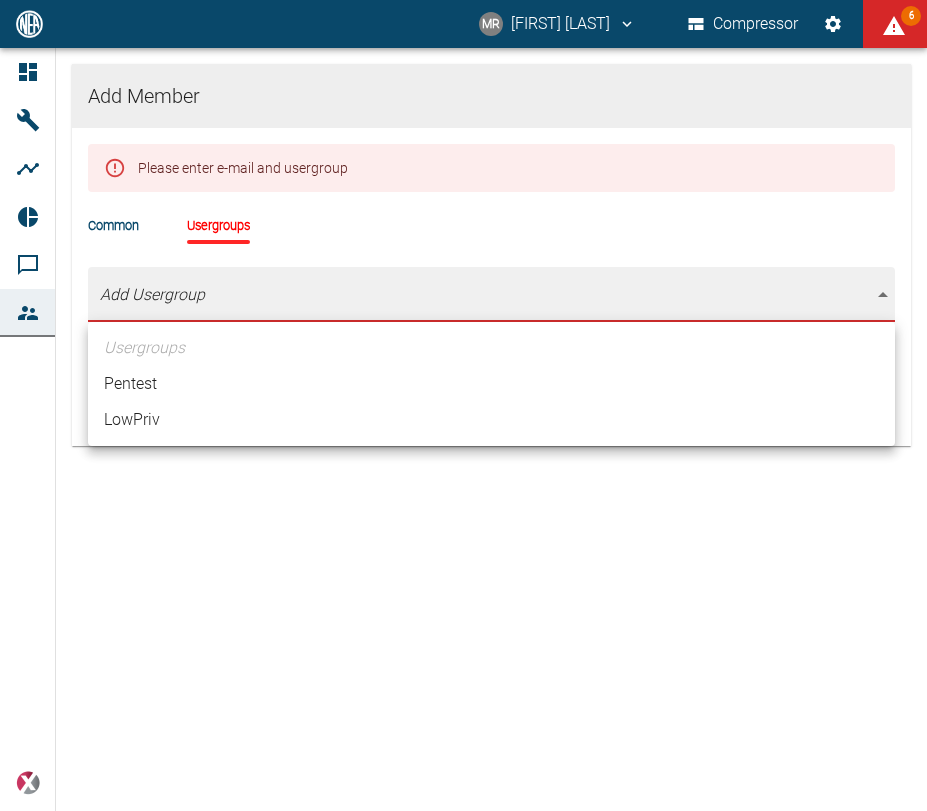 click on "Pentest" at bounding box center [491, 384] 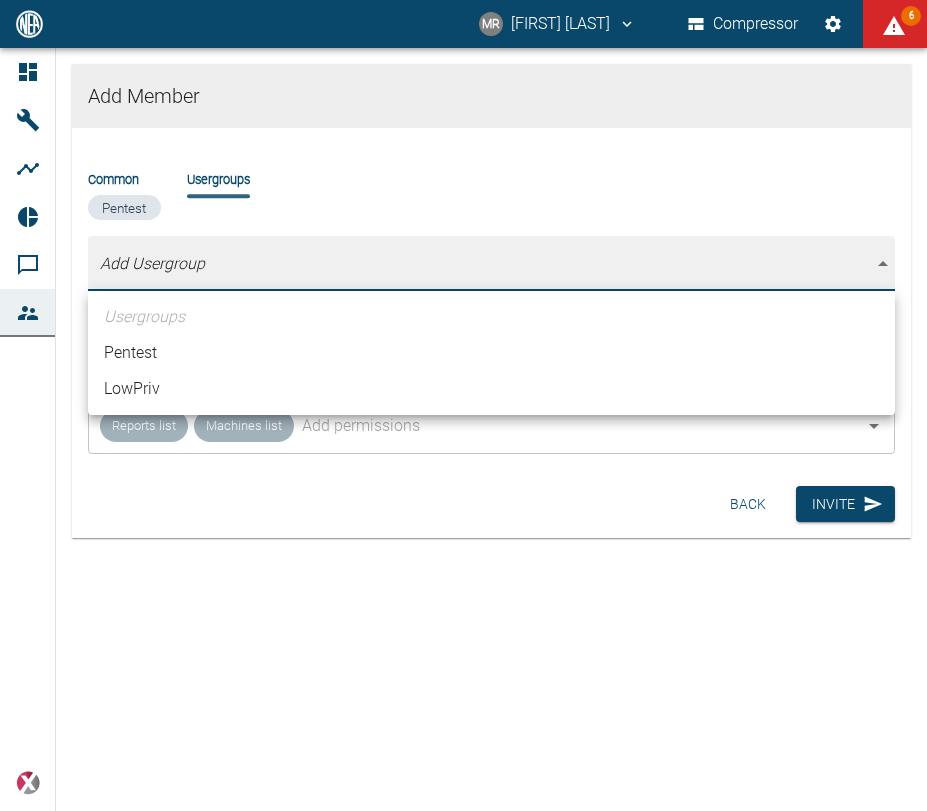 type on "[object Object]" 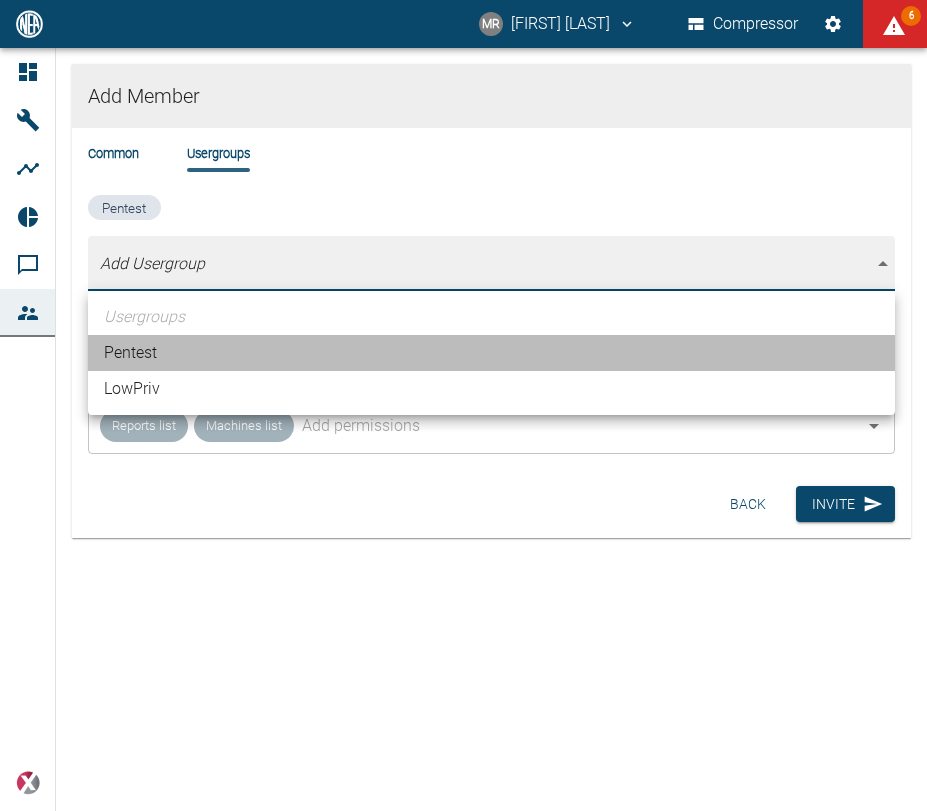 click on "Pentest" at bounding box center [491, 353] 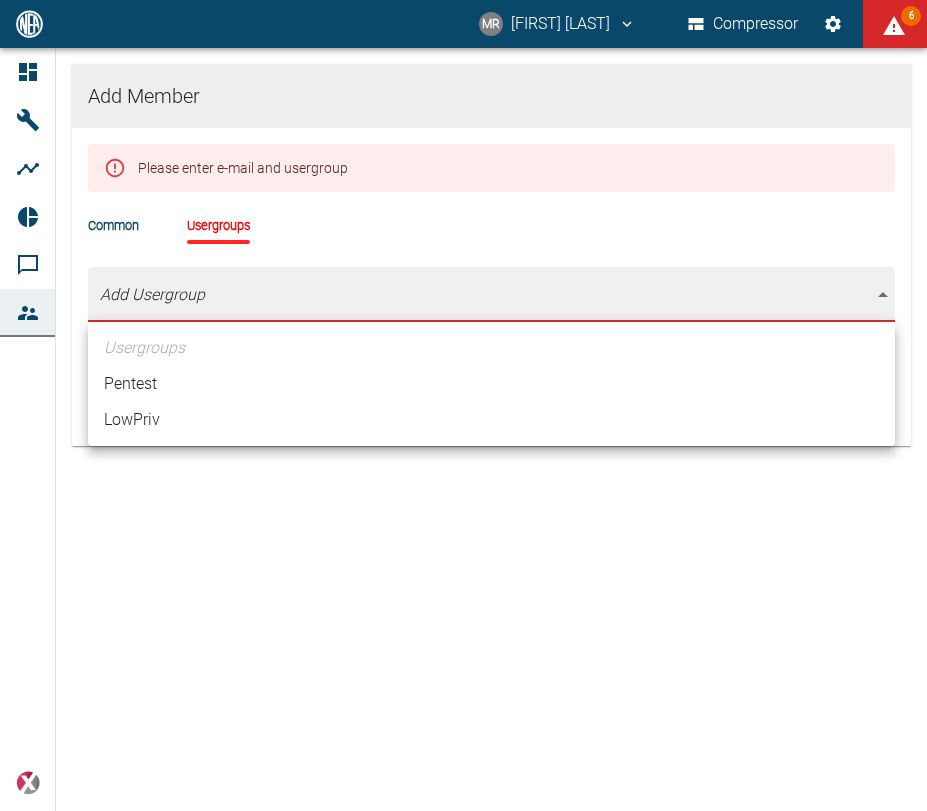 click on "Usergroups Pentest LowPriv" at bounding box center [491, 384] 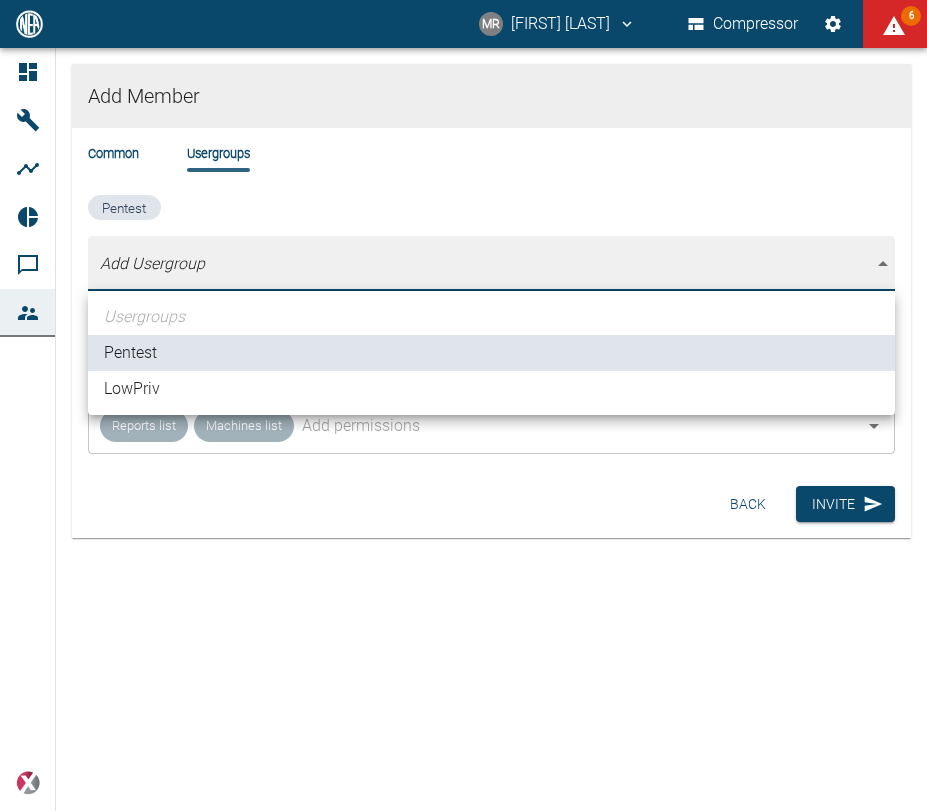click at bounding box center [463, 405] 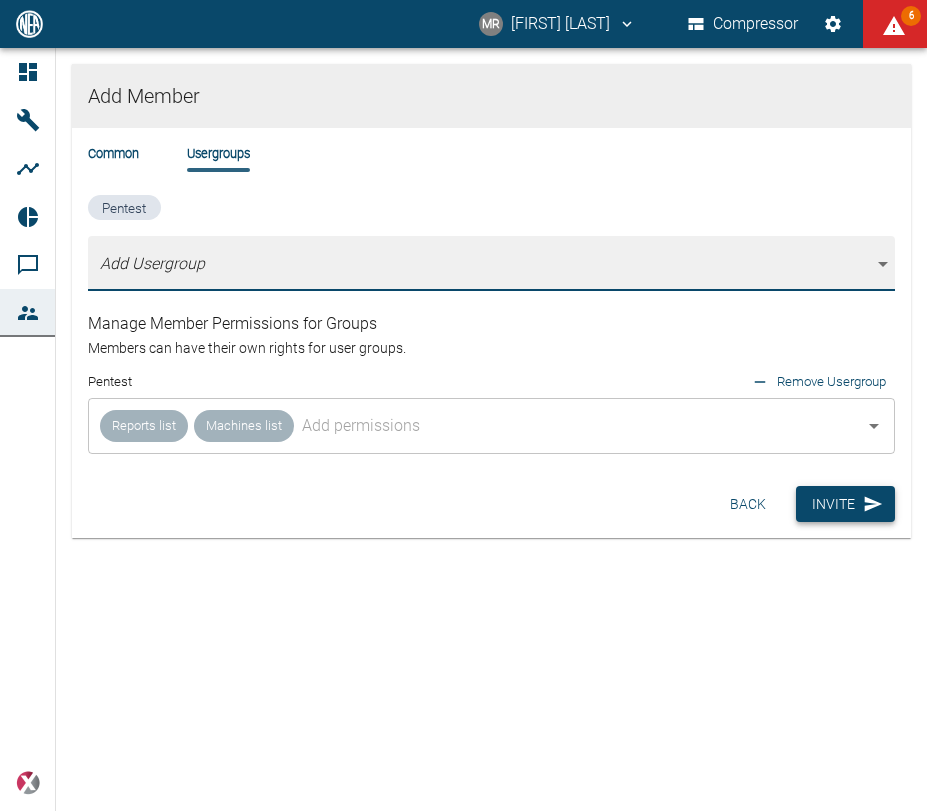 click on "Invite" at bounding box center (845, 504) 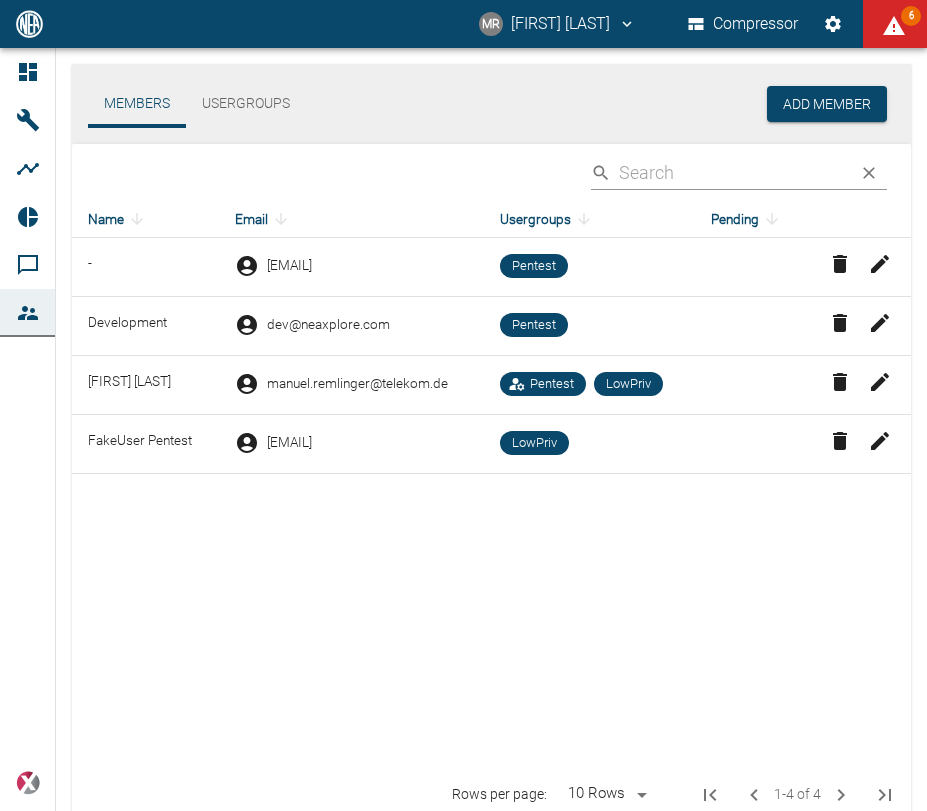 click on "Name Email Usergroups Pending  -  [EMAIL] Pentest Development [EMAIL] Pentest [FIRST] [LAST] [EMAIL] Pentest LowPriv FakeUser Pentest [EMAIL] LowPriv" at bounding box center [491, 485] 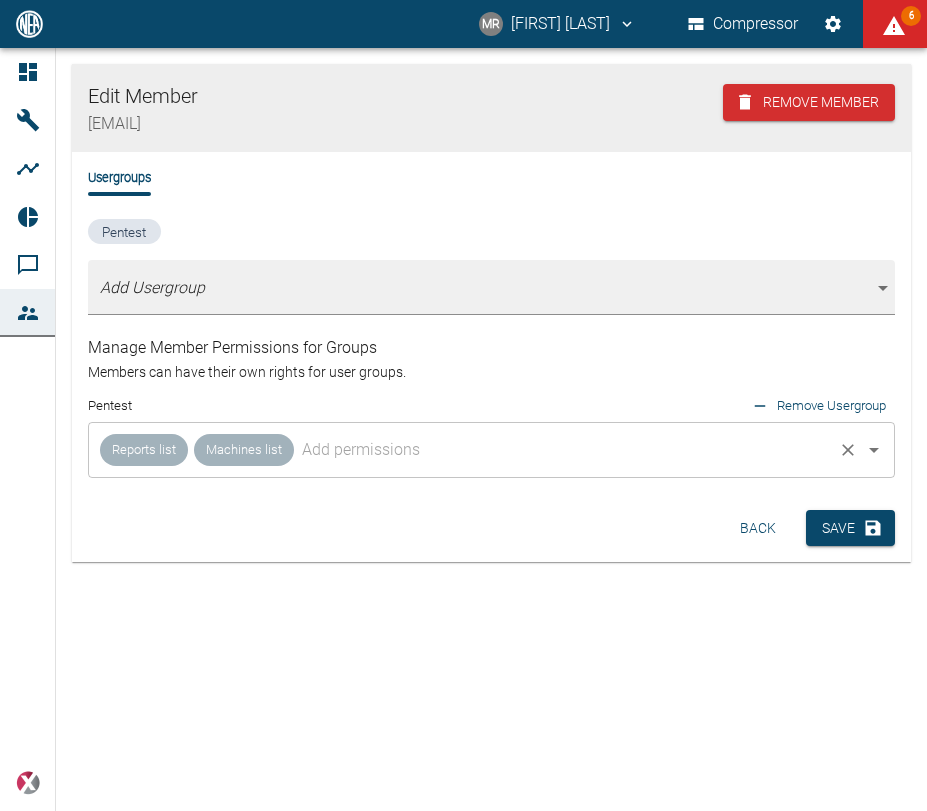 click at bounding box center [563, 450] 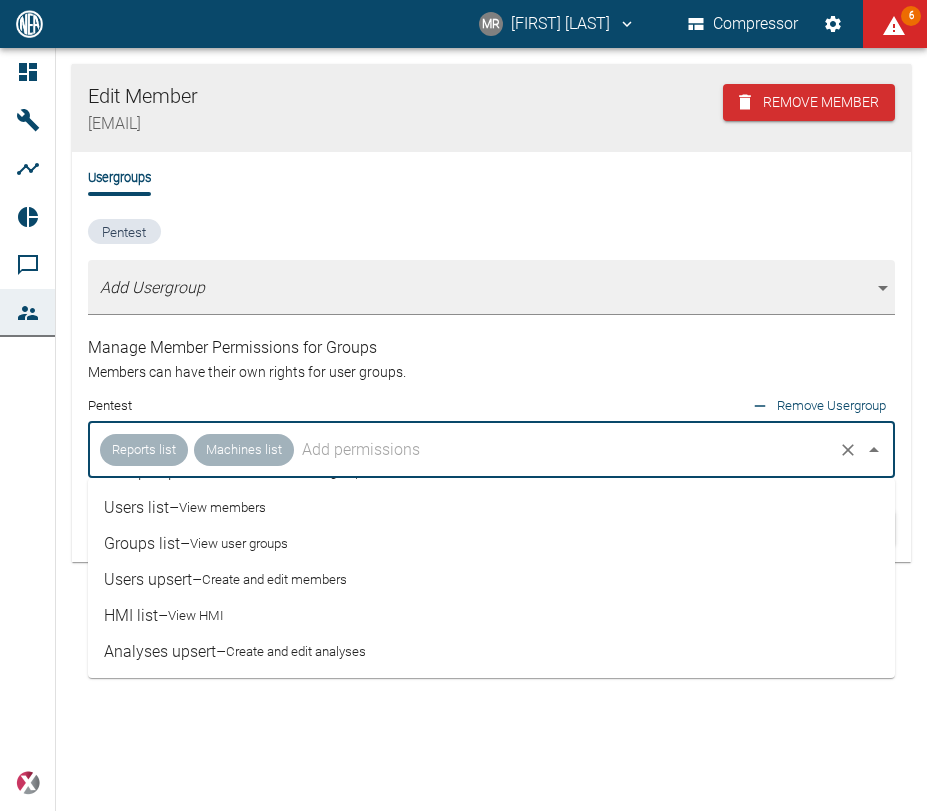 scroll, scrollTop: 0, scrollLeft: 0, axis: both 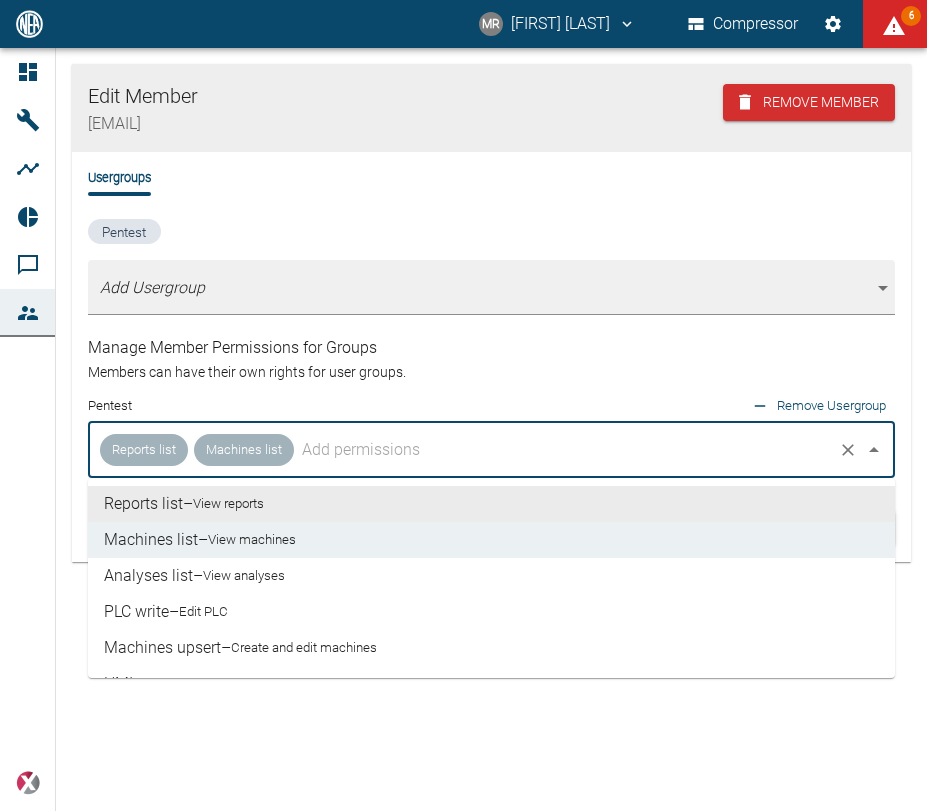 click on "Pentest Add Usergroup [object Object]" at bounding box center (491, 276) 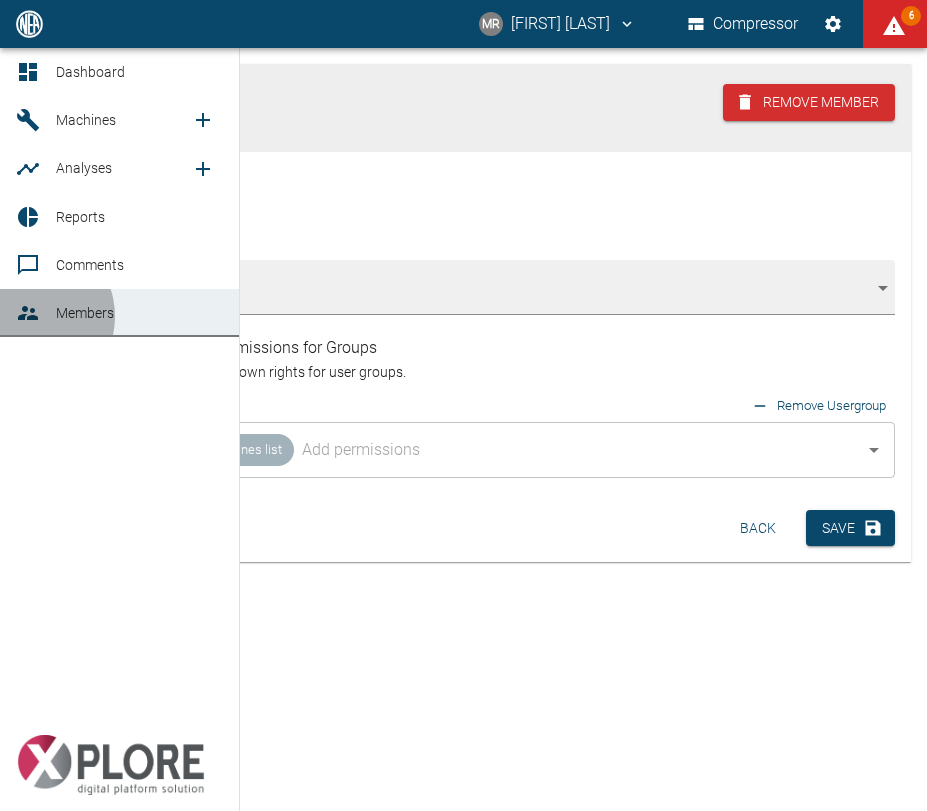 click 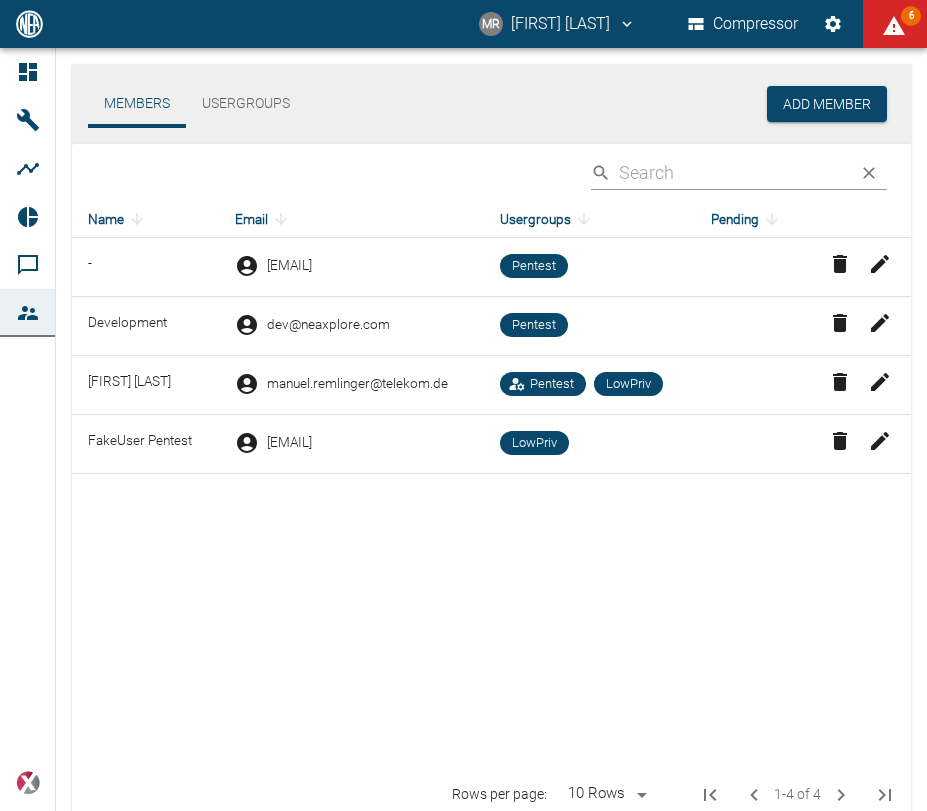 click on "​" at bounding box center (491, 172) 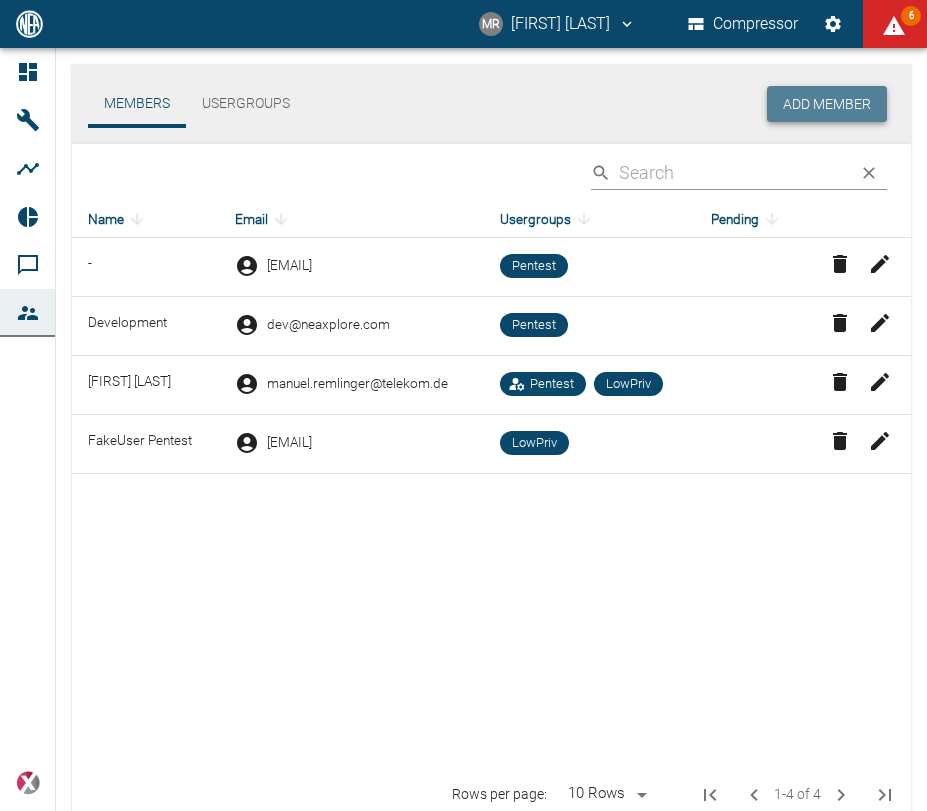 click on "Add Member" at bounding box center [827, 104] 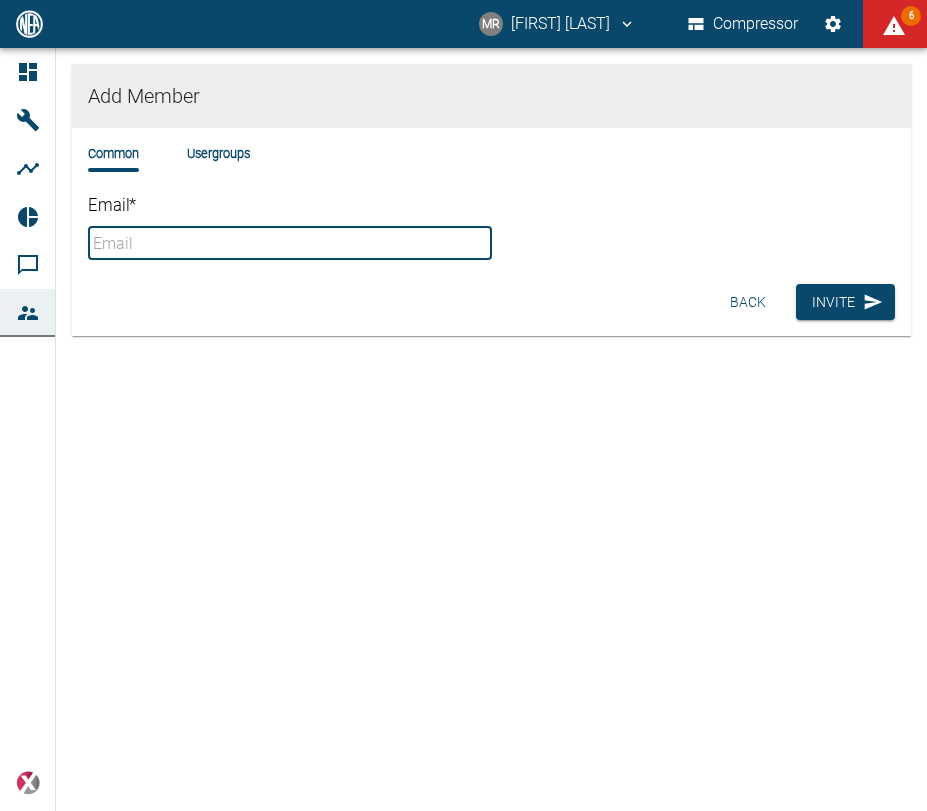 drag, startPoint x: 255, startPoint y: 230, endPoint x: 276, endPoint y: 173, distance: 60.74537 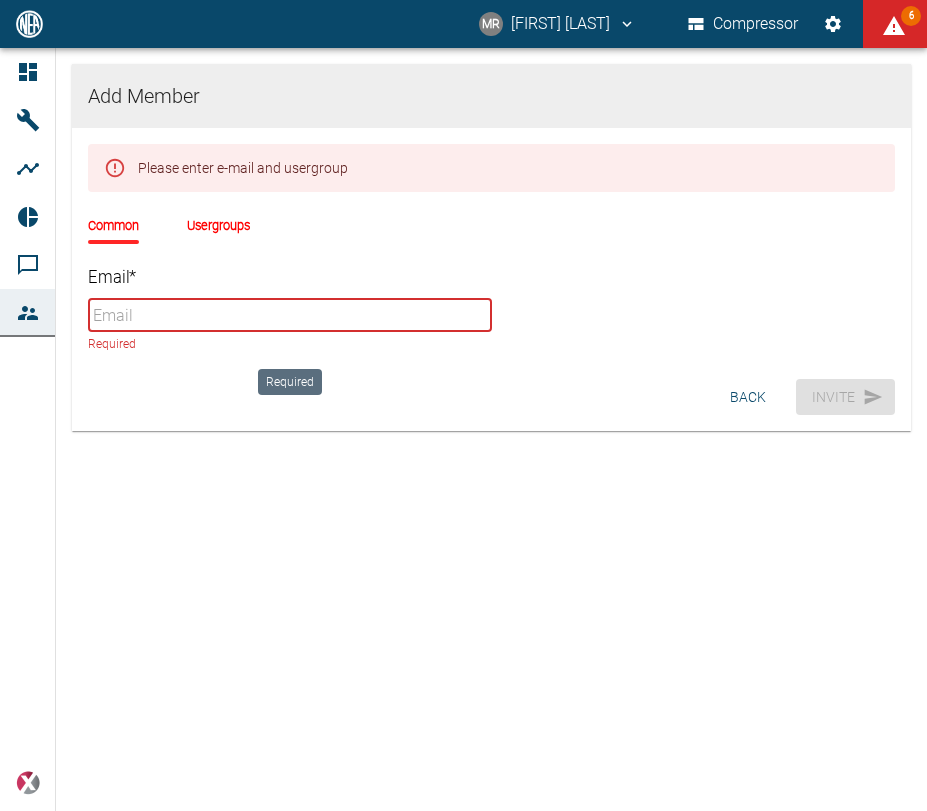 paste on "[EMAIL]" 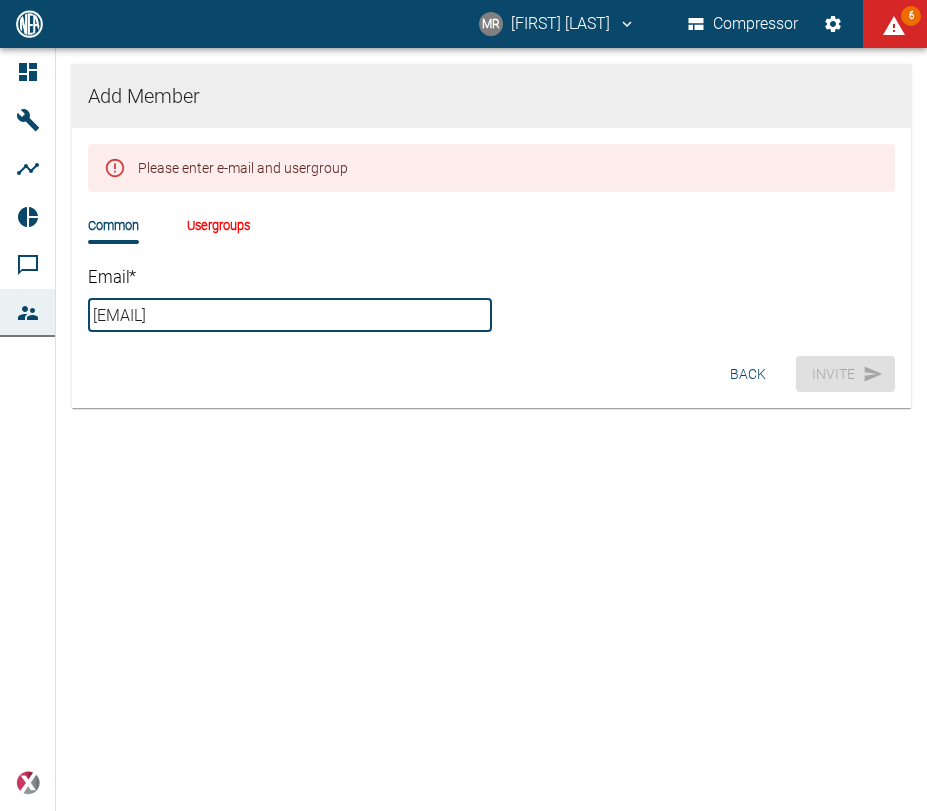 click on "Please enter e-mail and usergroup Common Usergroups Email * rejaci1821@im5z.com ​" at bounding box center [491, 238] 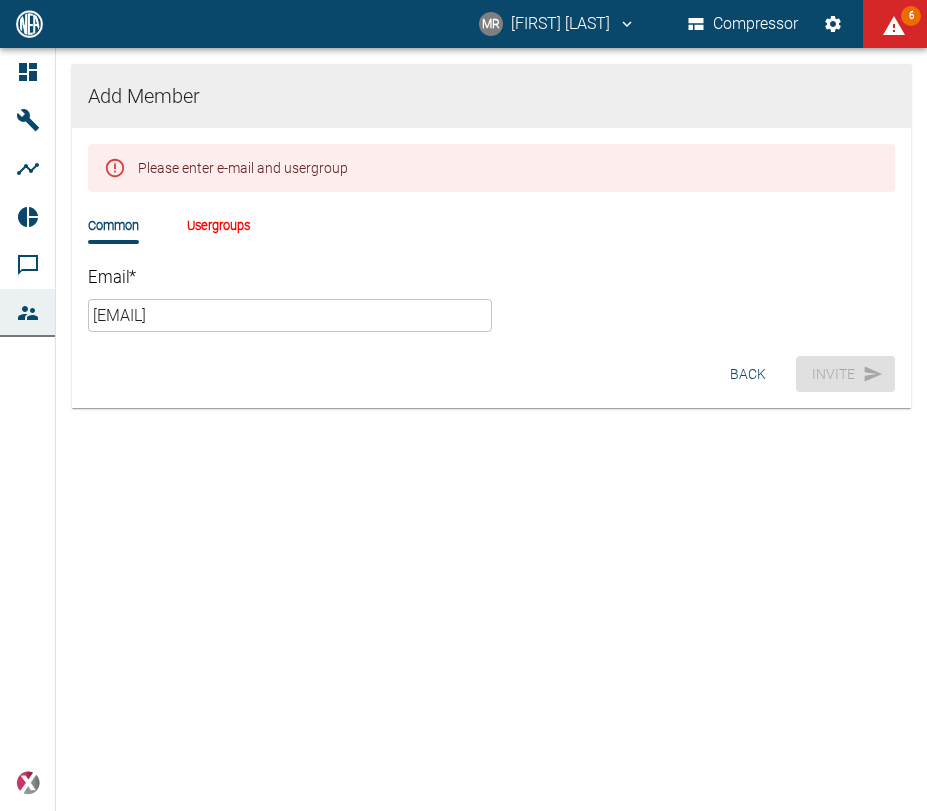 click on "Usergroups" at bounding box center [218, 225] 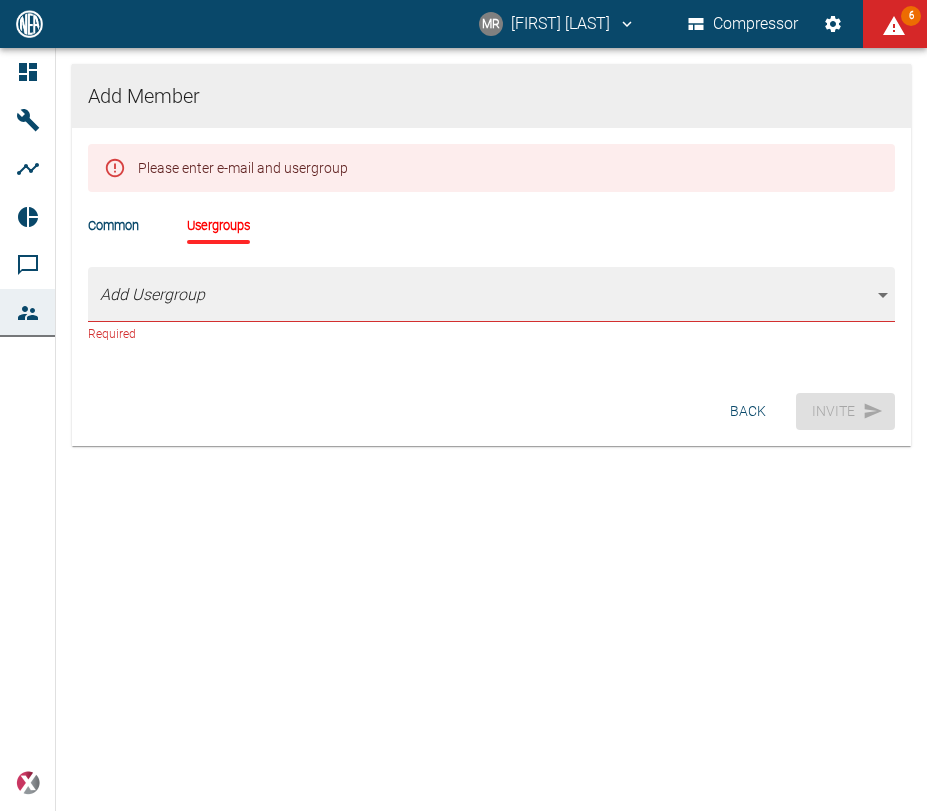 click on "MR [FIRST] [LAST] Compressor 6 Dashboard Machines Analyses Reports Comments Members powered by Add Member Common Usergroups Pentest Add Usergroup [object Object] Manage Member Permissions for Groups Members can have their own rights for user groups. Pentest Remove Usergroup Reports list Machines list Analyses list PLC write Machines upsert HMI upsert Groups upsert Users list Groups list Users upsert +2 ​ Back Invite" at bounding box center (463, 405) 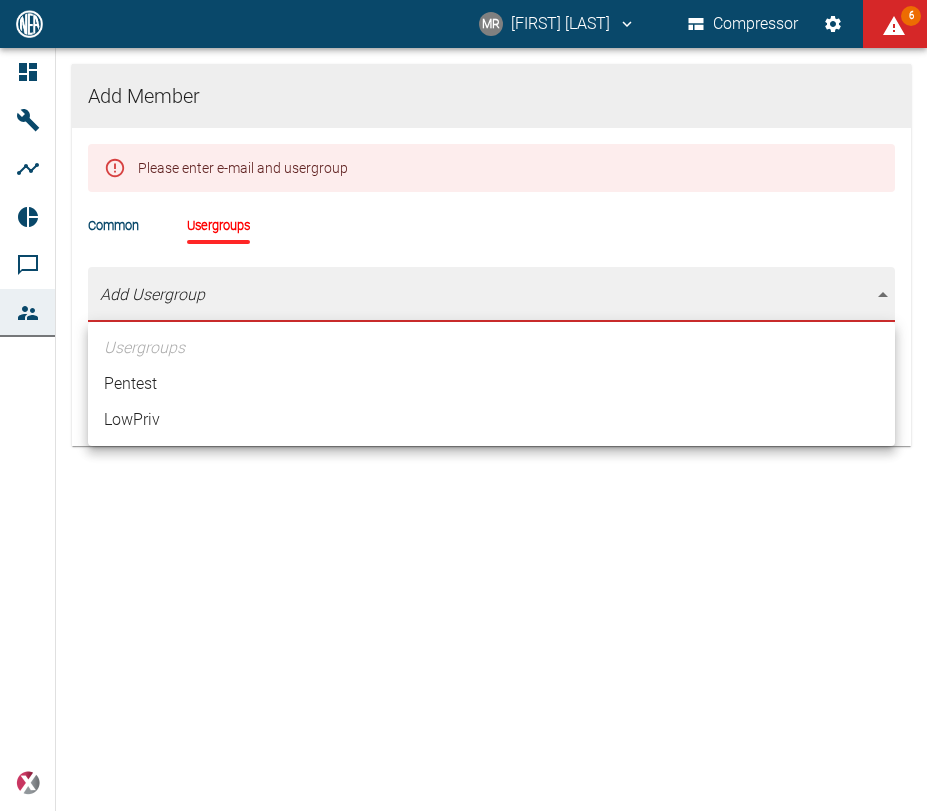 click on "LowPriv" at bounding box center [491, 420] 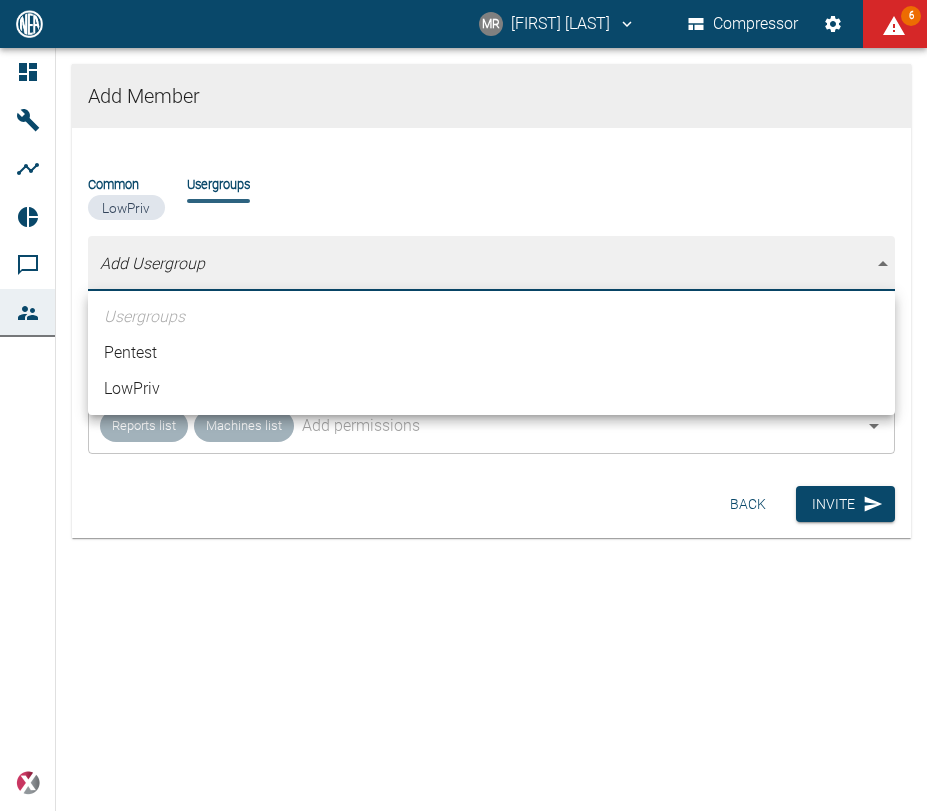 type on "[object Object]" 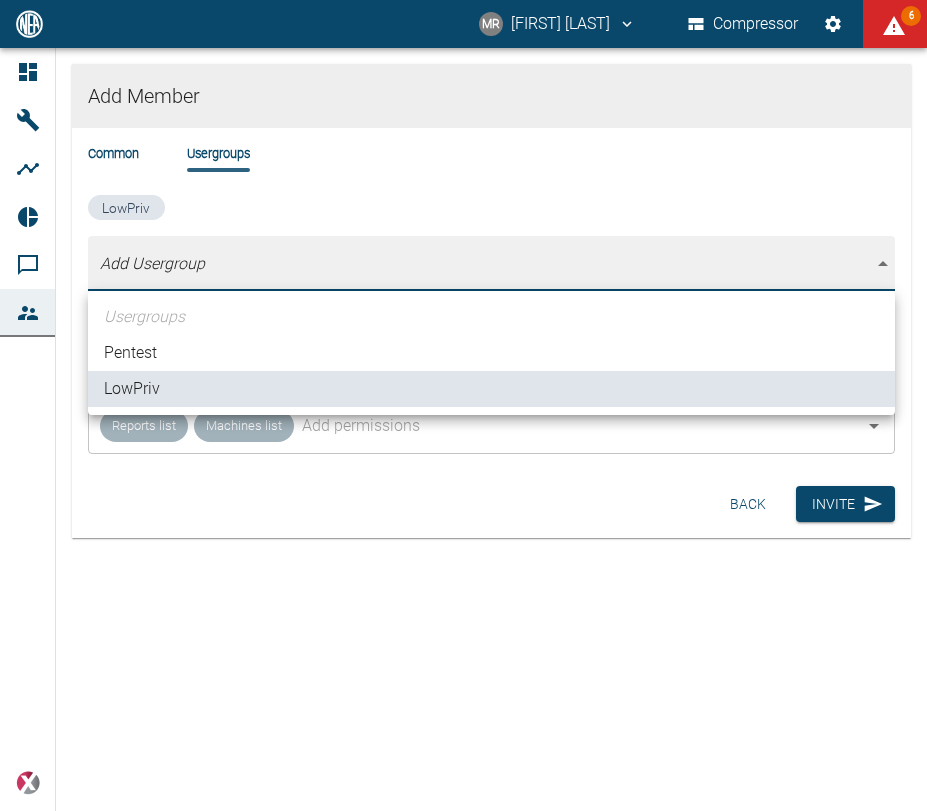 click at bounding box center [463, 405] 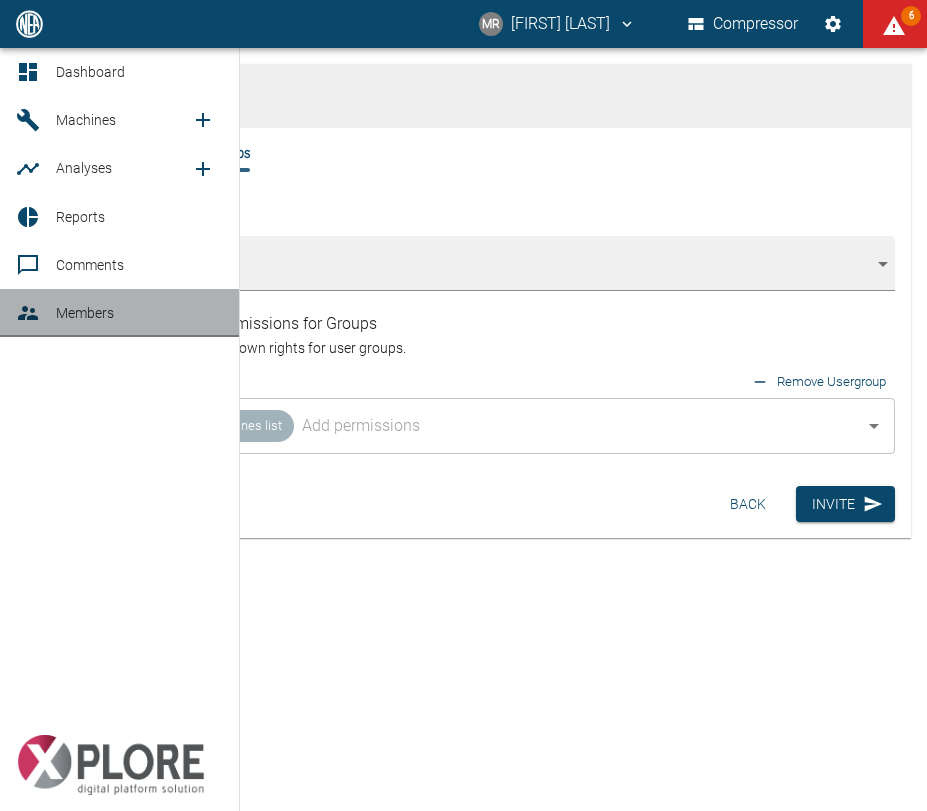click 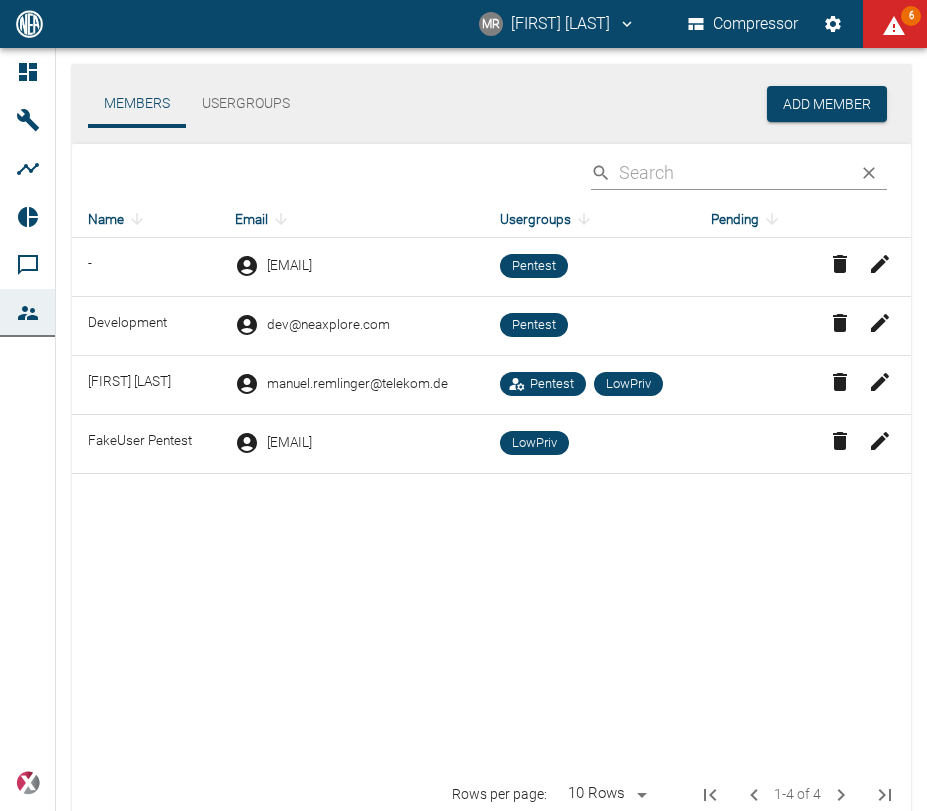click 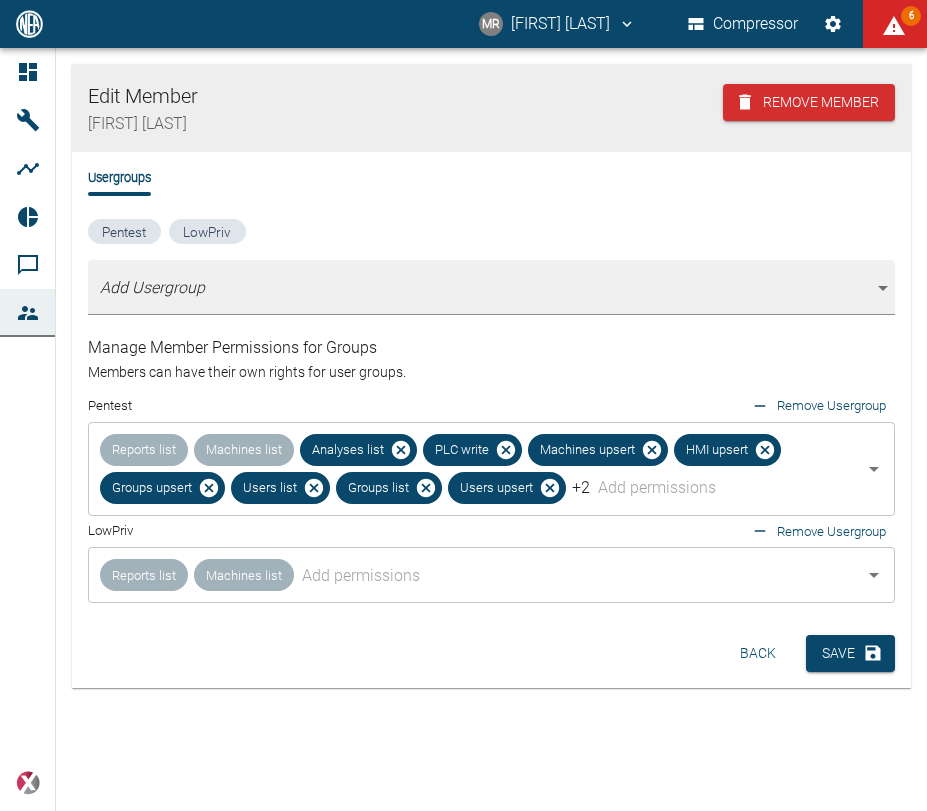 click on "Back" at bounding box center (758, 653) 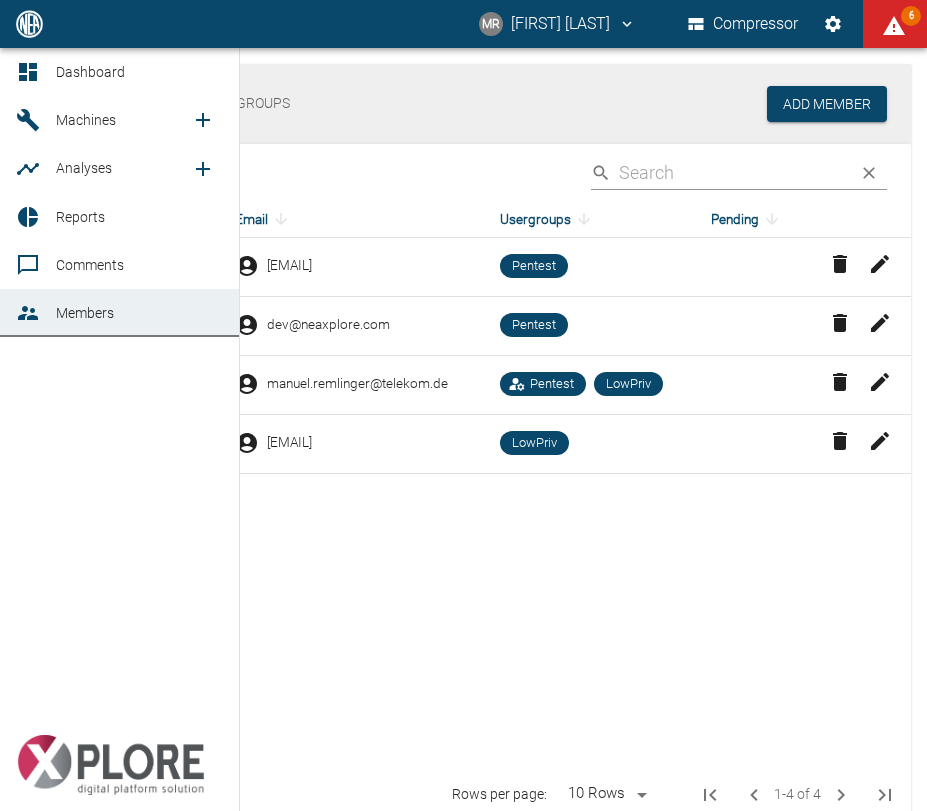 click 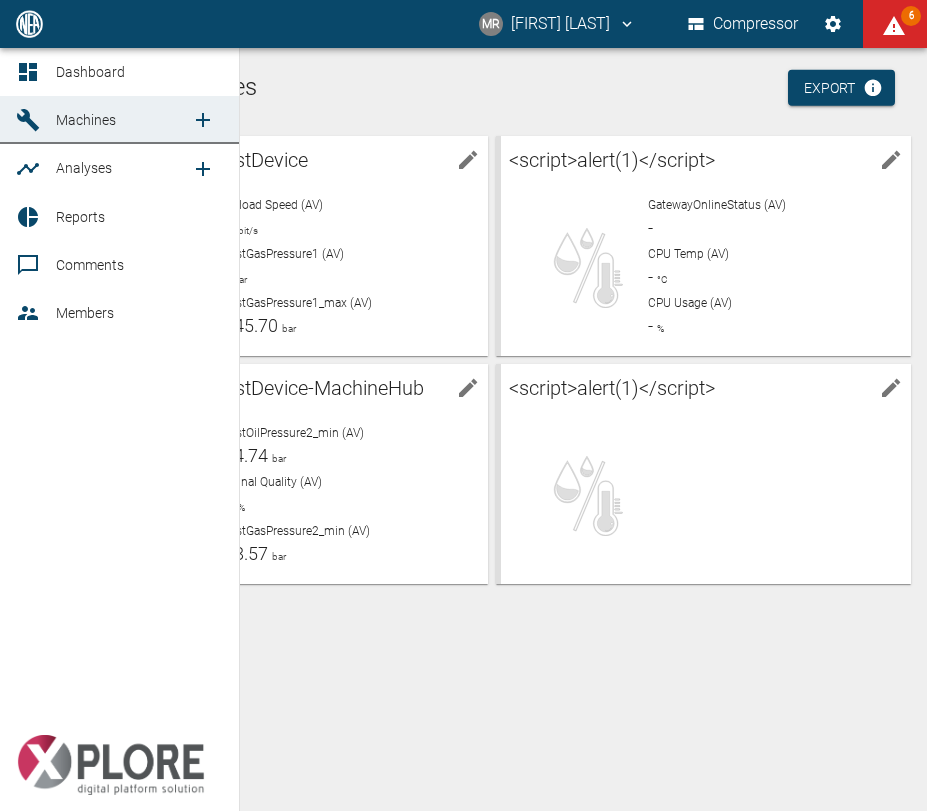 click 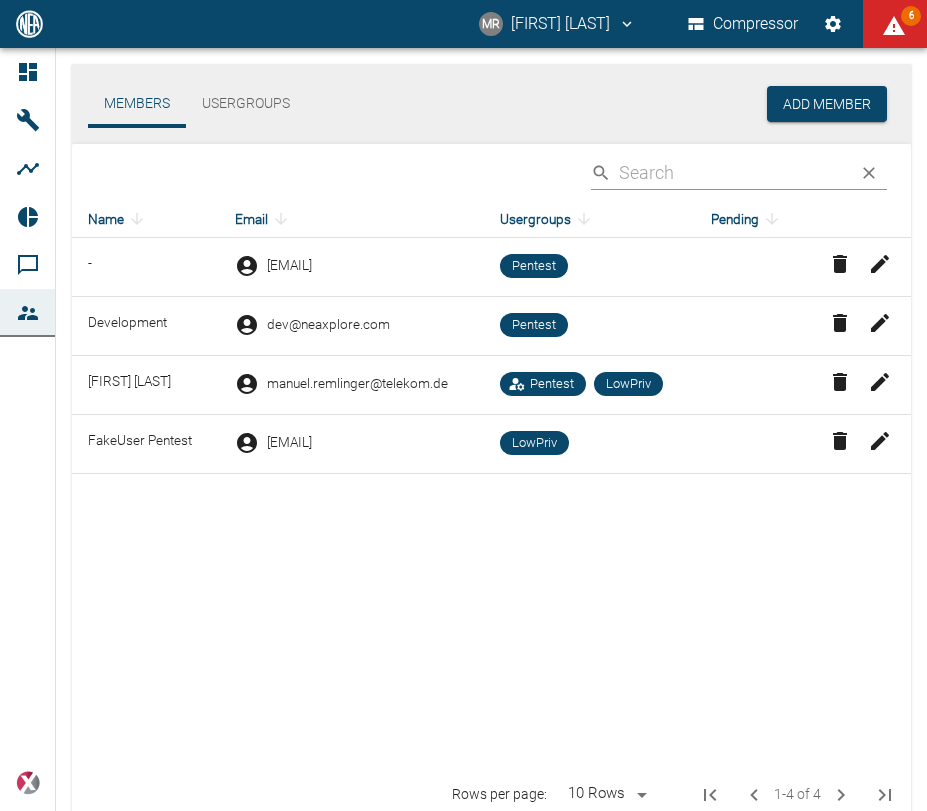 click on "Name Email Usergroups Pending  -  abc@dtsec.dedyn.io Pentest Development dev@neaxplore.com Pentest Manuel Remlinger manuel.remlinger@telekom.de Pentest LowPriv FakeUser Pentest locewek453@foboxs.com LowPriv" at bounding box center (491, 485) 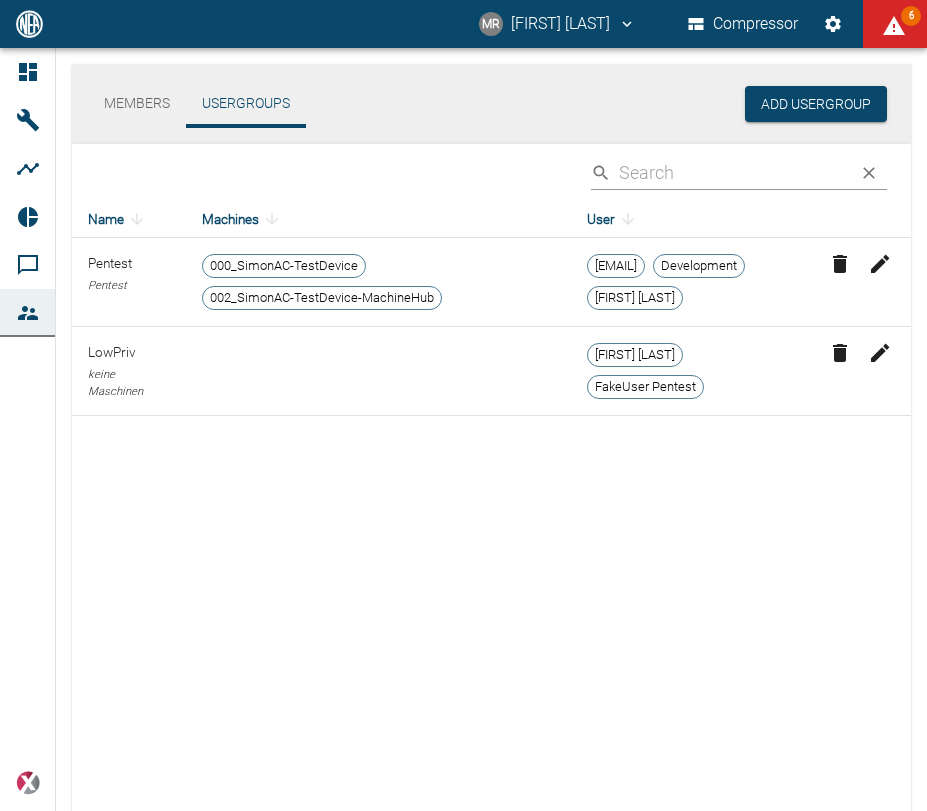 click 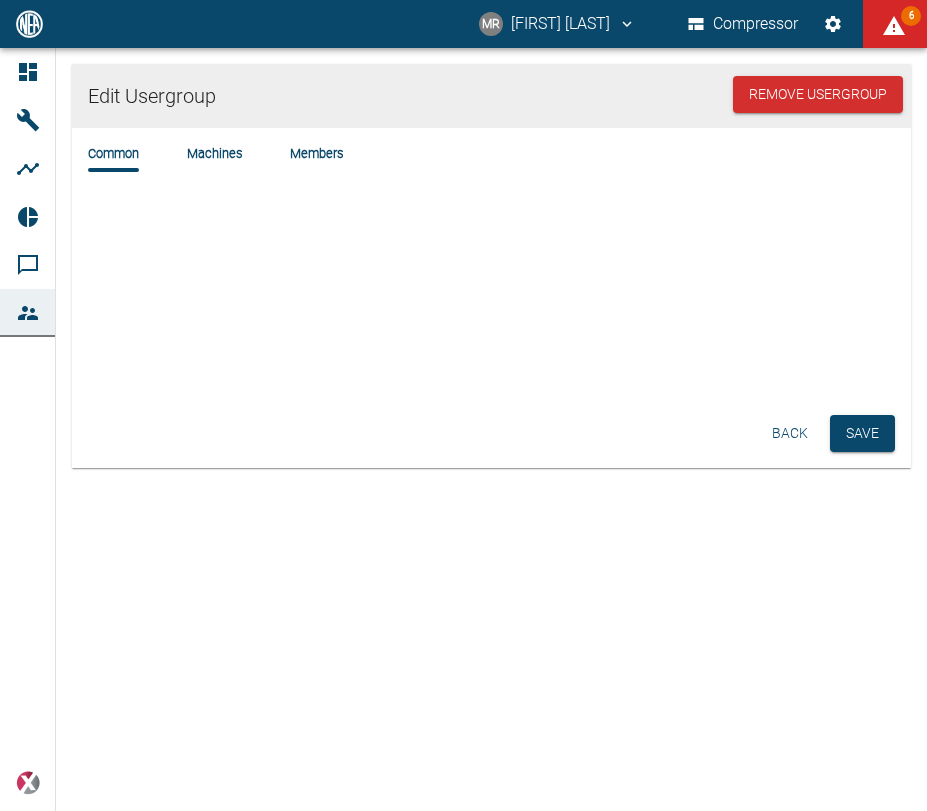 type on "Pentest" 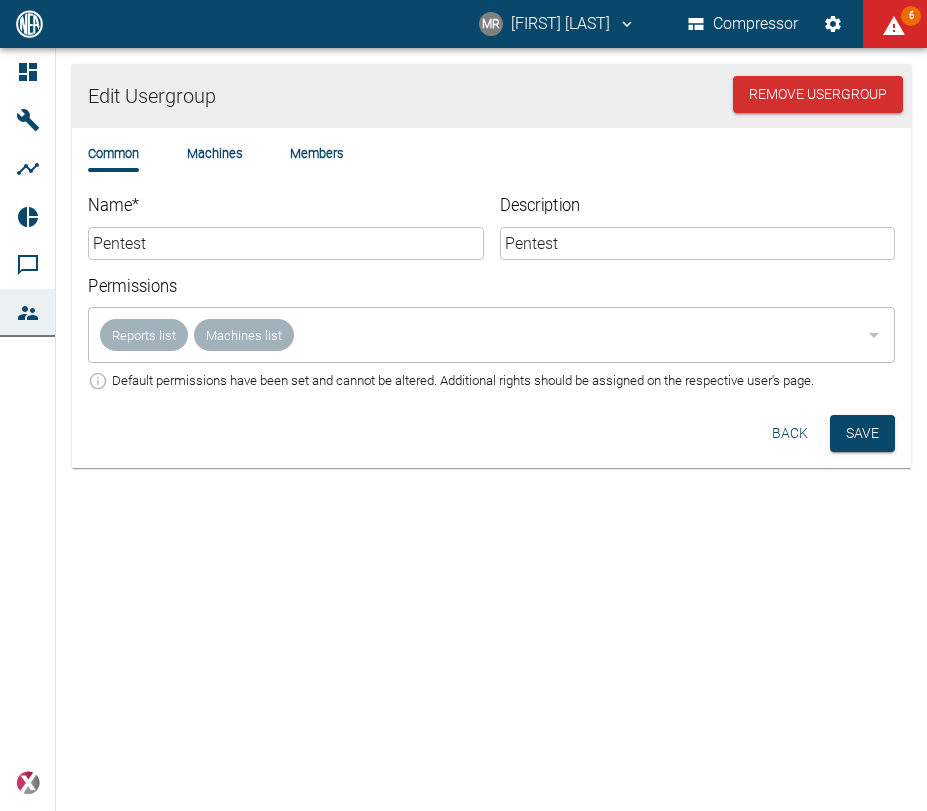 click on "Machines" at bounding box center (214, 153) 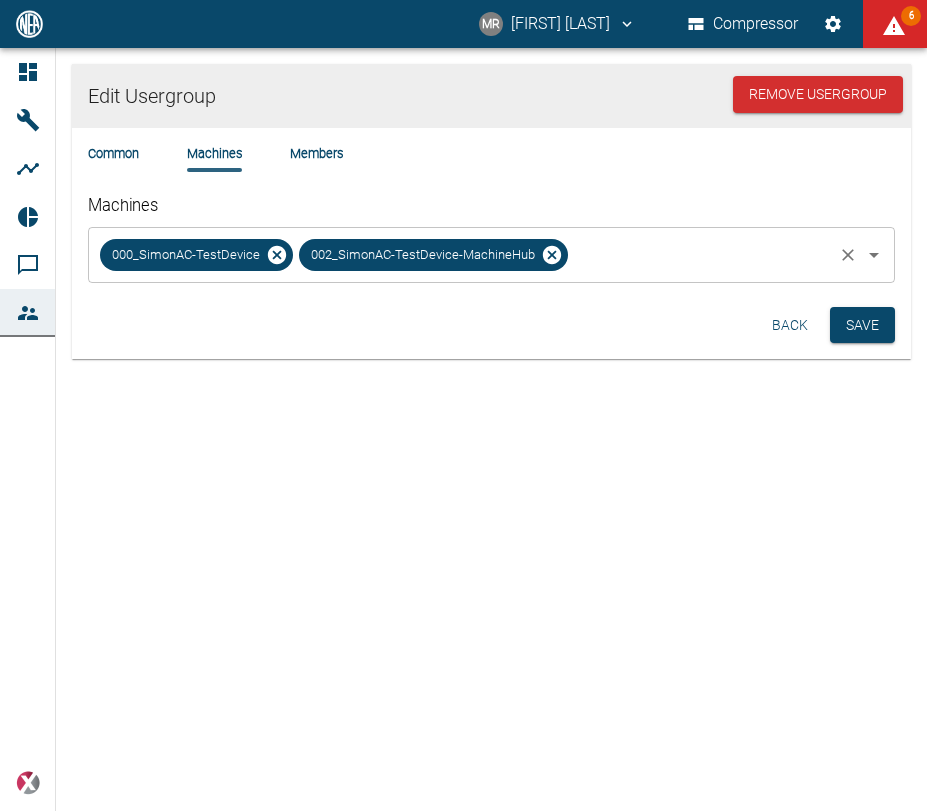 click on "Machines" at bounding box center (700, 255) 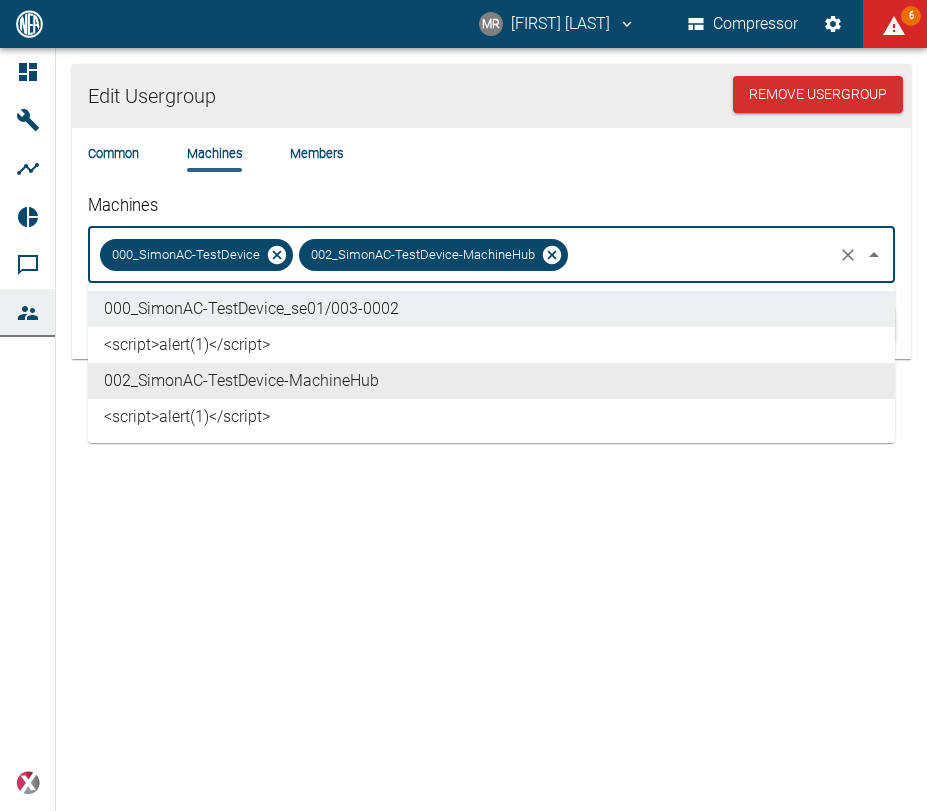 click on "Edit Usergroup Remove Usergroup Common Machines Members Machines 000_SimonAC-TestDevice 002_SimonAC-TestDevice-MachineHub ​ Back Save" at bounding box center [463, 429] 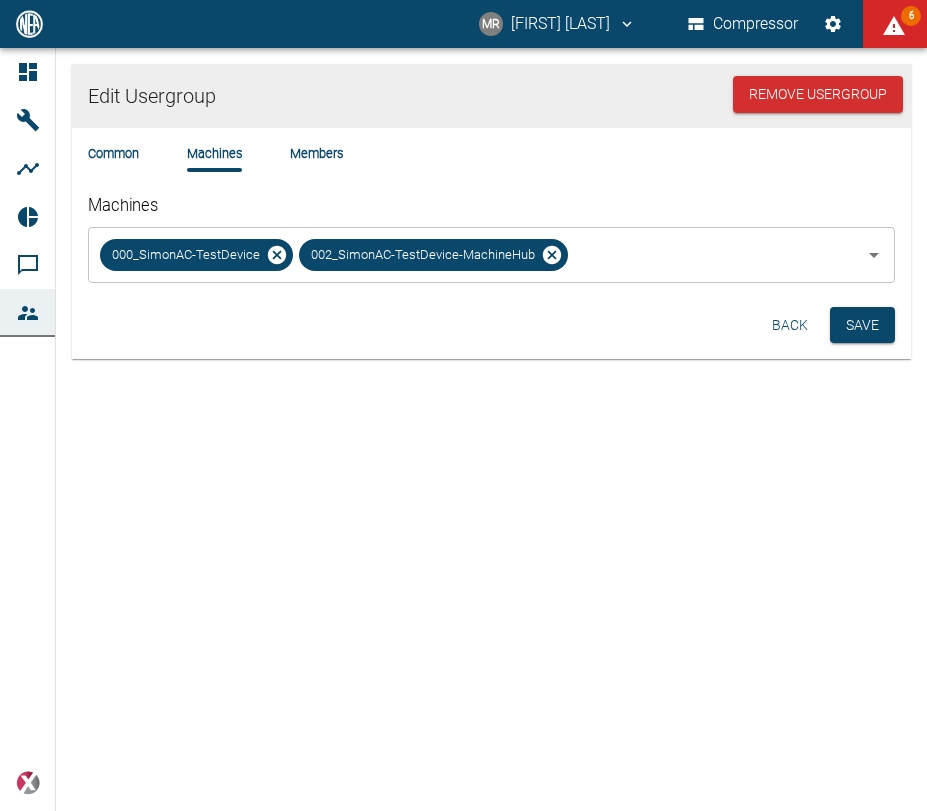 click on "Back" at bounding box center [790, 325] 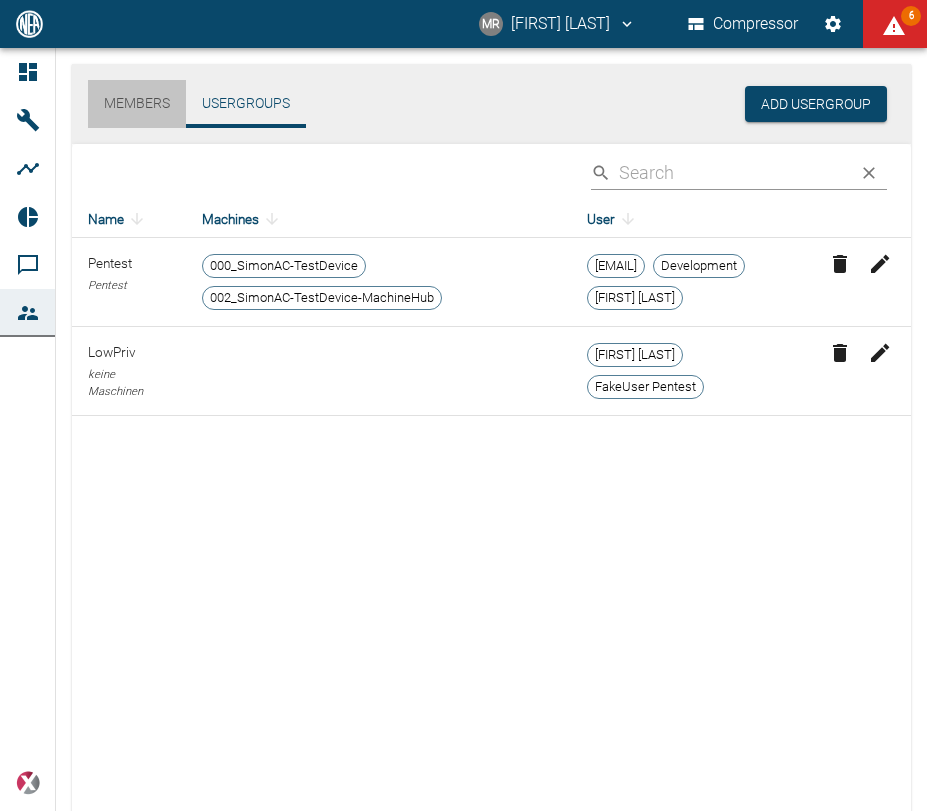 click on "Members" at bounding box center [137, 104] 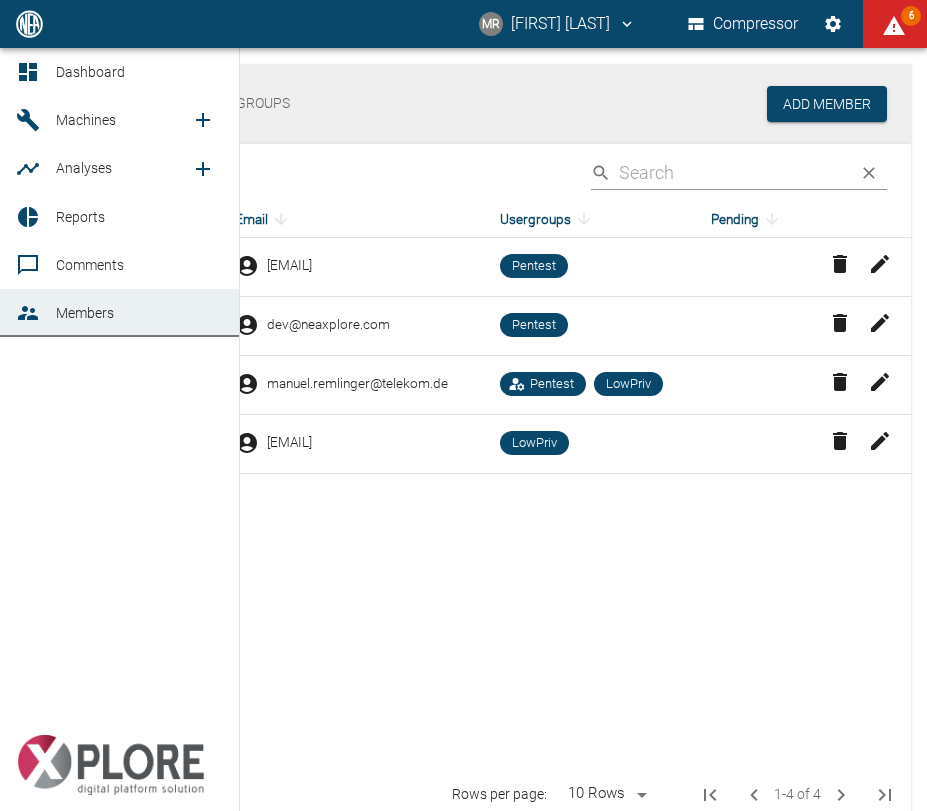 click on "Machines" at bounding box center [119, 120] 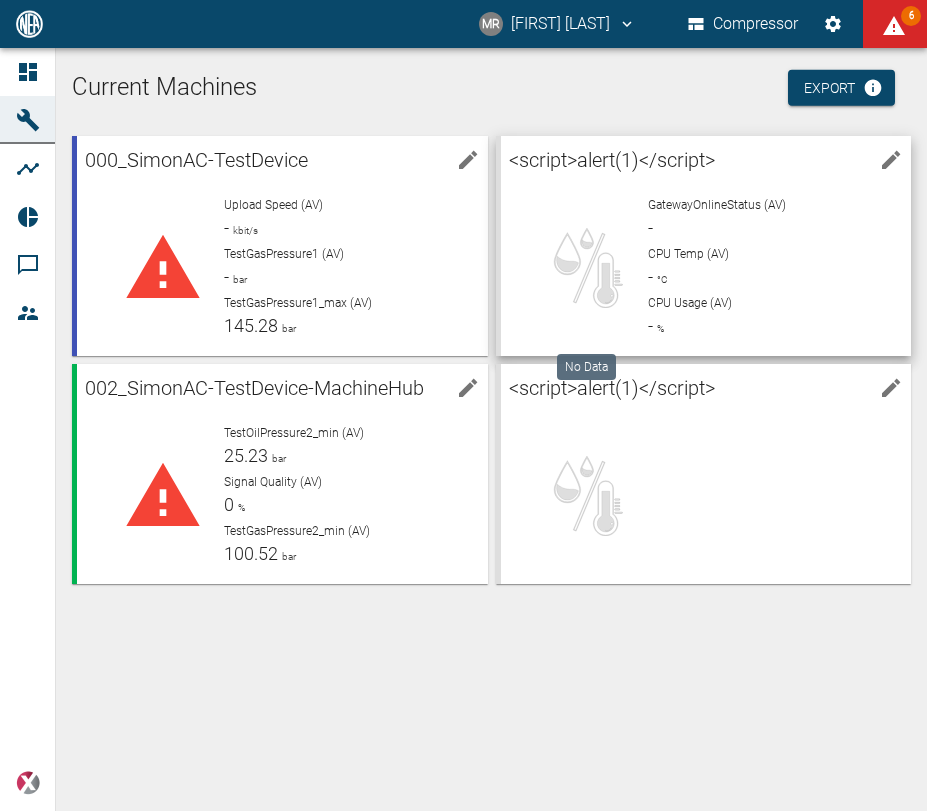 click at bounding box center (587, 268) 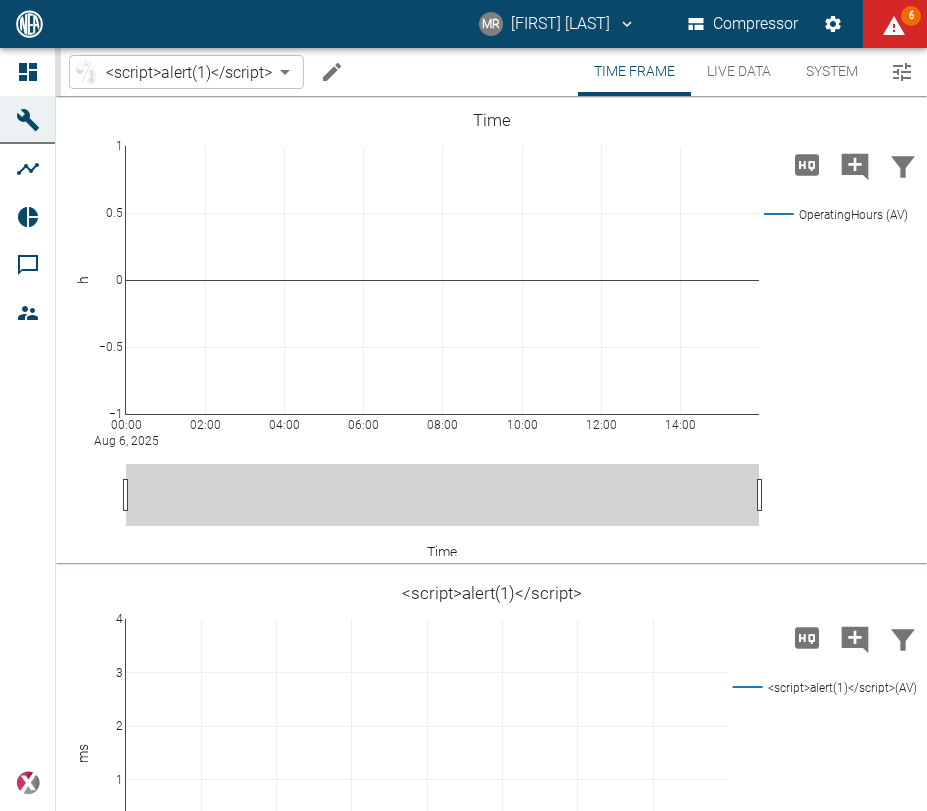 click 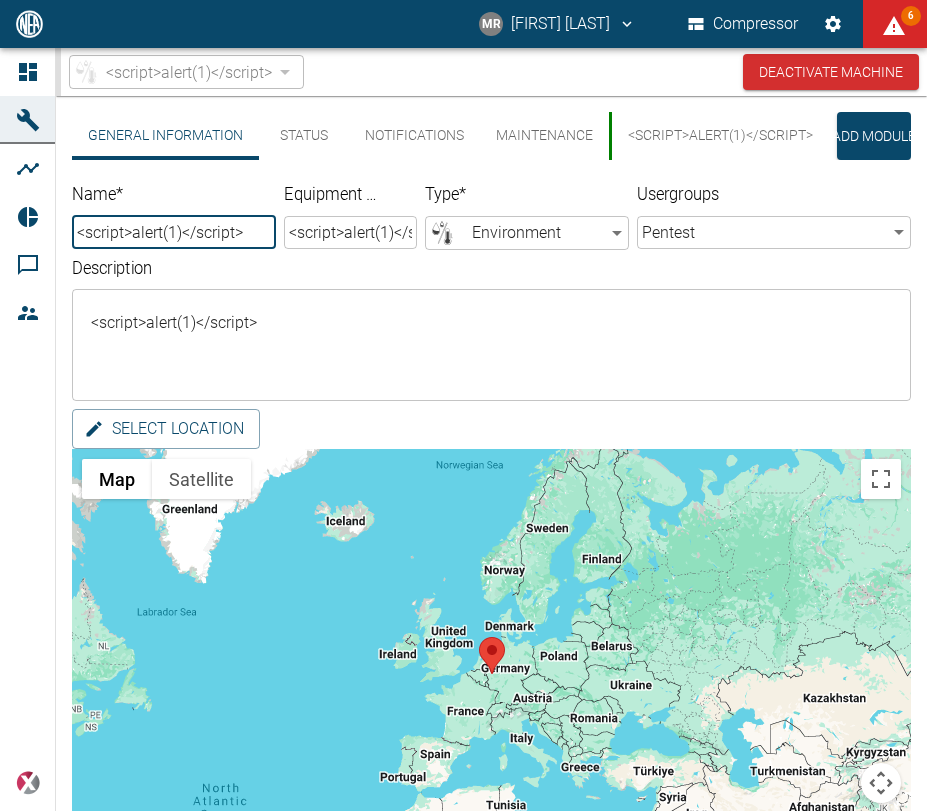 click on "MR Manuel Remlinger Compressor 6 Dashboard Machines Analyses Reports Comments Members powered by <script>alert(1)</script> e50bc9fa-4eef-4041-8dda-1e225fee3800 ​ Deactivate Machine General Information Status Notifications Maintenance <script>alert(1)</script> Add Module Name * <script>alert(1)</script> ​ Equipment No. <script>alert(1)</script> ​ Type * Environment Environment ​ Usergroups Pentest 3e00f6f0-7710-40ed-a21f-e0f21f8b8b1d ​ Description <script>alert(1)</script> x ​ Select location ← Move left → Move right ↑ Move up ↓ Move down + Zoom in - Zoom out Home Jump left by 75% End Jump right by 75% Page Up Jump up by 75% Page Down Jump down by 75% Map Terrain Satellite Labels Keyboard shortcuts Map Data Map data ©2025 Google, INEGI Map data ©2025 Google, INEGI 1000 km  Click to toggle between metric and imperial units Terms Report a map error Save Back" at bounding box center (463, 405) 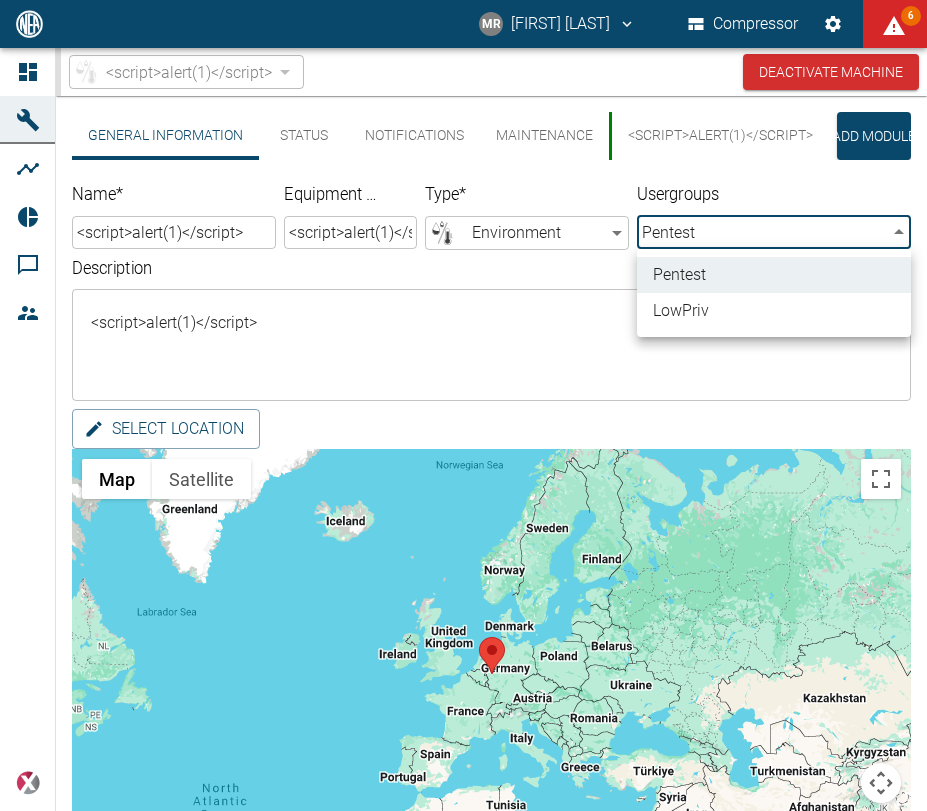 click on "LowPriv" at bounding box center (774, 311) 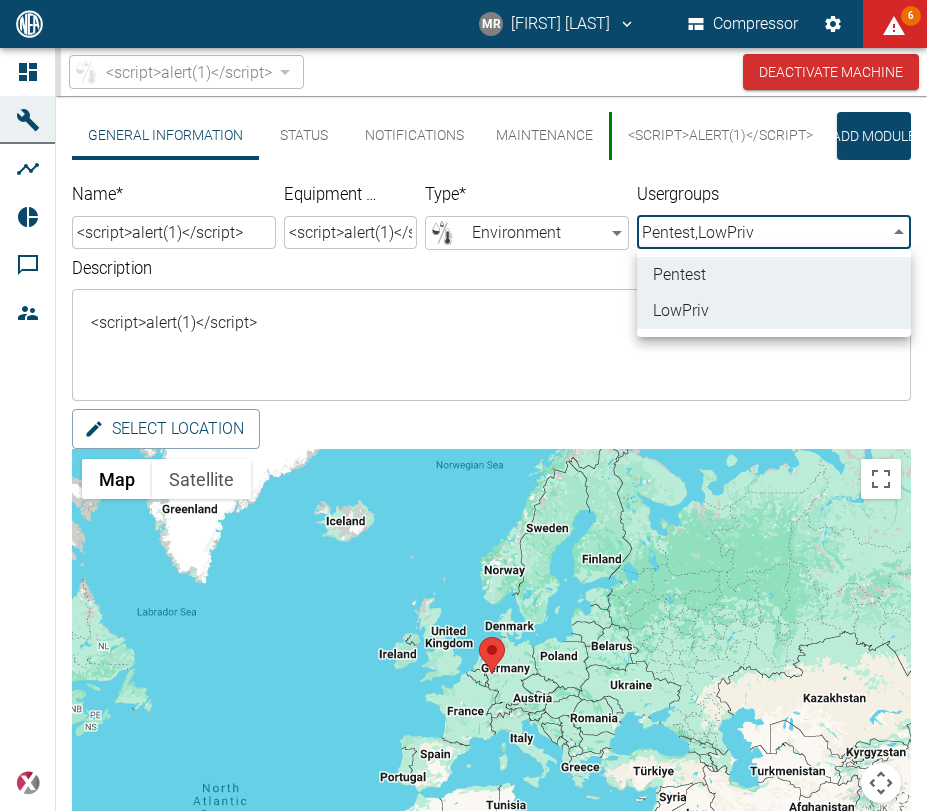 click on "Pentest" at bounding box center [774, 275] 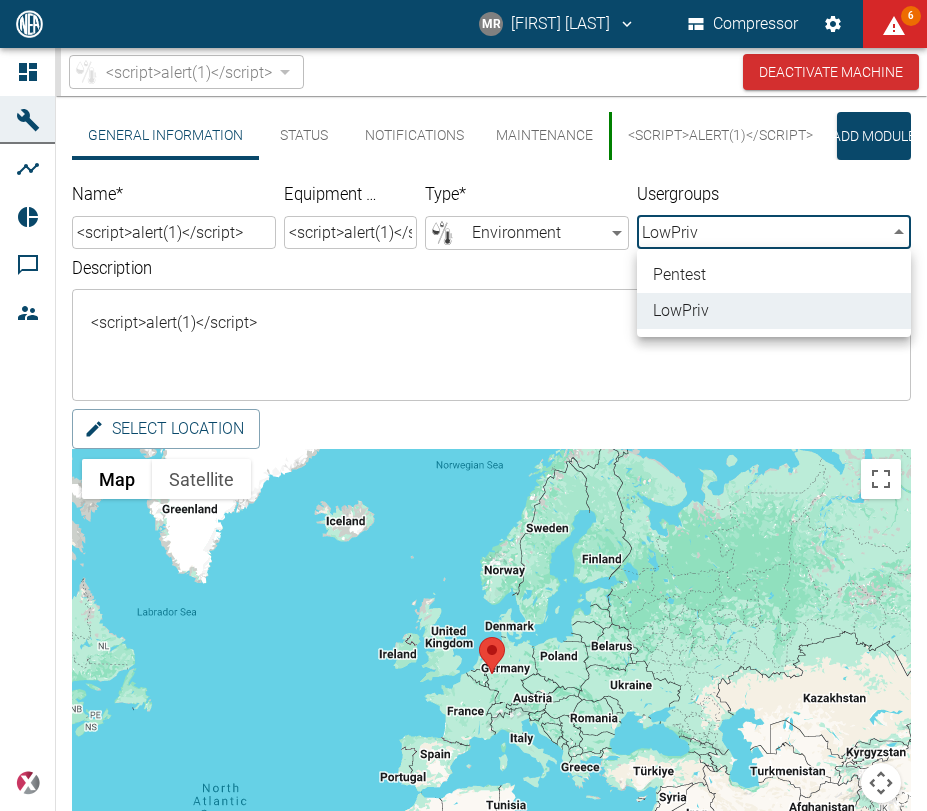click at bounding box center [463, 405] 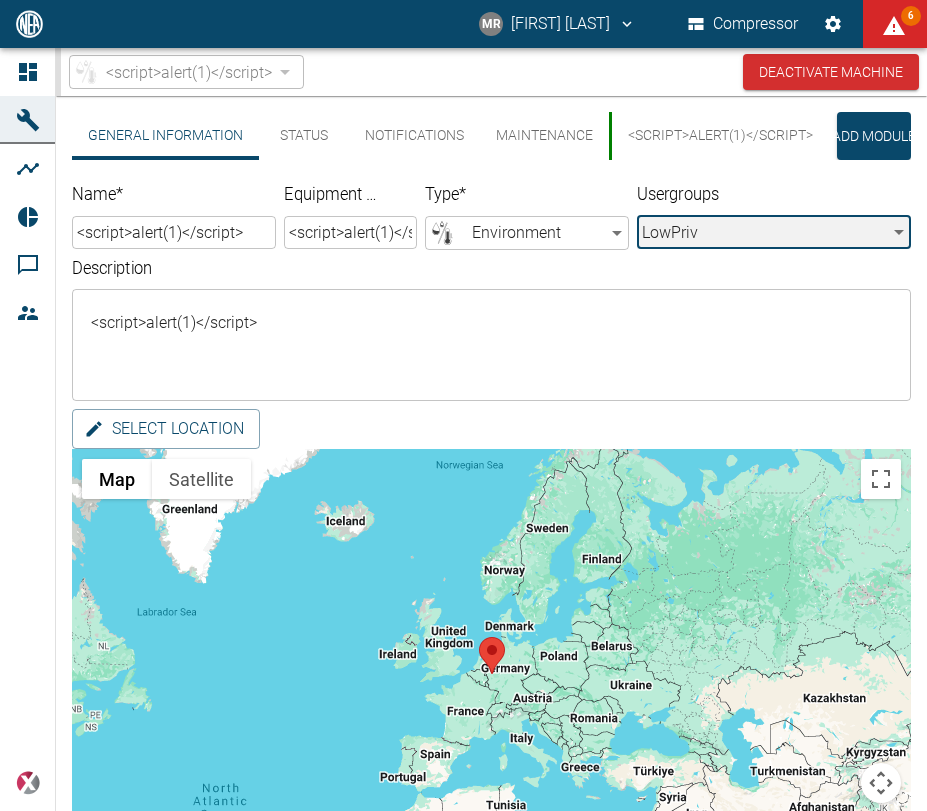 scroll, scrollTop: 160, scrollLeft: 0, axis: vertical 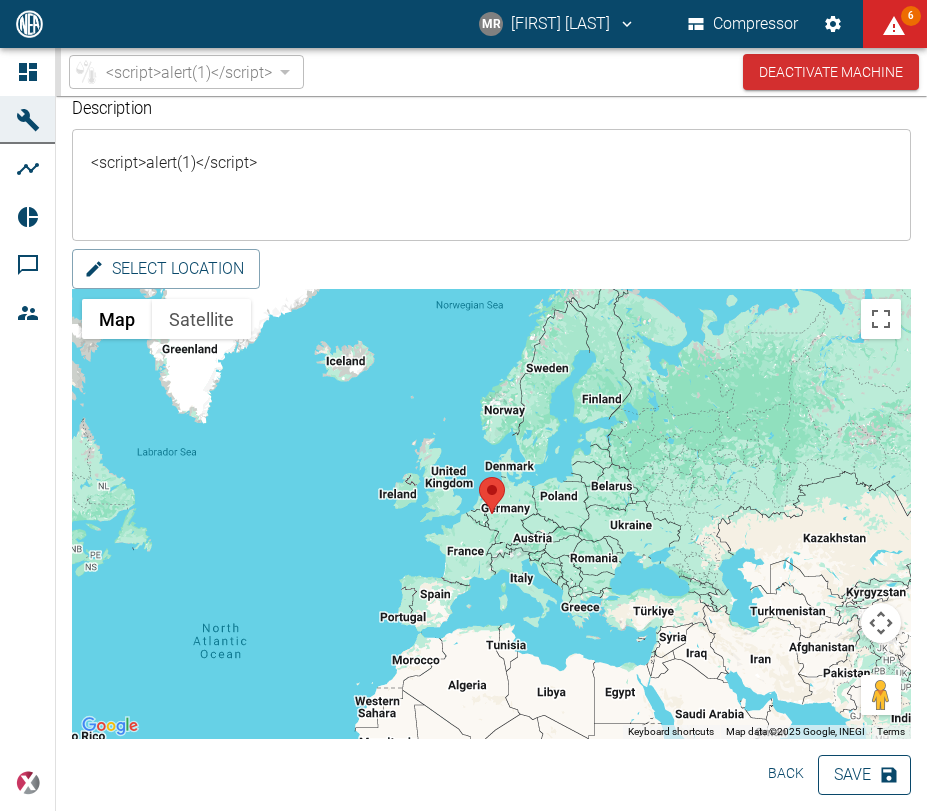 click on "Save" at bounding box center (864, 775) 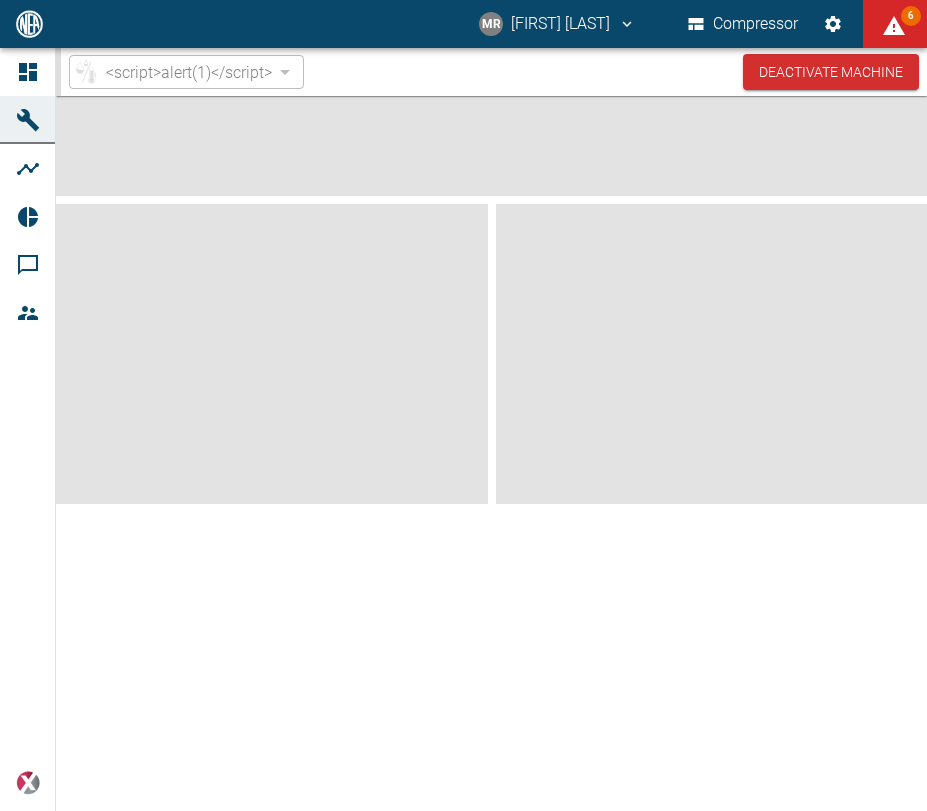 scroll, scrollTop: 0, scrollLeft: 0, axis: both 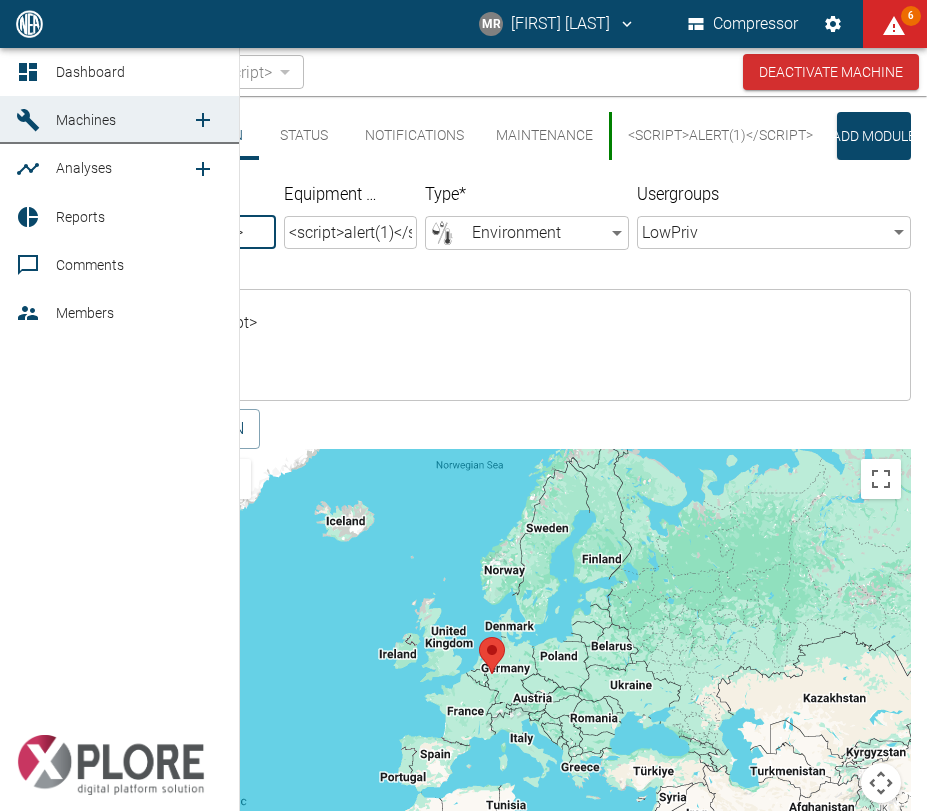 click 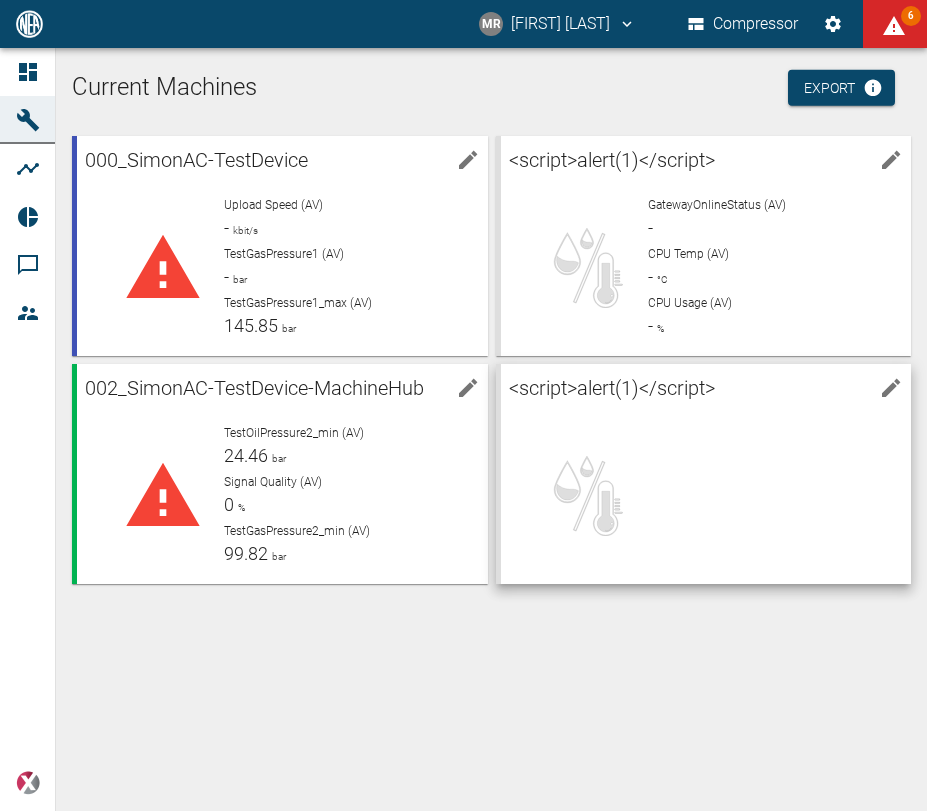 click at bounding box center (763, 488) 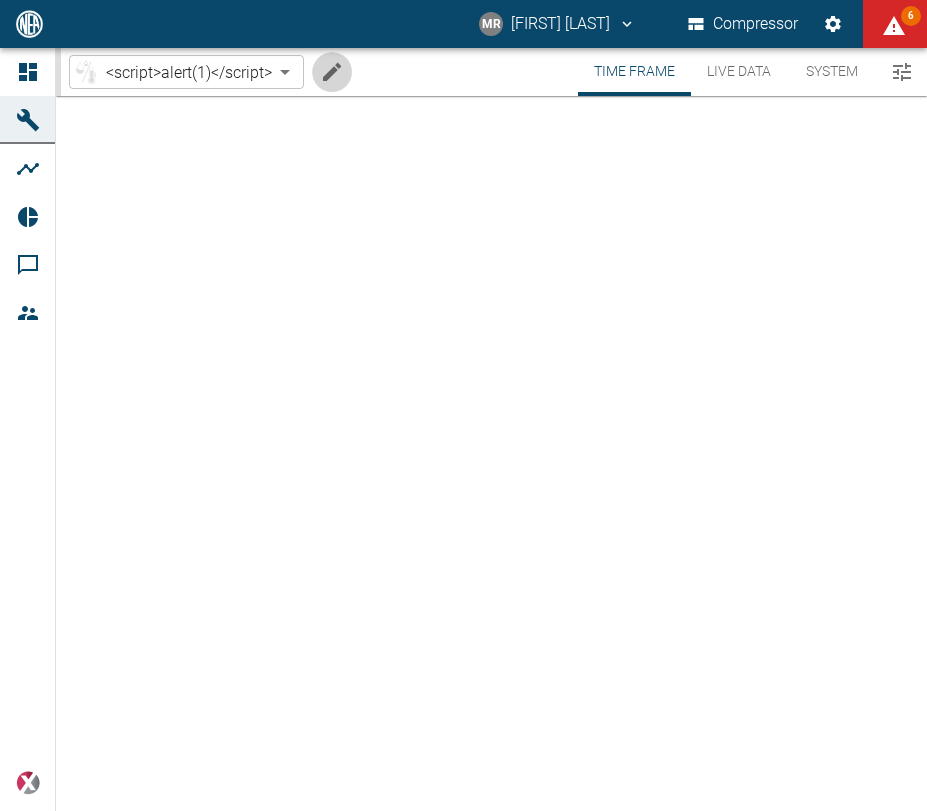 click 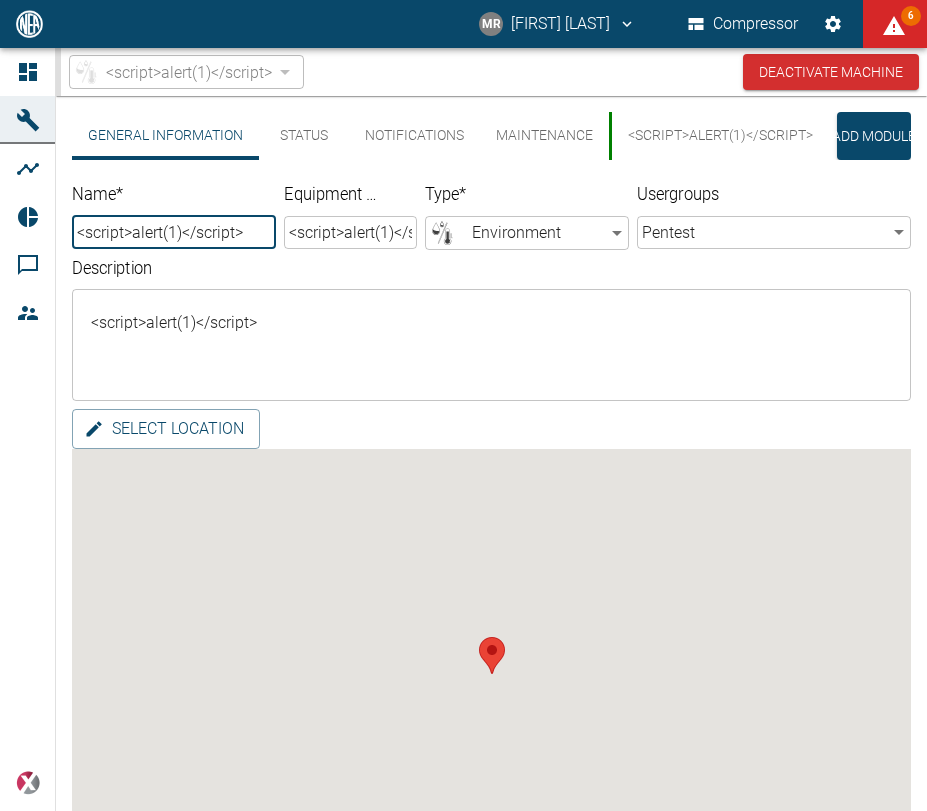 click on "MR Manuel Remlinger Compressor 6 Dashboard Machines Analyses Reports Comments Members powered by <script>alert(1)</script> f1914e7e-f7c7-45af-b1bc-46b590b51b4f ​ Deactivate Machine General Information Status Notifications Maintenance <script>alert(1)</script> Add Module Name * <script>alert(1)</script> ​ Equipment No. <script>alert(1)</script> ​ Type * Environment Environment ​ Usergroups Pentest 3e00f6f0-7710-40ed-a21f-e0f21f8b8b1d ​ Description <script>alert(1)</script> x ​ Select location Save Back" at bounding box center (463, 405) 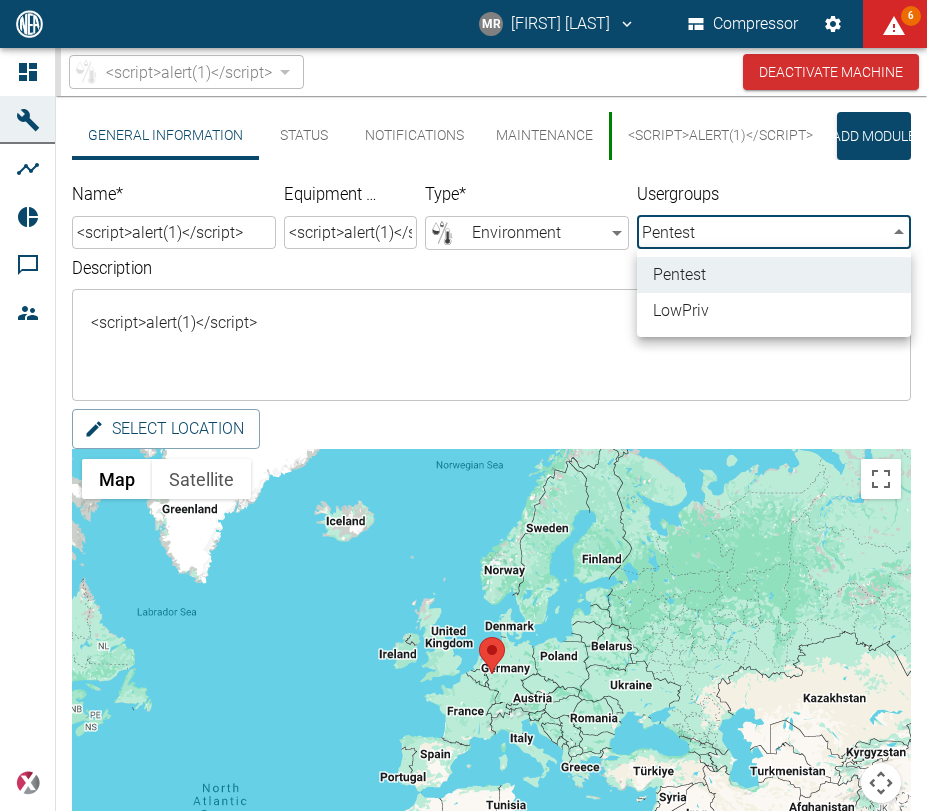 click on "LowPriv" at bounding box center (774, 311) 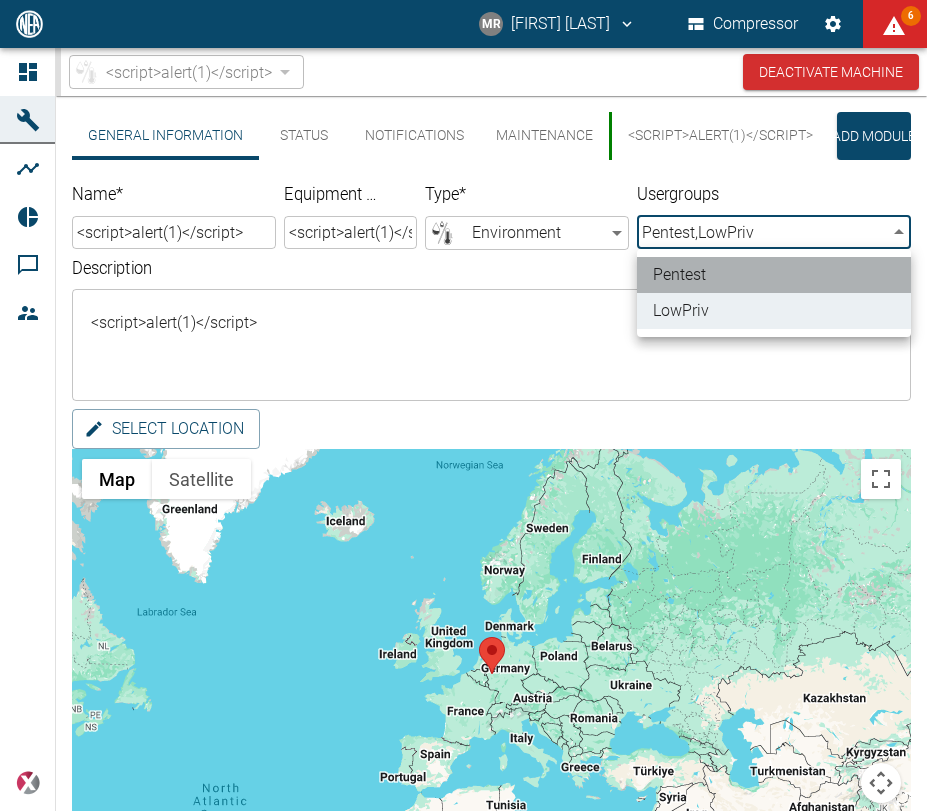 click on "Pentest" at bounding box center (774, 275) 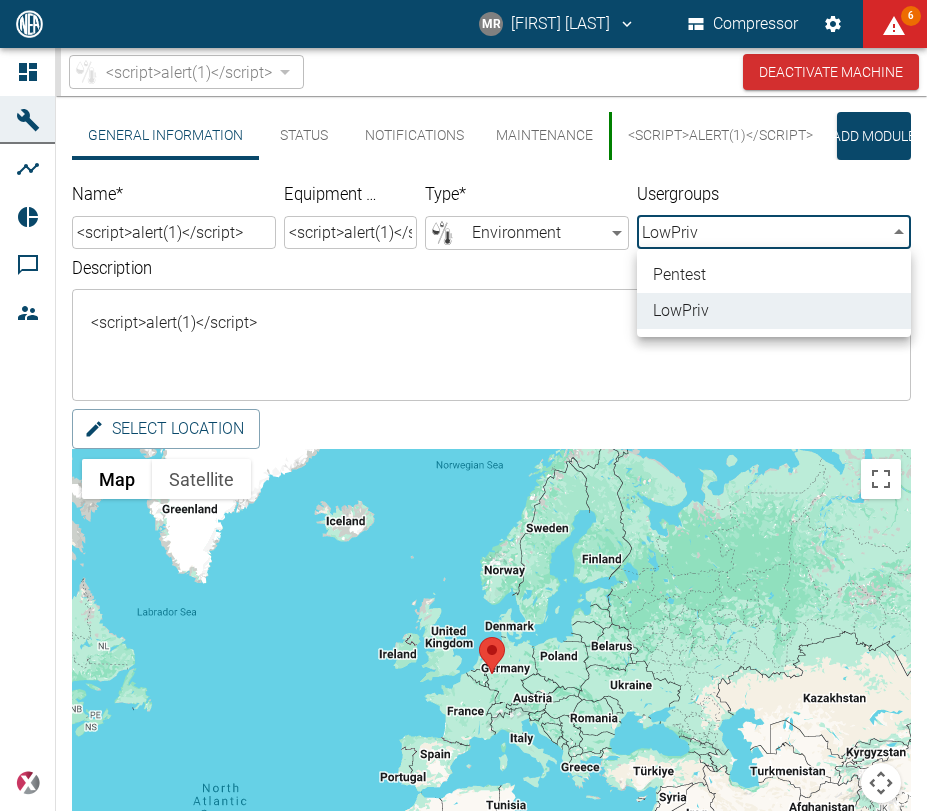 click at bounding box center (463, 405) 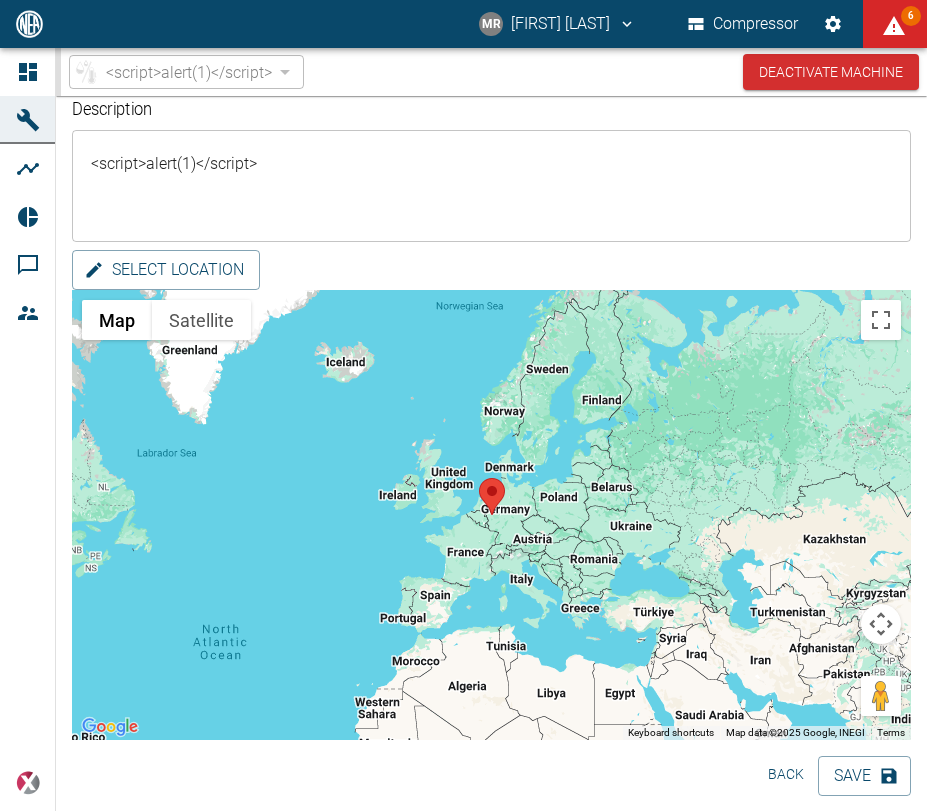 scroll, scrollTop: 160, scrollLeft: 0, axis: vertical 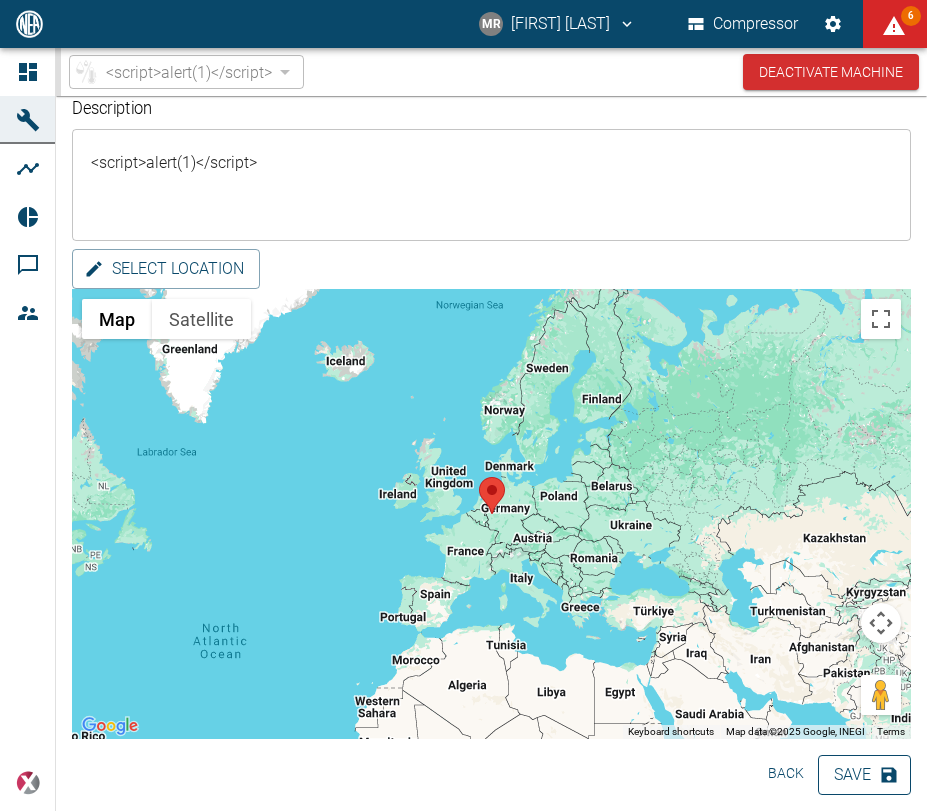 click on "Save" at bounding box center (864, 775) 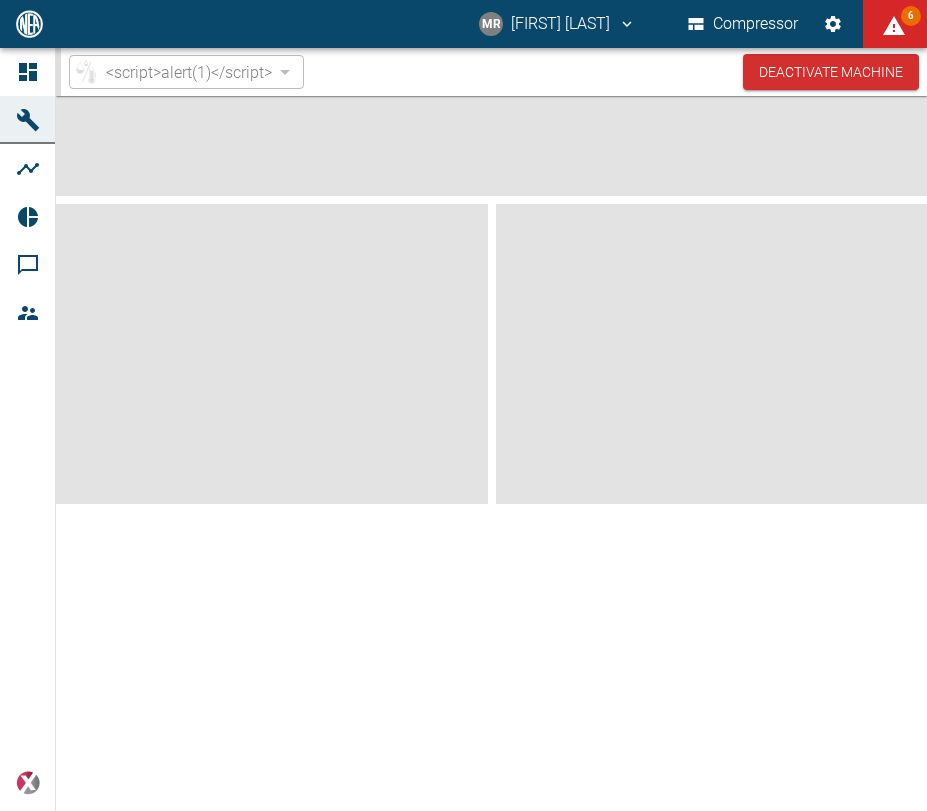 scroll, scrollTop: 0, scrollLeft: 0, axis: both 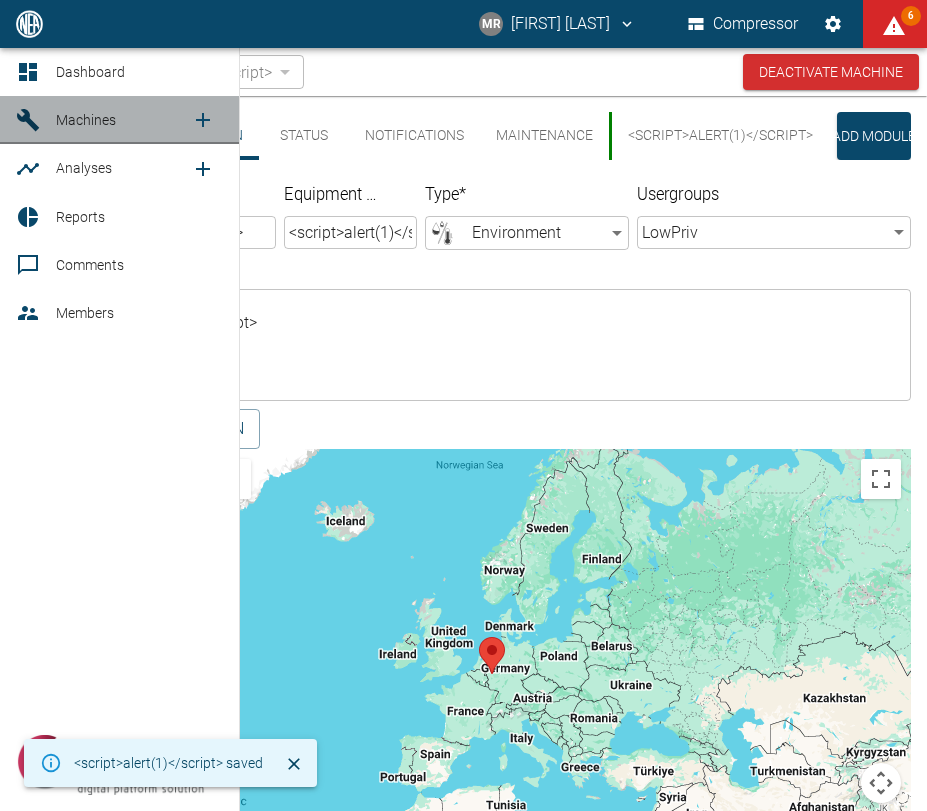 click at bounding box center [31, 120] 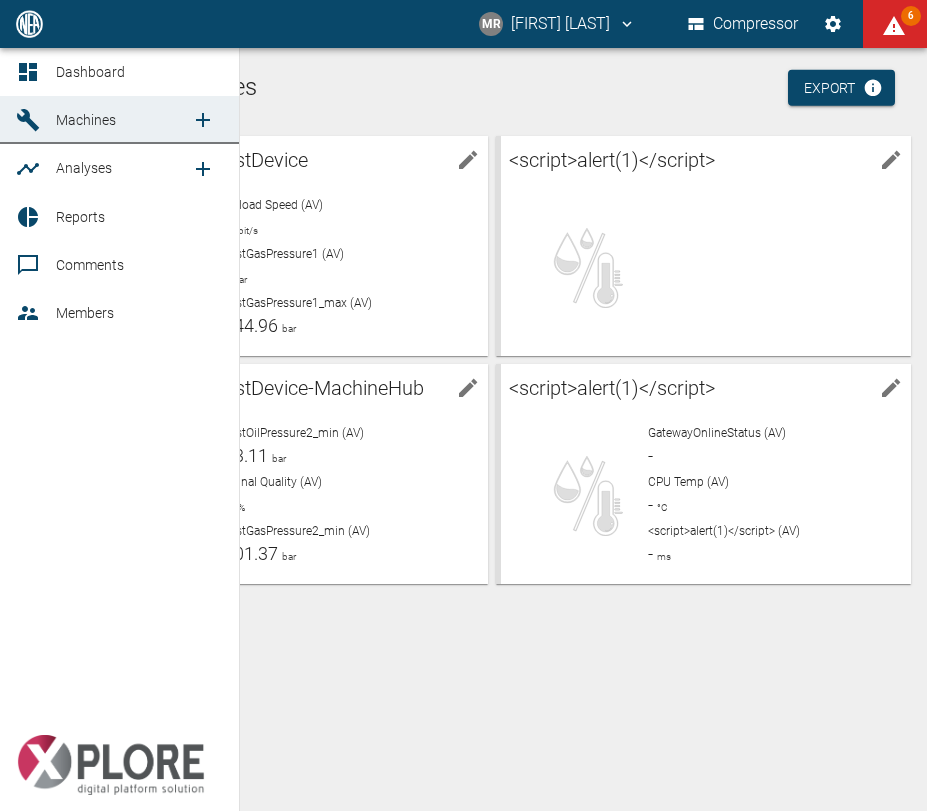 click 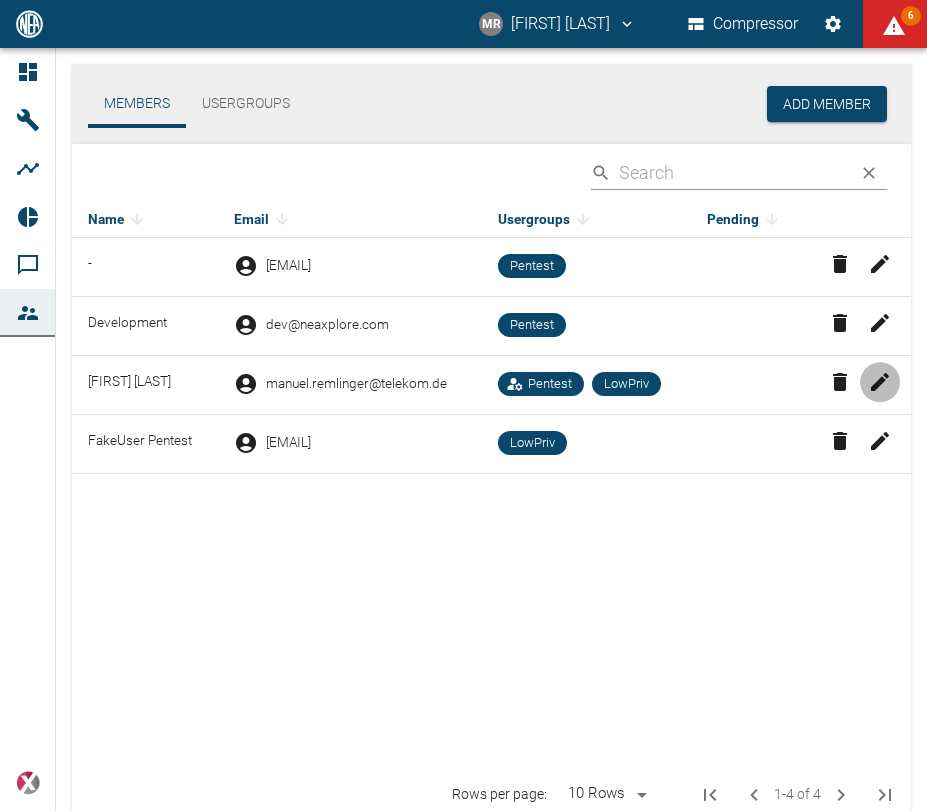 click 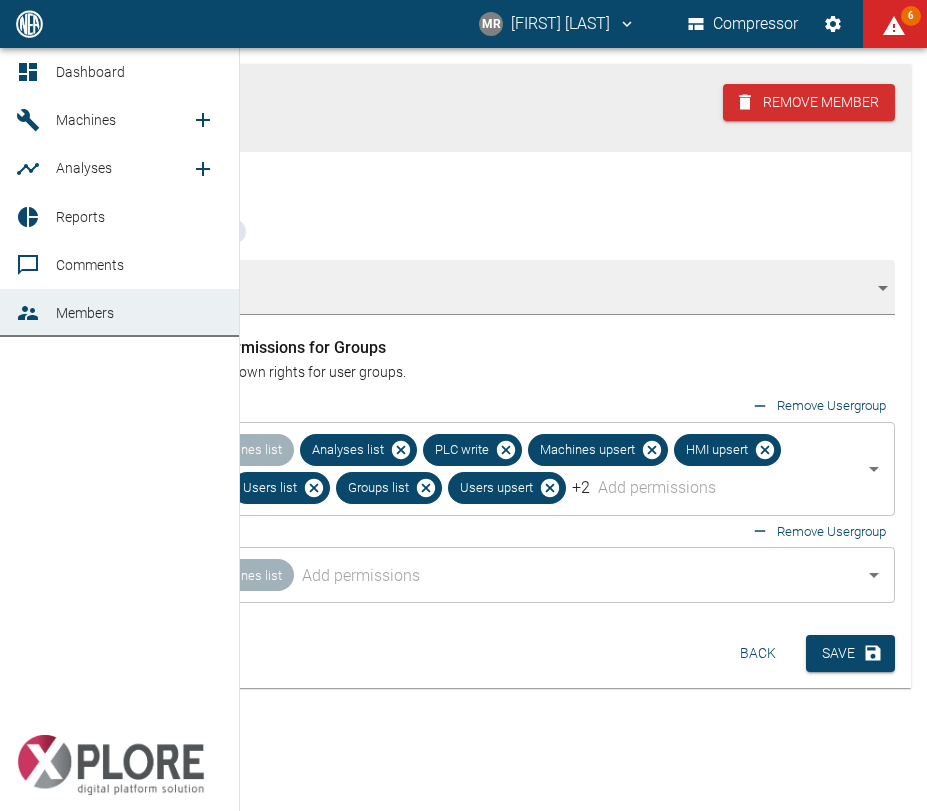 click on "Members" at bounding box center (119, 313) 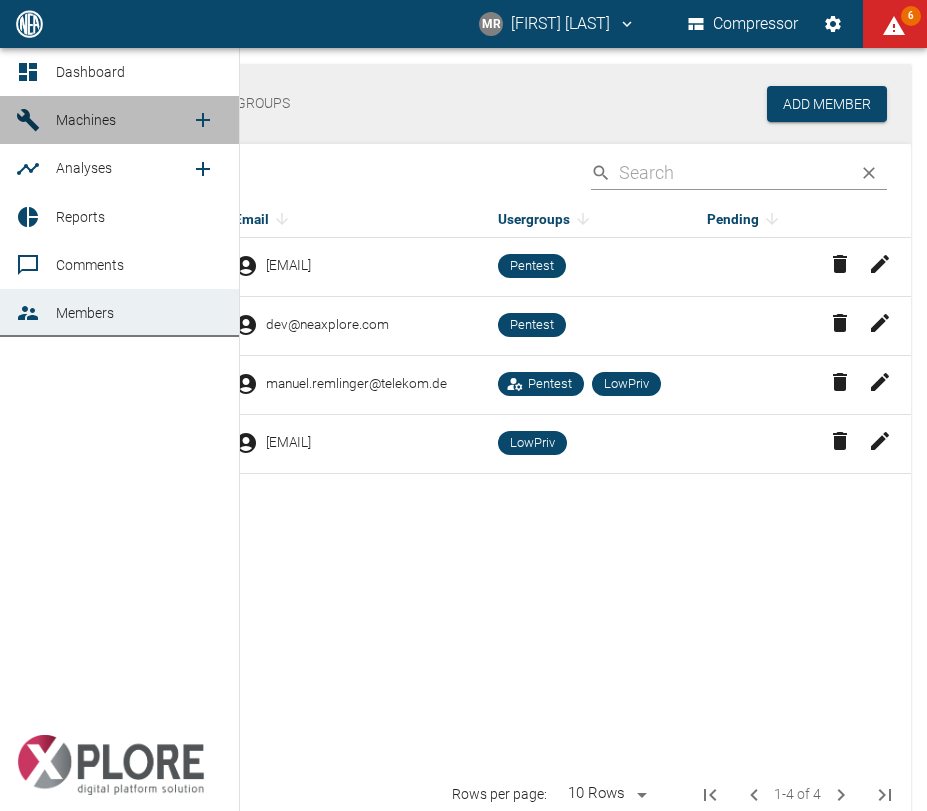 click 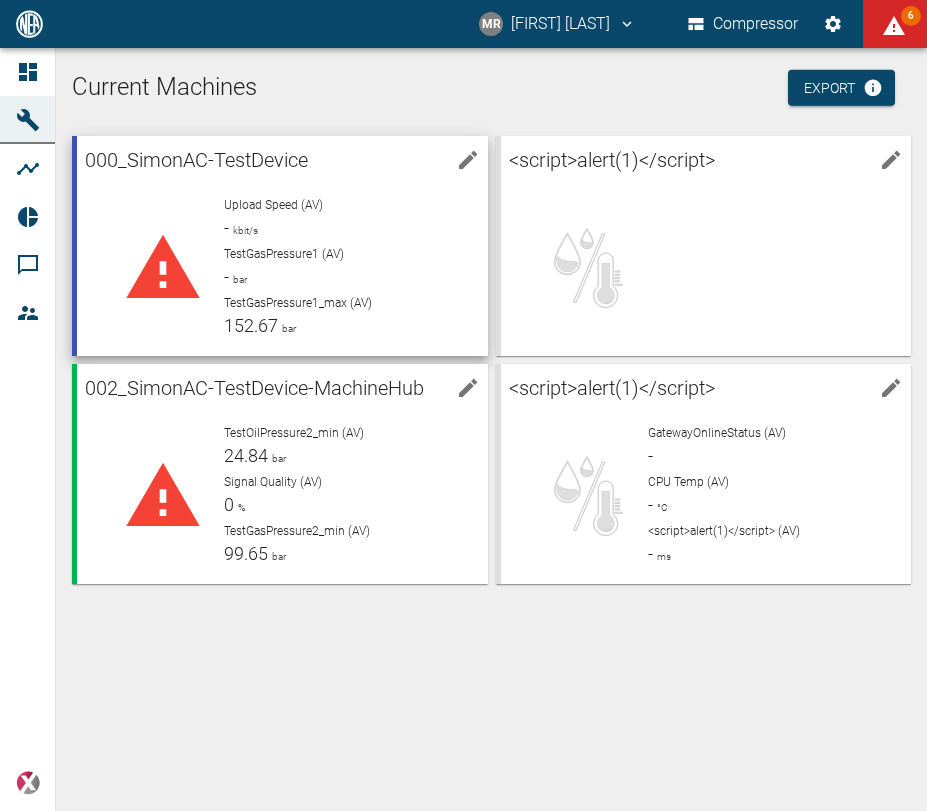 click on "Upload Speed (AV) - kbit/s" at bounding box center [347, 218] 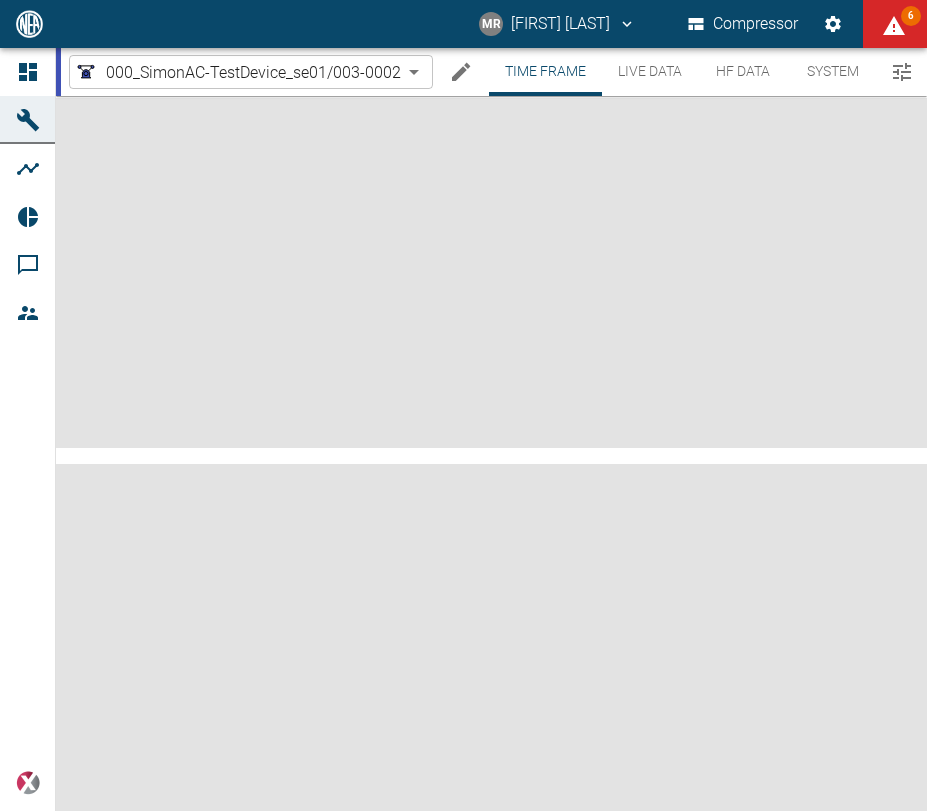 click 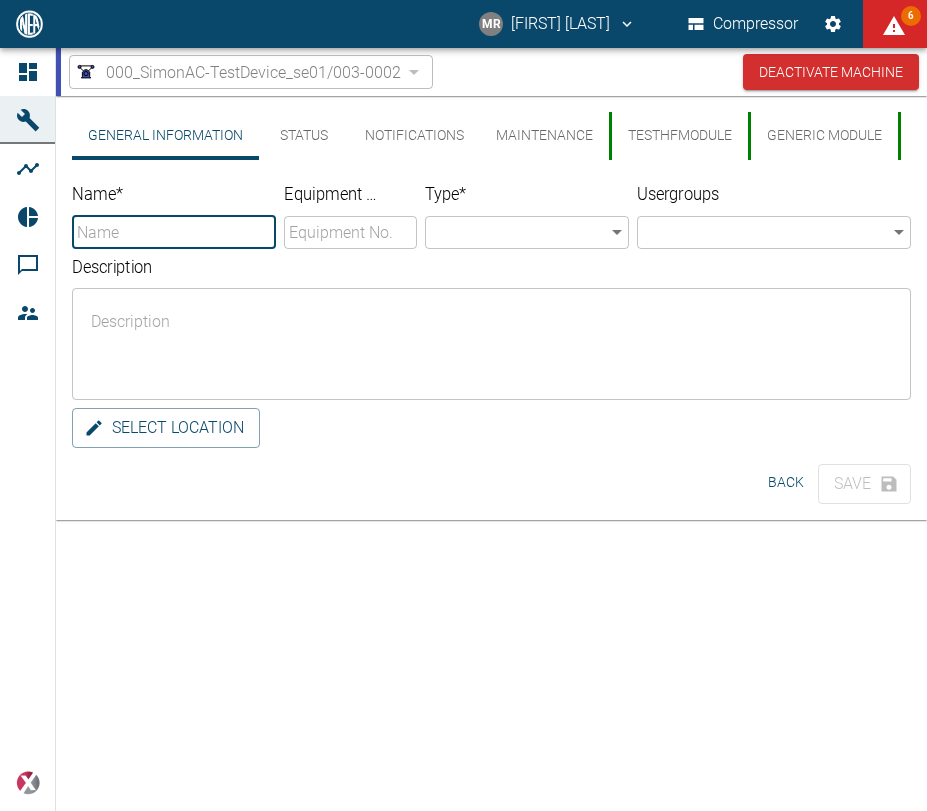 type on "000_SimonAC-TestDevice" 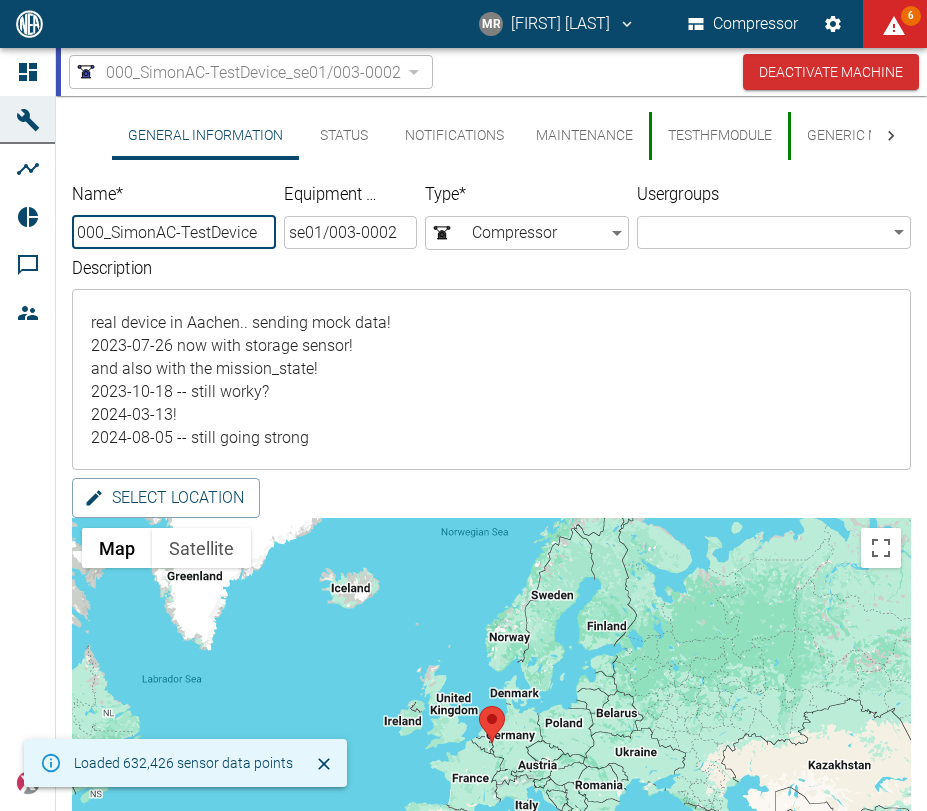 click on "MR Manuel Remlinger Compressor 6 Dashboard Machines Analyses Reports Comments Members powered by Loaded 632,426 sensor data points 000_SimonAC-TestDevice_se01/003-0002 92133c7f-d50f-43d0-80d3-22dfd9c682e0 ​ Deactivate Machine General Information Status Notifications Maintenance TestHfModule generic module TestPlc DataDiode Add Module Name * 000_SimonAC-TestDevice ​ Equipment No. se01/003-0002 ​ Type * Compressor Compressor ​ Usergroups ​ ​ Description real device in Aachen.. sending mock data!
2023-07-26 now with storage sensor!
and also with the mission_state!
2023-10-18 -- still worky?
2024-03-13!
2024-08-05 -- still going strong
2024-08-06 -- new?
2024-11-06 ping!
2024-11-14 -- yup. signal quality finally here?
2024-12-02 -- maybe now. the road to iam! -- edit: YES
2025-01-17 -- can I finally save again? -- edit: IT LOOKS LIKE IT
2025-03-21 -- holy moly we got 500 data diode sensors LET'S GOOOOOOOOOOOOOO
2025-03-24 -- okay that's enough. wow. so. much. data.
x ​ Select location ← → ↑" at bounding box center (463, 405) 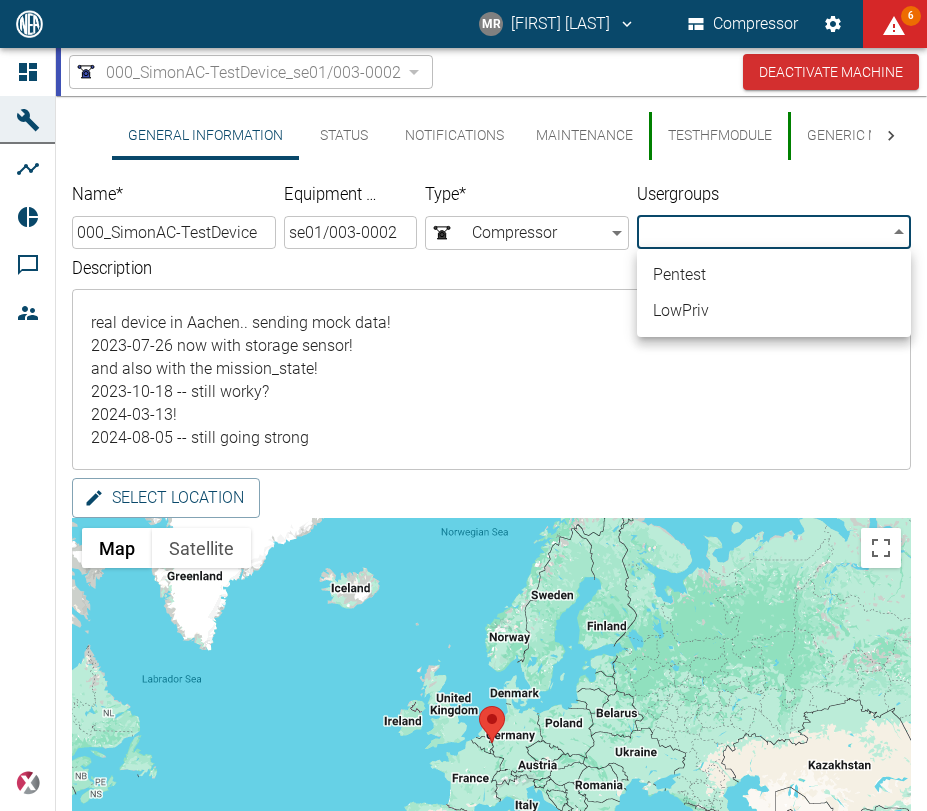click on "Pentest" at bounding box center (774, 275) 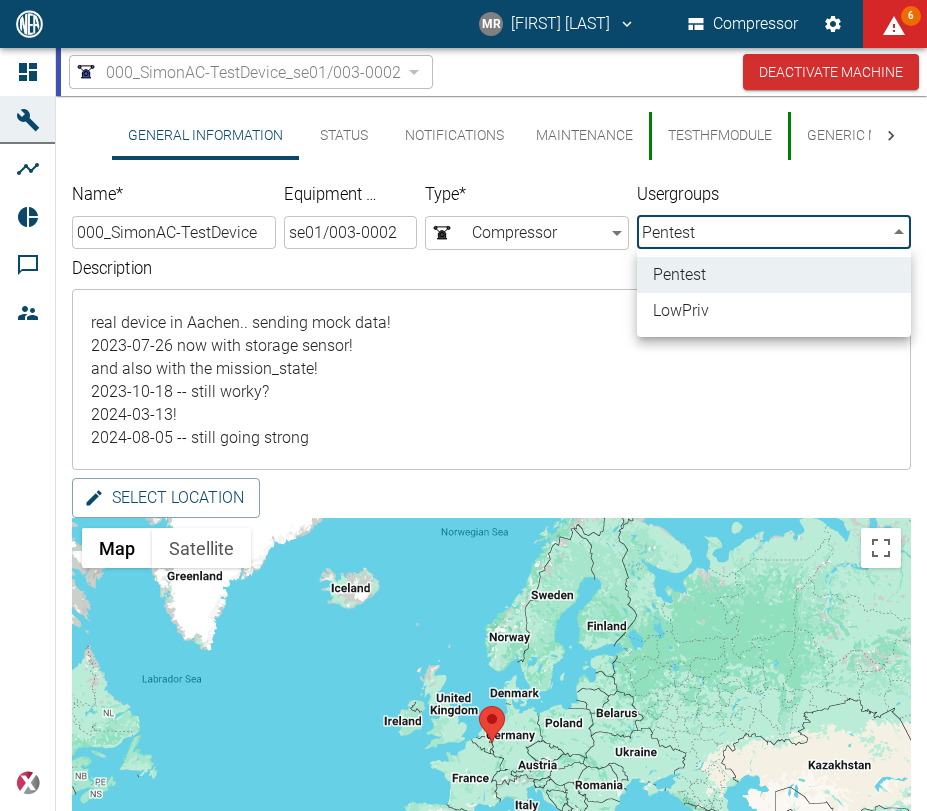 click at bounding box center (463, 405) 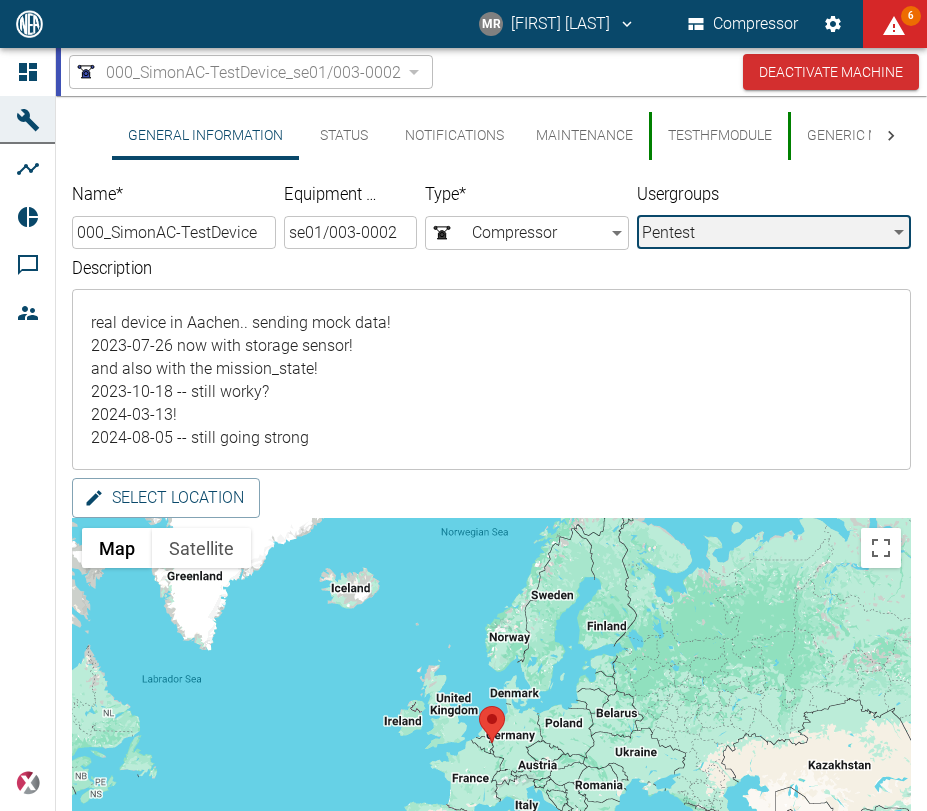 scroll, scrollTop: 184, scrollLeft: 0, axis: vertical 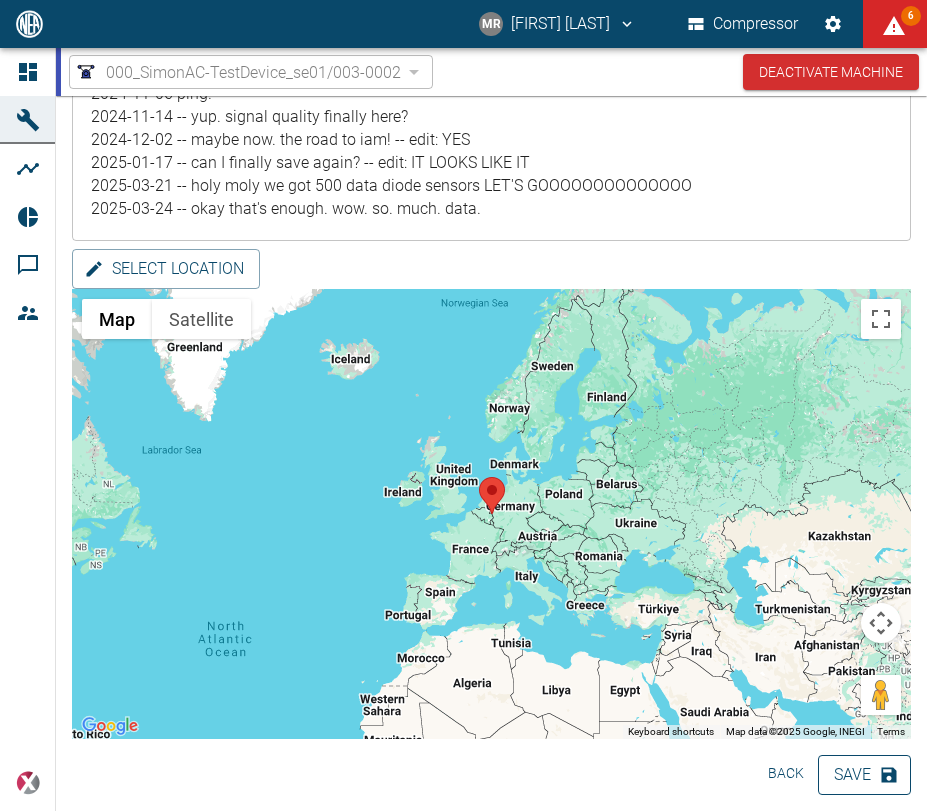 click on "Save" at bounding box center (864, 775) 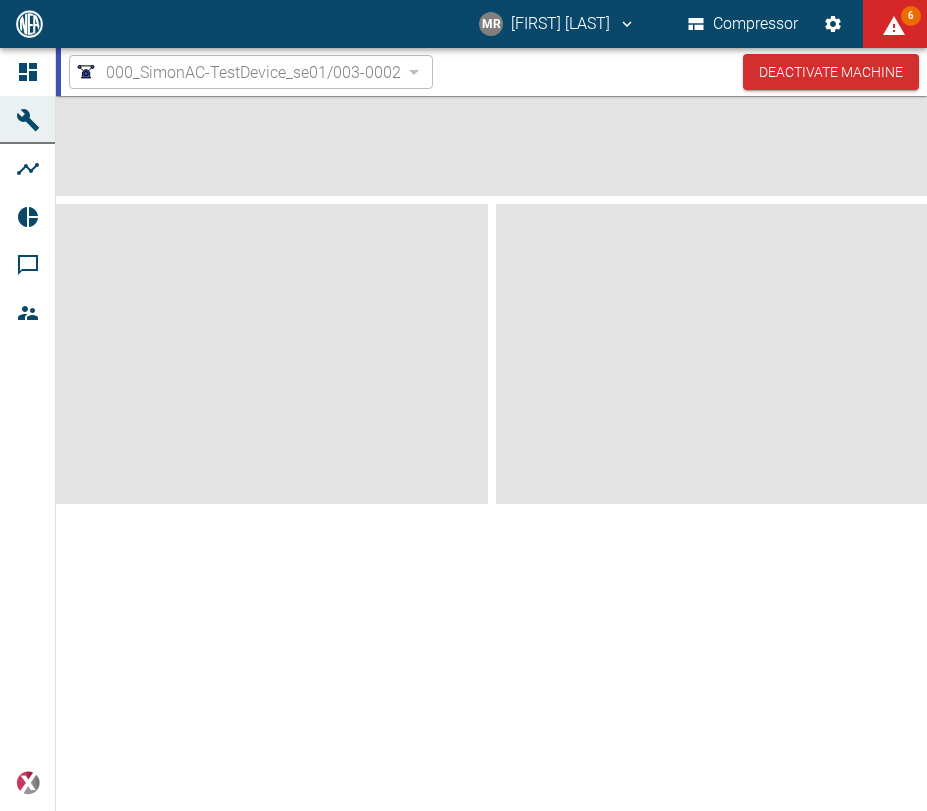 scroll, scrollTop: 0, scrollLeft: 0, axis: both 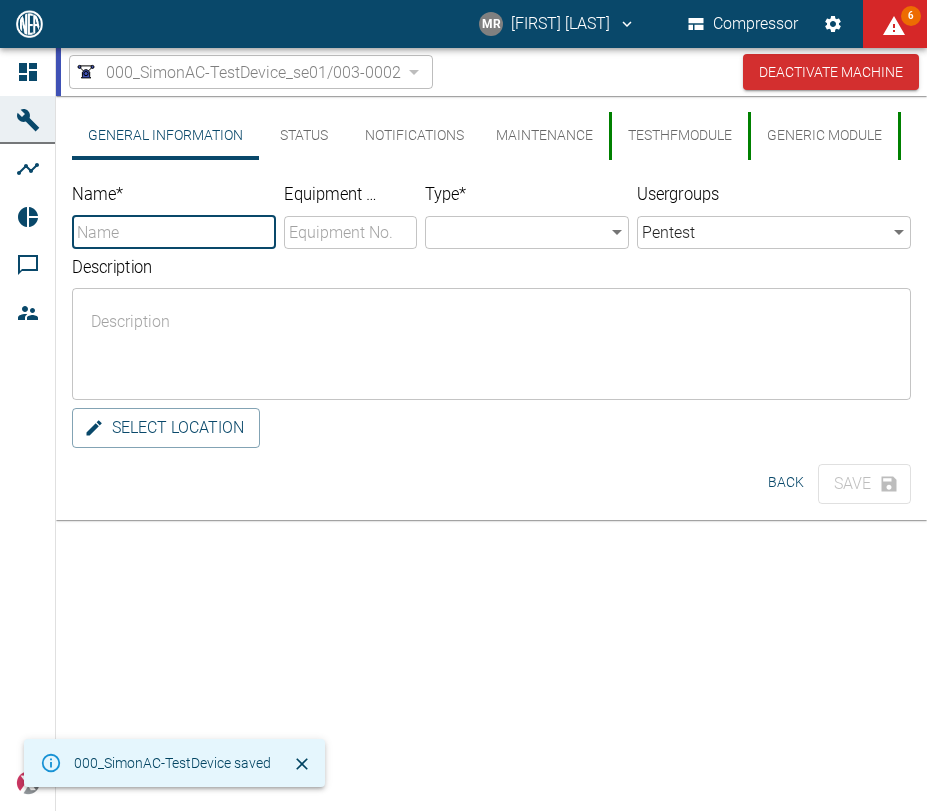 type on "000_SimonAC-TestDevice" 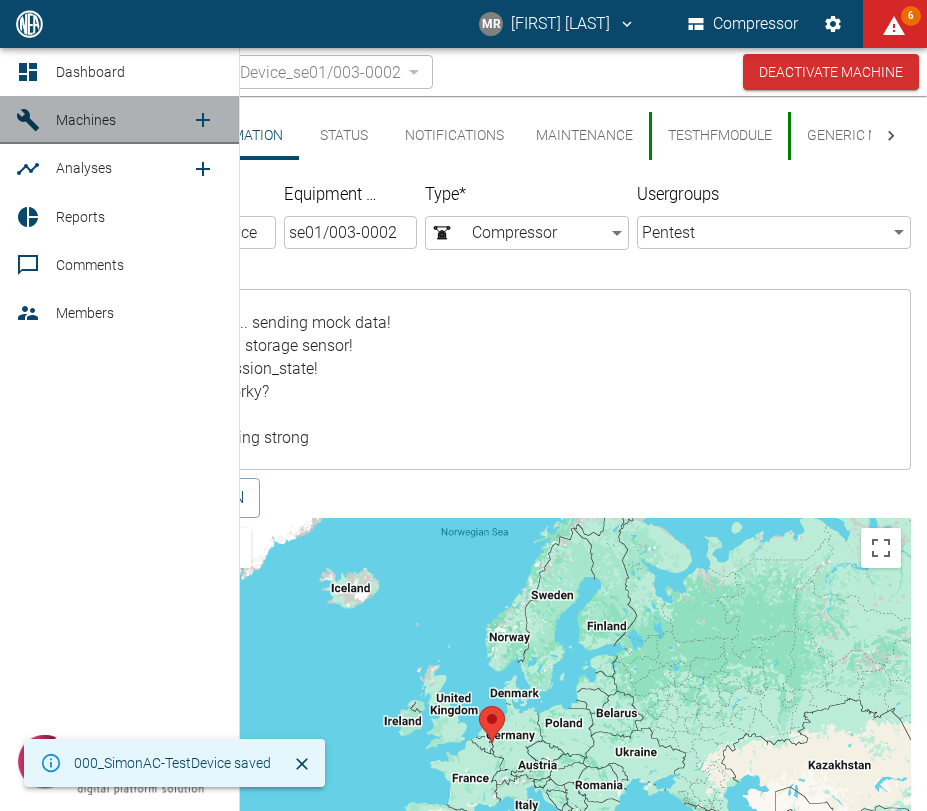 click 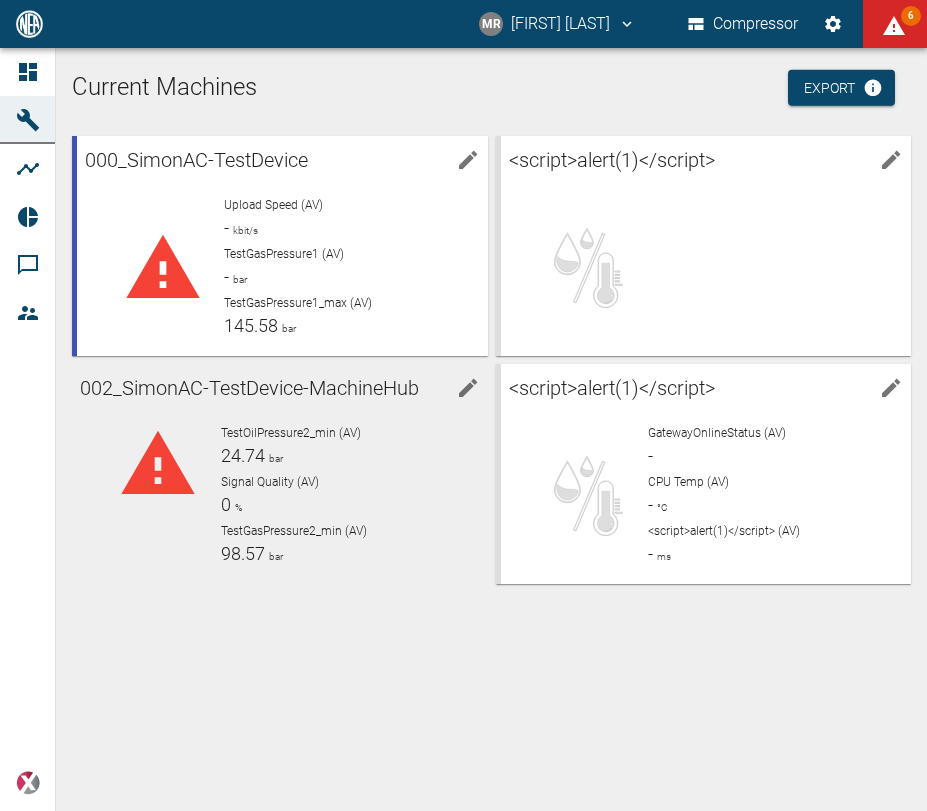 click on "TestOilPressure2_min (AV) 24.74 bar" at bounding box center (346, 446) 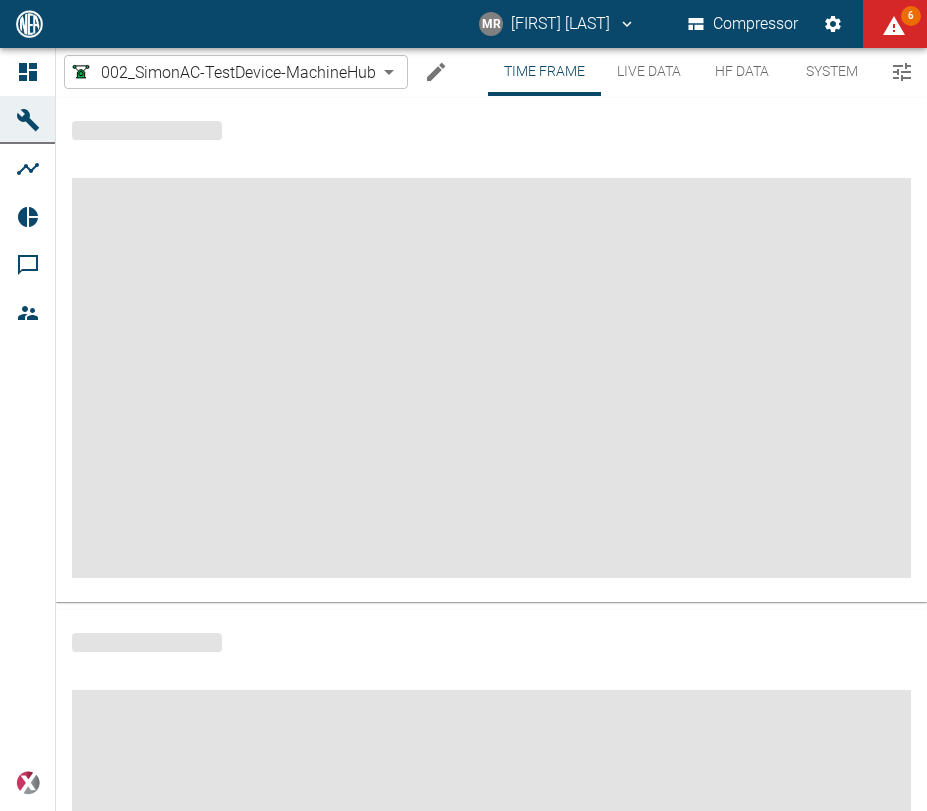 click 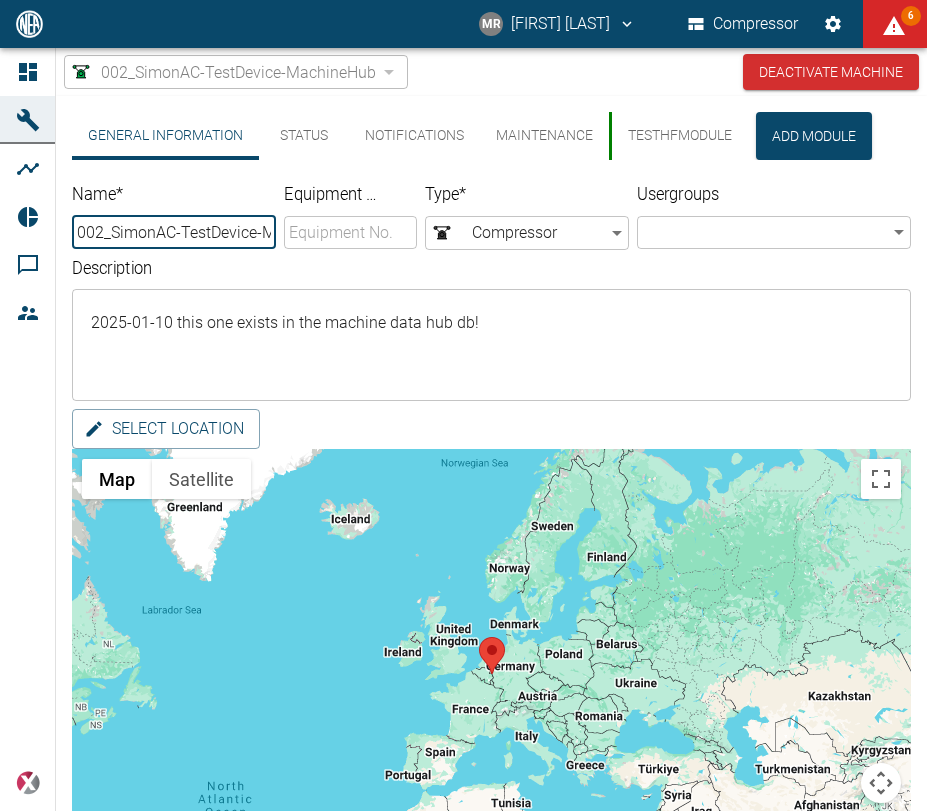 click on "Usergroups ​ 7200c5a7-5a0d-404c-a7f9-f65868602222 ​" at bounding box center [770, 213] 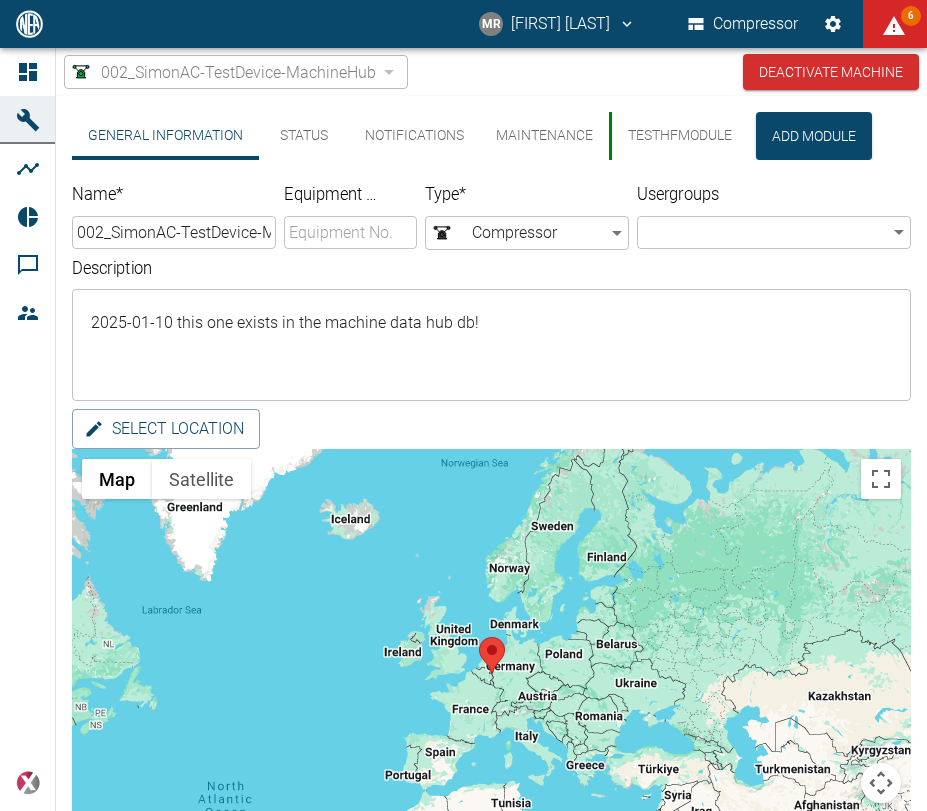 click on "MR Manuel Remlinger Compressor 6 Dashboard Machines Analyses Reports Comments Members powered by 002_SimonAC-TestDevice-MachineHub ba25b5b8-beb6-4026-a6e0-13ebbd272c82 ​ Deactivate Machine General Information Status Notifications Maintenance TestHfModule Add Module Name * 002_SimonAC-TestDevice-MachineHub ​ Equipment No. ​ Type * Compressor Compressor ​ Usergroups ​ 7200c5a7-5a0d-404c-a7f9-f65868602222 ​ Description 2025-01-10 this one exists in the machine data hub db!
x ​ Select location ← Move left → Move right ↑ Move up ↓ Move down + Zoom in - Zoom out Home Jump left by 75% End Jump right by 75% Page Up Jump up by 75% Page Down Jump down by 75% Map Terrain Satellite Labels Keyboard shortcuts Map Data Map data ©2025 Google, INEGI Map data ©2025 Google, INEGI 1000 km  Click to toggle between metric and imperial units Terms Report a map error Save Back" at bounding box center [463, 405] 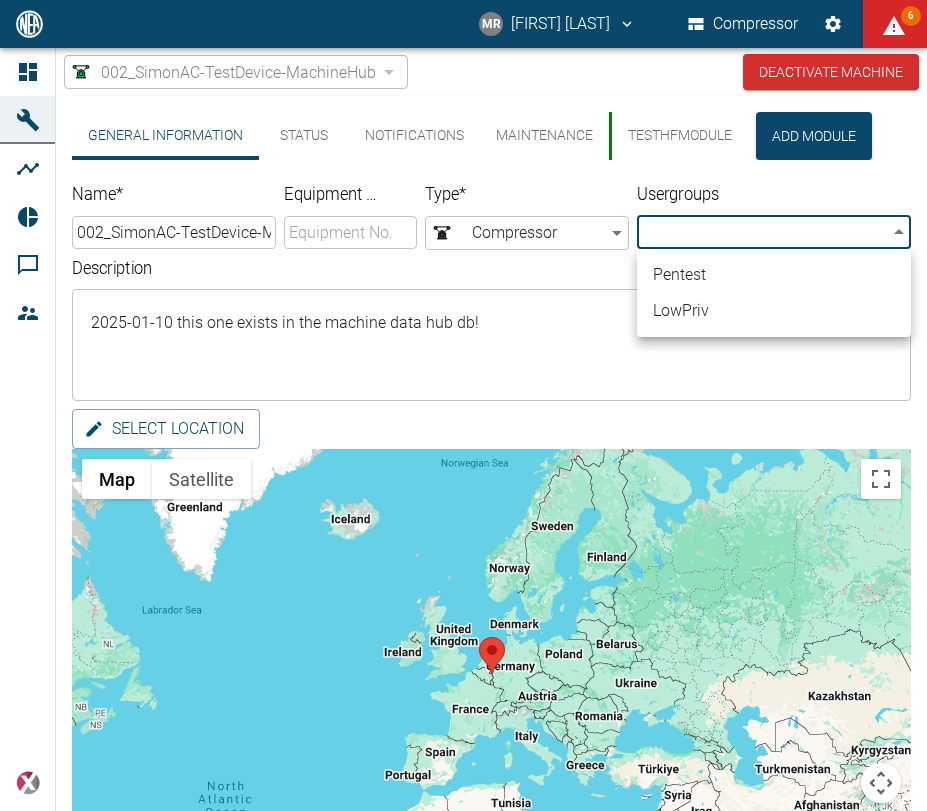 click on "Pentest" at bounding box center [774, 275] 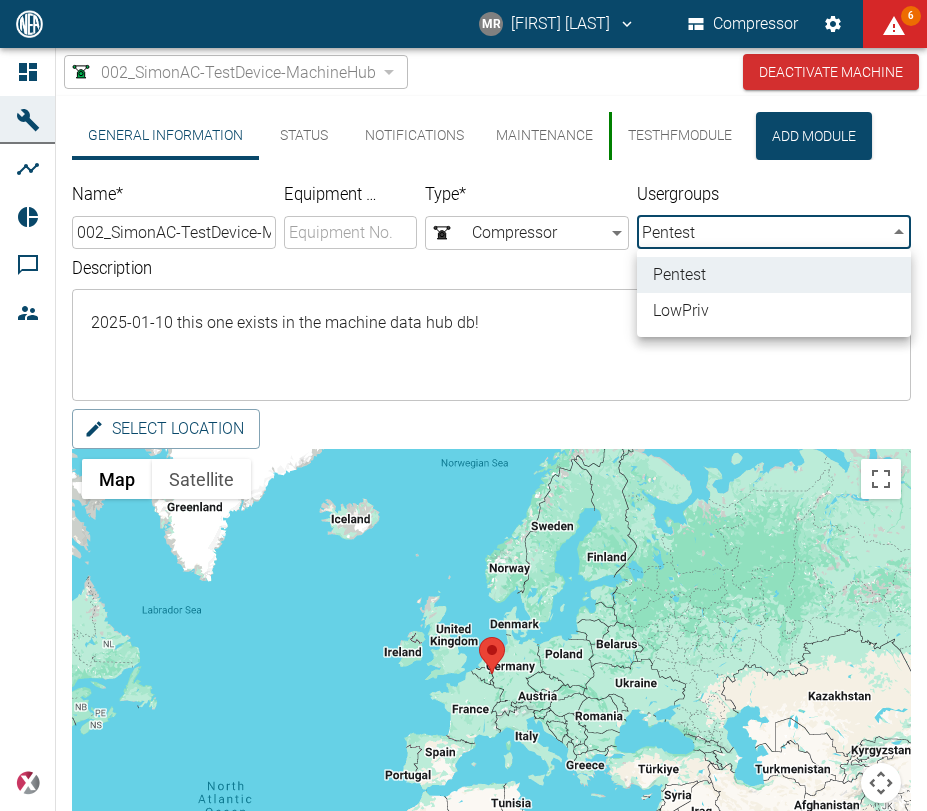 click at bounding box center (463, 405) 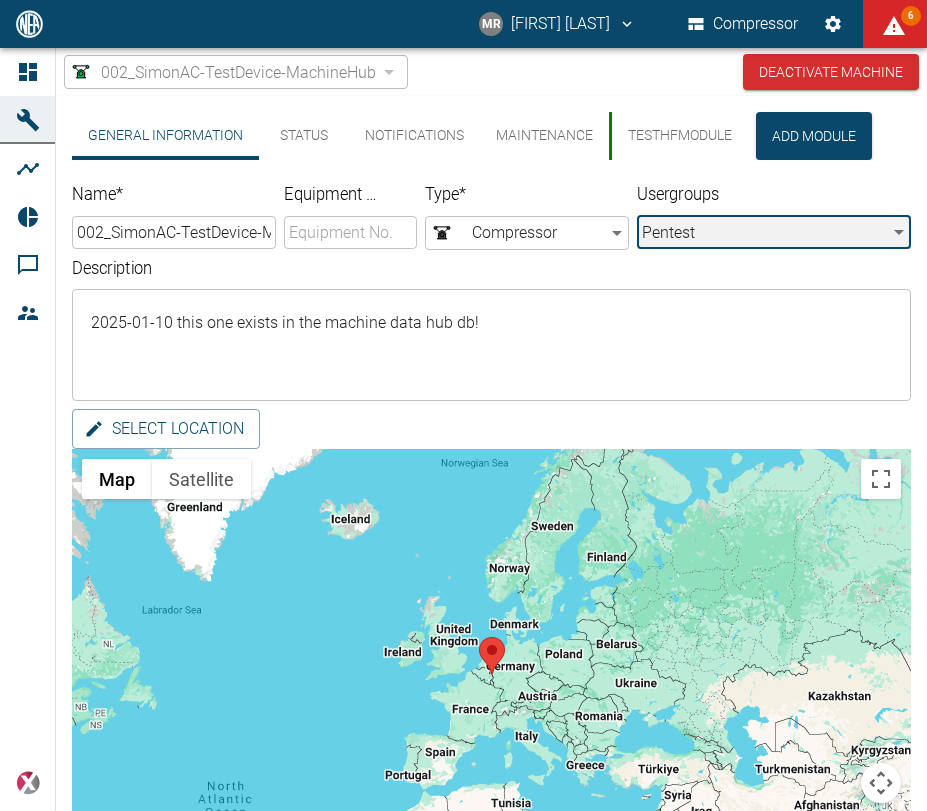 scroll, scrollTop: 160, scrollLeft: 0, axis: vertical 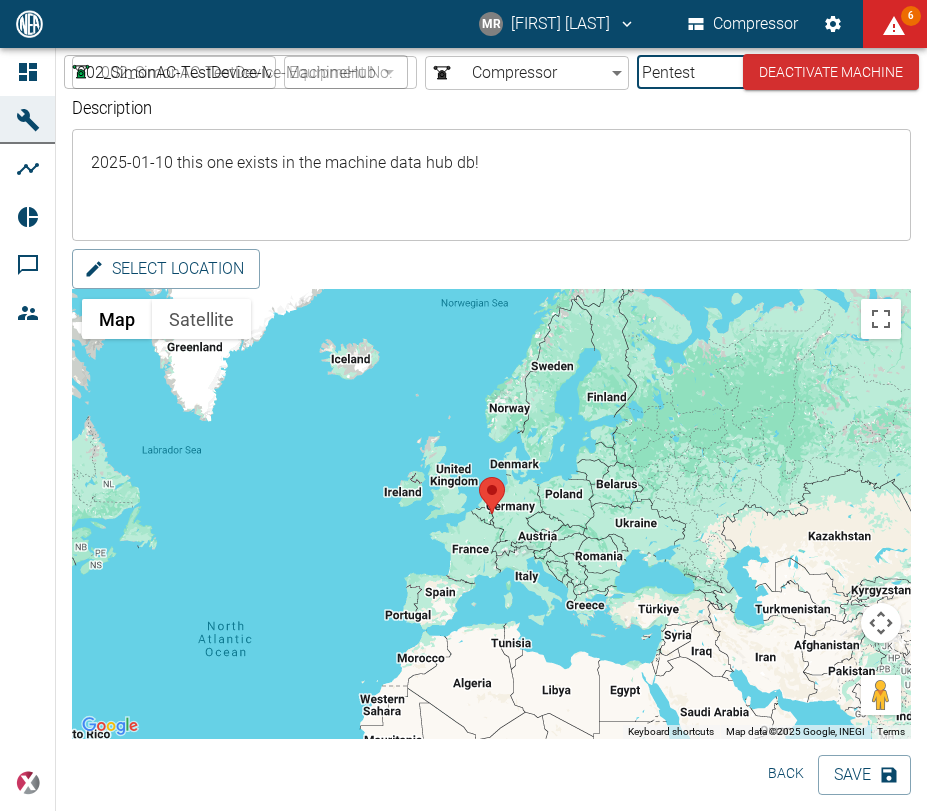 click on "Save" at bounding box center [864, 775] 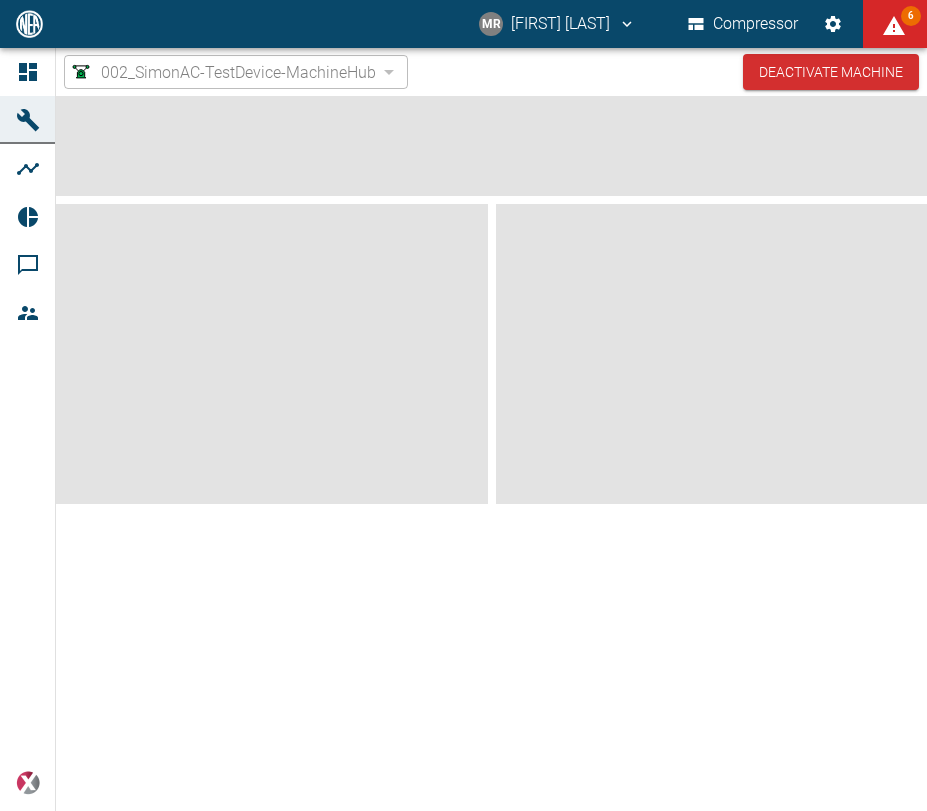 scroll, scrollTop: 0, scrollLeft: 0, axis: both 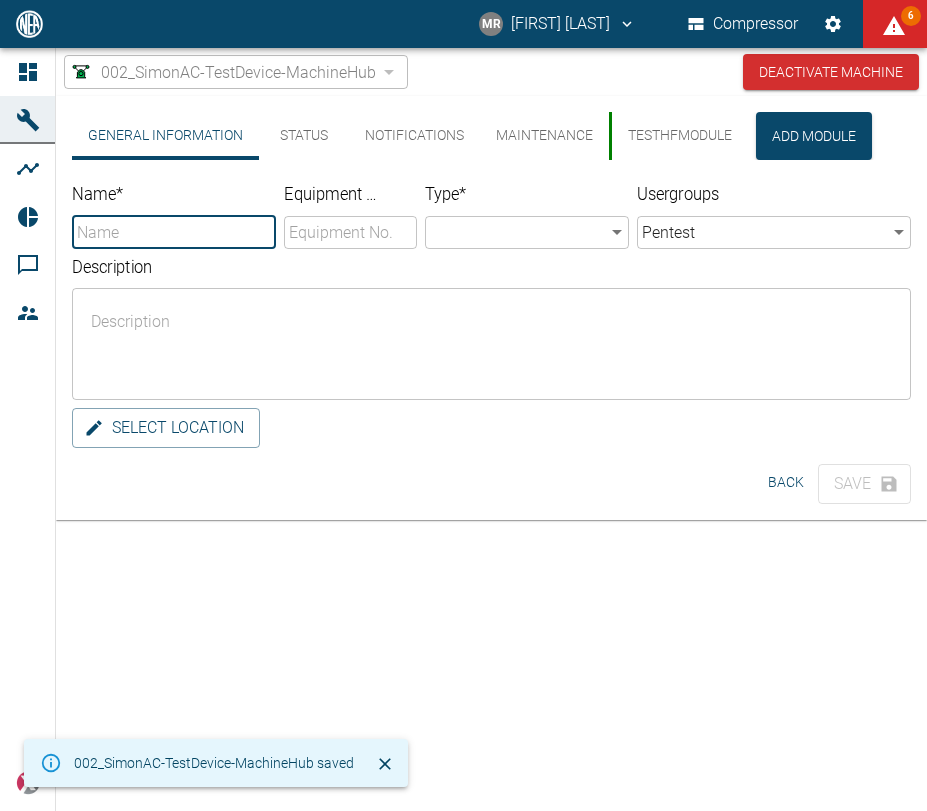 type on "002_SimonAC-TestDevice-MachineHub" 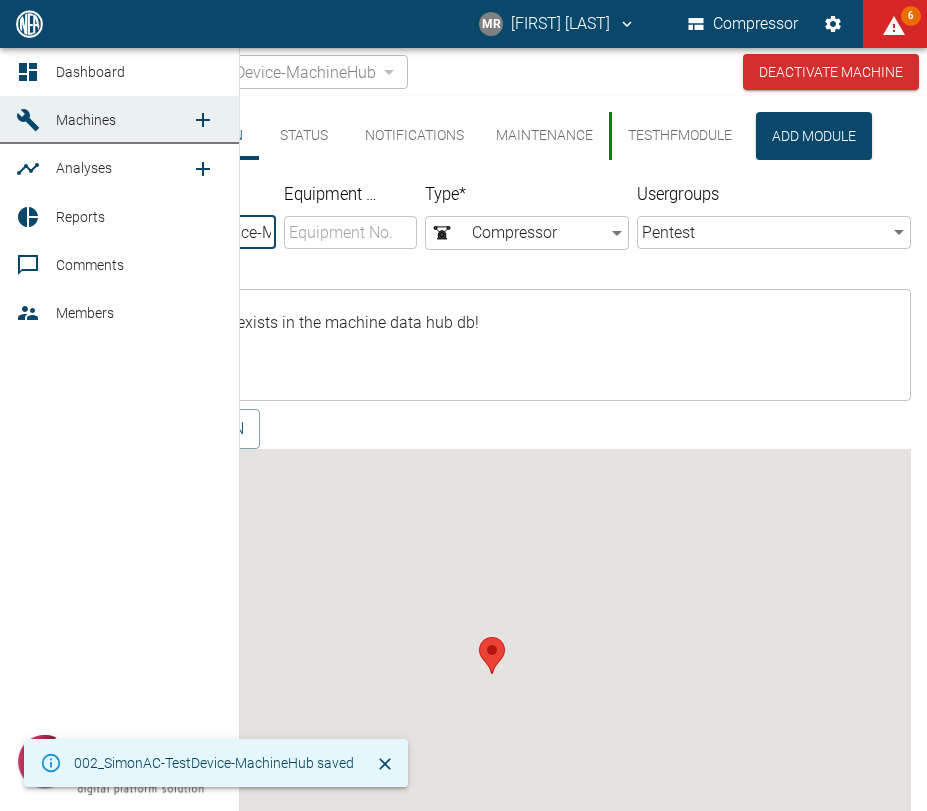 click 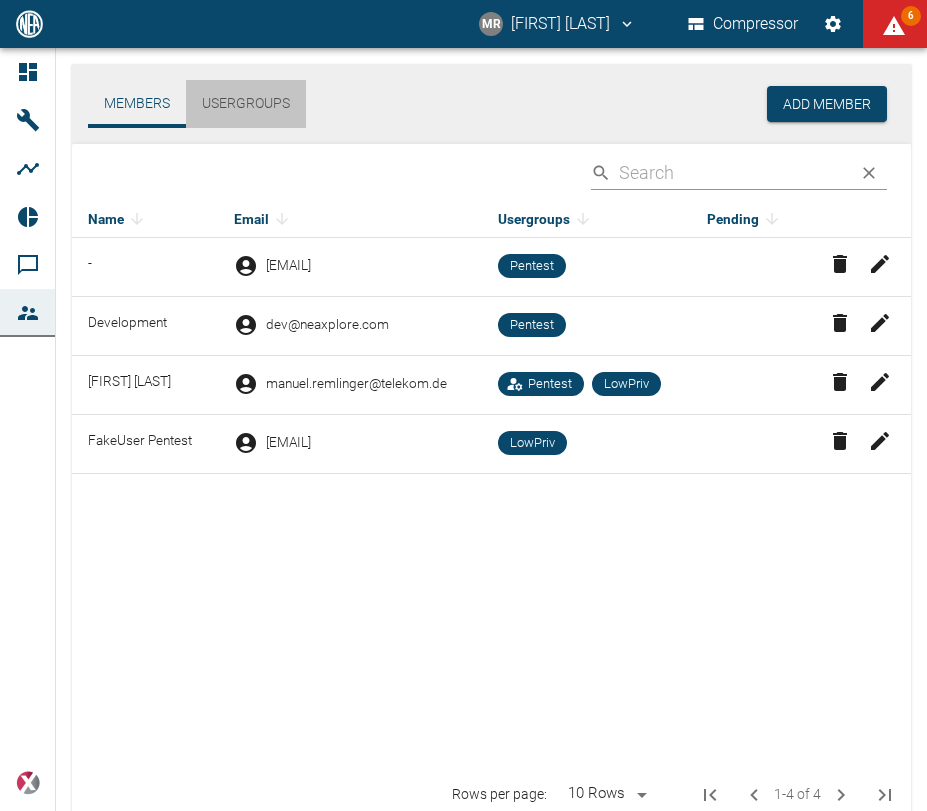 click on "Usergroups" at bounding box center [246, 104] 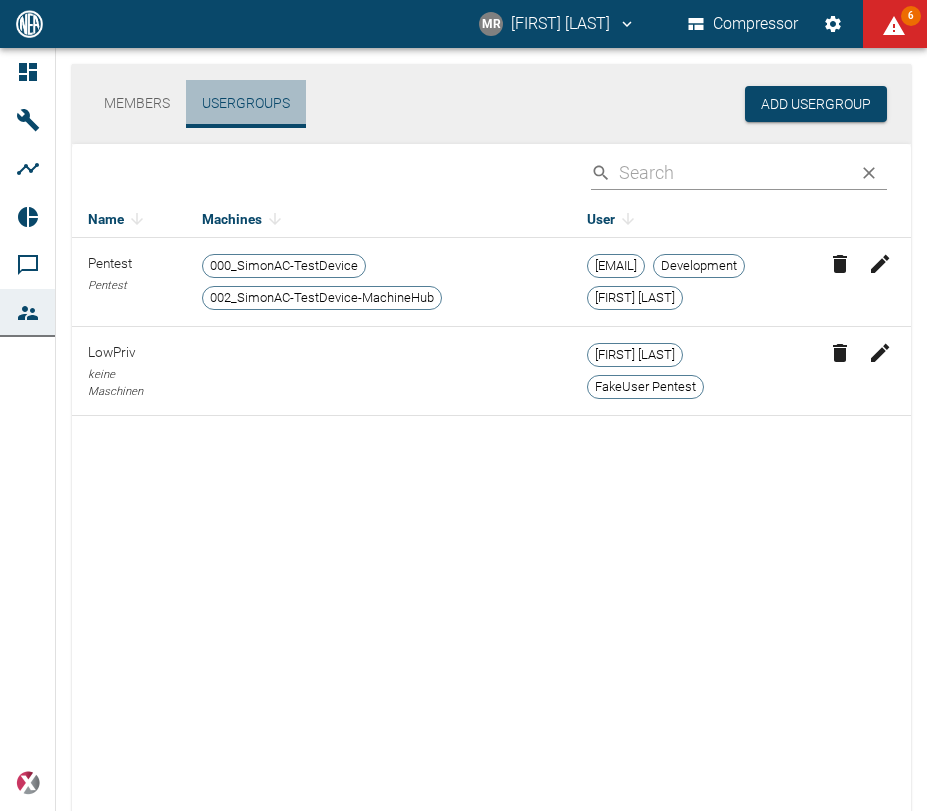 click on "Usergroups" at bounding box center (246, 104) 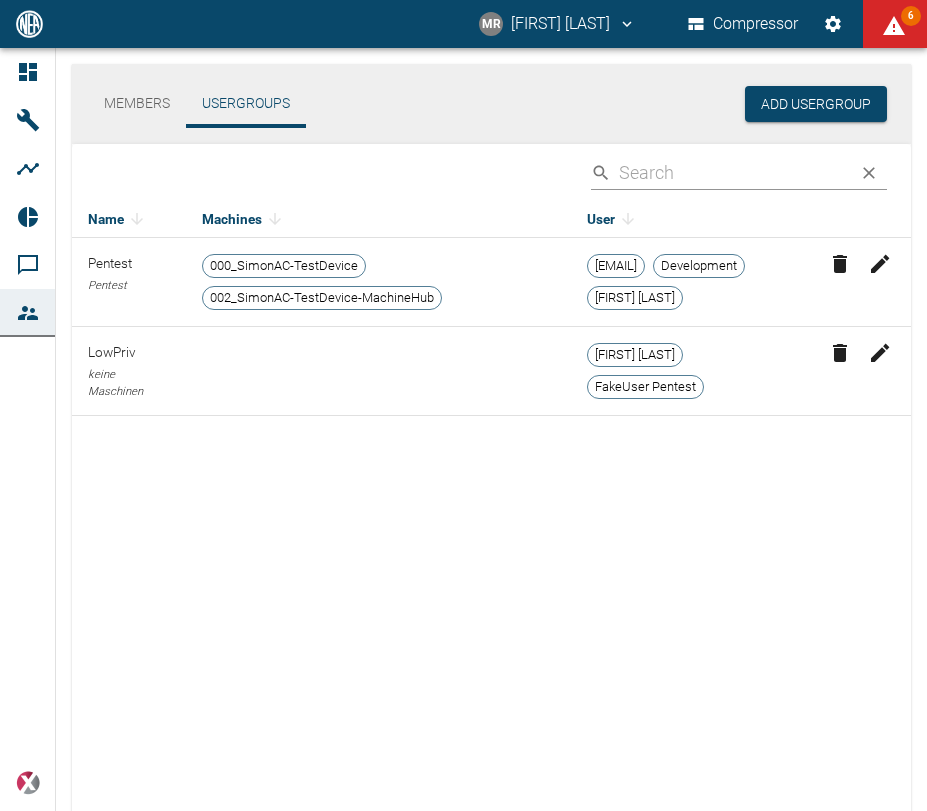 click on "Name Machines User Pentest Pentest  000_SimonAC-TestDevice 002_SimonAC-TestDevice-MachineHub abc@dtsec.dedyn.io Development Manuel Remlinger LowPriv keine Maschinen Manuel Remlinger FakeUser Pentest" at bounding box center (491, 505) 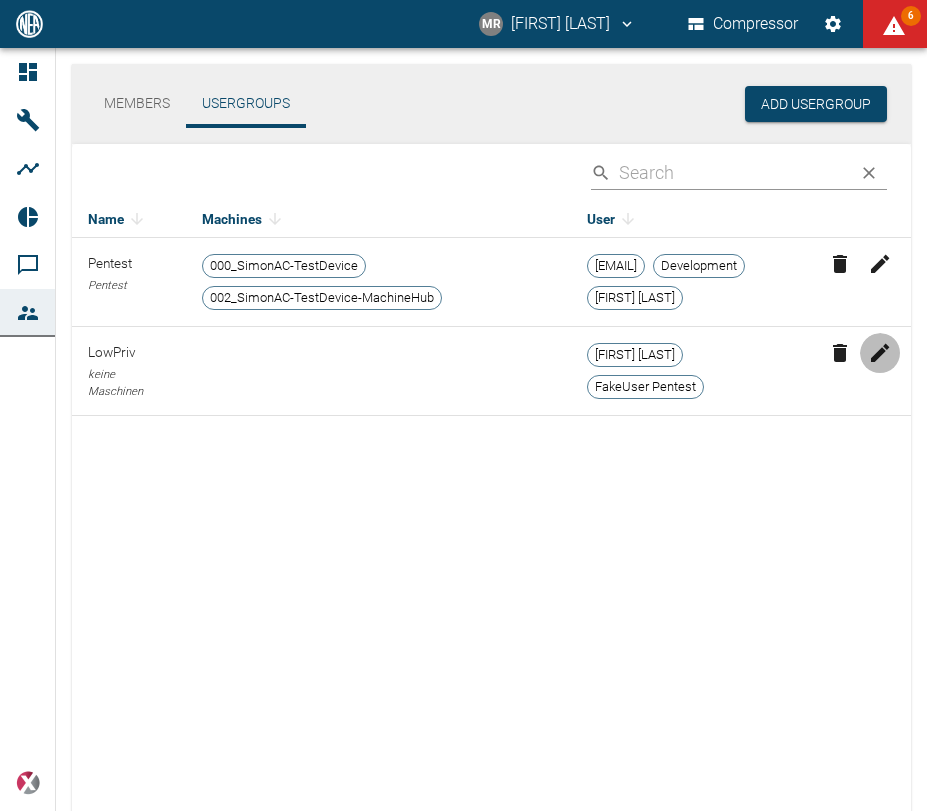click at bounding box center [880, 353] 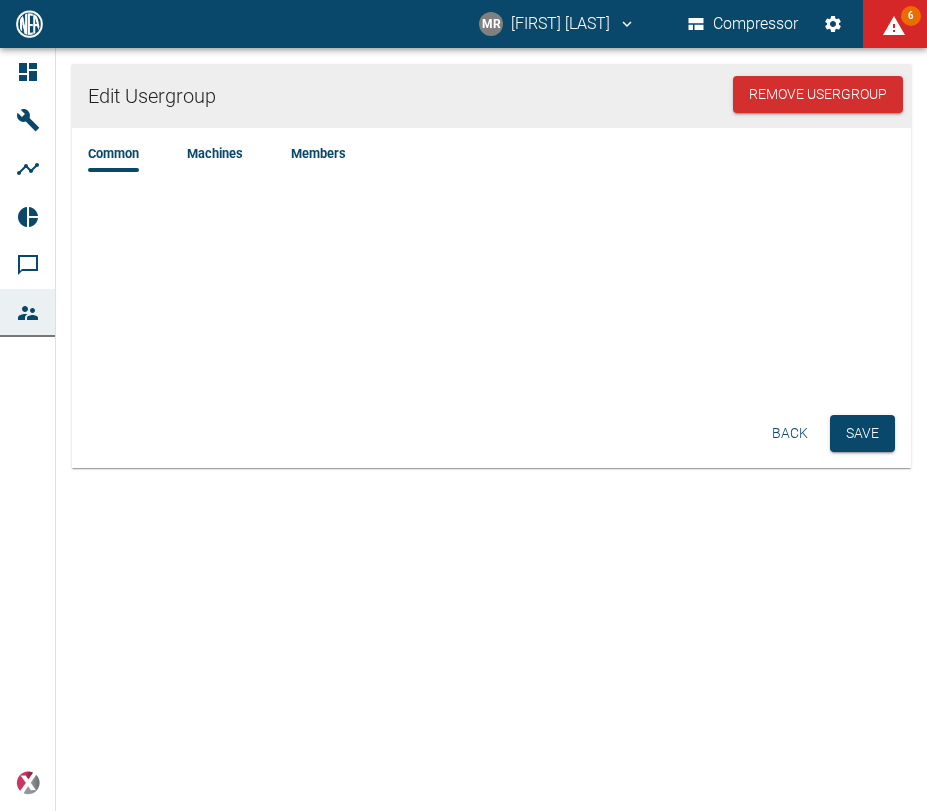 type on "LowPriv" 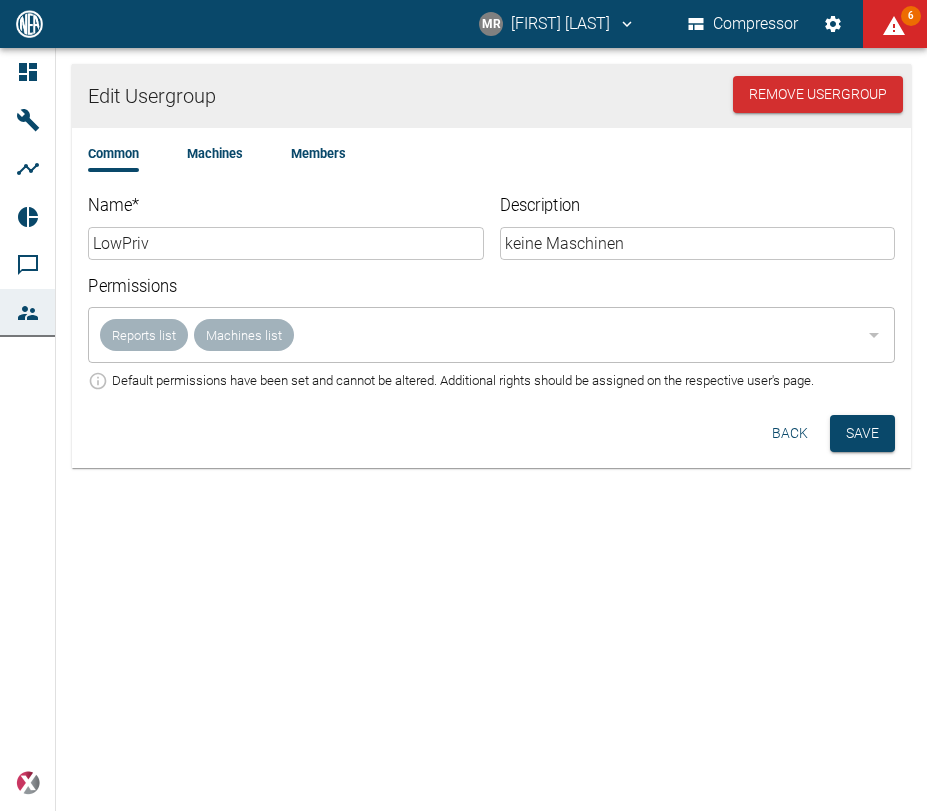click on "Machines" at bounding box center [215, 153] 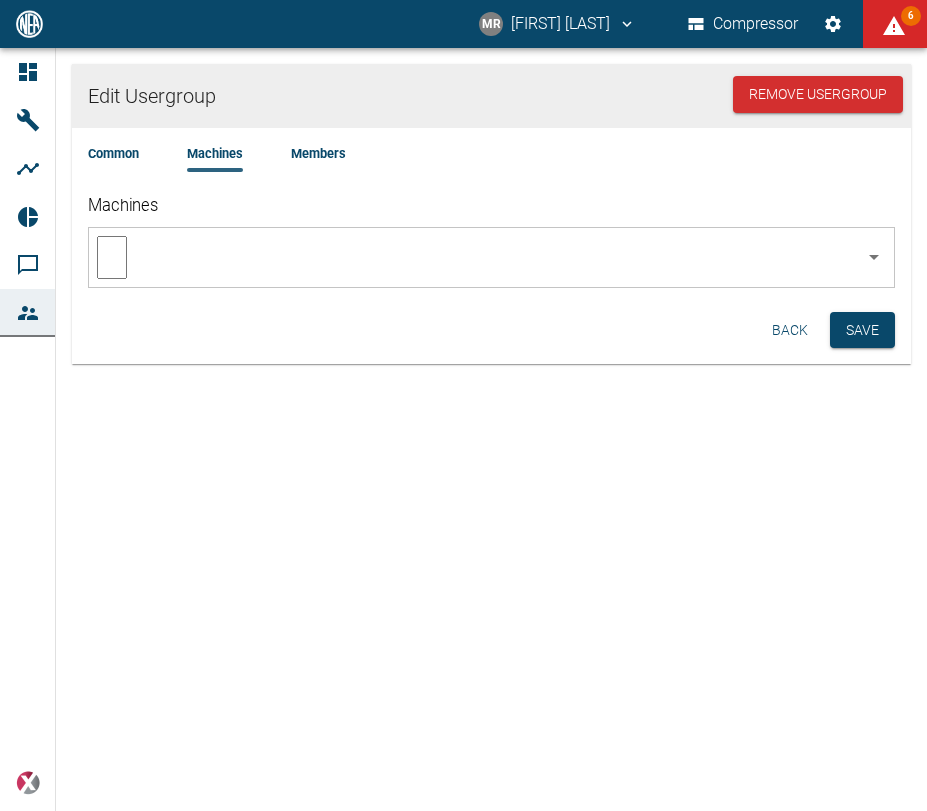 click on "Members" at bounding box center (318, 153) 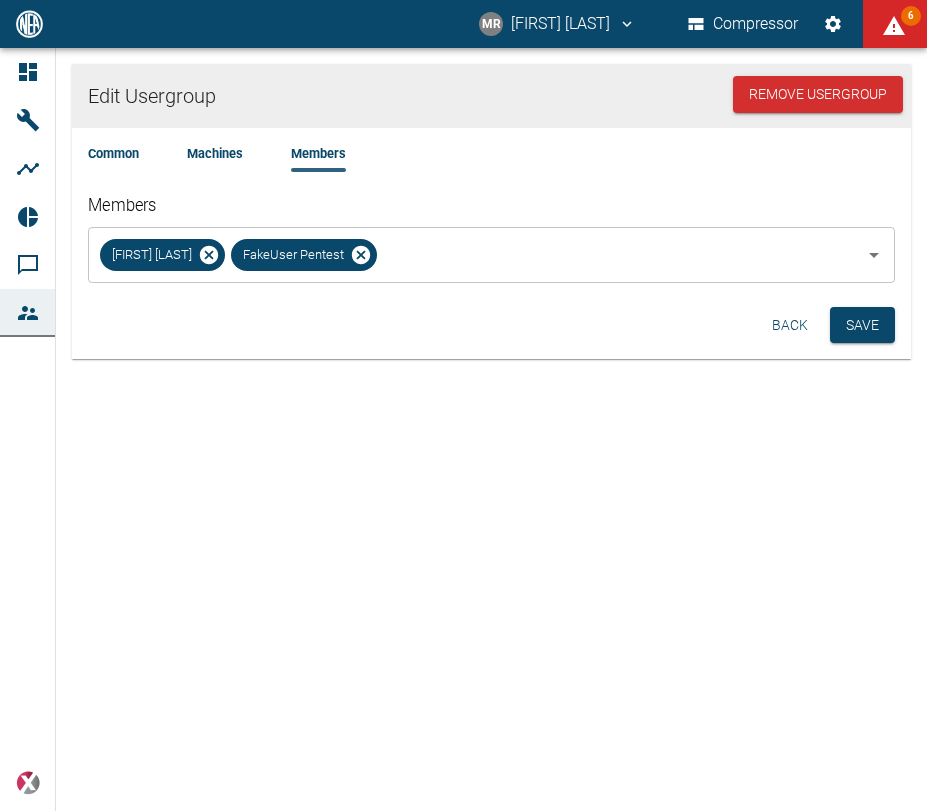 click on "Back" at bounding box center (790, 325) 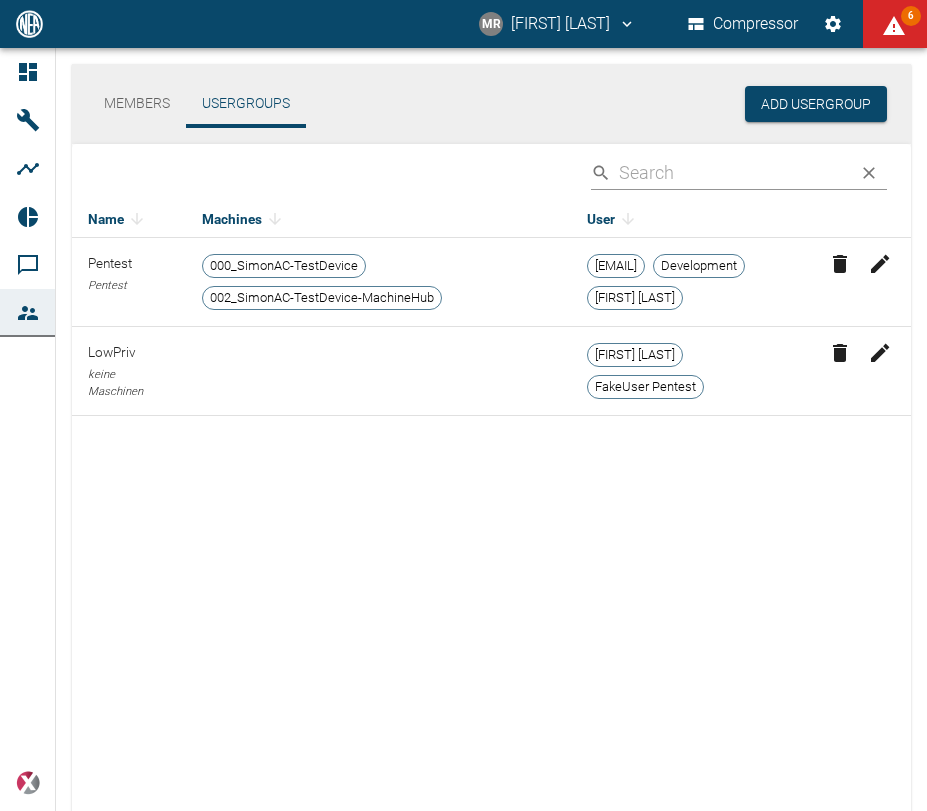 click 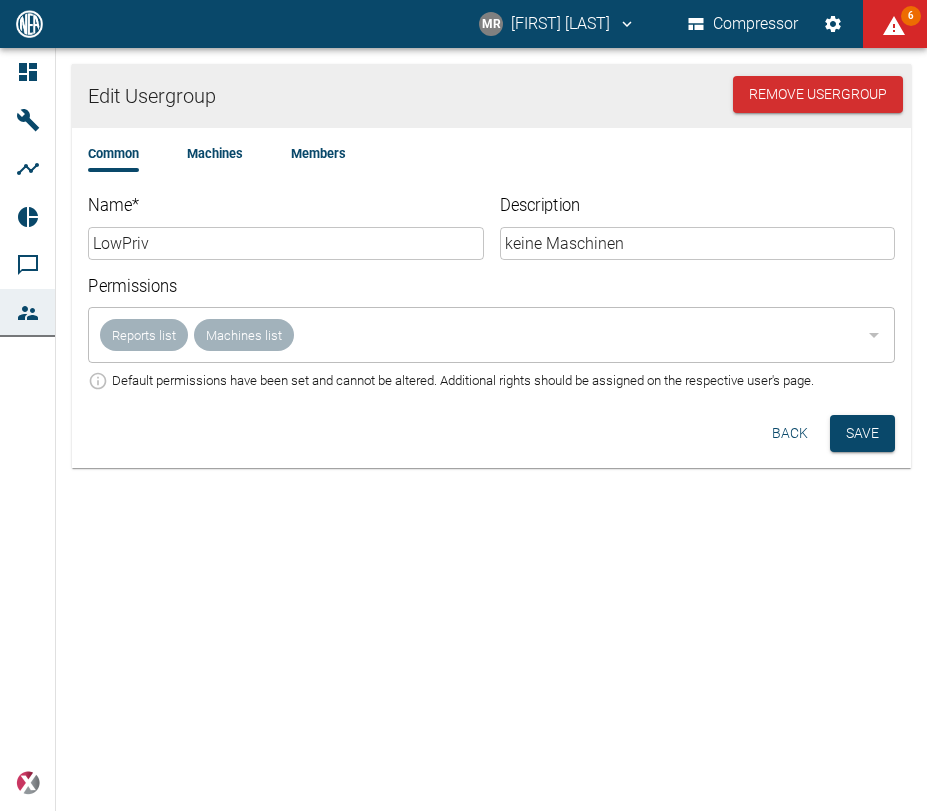 click on "Members" at bounding box center (318, 153) 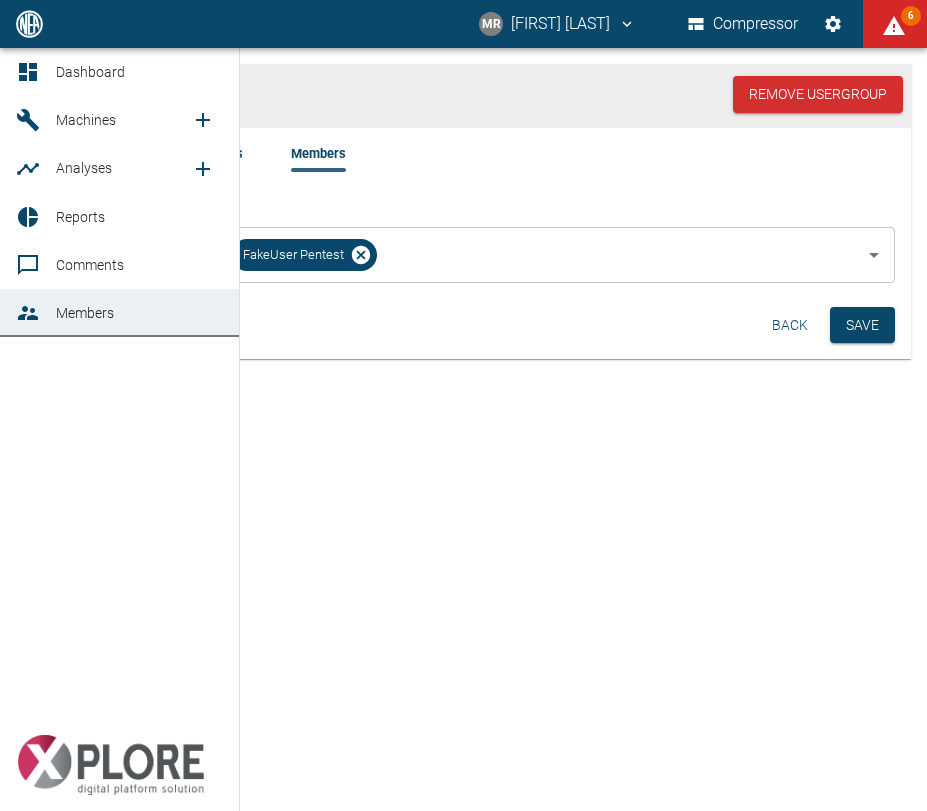 click 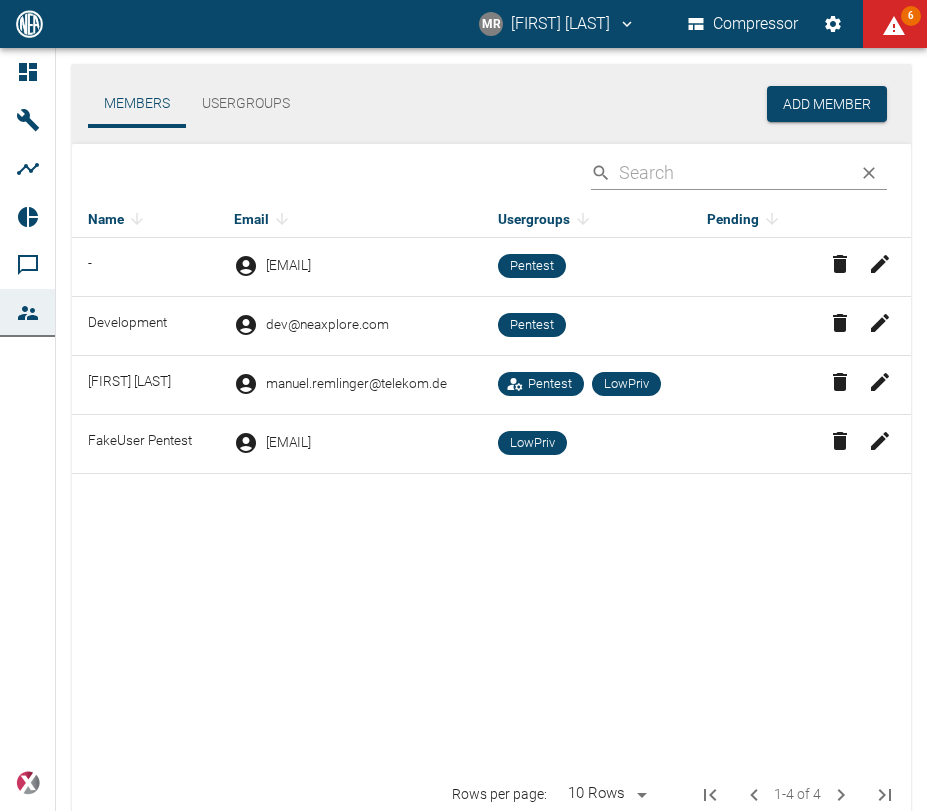click on "Members Usergroups" at bounding box center (427, 104) 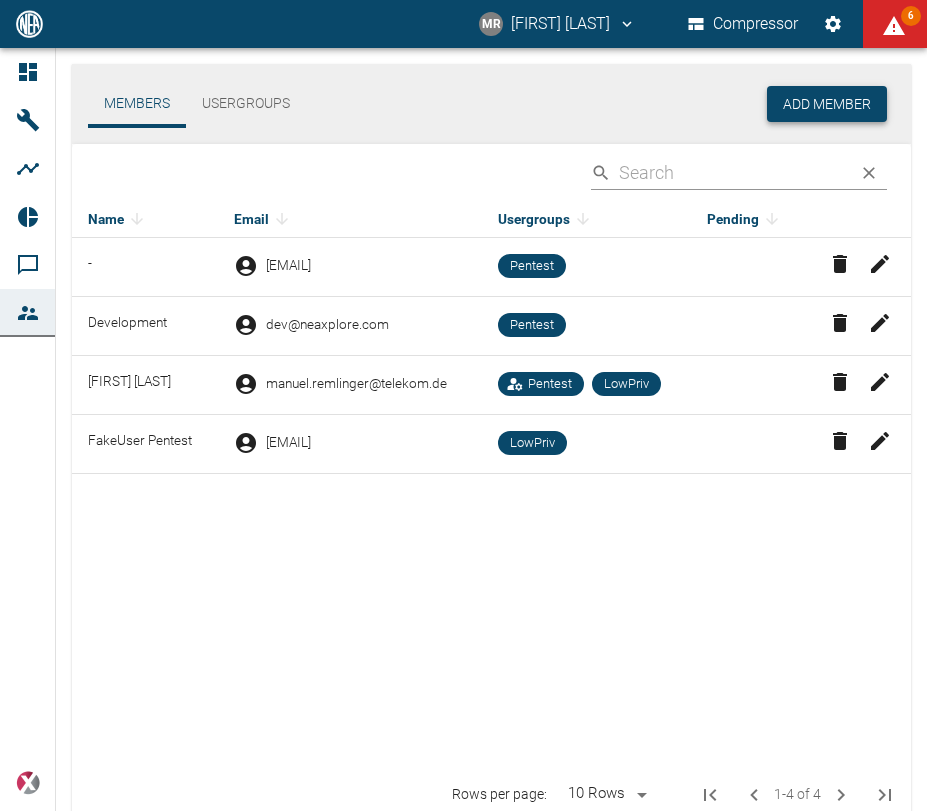 click on "Add Member" at bounding box center (827, 104) 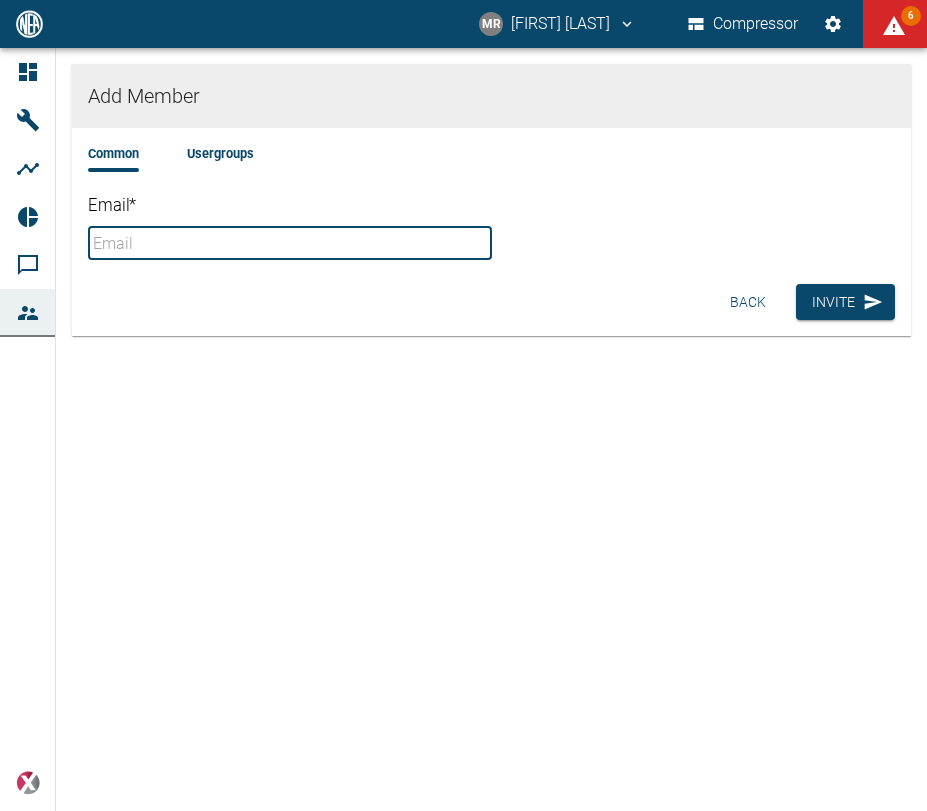 click on "Email *" at bounding box center [290, 243] 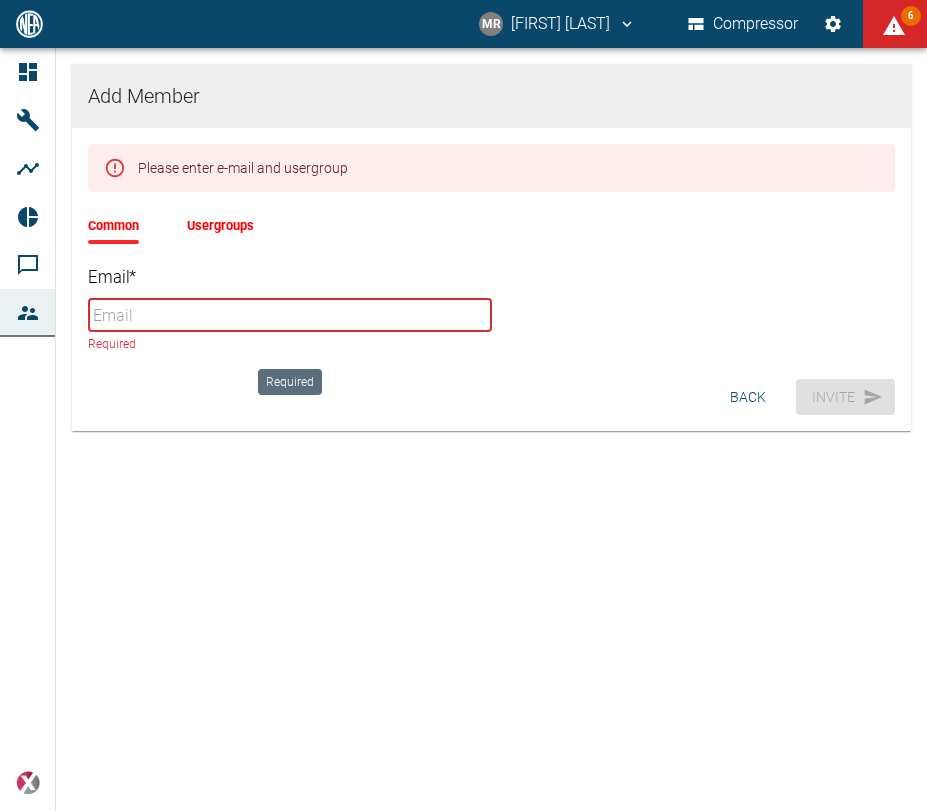 click on "Email *" at bounding box center (290, 315) 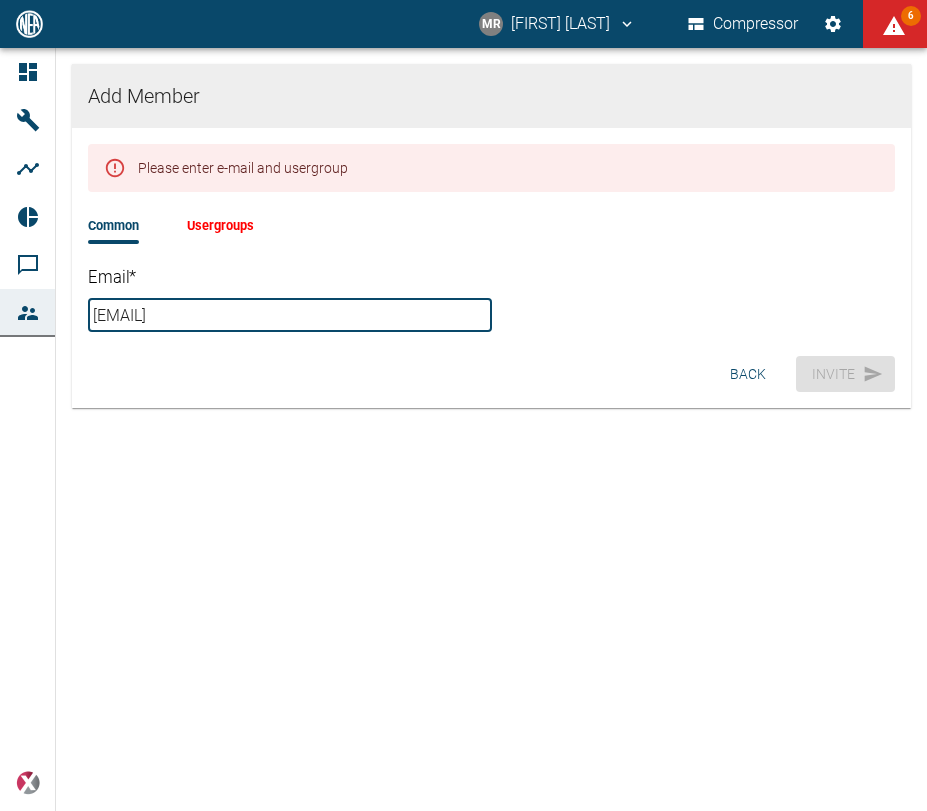 type on "[EMAIL]" 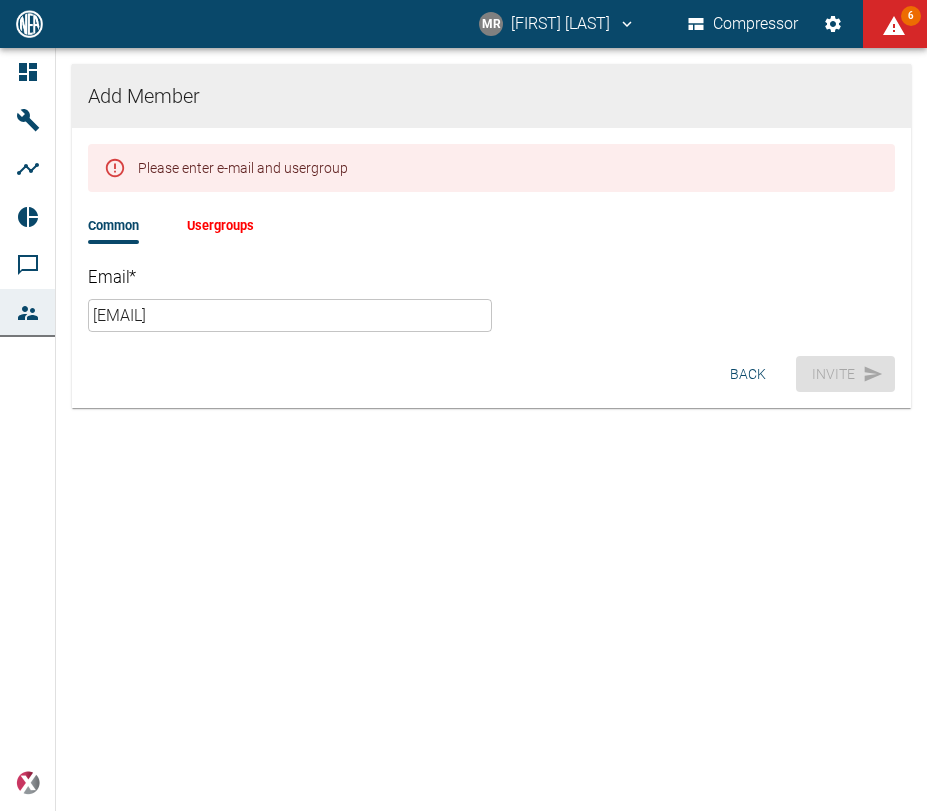 click on "Common Usergroups" at bounding box center (195, 225) 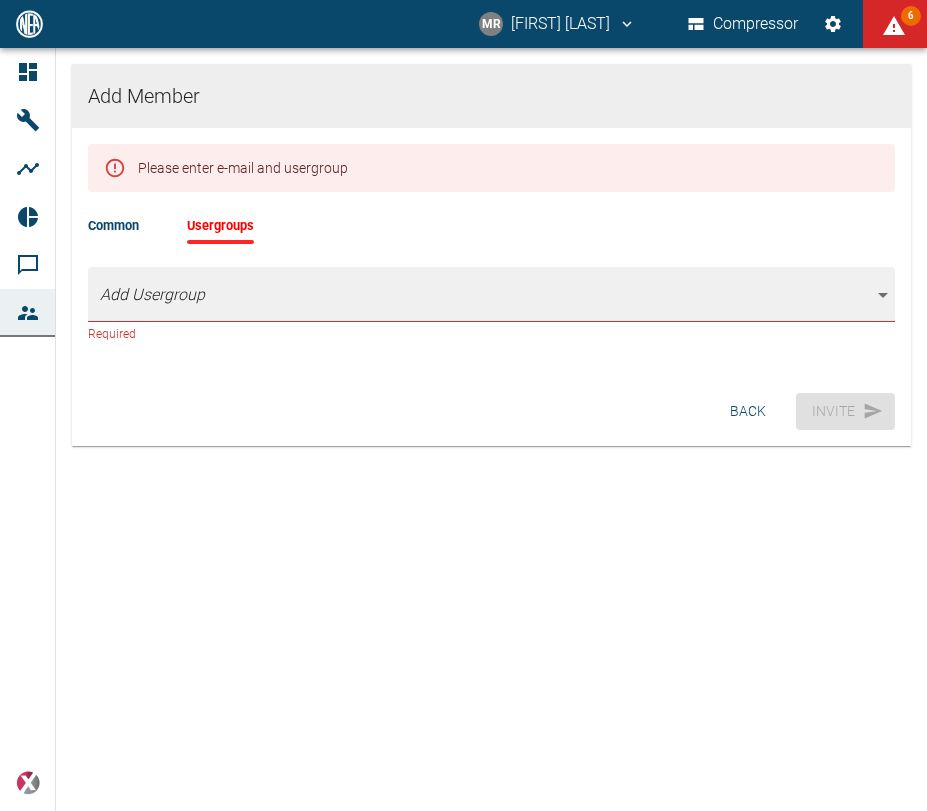 click on "MR Manuel Remlinger Compressor 6 Dashboard Machines Analyses Reports Comments Members powered by Add Member Please enter e-mail and usergroup Common Usergroups Add Usergroup Required Back Invite" at bounding box center (463, 405) 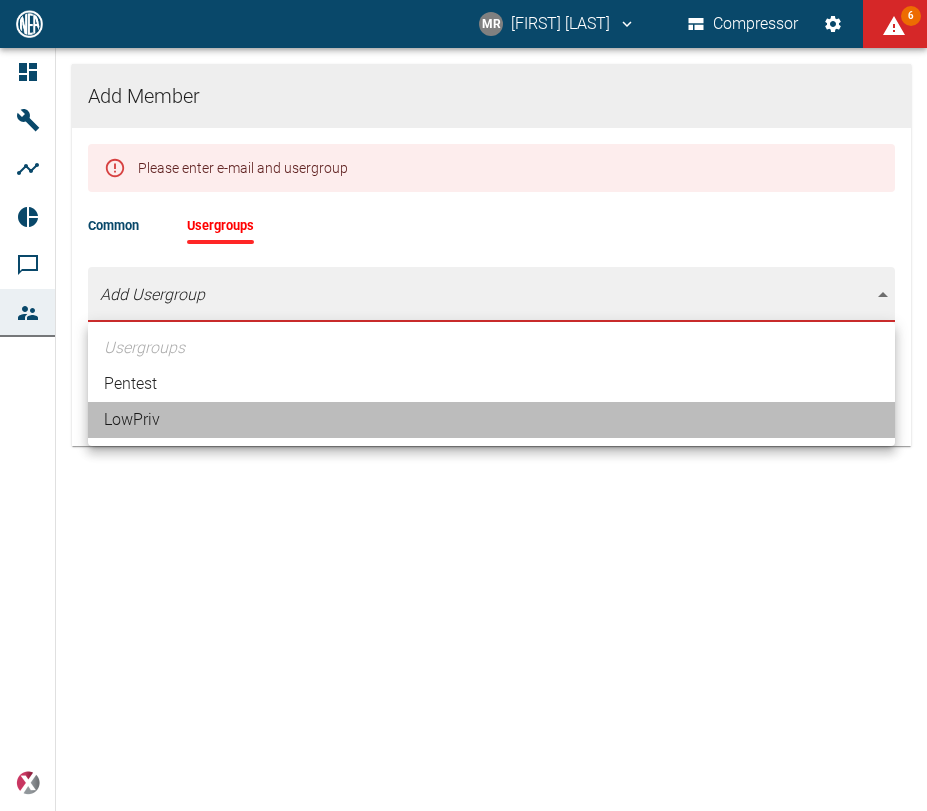 click on "LowPriv" at bounding box center (491, 420) 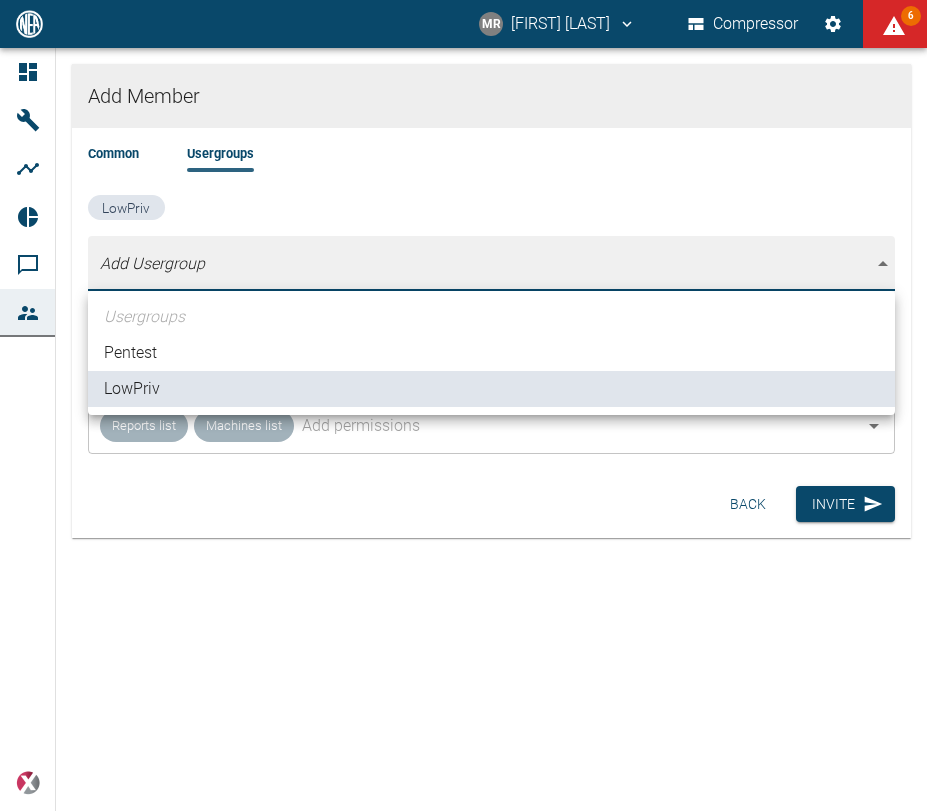 click at bounding box center (463, 405) 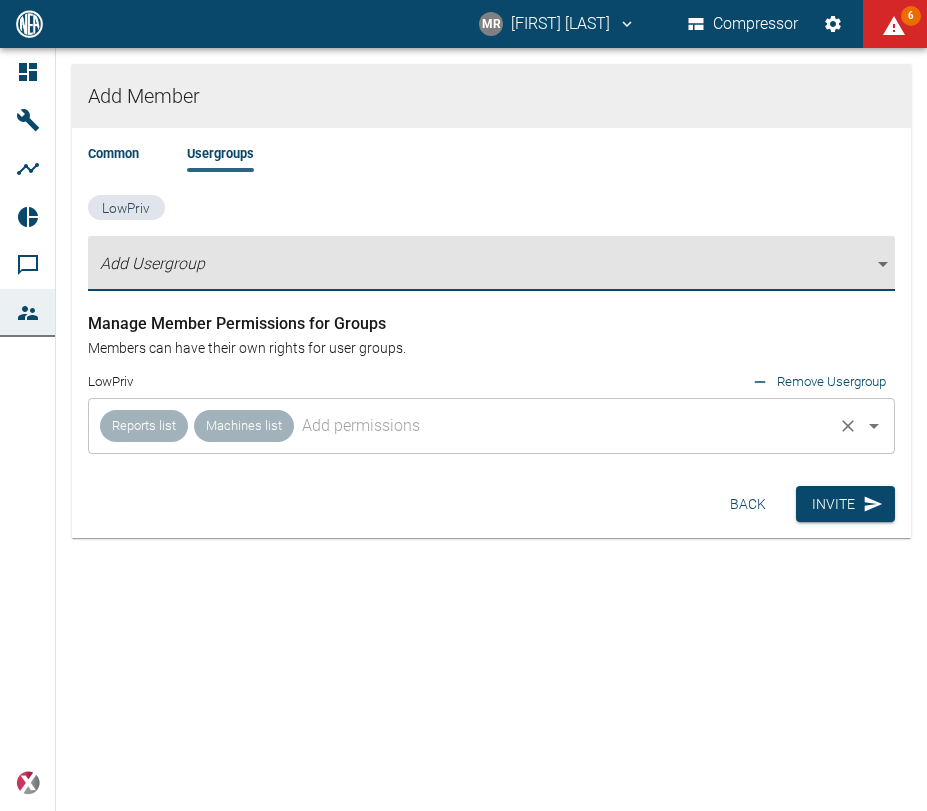 click on "Reports list Machines list ​" at bounding box center [491, 426] 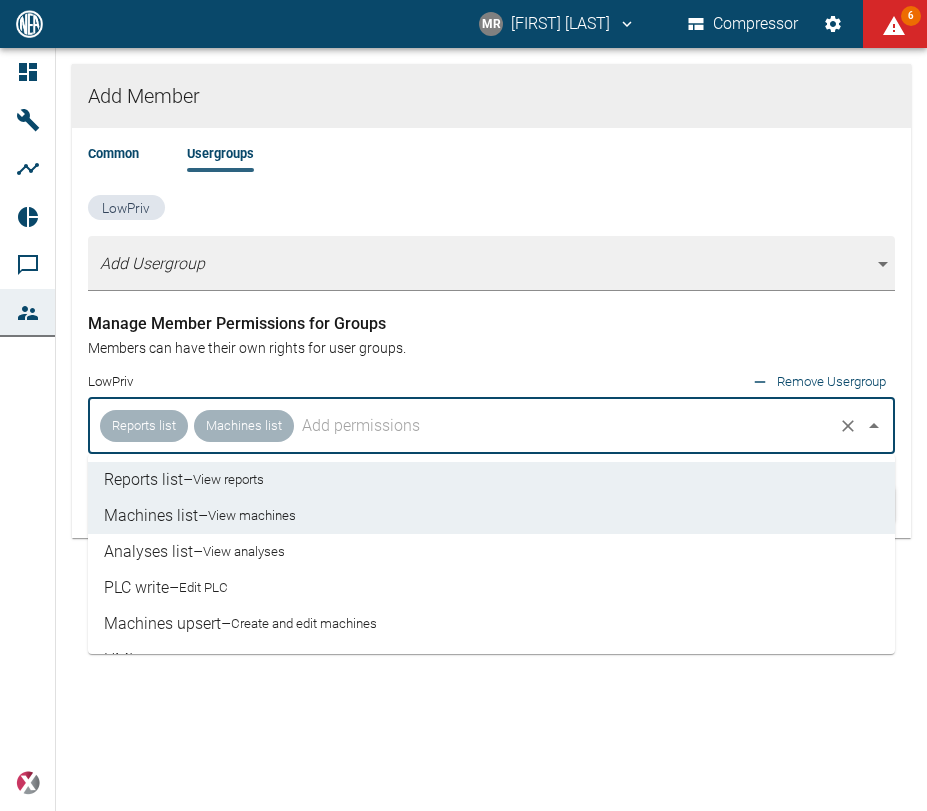 click on "View analyses" at bounding box center [244, 552] 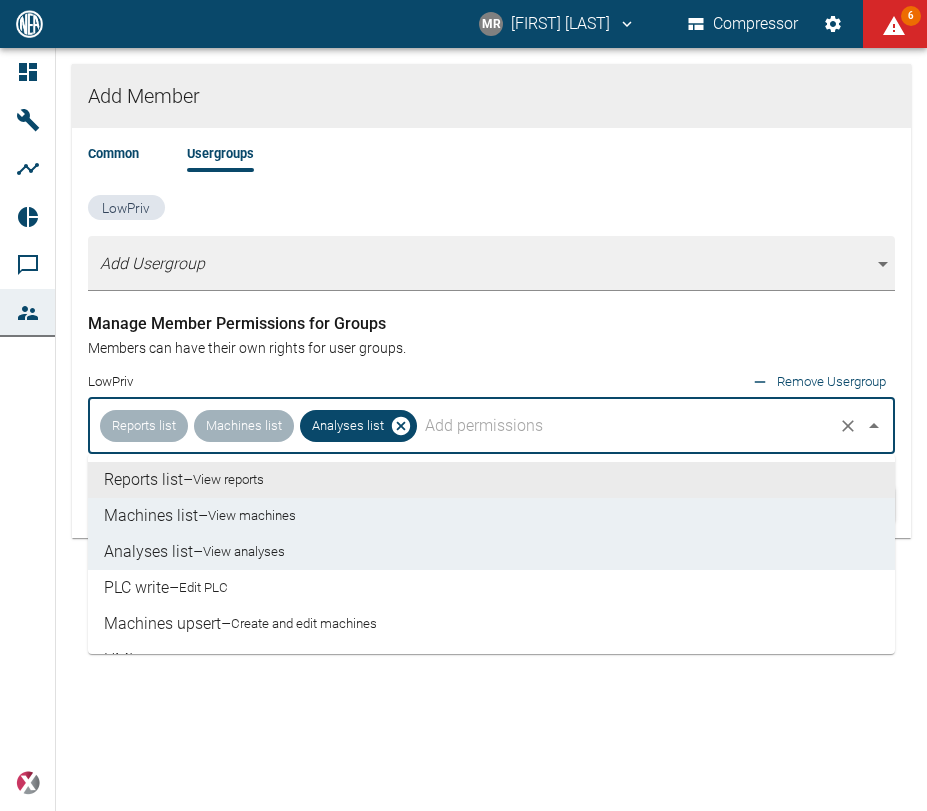 click at bounding box center [625, 426] 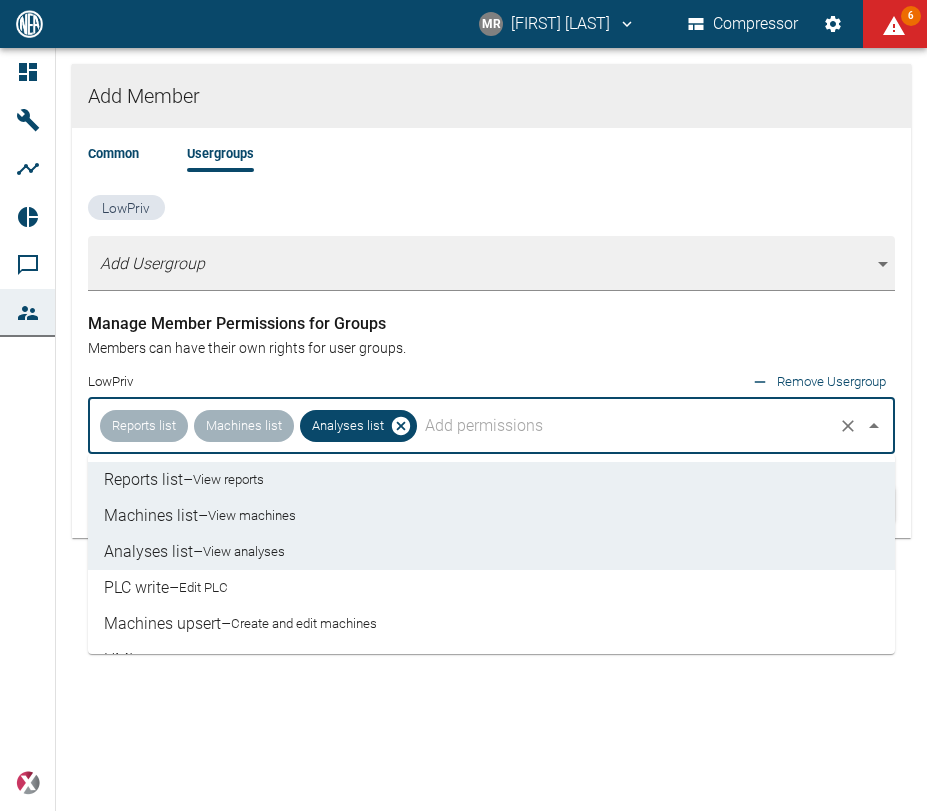 drag, startPoint x: 273, startPoint y: 596, endPoint x: 377, endPoint y: 545, distance: 115.83177 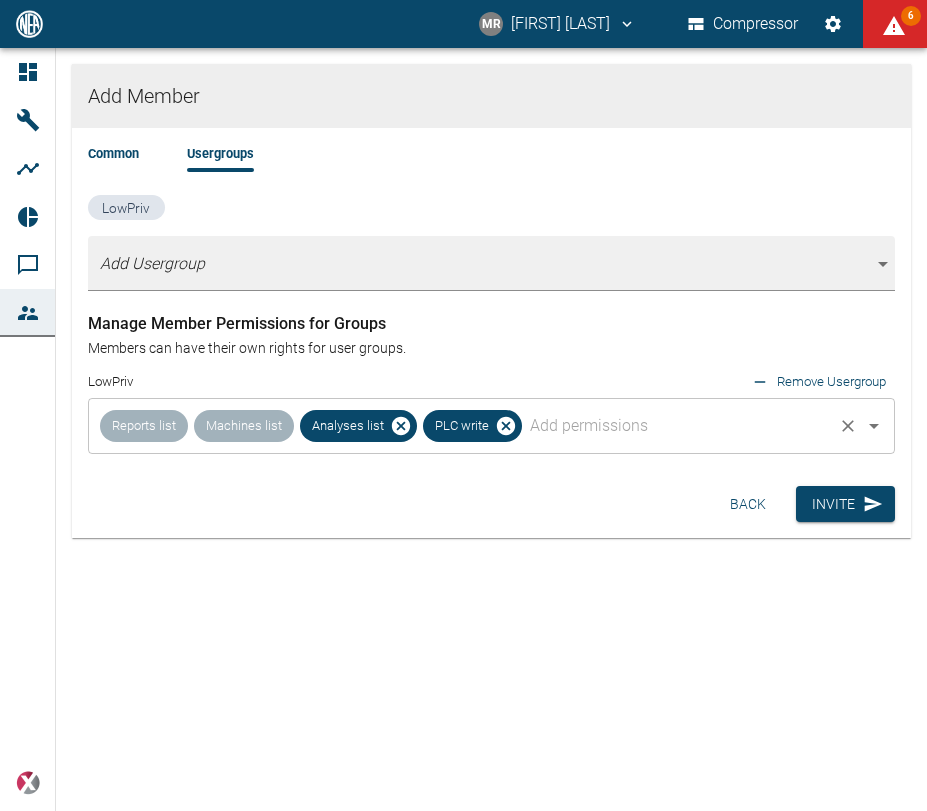 drag, startPoint x: 590, startPoint y: 425, endPoint x: 581, endPoint y: 444, distance: 21.023796 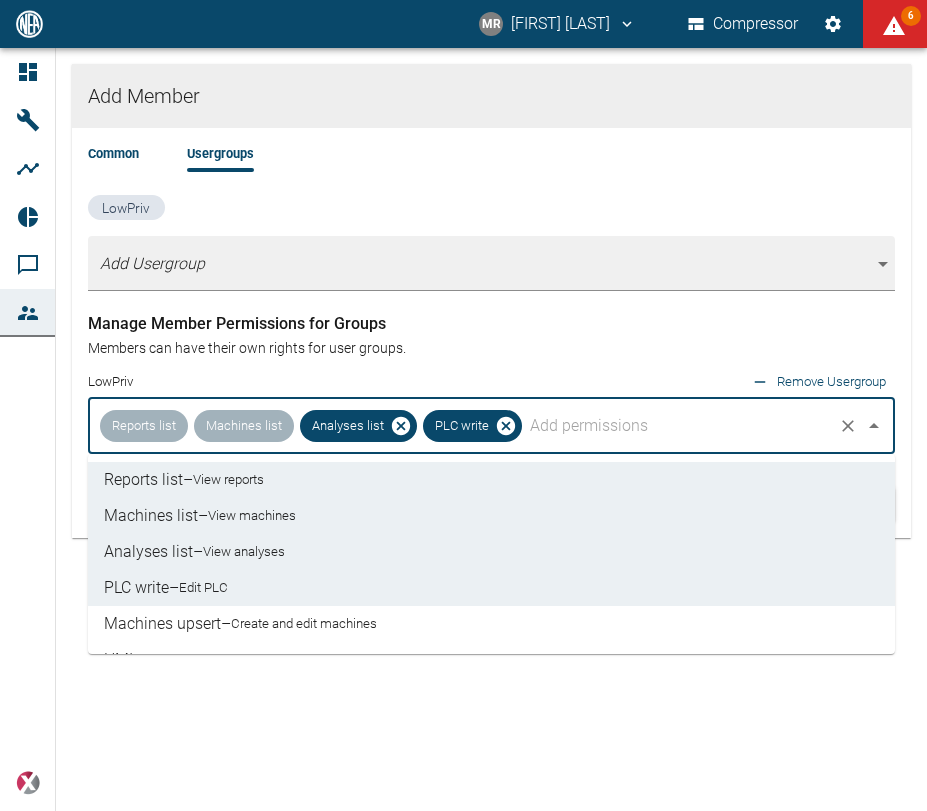 drag, startPoint x: 288, startPoint y: 624, endPoint x: 346, endPoint y: 608, distance: 60.166435 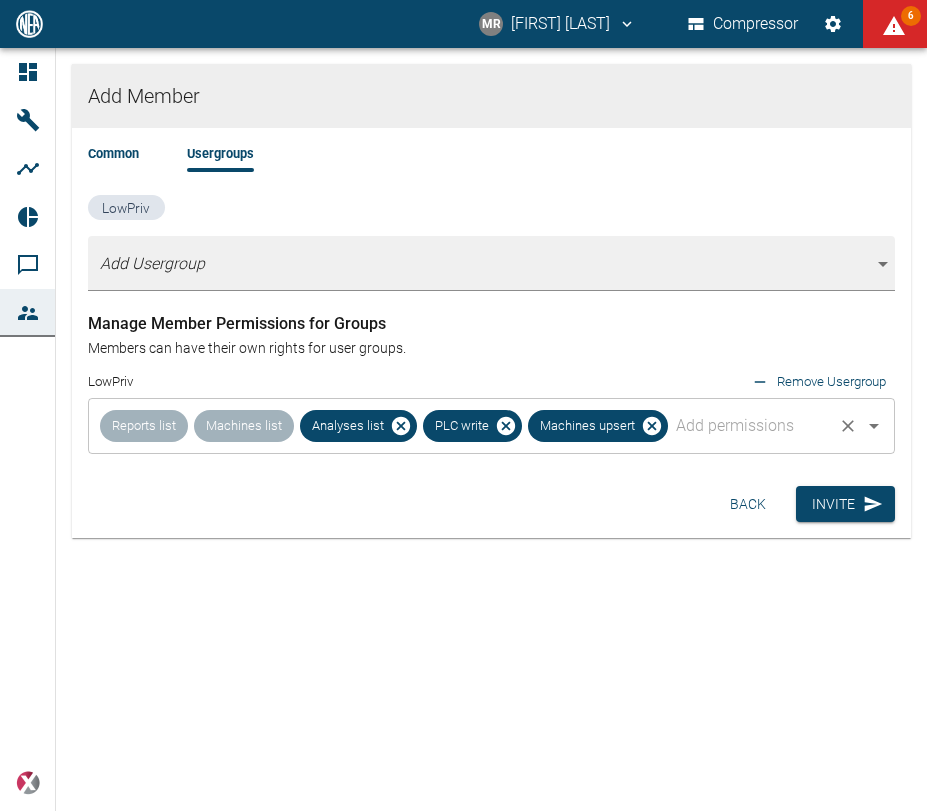 click at bounding box center [750, 426] 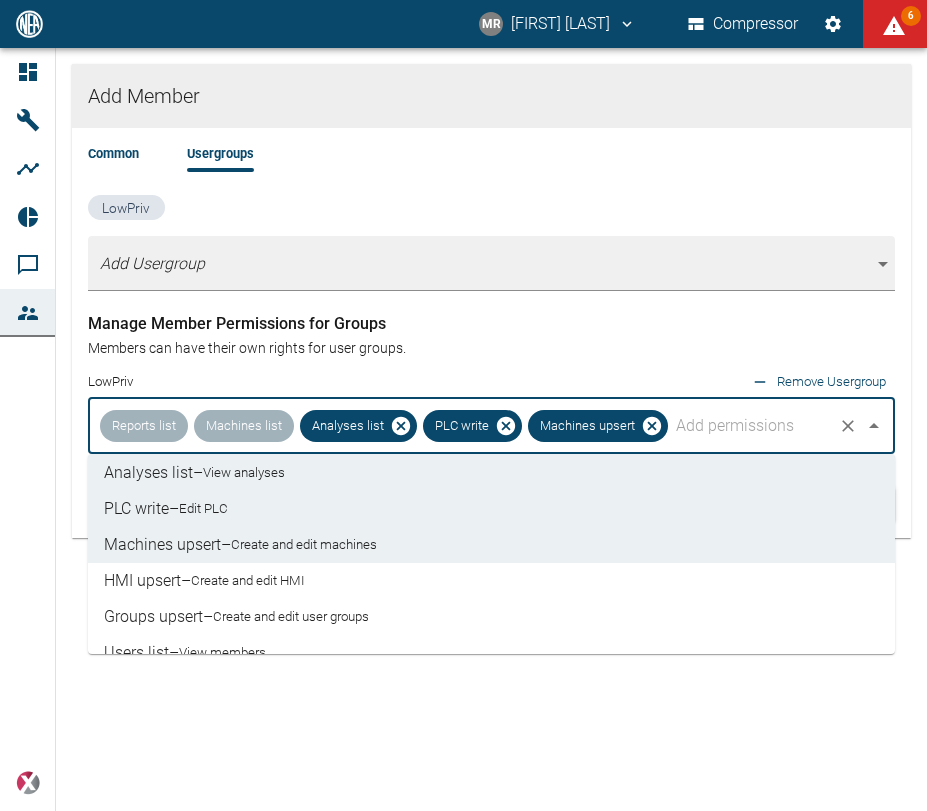 scroll, scrollTop: 114, scrollLeft: 0, axis: vertical 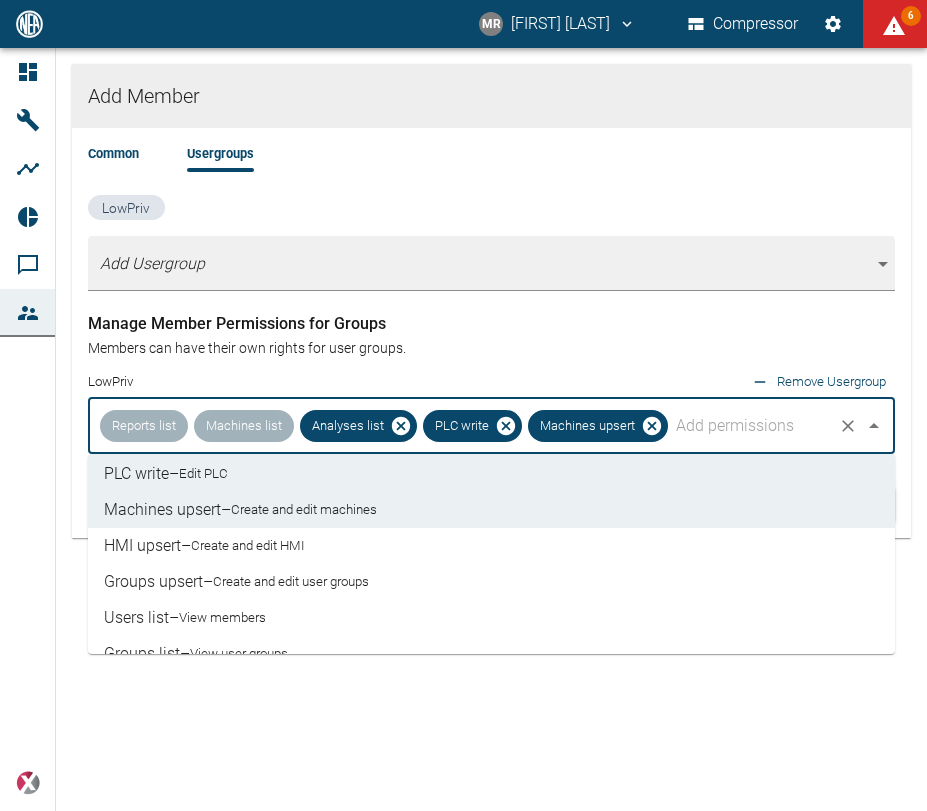 drag, startPoint x: 272, startPoint y: 550, endPoint x: 295, endPoint y: 549, distance: 23.021729 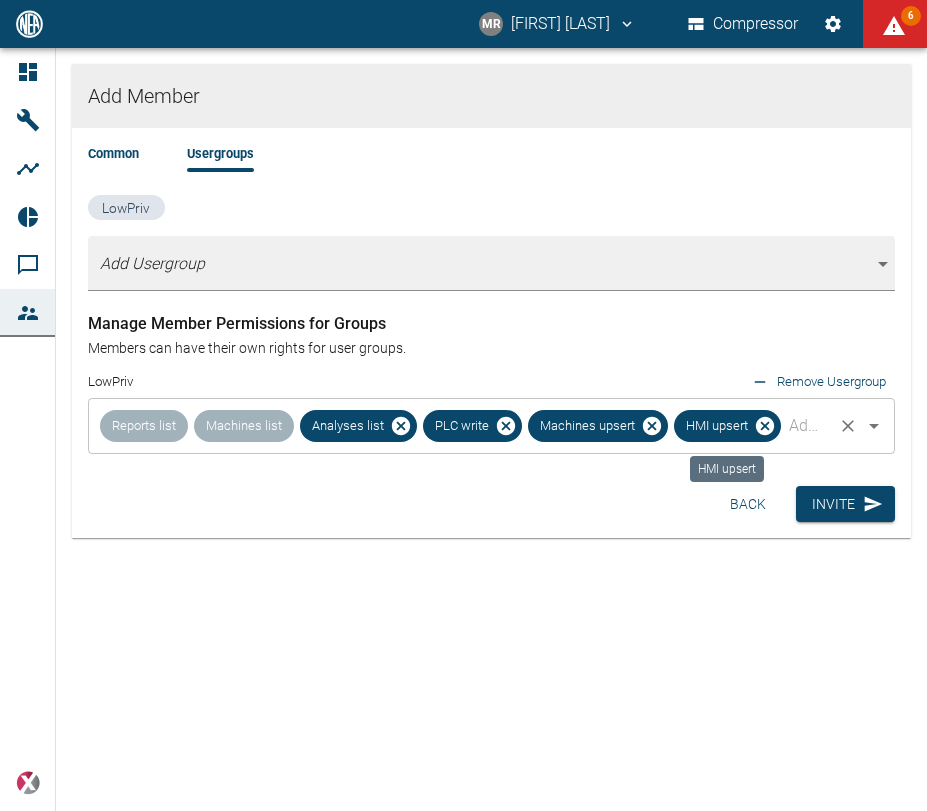 click at bounding box center (807, 426) 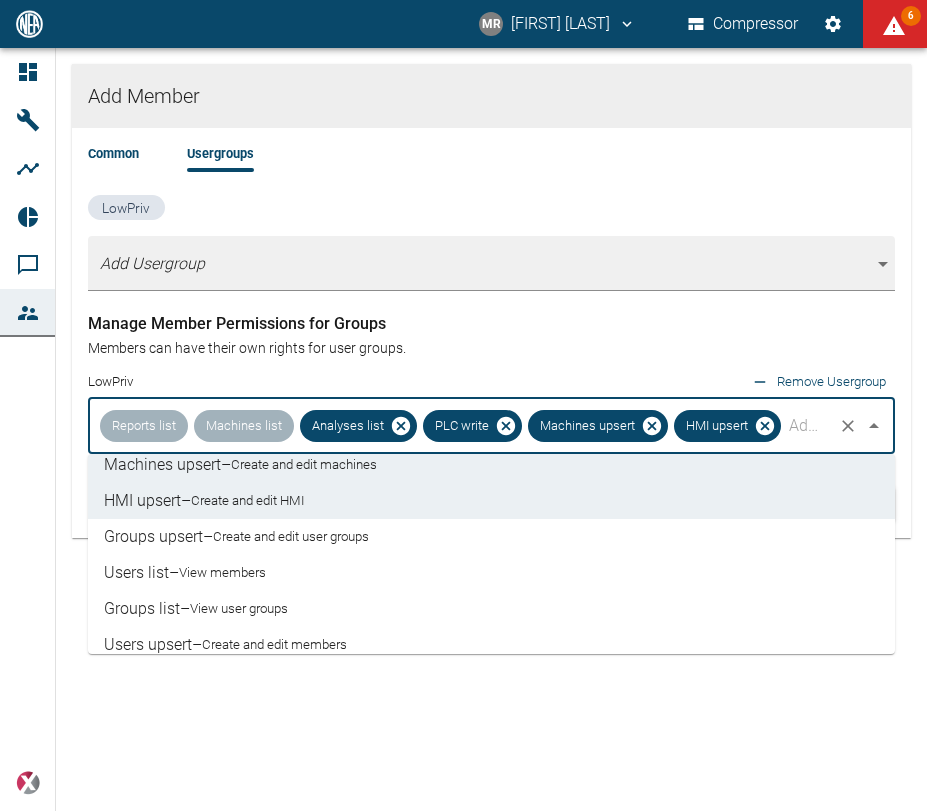 scroll, scrollTop: 114, scrollLeft: 0, axis: vertical 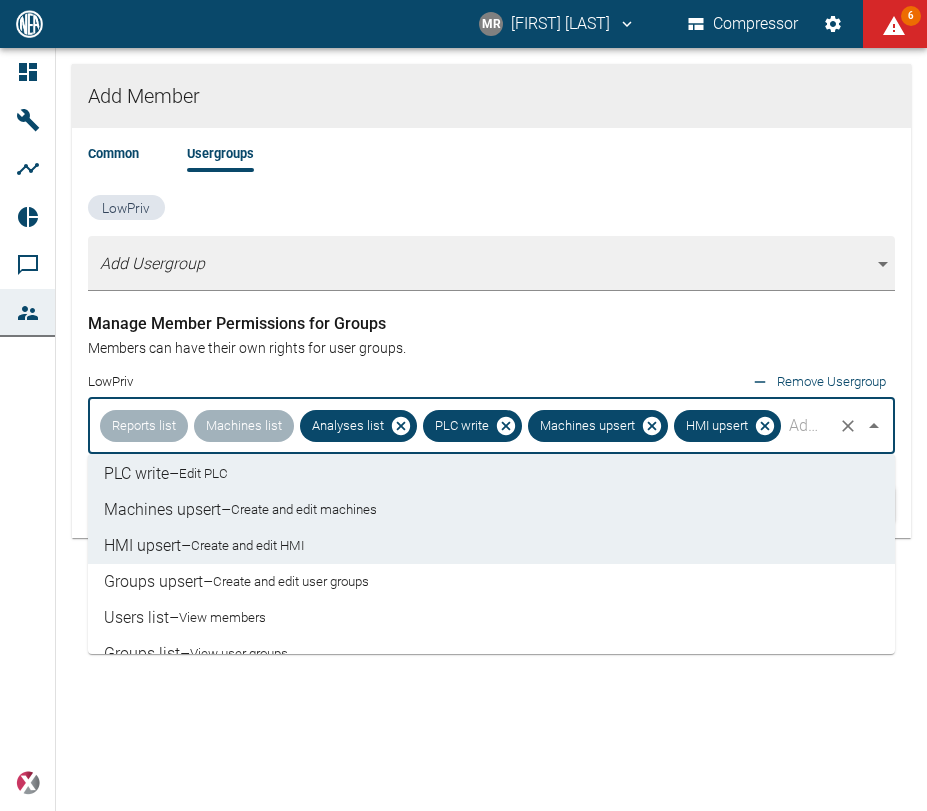 drag, startPoint x: 244, startPoint y: 588, endPoint x: 235, endPoint y: 618, distance: 31.320919 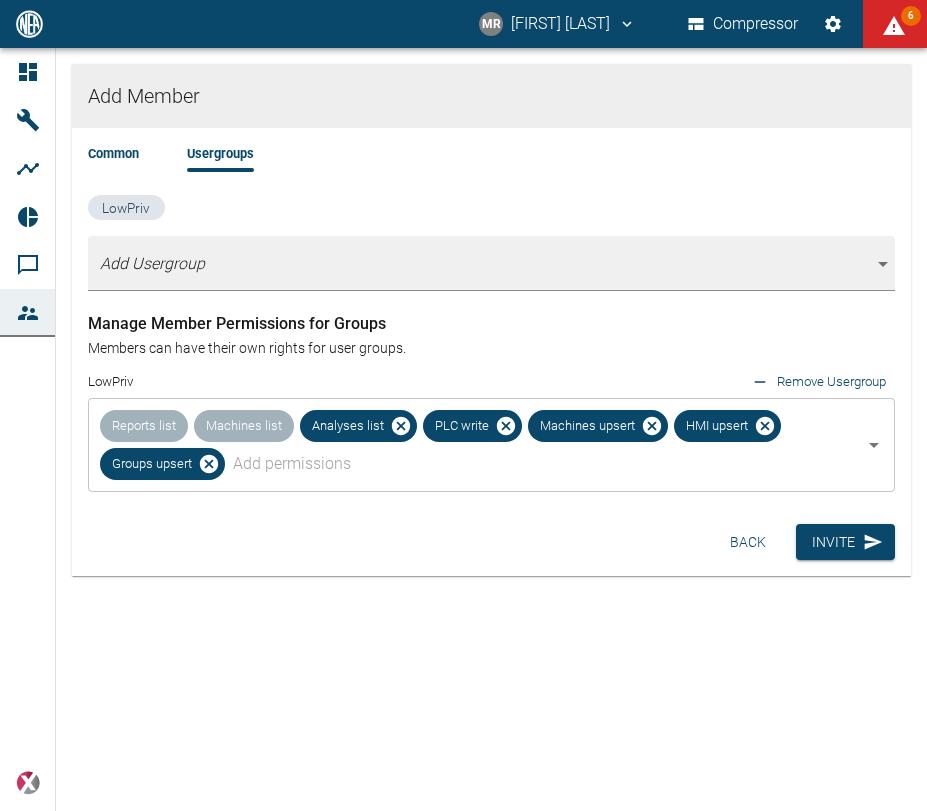 click on "Add Member Common Usergroups LowPriv Add Usergroup [object Object] Manage Member Permissions for Groups Members can have their own rights for user groups. LowPriv Remove Usergroup Reports list Machines list Analyses list PLC write Machines upsert HMI upsert Groups upsert ​ Back Invite" at bounding box center [491, 348] 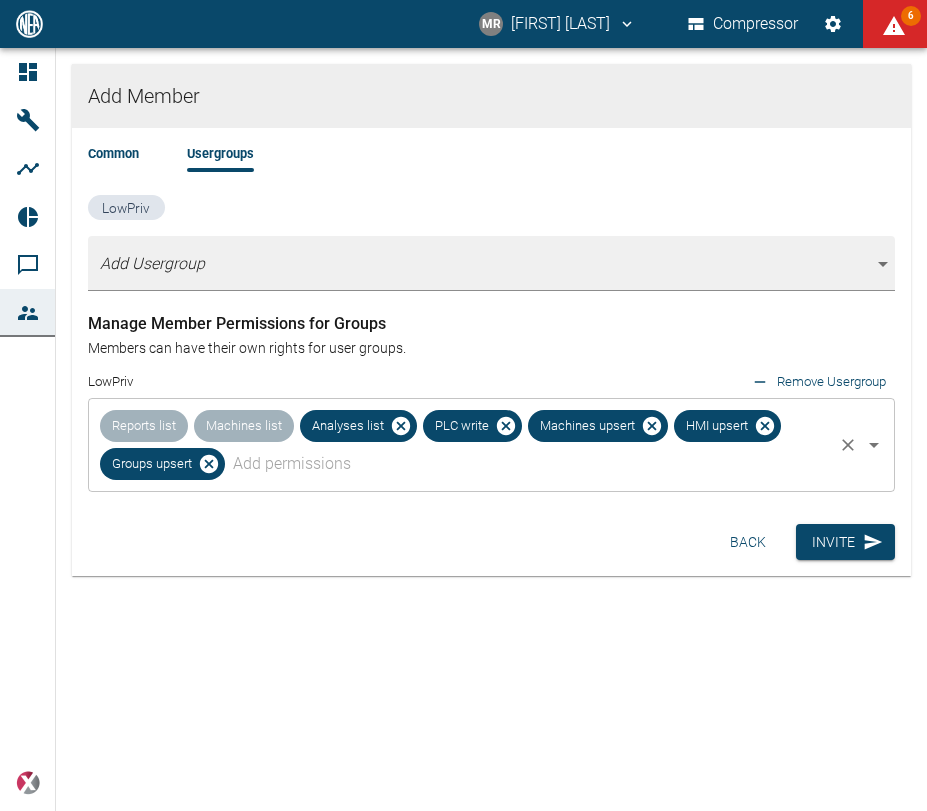 click at bounding box center [529, 464] 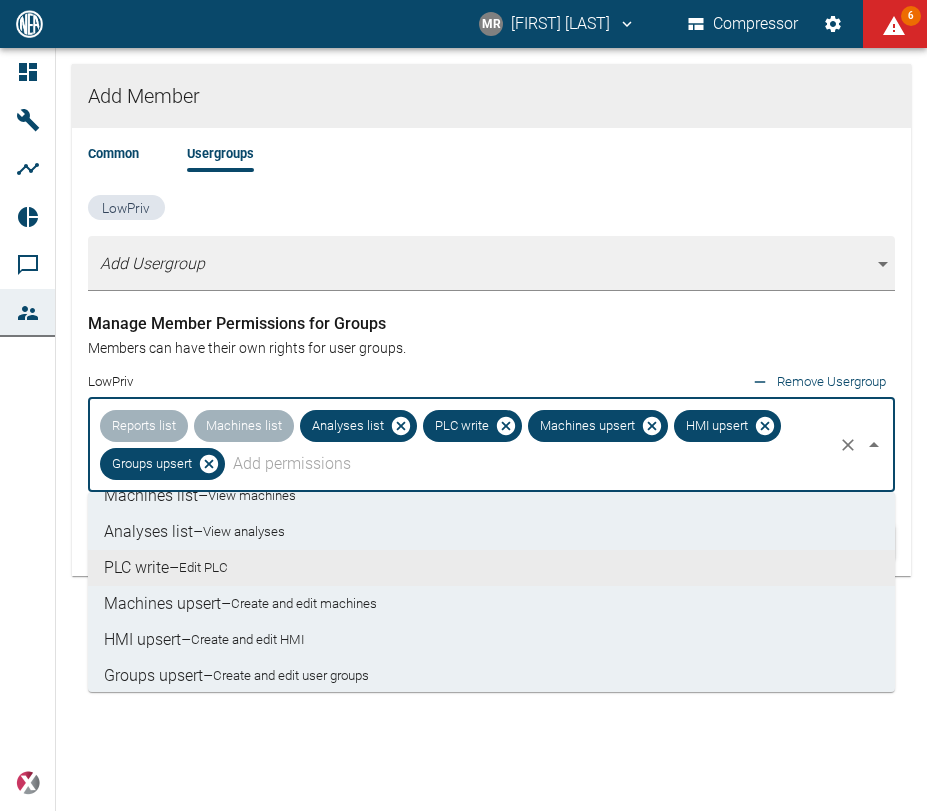scroll, scrollTop: 114, scrollLeft: 0, axis: vertical 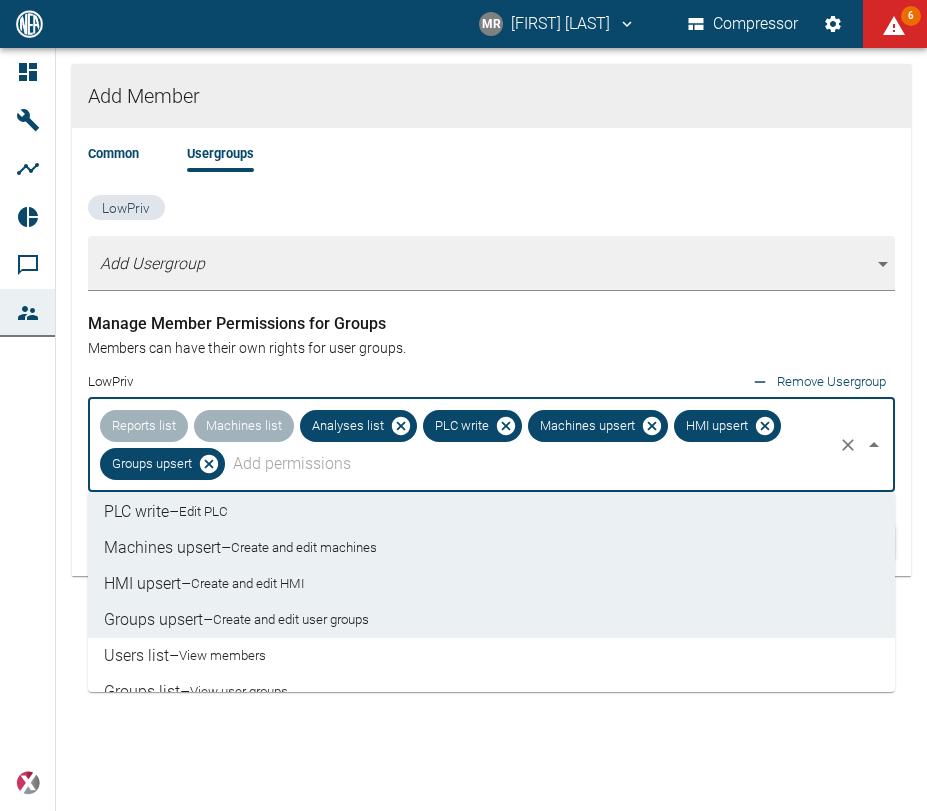 drag, startPoint x: 188, startPoint y: 659, endPoint x: 241, endPoint y: 634, distance: 58.60034 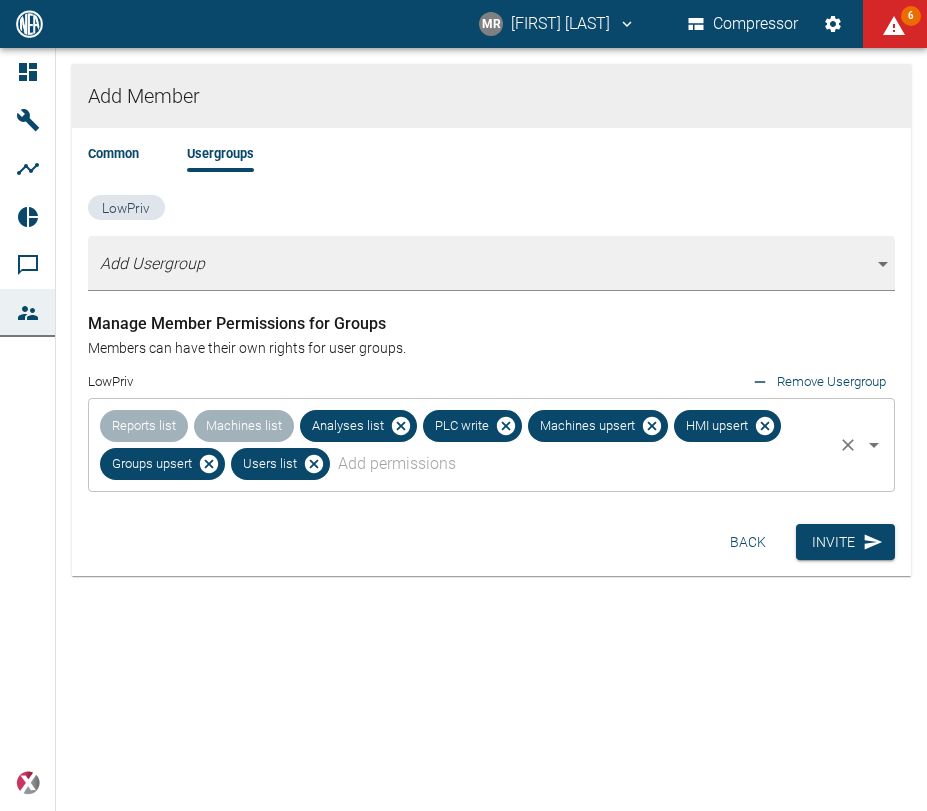 drag, startPoint x: 560, startPoint y: 470, endPoint x: 548, endPoint y: 476, distance: 13.416408 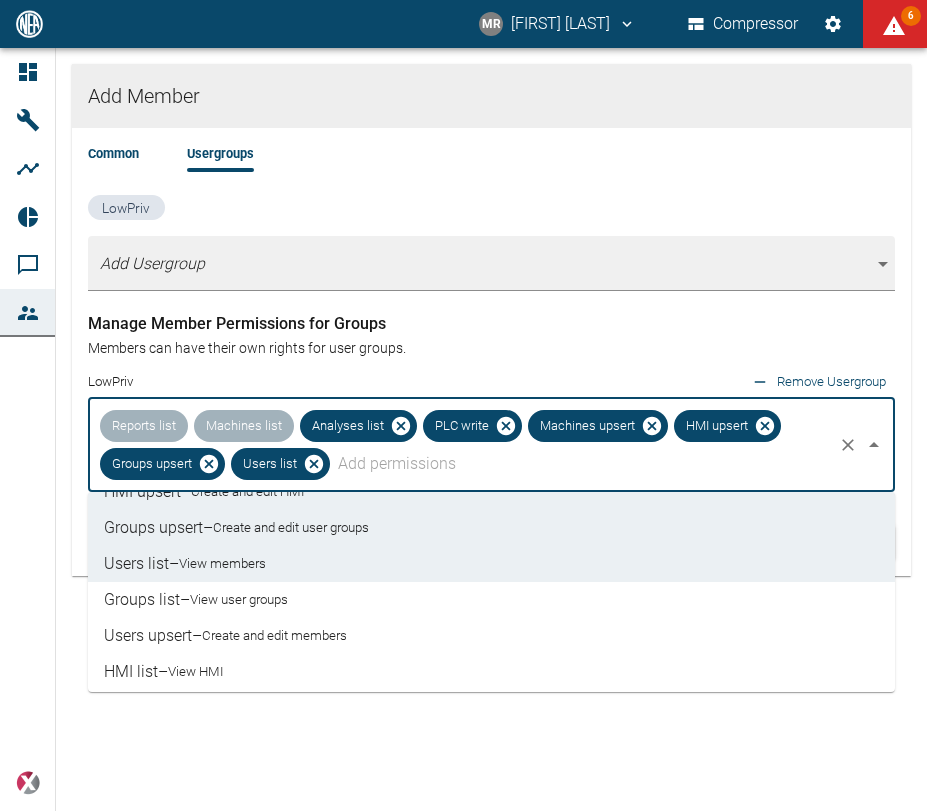 scroll, scrollTop: 228, scrollLeft: 0, axis: vertical 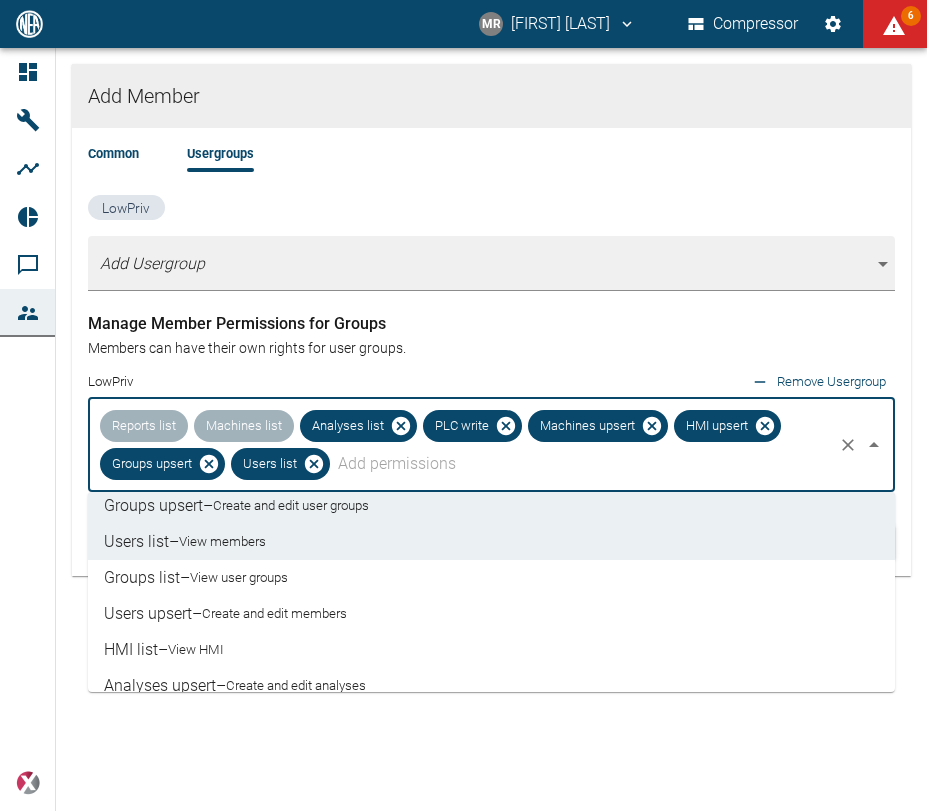 drag, startPoint x: 253, startPoint y: 576, endPoint x: 276, endPoint y: 570, distance: 23.769728 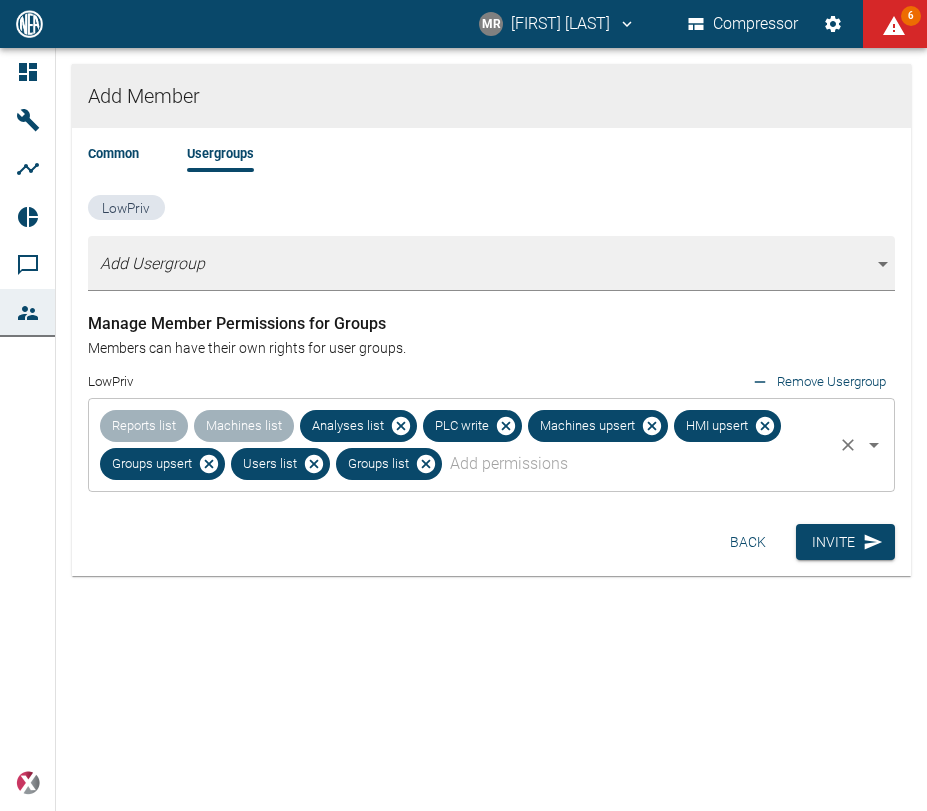 click at bounding box center [637, 464] 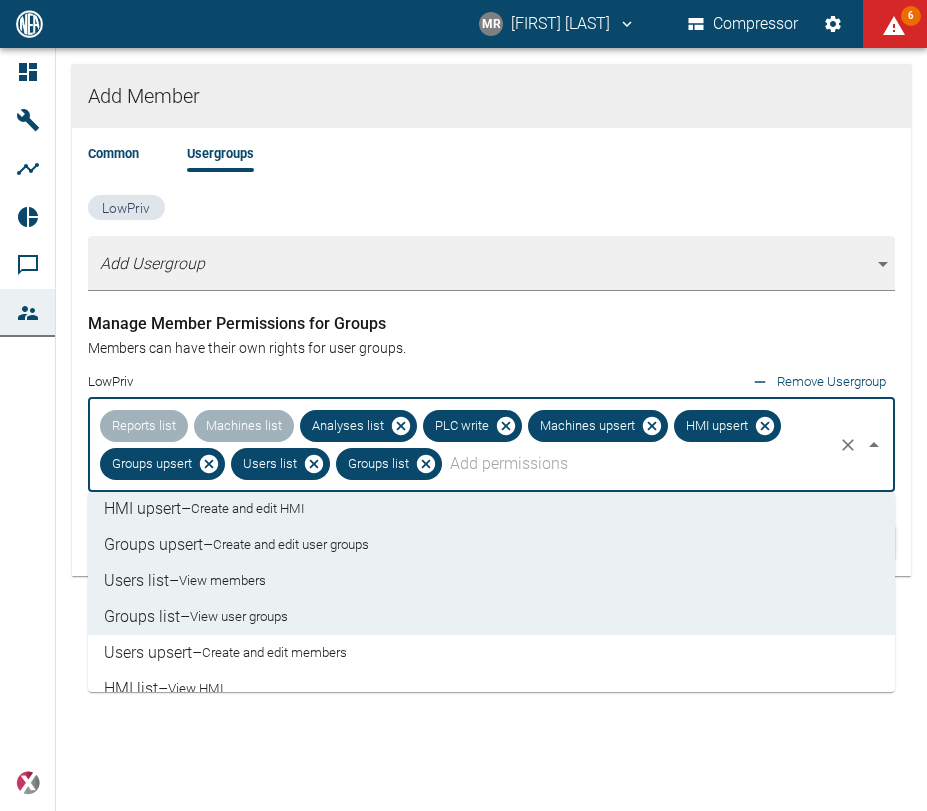 scroll, scrollTop: 228, scrollLeft: 0, axis: vertical 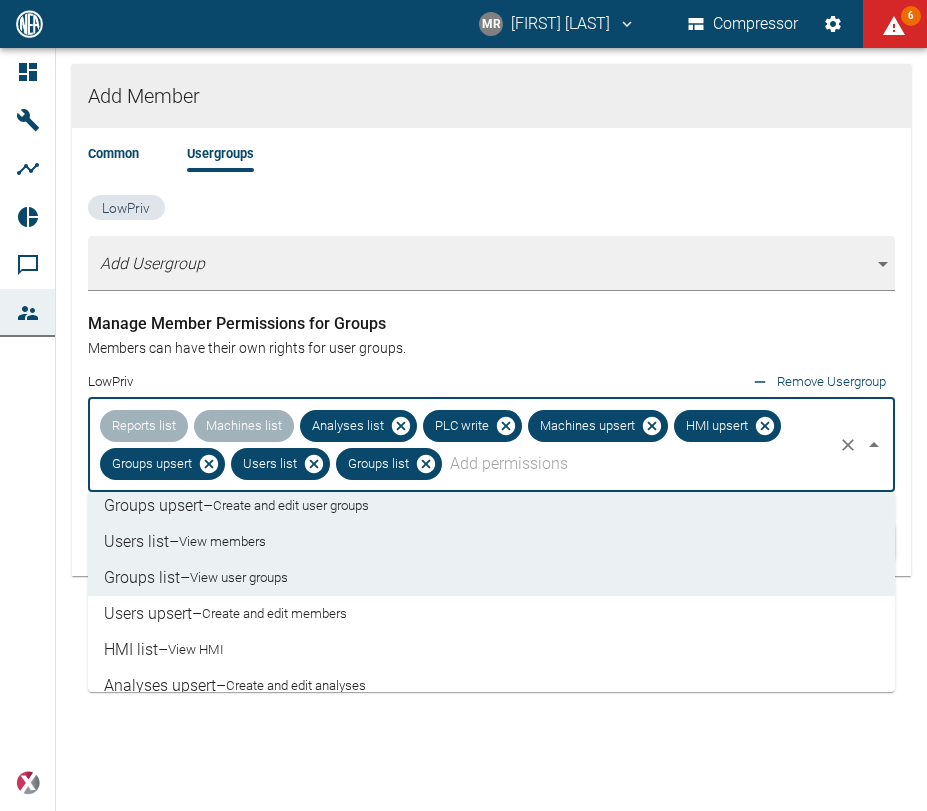 click on "HMI list  –  View HMI" at bounding box center (491, 650) 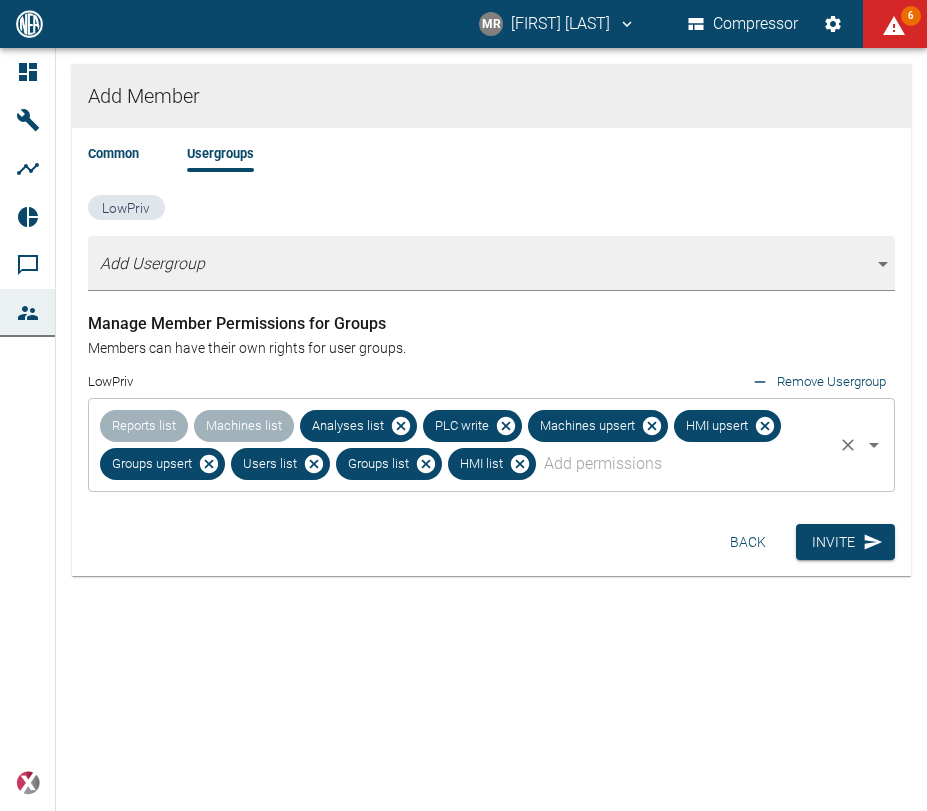 click at bounding box center [684, 464] 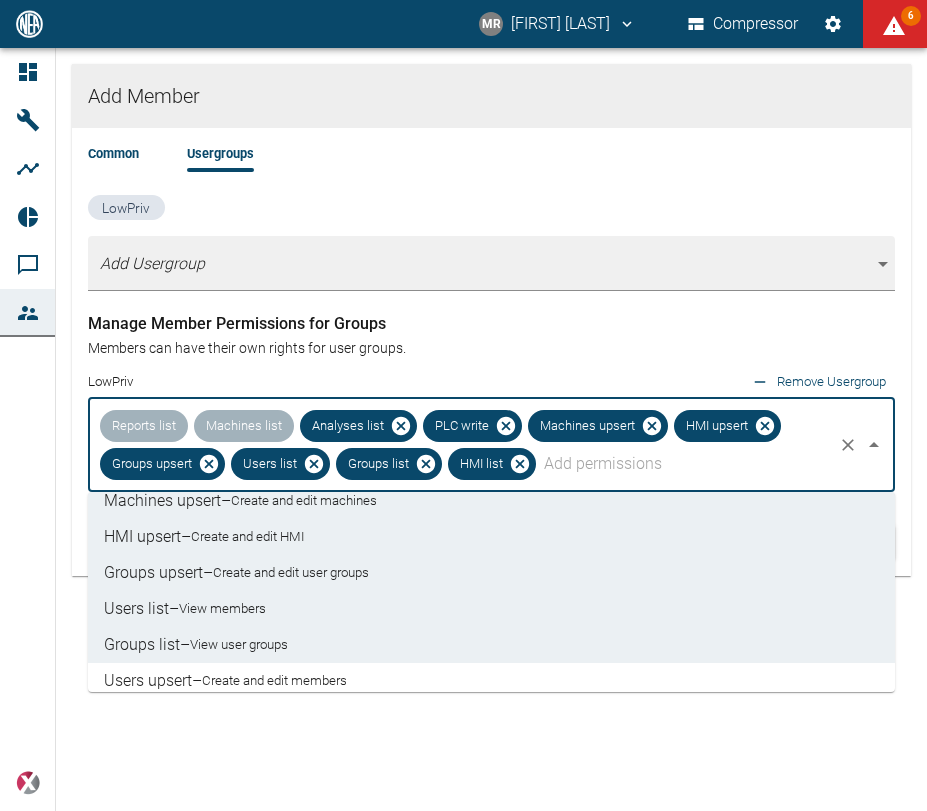 scroll, scrollTop: 228, scrollLeft: 0, axis: vertical 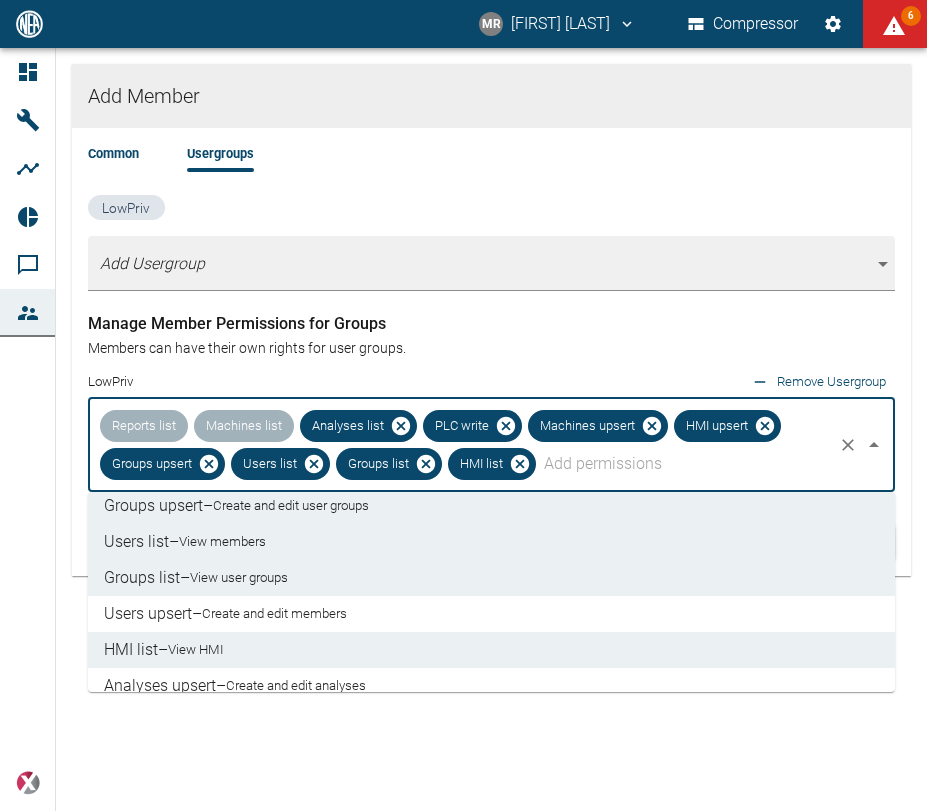 click on "Create and edit members" at bounding box center [274, 614] 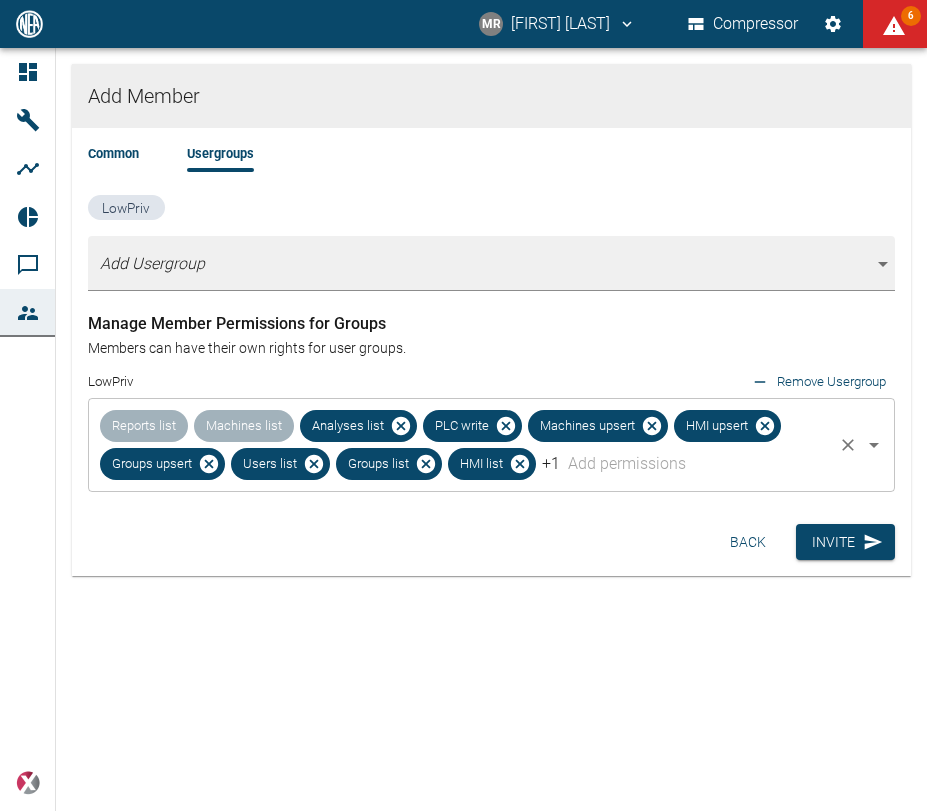 click at bounding box center [696, 464] 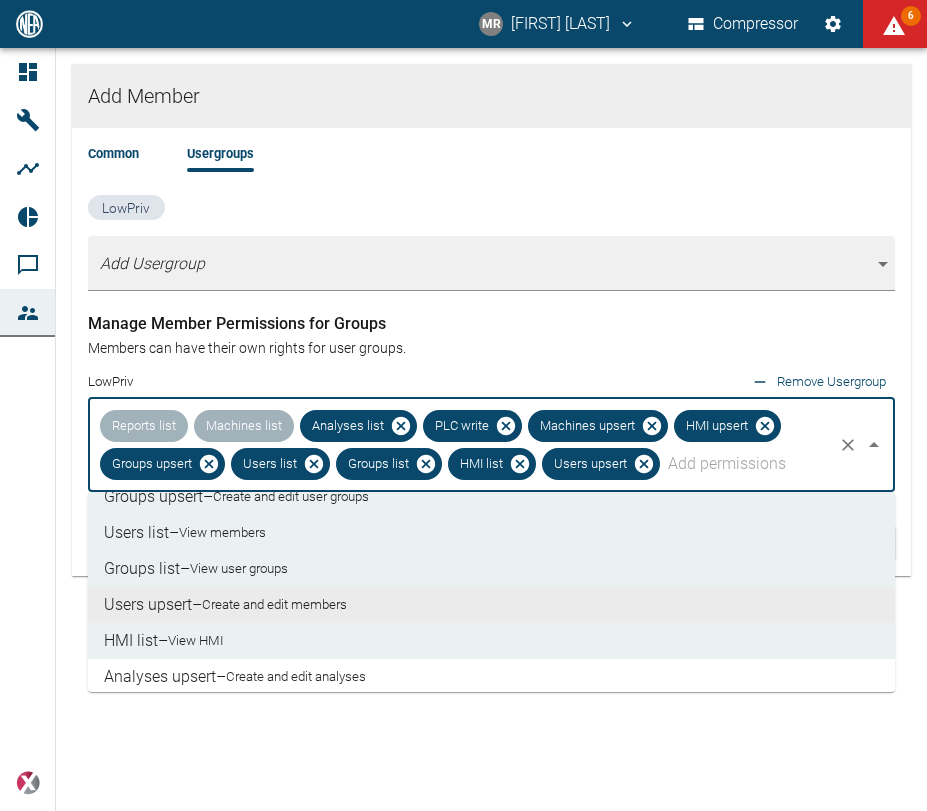 scroll, scrollTop: 248, scrollLeft: 0, axis: vertical 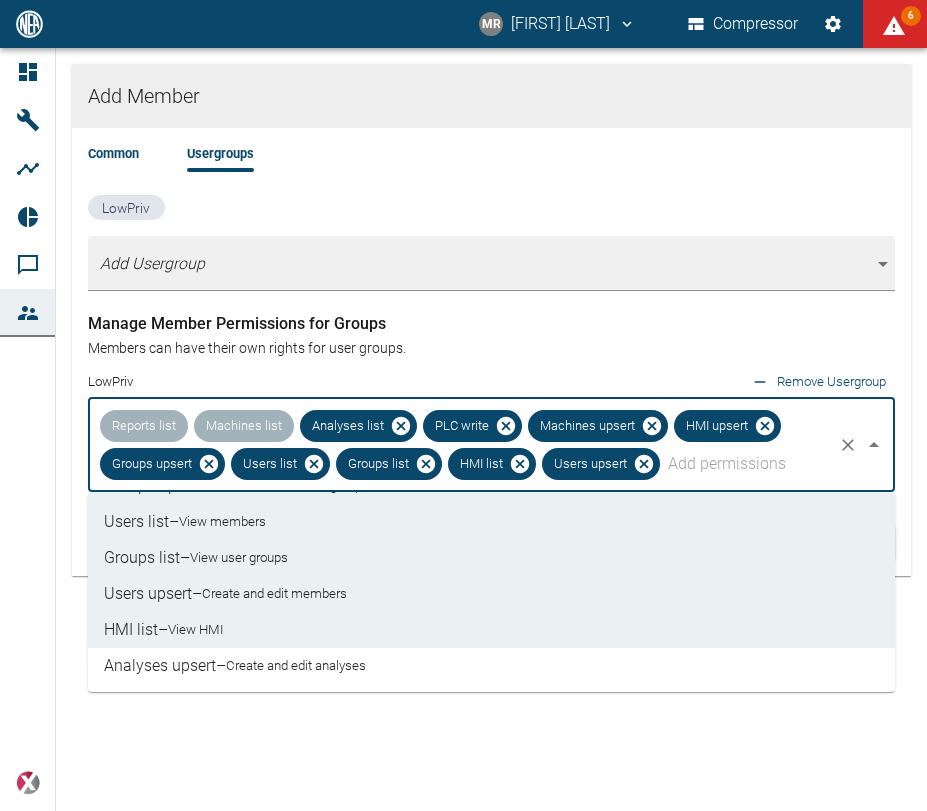 click on "Analyses upsert  –  Create and edit analyses" at bounding box center [491, 666] 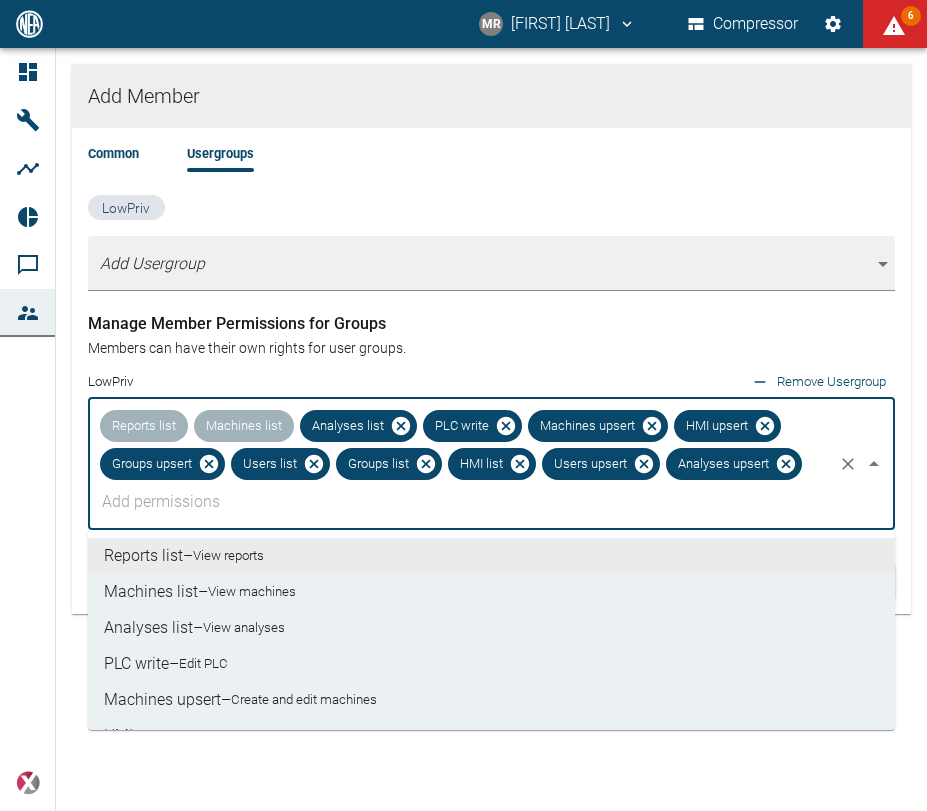 click at bounding box center (463, 502) 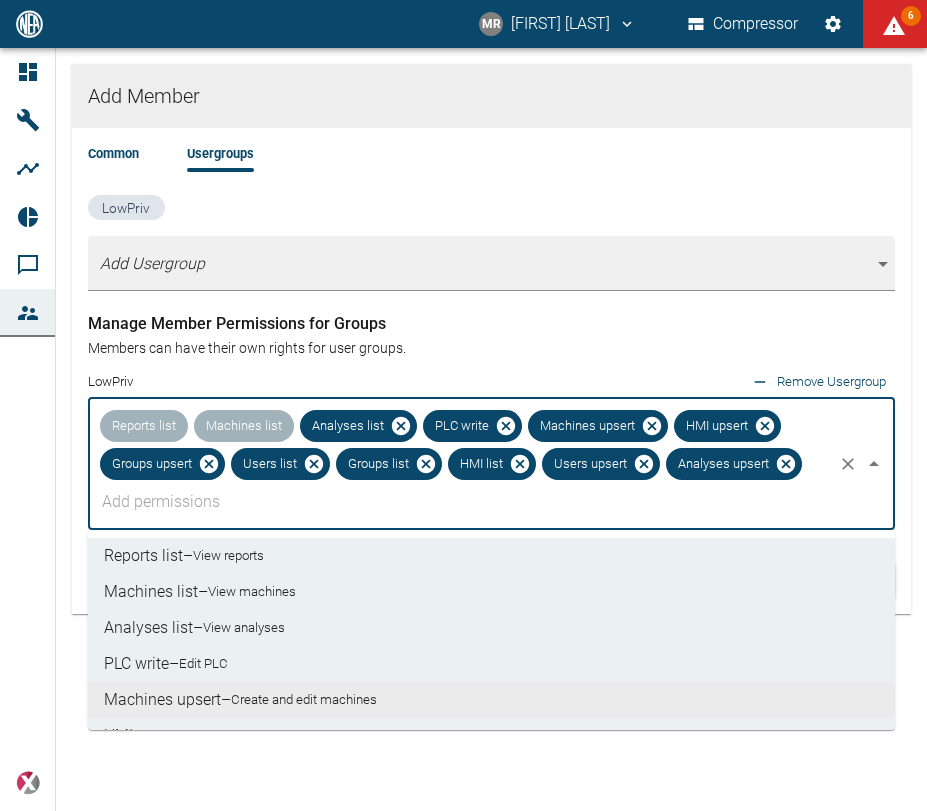 scroll, scrollTop: 248, scrollLeft: 0, axis: vertical 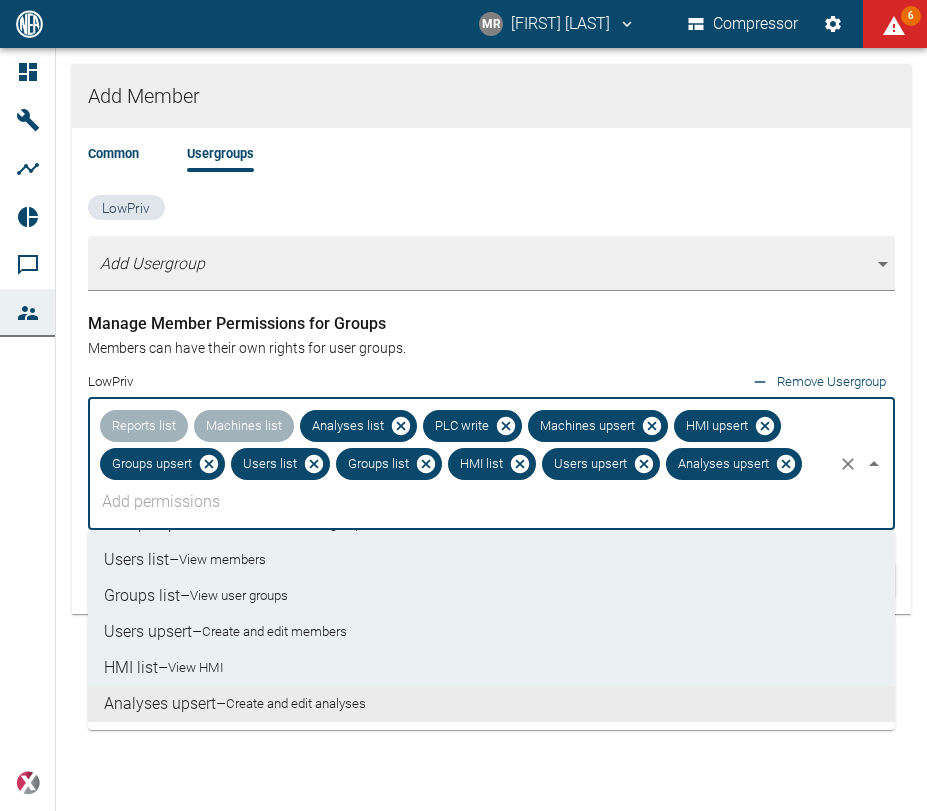 click on "Add Member Common Usergroups LowPriv Add Usergroup [object Object] Manage Member Permissions for Groups Members can have their own rights for user groups. LowPriv Remove Usergroup Reports list Machines list Analyses list PLC write Machines upsert HMI upsert Groups upsert Users list Groups list HMI list Users upsert Analyses upsert ​ Back Invite" at bounding box center (463, 429) 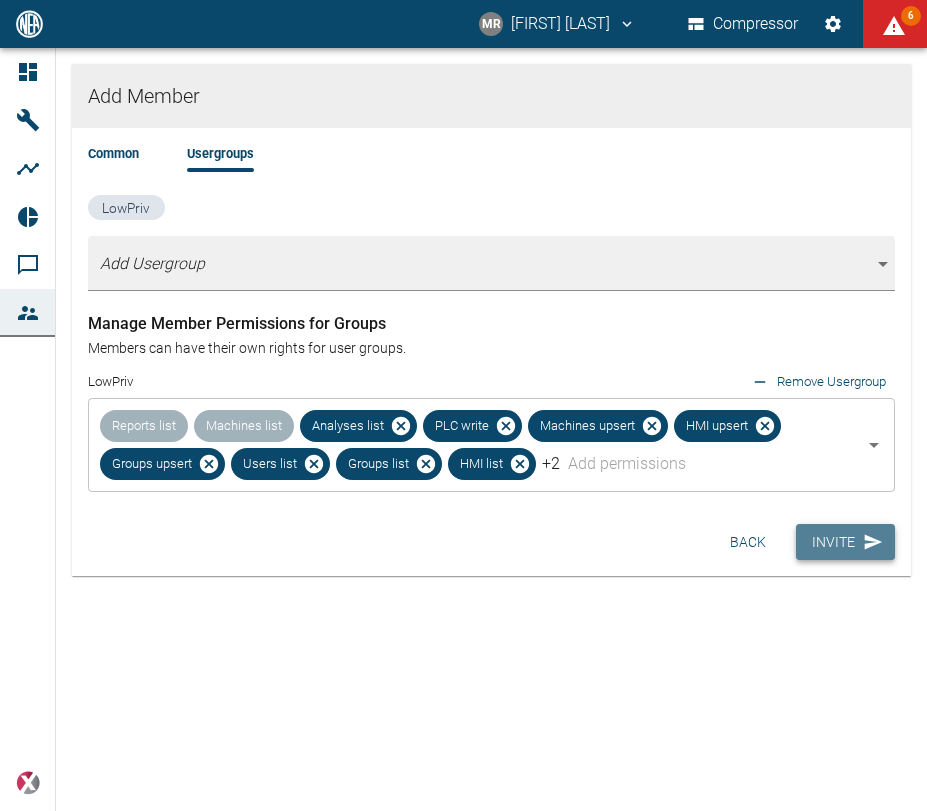 click on "Invite" at bounding box center (845, 542) 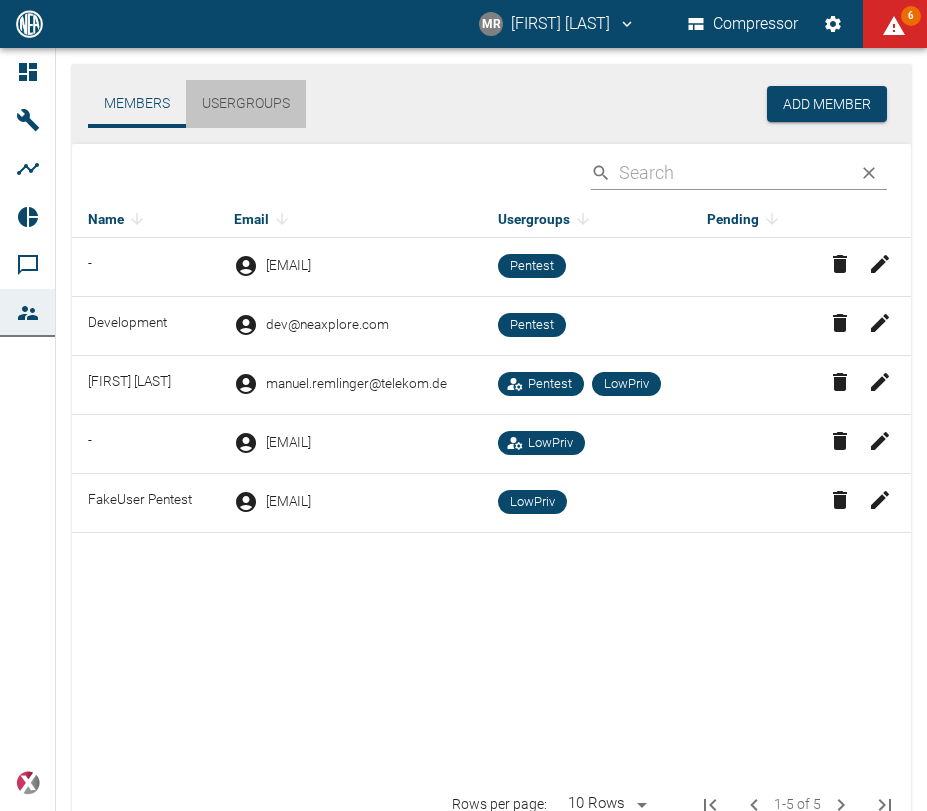 click on "Usergroups" at bounding box center [246, 104] 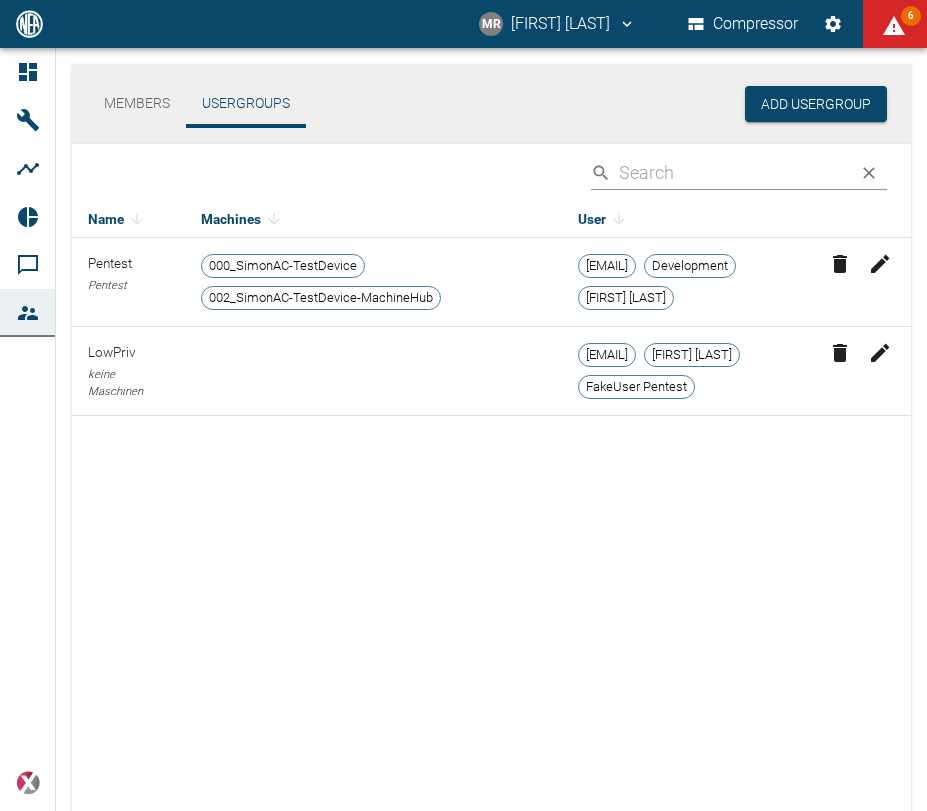 click 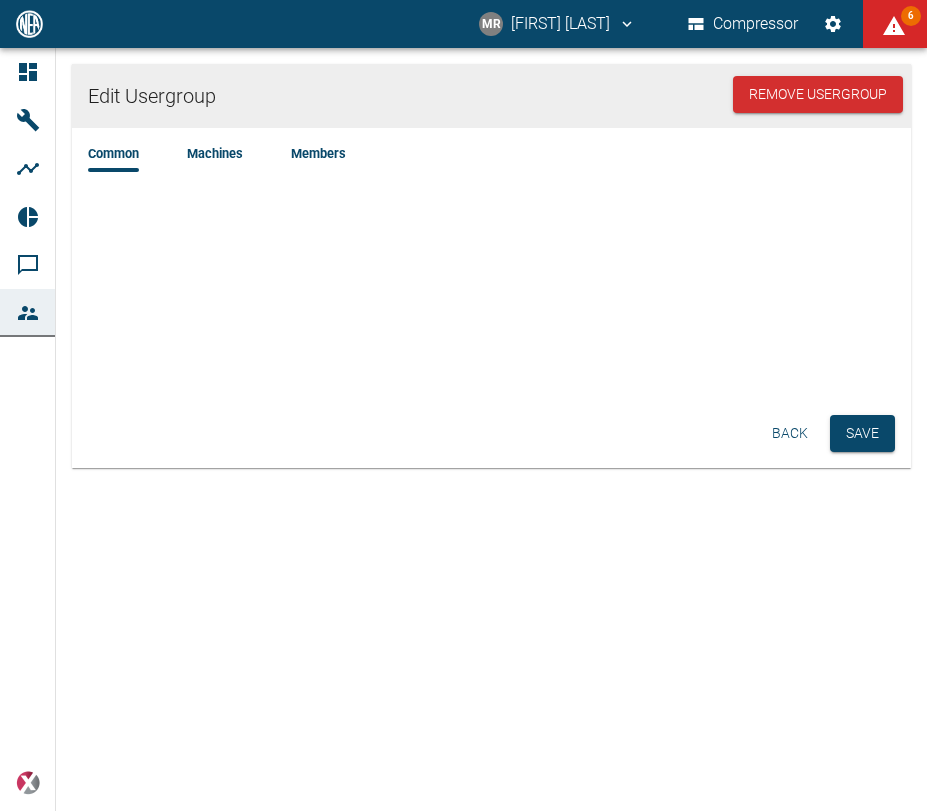type on "LowPriv" 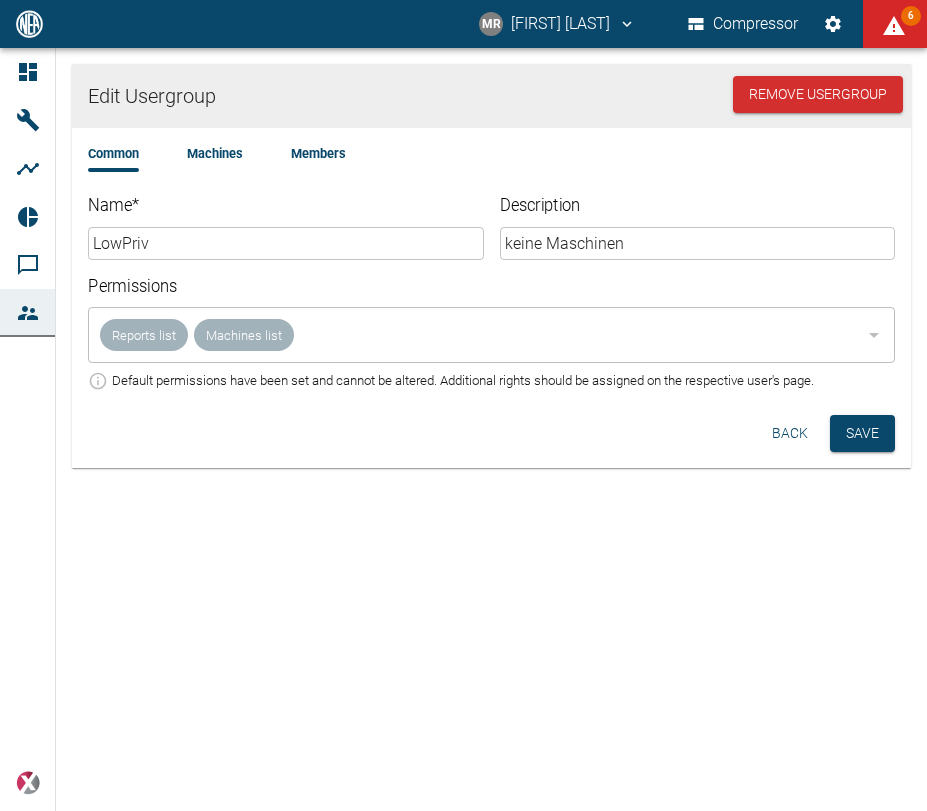 click on "Members" at bounding box center [318, 153] 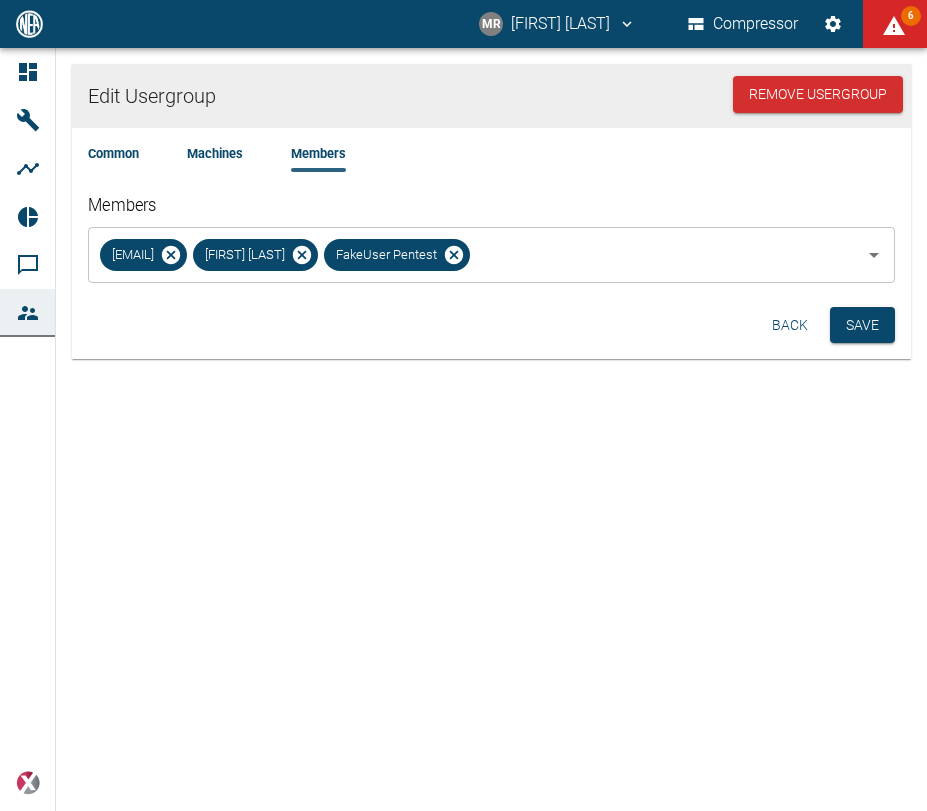 click on "Common" at bounding box center [113, 153] 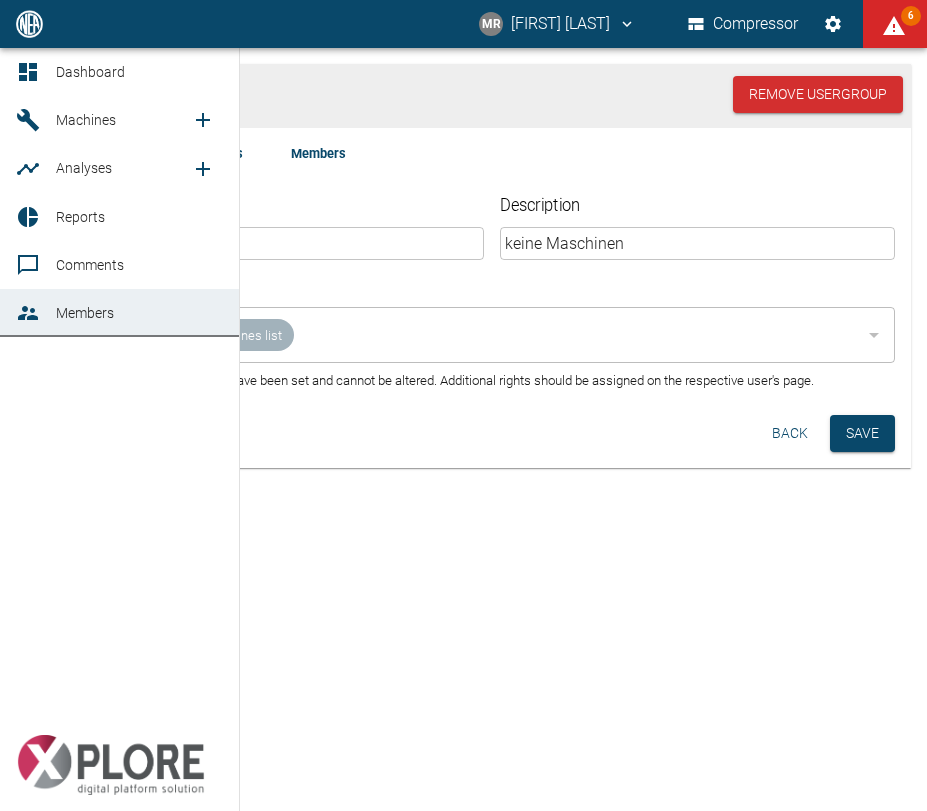 click 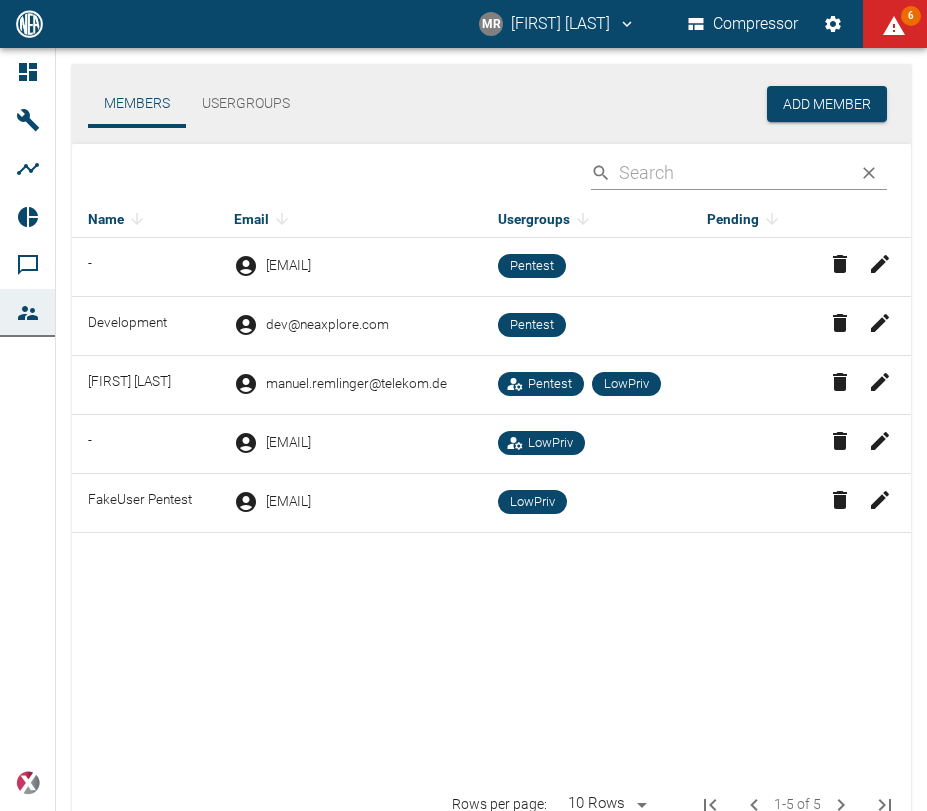 click 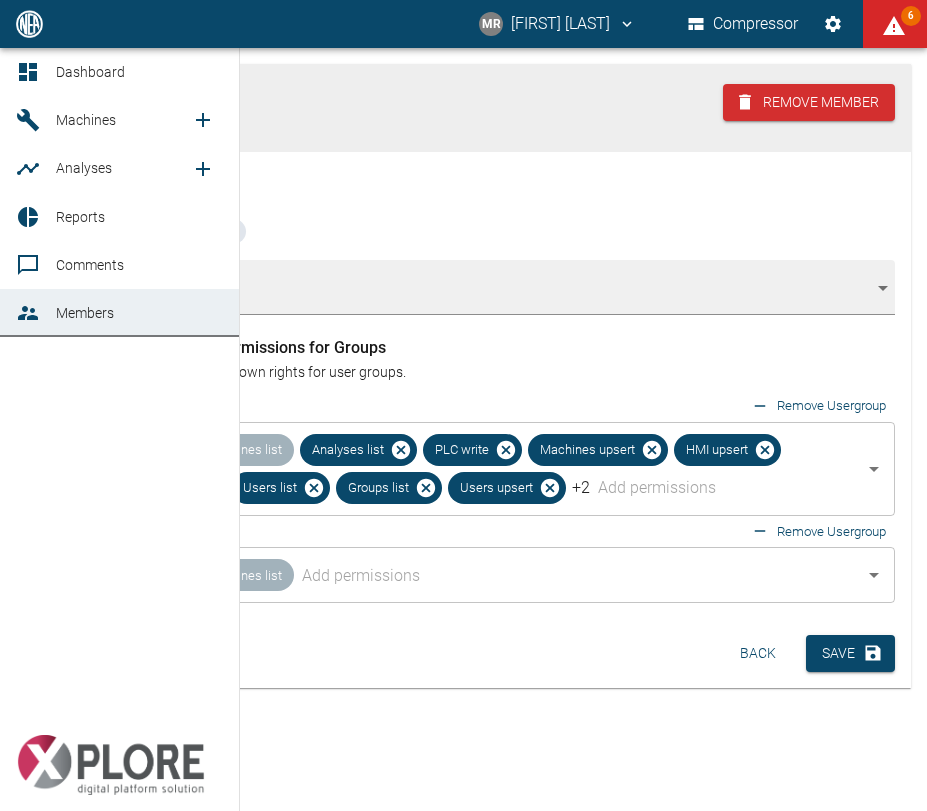 click on "Members" at bounding box center [119, 313] 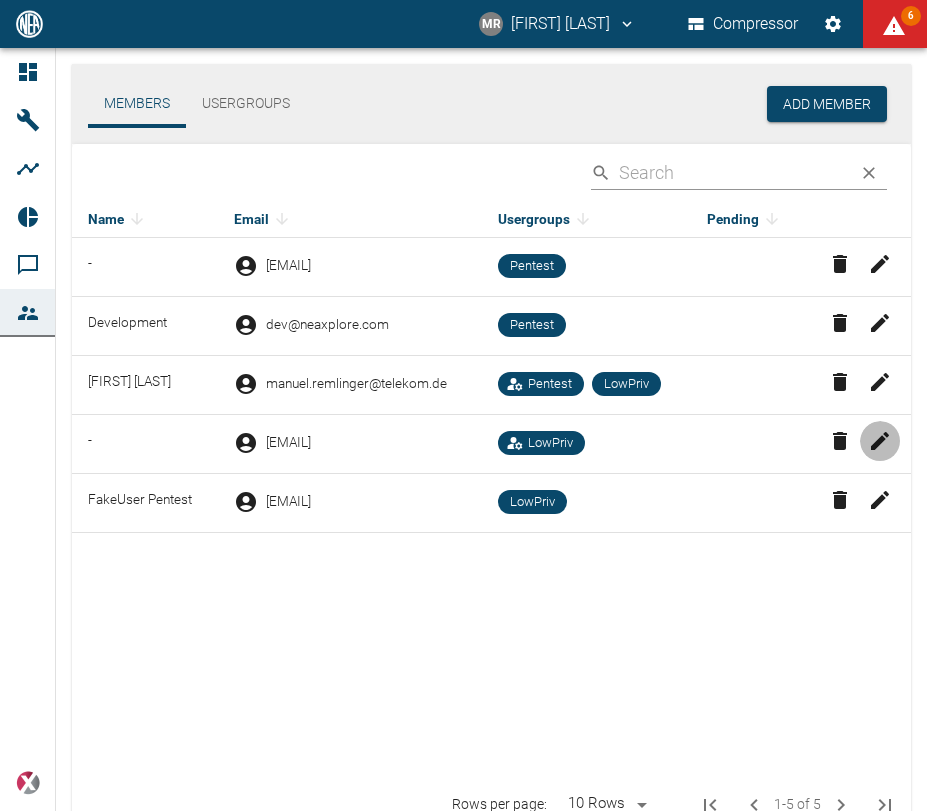 click 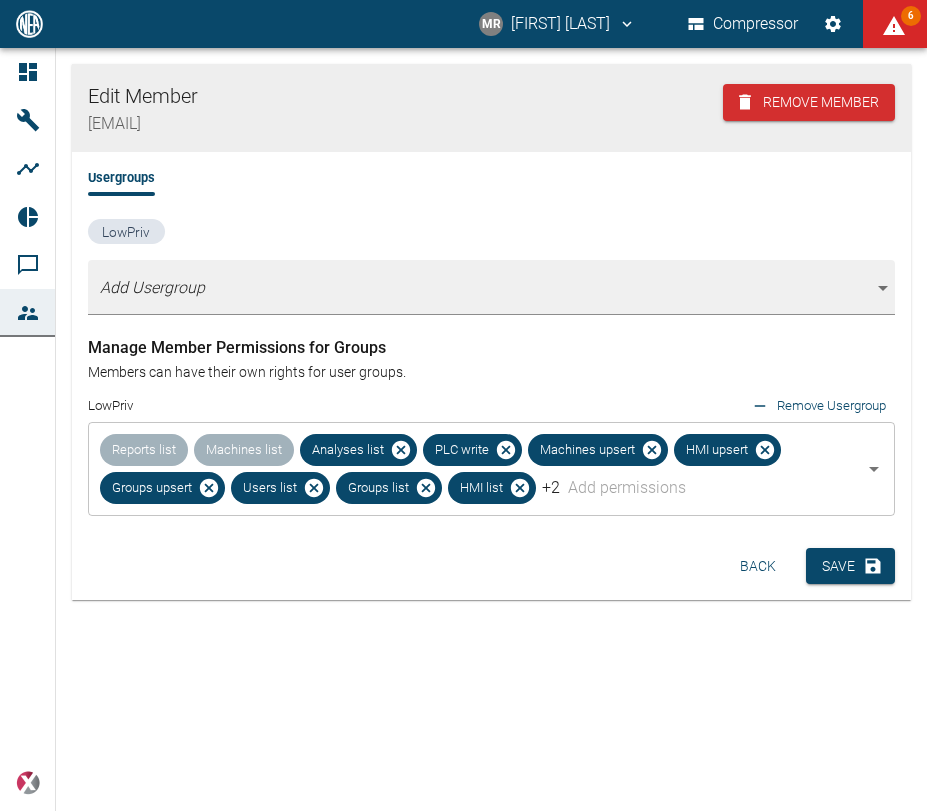 click on "Back" at bounding box center (758, 566) 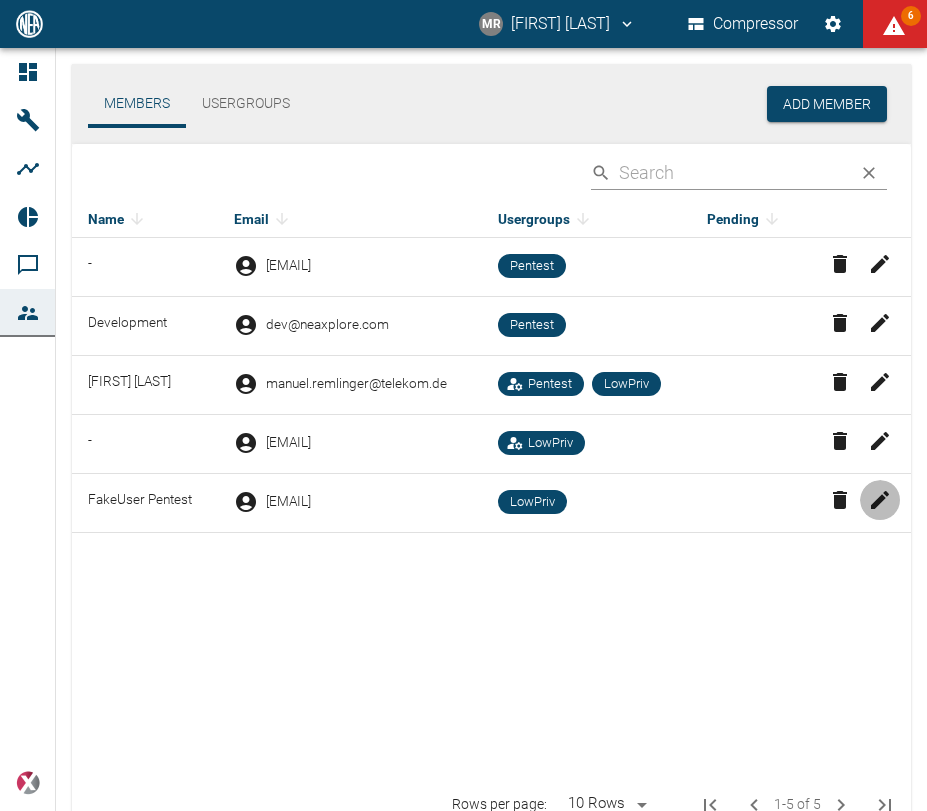 click at bounding box center [880, 500] 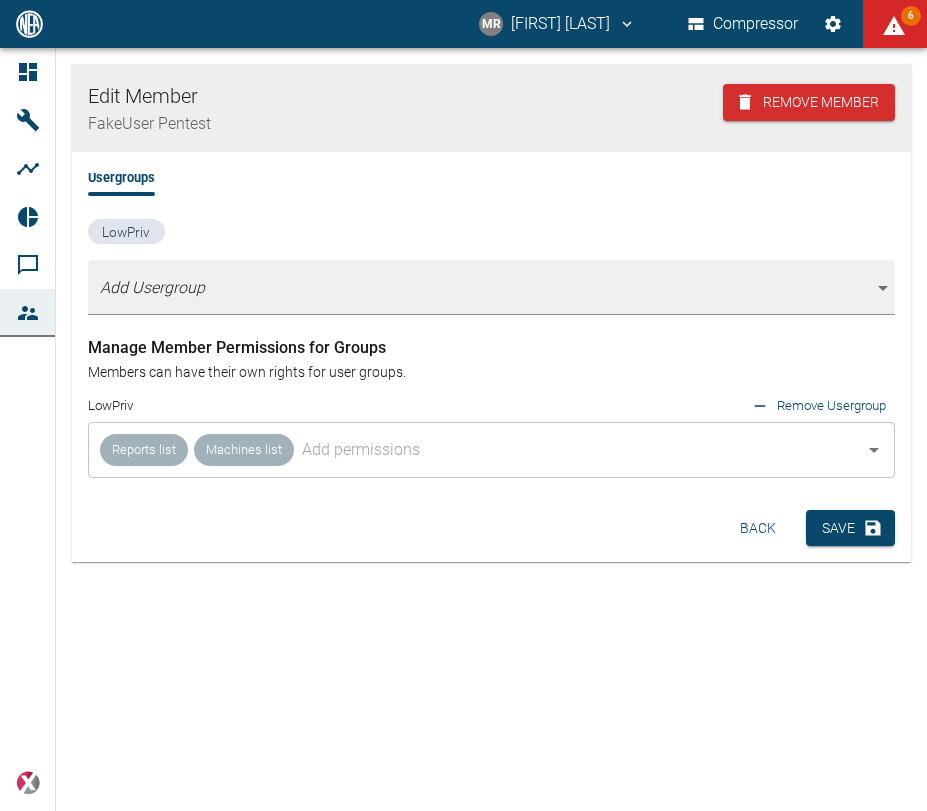 click on "Back" at bounding box center [758, 528] 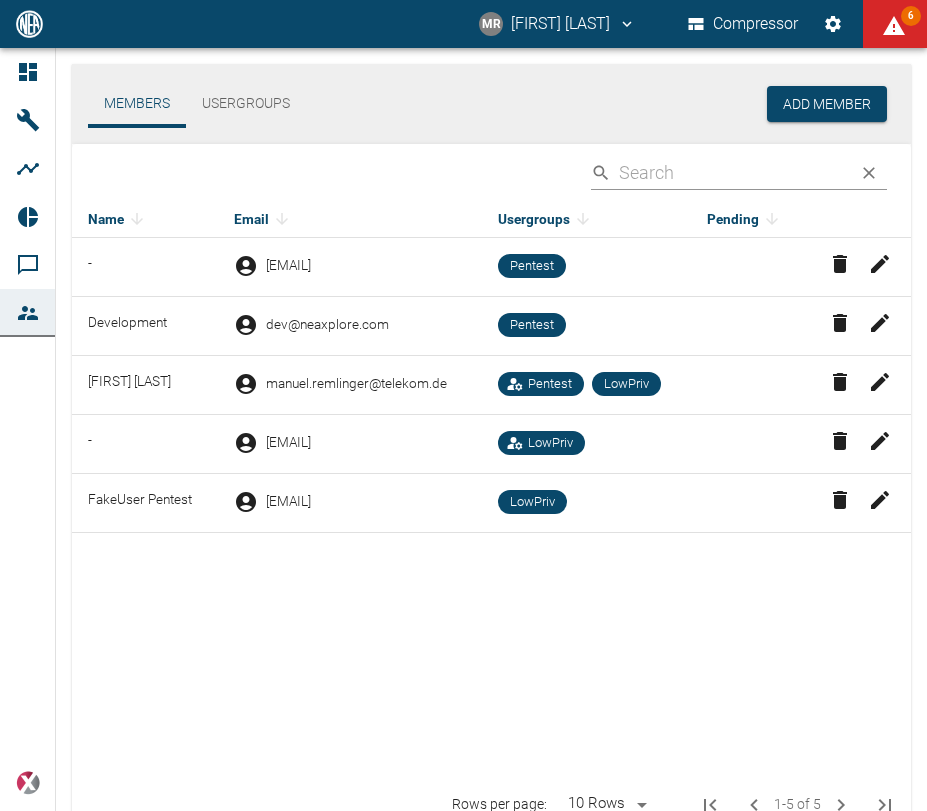 click on "Name Email Usergroups Pending  -  abc@dtsec.dedyn.io Pentest Development dev@neaxplore.com Pentest Manuel Remlinger manuel.remlinger@telekom.de Pentest LowPriv  -  rejaci1821@im5z.com LowPriv FakeUser Pentest locewek453@foboxs.com LowPriv" at bounding box center (491, 490) 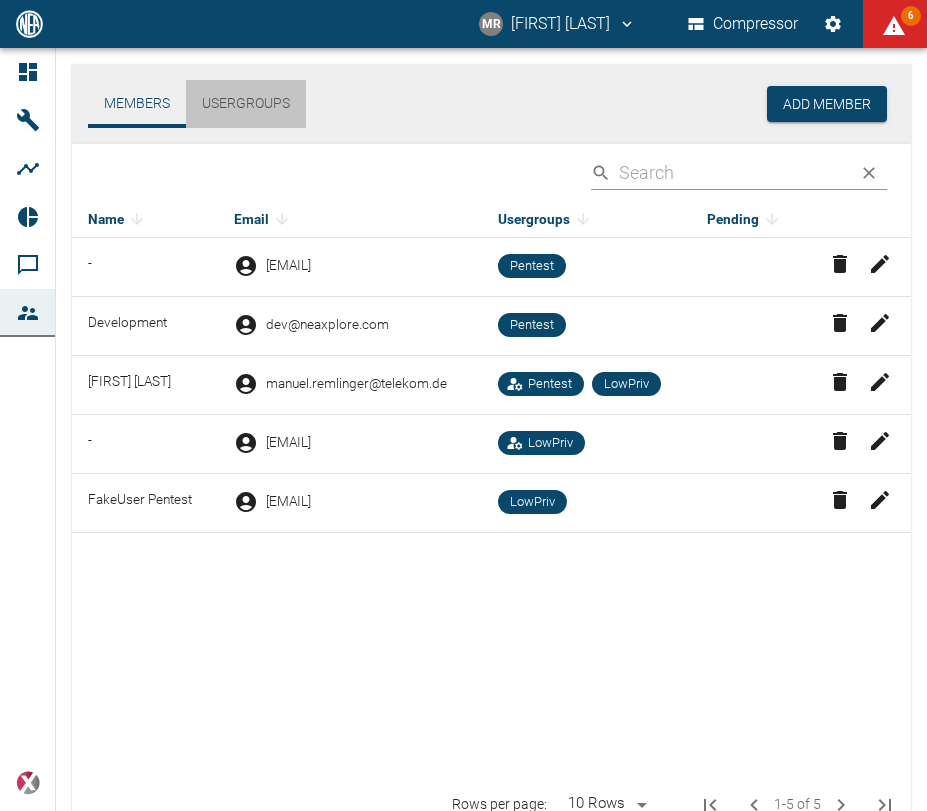 click on "Usergroups" at bounding box center (246, 104) 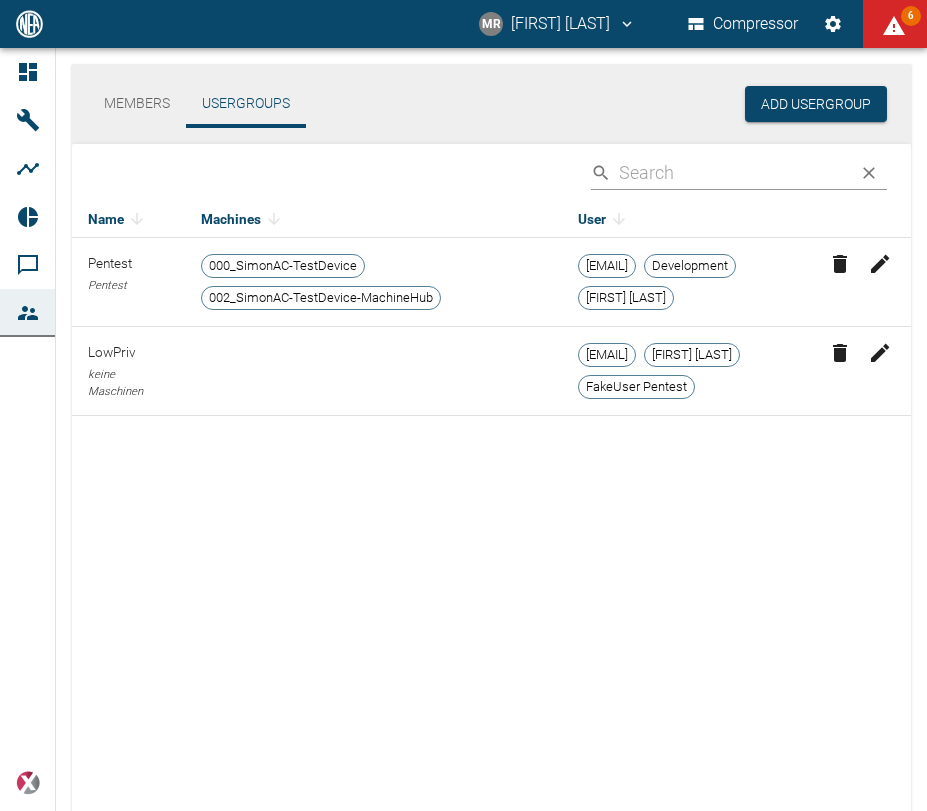 click on "Name Machines User Pentest Pentest  000_SimonAC-TestDevice 002_SimonAC-TestDevice-MachineHub abc@dtsec.dedyn.io Development Manuel Remlinger LowPriv keine Maschinen rejaci1821@im5z.com Manuel Remlinger FakeUser Pentest" at bounding box center (491, 505) 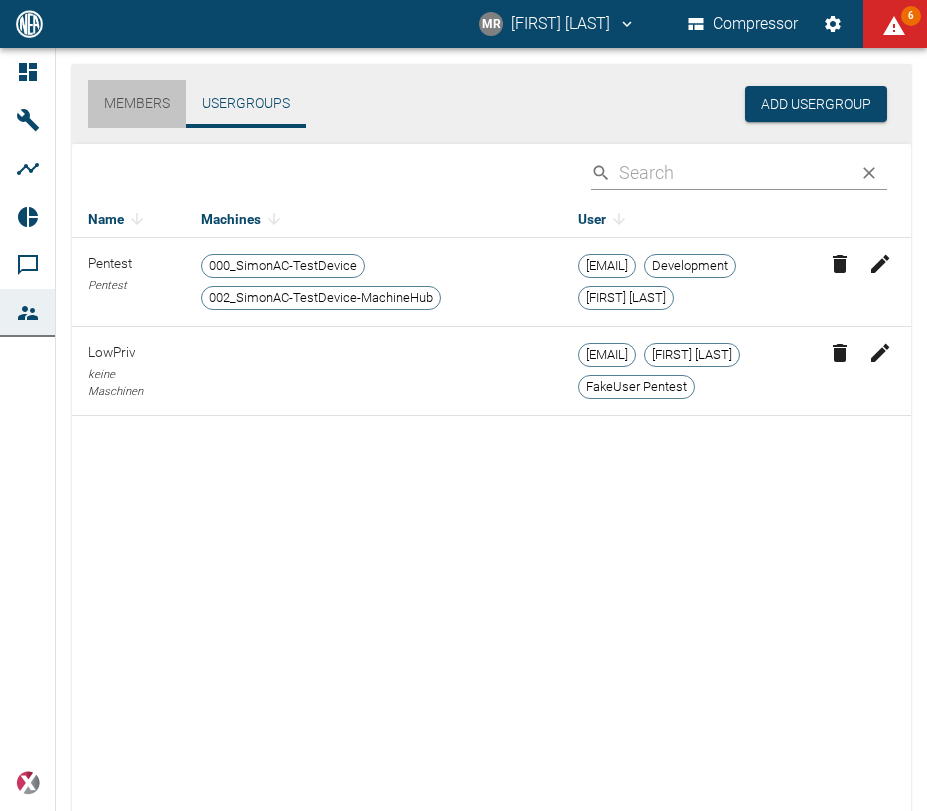click on "Members" at bounding box center (137, 104) 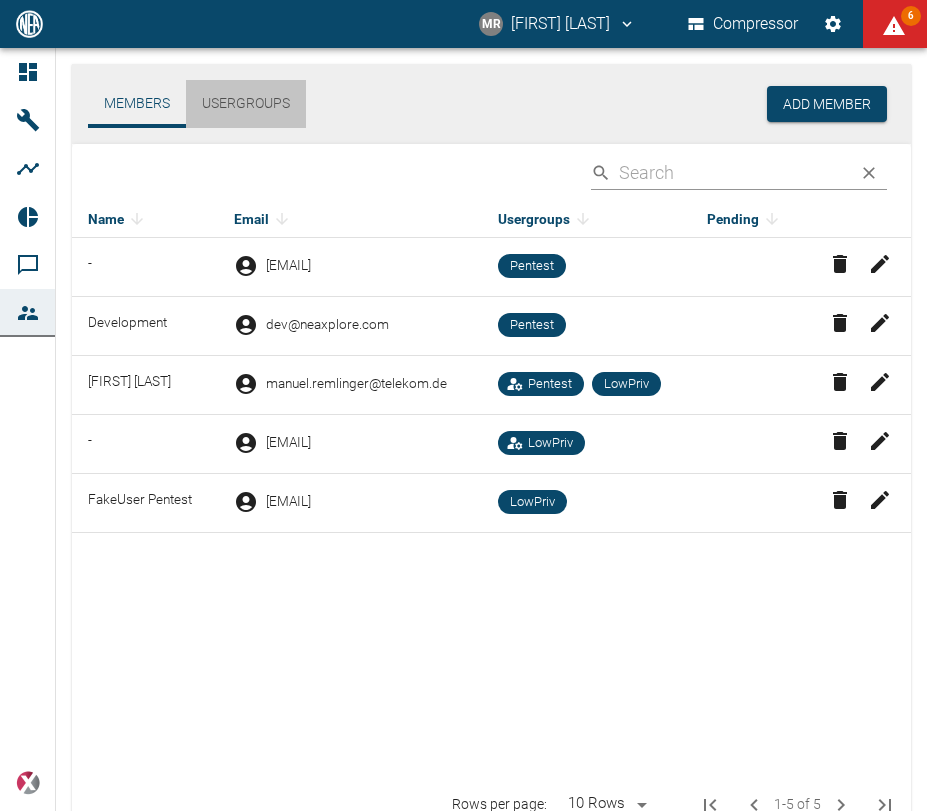 click on "Usergroups" at bounding box center [246, 104] 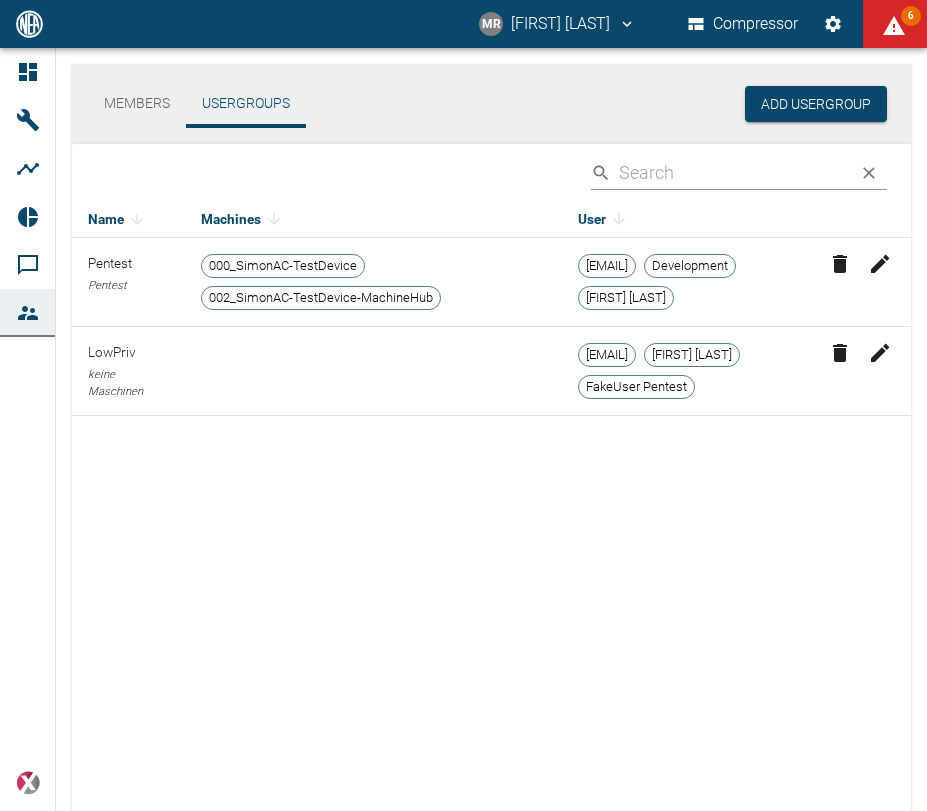click on "Members" at bounding box center (137, 104) 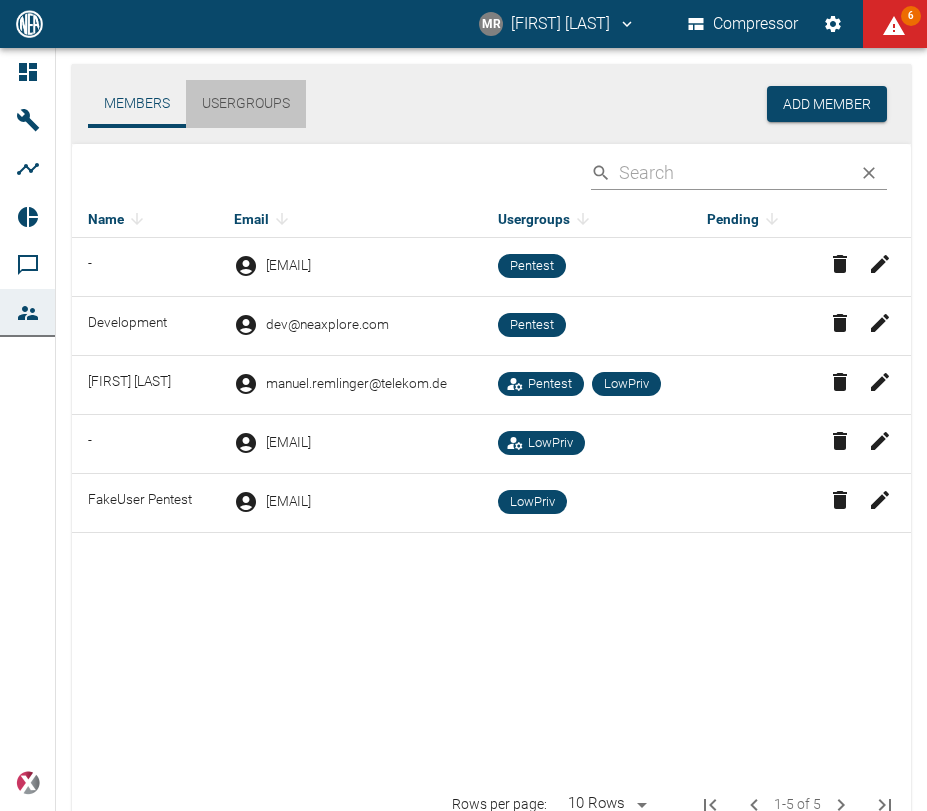 click on "Usergroups" at bounding box center [246, 104] 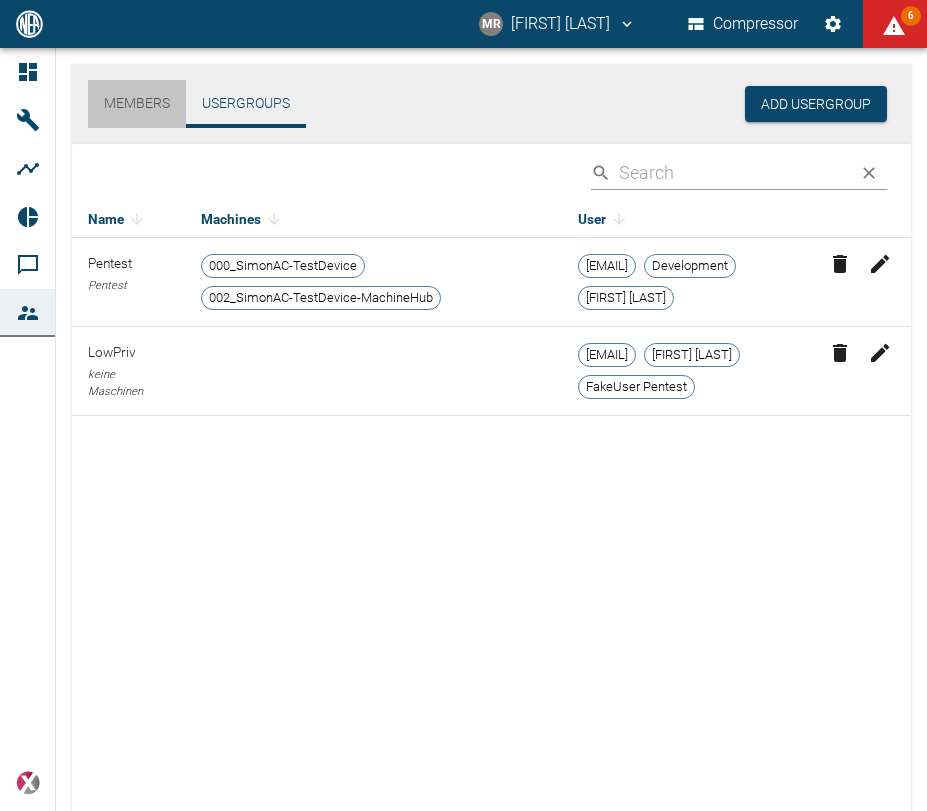 click on "Members" at bounding box center [137, 104] 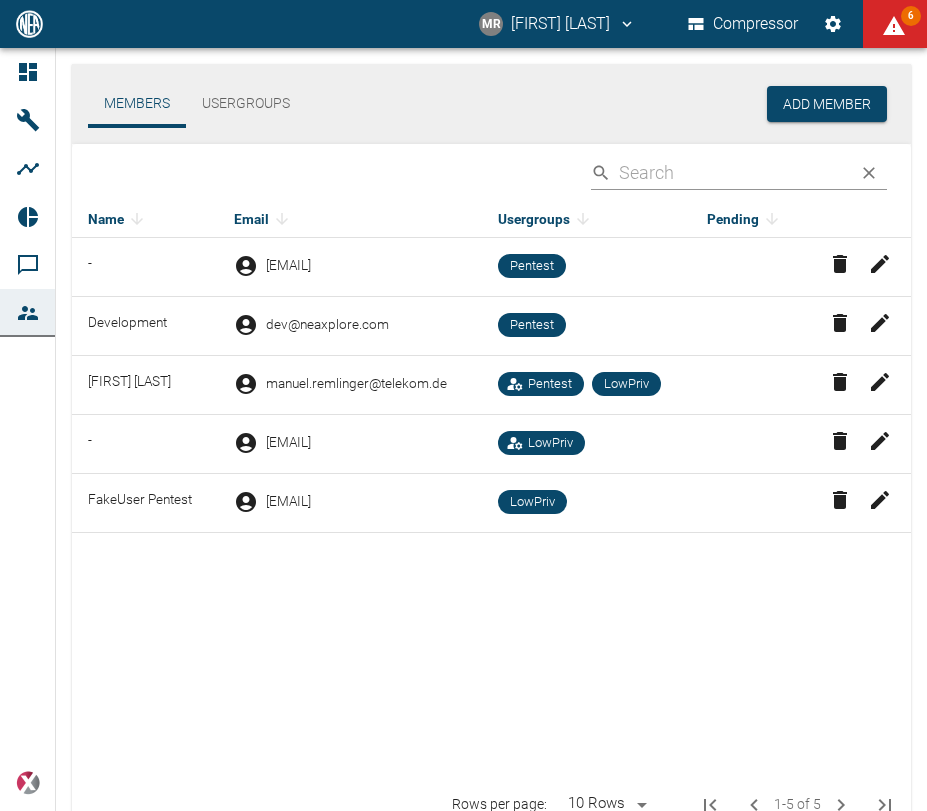 drag, startPoint x: 150, startPoint y: 113, endPoint x: 149, endPoint y: 103, distance: 10.049875 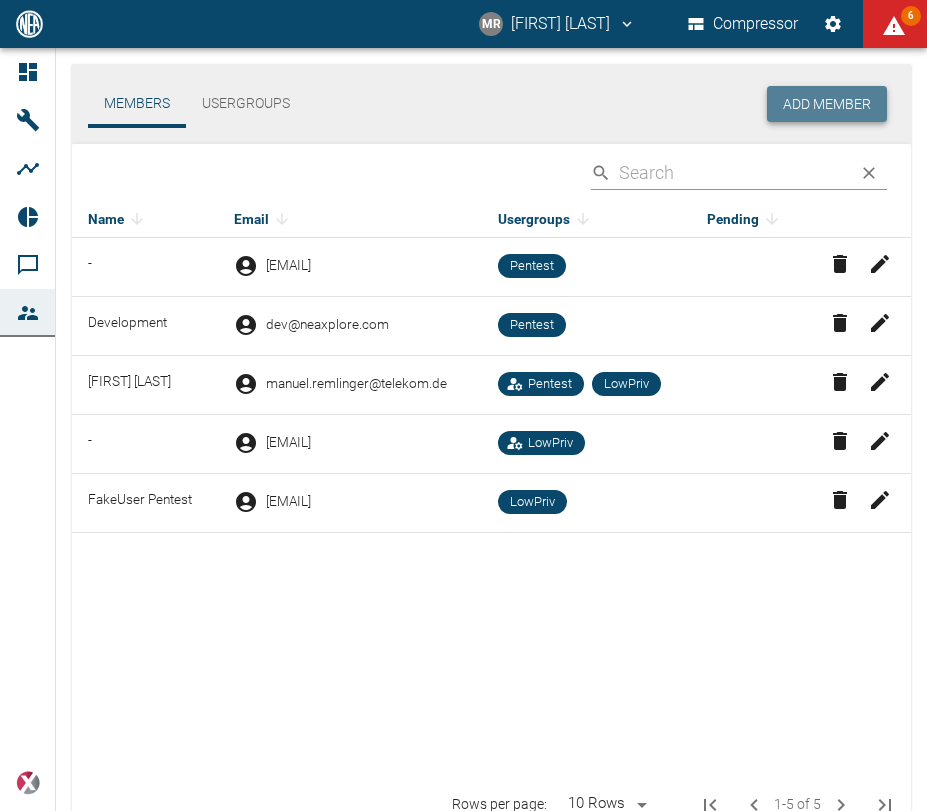 click on "Add Member" at bounding box center [827, 104] 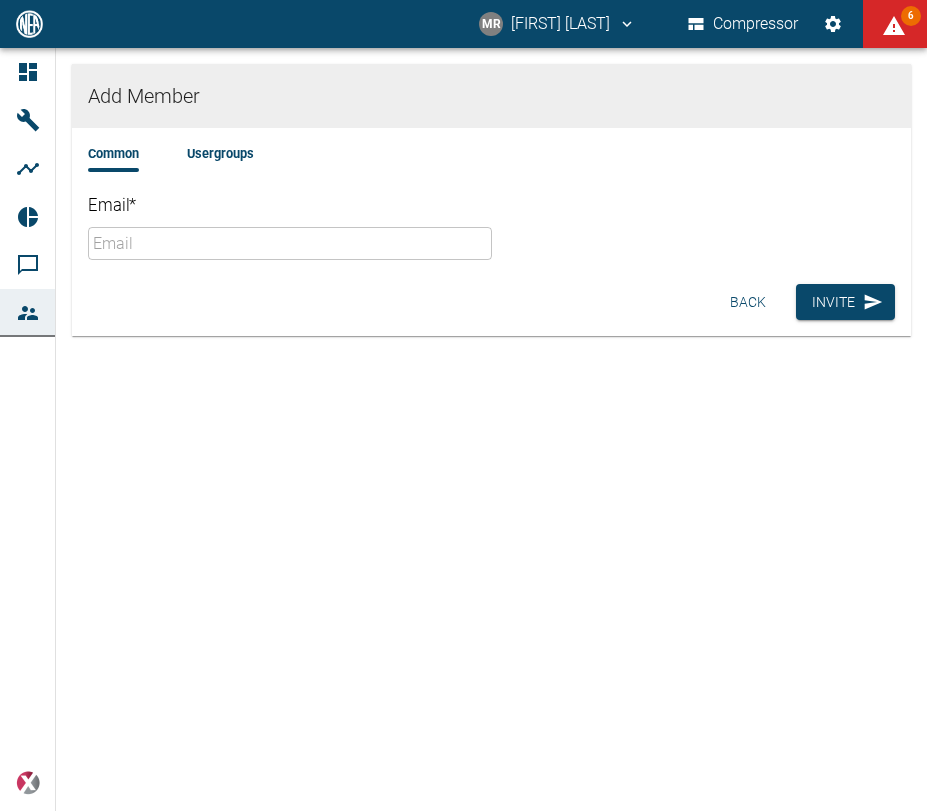 click on "Email *" at bounding box center [290, 243] 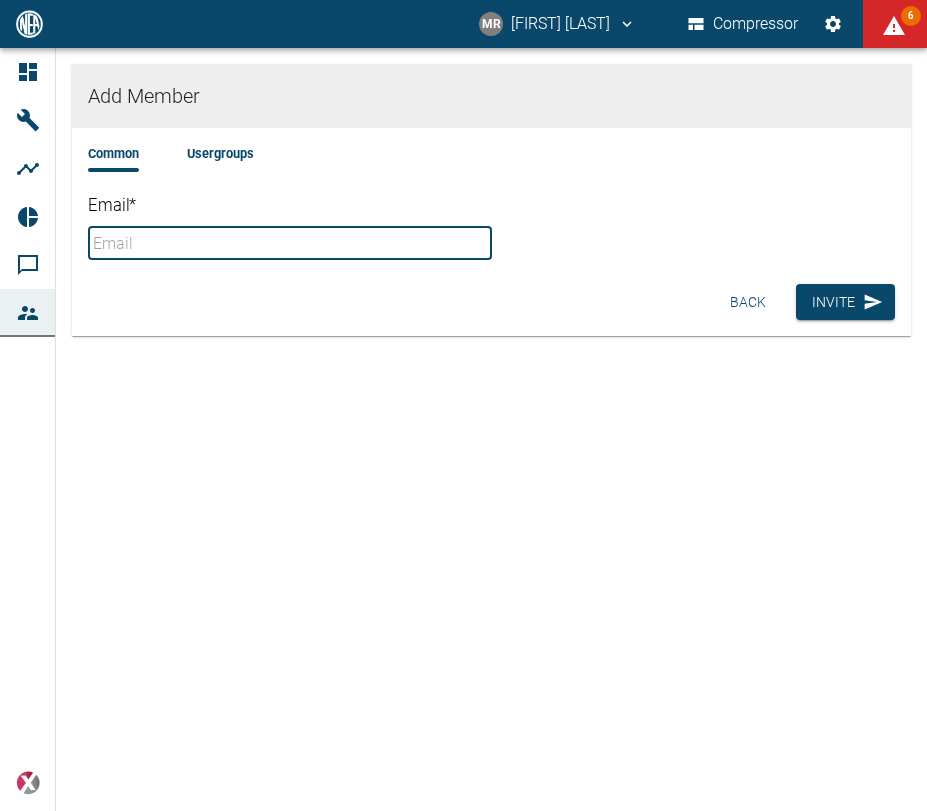 paste on "[EMAIL]" 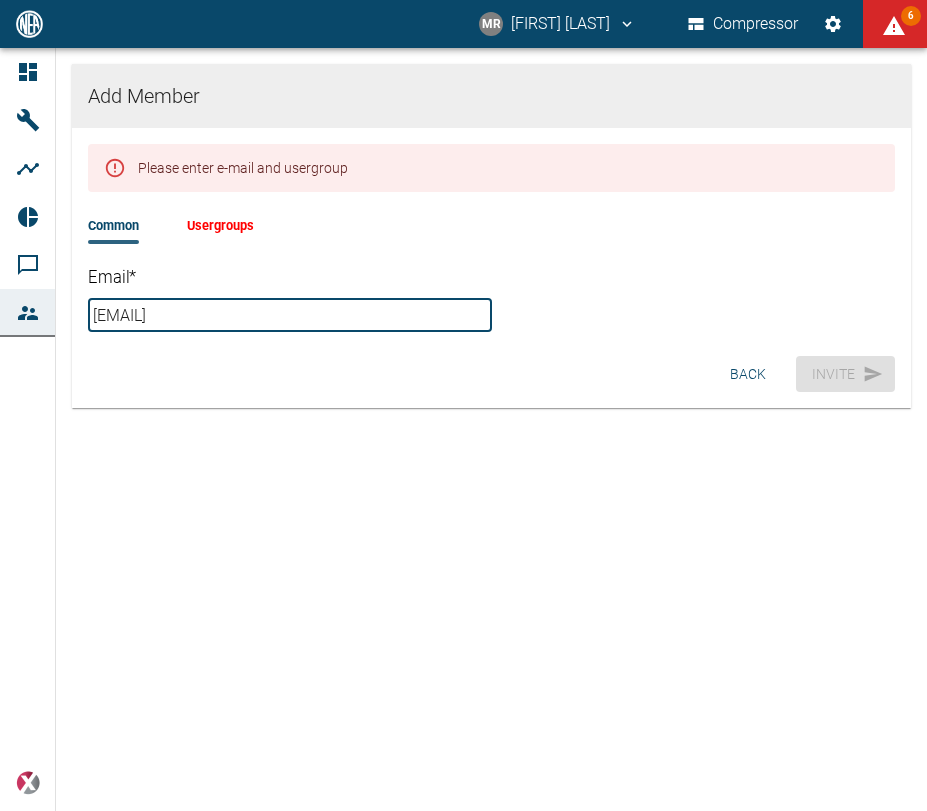 click on "Usergroups" at bounding box center [220, 225] 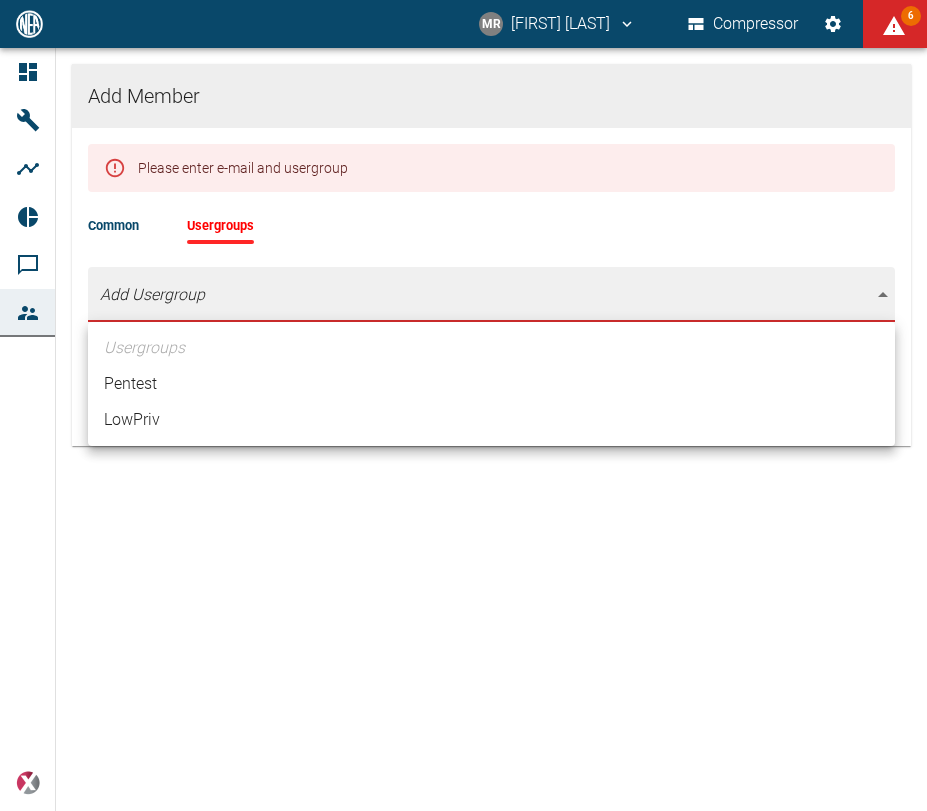 click on "MR Manuel Remlinger Compressor 6 Dashboard Machines Analyses Reports Comments Members powered by Add Member Please enter e-mail and usergroup Common Usergroups Add Usergroup Required Back Invite Usergroups Pentest LowPriv" at bounding box center (463, 405) 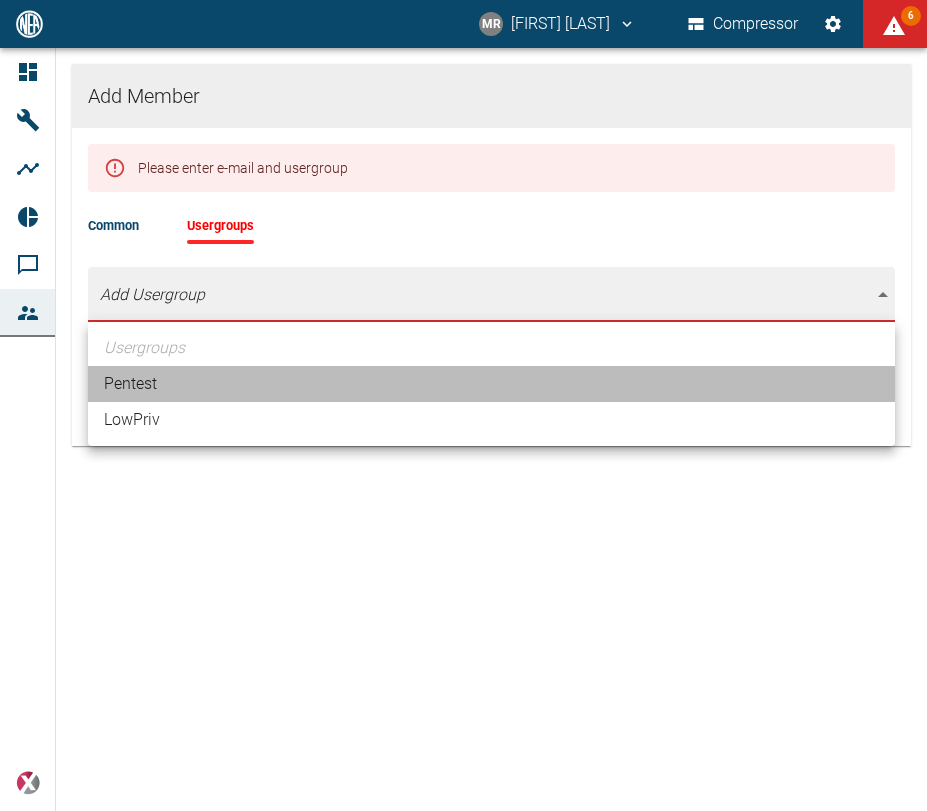 click on "Pentest" at bounding box center [491, 384] 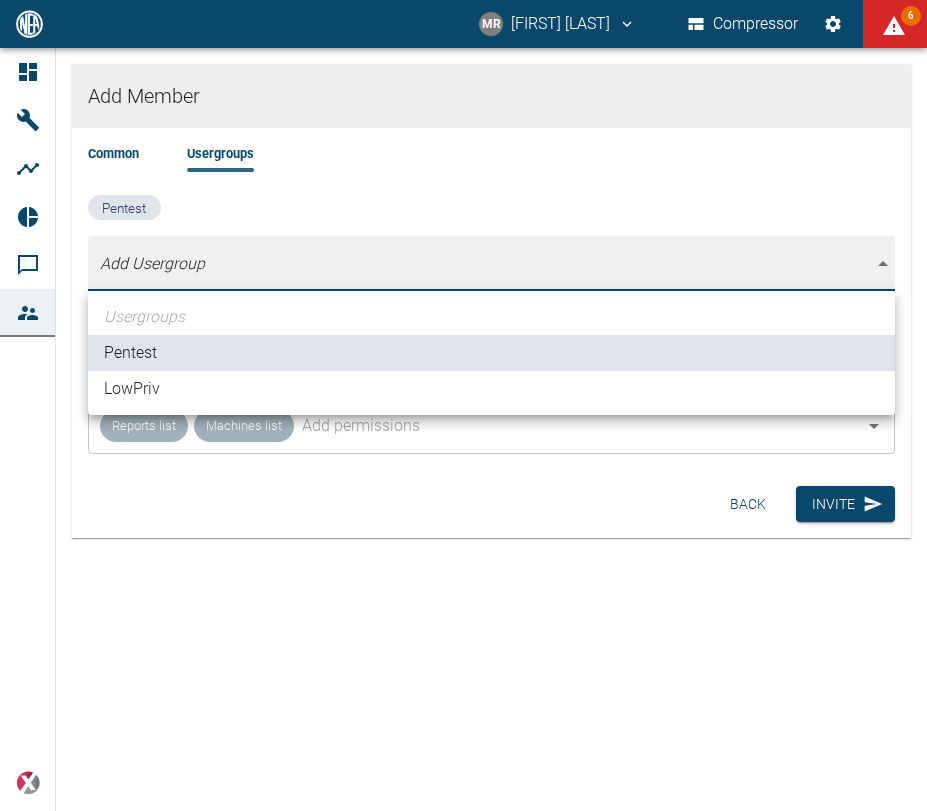 click at bounding box center [463, 405] 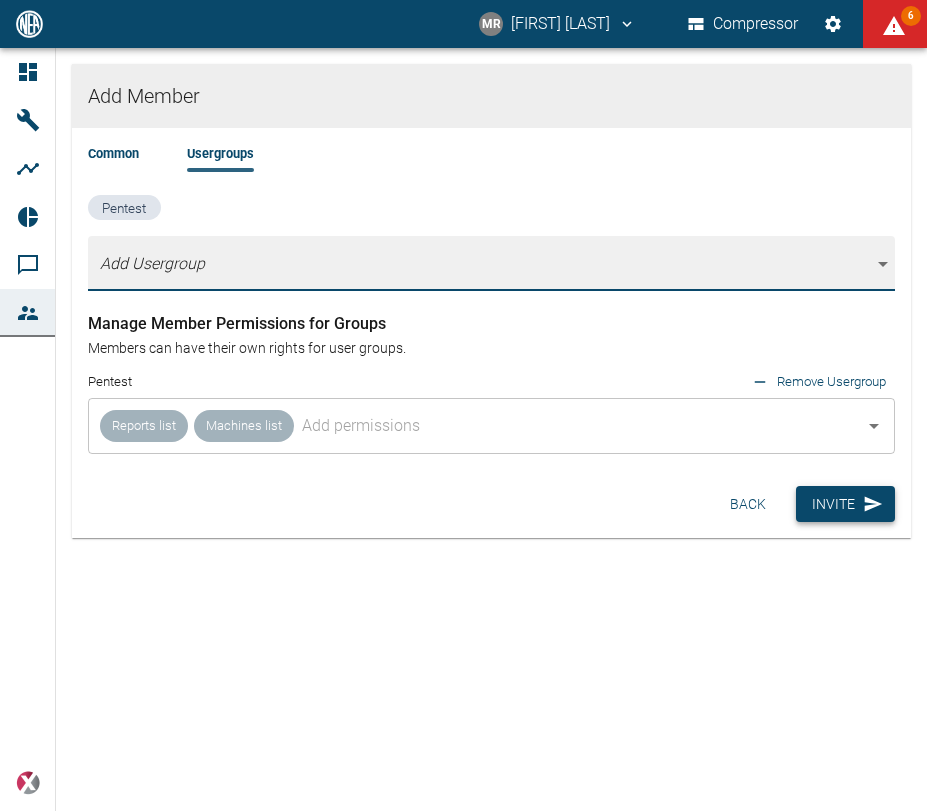 click on "Invite" at bounding box center [845, 504] 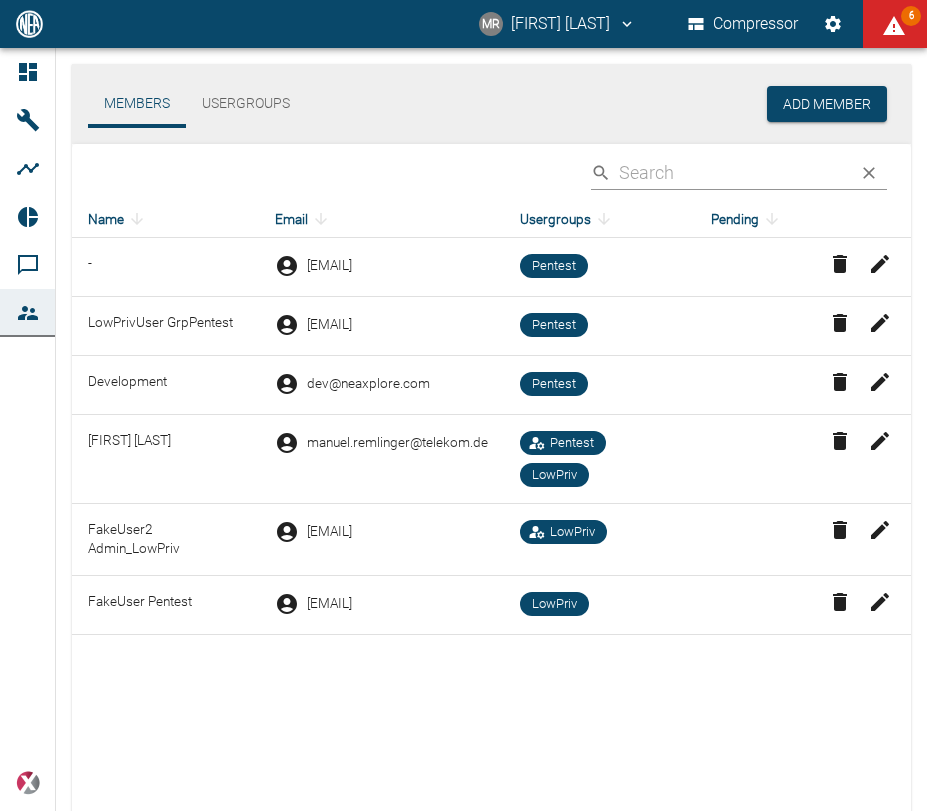 scroll, scrollTop: 0, scrollLeft: 0, axis: both 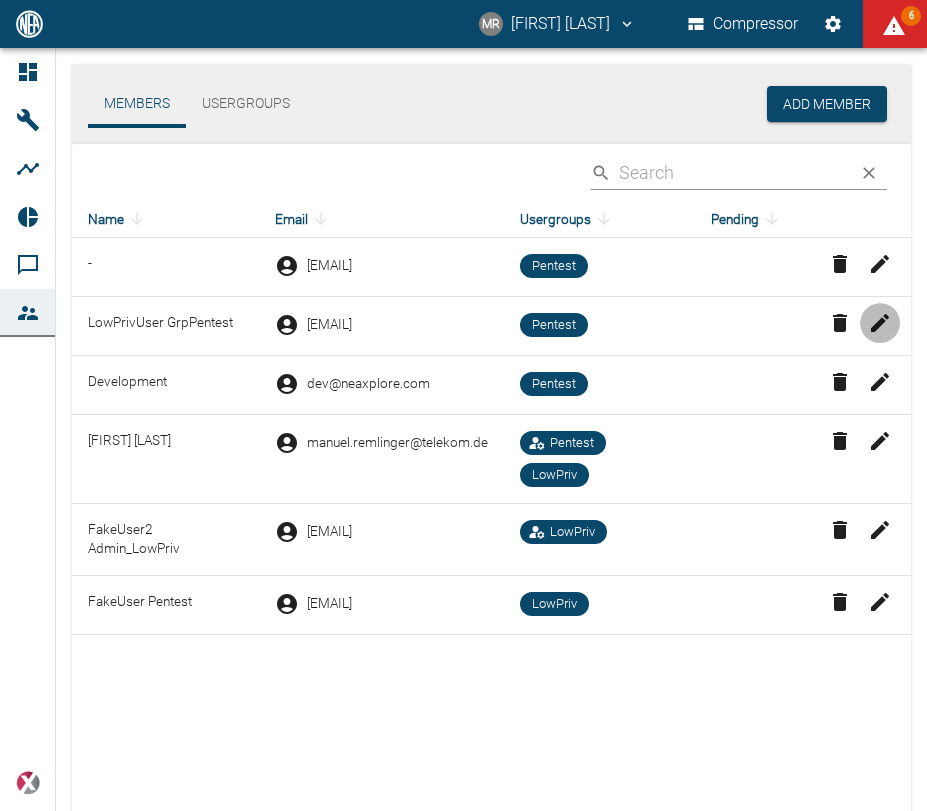 click 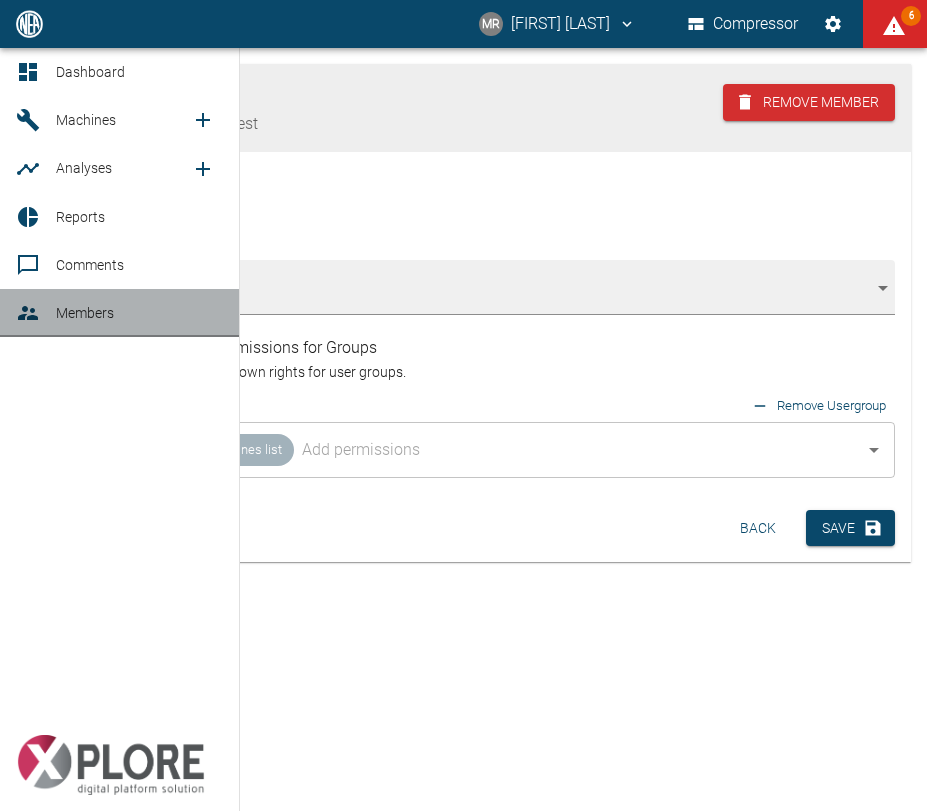 click at bounding box center (31, 313) 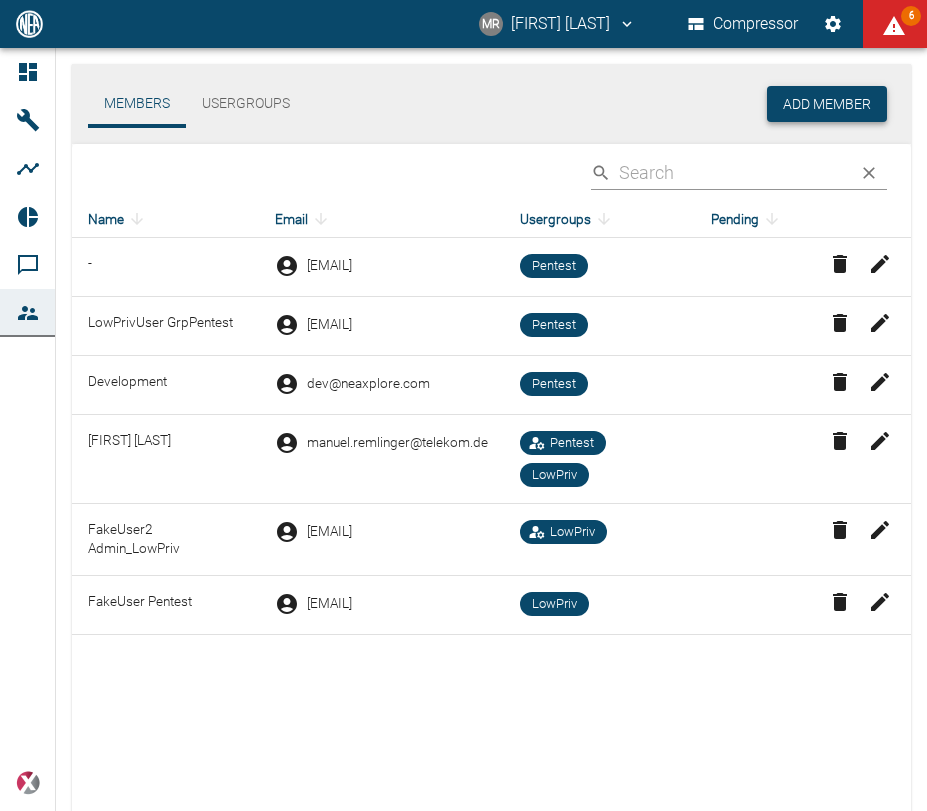 click on "Add Member" at bounding box center [827, 104] 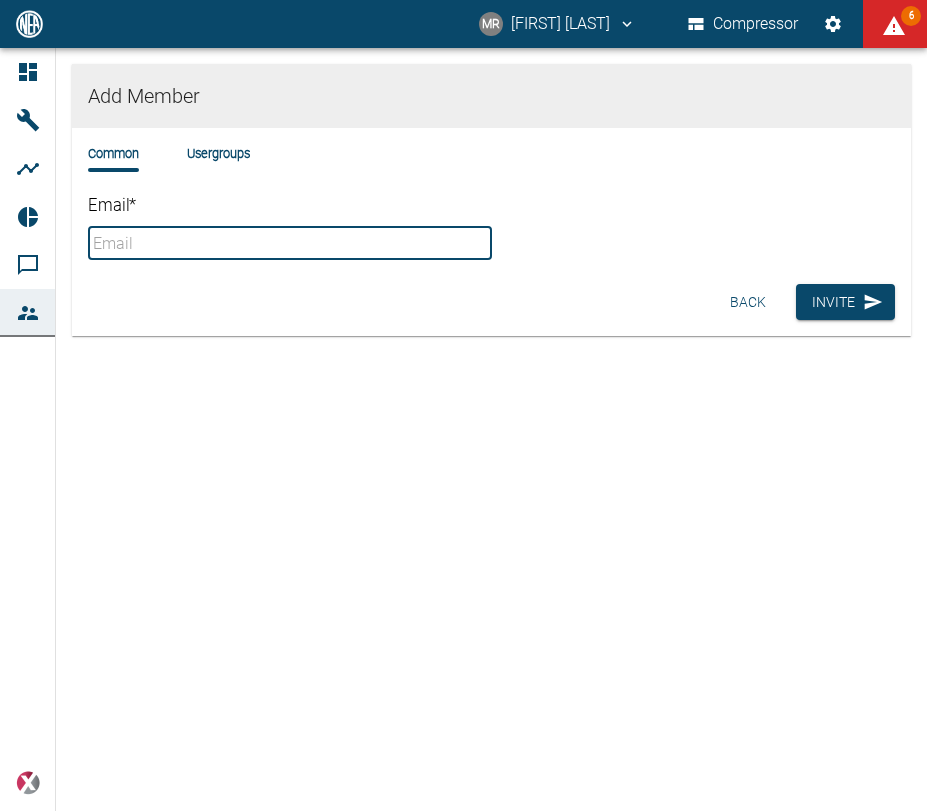 click on "Email *" at bounding box center [290, 243] 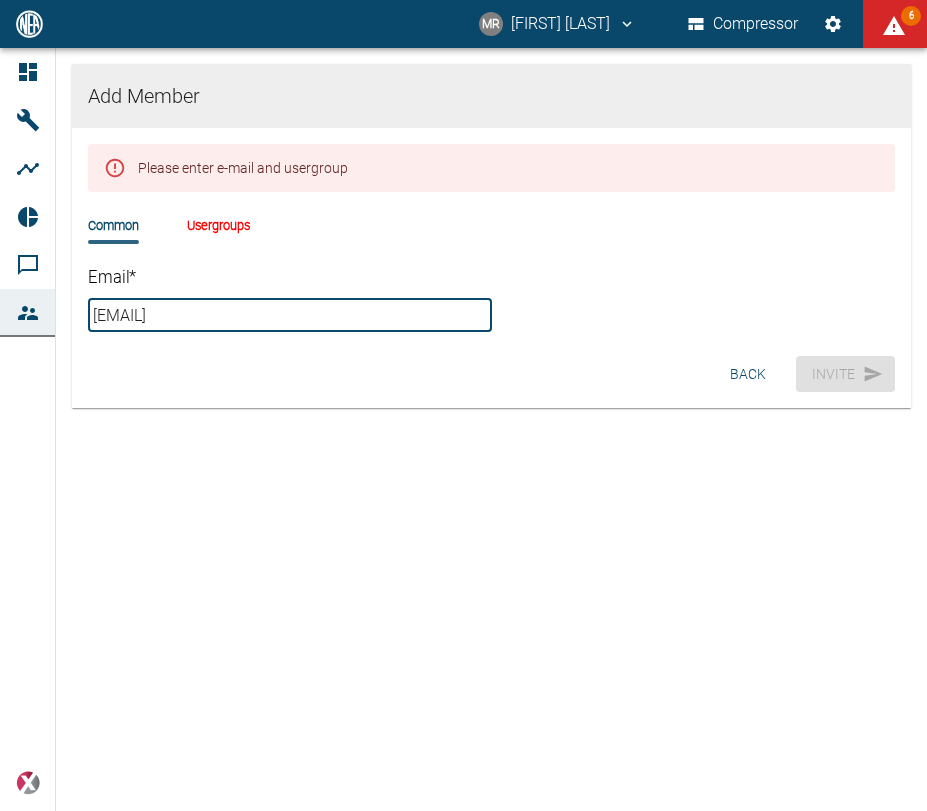 click on "Usergroups" at bounding box center (218, 225) 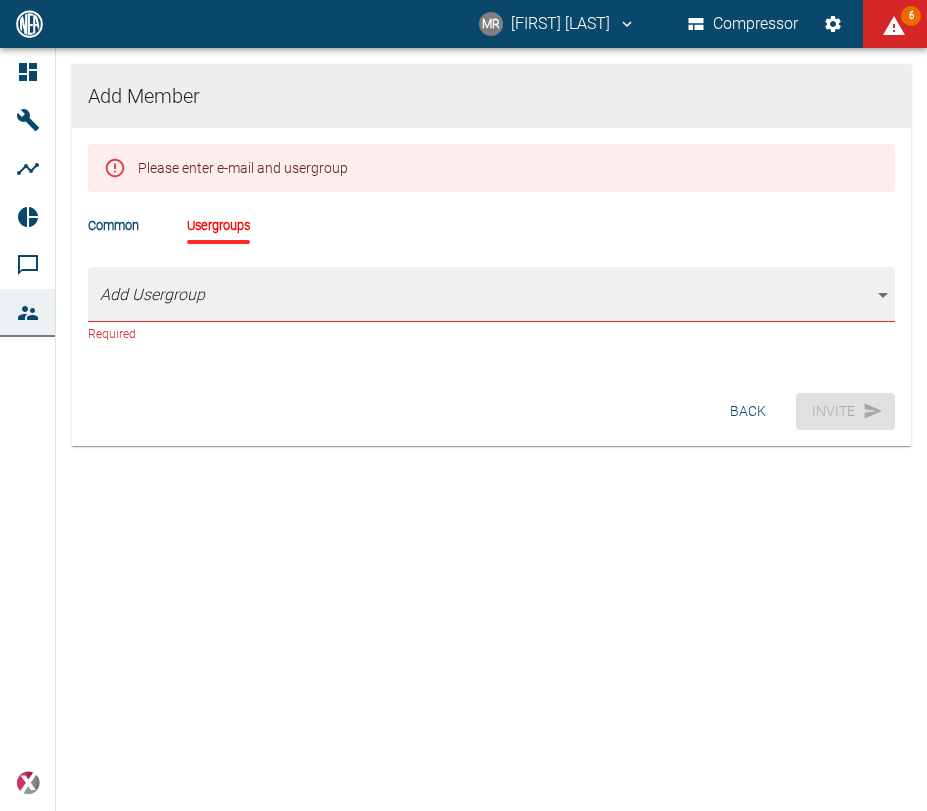 click on "MR [FIRST] [LAST] Compressor 6 Dashboard Machines Analyses Reports Comments Members powered by Add Member Common Usergroups Pentest Add Usergroup [object Object] Manage Member Permissions for Groups Members can have their own rights for user groups. Pentest Remove Usergroup Reports list Machines list Analyses list PLC write Machines upsert HMI upsert Groups upsert Users list Groups list Users upsert +2 ​ Back Invite" at bounding box center [463, 405] 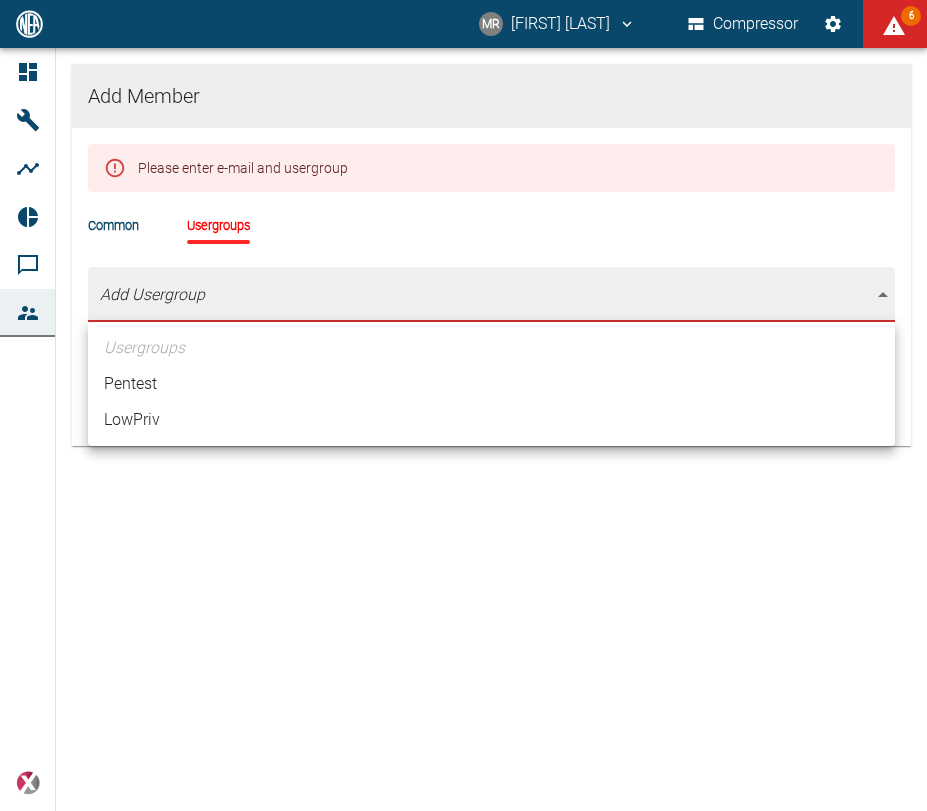 click on "Pentest" at bounding box center (491, 384) 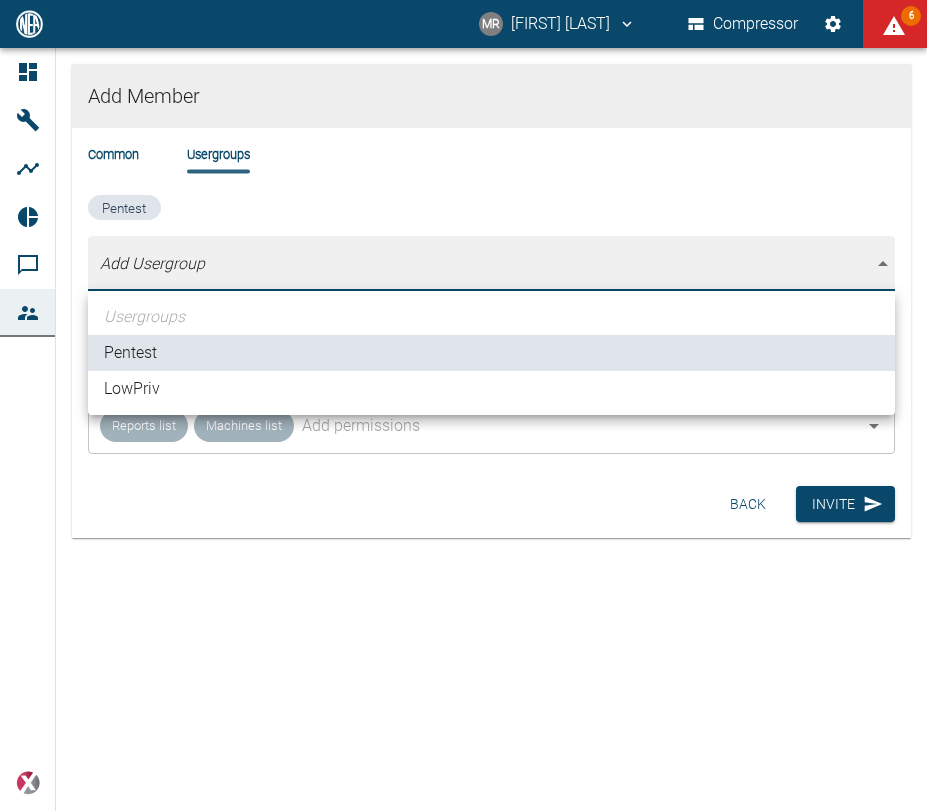 type on "[object Object]" 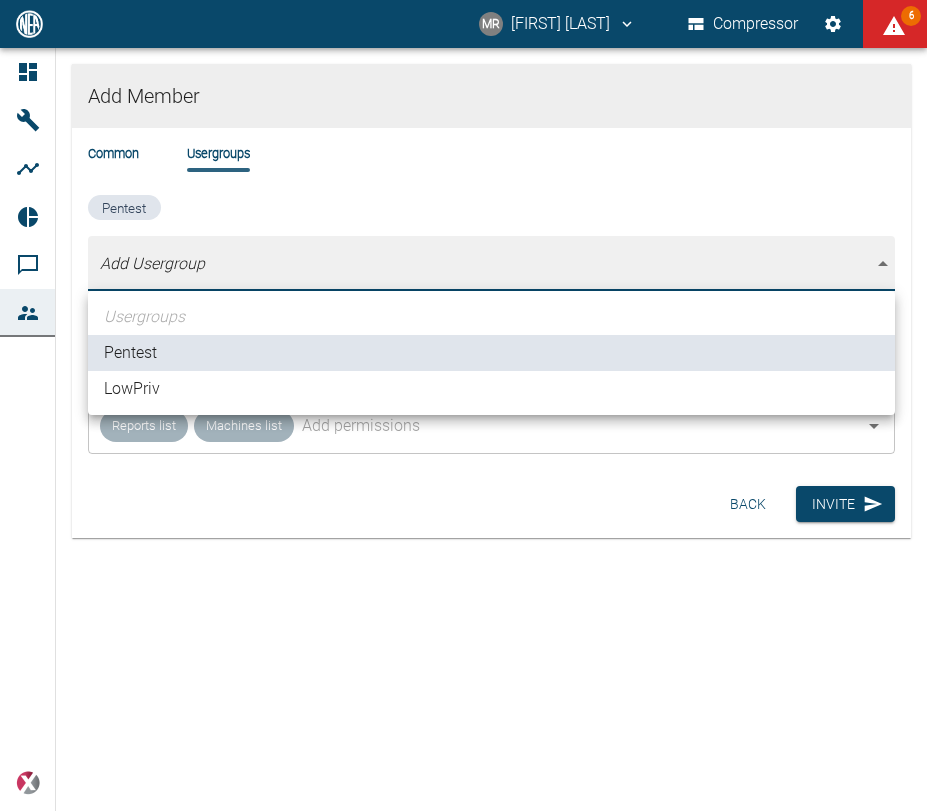 drag, startPoint x: 198, startPoint y: 493, endPoint x: 290, endPoint y: 455, distance: 99.53894 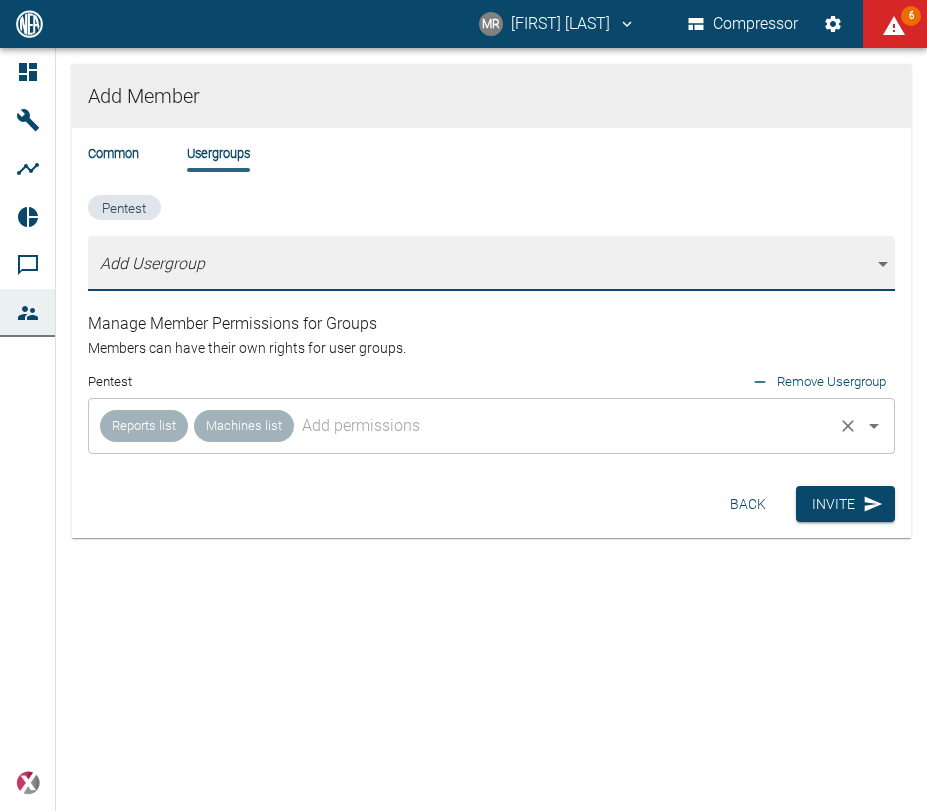 click at bounding box center (563, 426) 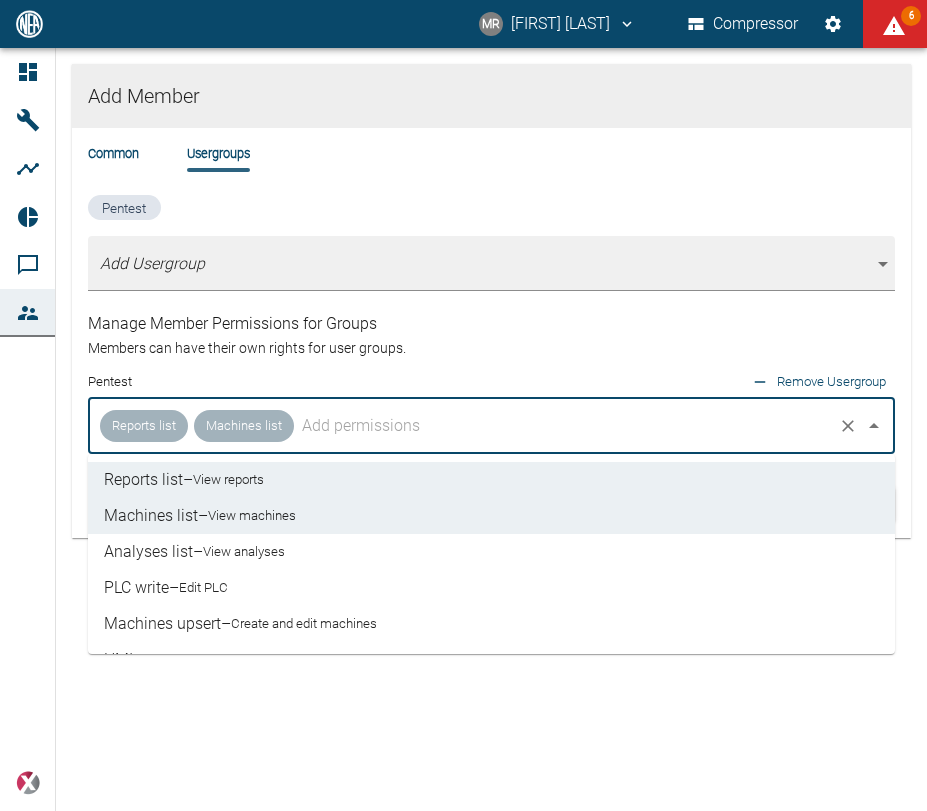 click on "View analyses" at bounding box center (244, 552) 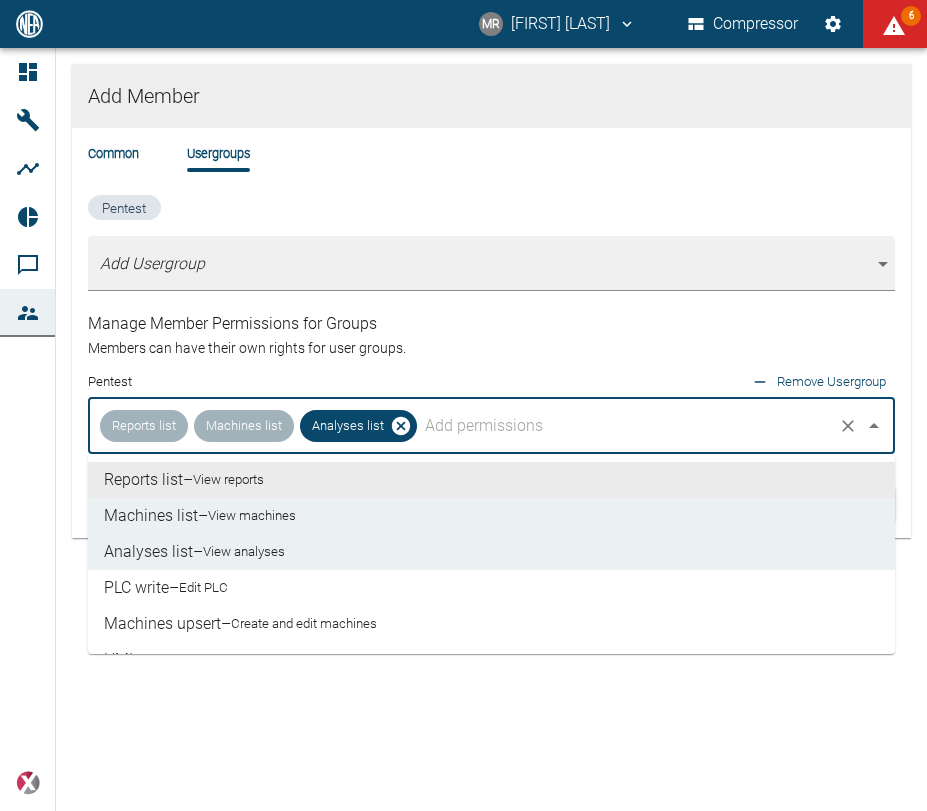 click at bounding box center (625, 426) 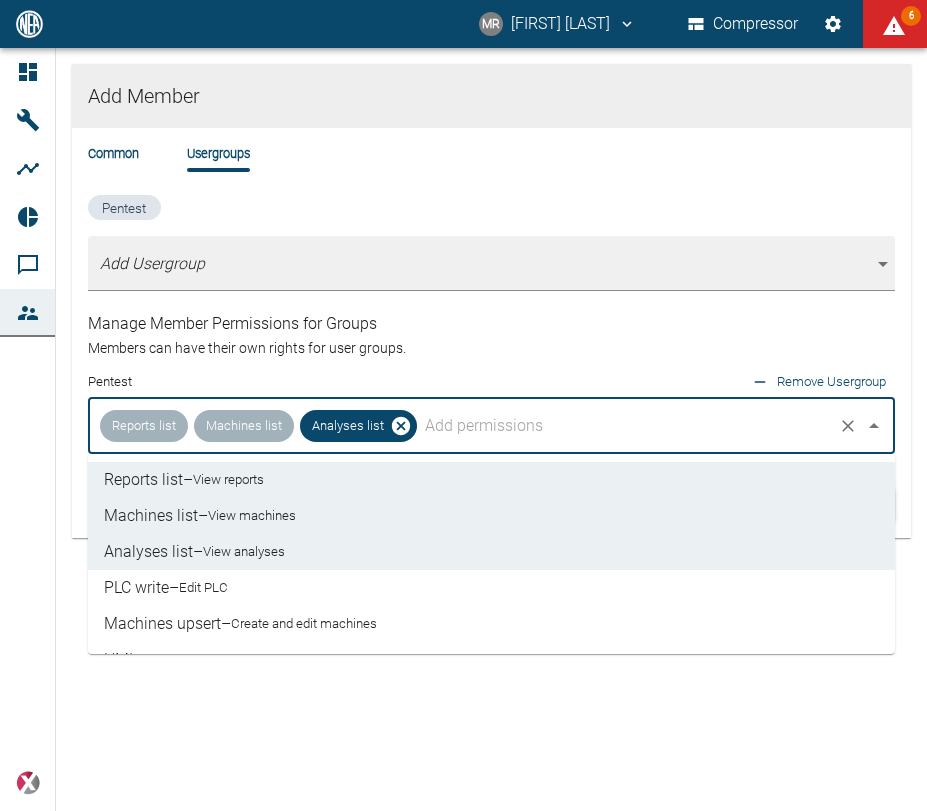 click on "Edit PLC" at bounding box center [203, 588] 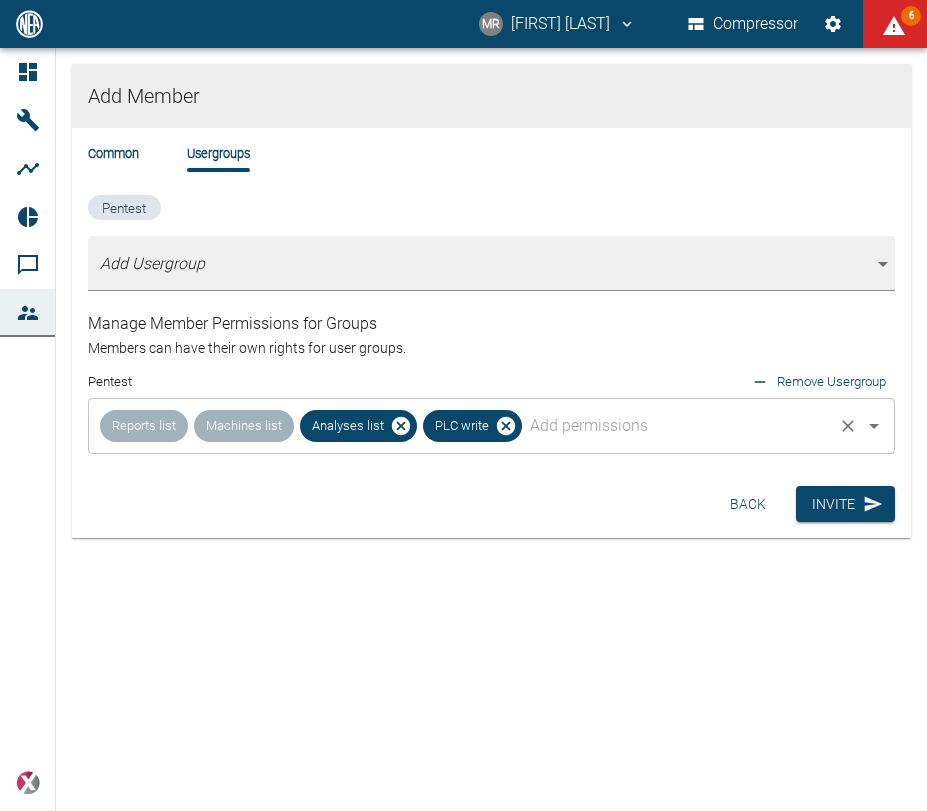 click at bounding box center (677, 426) 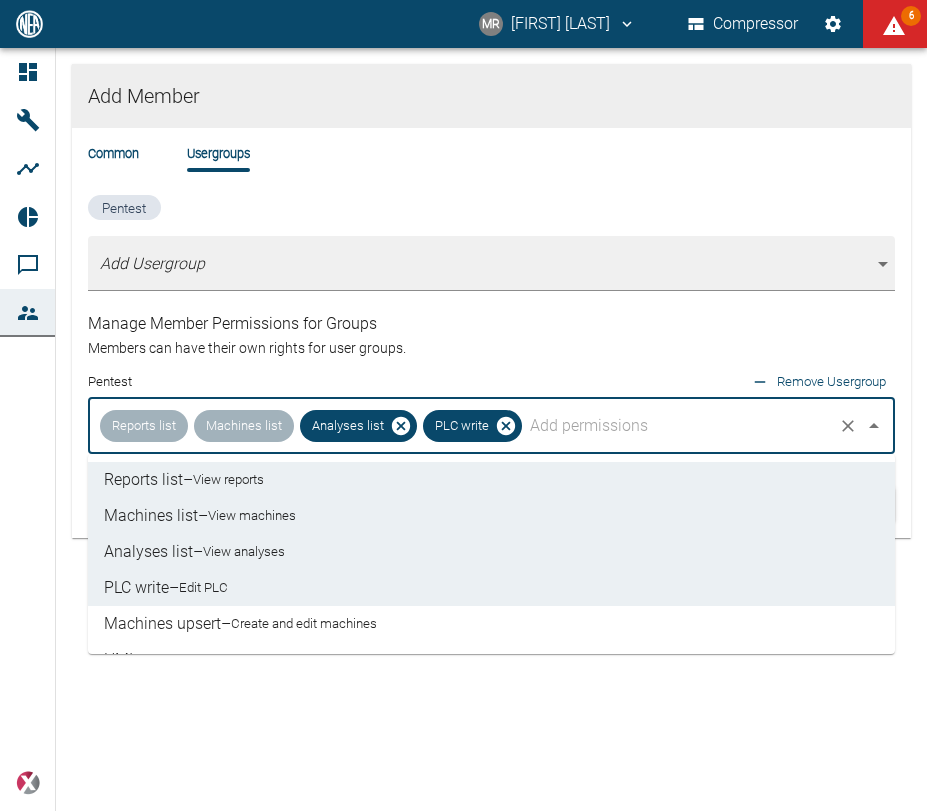 click on "Create and edit machines" at bounding box center [304, 624] 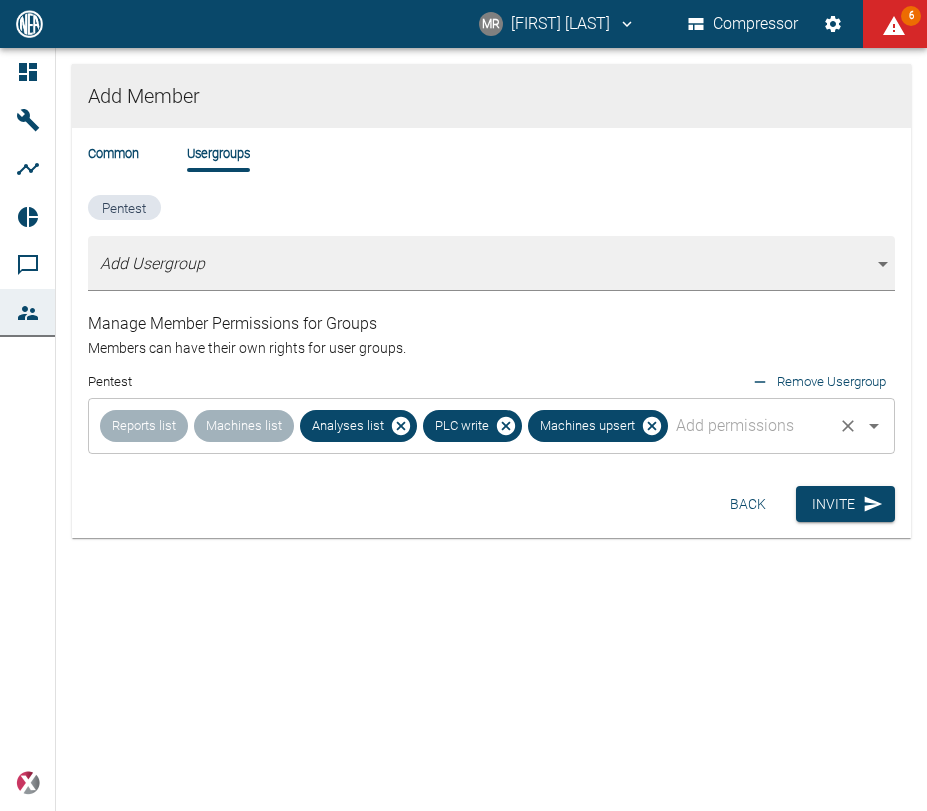 click at bounding box center [750, 426] 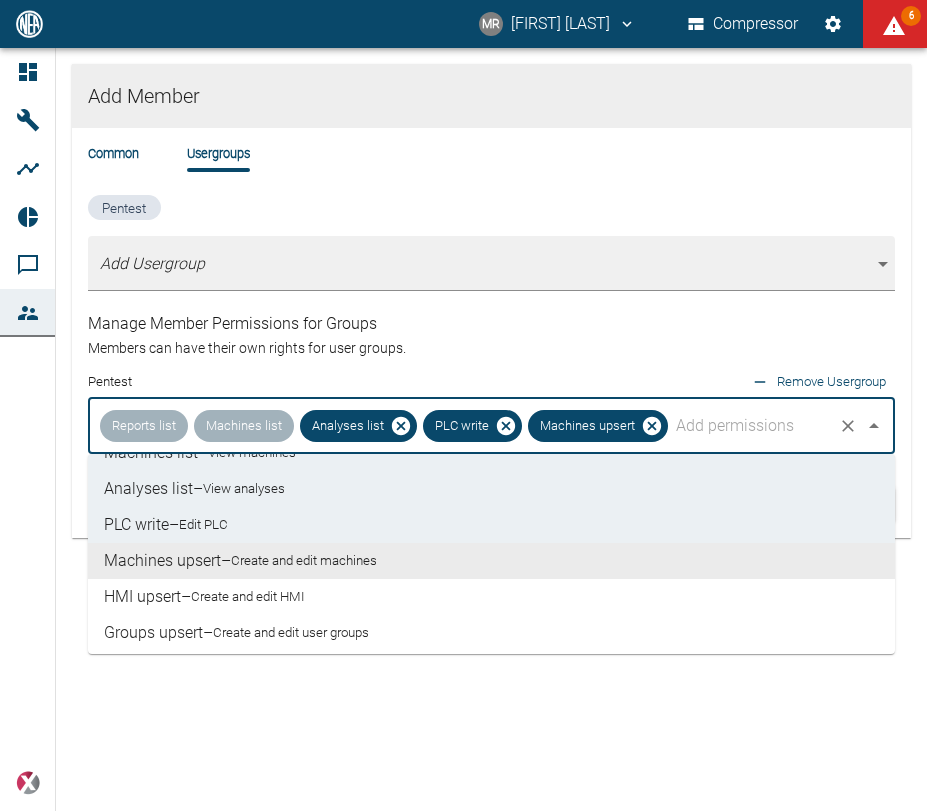 scroll, scrollTop: 114, scrollLeft: 0, axis: vertical 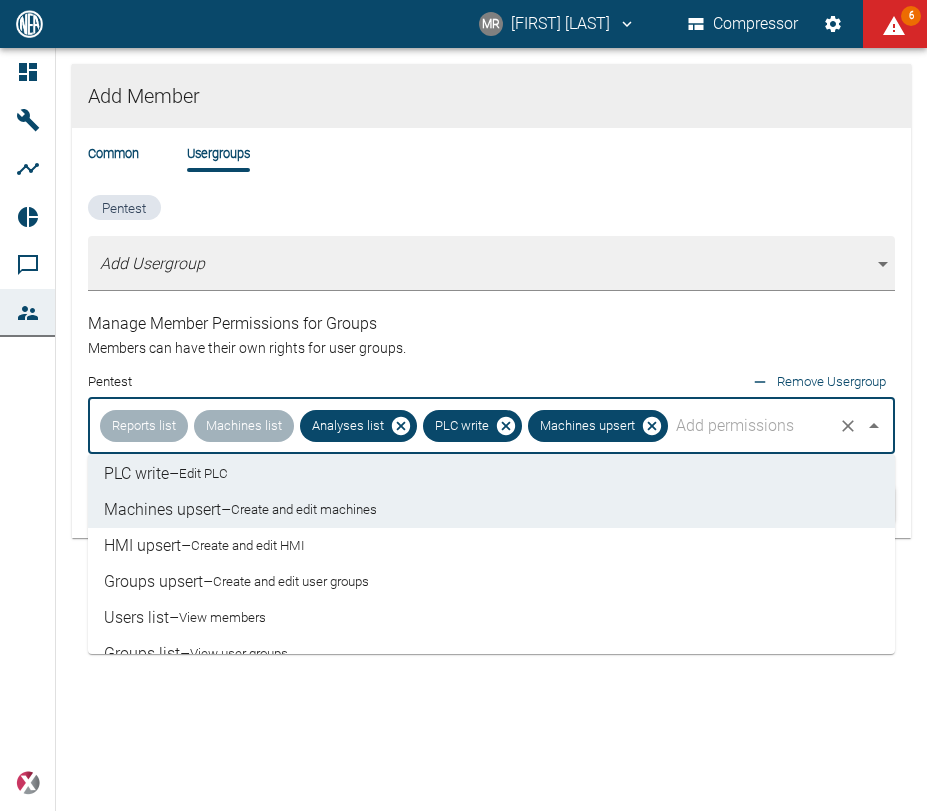 click on "Create and edit HMI" at bounding box center [248, 546] 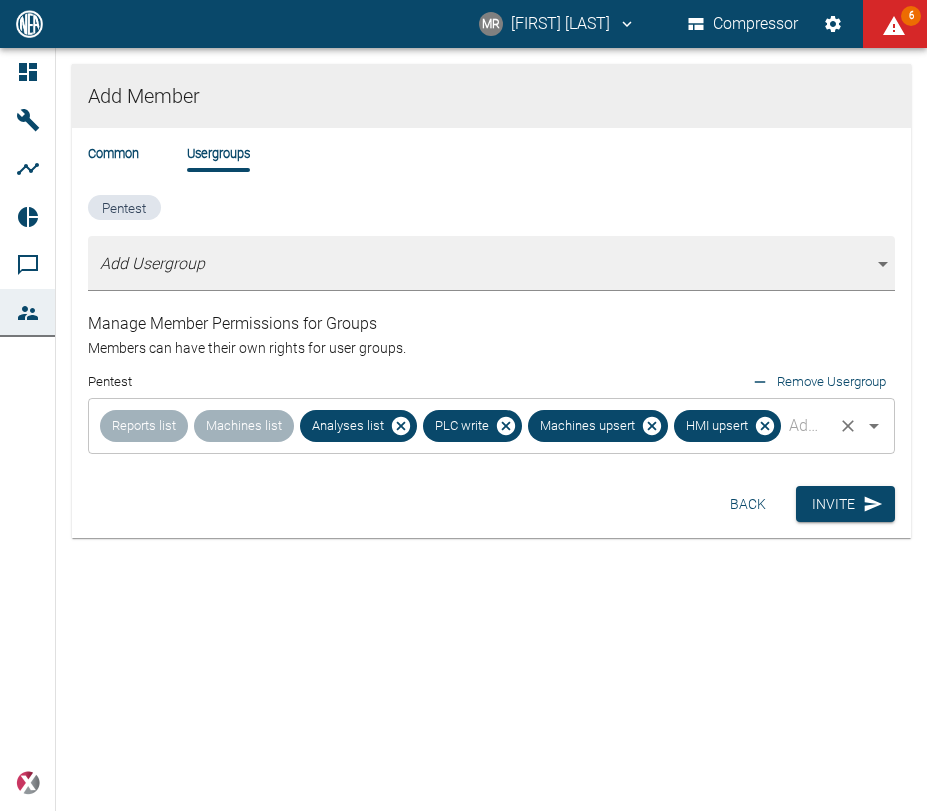 click at bounding box center [807, 426] 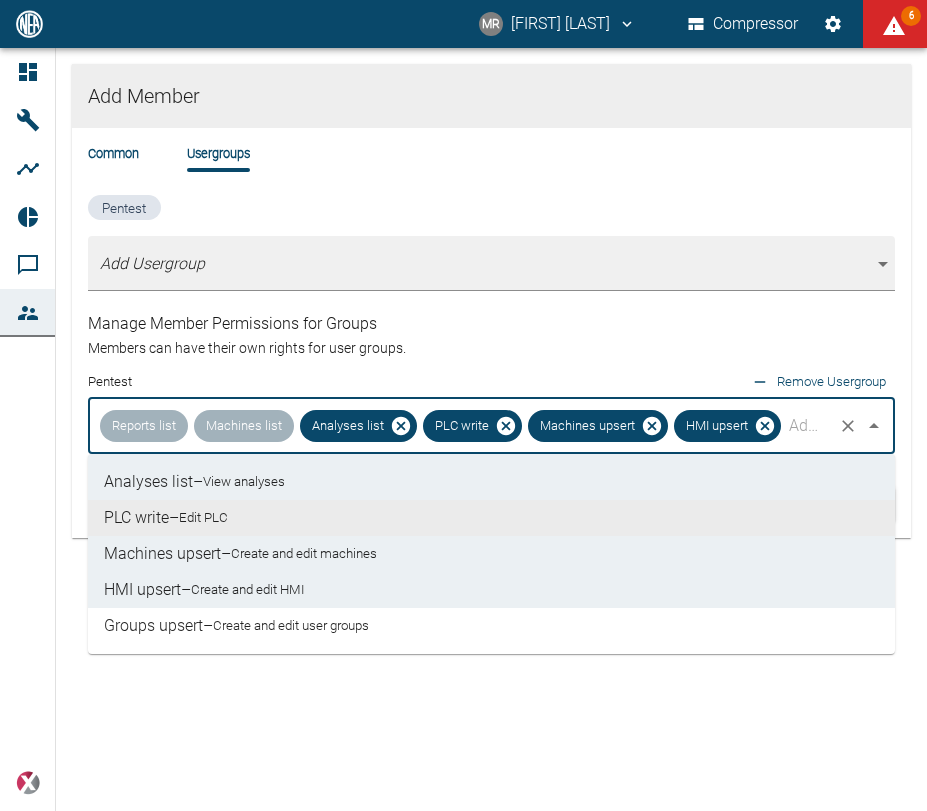scroll, scrollTop: 114, scrollLeft: 0, axis: vertical 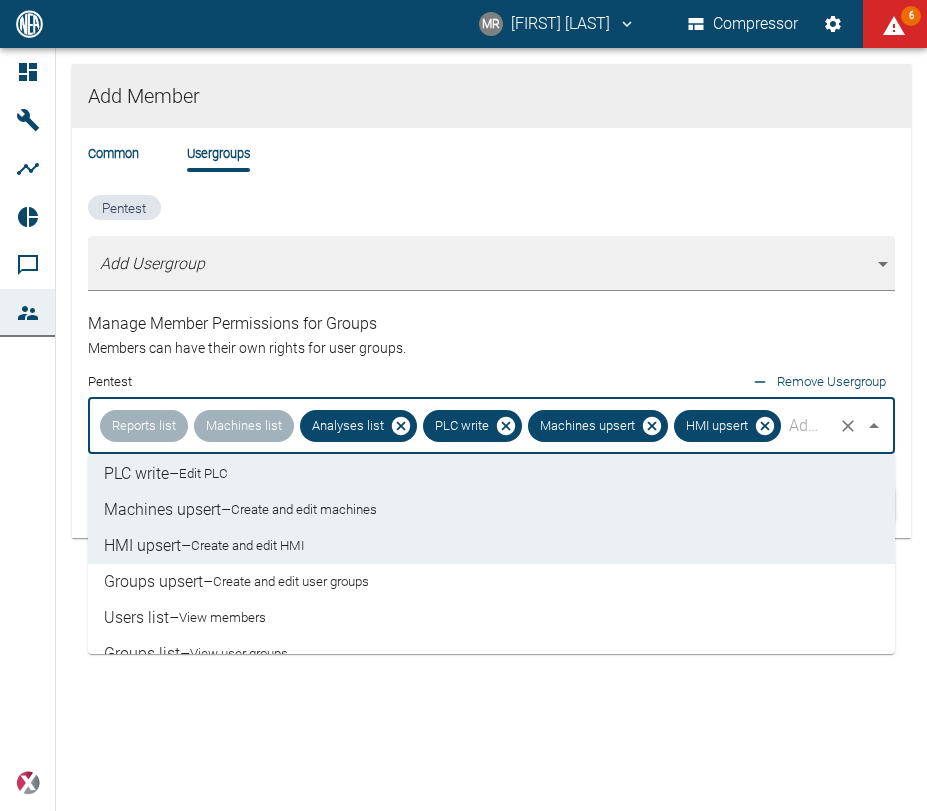 click on "Groups upsert  –  Create and edit user groups" at bounding box center [491, 582] 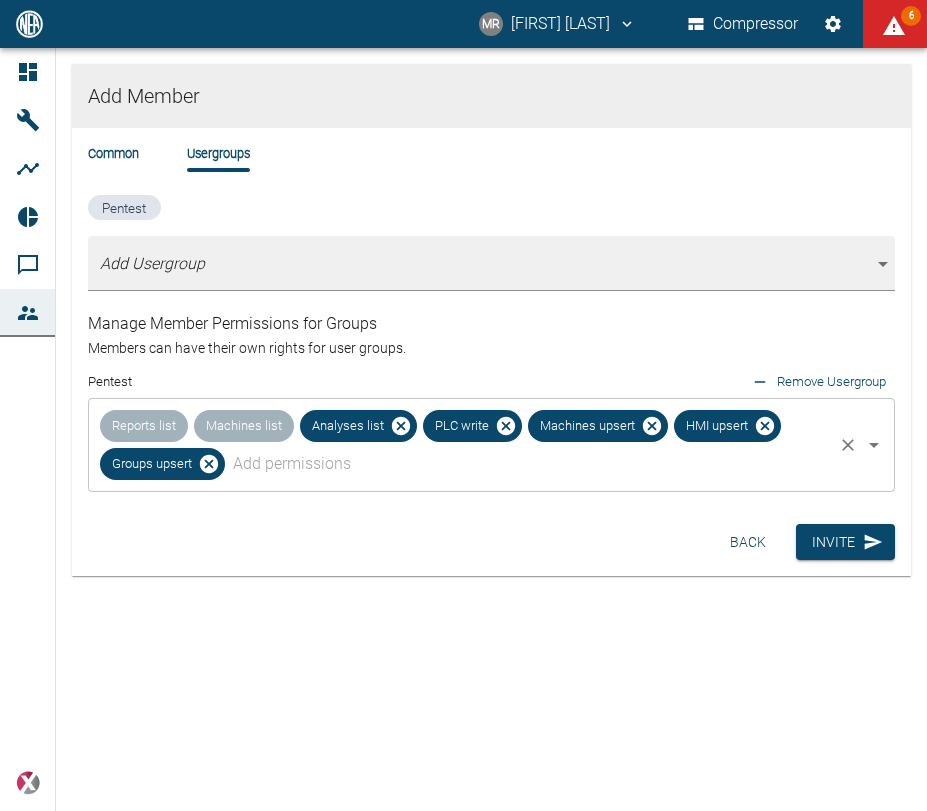 click at bounding box center (529, 464) 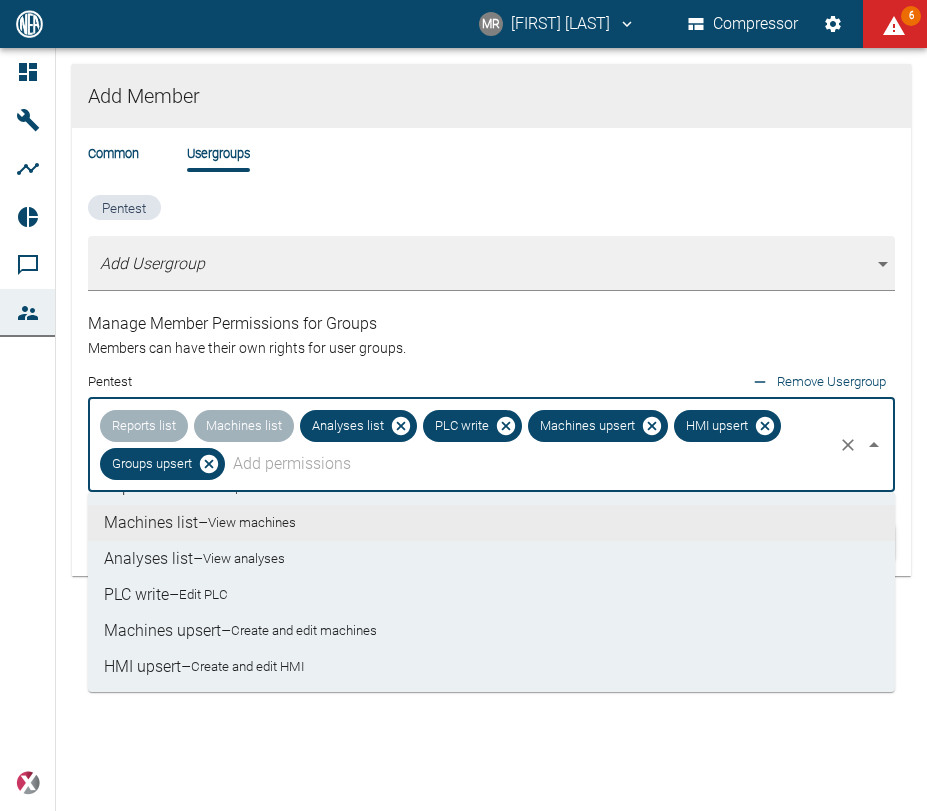 scroll, scrollTop: 114, scrollLeft: 0, axis: vertical 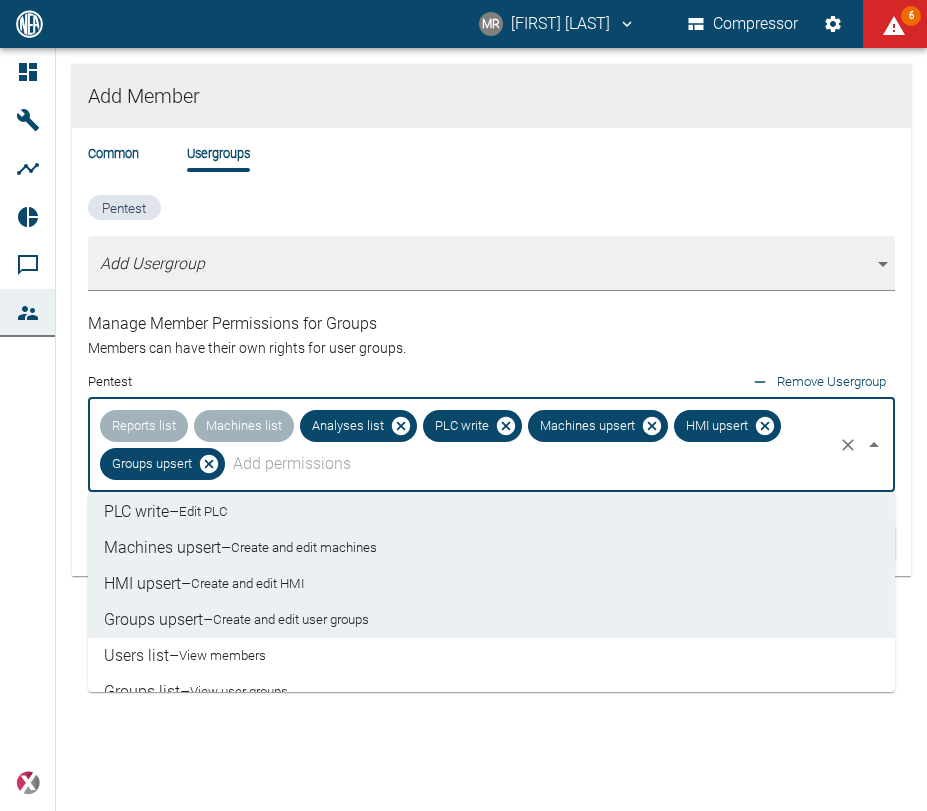 click on "View members" at bounding box center (222, 656) 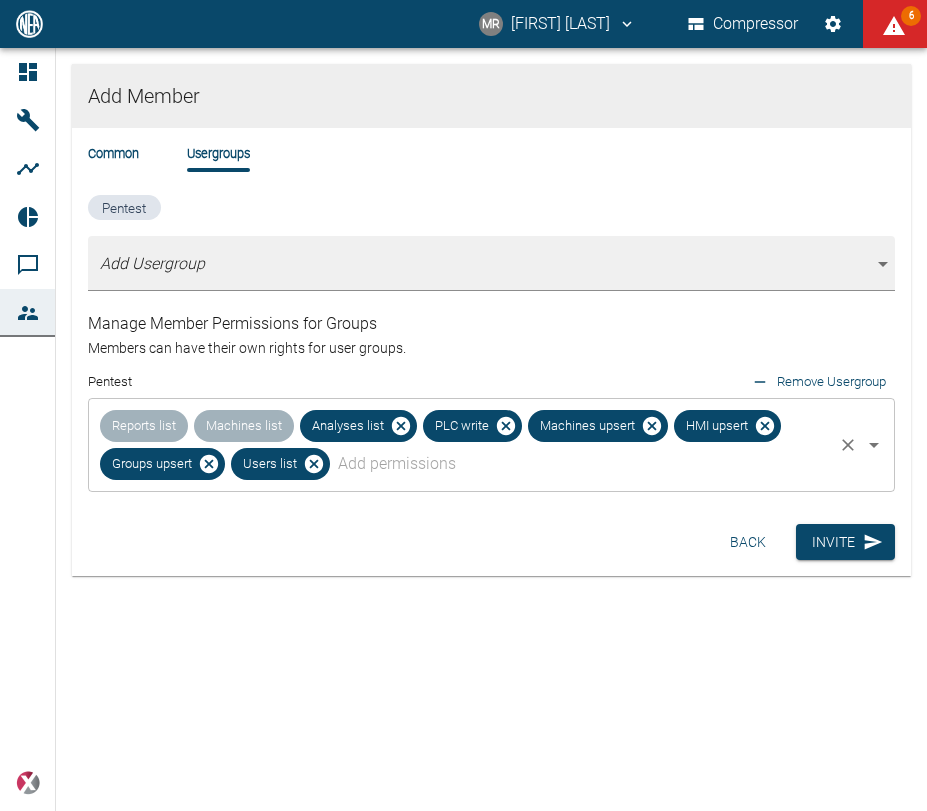 click at bounding box center [581, 464] 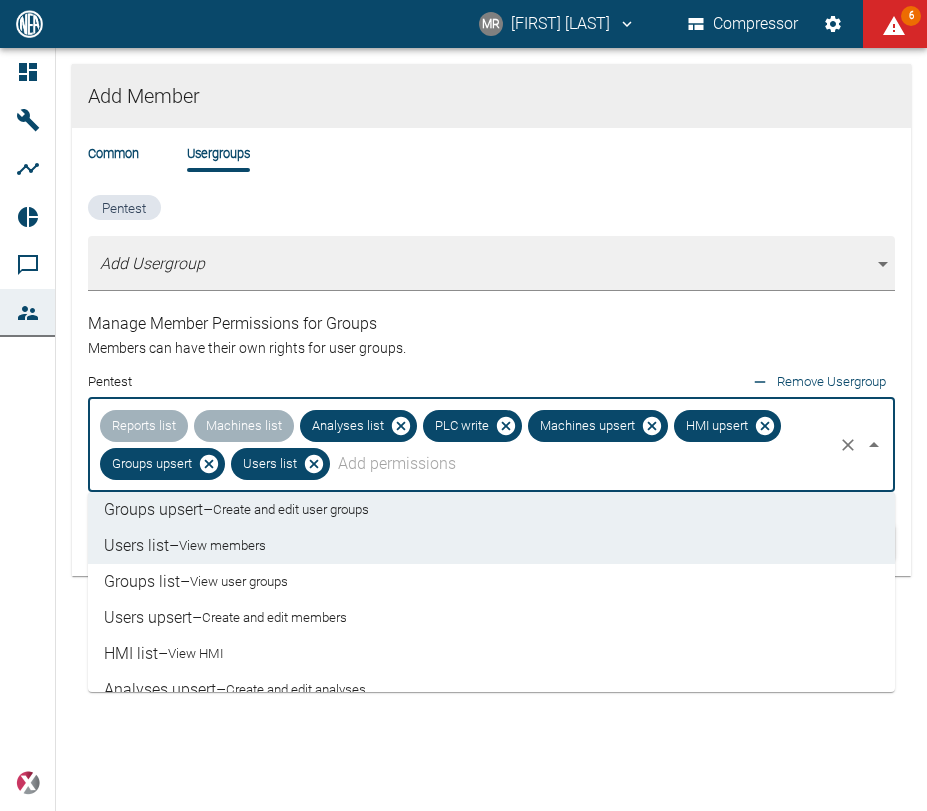 scroll, scrollTop: 228, scrollLeft: 0, axis: vertical 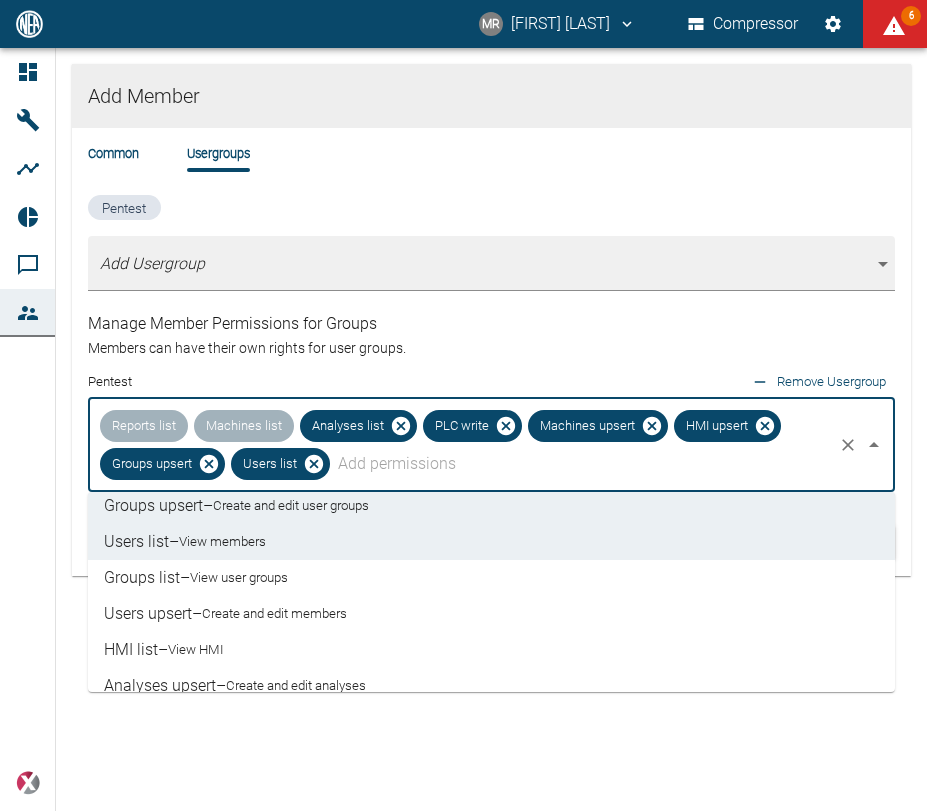 drag, startPoint x: 210, startPoint y: 590, endPoint x: 366, endPoint y: 510, distance: 175.31685 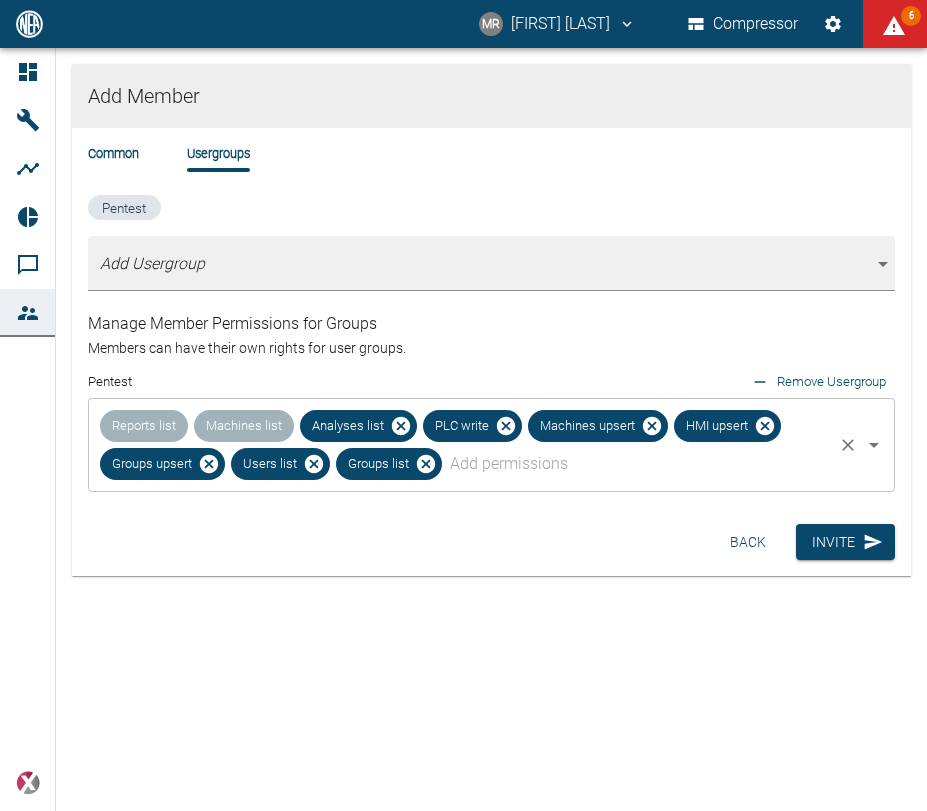 click at bounding box center [637, 464] 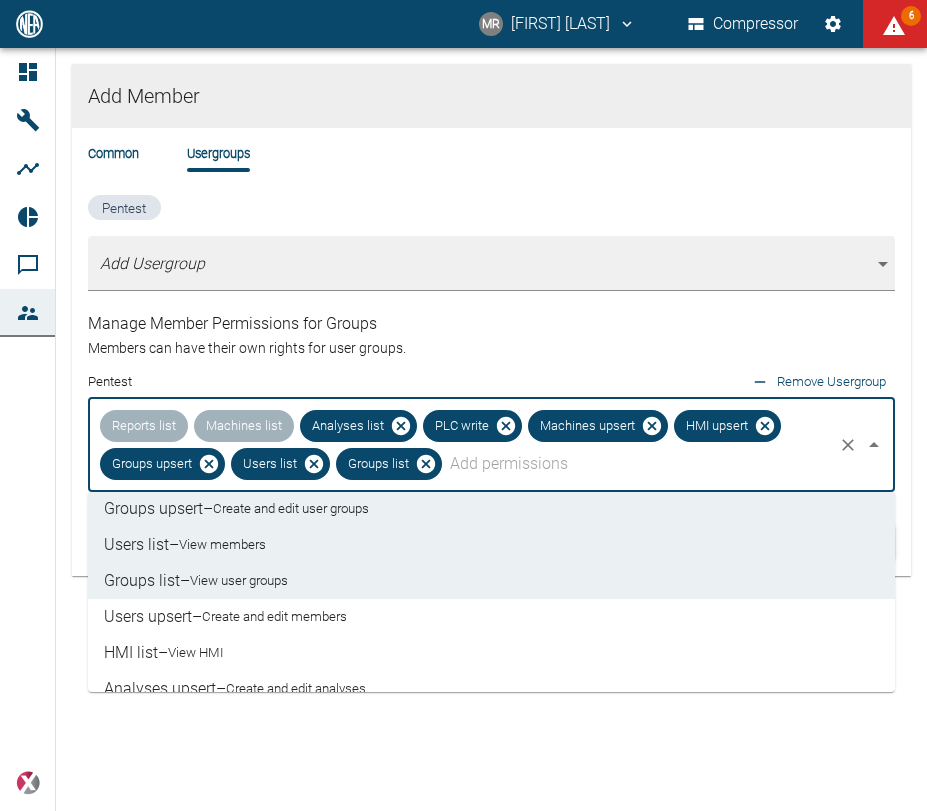 scroll, scrollTop: 228, scrollLeft: 0, axis: vertical 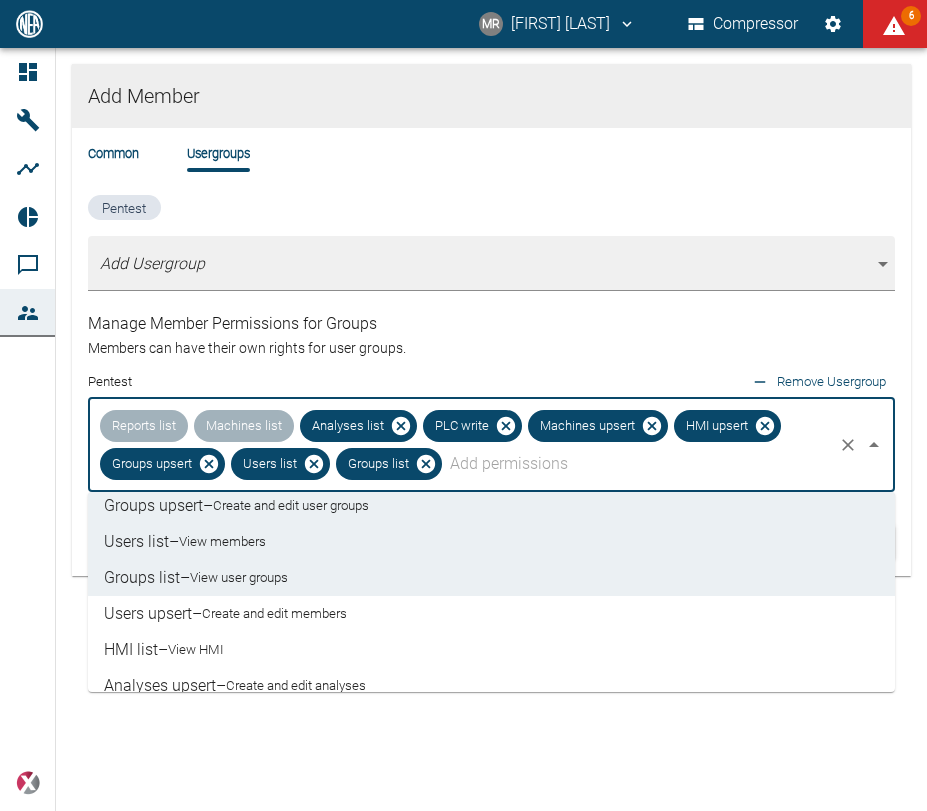 drag, startPoint x: 263, startPoint y: 606, endPoint x: 343, endPoint y: 589, distance: 81.78631 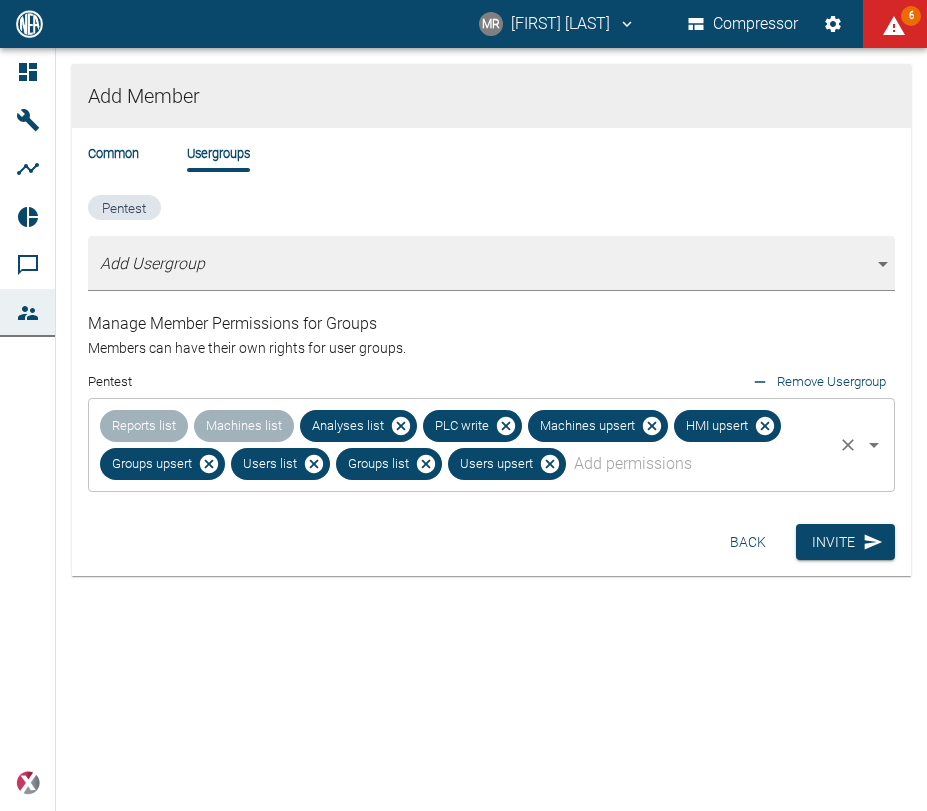 click at bounding box center [699, 464] 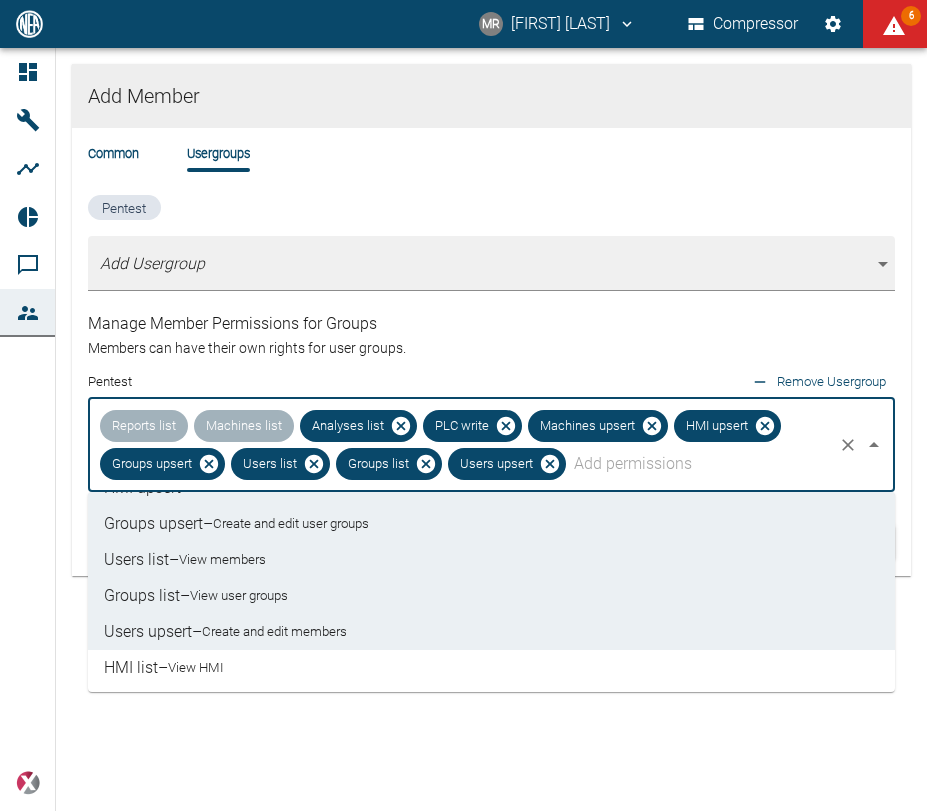 scroll, scrollTop: 248, scrollLeft: 0, axis: vertical 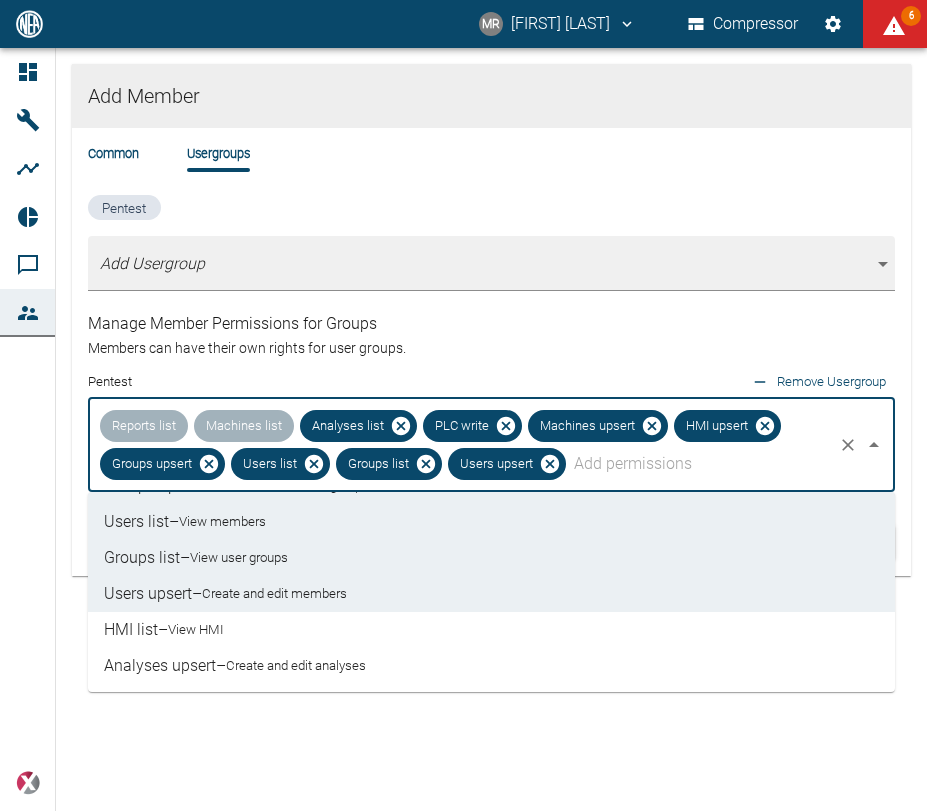 click on "View HMI" at bounding box center (196, 630) 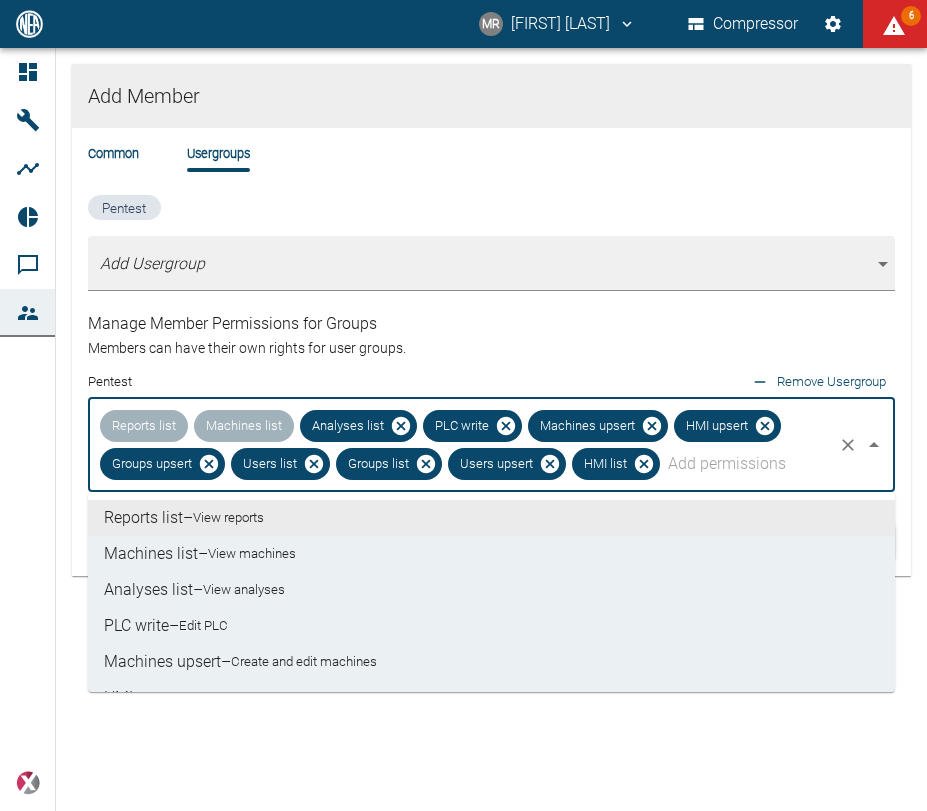 click at bounding box center [746, 464] 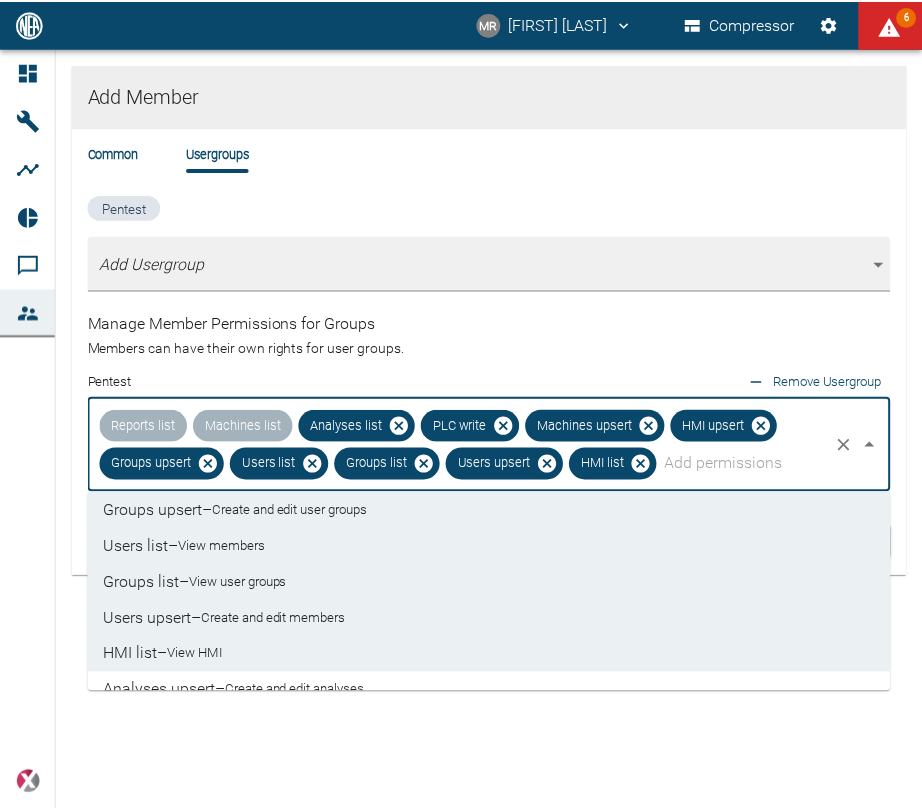 scroll, scrollTop: 248, scrollLeft: 0, axis: vertical 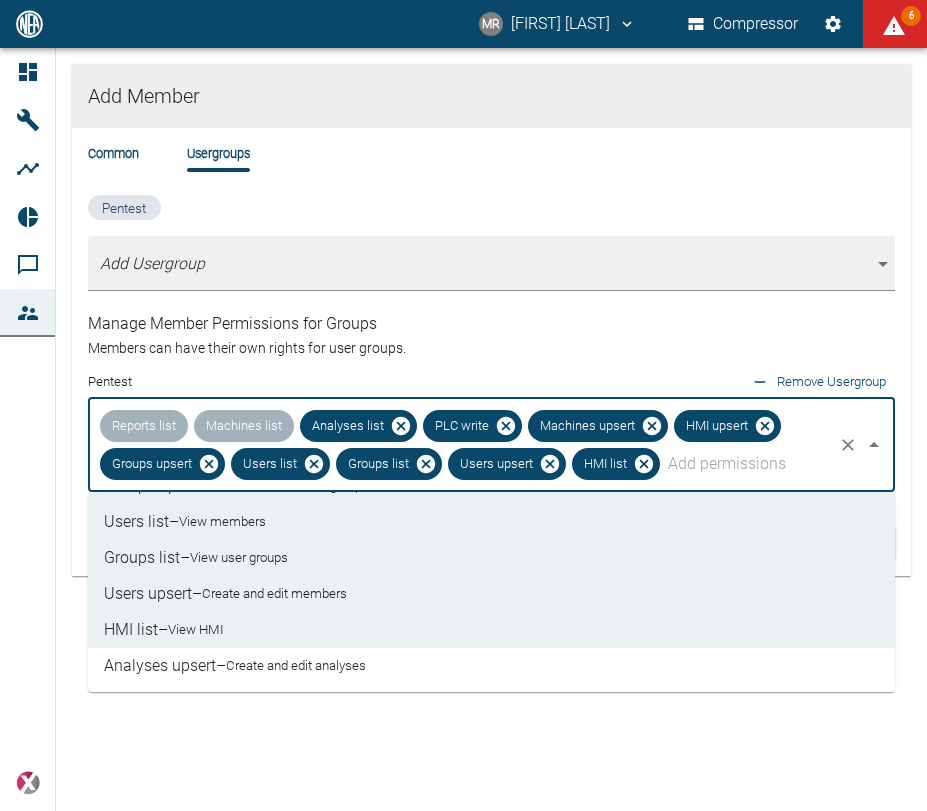 click on "Create and edit analyses" at bounding box center [296, 666] 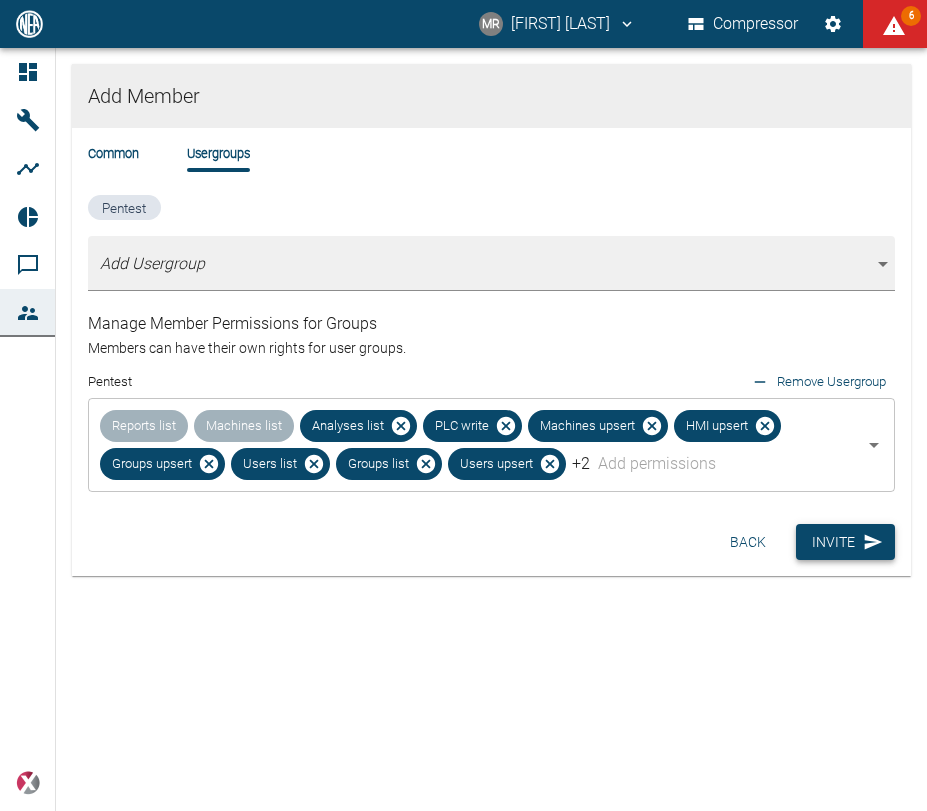 click on "Invite" at bounding box center [845, 542] 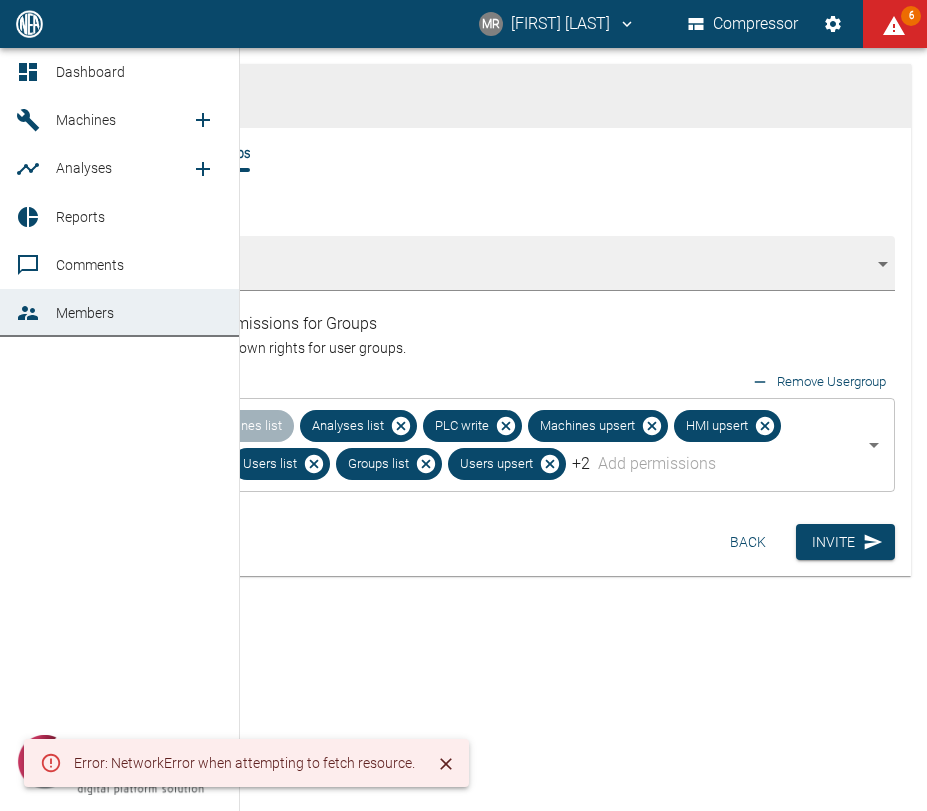 click on "Members" at bounding box center [119, 313] 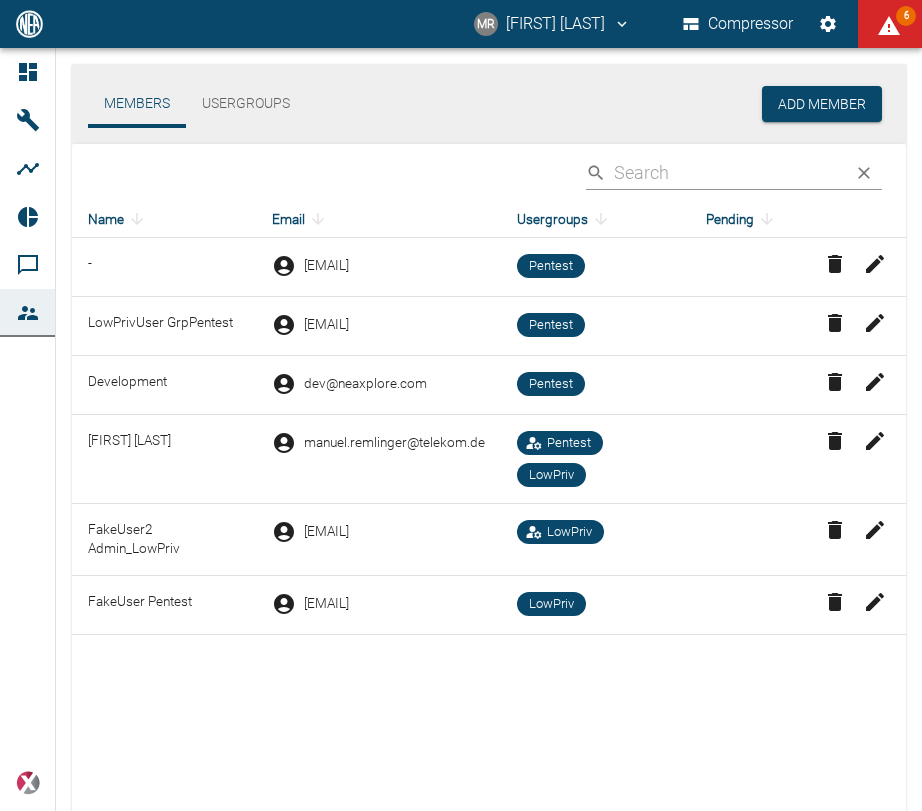 click on "Members Usergroups Add Member" at bounding box center [489, 104] 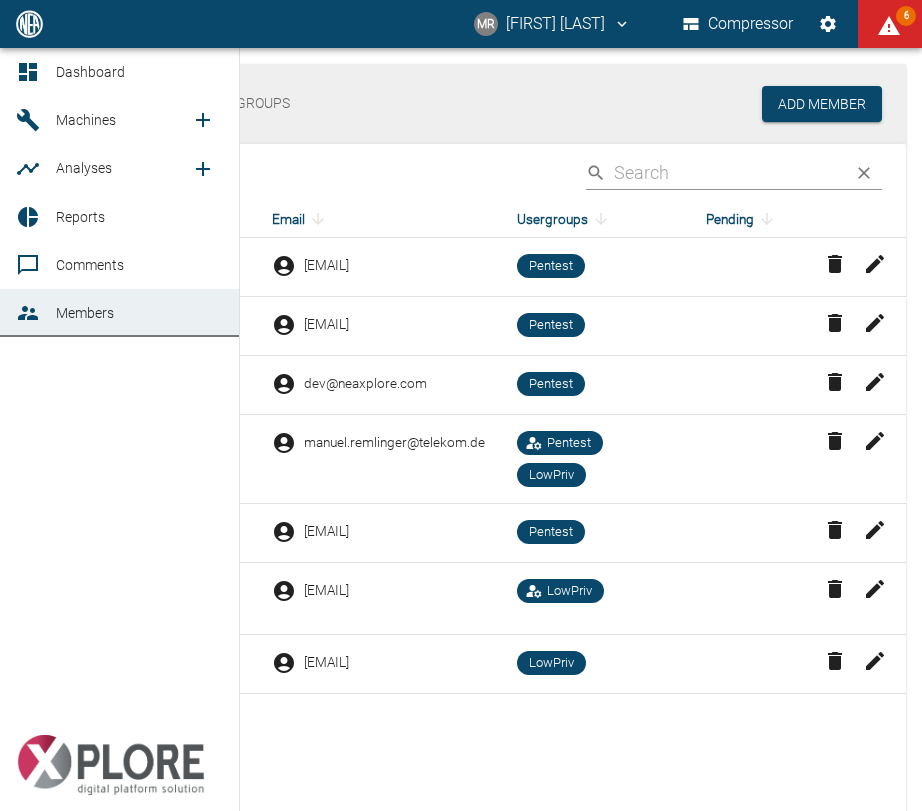 scroll, scrollTop: 0, scrollLeft: 0, axis: both 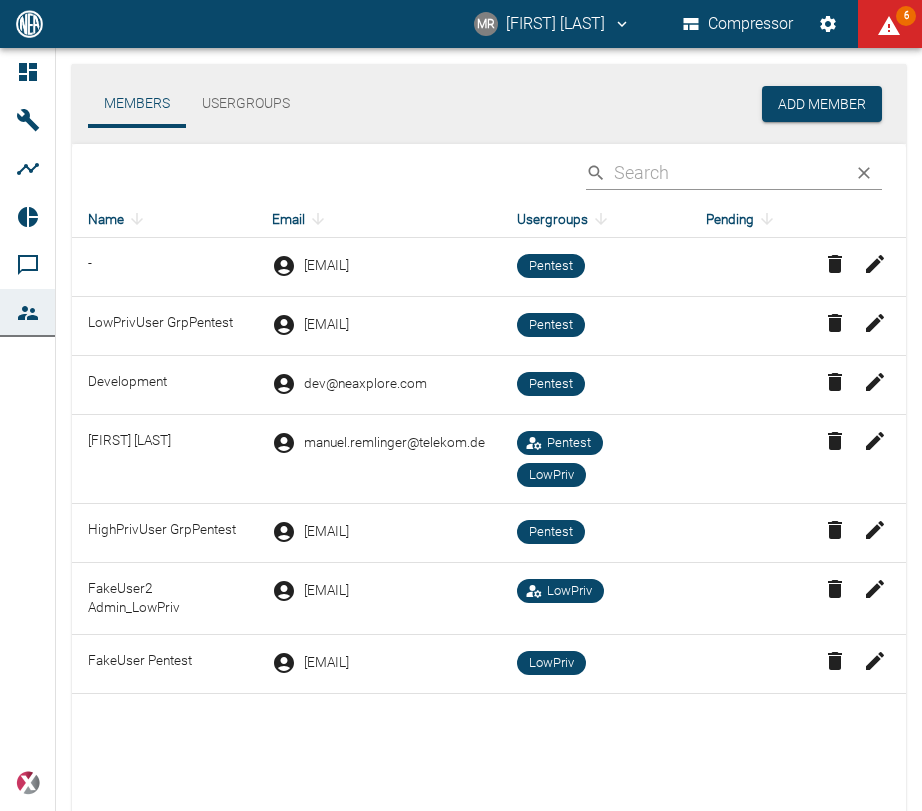 click 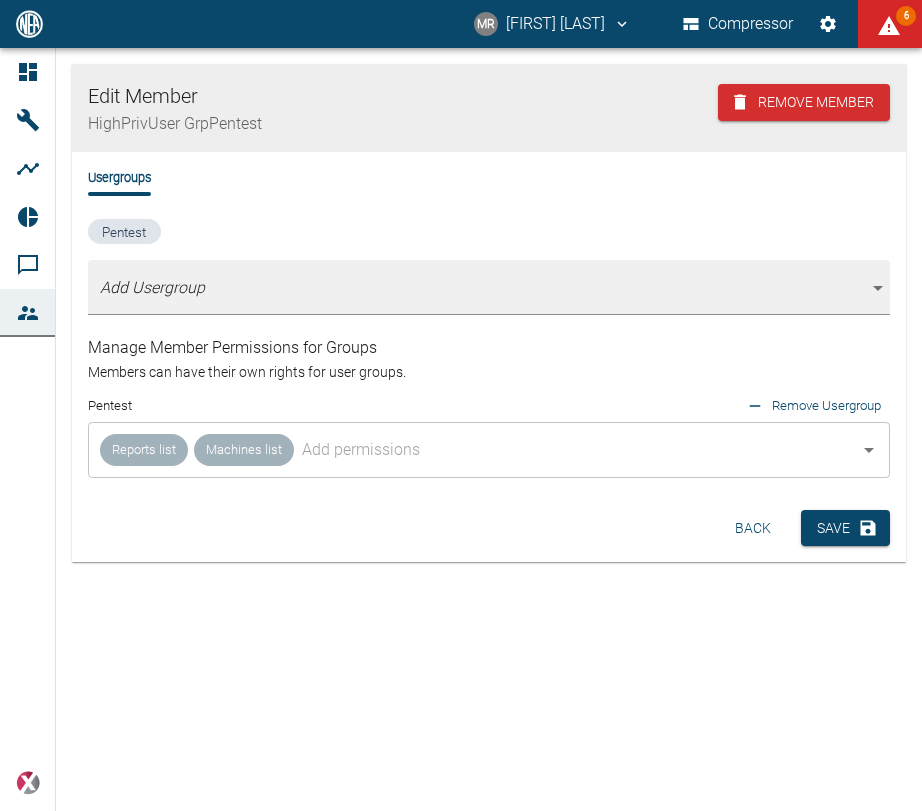 click on "Usergroups" at bounding box center (489, 193) 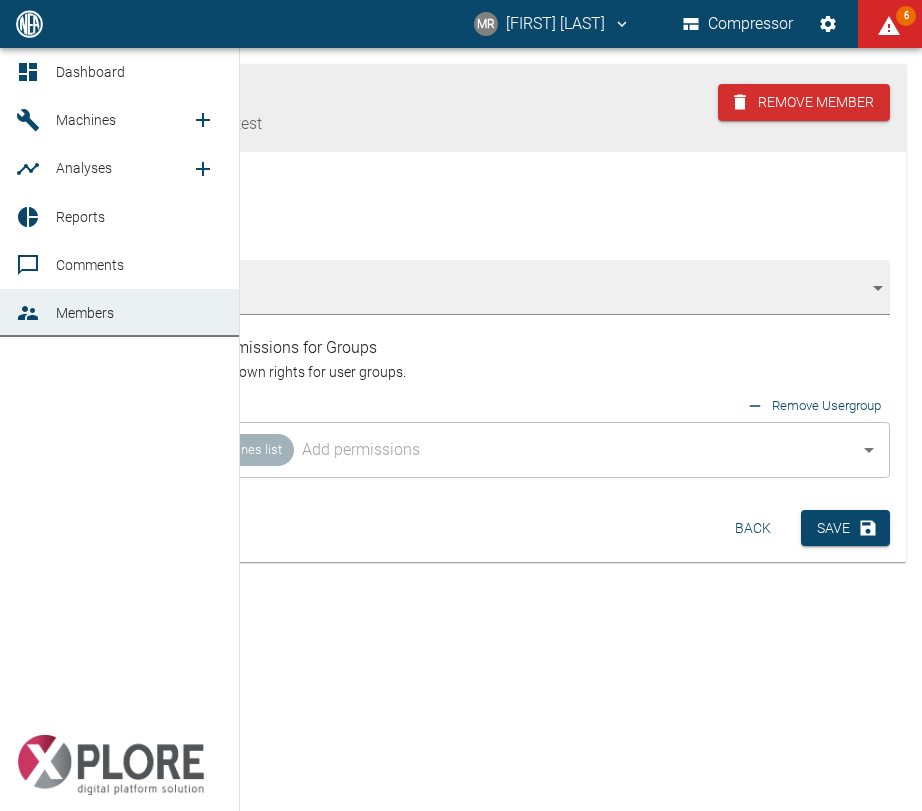 click 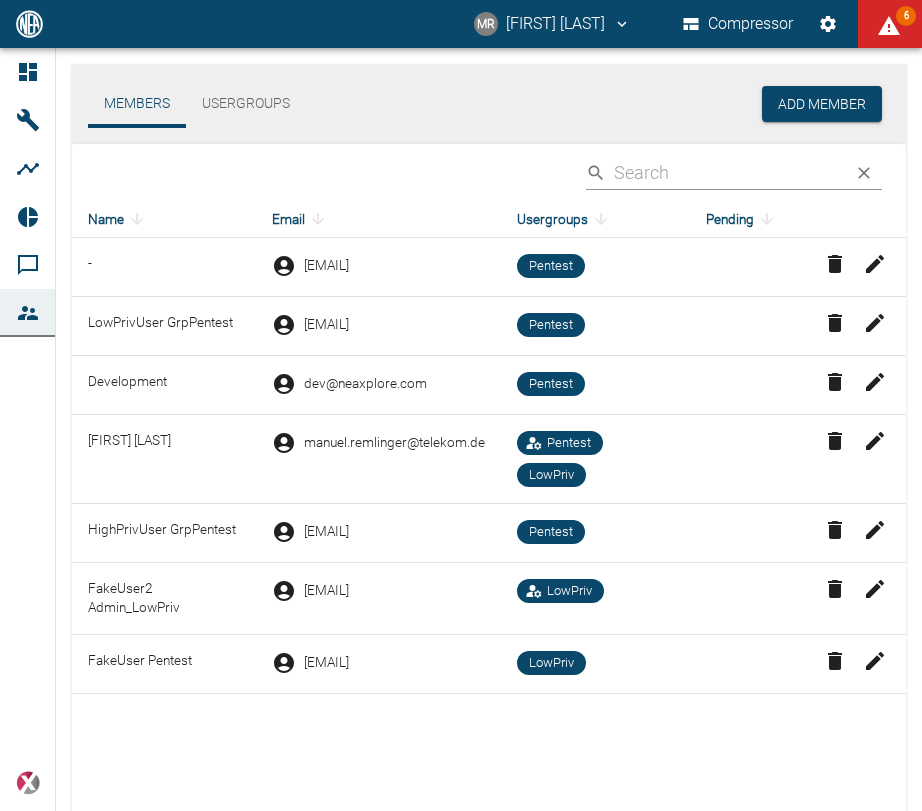 click 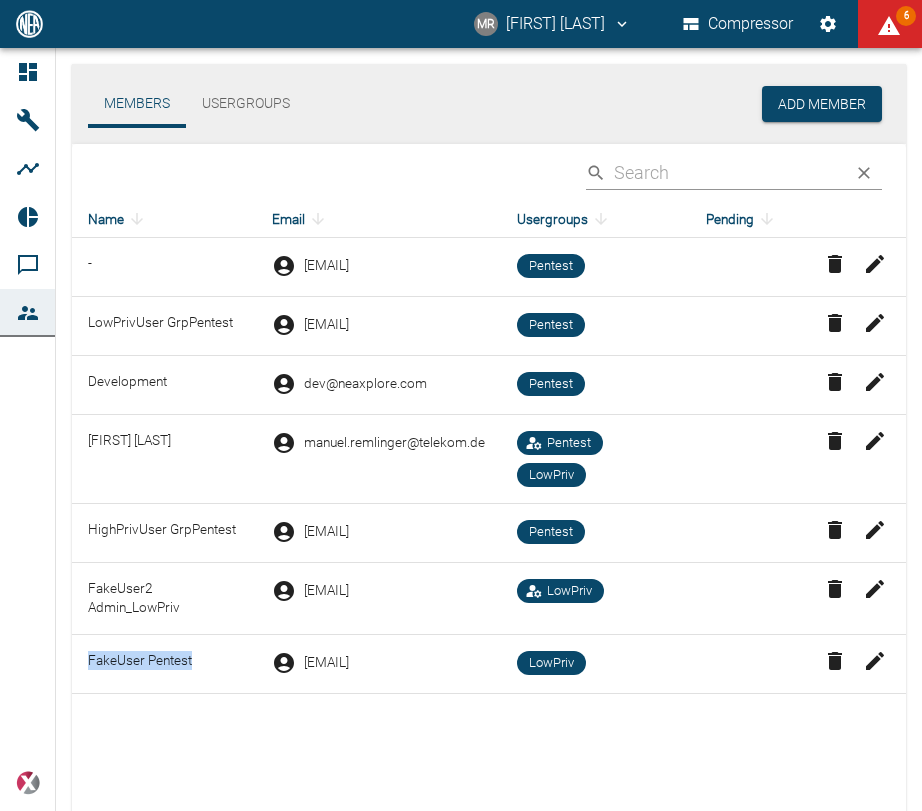 drag, startPoint x: 220, startPoint y: 664, endPoint x: 83, endPoint y: 664, distance: 137 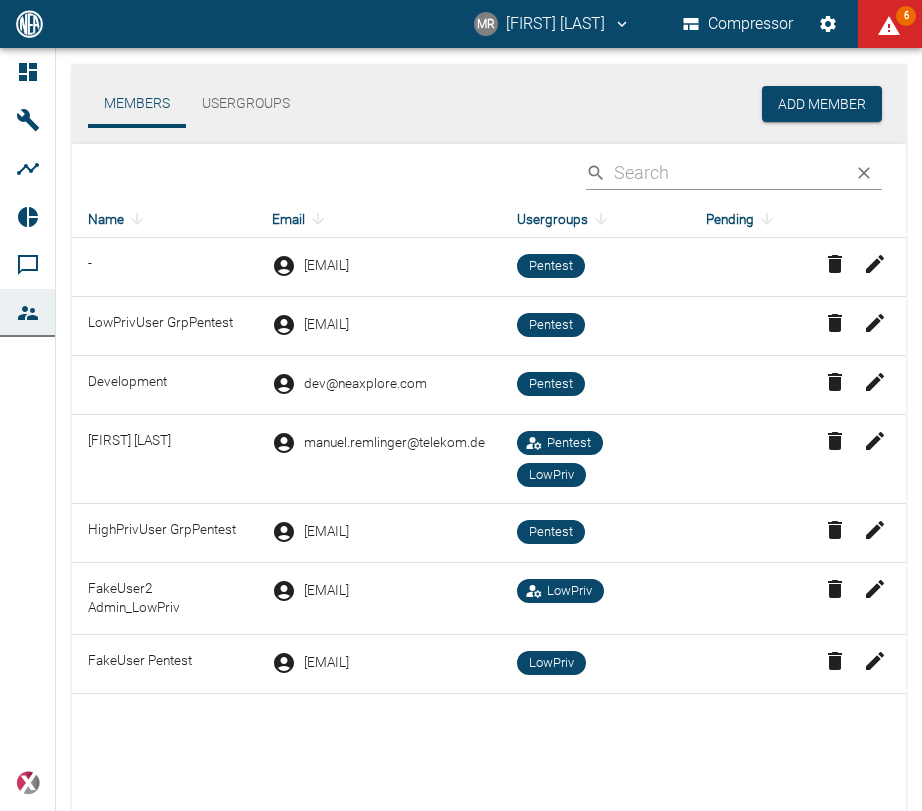 click on "​" at bounding box center (489, 172) 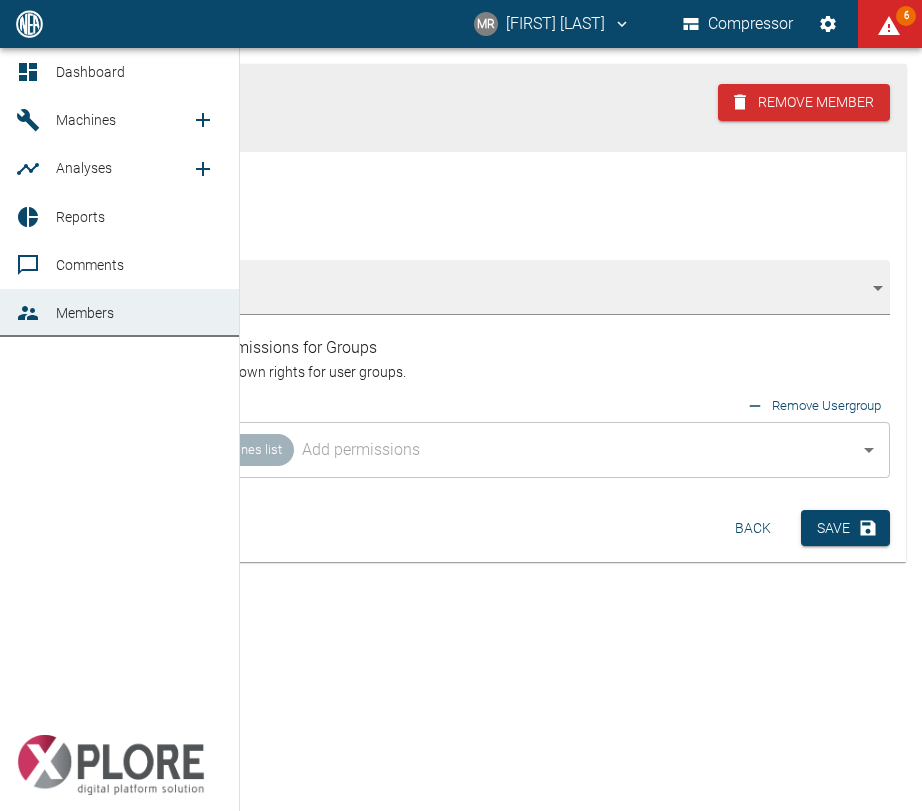 click on "Members" at bounding box center (119, 313) 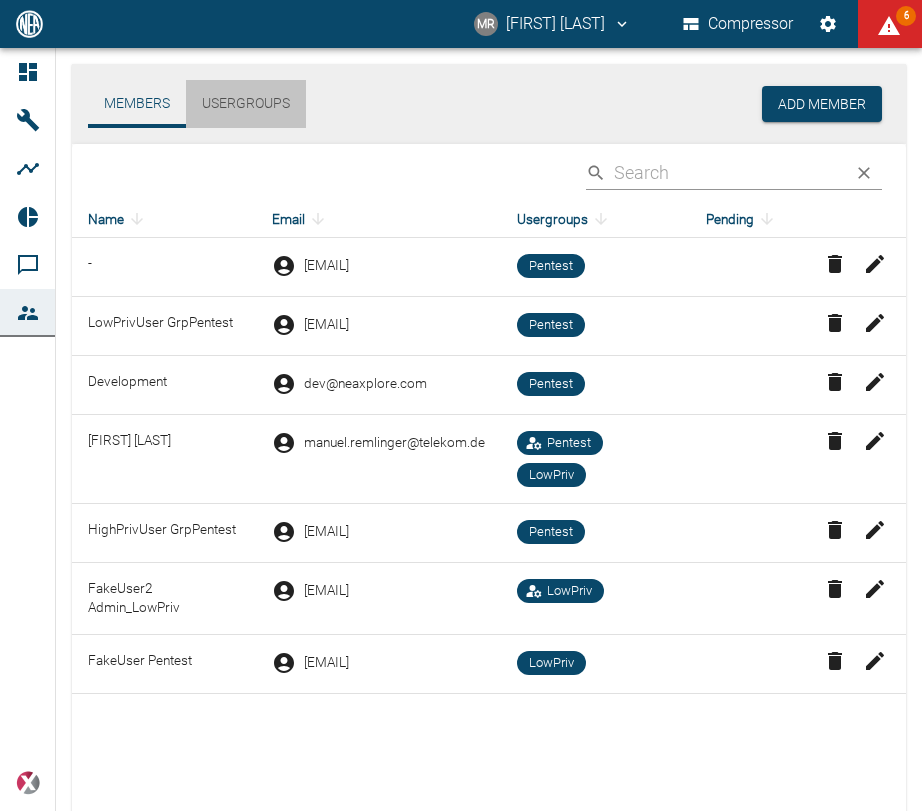 click on "Usergroups" at bounding box center (246, 104) 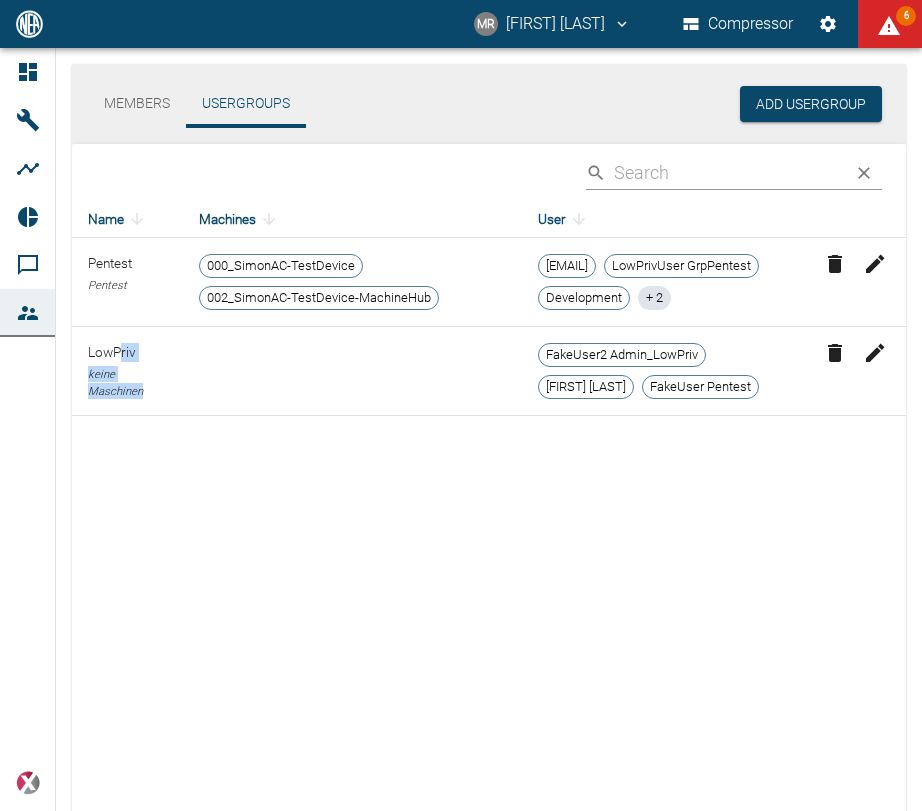 drag, startPoint x: 152, startPoint y: 388, endPoint x: 290, endPoint y: 383, distance: 138.09055 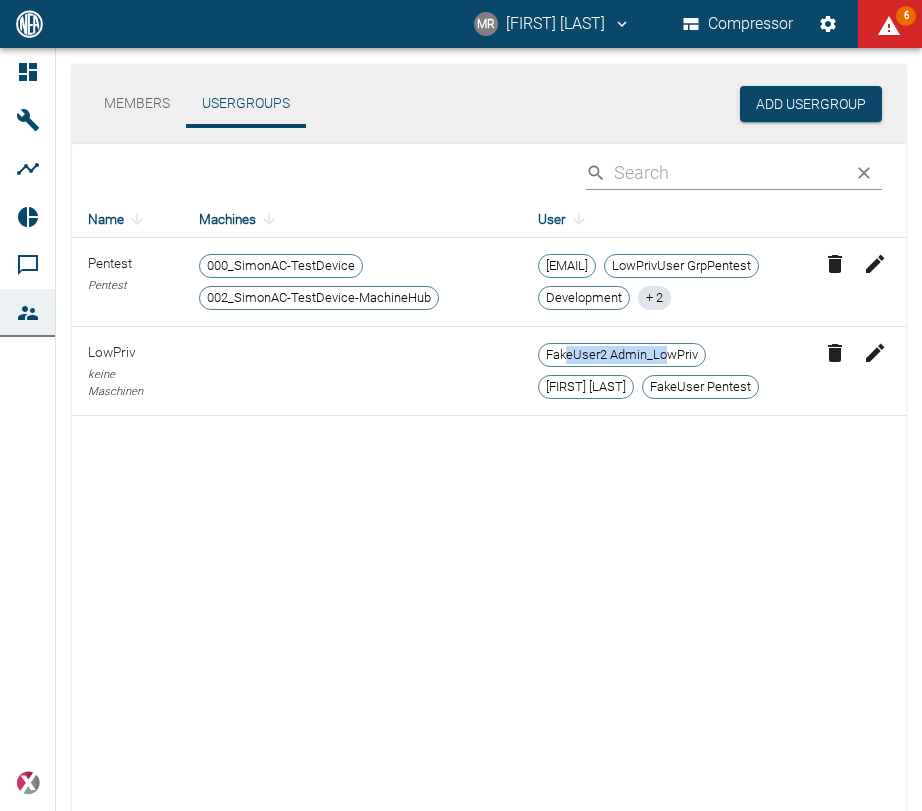 drag, startPoint x: 562, startPoint y: 382, endPoint x: 661, endPoint y: 379, distance: 99.04544 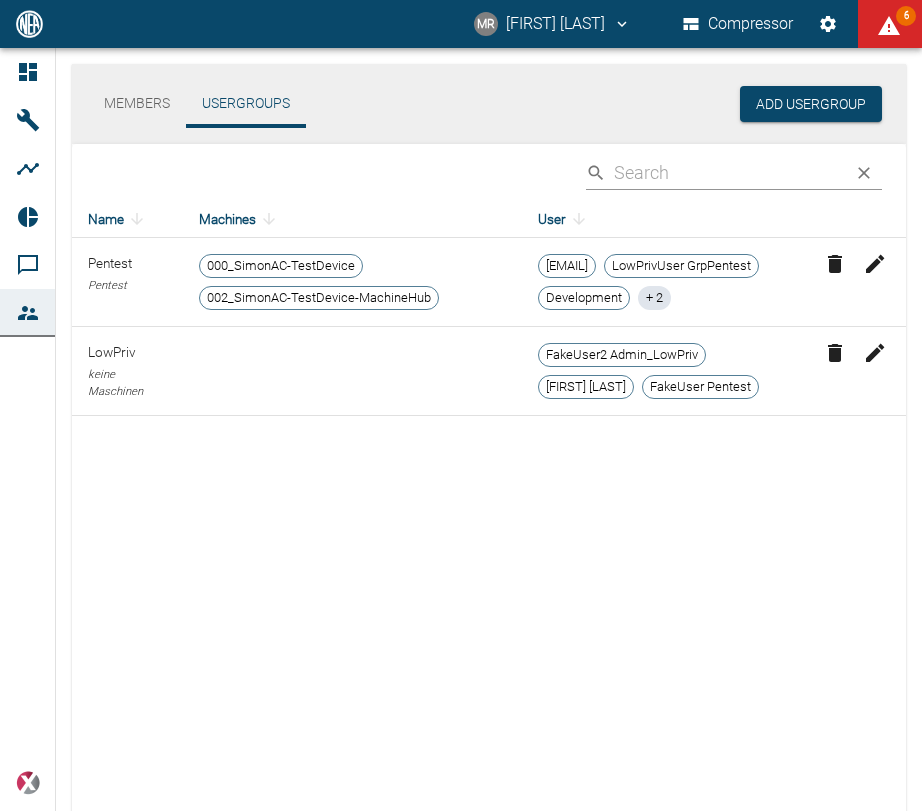 click on "Name Machines User Pentest Pentest  000_SimonAC-TestDevice 002_SimonAC-TestDevice-MachineHub abc@dtsec.dedyn.io LowPrivUser GrpPentest Development + 2 LowPriv keine Maschinen FakeUser2 Admin_LowPriv Manuel Remlinger FakeUser Pentest" at bounding box center (489, 505) 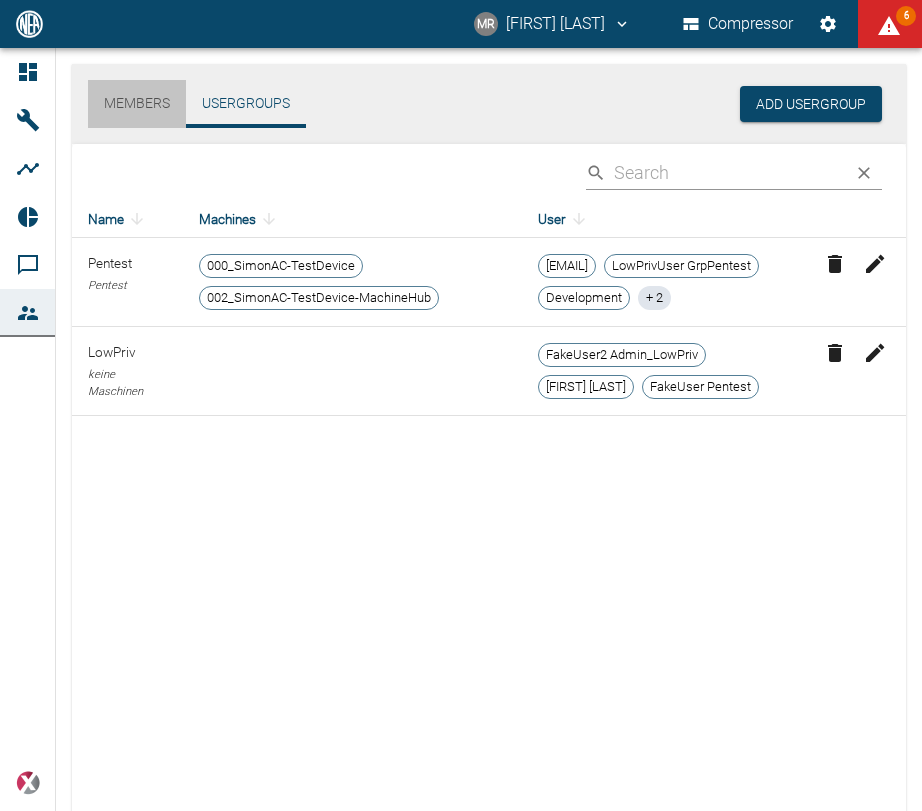 click on "Members" at bounding box center (137, 104) 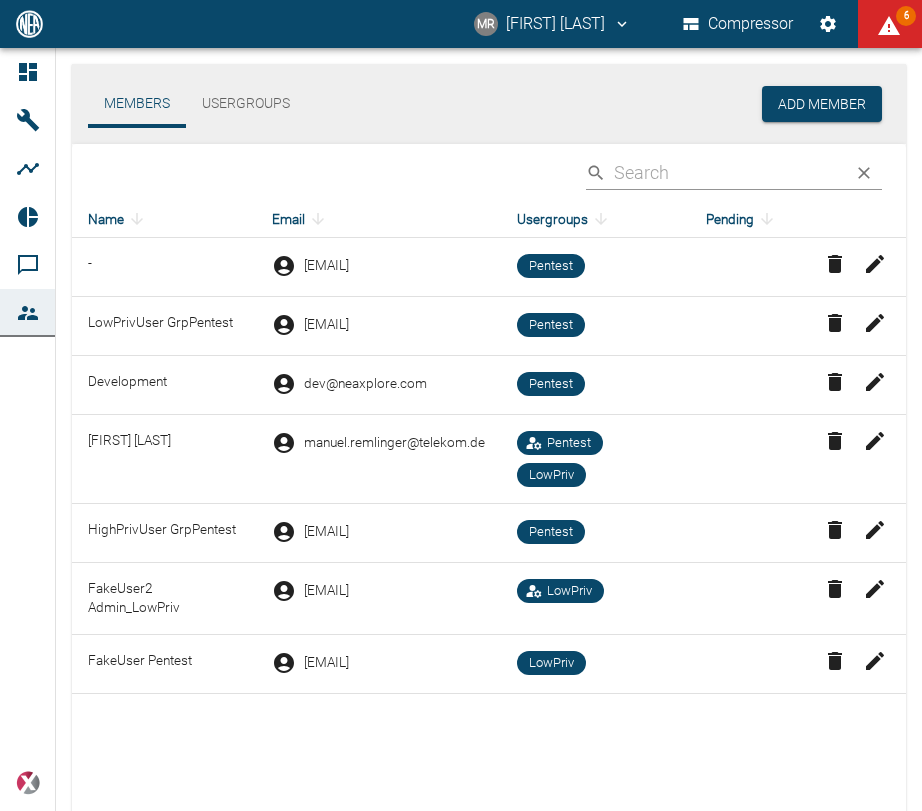 click on "[EMAIL]" at bounding box center (326, 590) 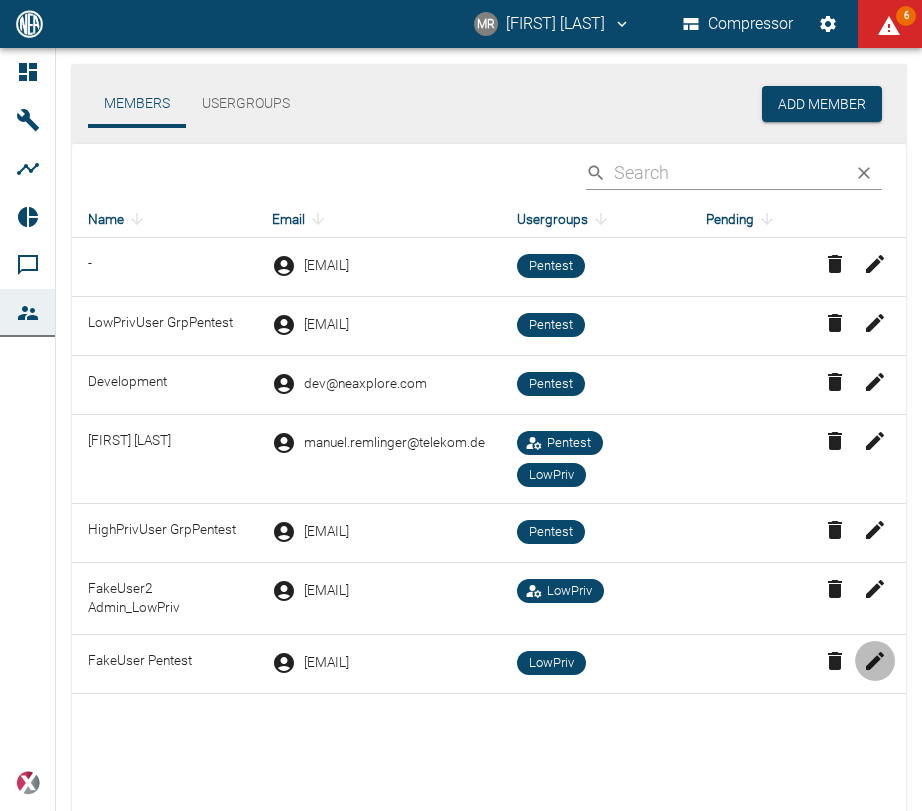 click 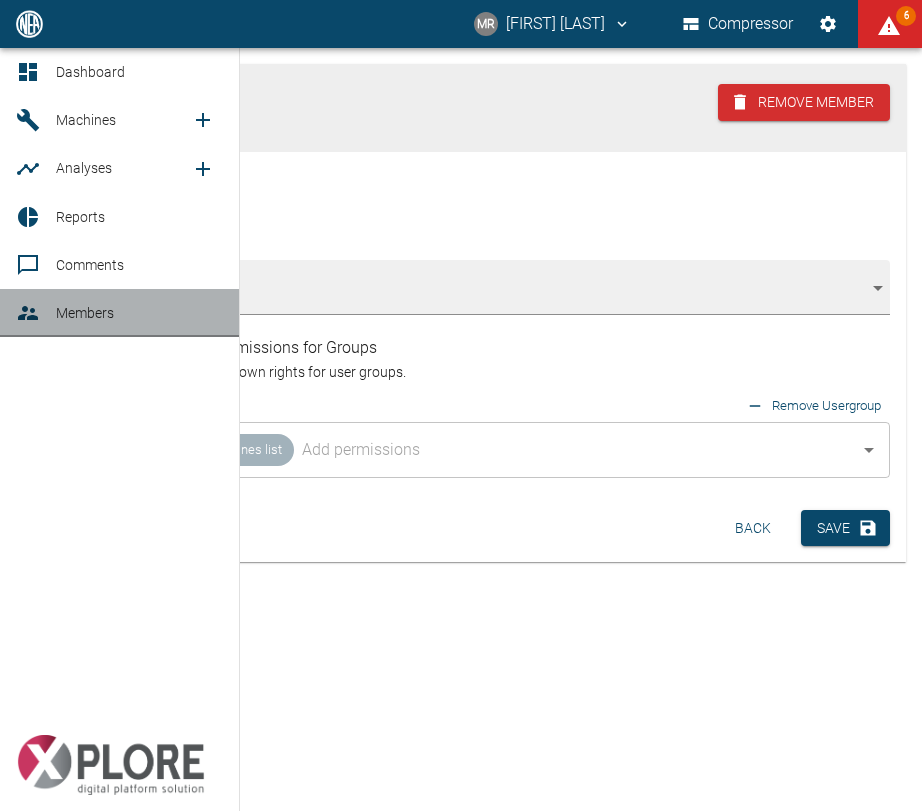 click on "Members" at bounding box center [139, 313] 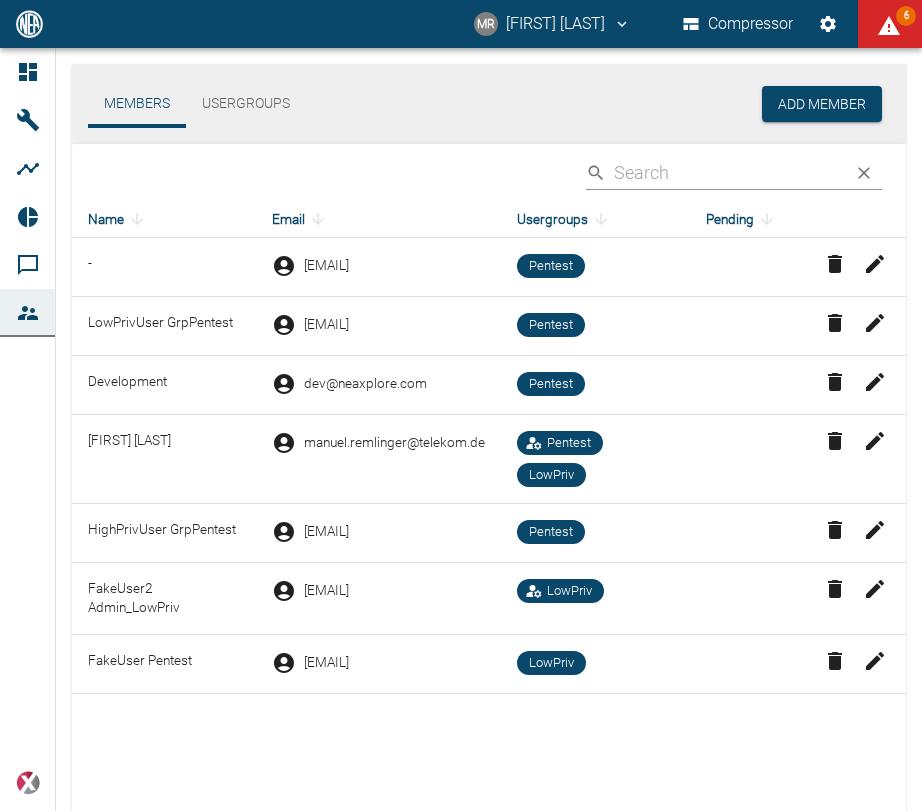 click on "Members Usergroups Add Member" at bounding box center [489, 104] 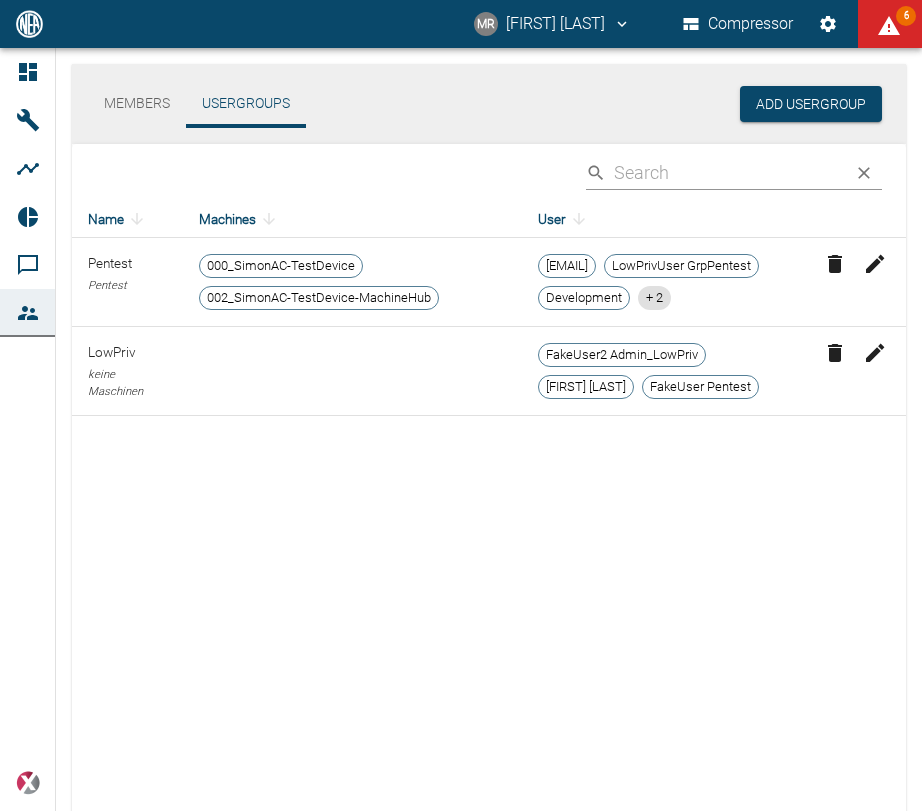click on "+ 2" at bounding box center [654, 298] 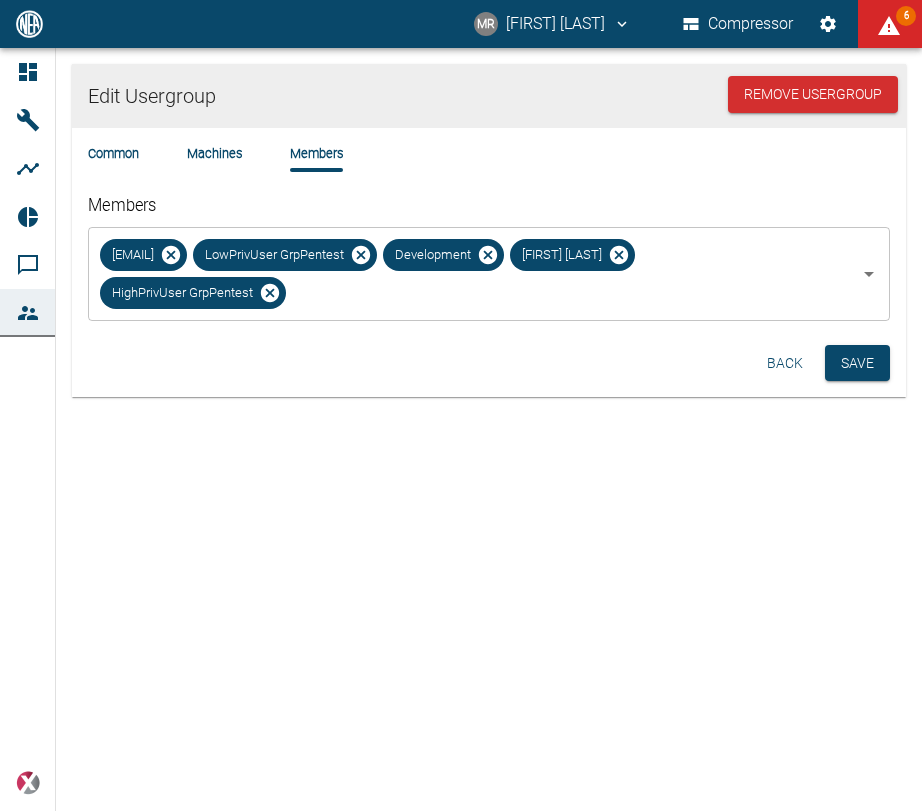 click on "Back" at bounding box center (785, 363) 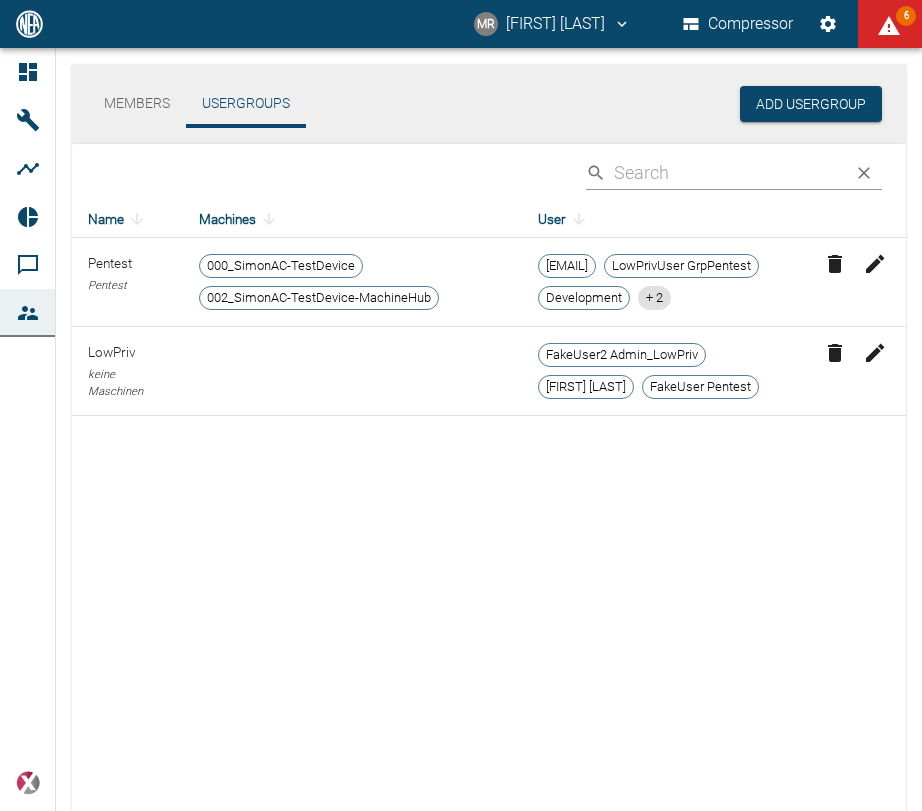 click on "+ 2" at bounding box center [654, 298] 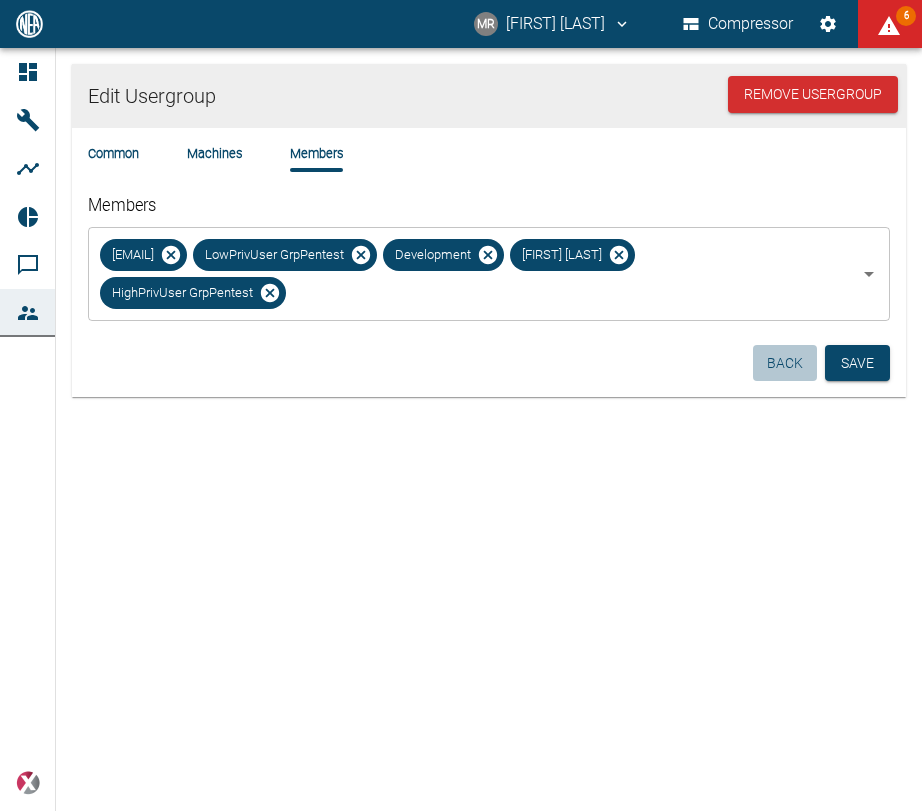click on "Back" at bounding box center (785, 363) 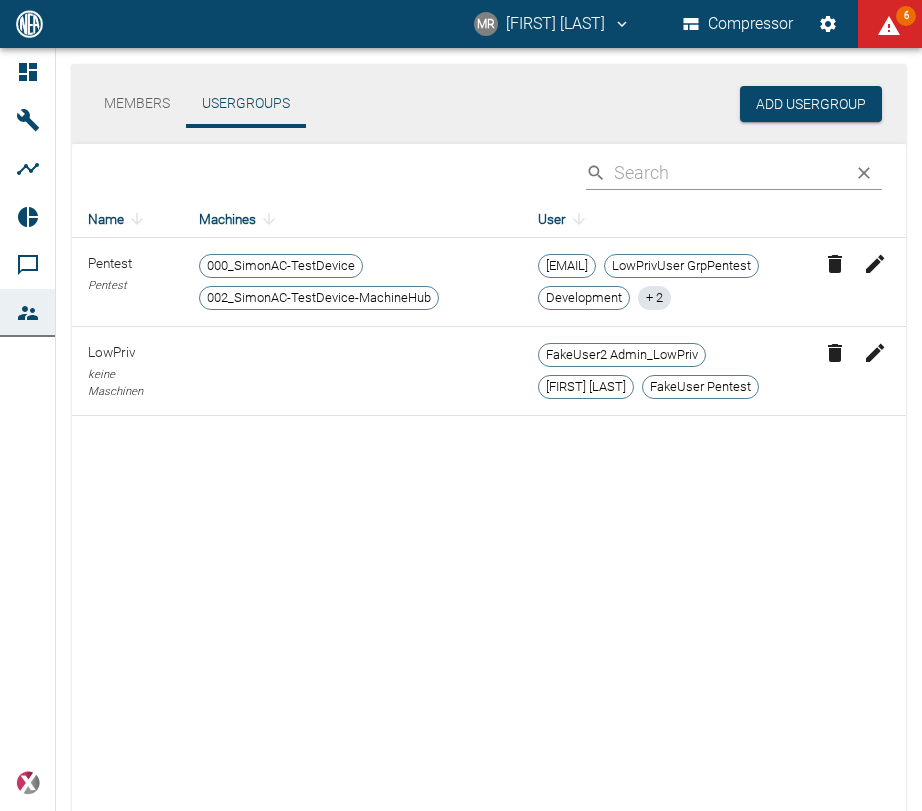 click on "Members" at bounding box center (137, 104) 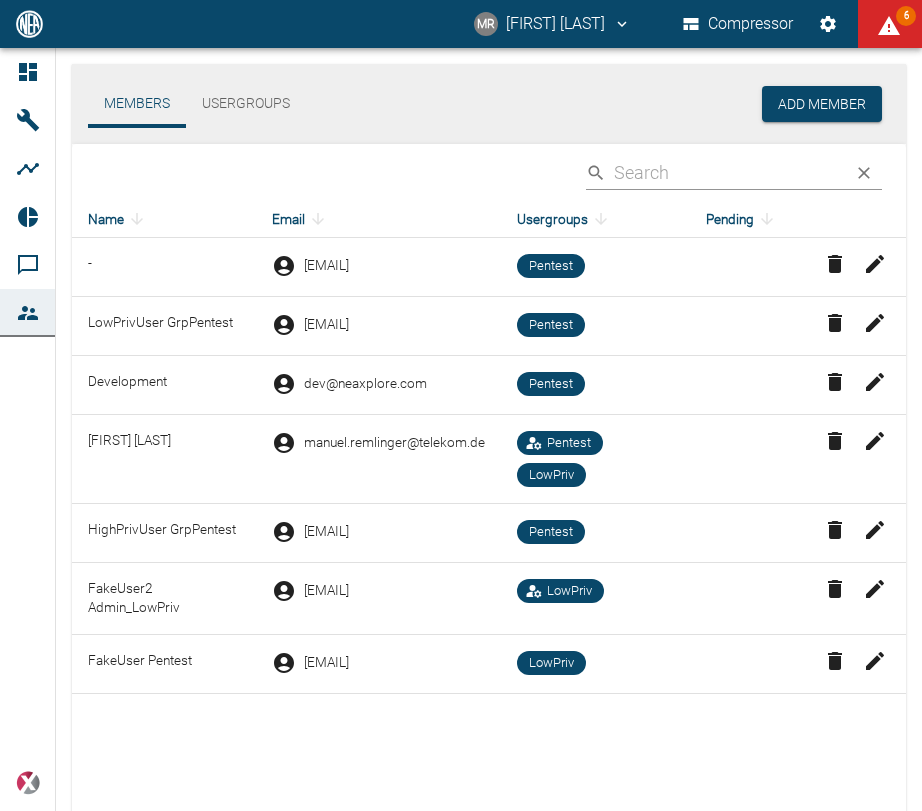 click on "[EMAIL]" at bounding box center [326, 662] 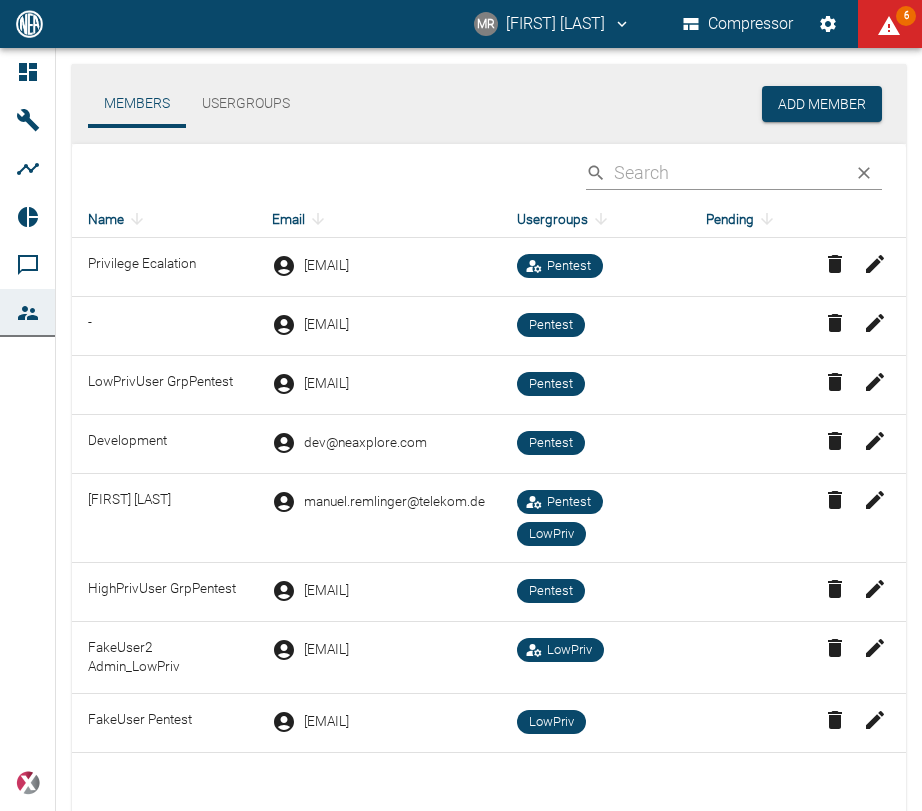scroll, scrollTop: 0, scrollLeft: 0, axis: both 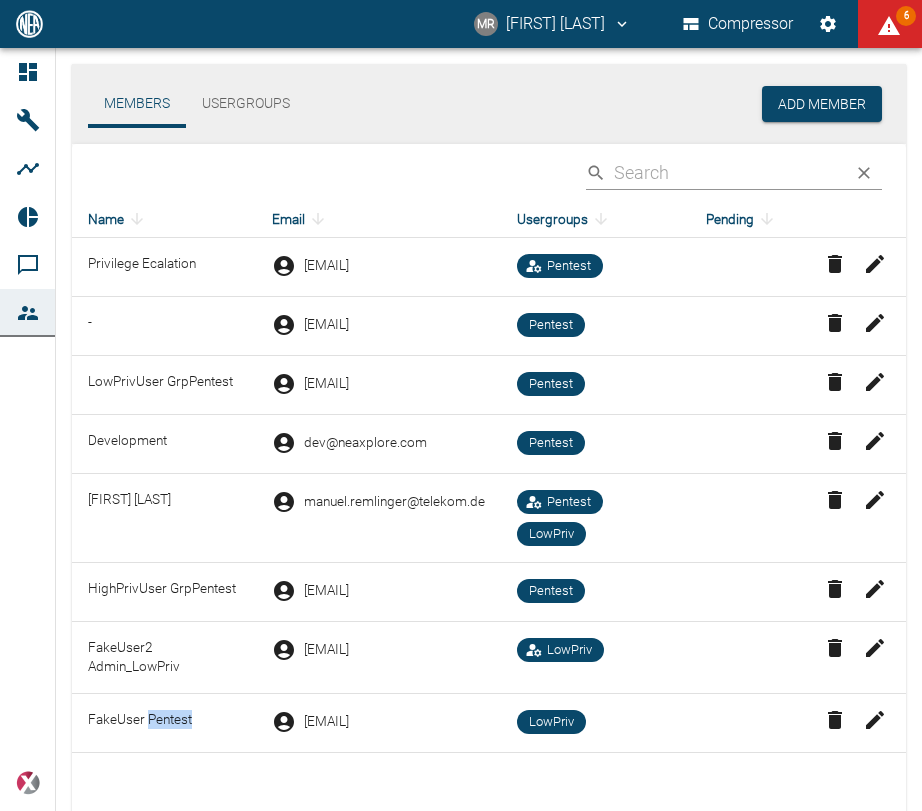 click on "FakeUser Pentest" at bounding box center (164, 722) 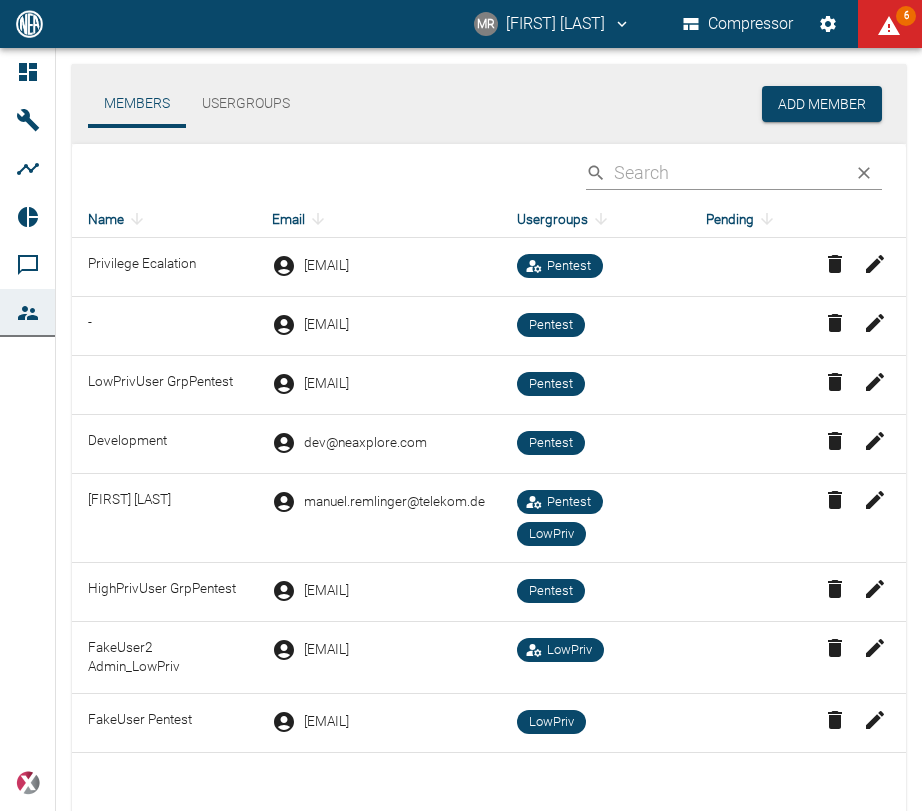 click on "Name Email Usergroups Pending Privilege Ecalation [EMAIL] Pentest  -  [EMAIL] Pentest LowPrivUser GrpPentest [EMAIL] Pentest Development [EMAIL] Pentest [FIRST] [LAST] [EMAIL] Pentest LowPriv HighPrivUser GrpPentest [EMAIL] Pentest FakeUser2 Admin_LowPriv [EMAIL] LowPriv FakeUser Pentest [EMAIL] LowPriv" at bounding box center [489, 526] 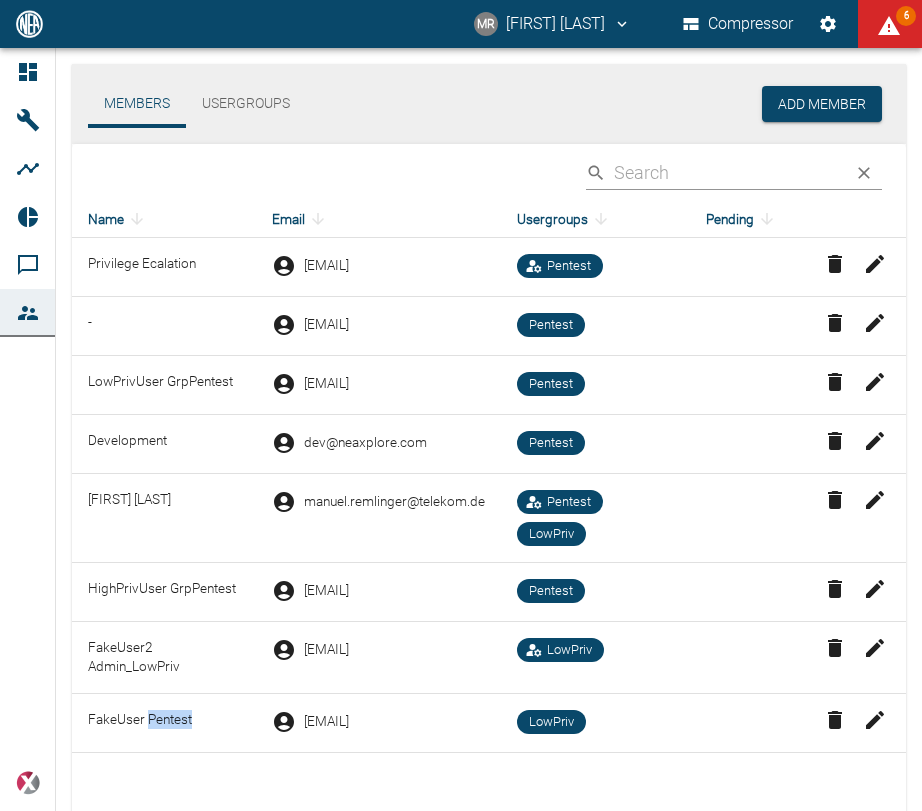 click on "FakeUser Pentest" at bounding box center [164, 722] 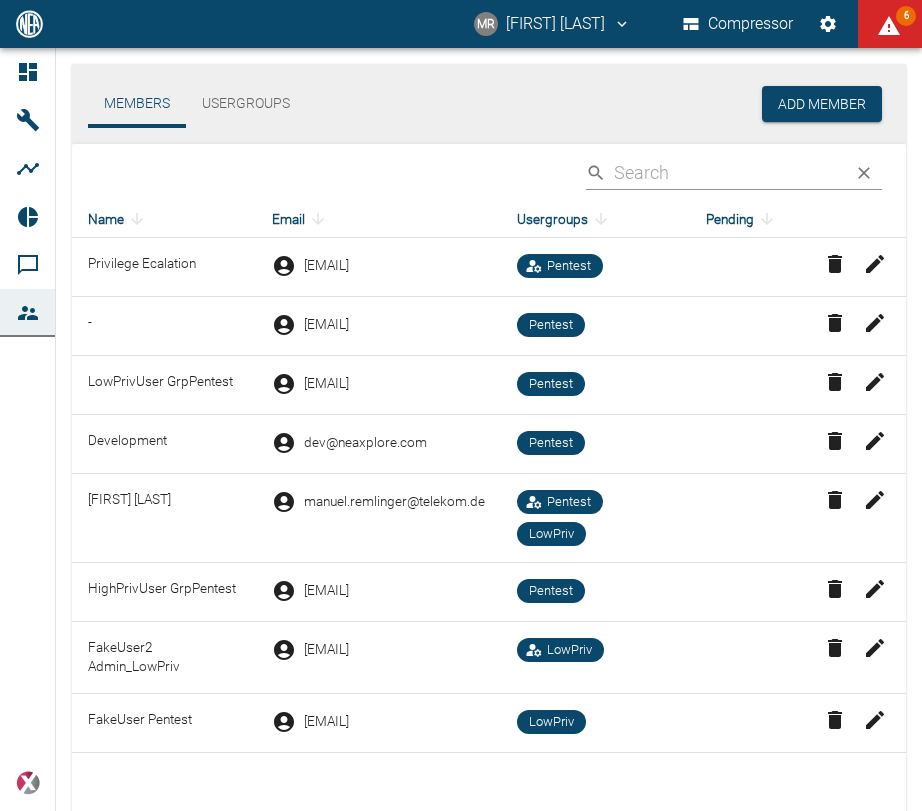 click on "FakeUser Pentest" at bounding box center [164, 722] 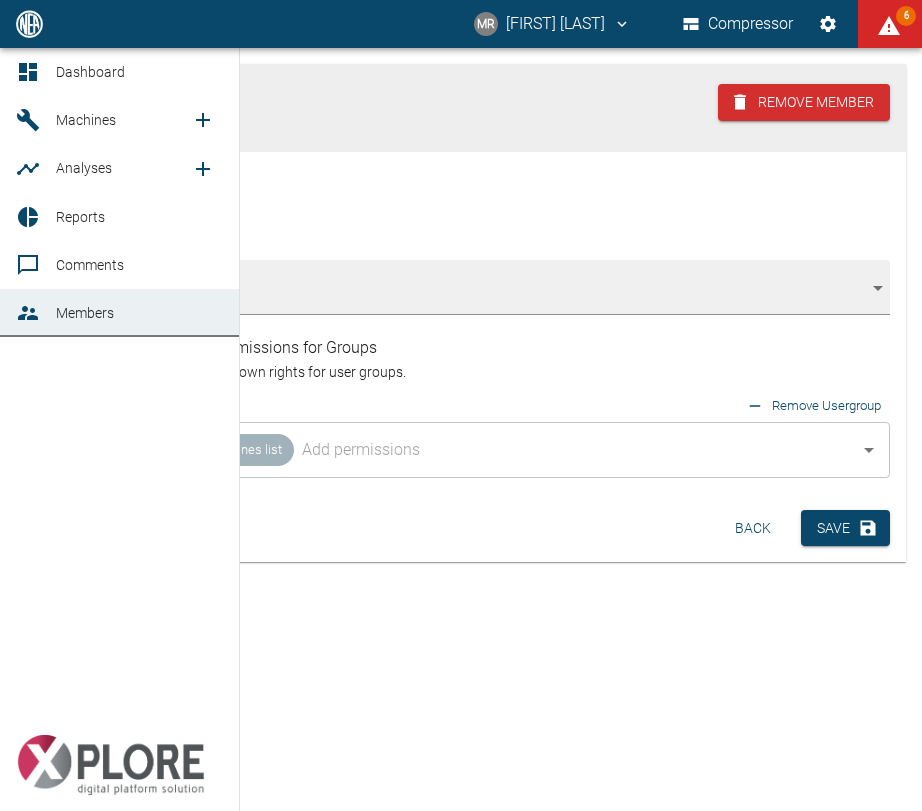 click on "Members" at bounding box center [85, 313] 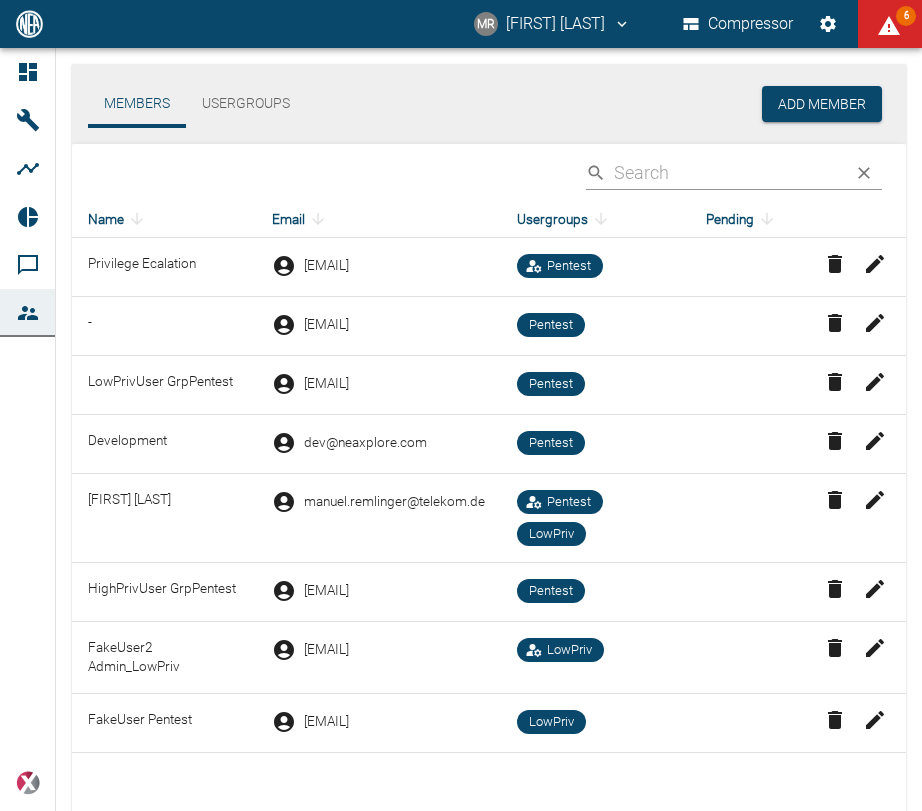 click on "Usergroups" at bounding box center [246, 104] 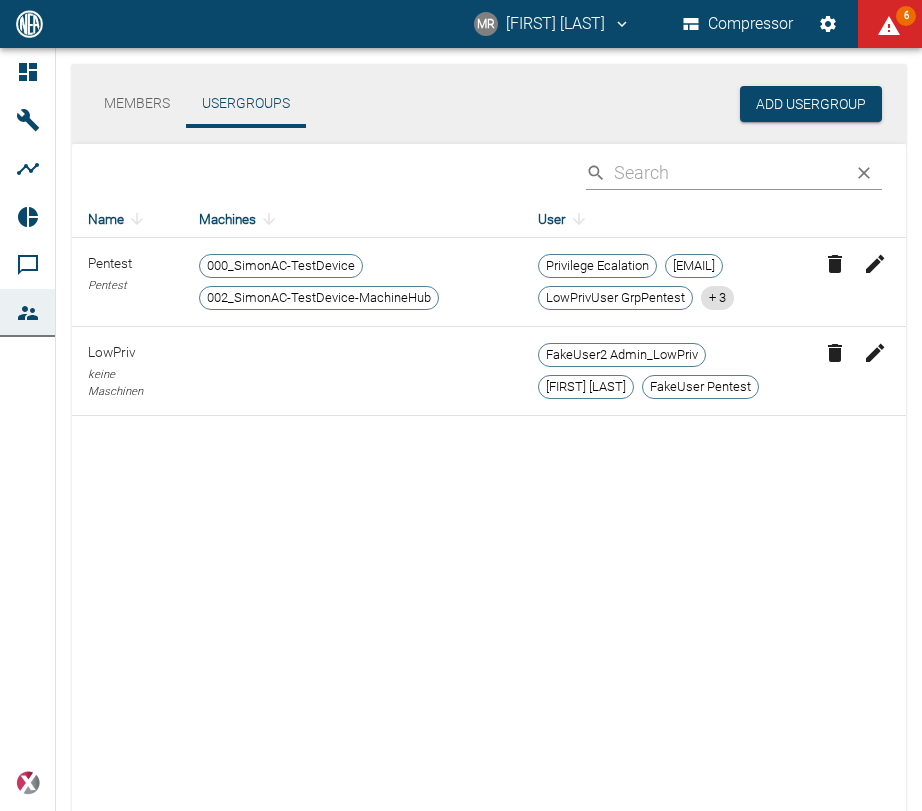 click on "+ 3" at bounding box center (717, 298) 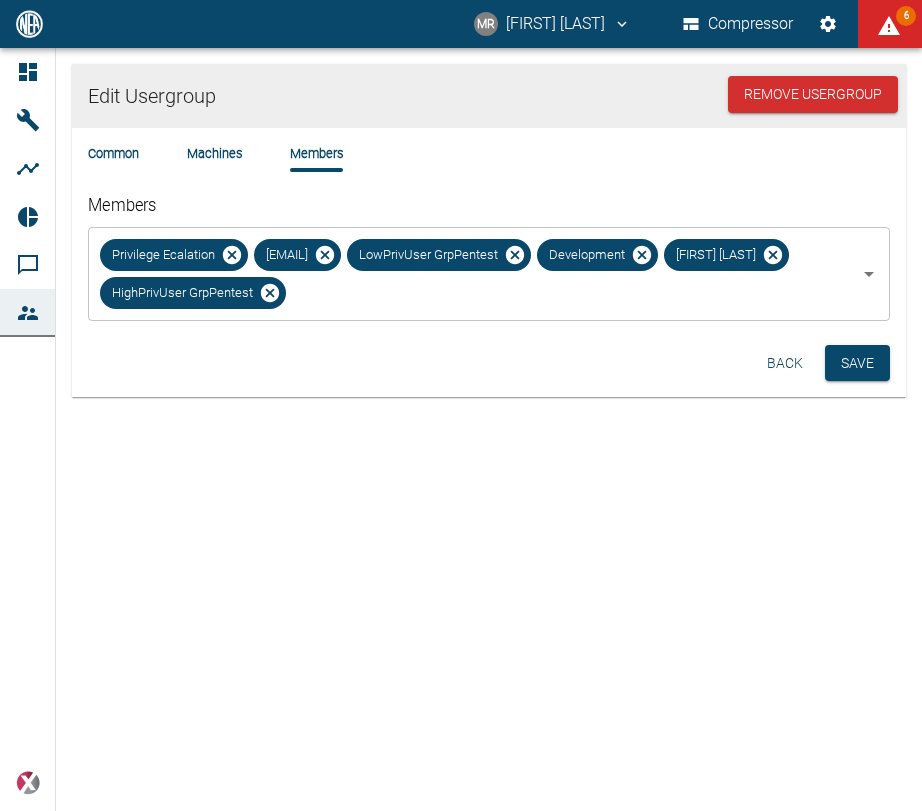 click on "Back" at bounding box center [785, 363] 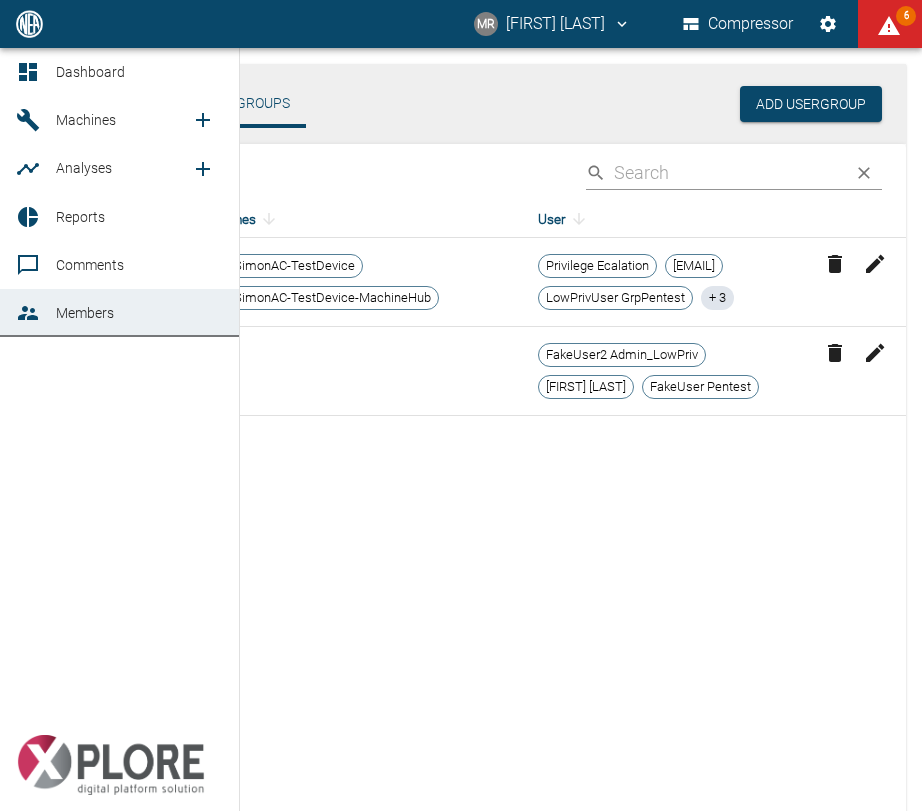 click 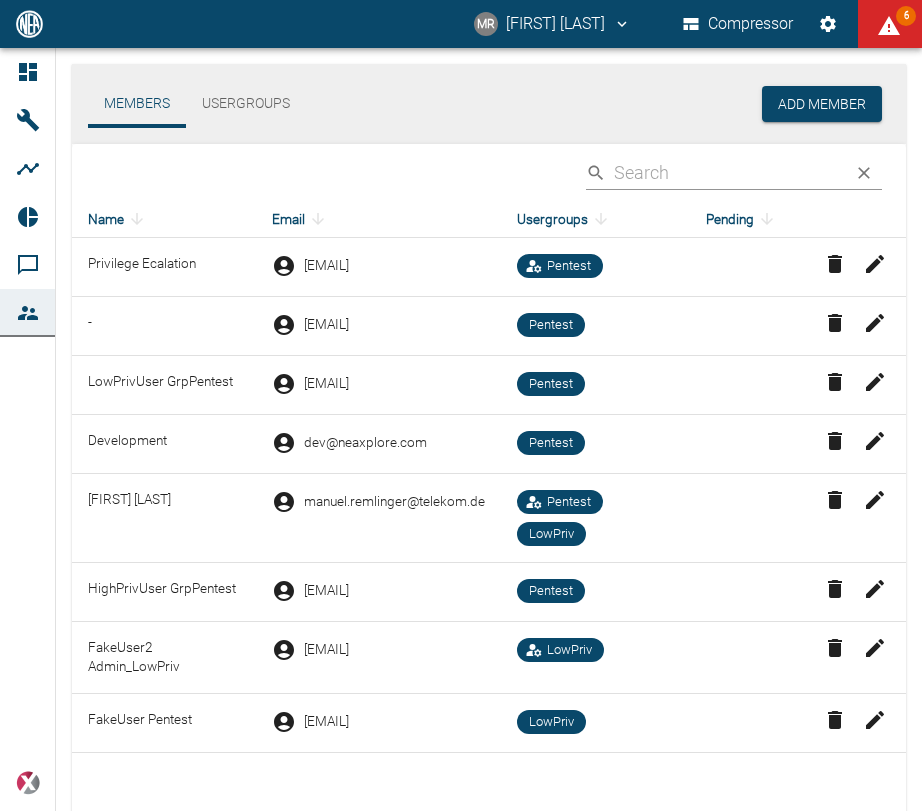 scroll, scrollTop: 125, scrollLeft: 0, axis: vertical 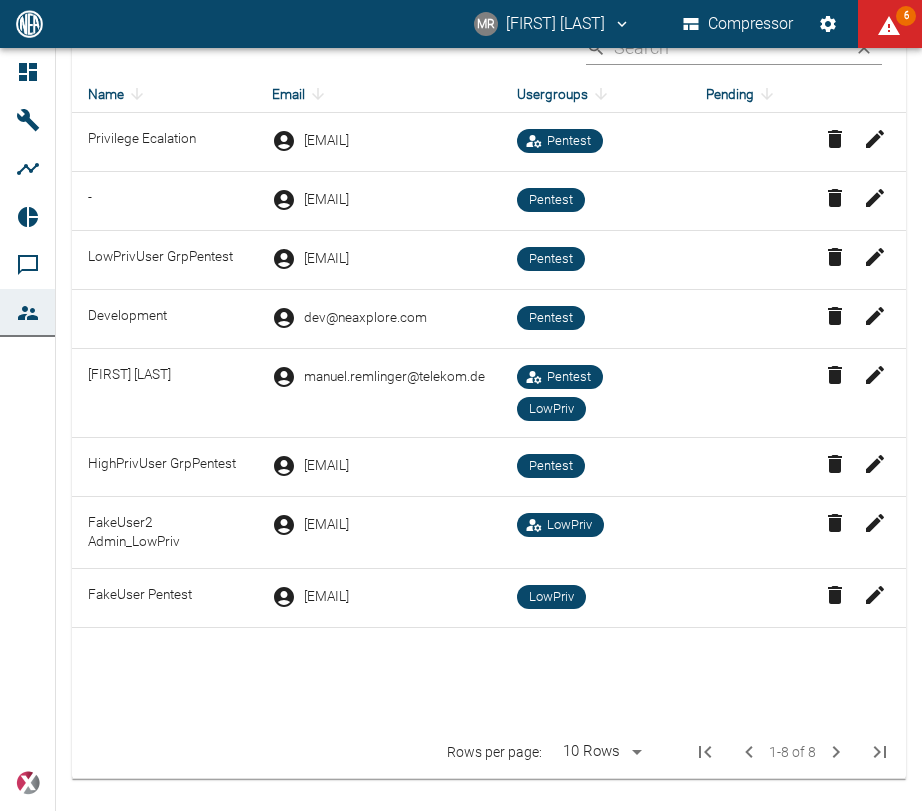 click on "MR [FIRST] [LAST] Compressor 6 Dashboard Machines Analyses Reports Comments Members powered by Members Usergroups Add Member ​ Name Email Usergroups Pending Privilege Ecalation [EMAIL] Pentest  -  [EMAIL] Pentest LowPrivUser GrpPentest [EMAIL] Pentest Development [EMAIL] Pentest [FIRST] [LAST] [EMAIL] Pentest LowPriv HighPrivUser GrpPentest [EMAIL] Pentest FakeUser2 Admin_LowPriv [EMAIL] LowPriv FakeUser Pentest [EMAIL] LowPriv Rows per page: 10 Rows  10 1–8 of 8 1-8 of 8
Press space bar to start a drag.
When dragging you can use the arrow keys to move the item around and escape to cancel.
Some screen readers may require you to be in focus mode or to use your pass through key" at bounding box center (461, 405) 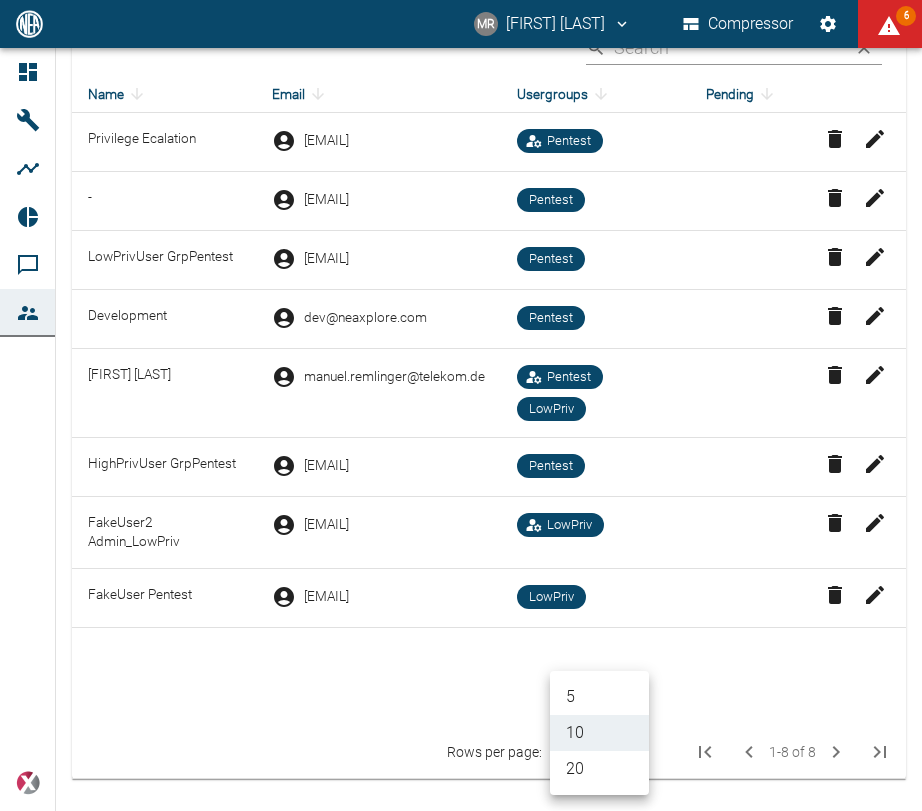 click on "20" at bounding box center (599, 769) 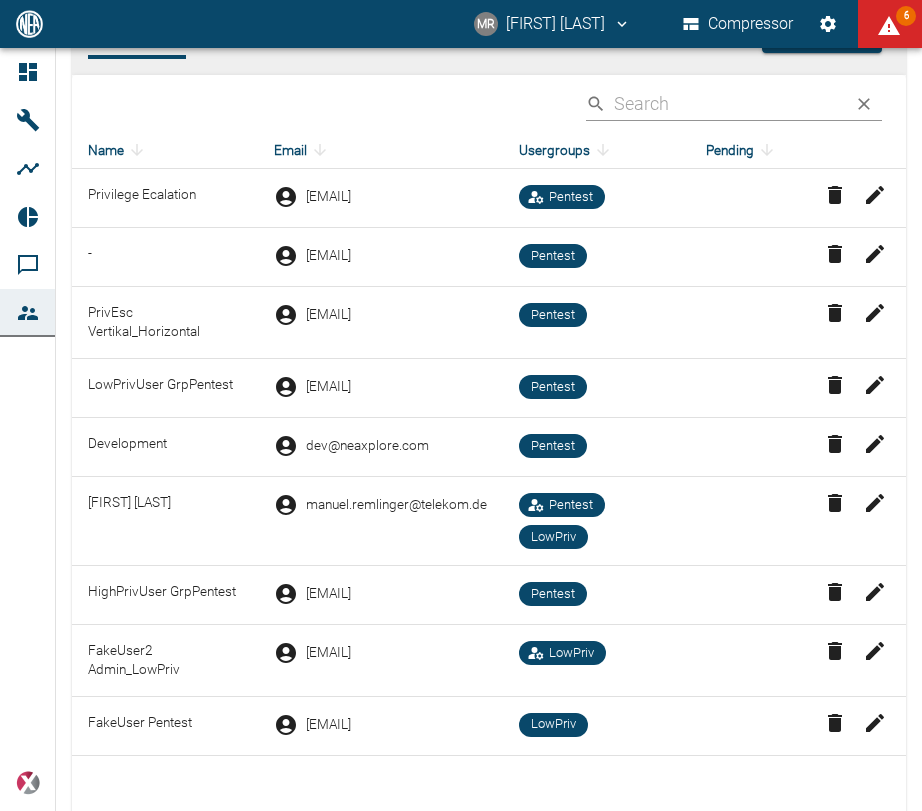 scroll, scrollTop: 68, scrollLeft: 0, axis: vertical 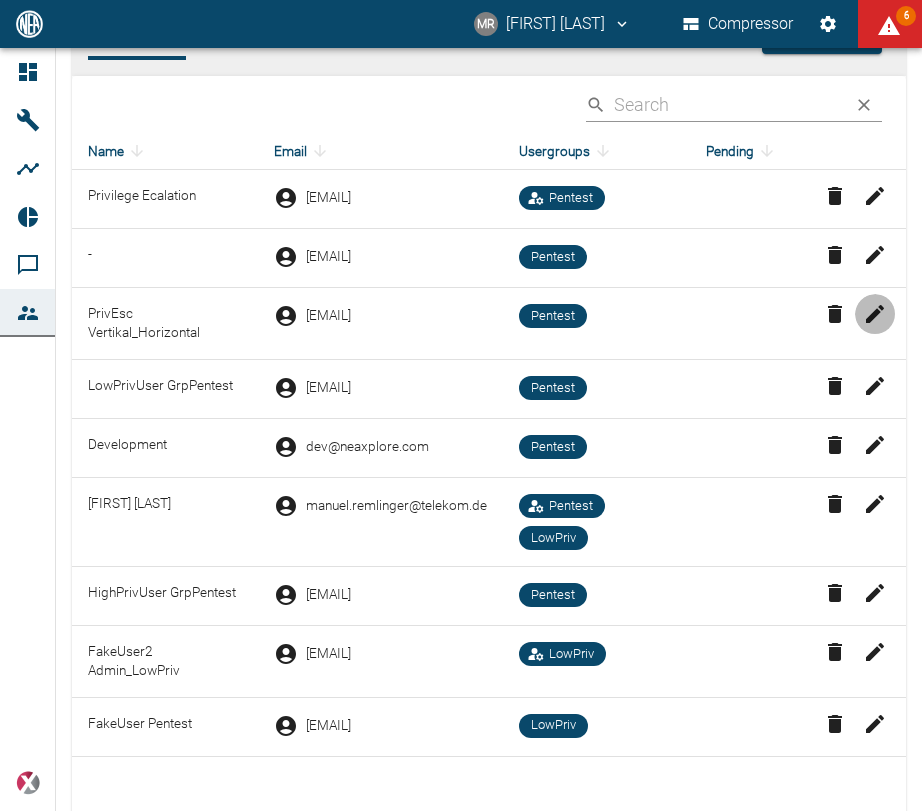 click 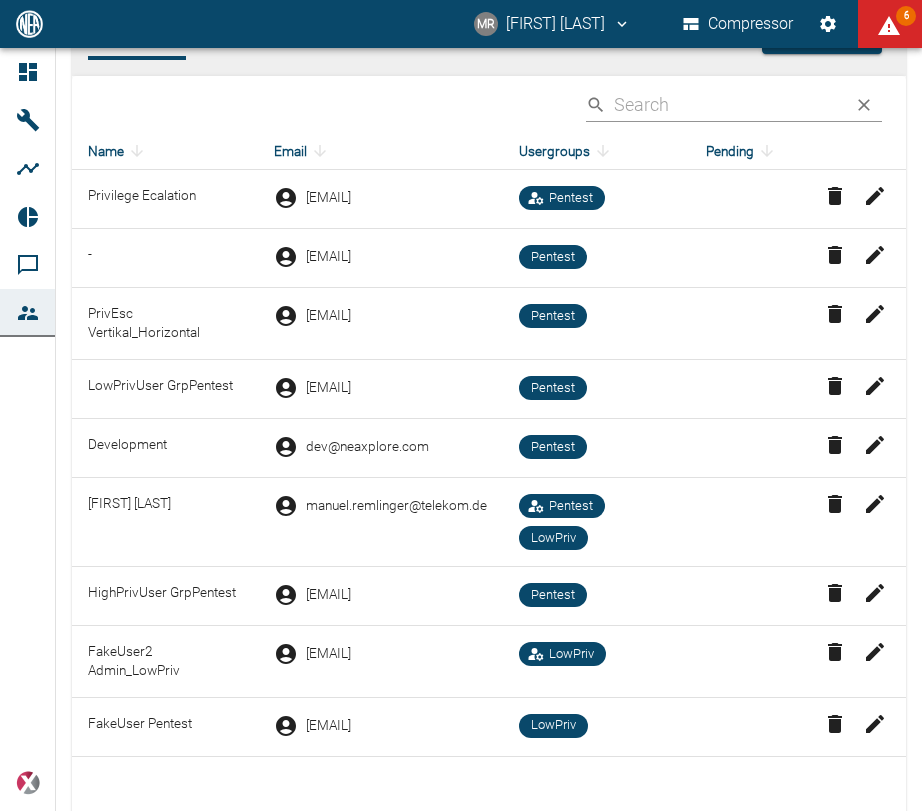 scroll, scrollTop: 0, scrollLeft: 0, axis: both 